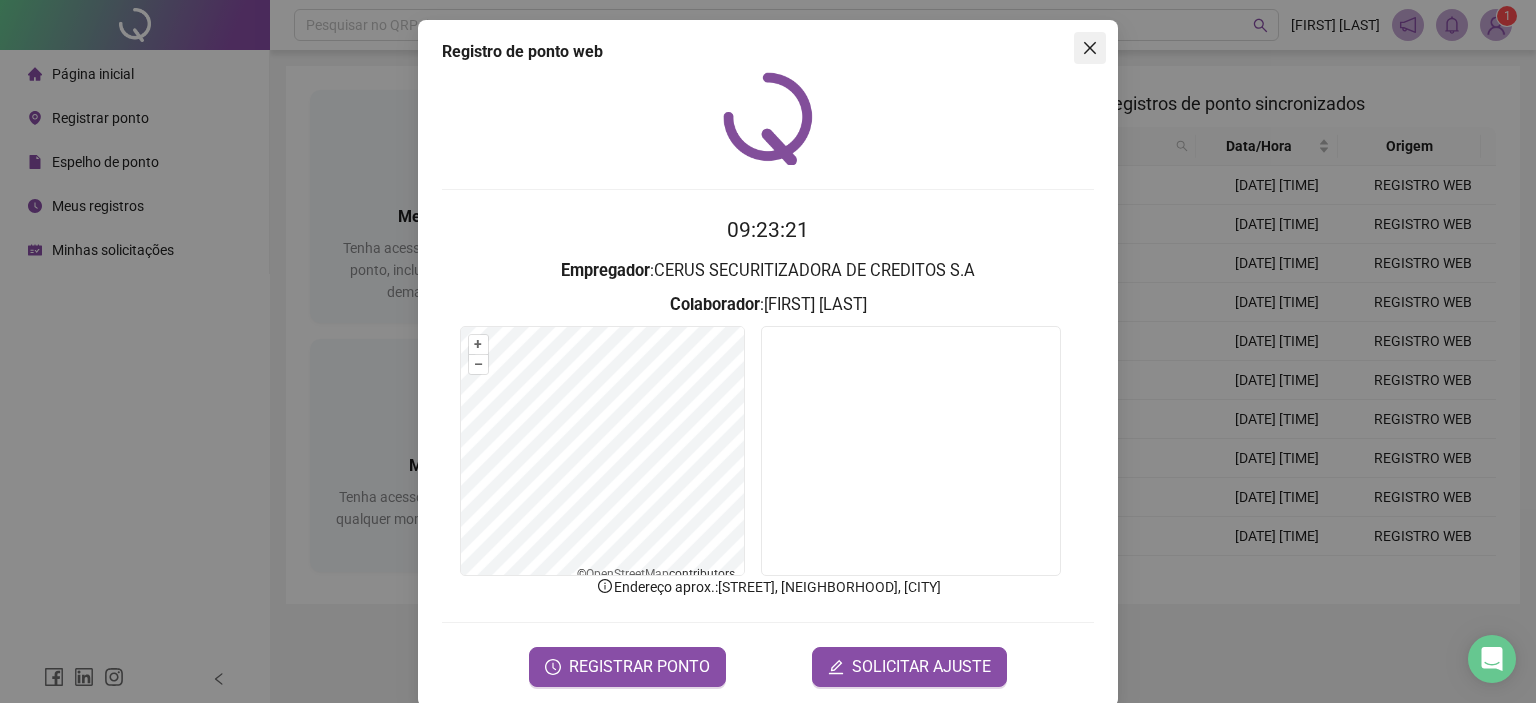 scroll, scrollTop: 0, scrollLeft: 0, axis: both 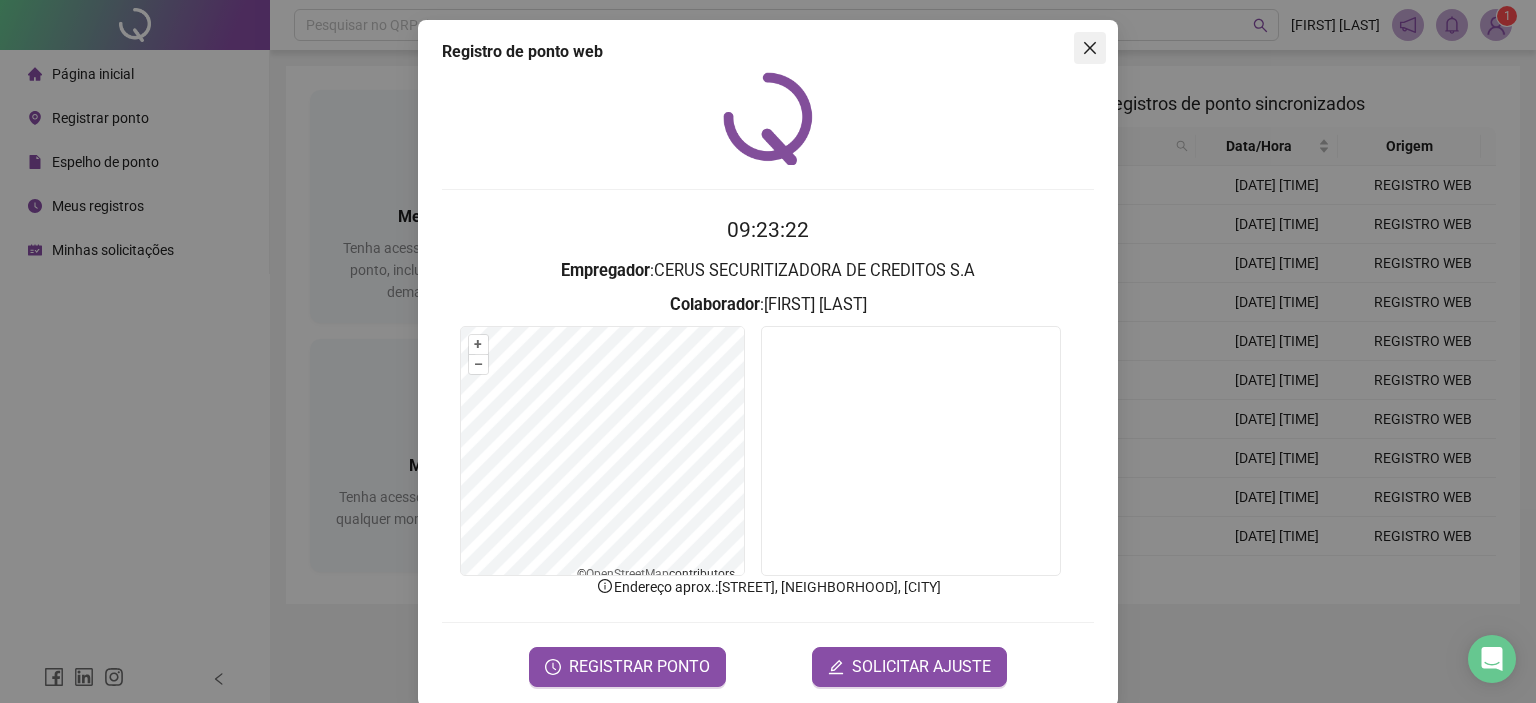click 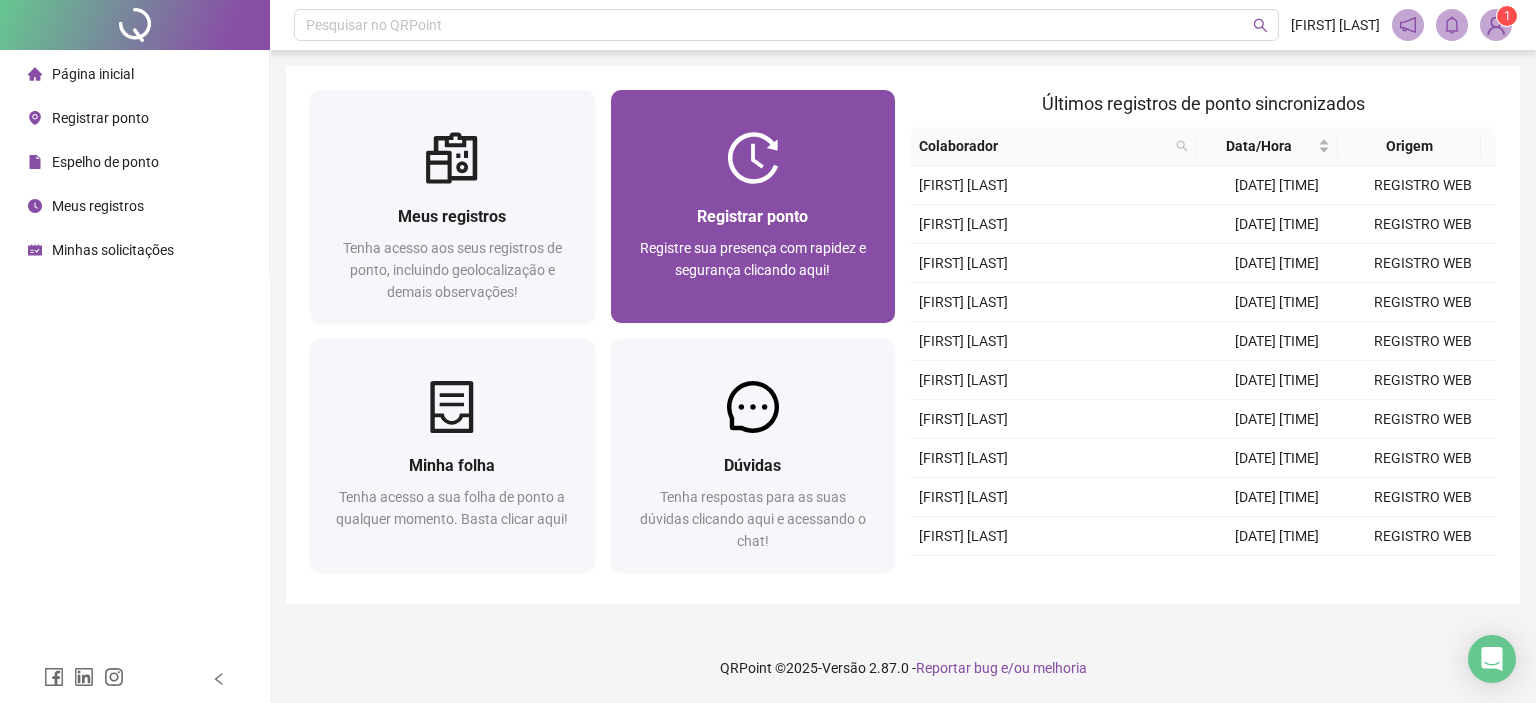 click on "Registre sua presença com rapidez e segurança clicando aqui!" at bounding box center [753, 259] 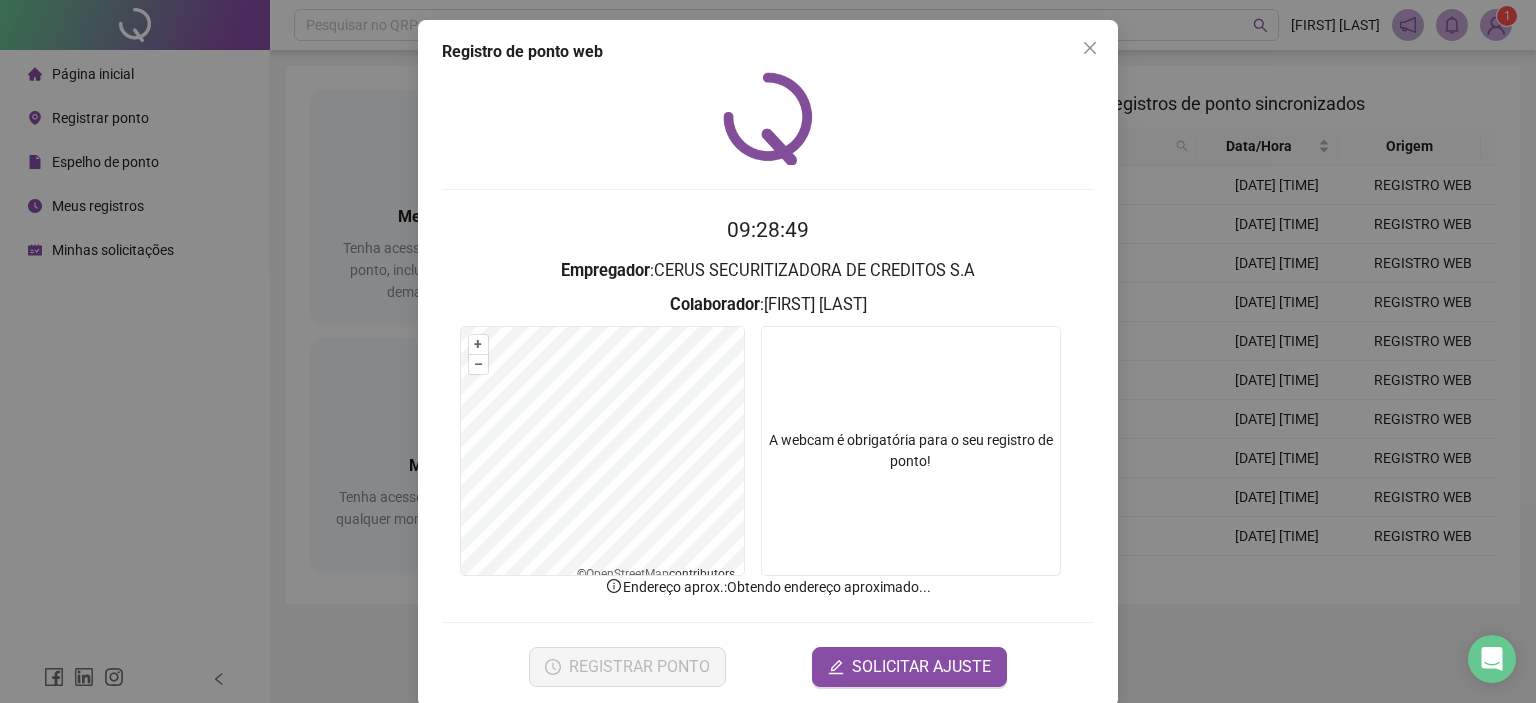 click at bounding box center [911, 451] 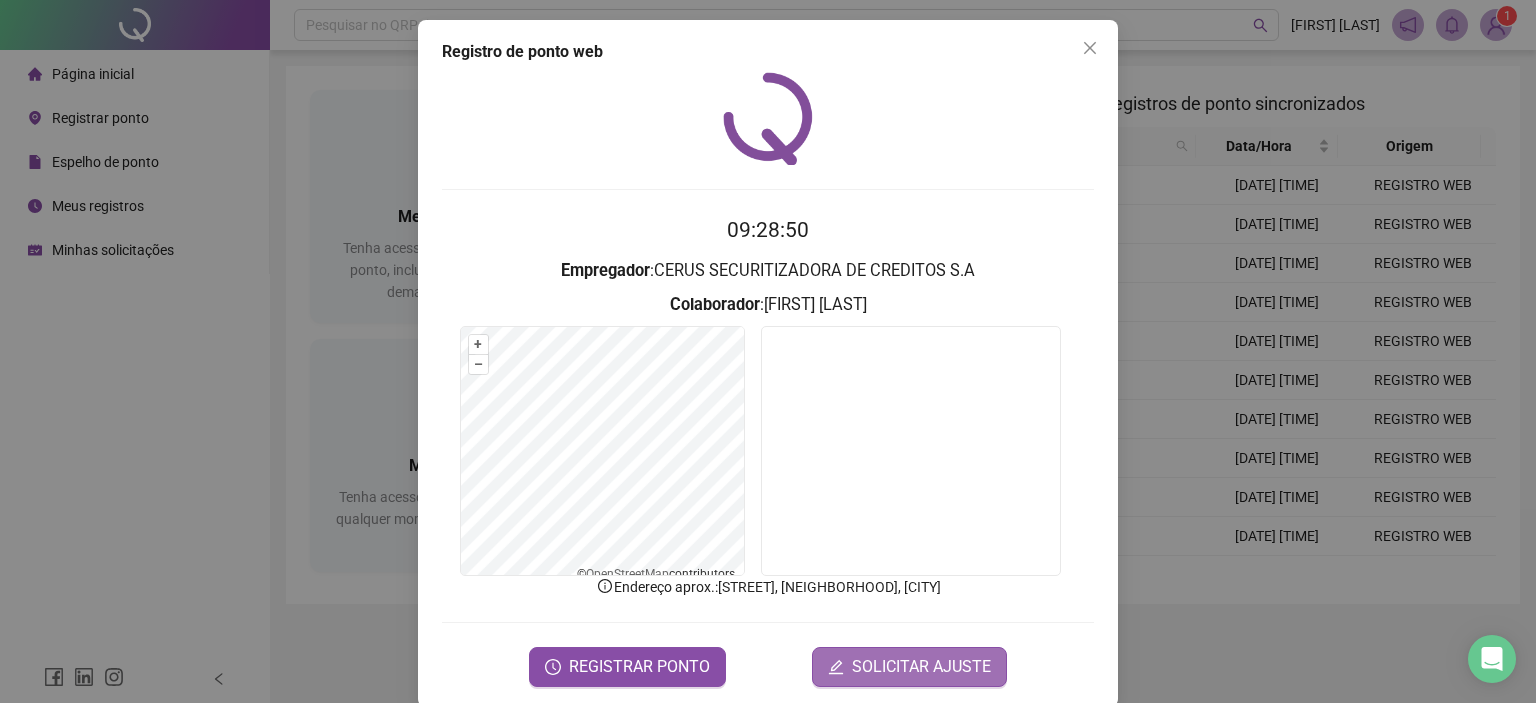 click on "SOLICITAR AJUSTE" at bounding box center (921, 667) 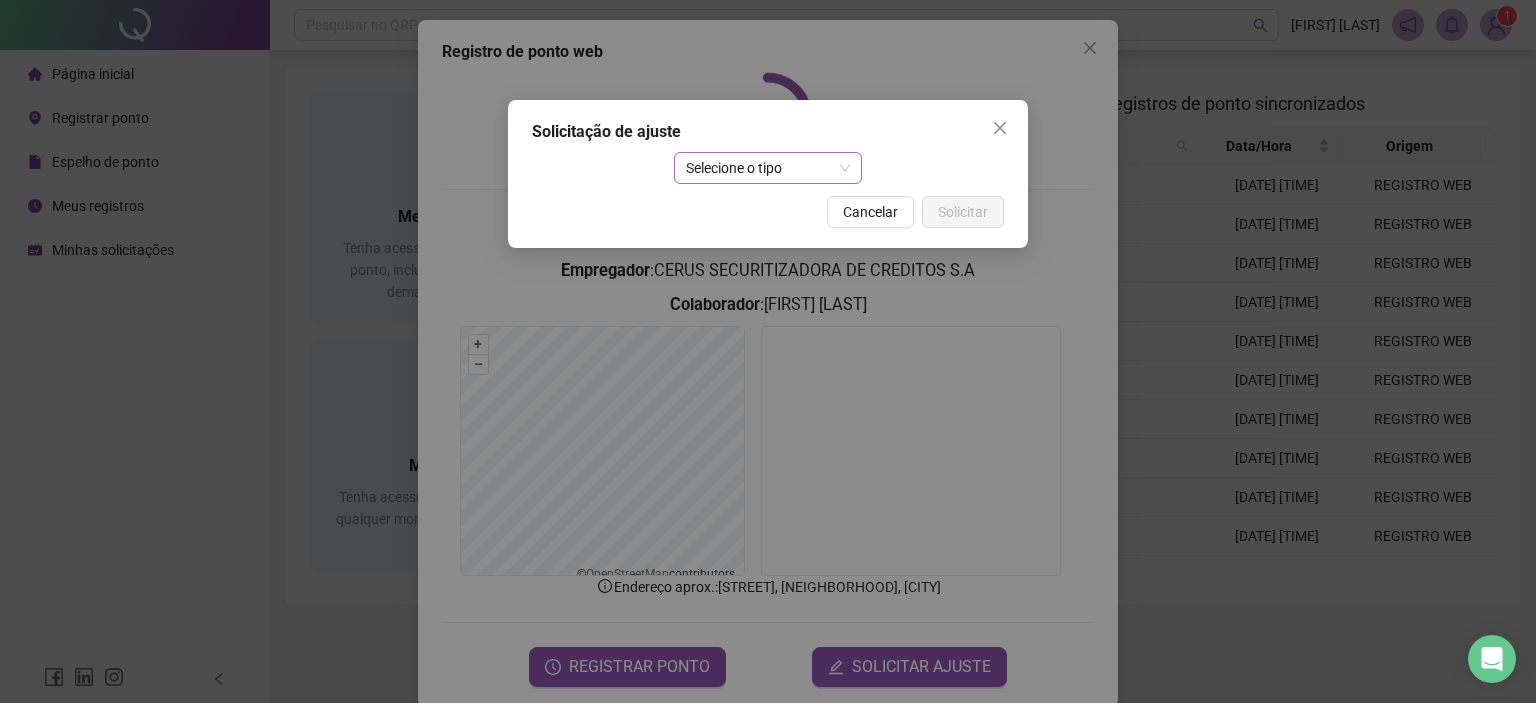 click on "Selecione o tipo" at bounding box center [768, 168] 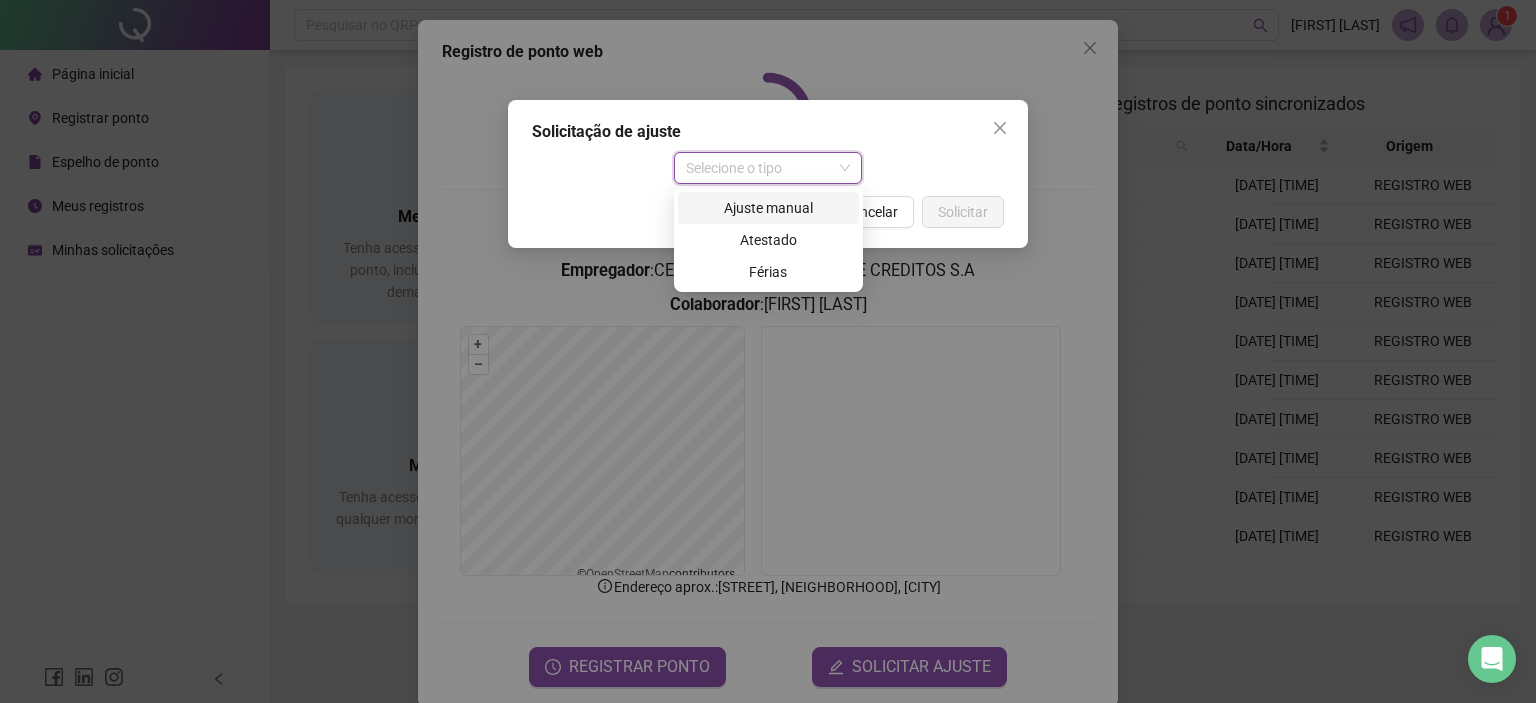 click on "Ajuste manual" at bounding box center [768, 208] 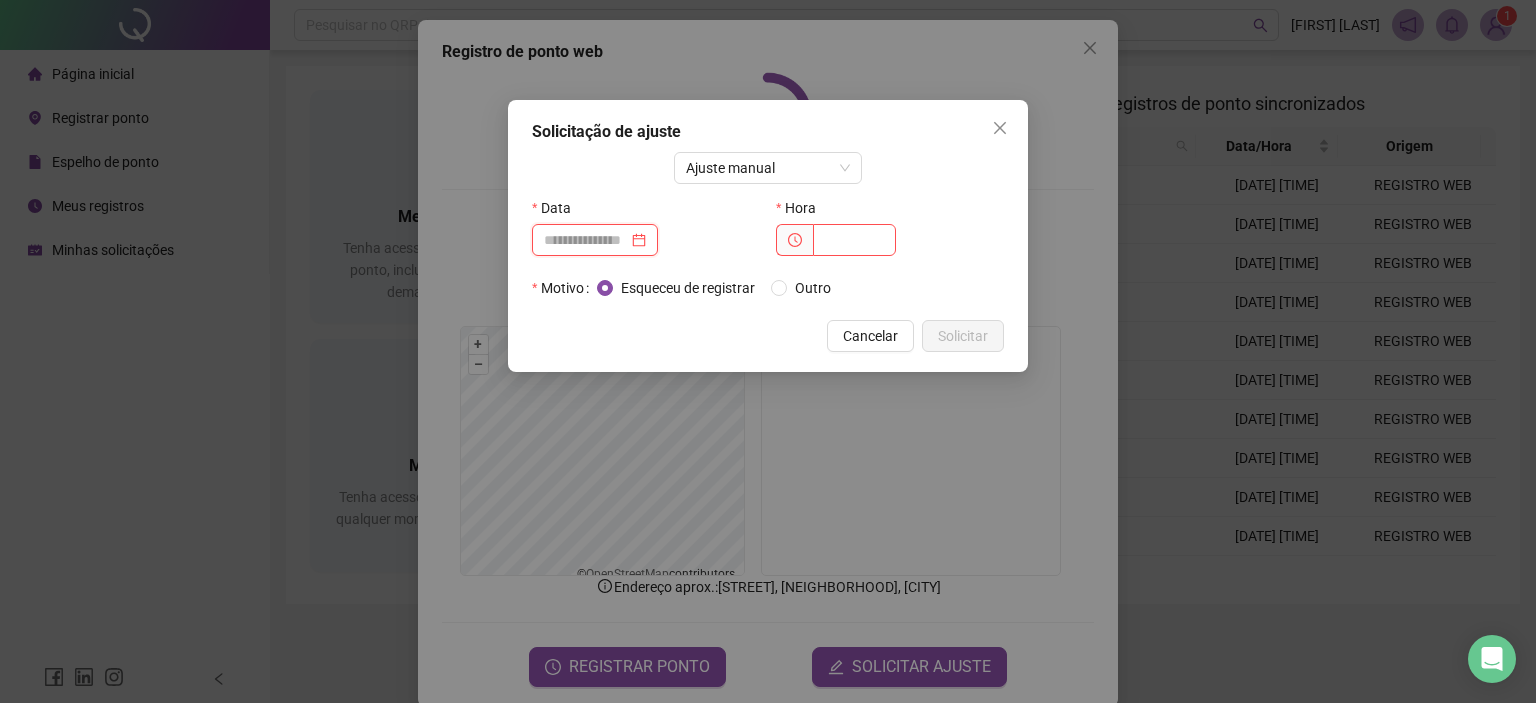 click at bounding box center [586, 240] 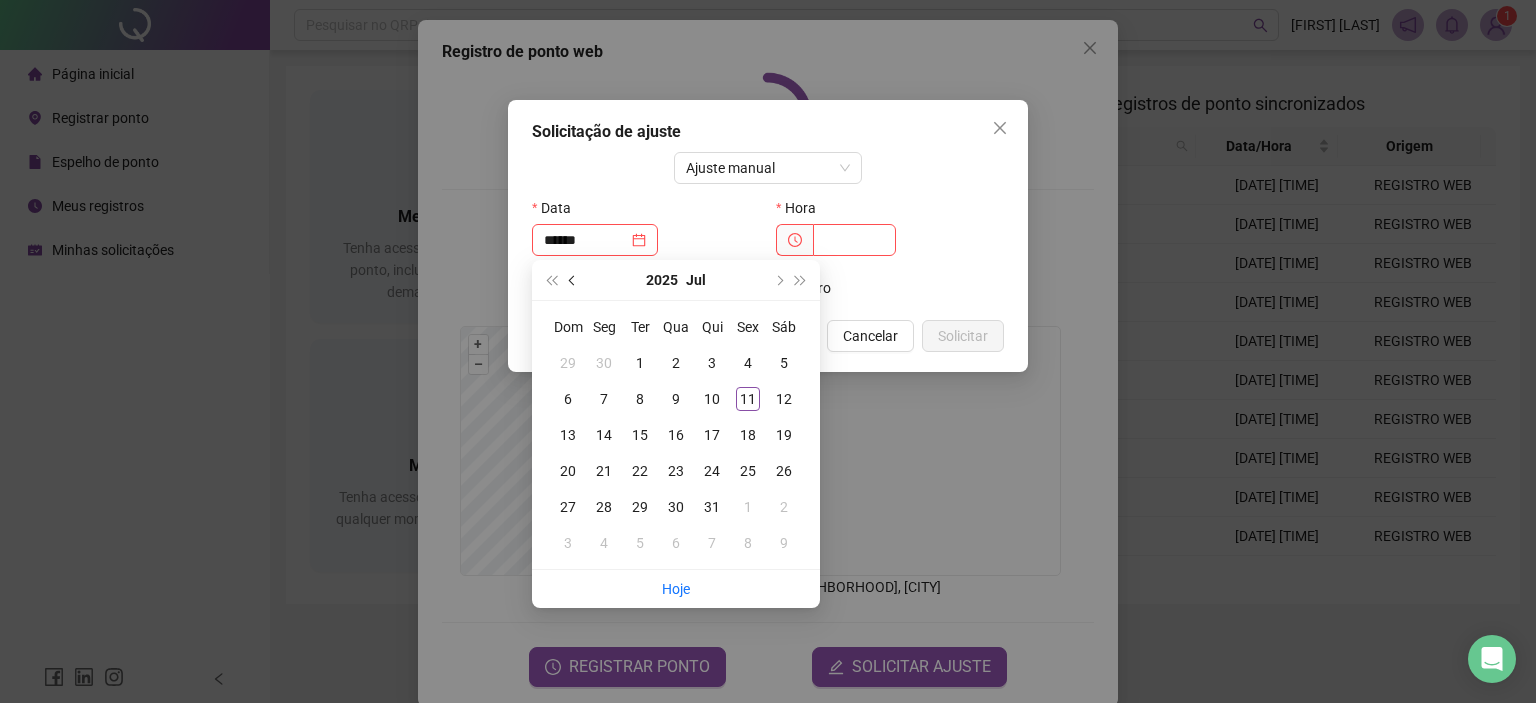 click at bounding box center (573, 280) 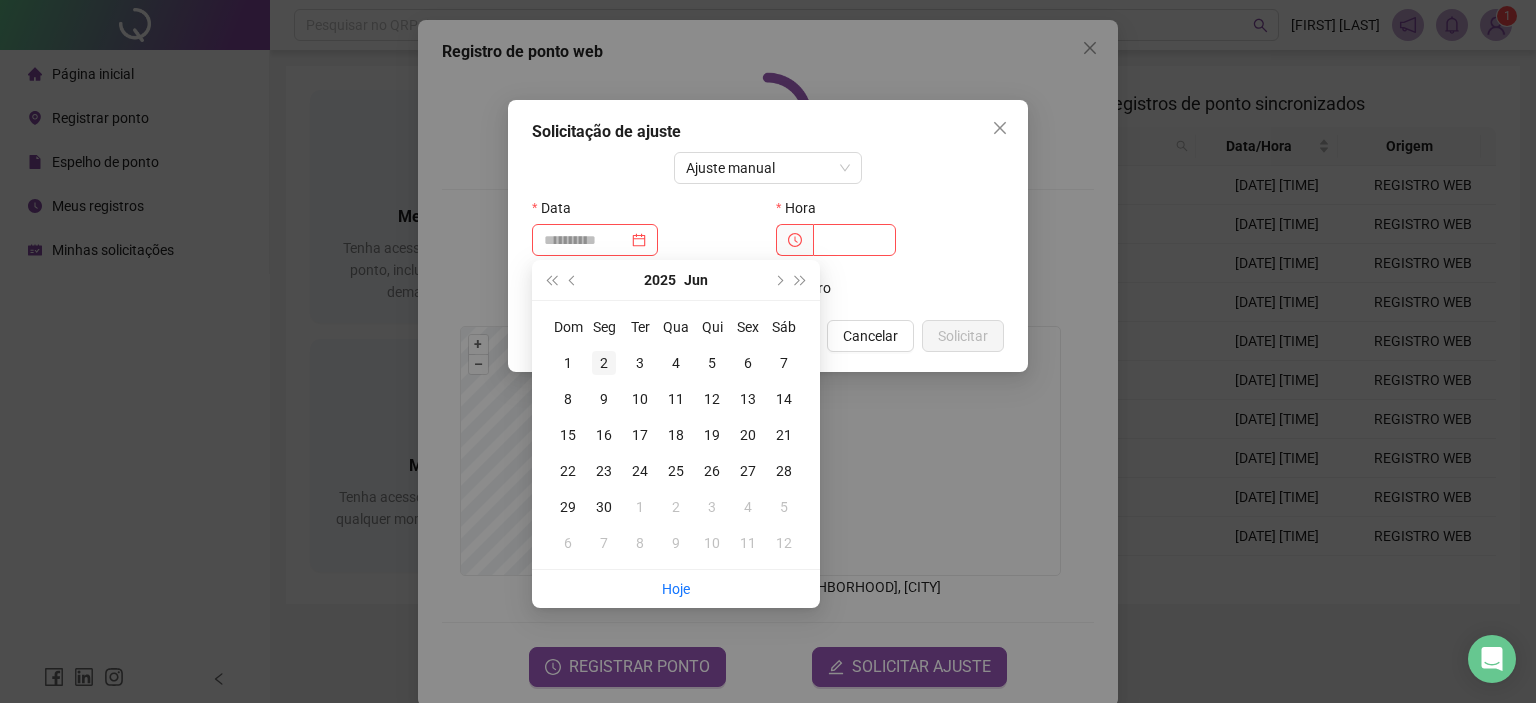 type on "**********" 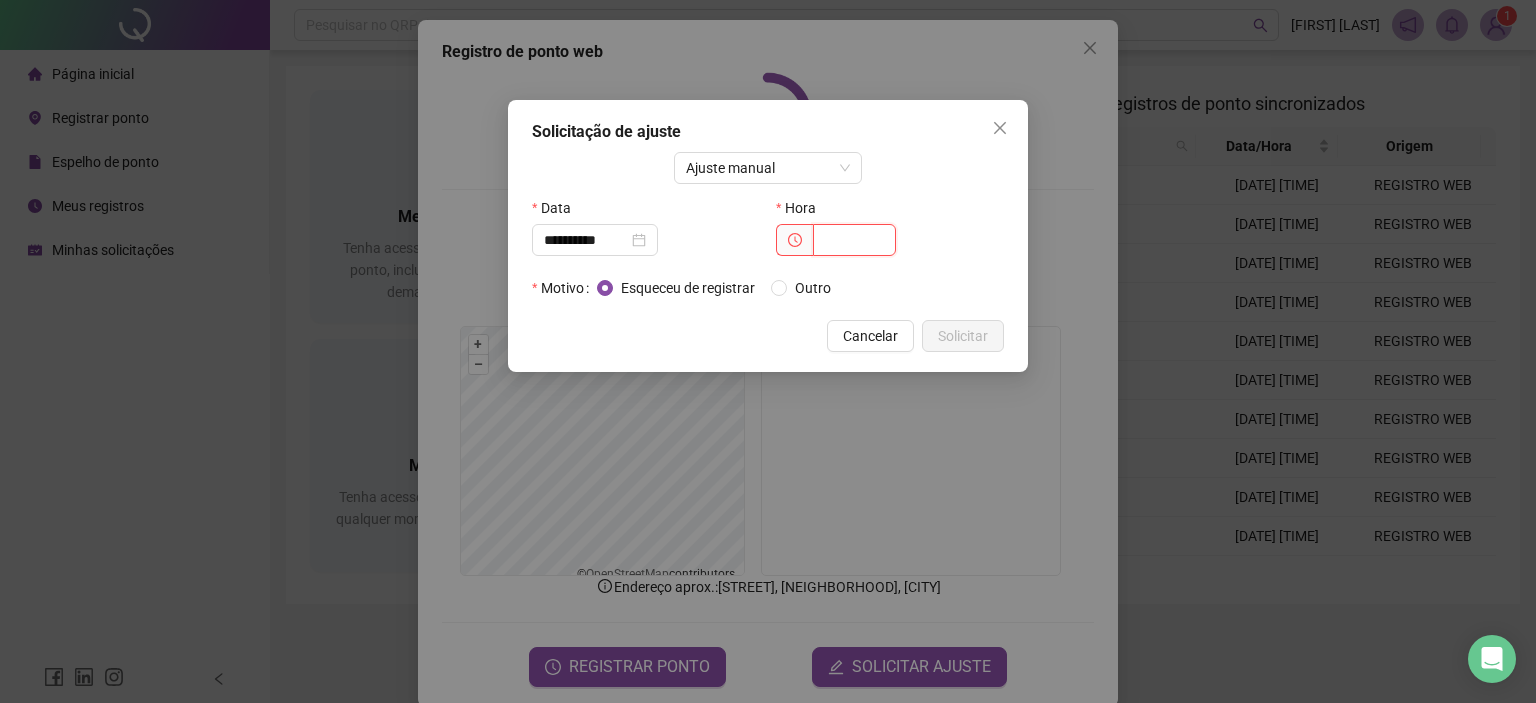 click at bounding box center [854, 240] 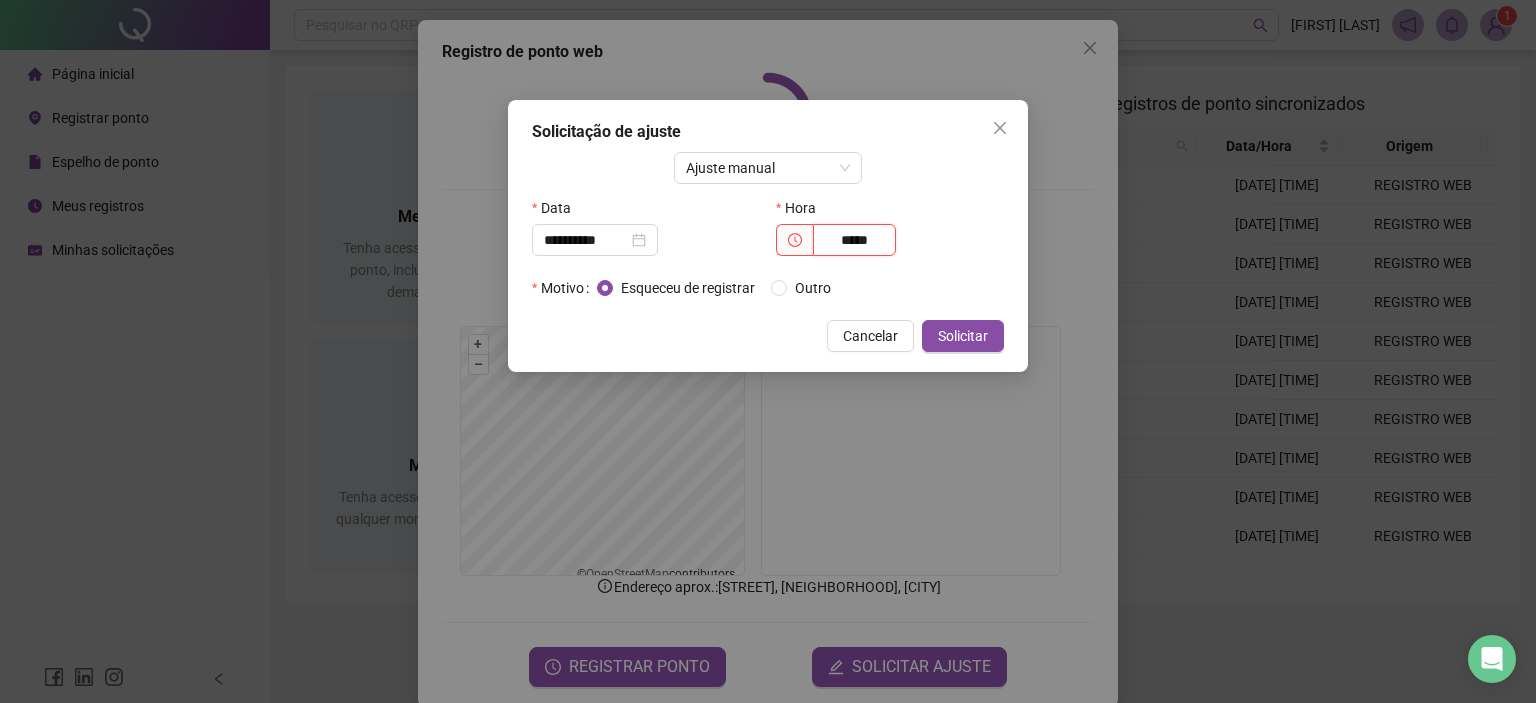 type on "*****" 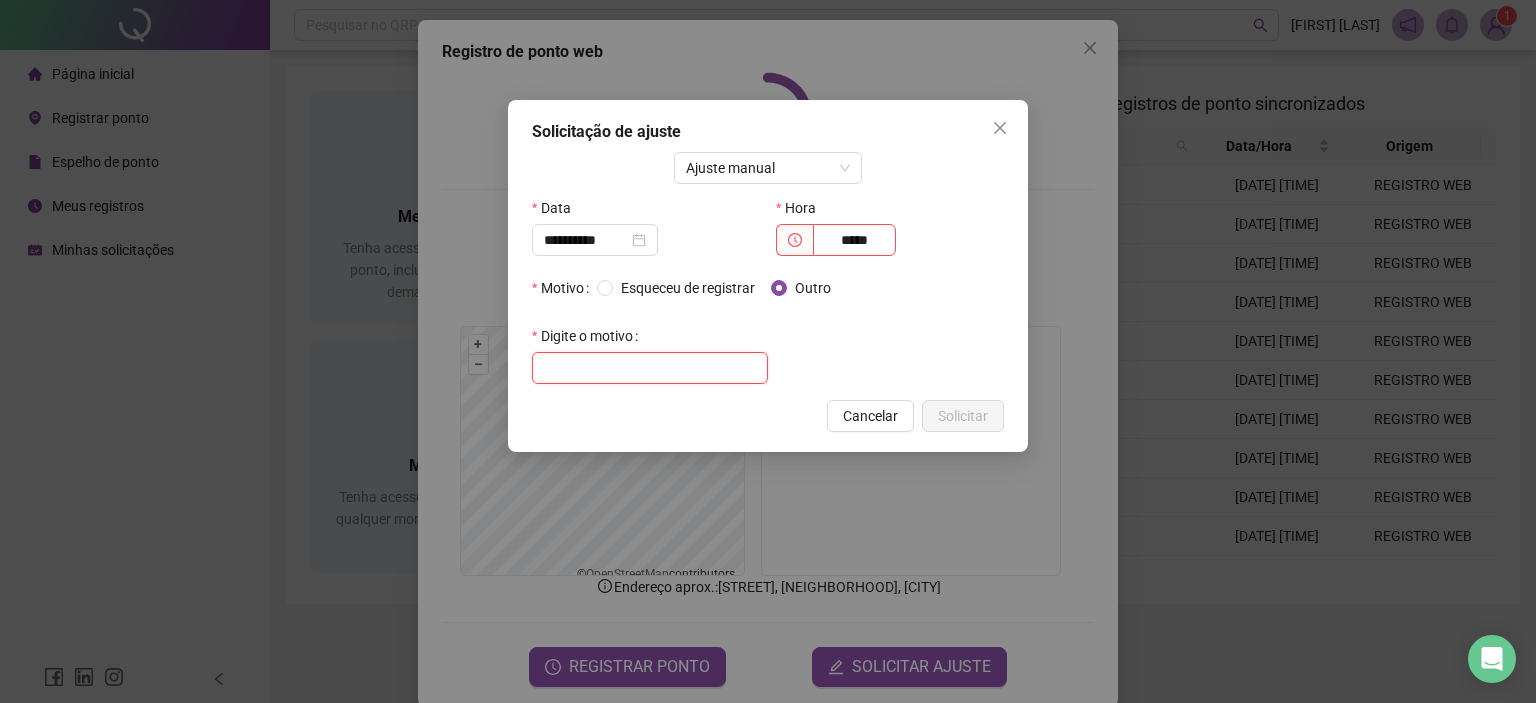 click at bounding box center [650, 368] 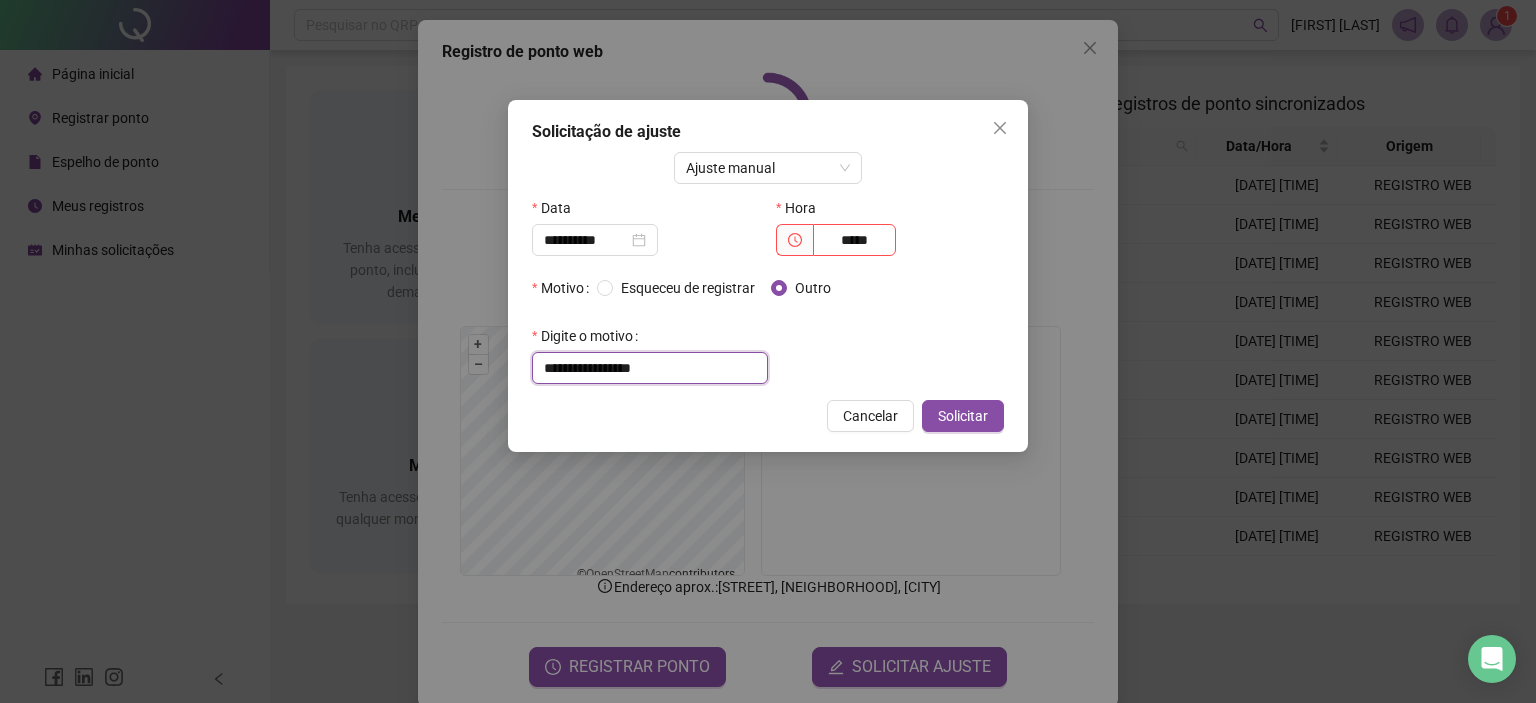 drag, startPoint x: 693, startPoint y: 368, endPoint x: 501, endPoint y: 369, distance: 192.00261 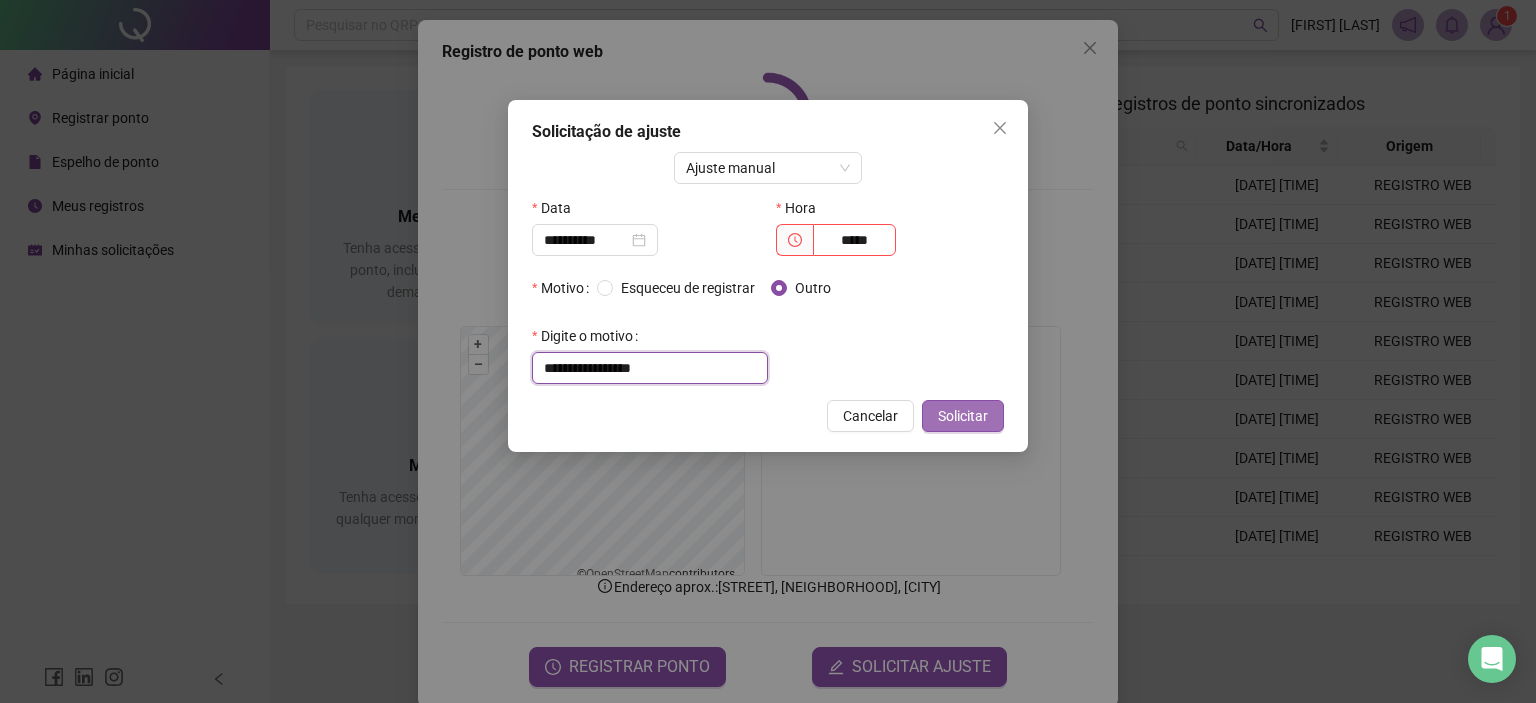 type on "**********" 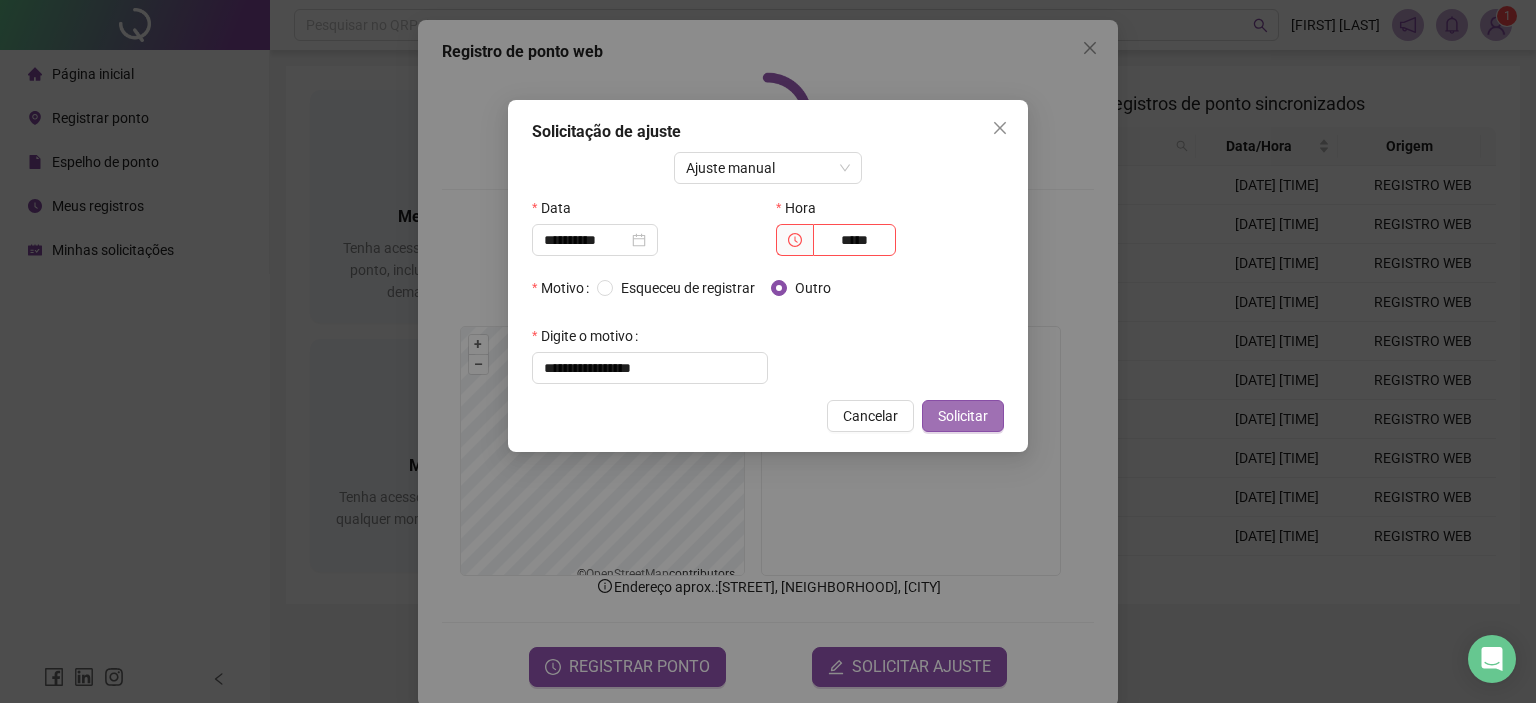 click on "Solicitar" at bounding box center [963, 416] 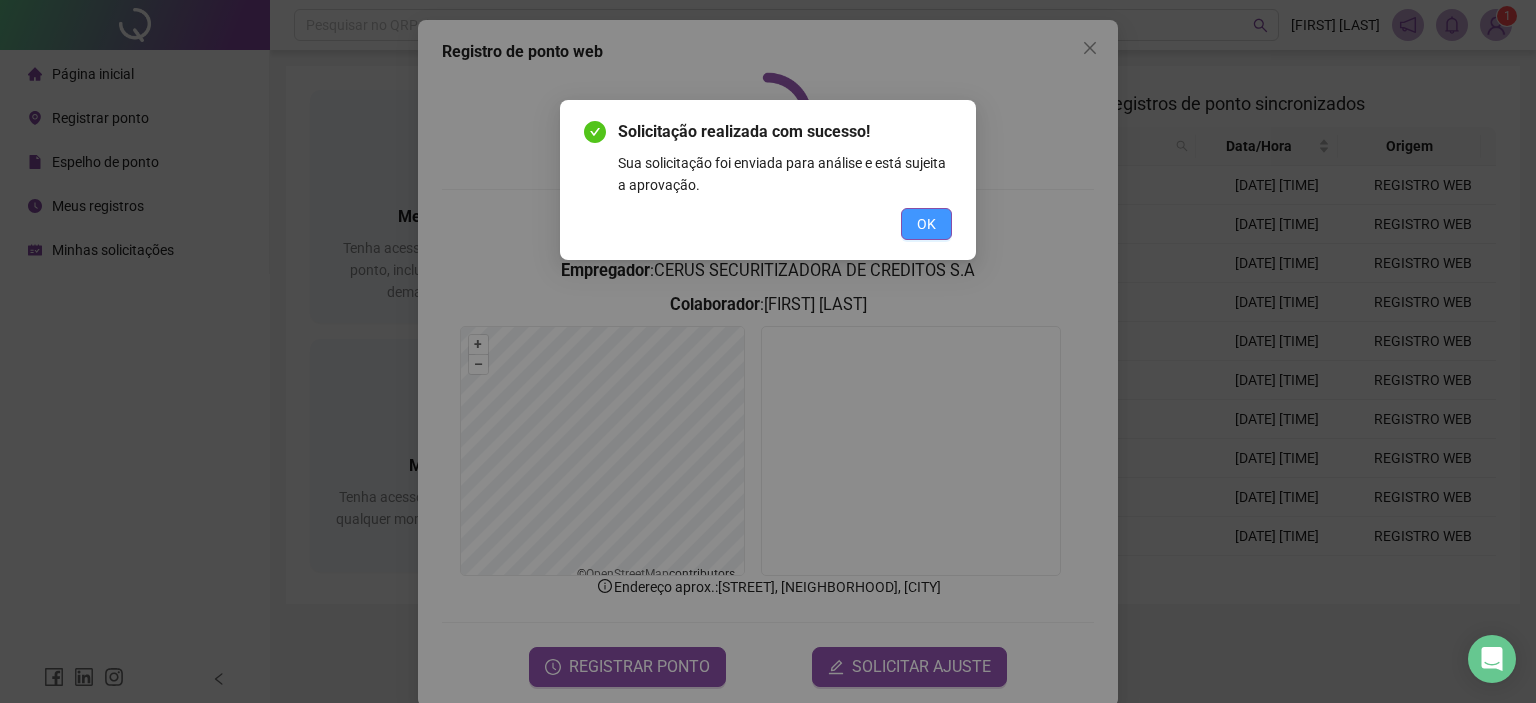 click on "OK" at bounding box center (926, 224) 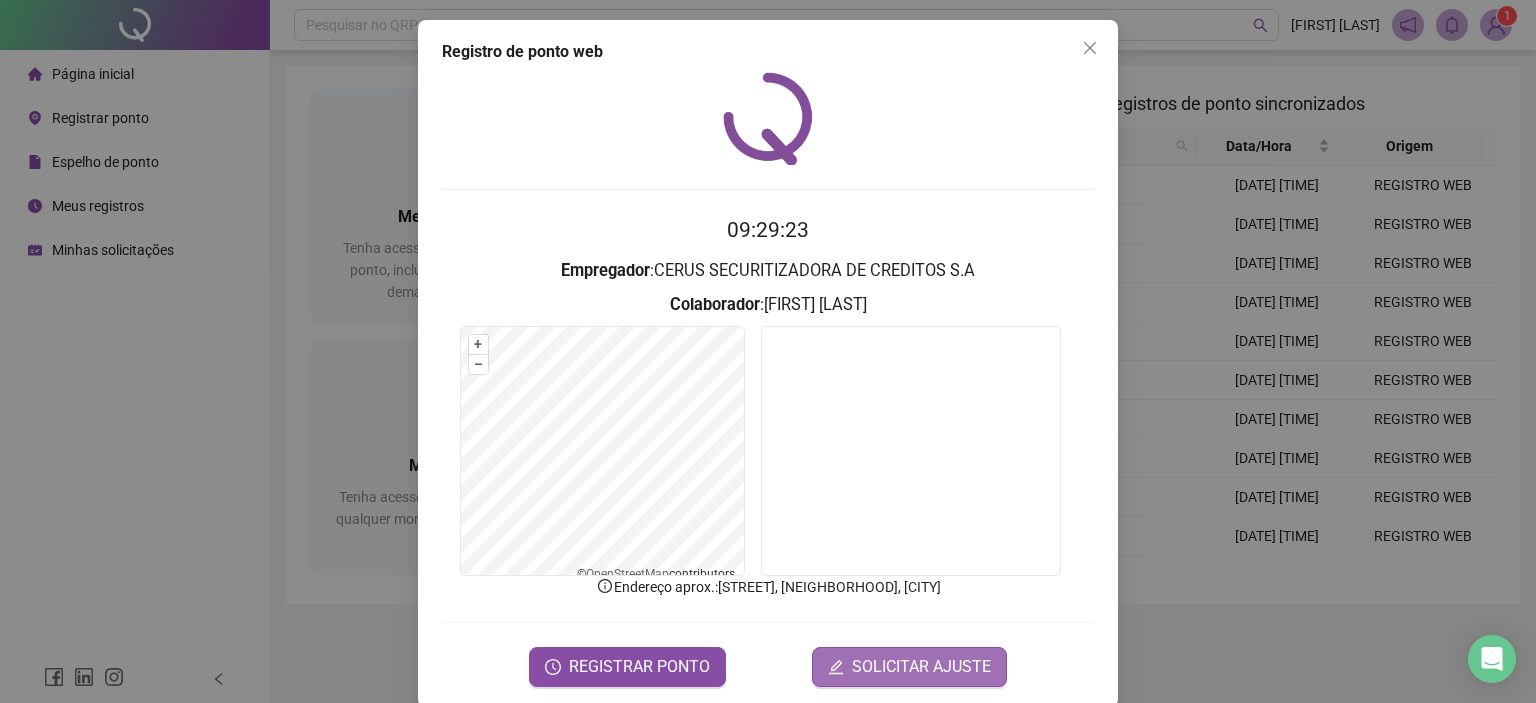 click on "SOLICITAR AJUSTE" at bounding box center (921, 667) 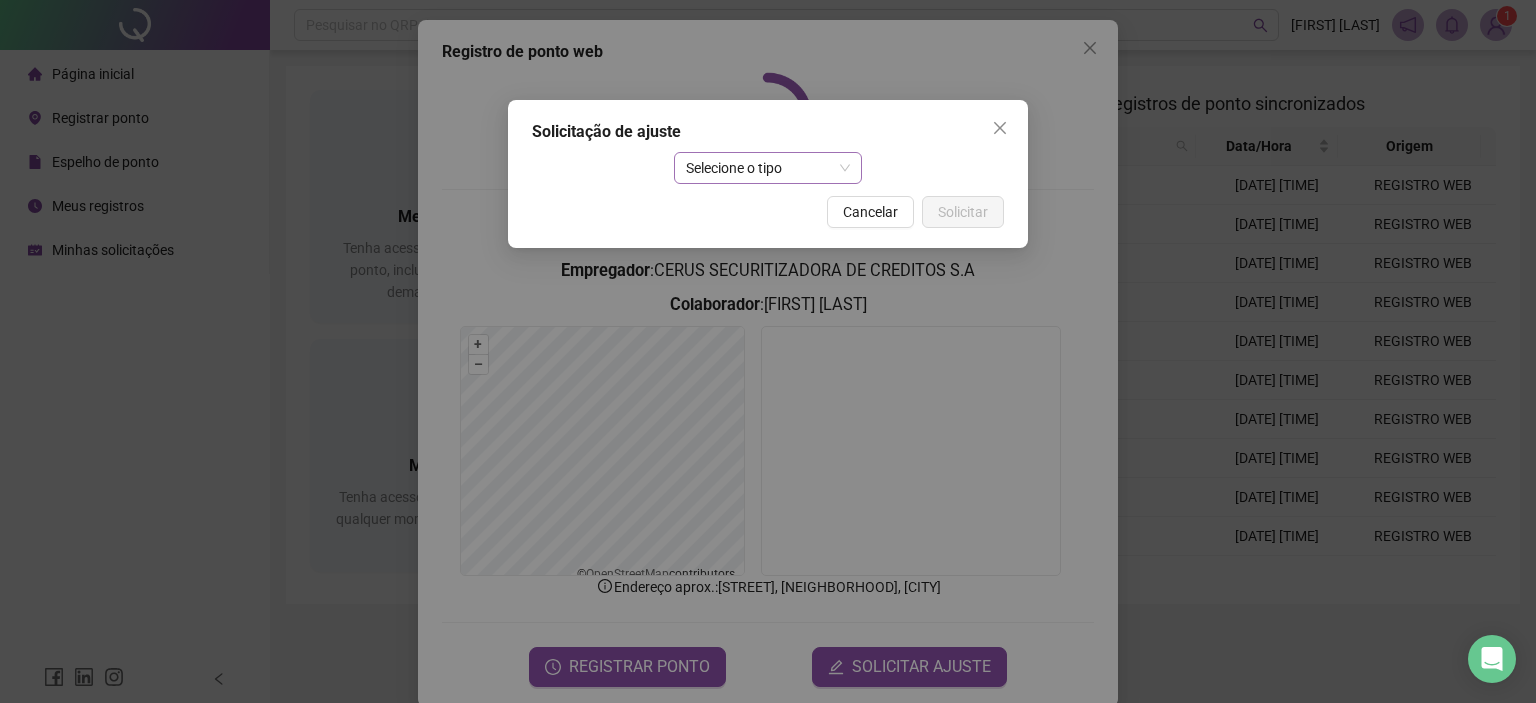 click on "Selecione o tipo" at bounding box center [768, 168] 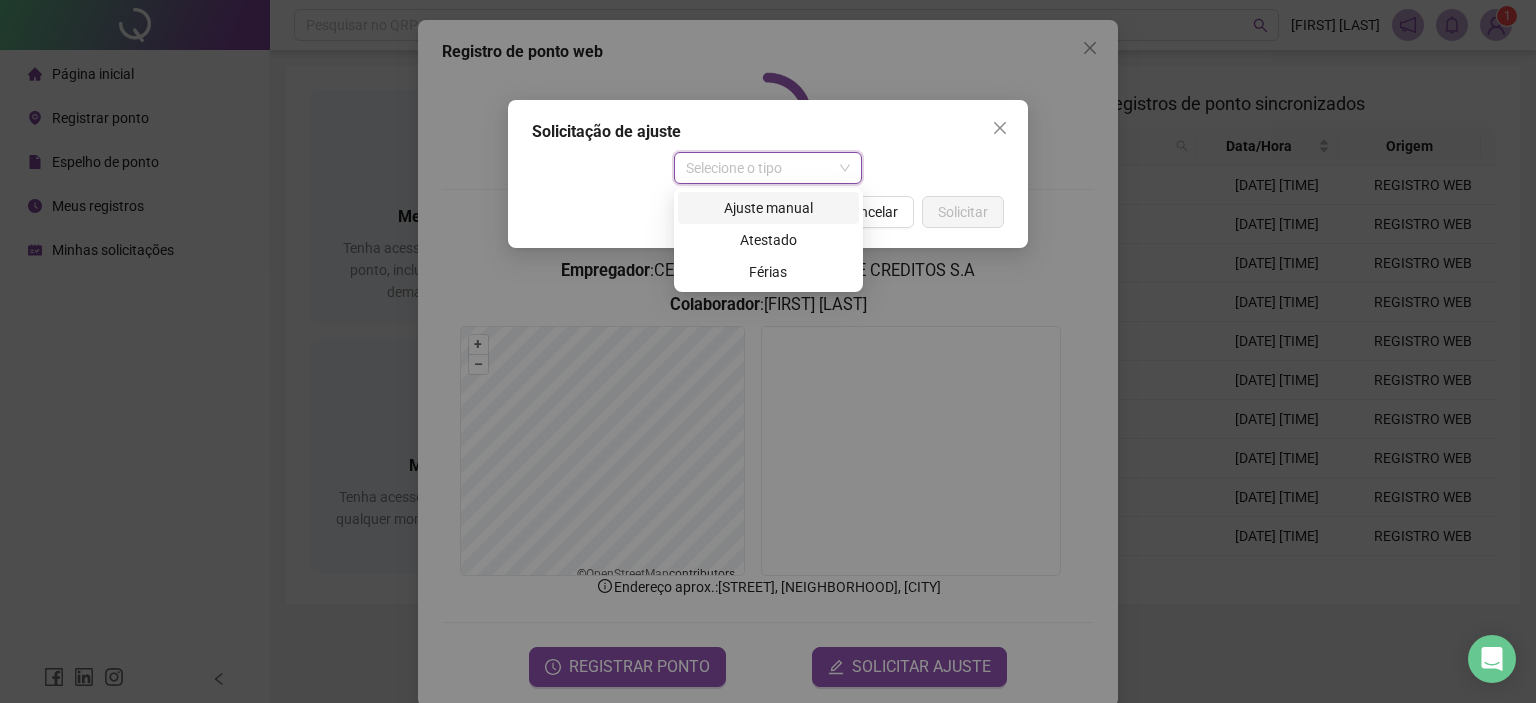 click on "Ajuste manual" at bounding box center [768, 208] 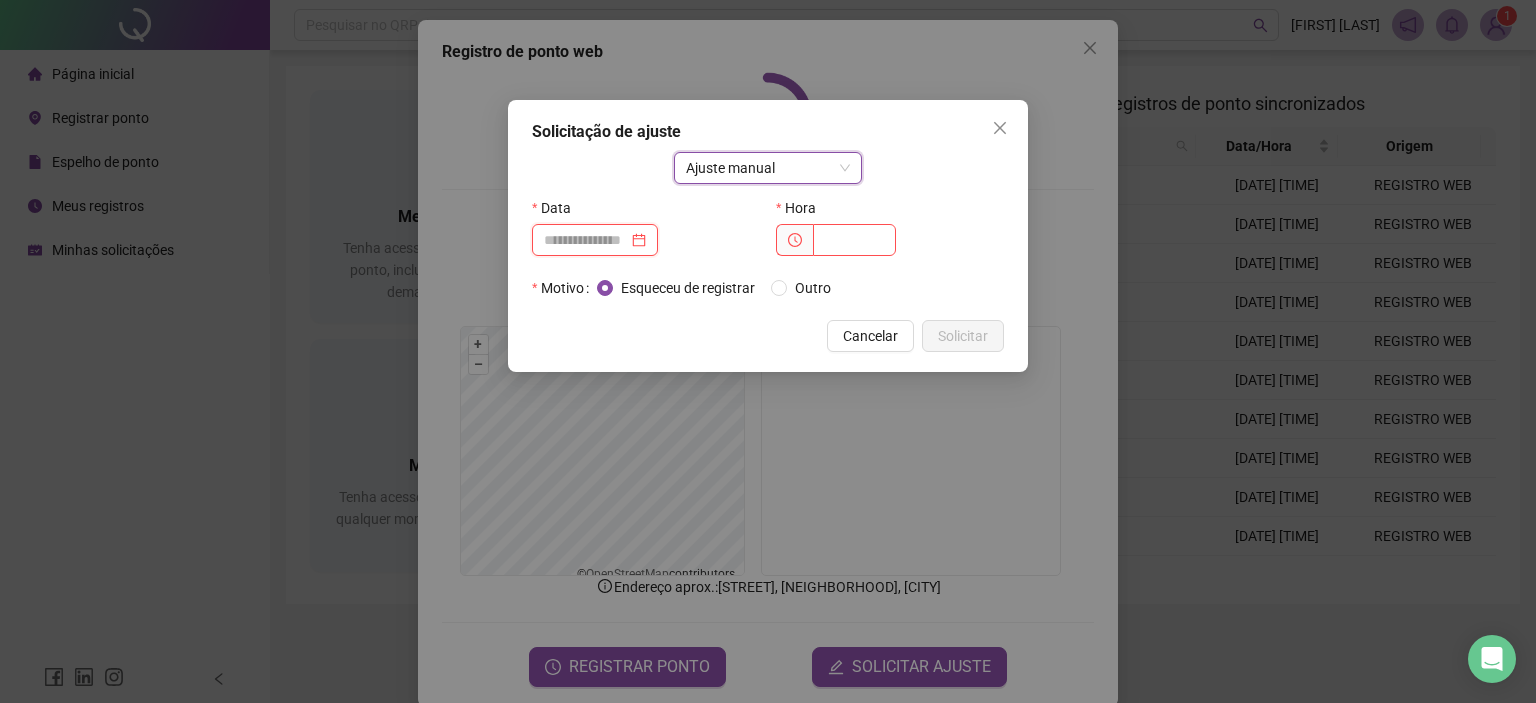 click at bounding box center [586, 240] 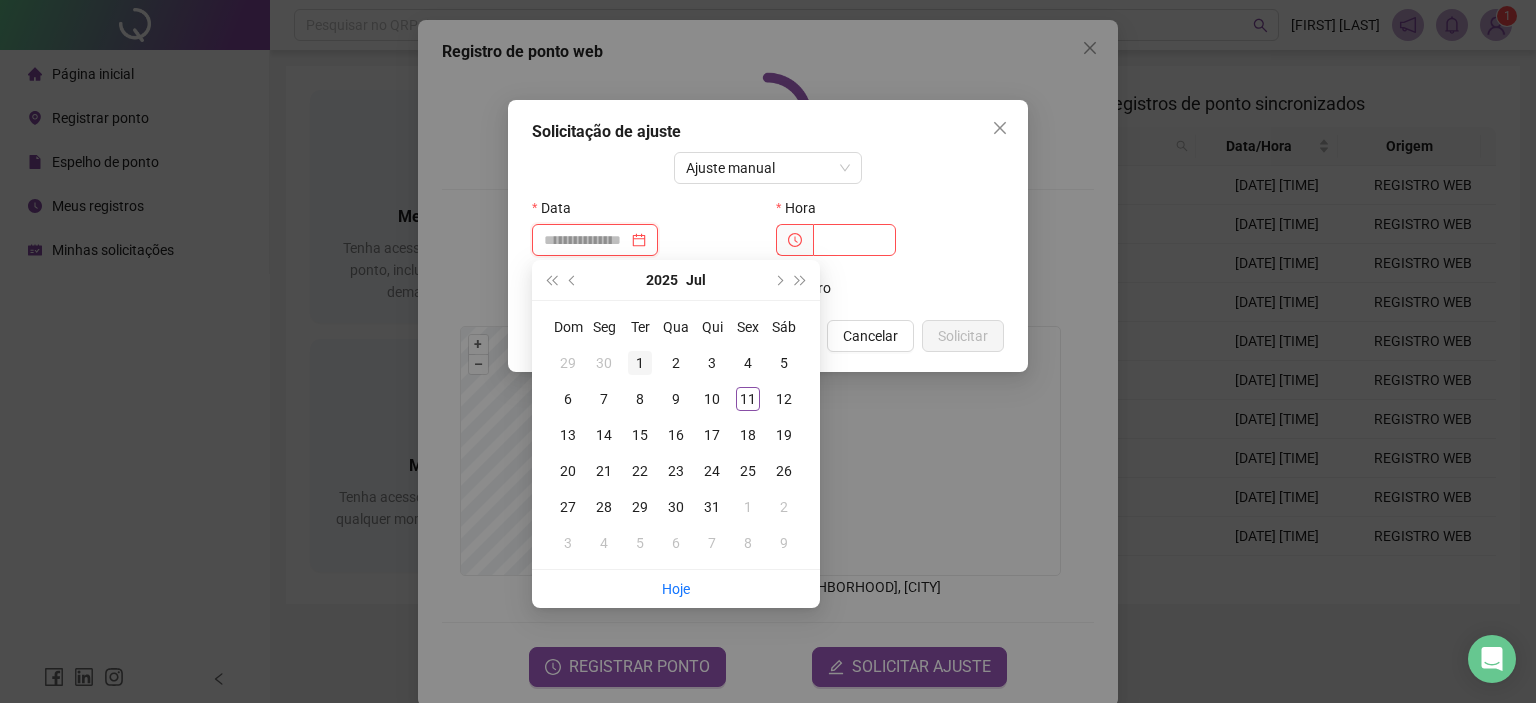 type on "**********" 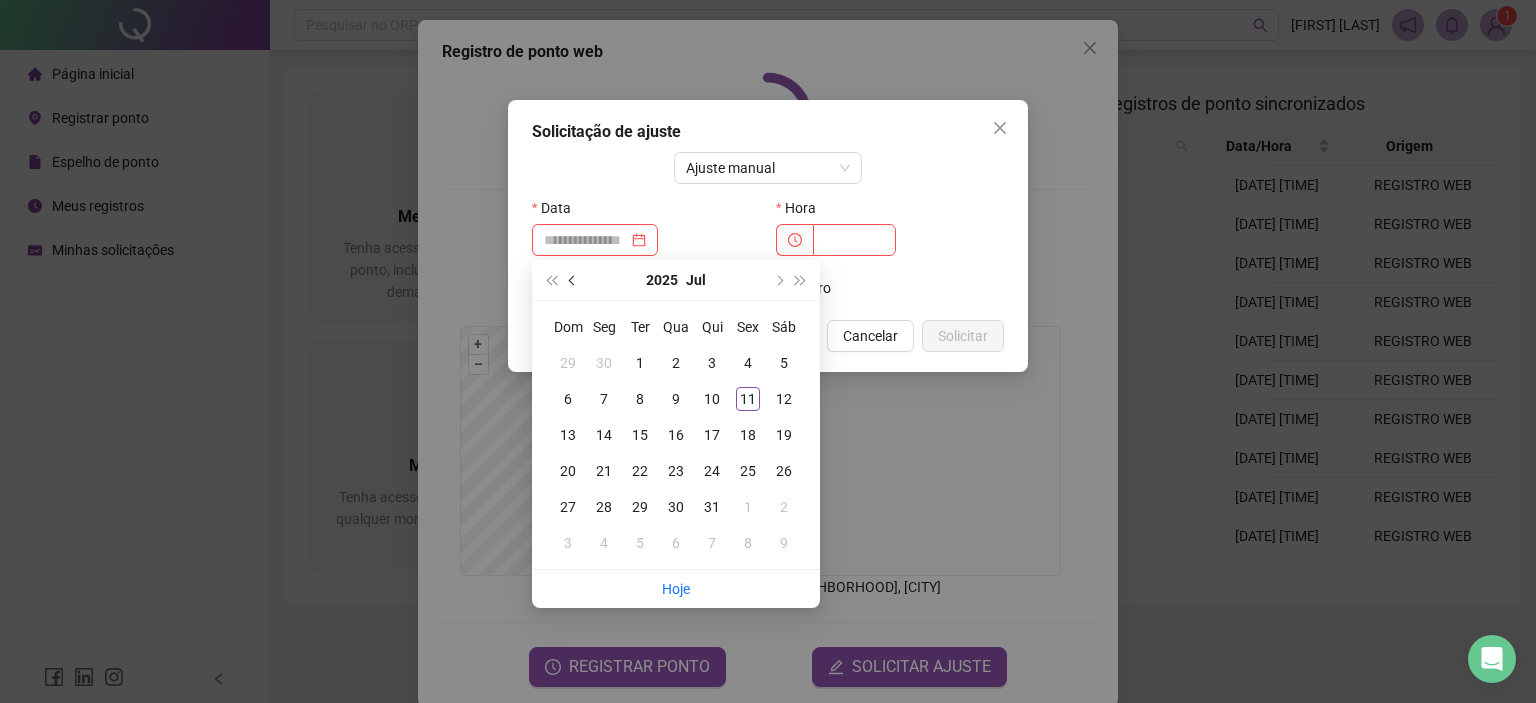 click at bounding box center [573, 280] 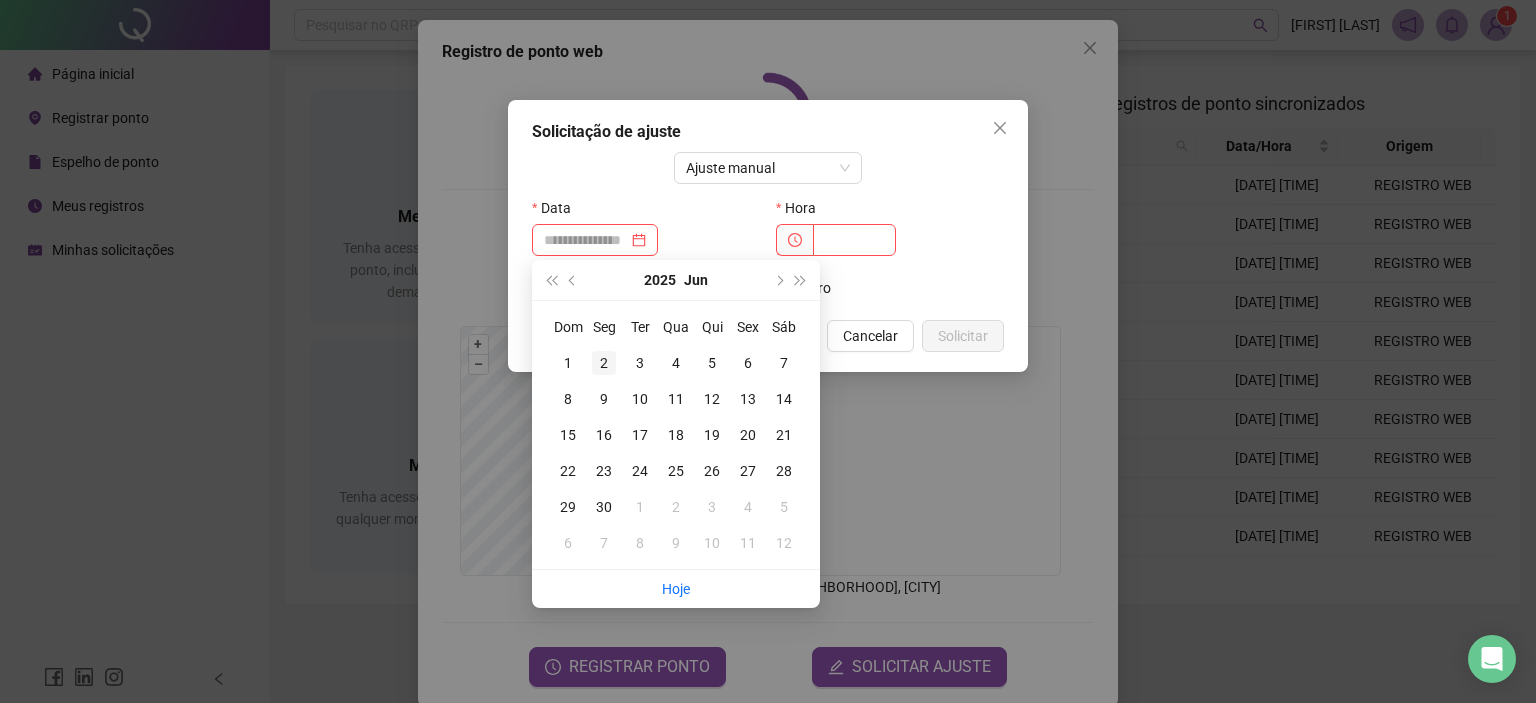 type on "**********" 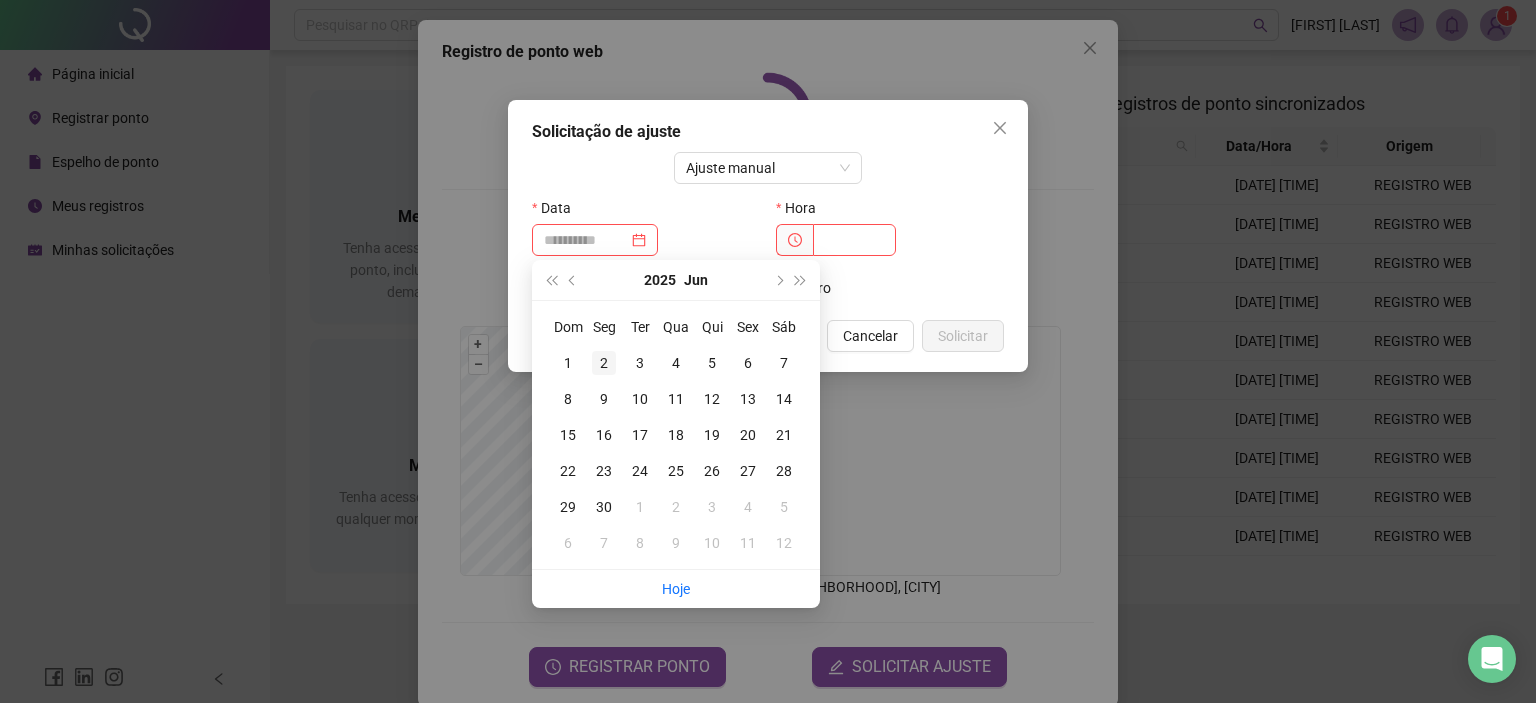click on "2" at bounding box center [604, 363] 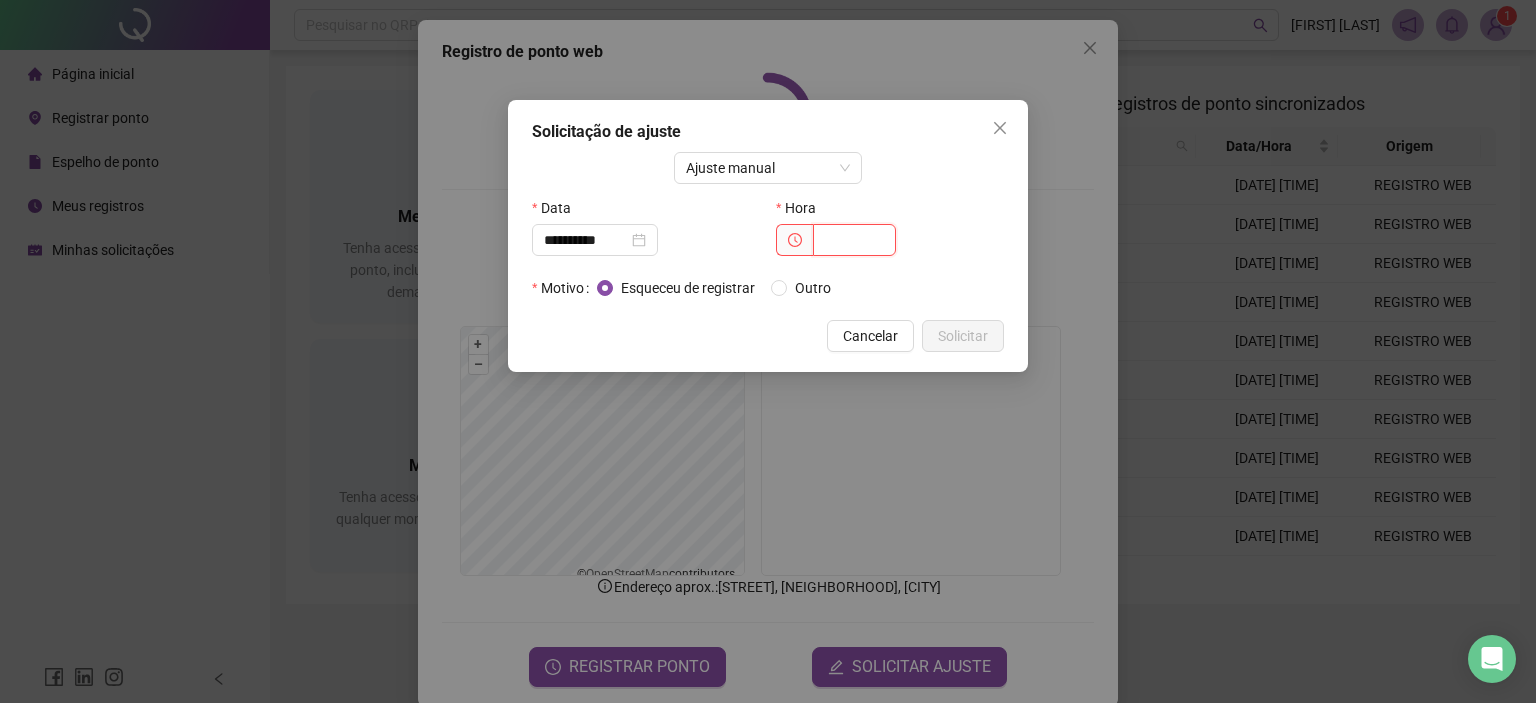 click at bounding box center (854, 240) 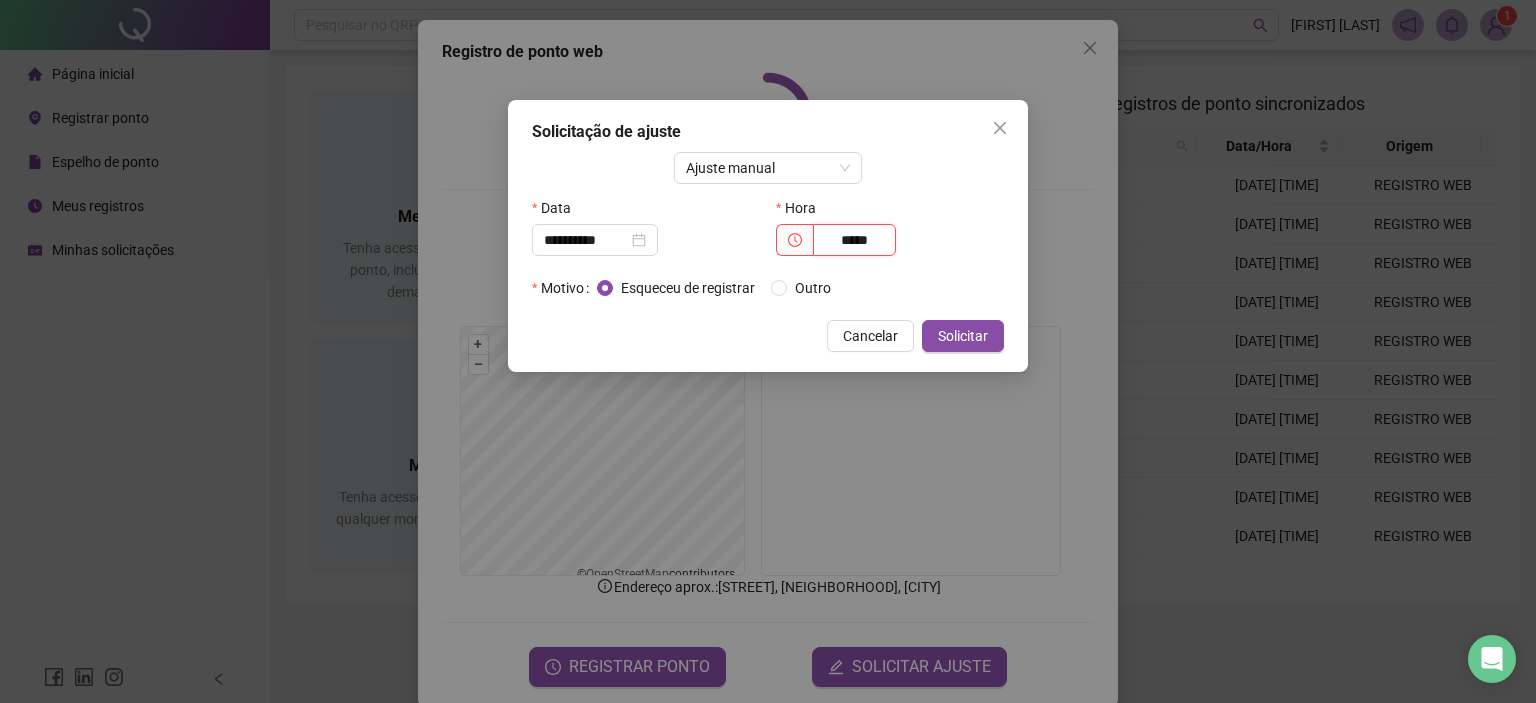 type on "*****" 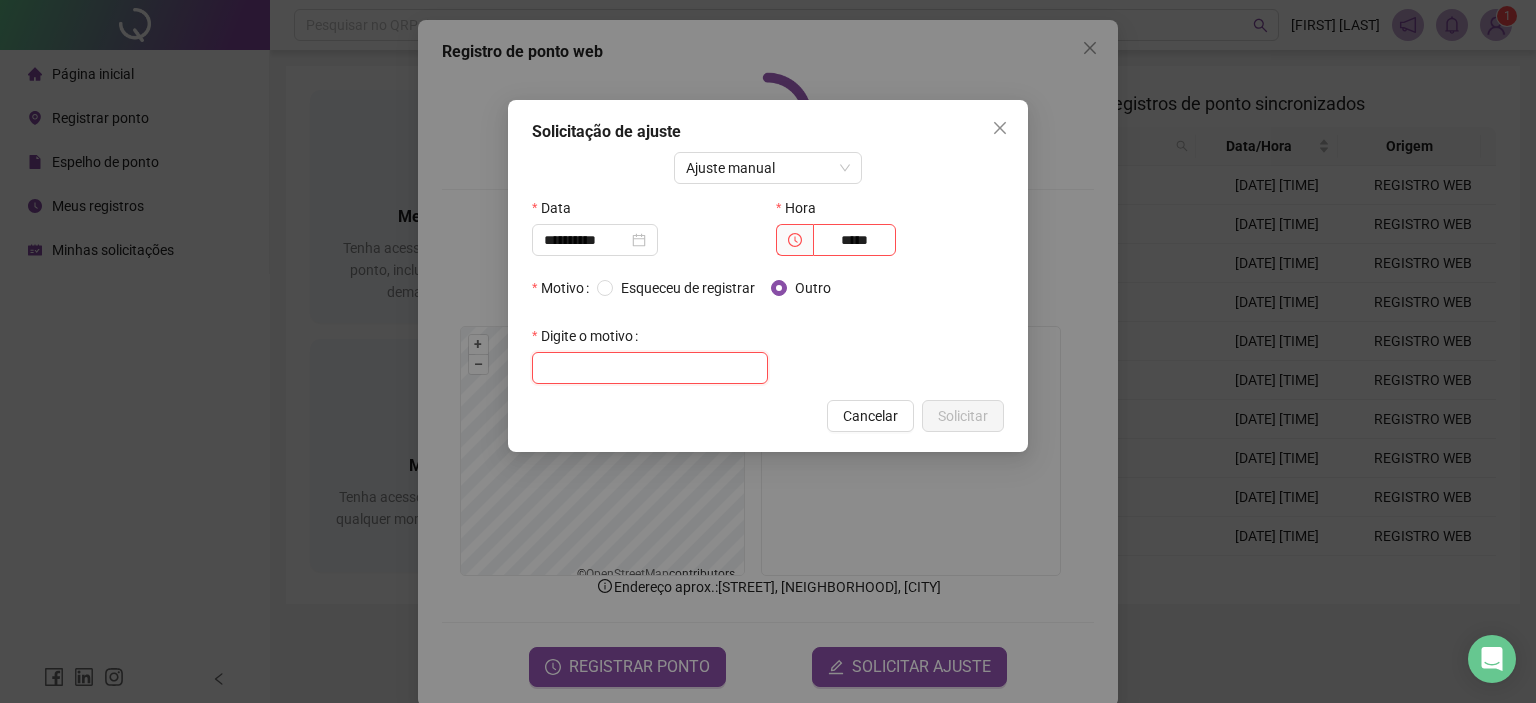 click at bounding box center (650, 368) 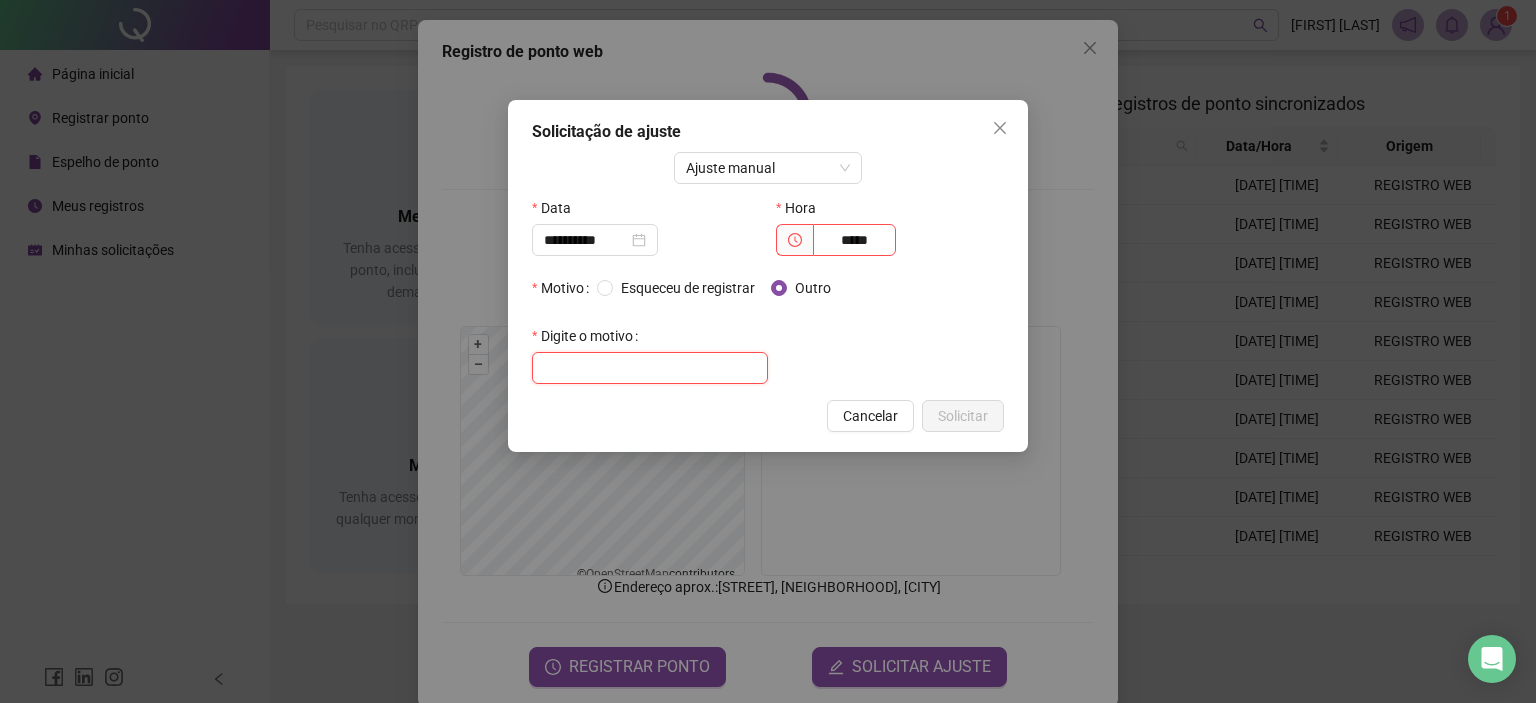 paste on "**********" 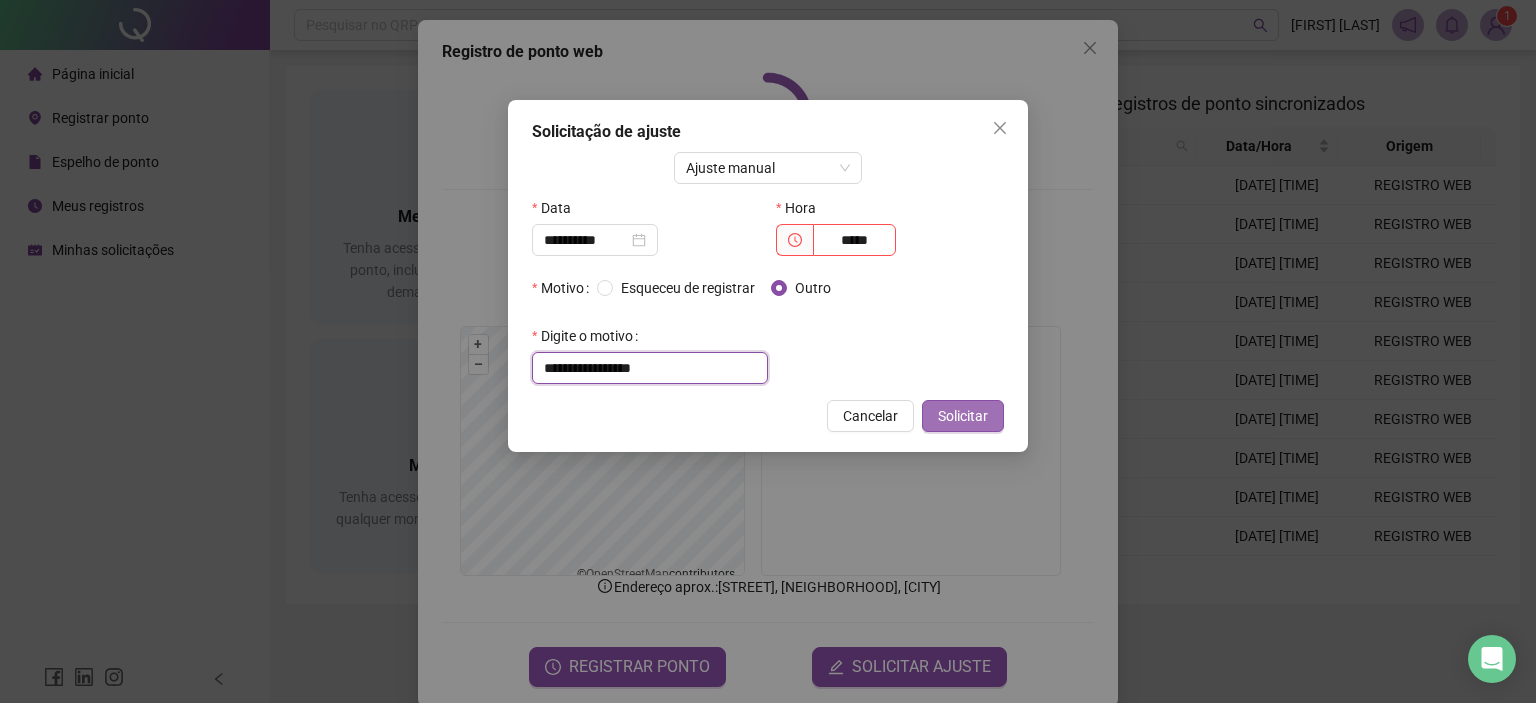 type on "**********" 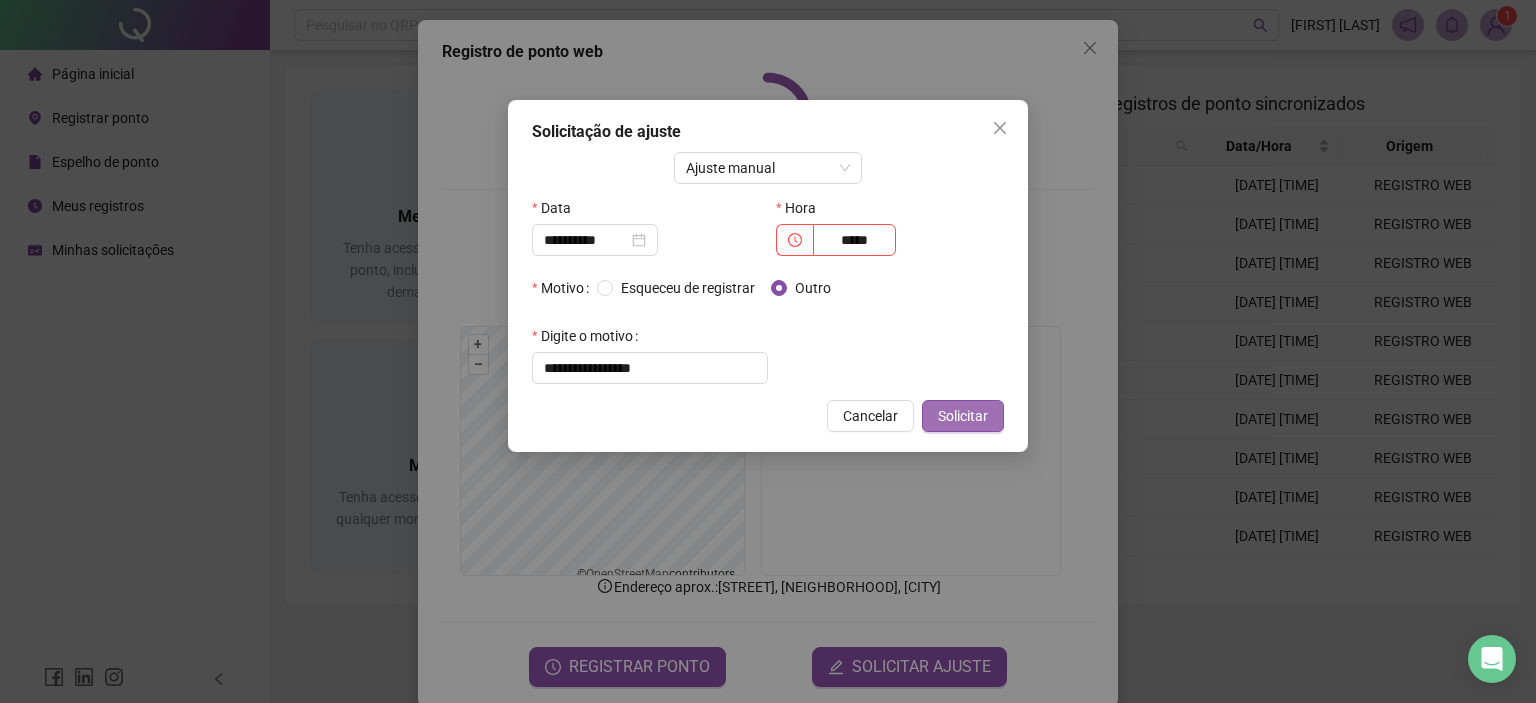 click on "Solicitar" at bounding box center (963, 416) 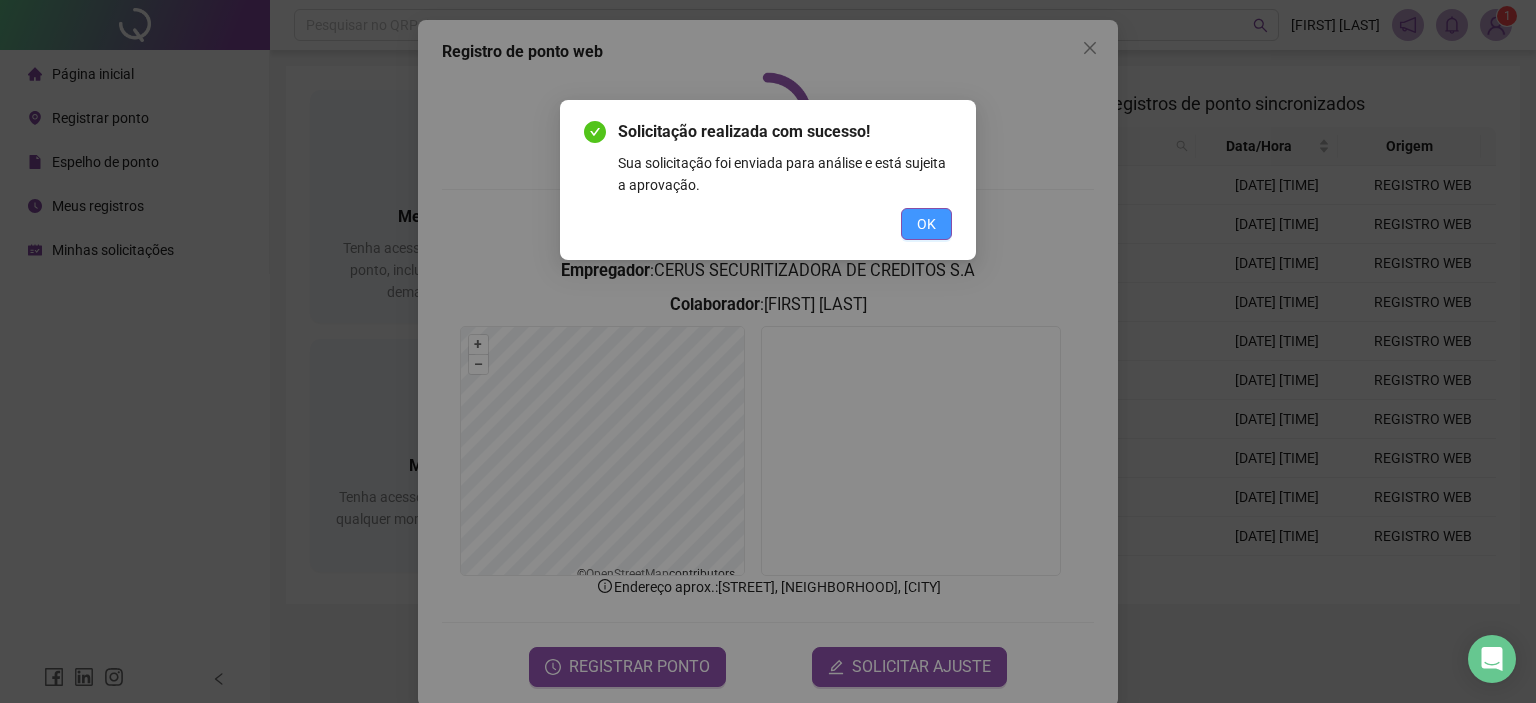 click on "OK" at bounding box center [926, 224] 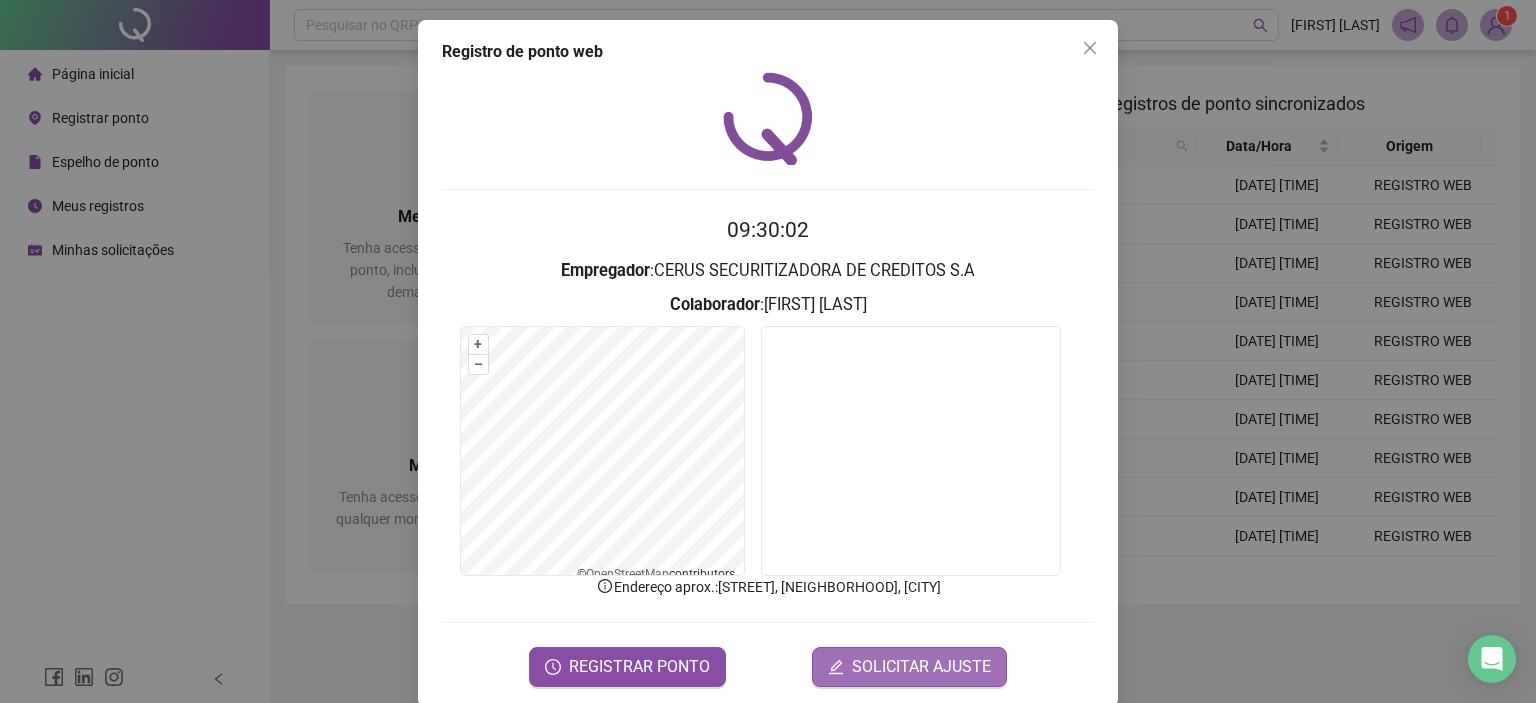 click on "SOLICITAR AJUSTE" at bounding box center (921, 667) 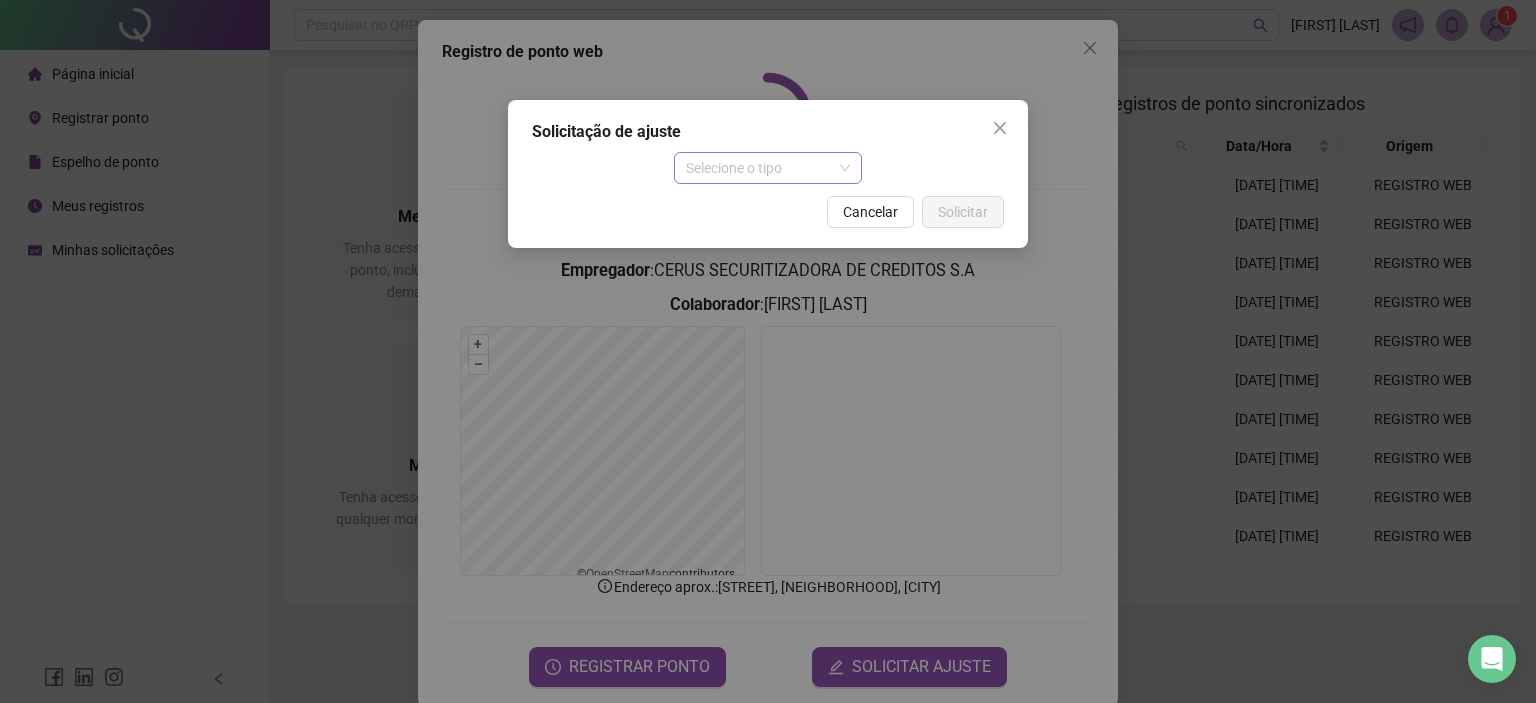 click on "Selecione o tipo" at bounding box center (768, 168) 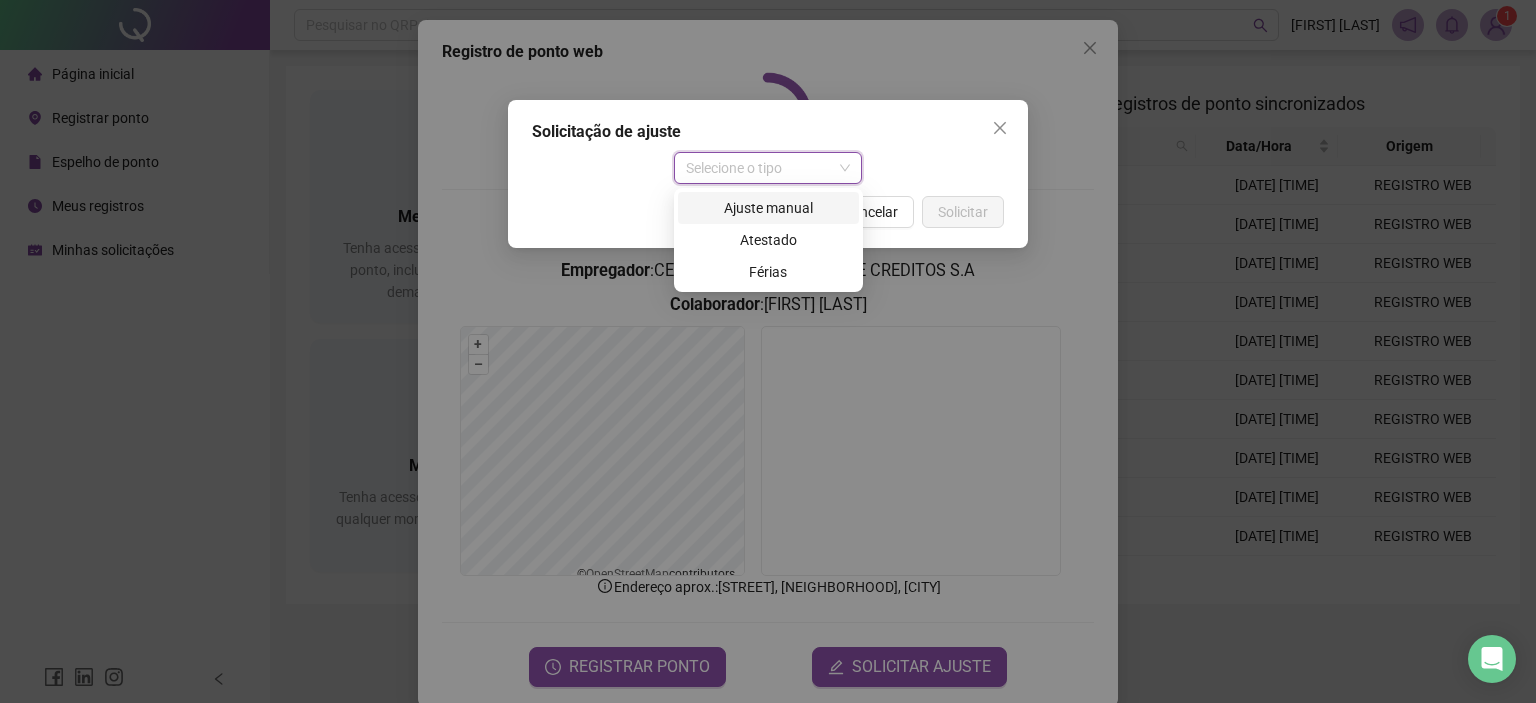 click on "Ajuste manual" at bounding box center (768, 208) 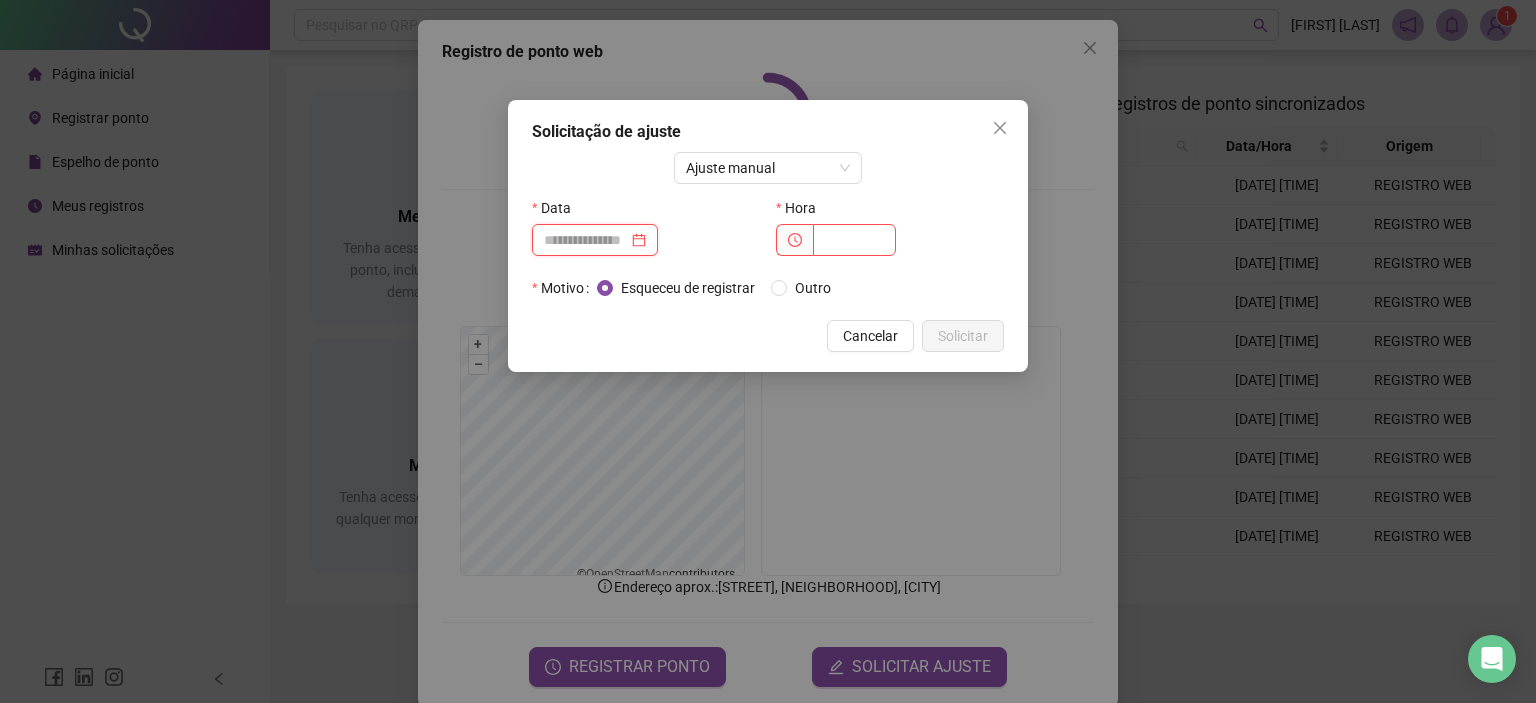 click at bounding box center [586, 240] 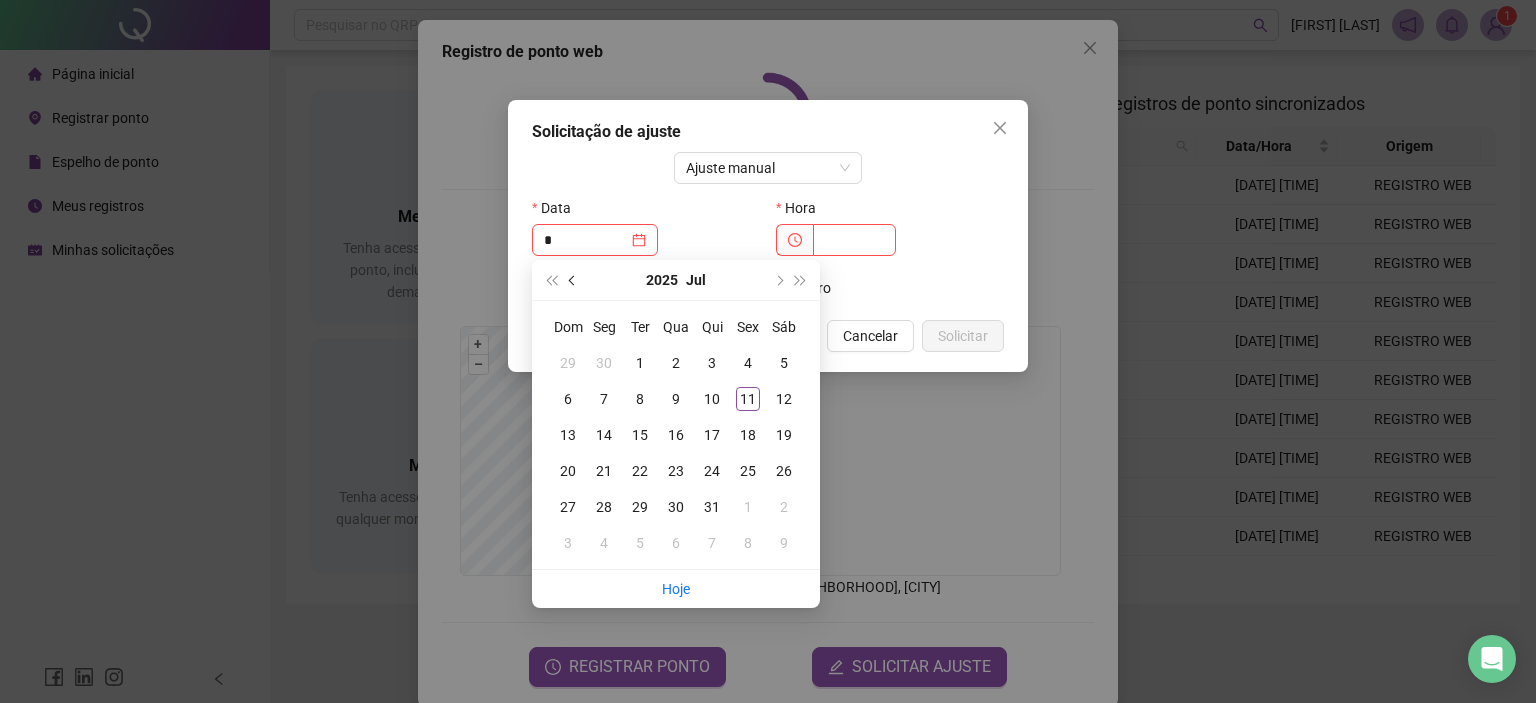 click at bounding box center (573, 280) 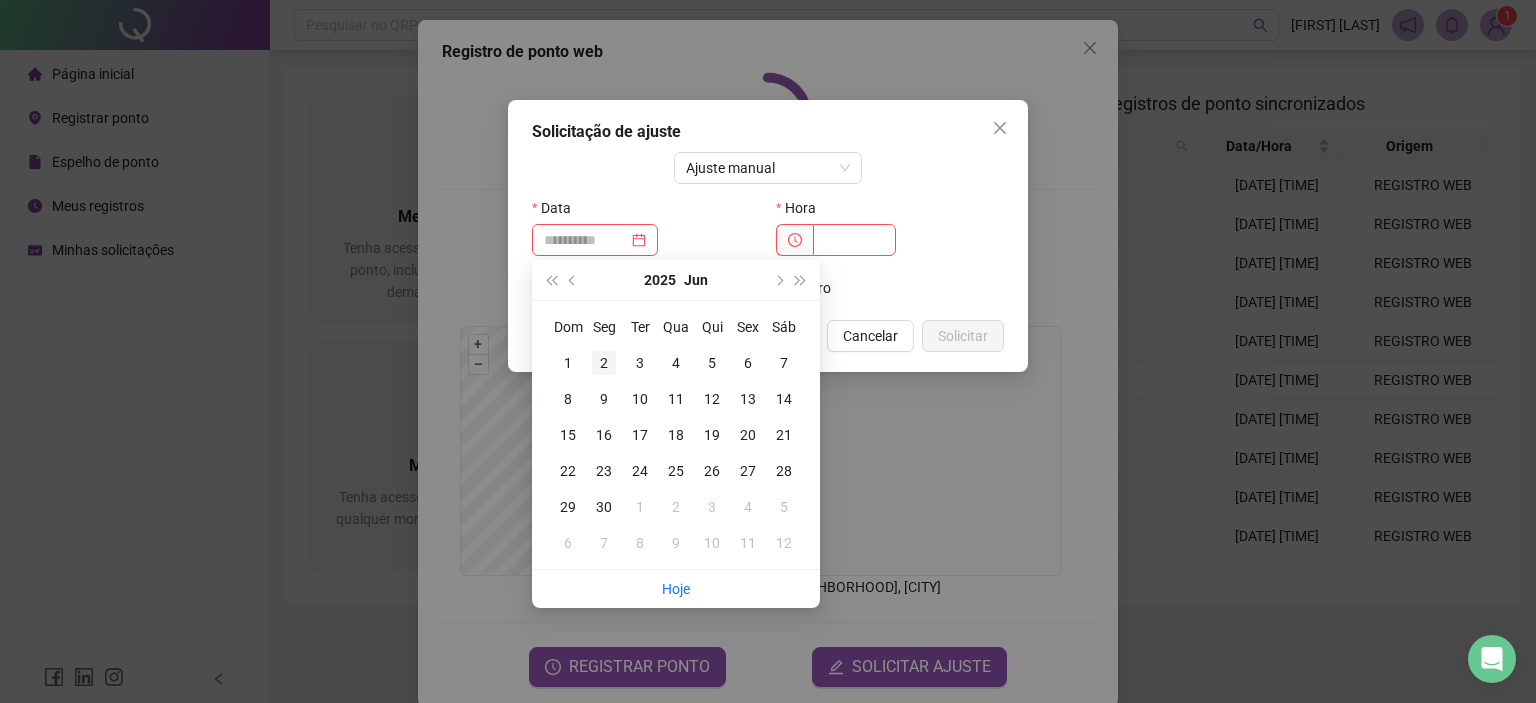 type on "**********" 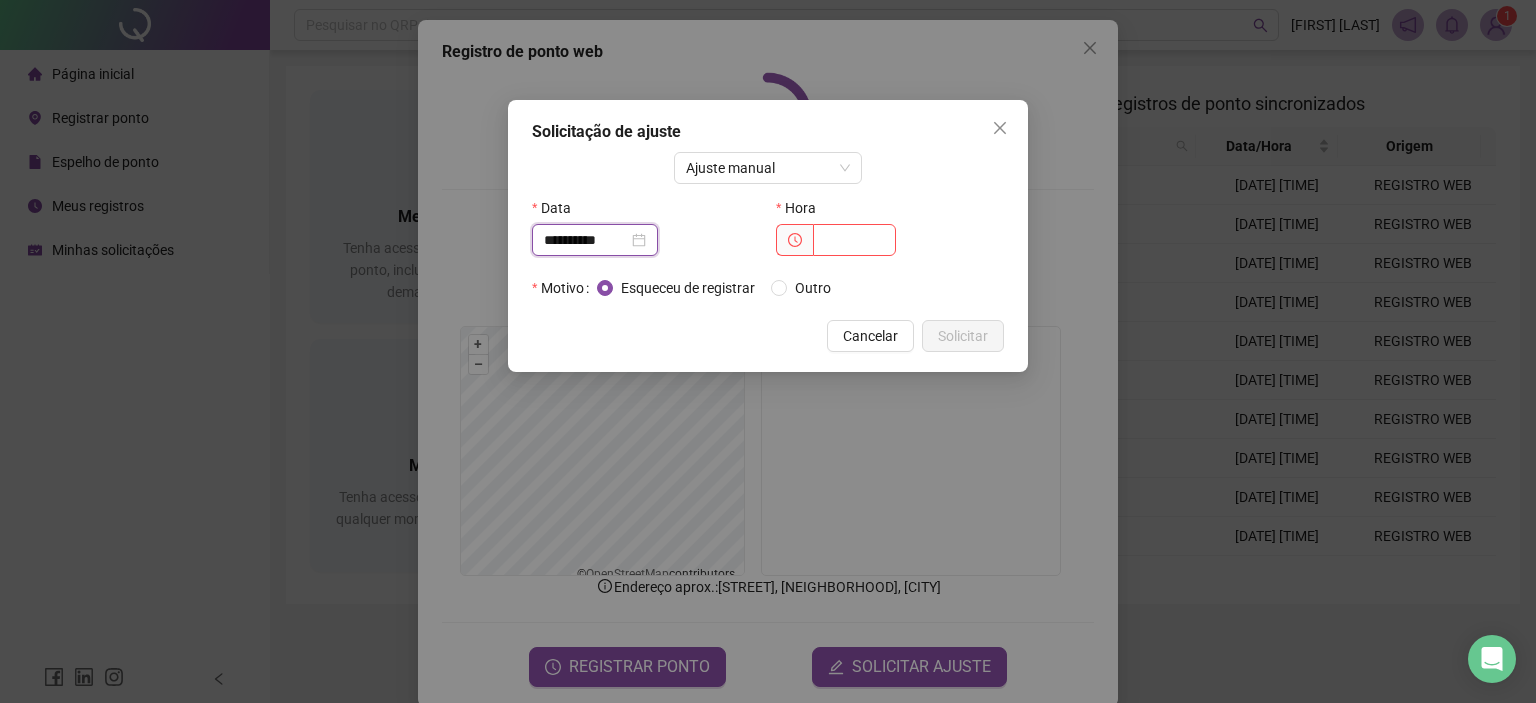 click on "**********" at bounding box center (586, 240) 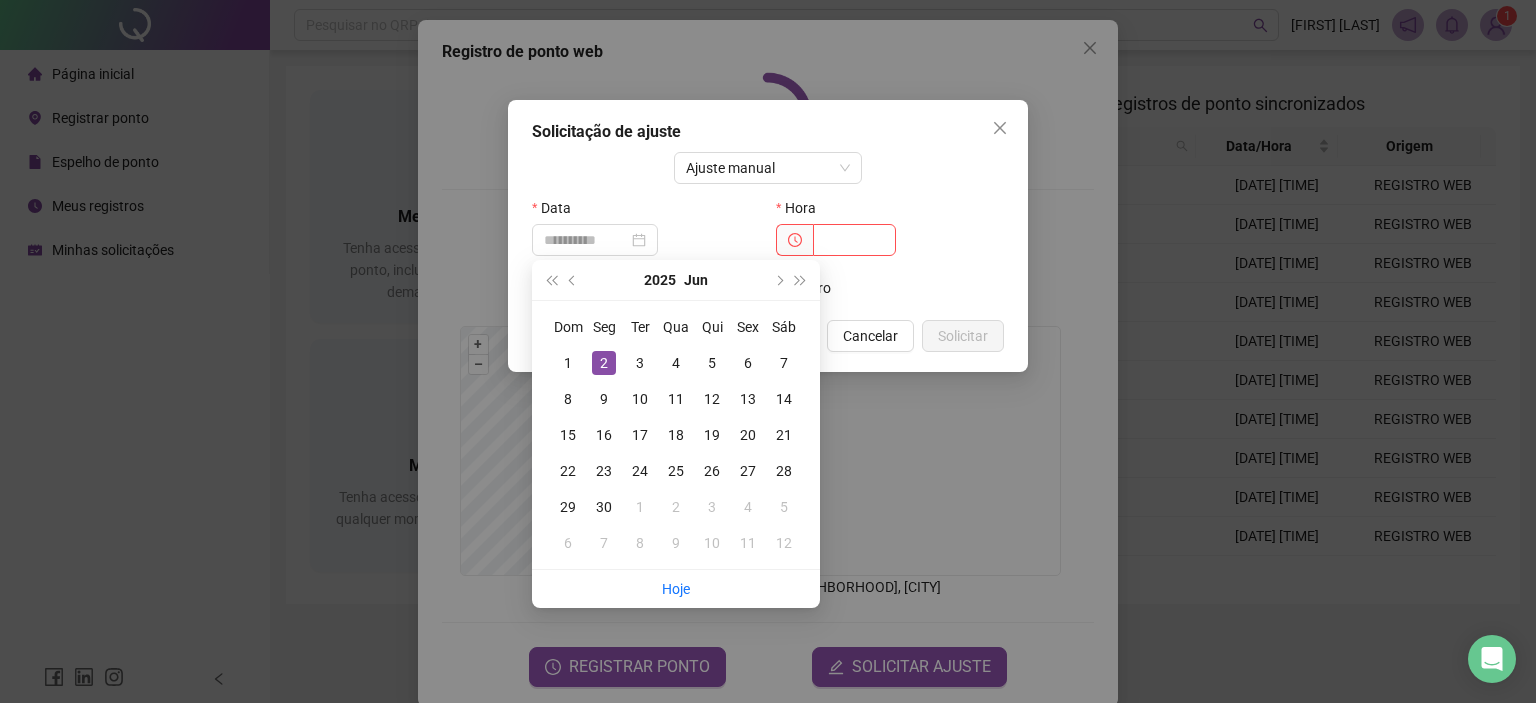 click on "2" at bounding box center (604, 363) 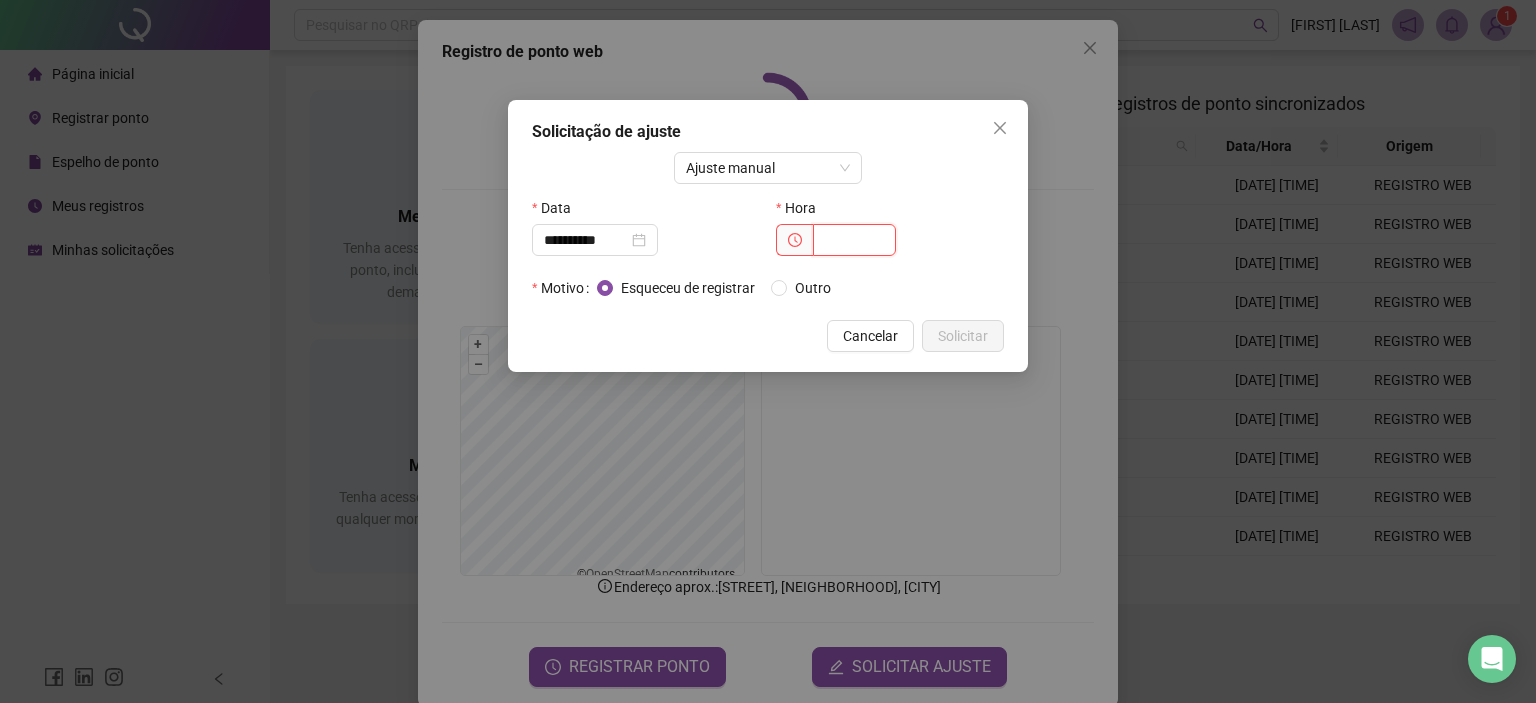 drag, startPoint x: 846, startPoint y: 230, endPoint x: 846, endPoint y: 241, distance: 11 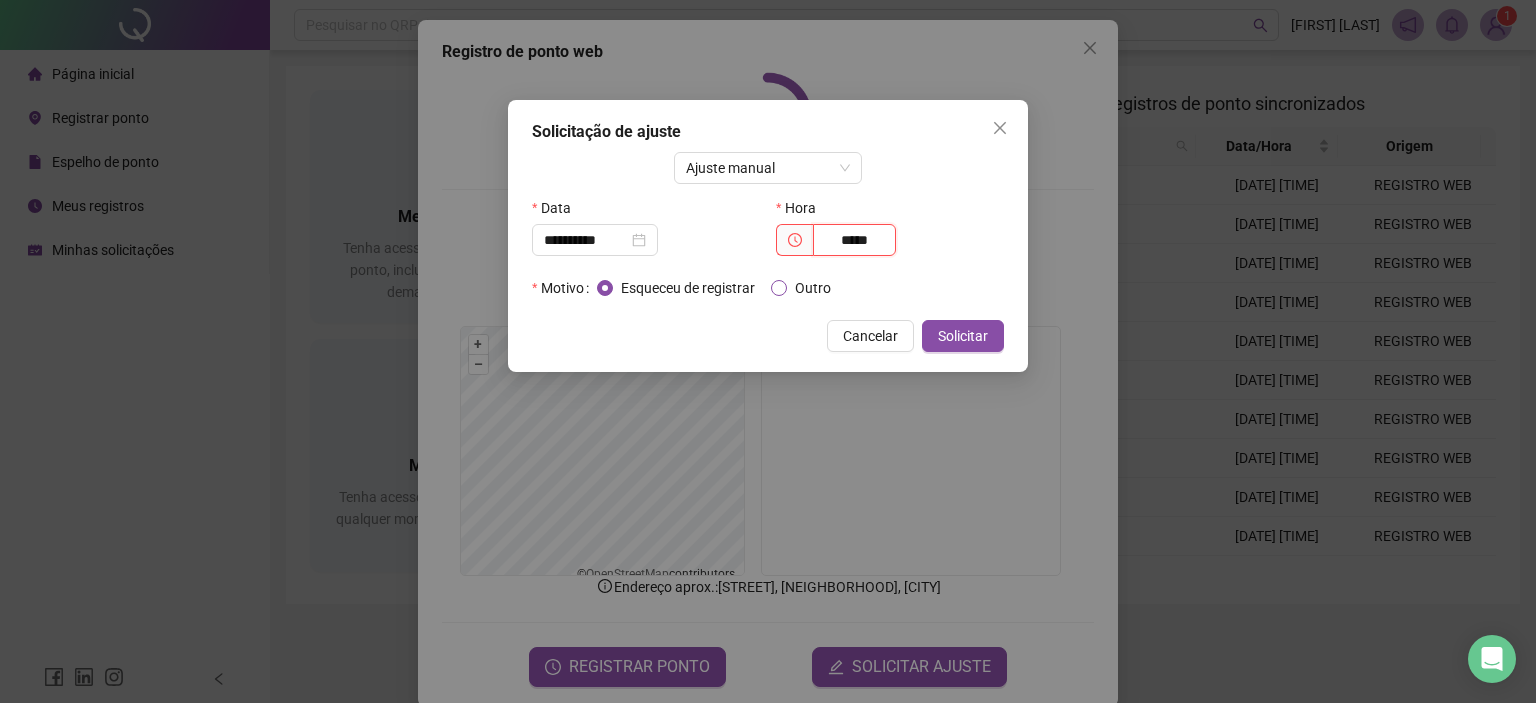 type on "*****" 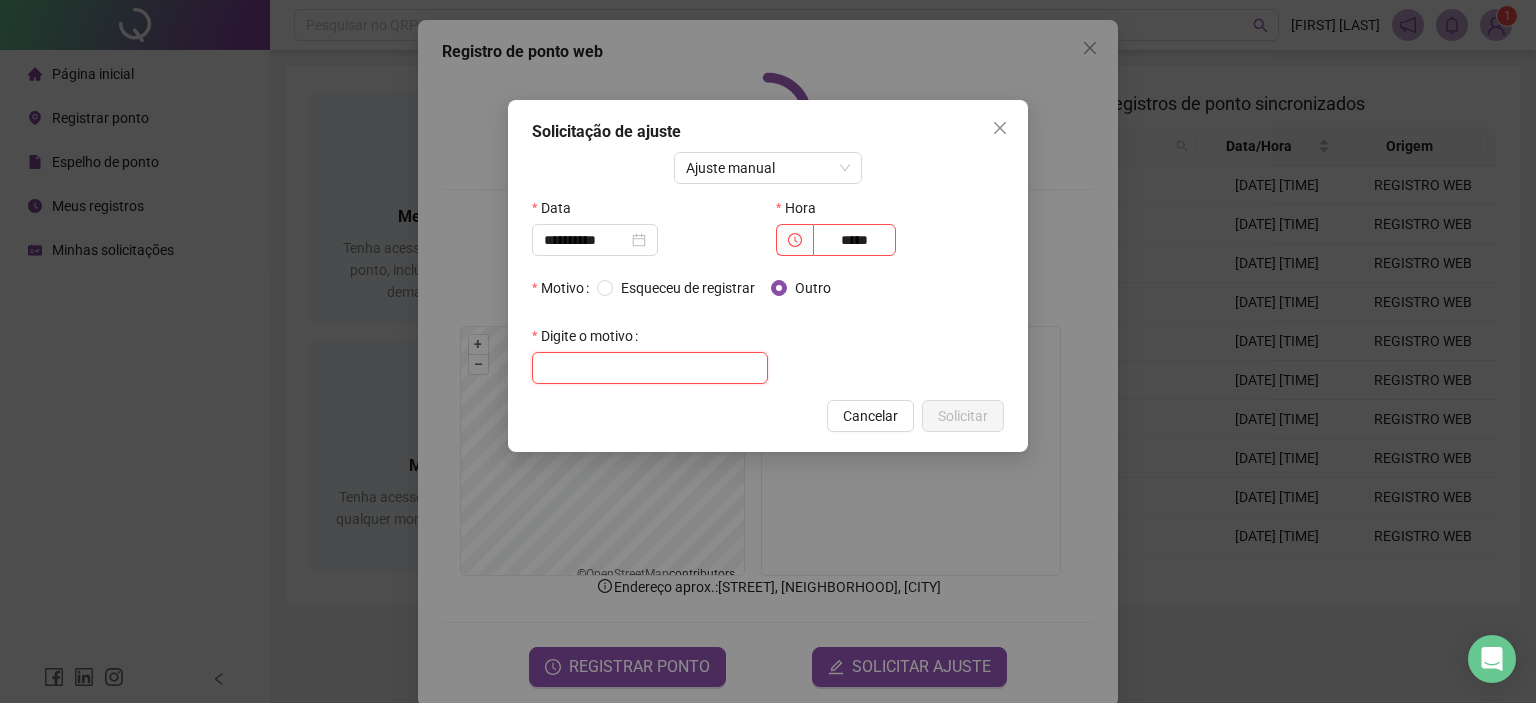 click at bounding box center [650, 368] 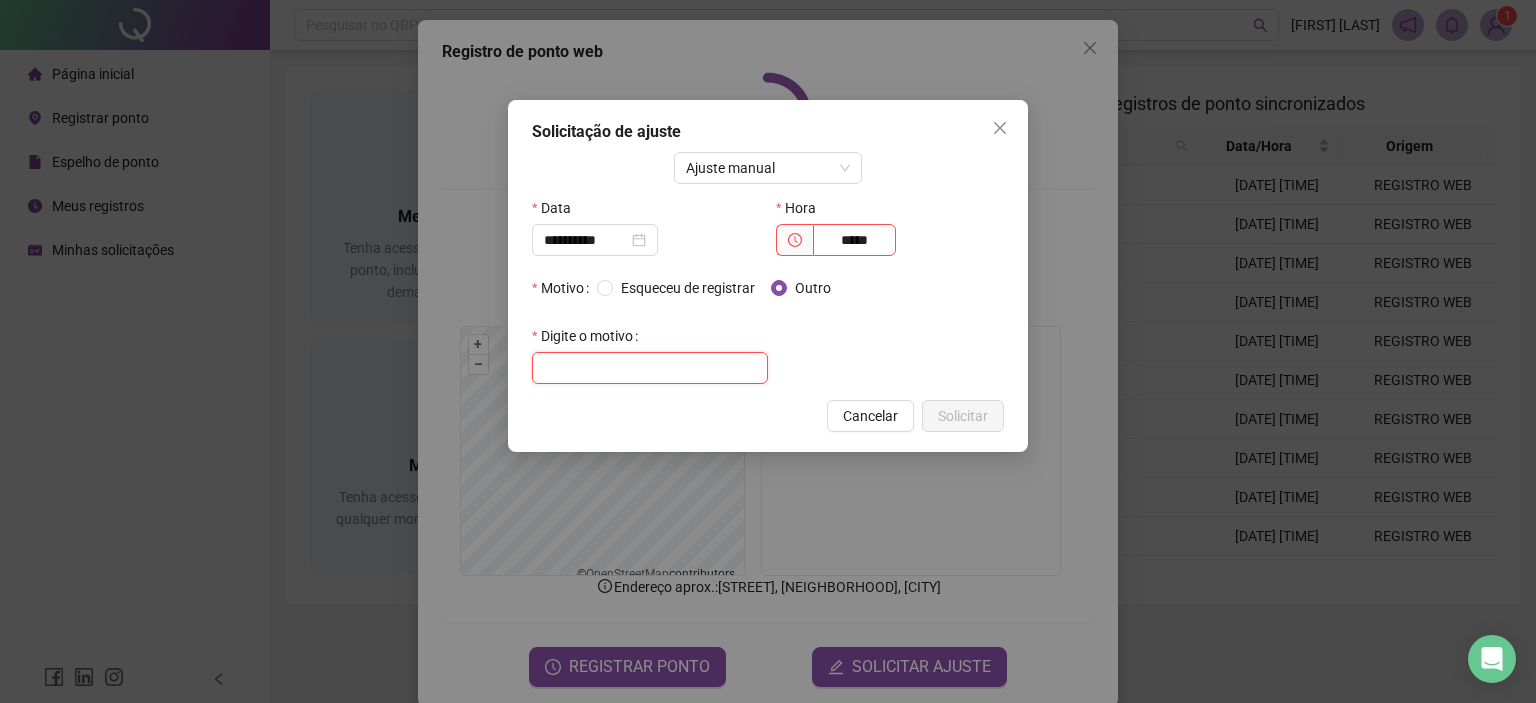 paste on "**********" 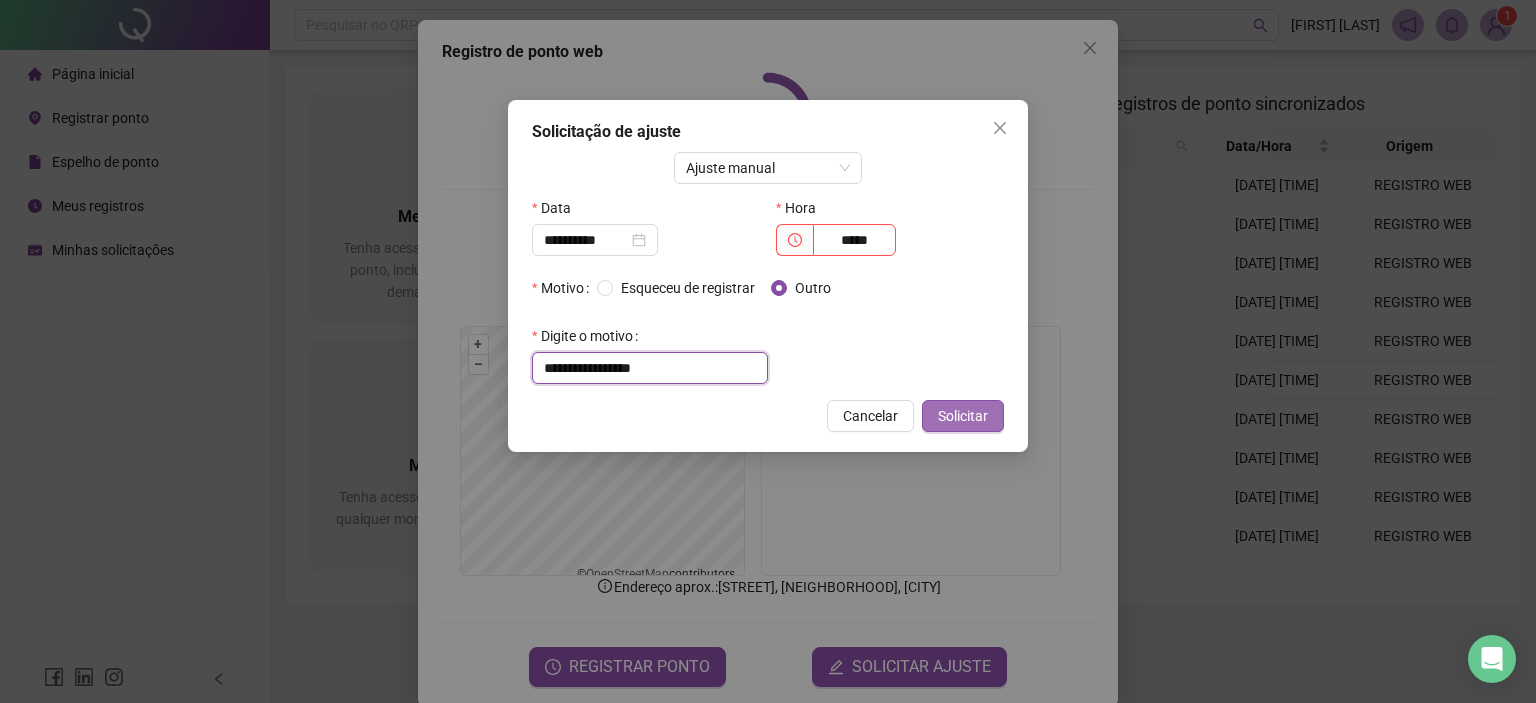 type on "**********" 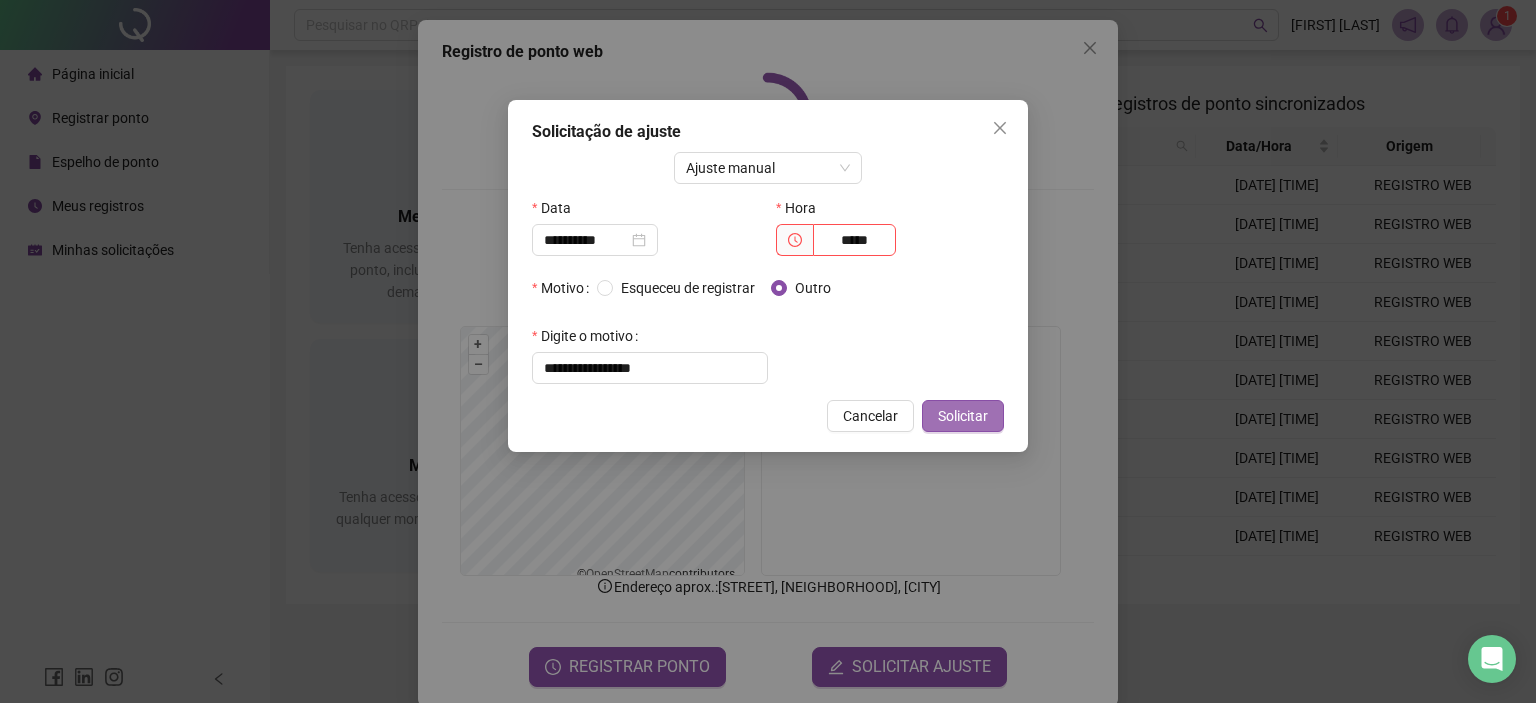 click on "Solicitar" at bounding box center (963, 416) 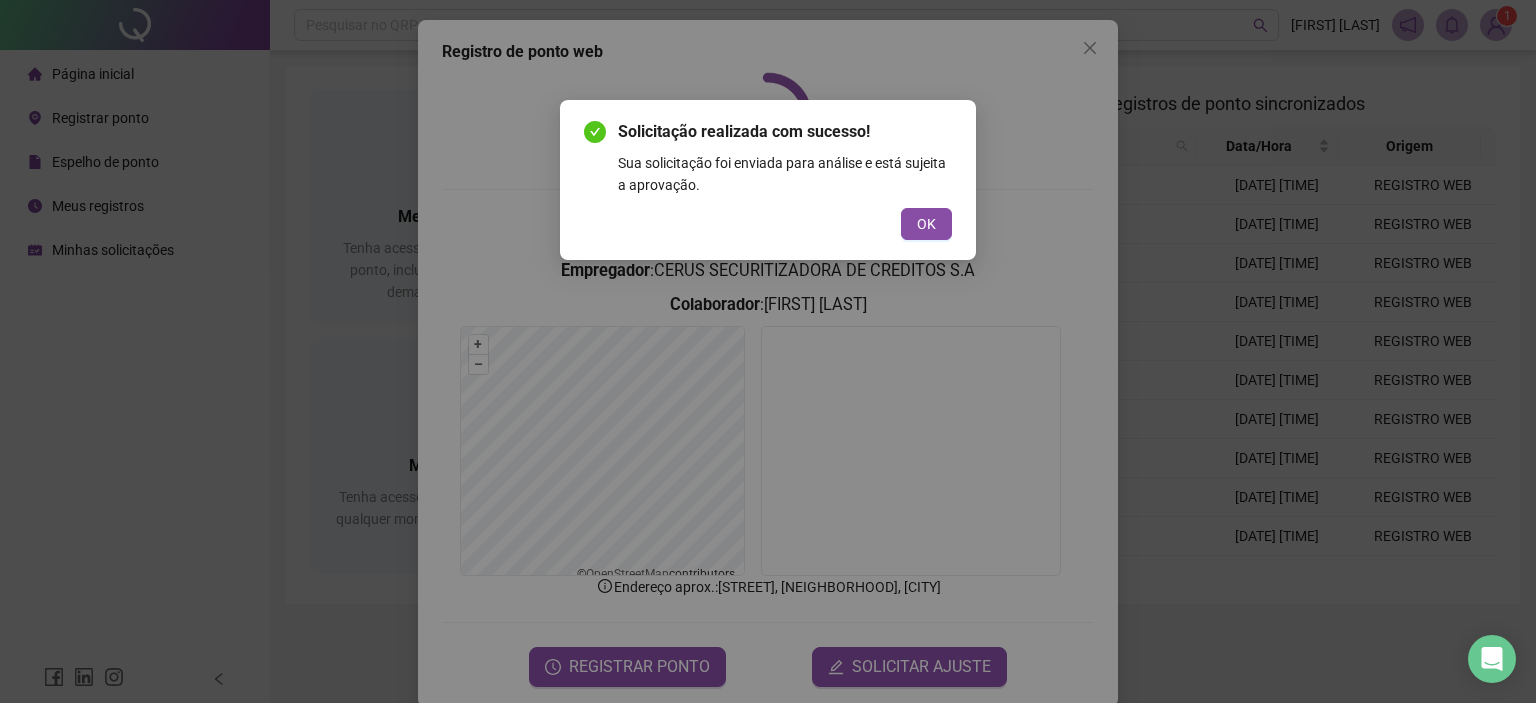 click on "OK" at bounding box center [926, 224] 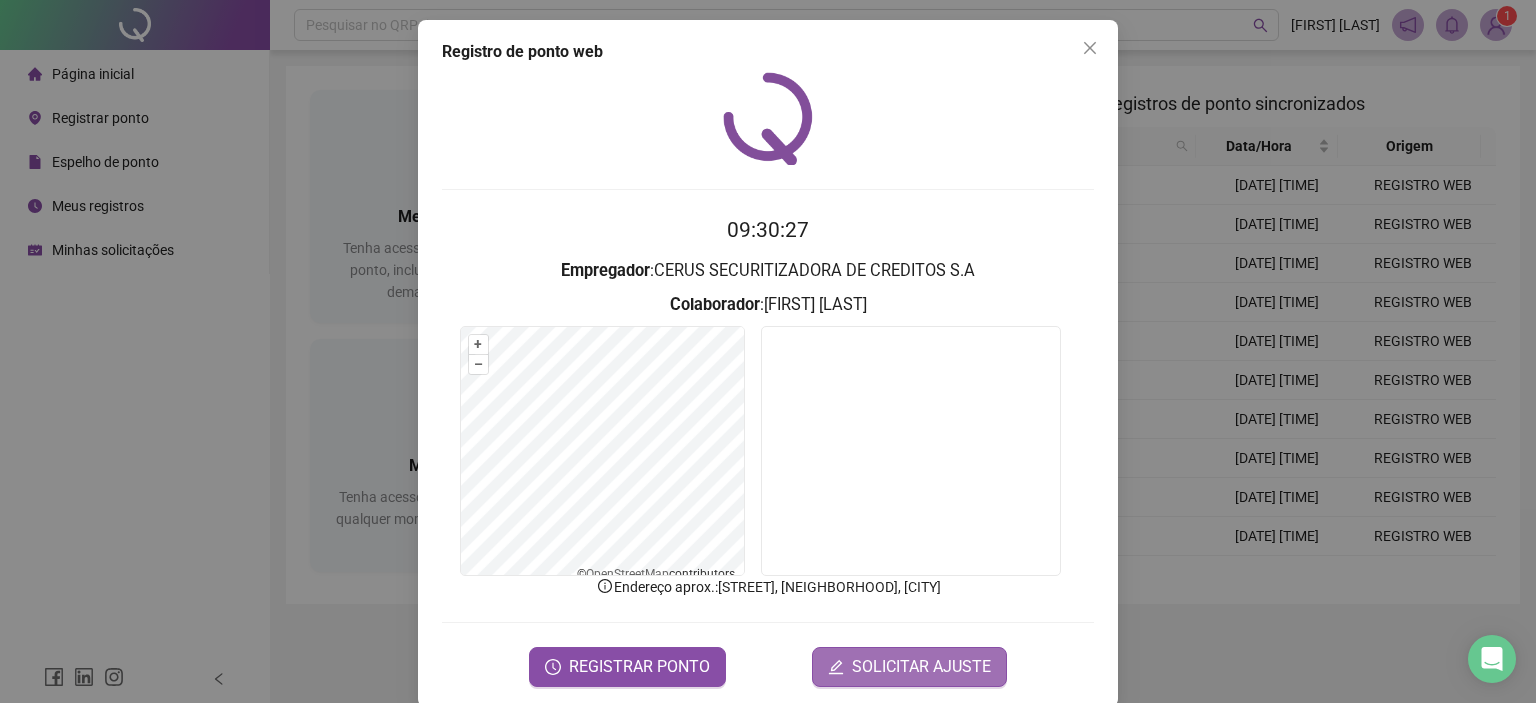 click on "SOLICITAR AJUSTE" at bounding box center (921, 667) 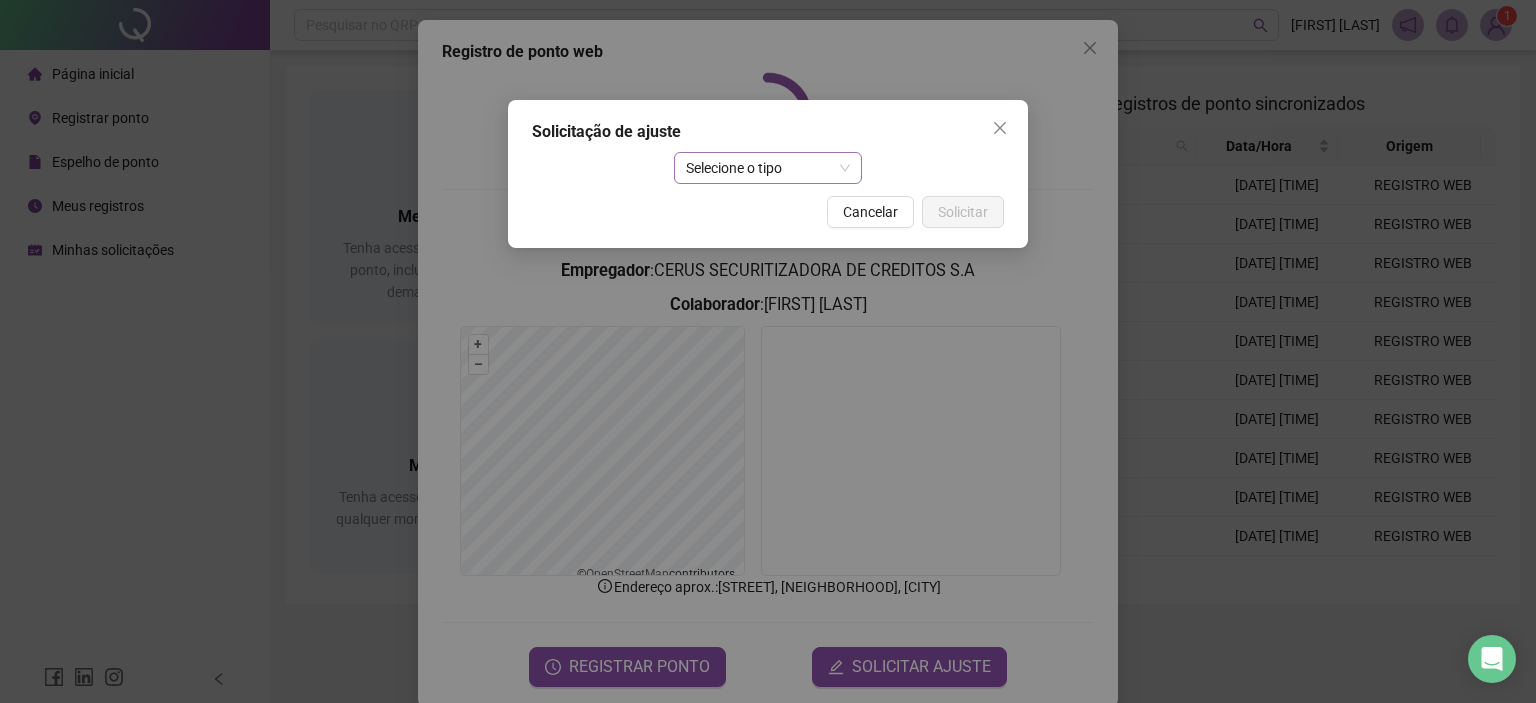 click on "Selecione o tipo" at bounding box center [768, 168] 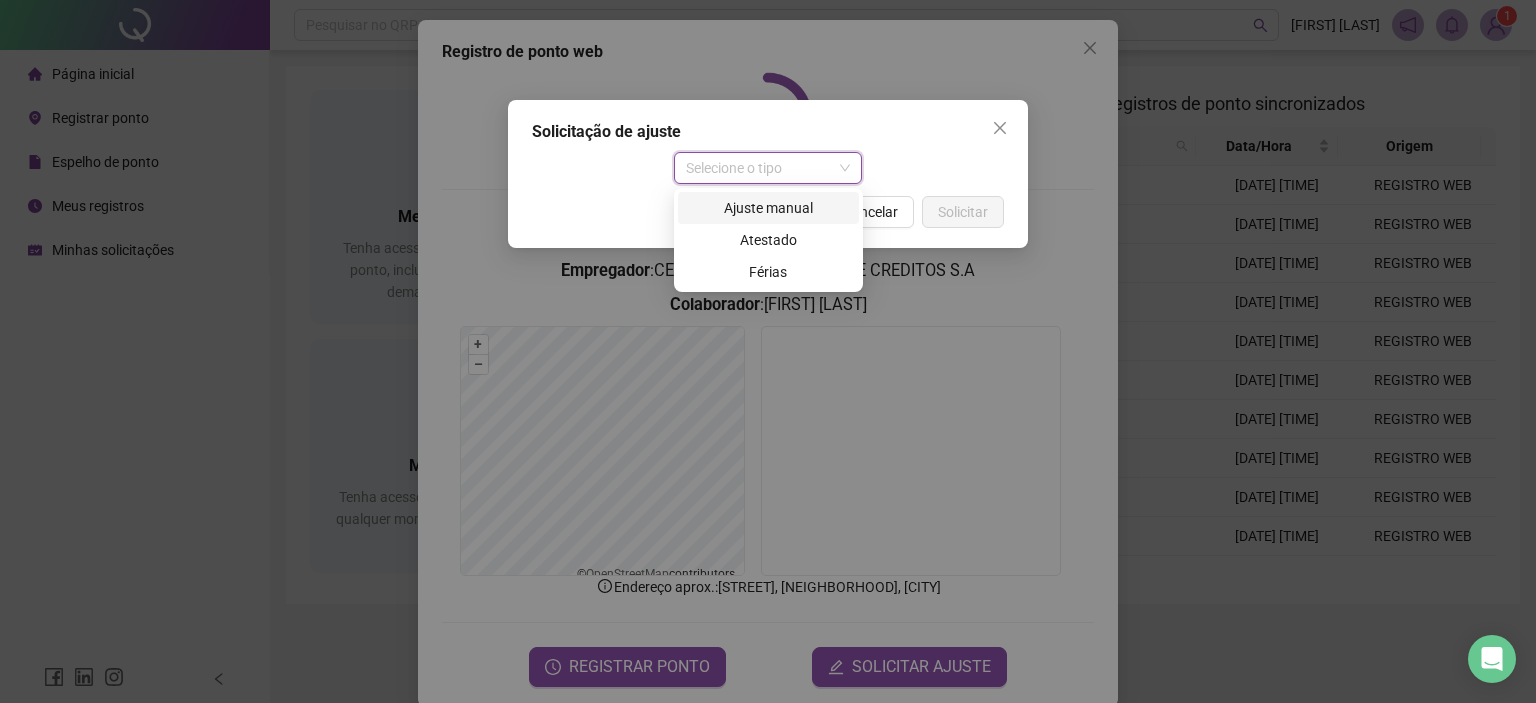 click on "Ajuste manual" at bounding box center [768, 208] 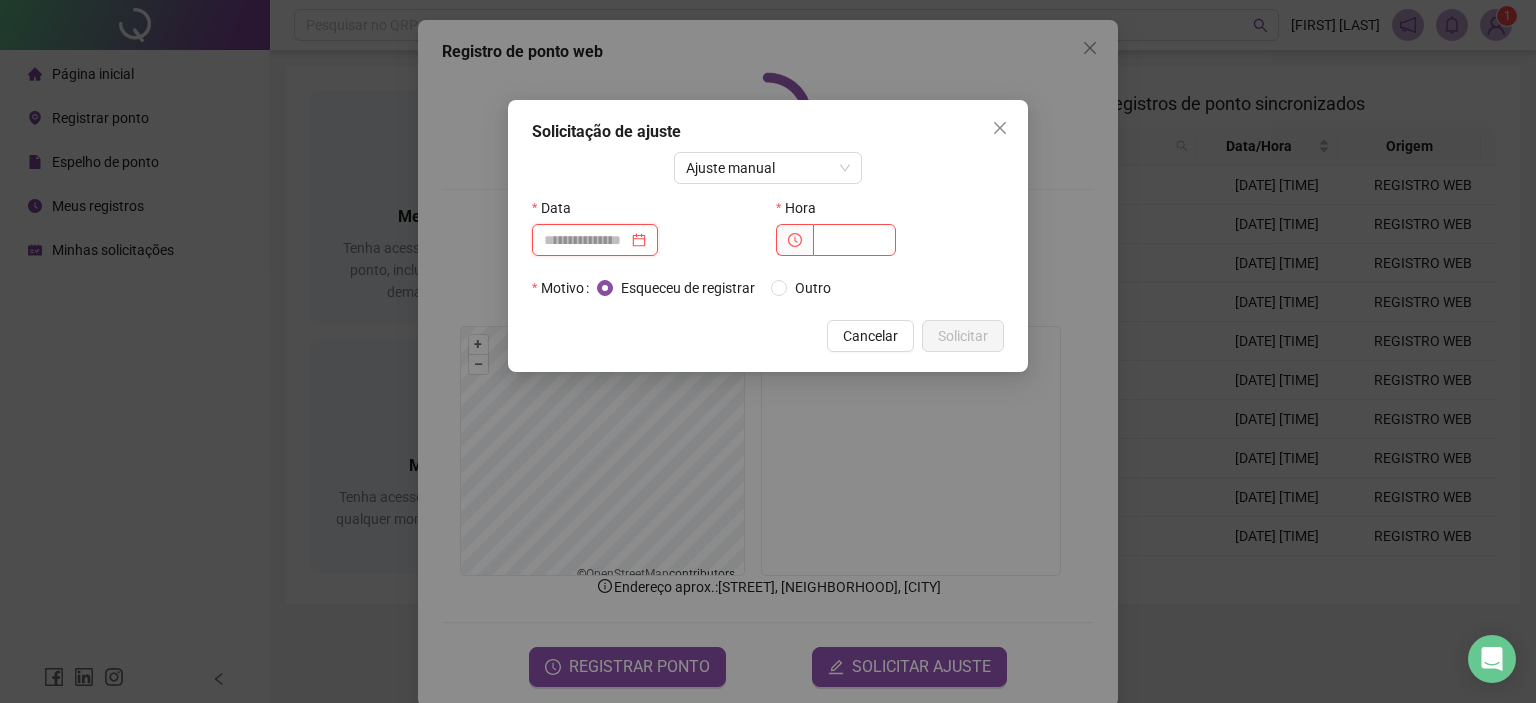 click at bounding box center (586, 240) 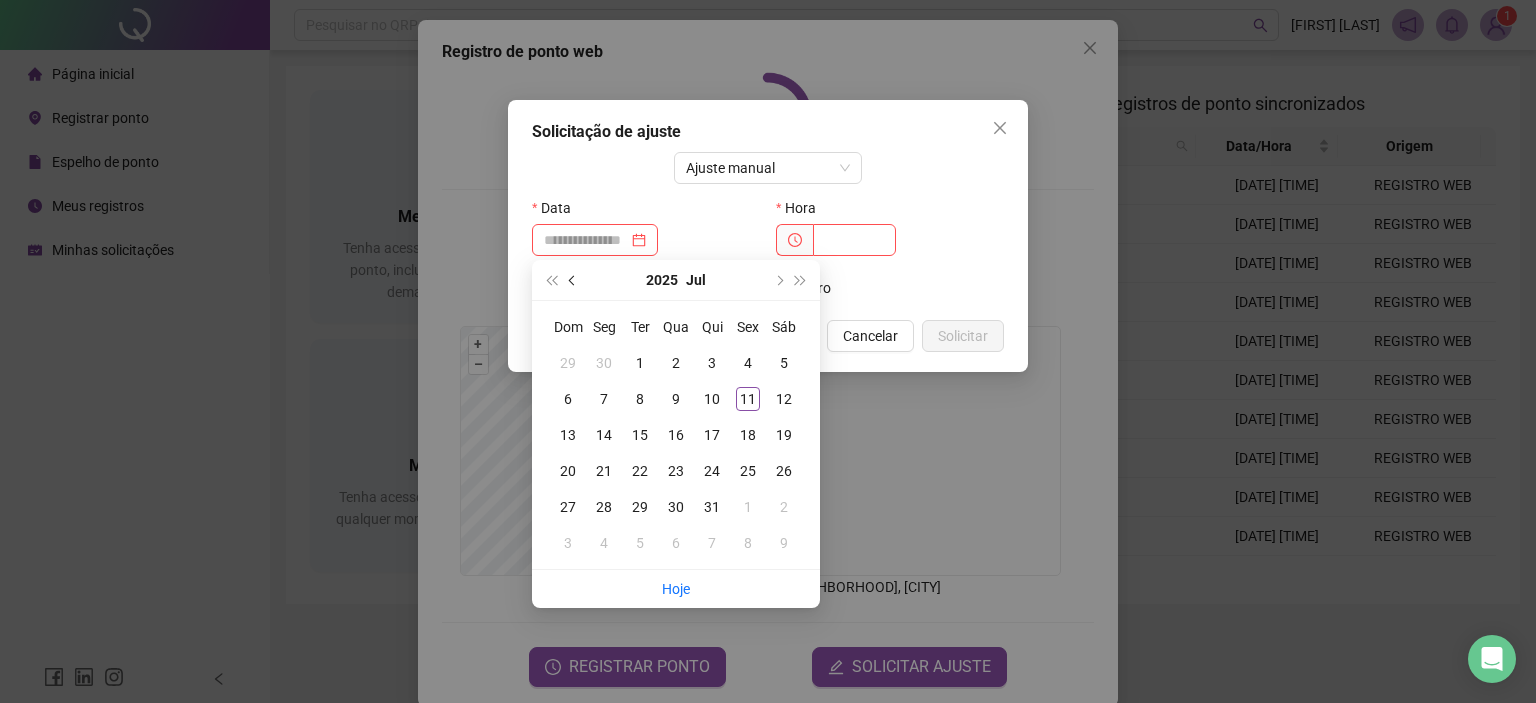 click at bounding box center [574, 280] 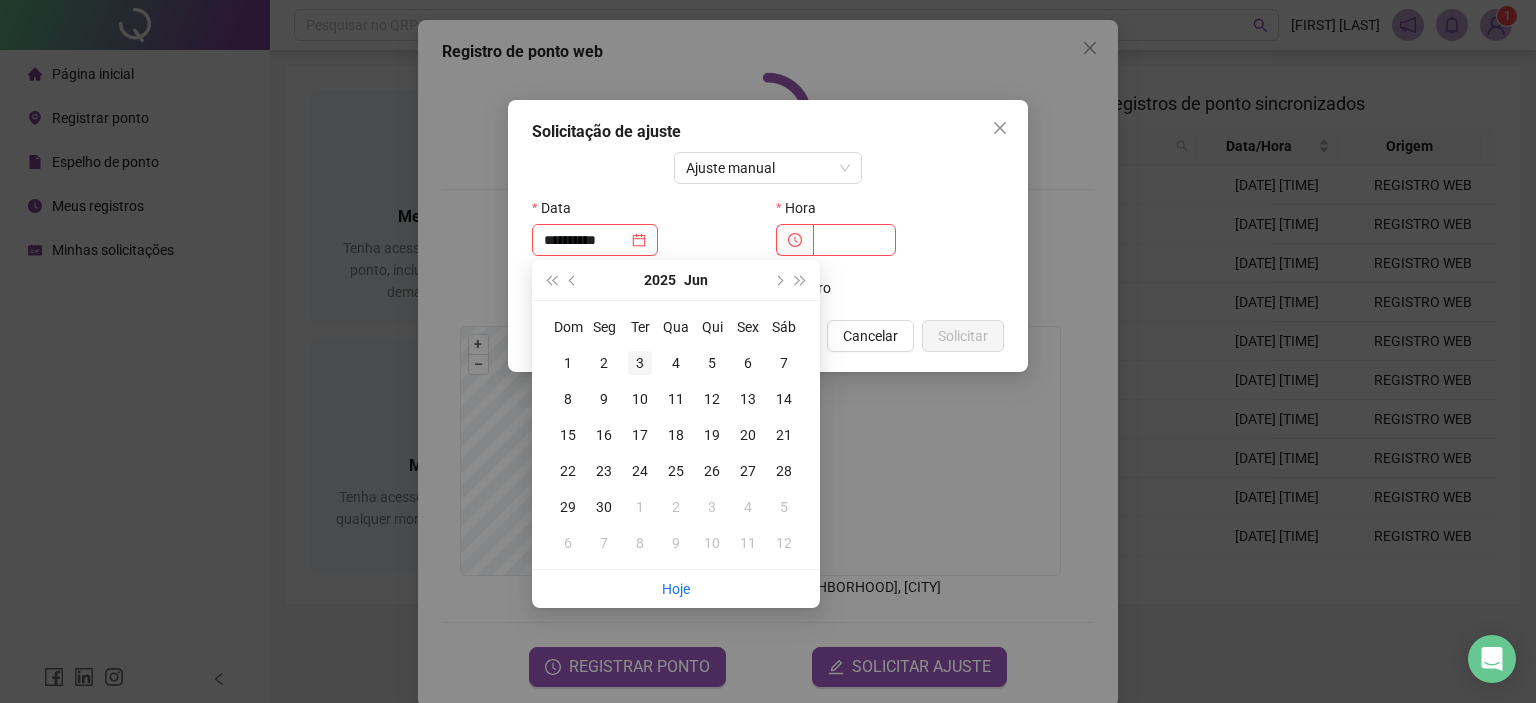 type on "**********" 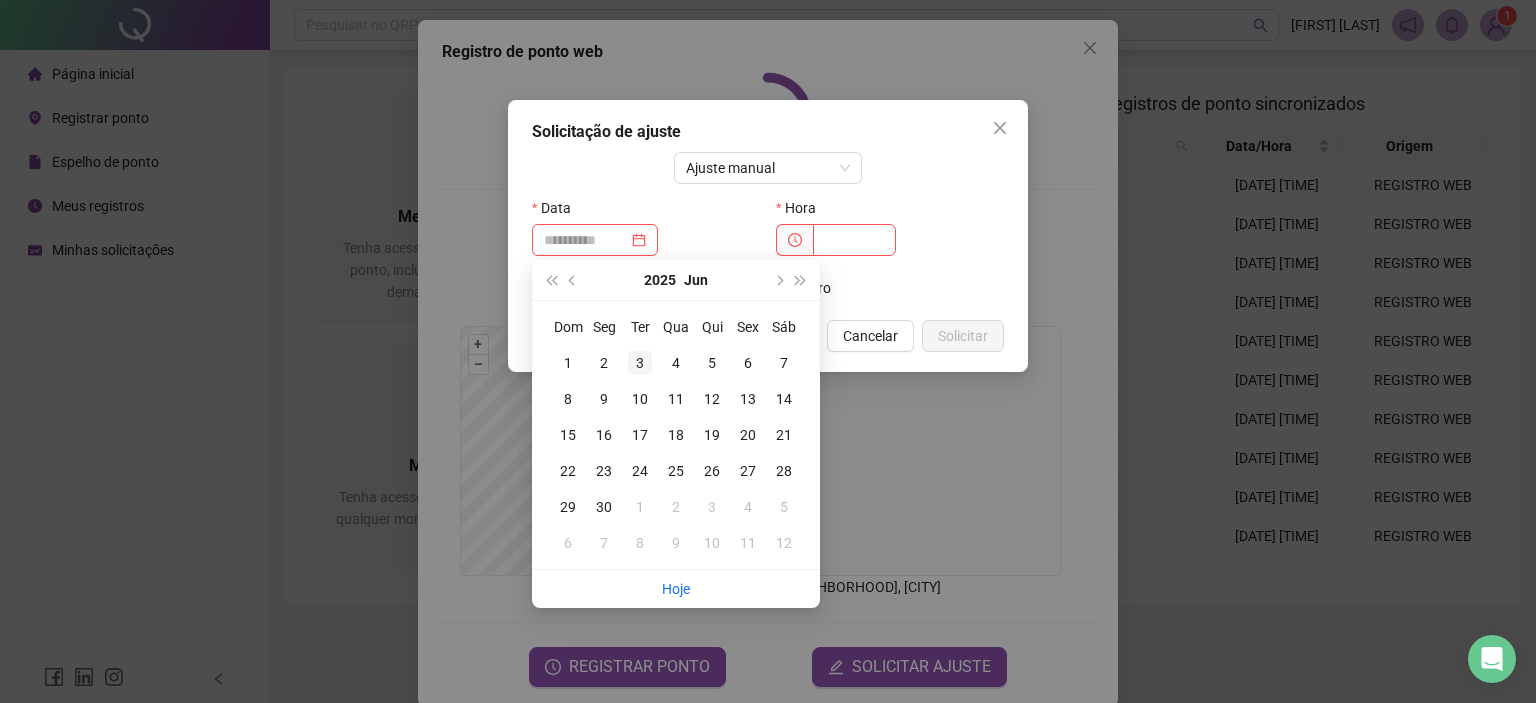 click on "3" at bounding box center (640, 363) 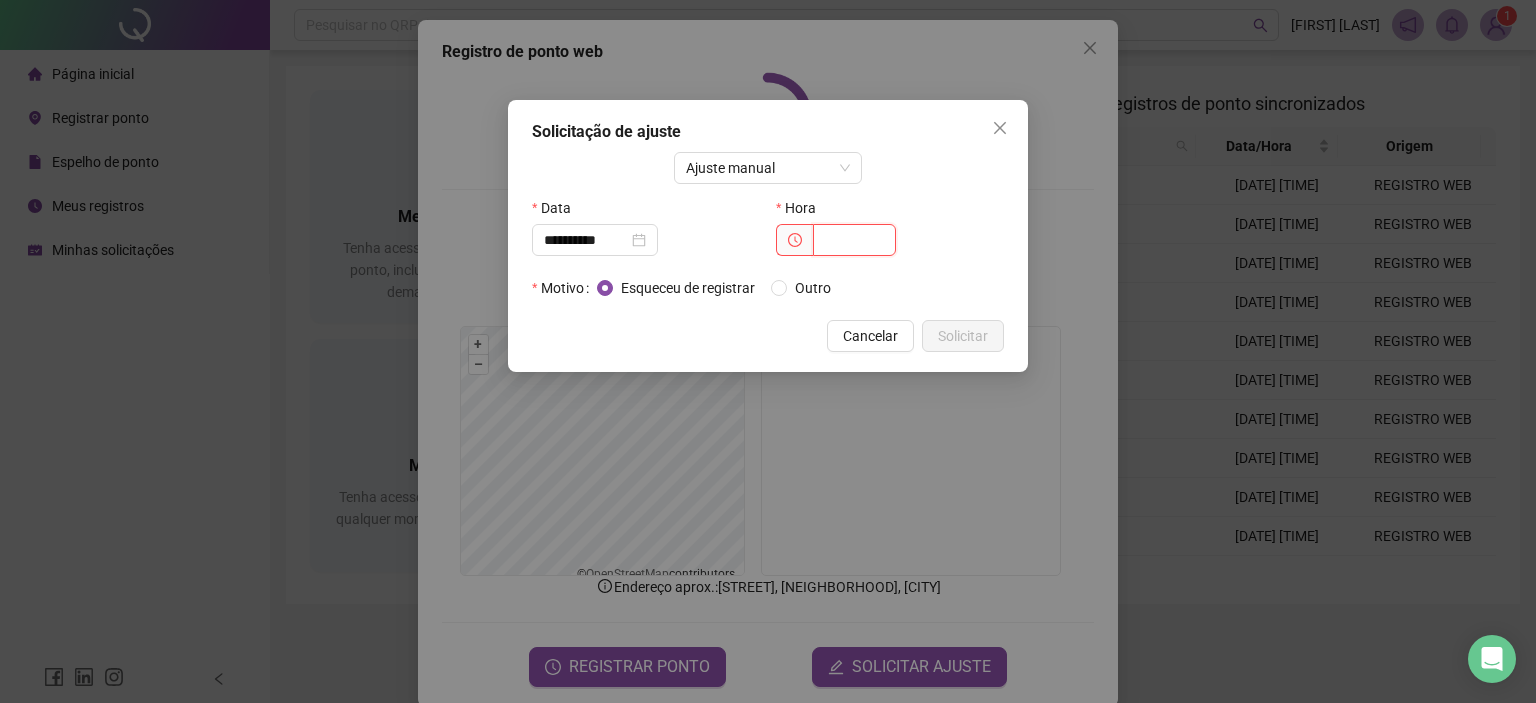 click at bounding box center [854, 240] 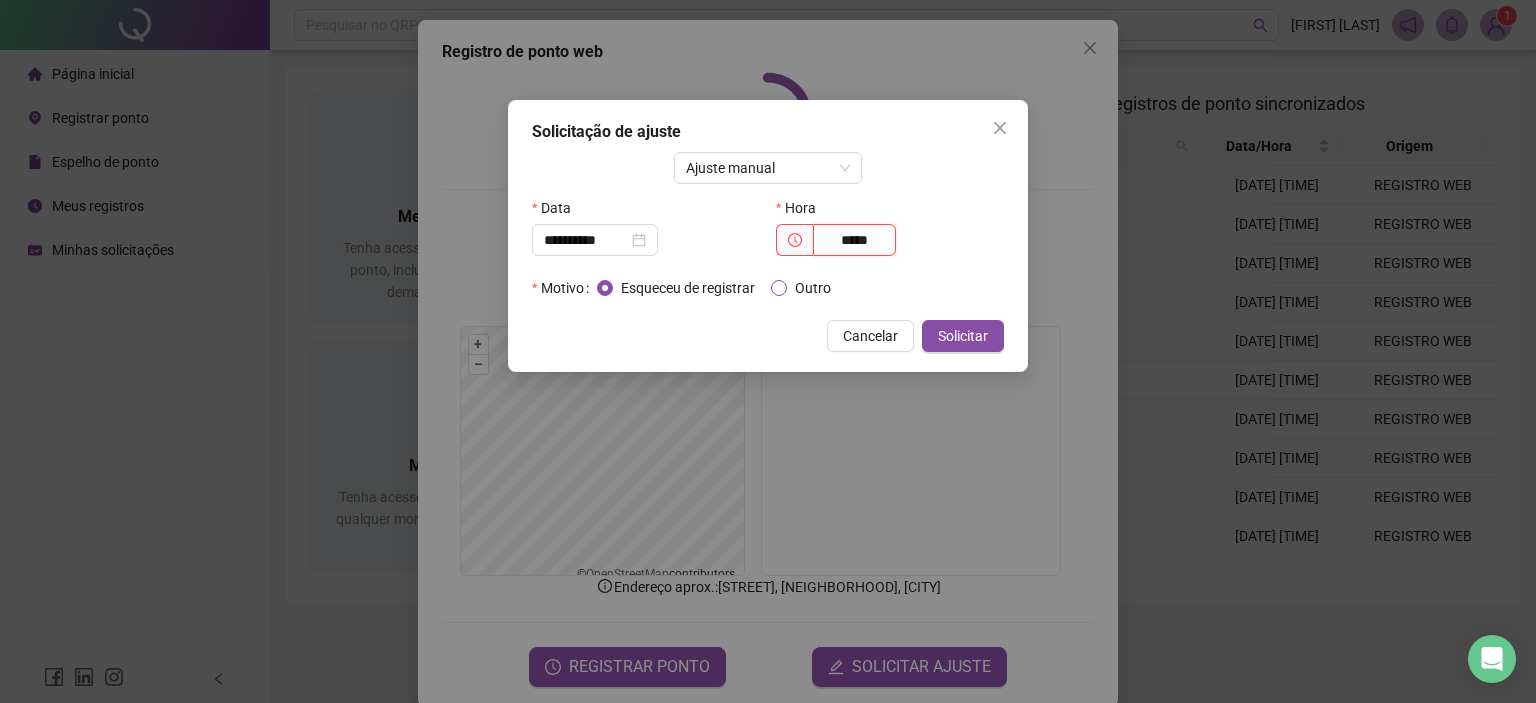 type on "*****" 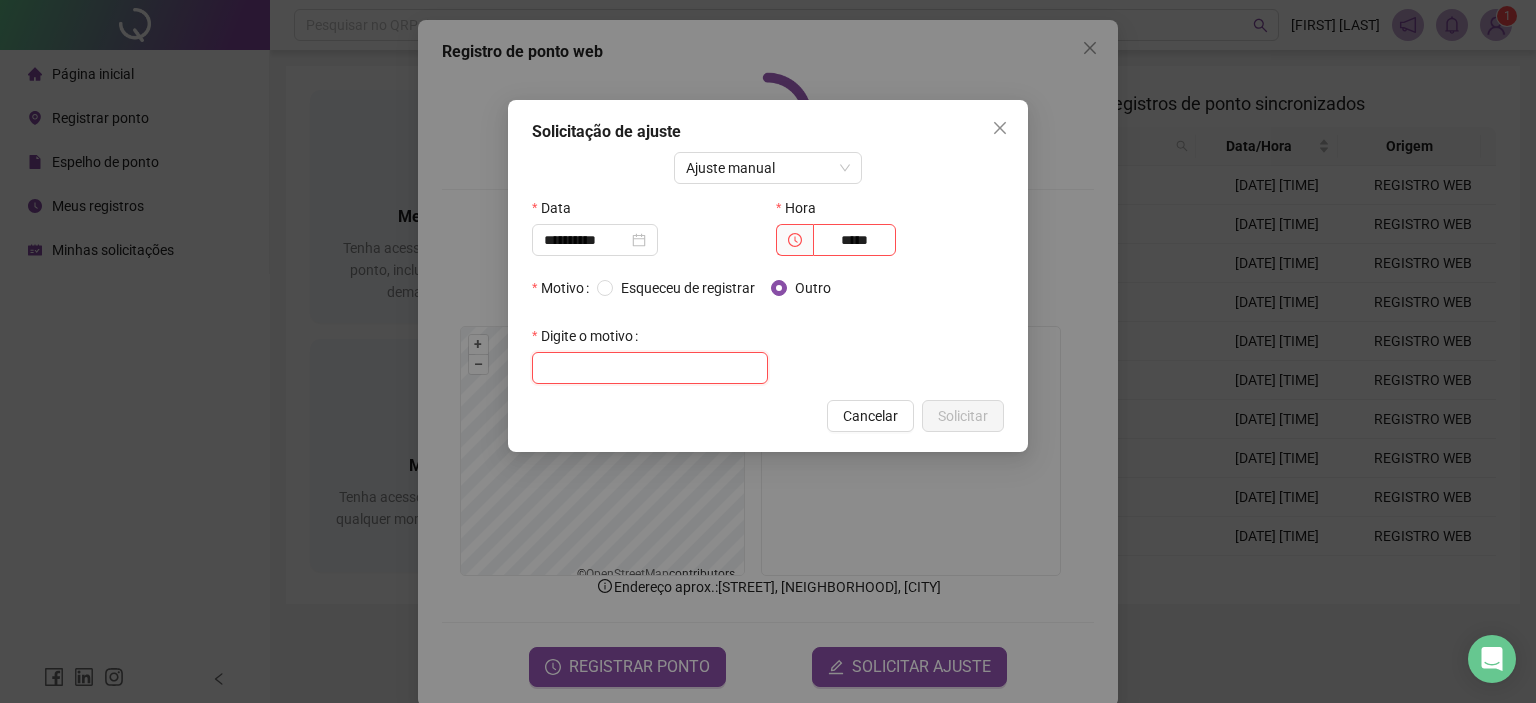 click at bounding box center (650, 368) 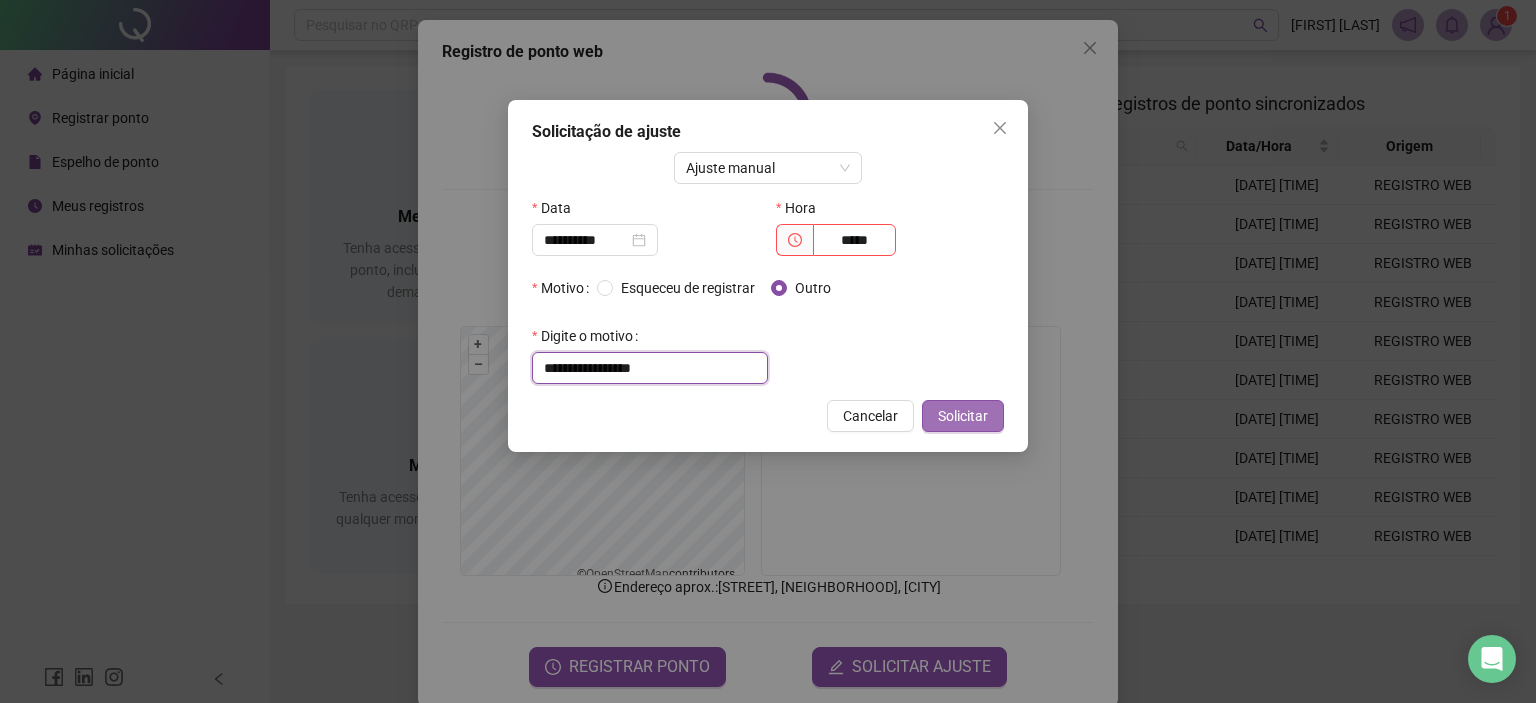 type on "**********" 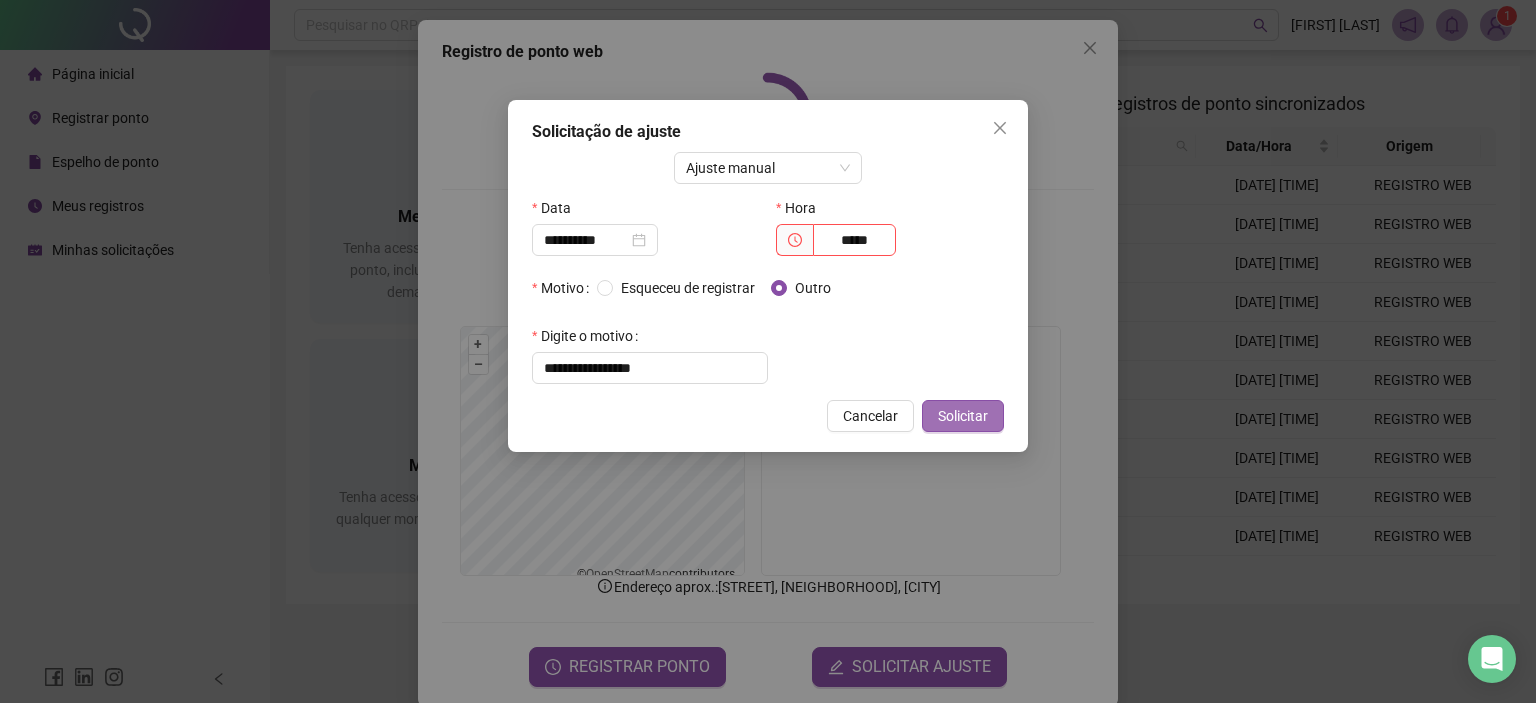 click on "Solicitar" at bounding box center (963, 416) 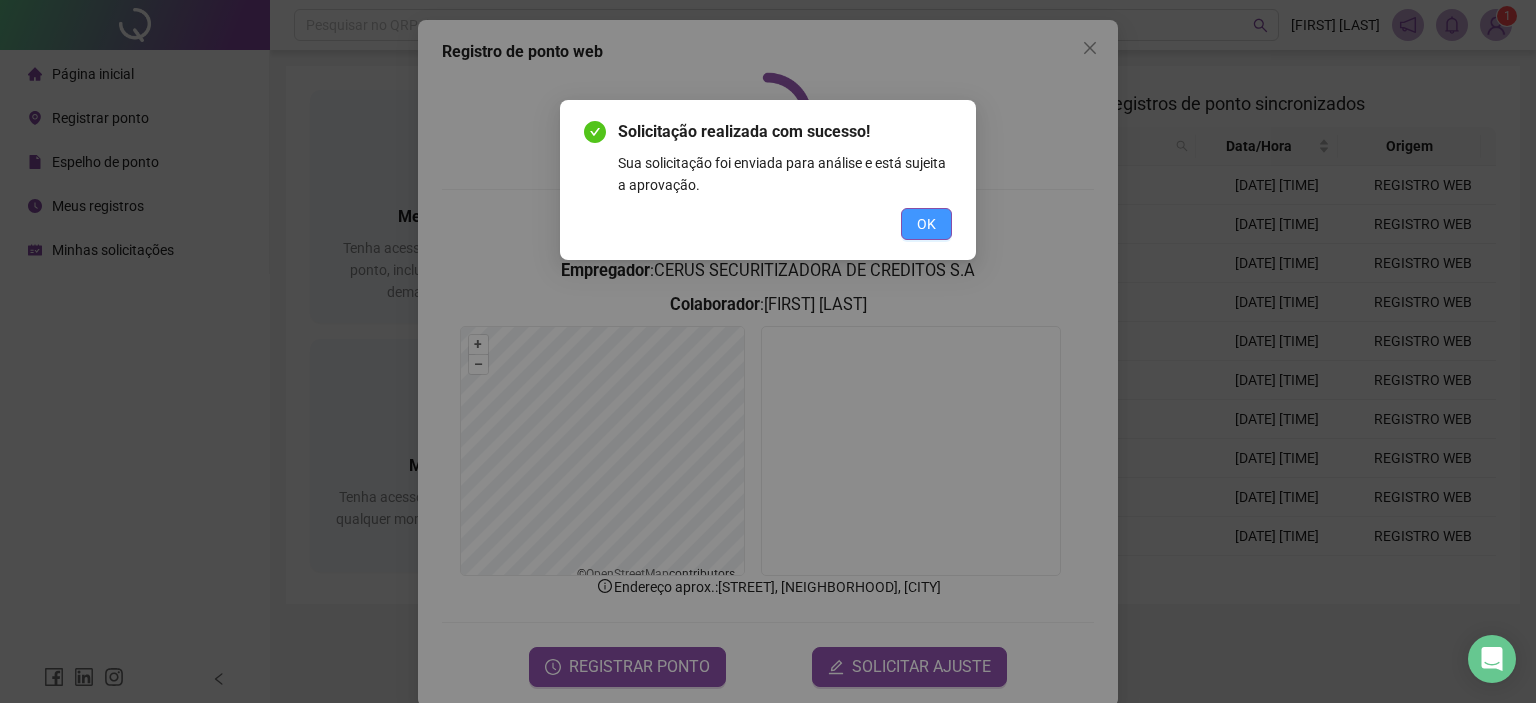 click on "OK" at bounding box center [926, 224] 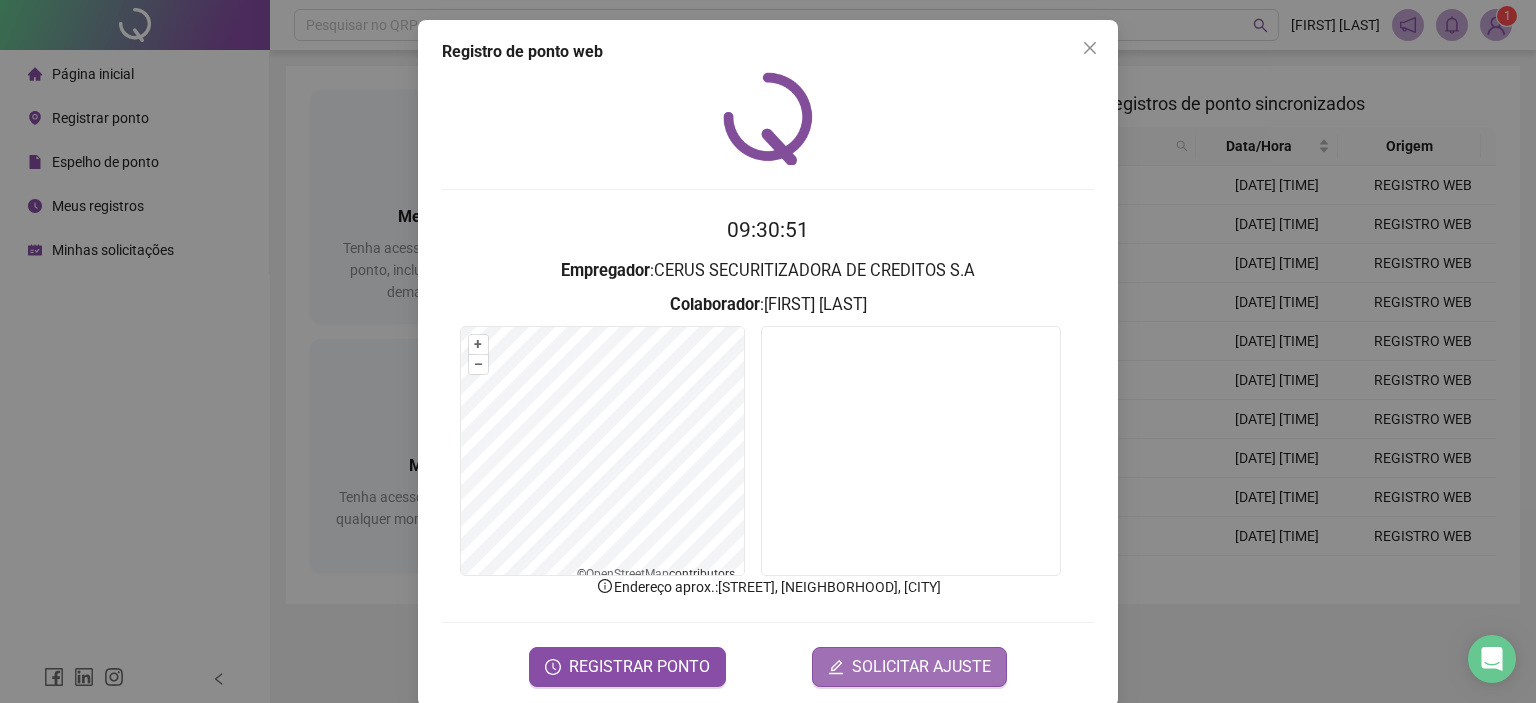 click on "SOLICITAR AJUSTE" at bounding box center [921, 667] 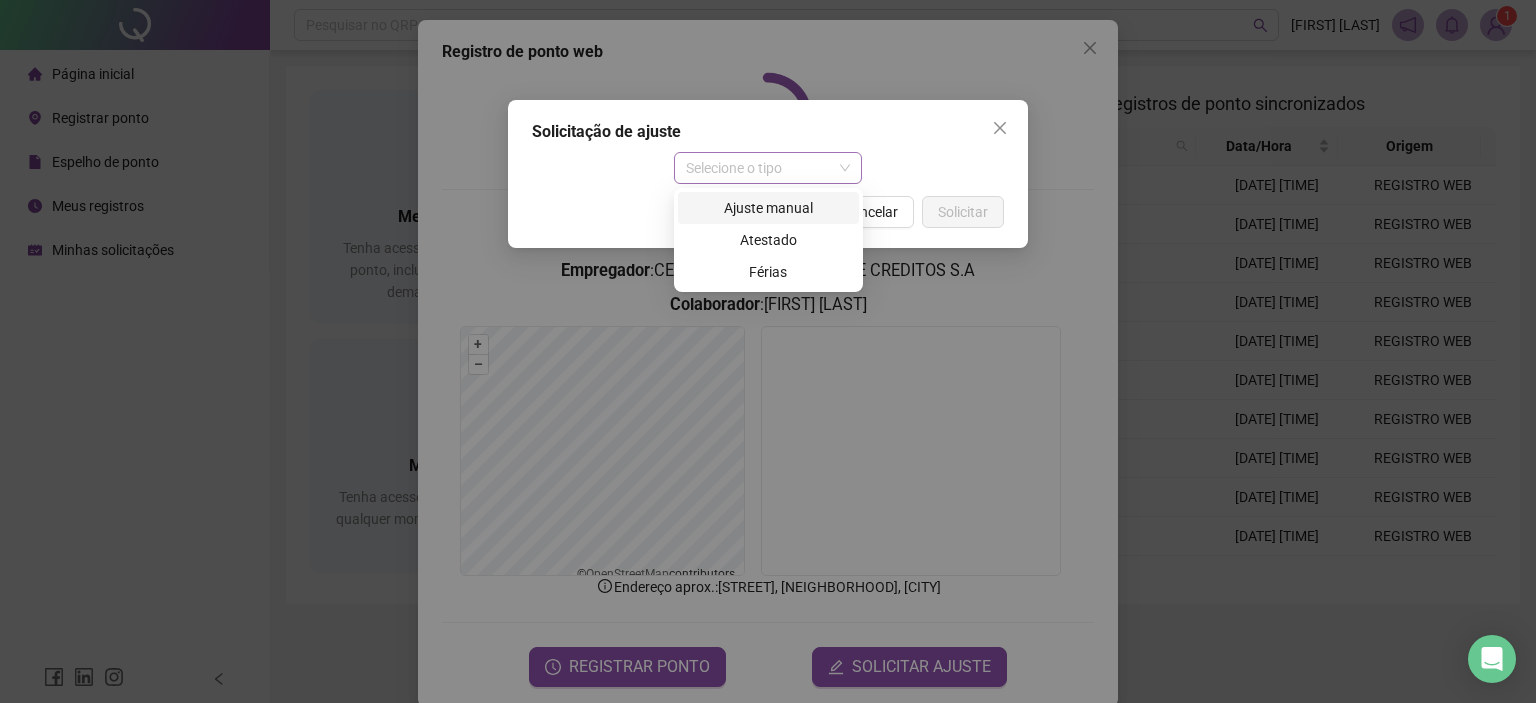 click on "Selecione o tipo" at bounding box center (768, 168) 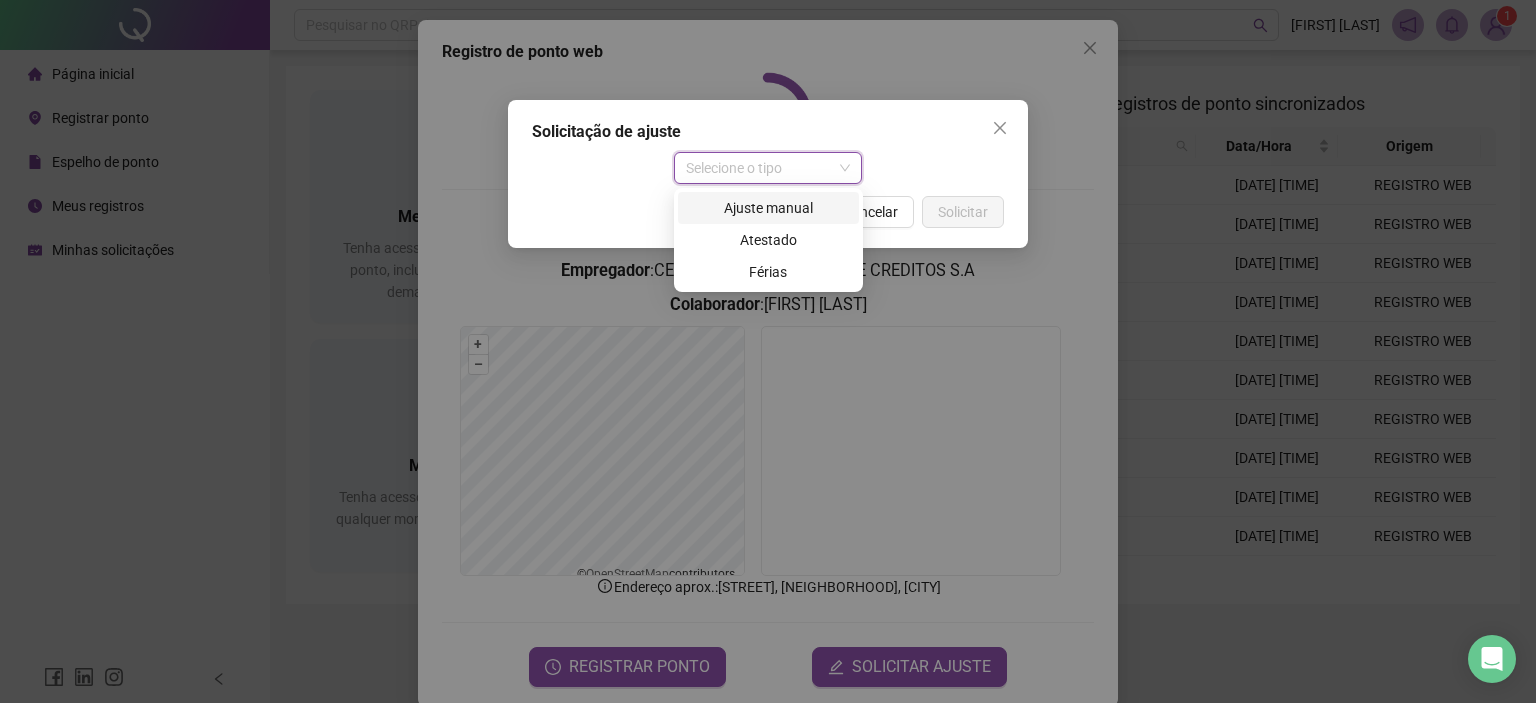 click on "Ajuste manual" at bounding box center (768, 208) 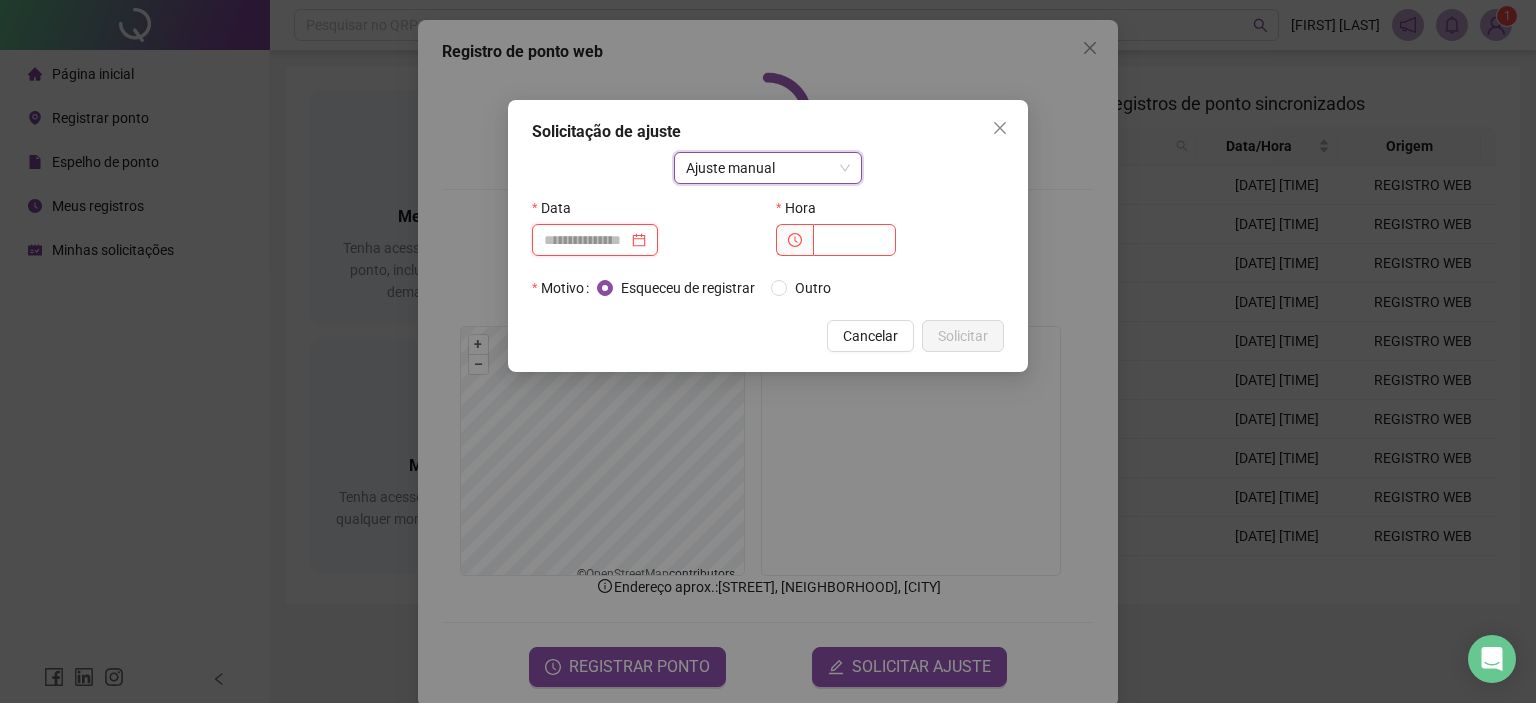 click at bounding box center (586, 240) 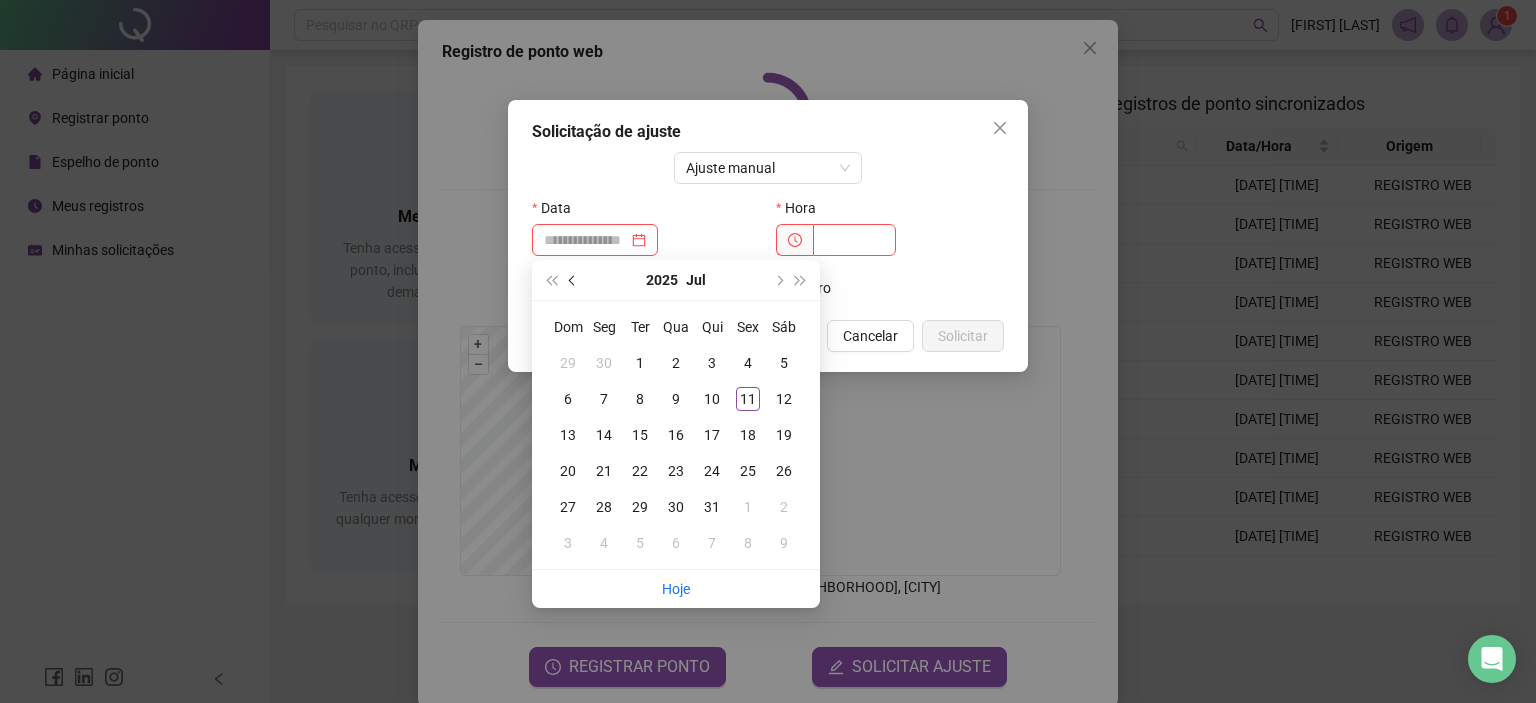 click at bounding box center (573, 280) 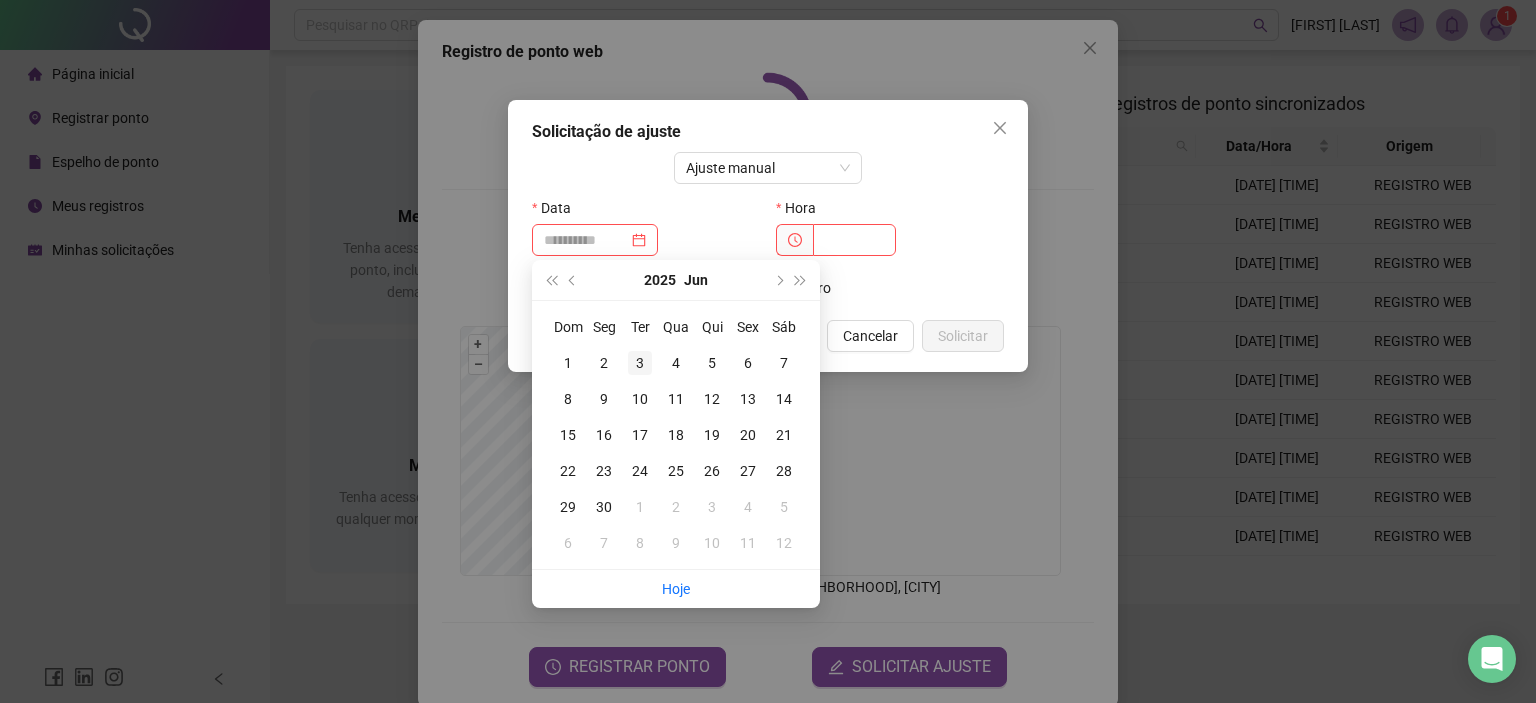 type on "**********" 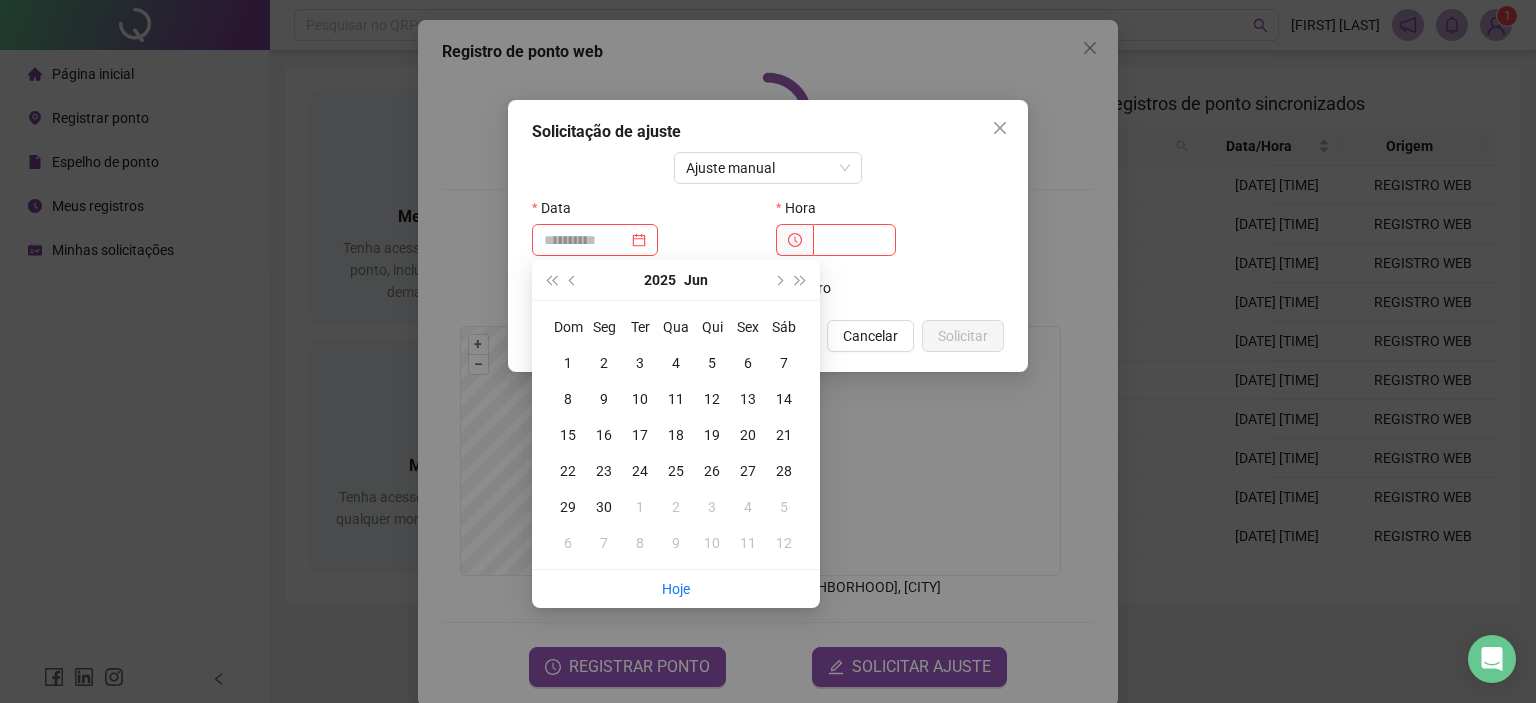 drag, startPoint x: 641, startPoint y: 360, endPoint x: 673, endPoint y: 353, distance: 32.75668 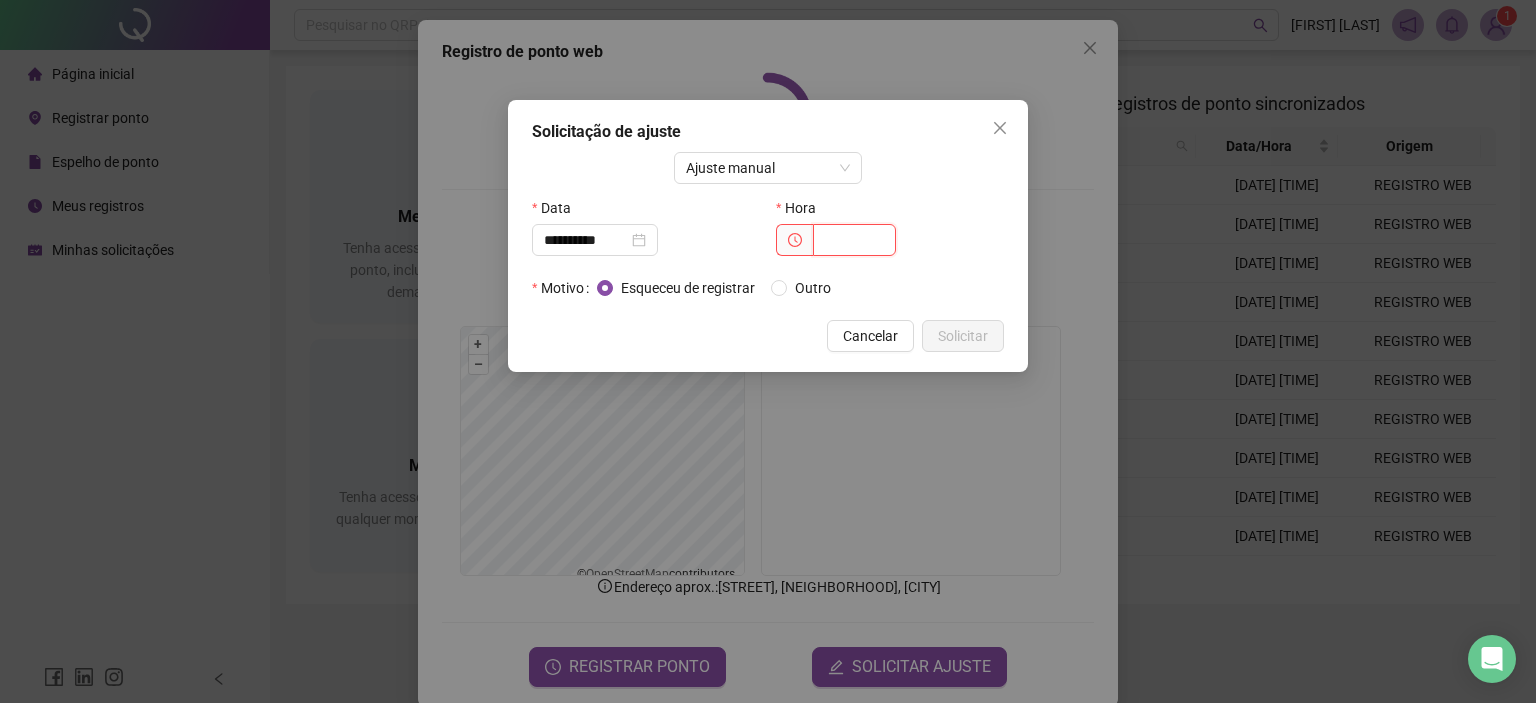 click at bounding box center [854, 240] 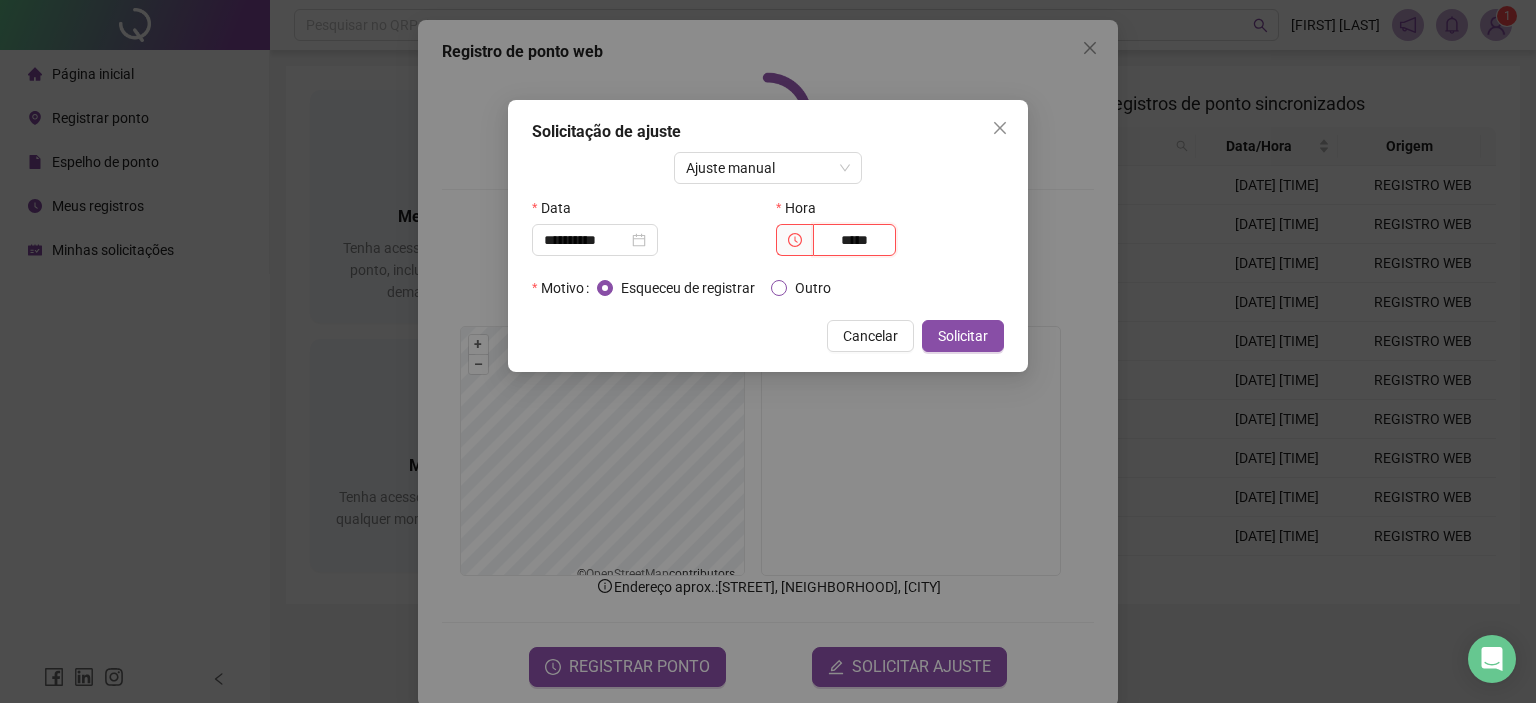 type on "*****" 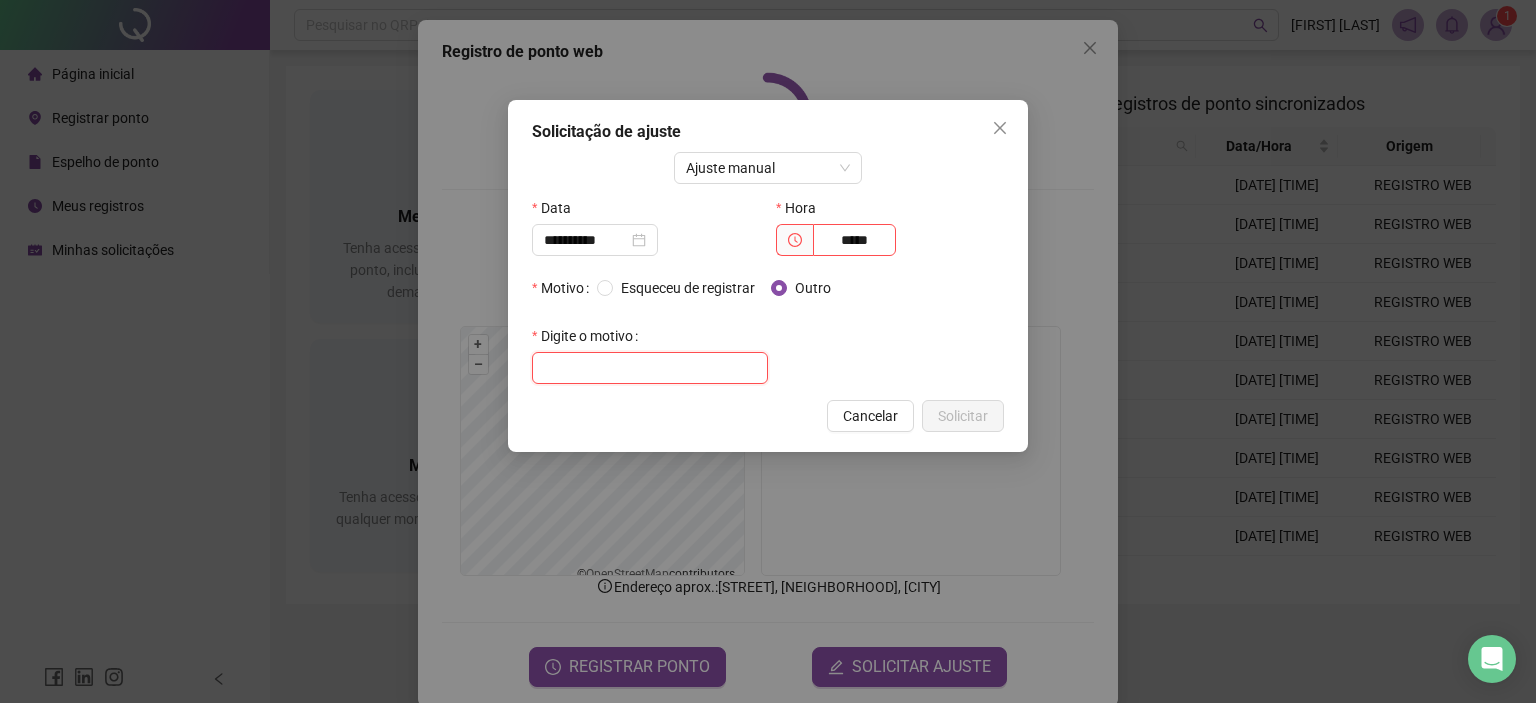 click at bounding box center (650, 368) 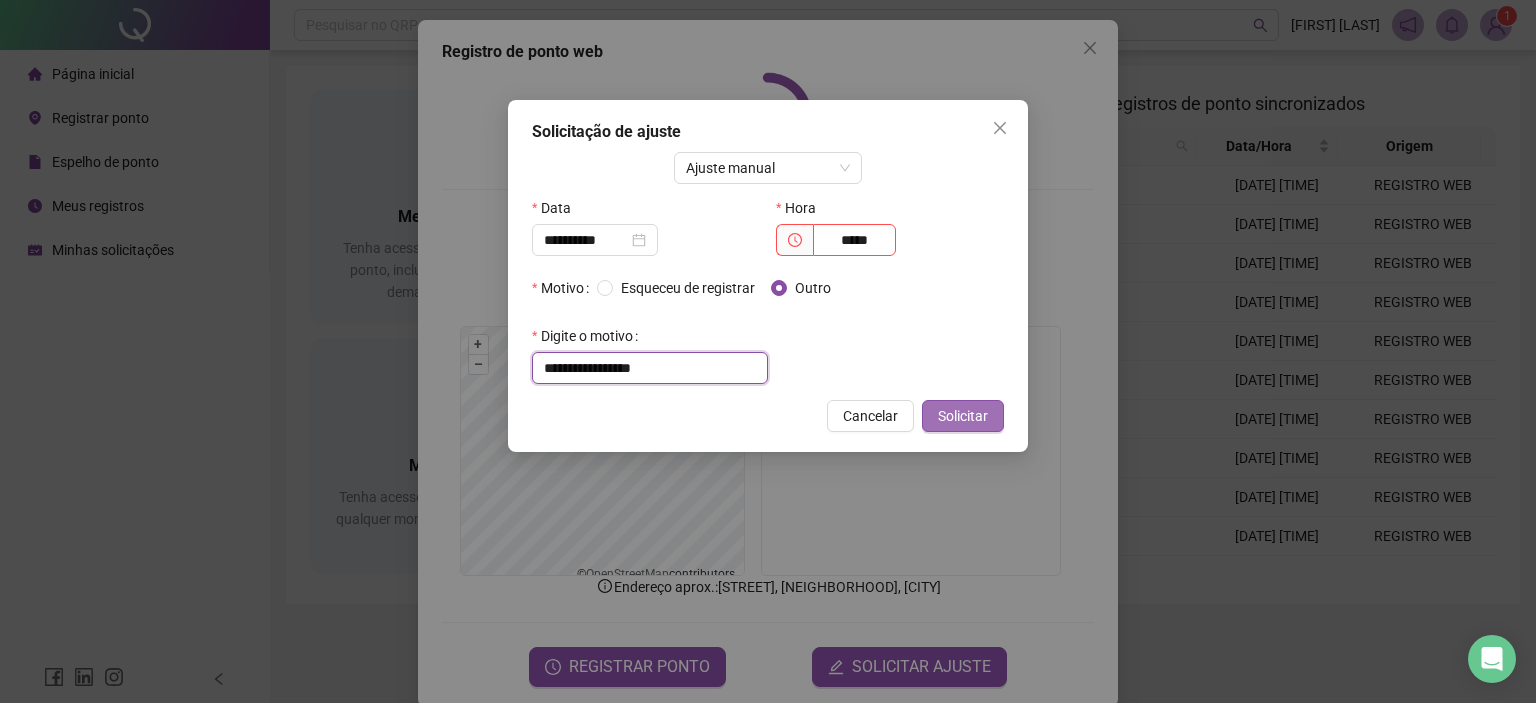 type on "**********" 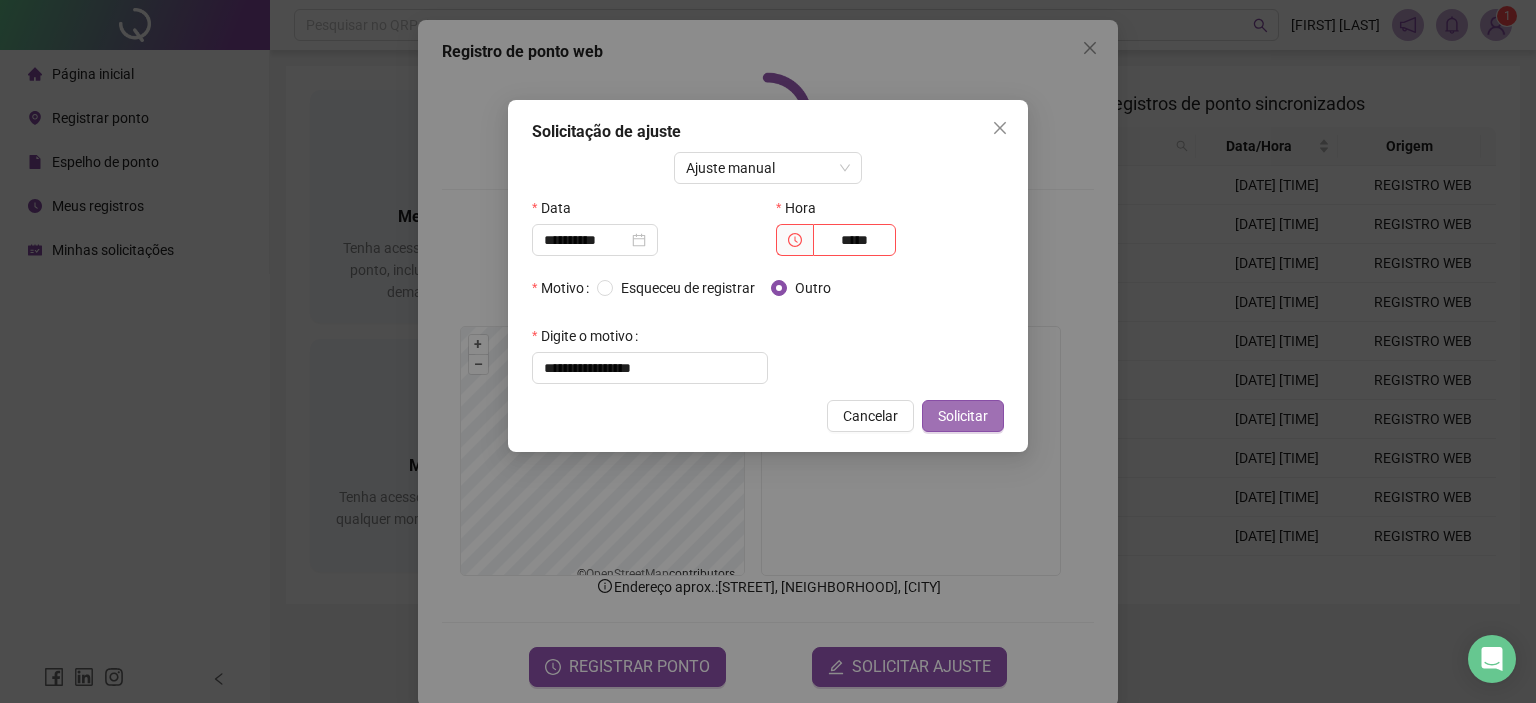 click on "Solicitar" at bounding box center [963, 416] 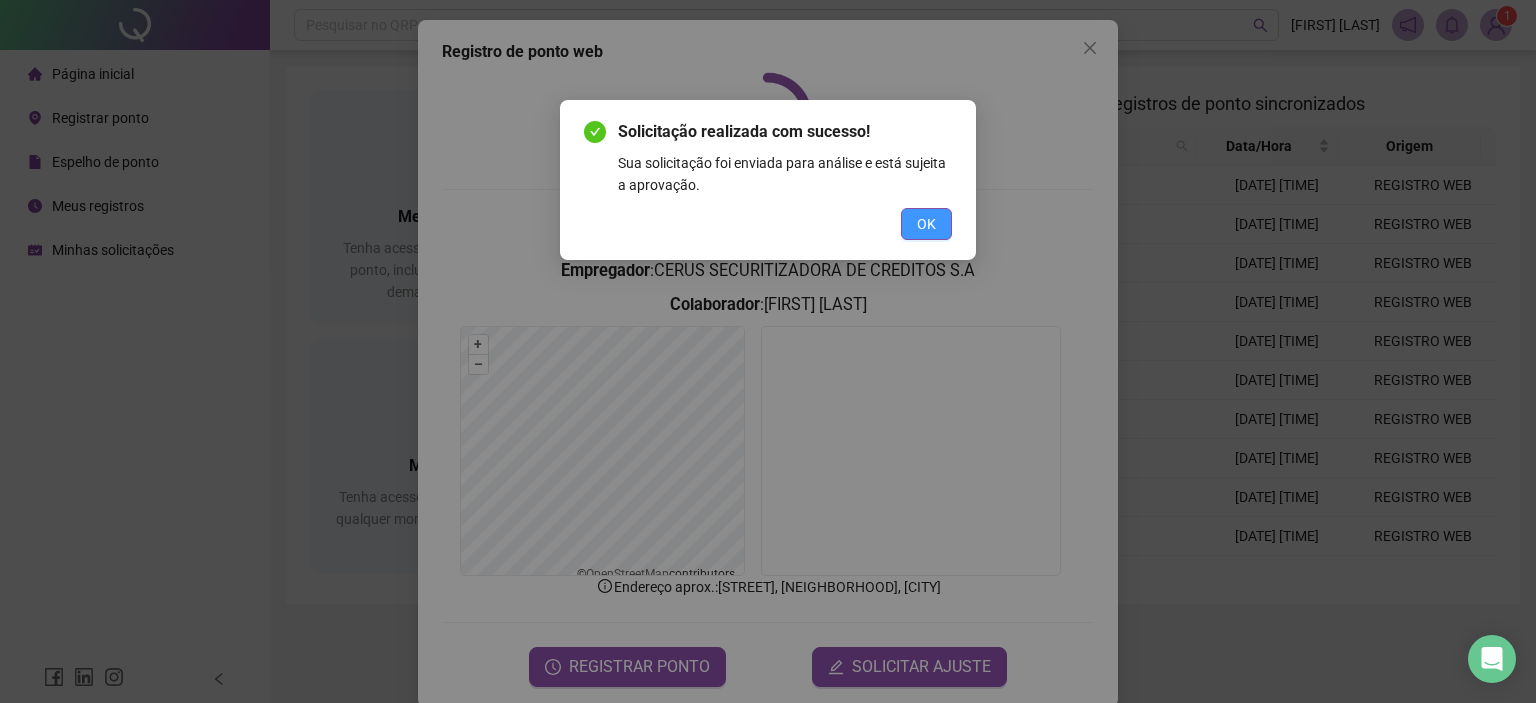 click on "OK" at bounding box center (926, 224) 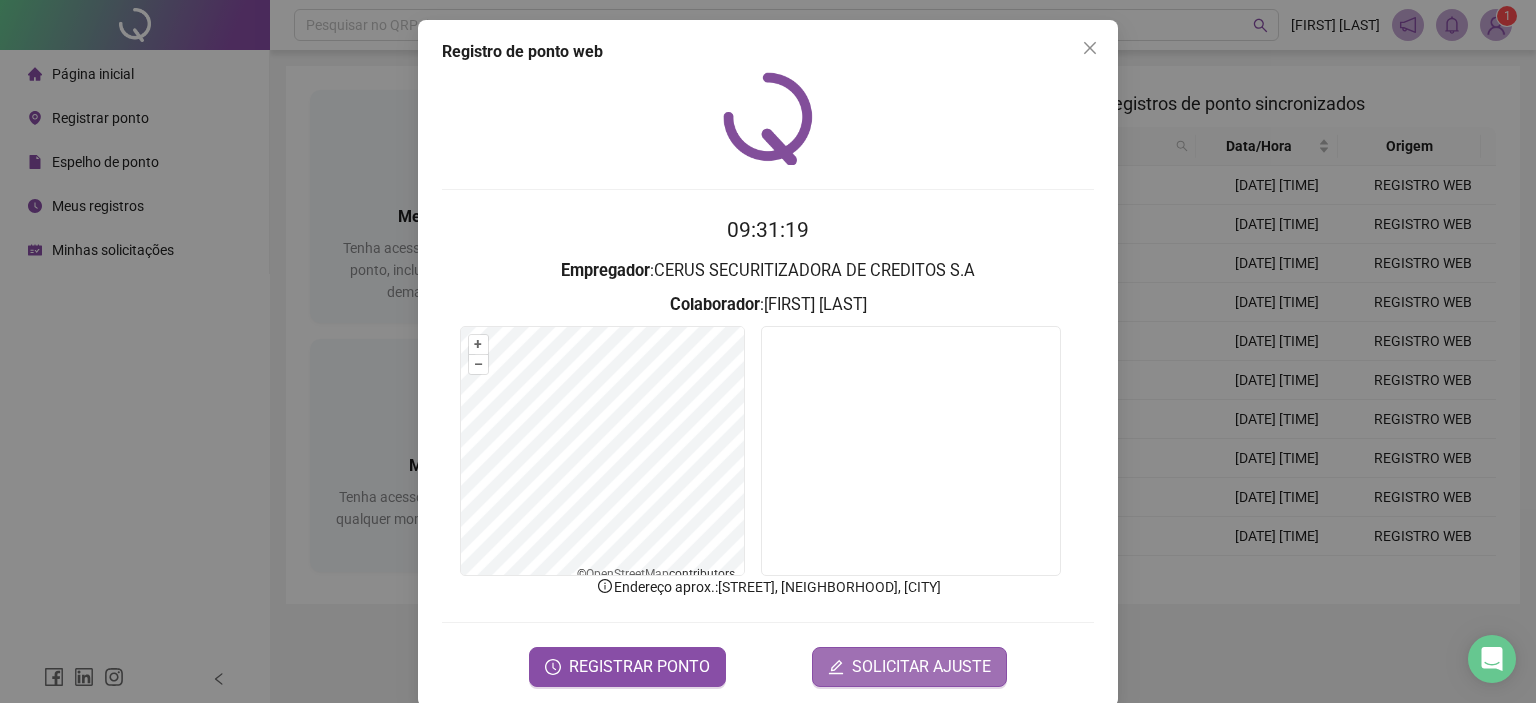 click on "SOLICITAR AJUSTE" at bounding box center [921, 667] 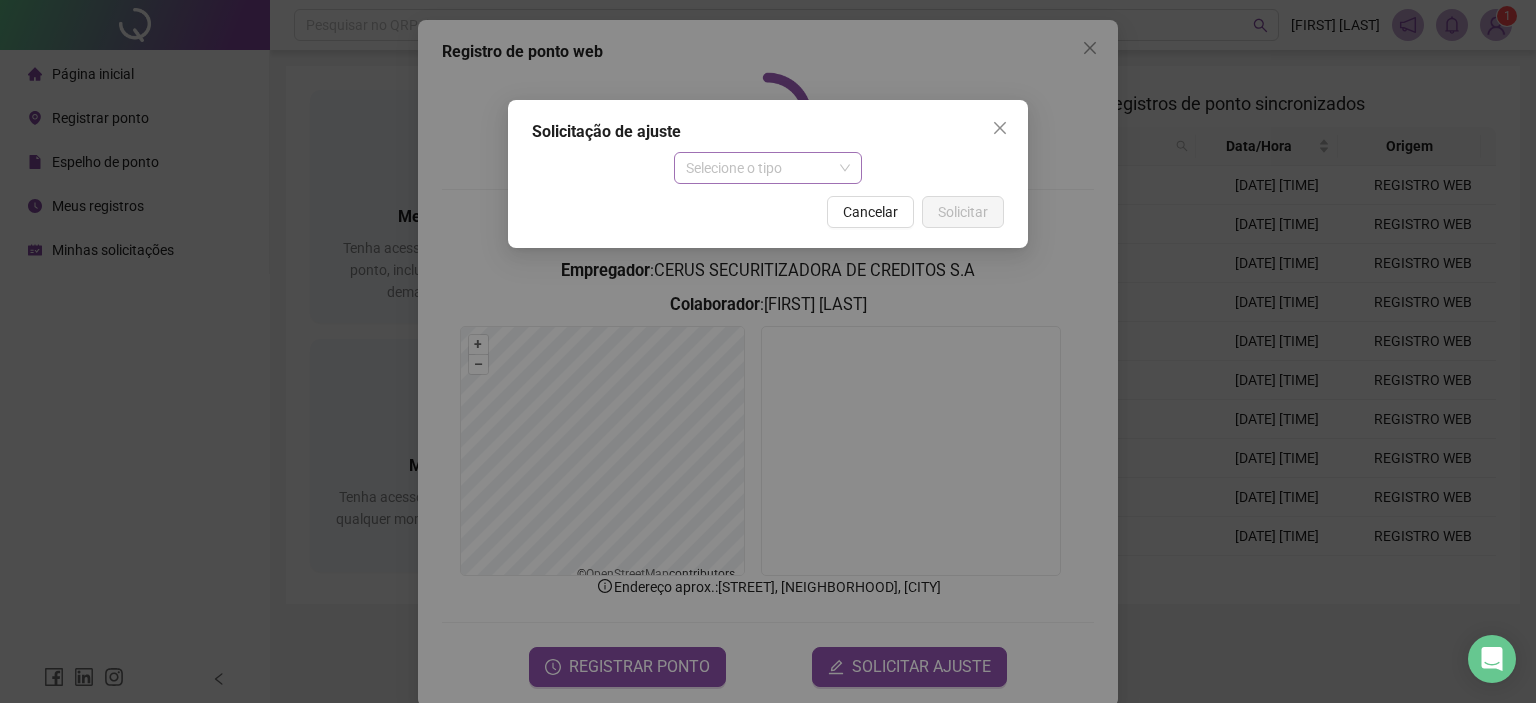 click on "Selecione o tipo" at bounding box center [768, 168] 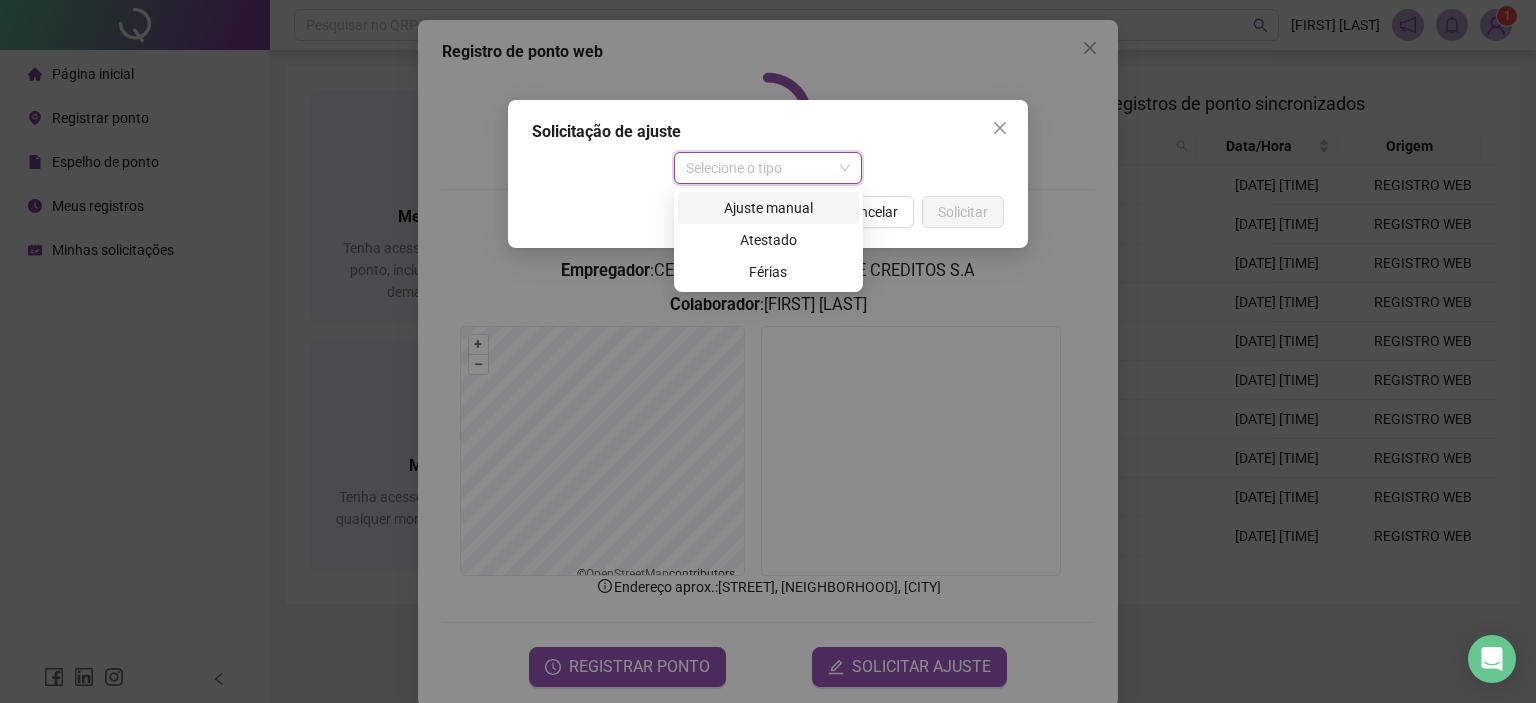 click on "Ajuste manual" at bounding box center (768, 208) 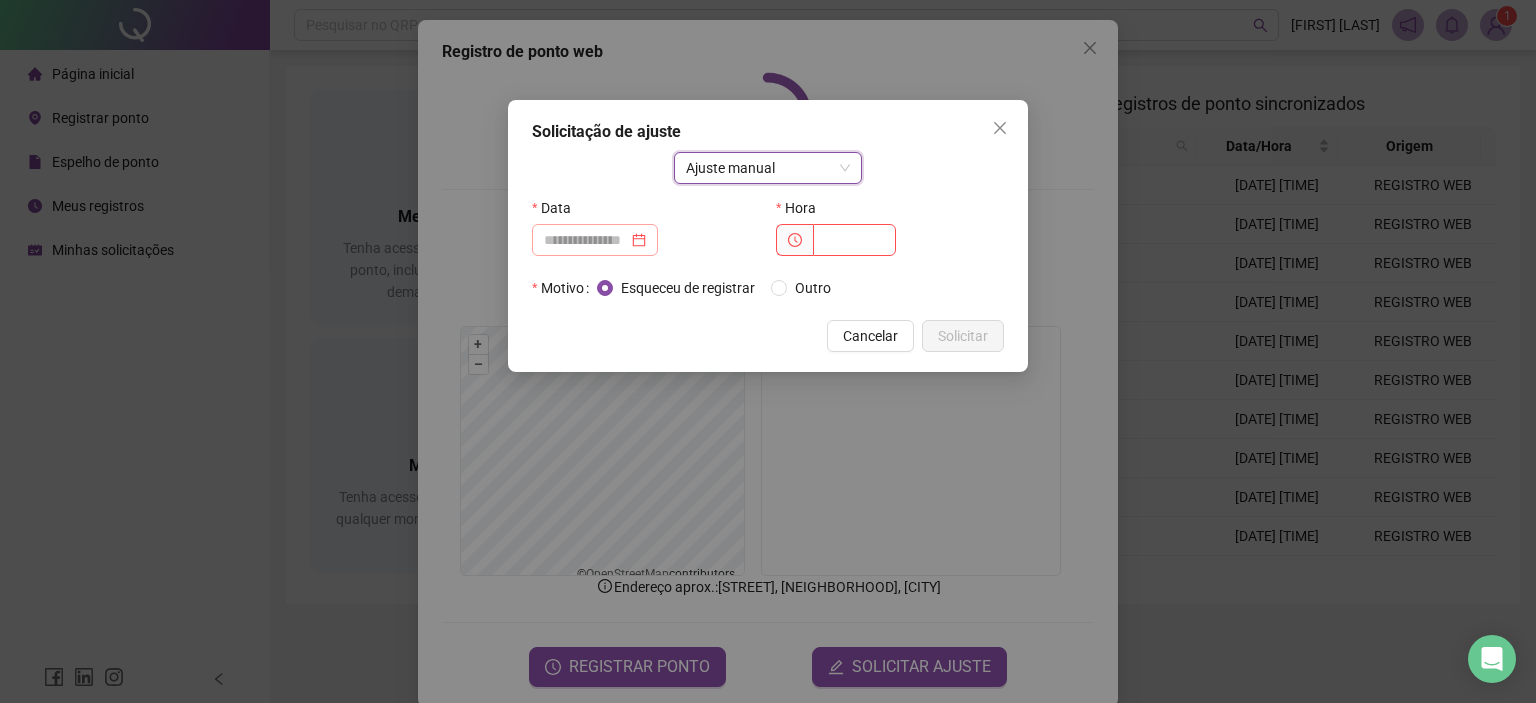 click at bounding box center [595, 240] 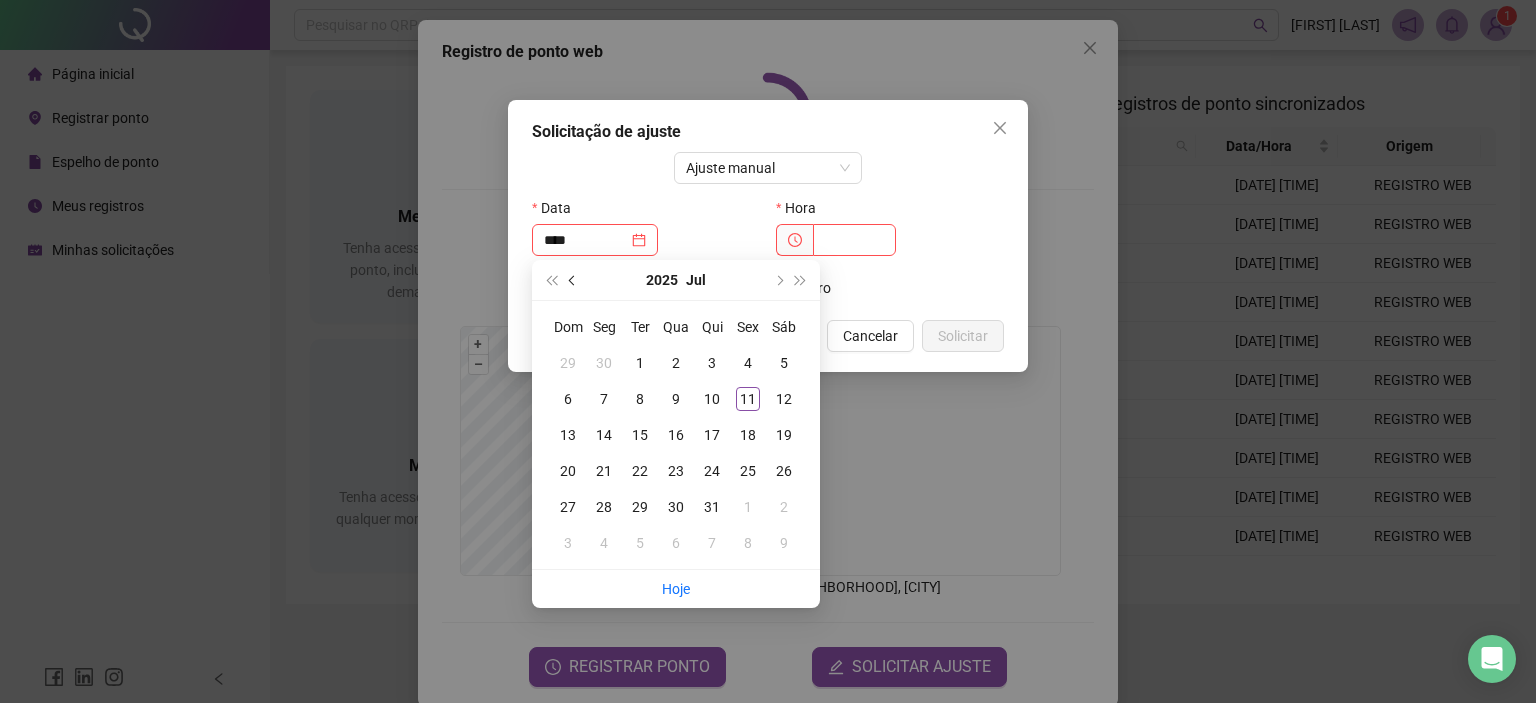 click at bounding box center [573, 280] 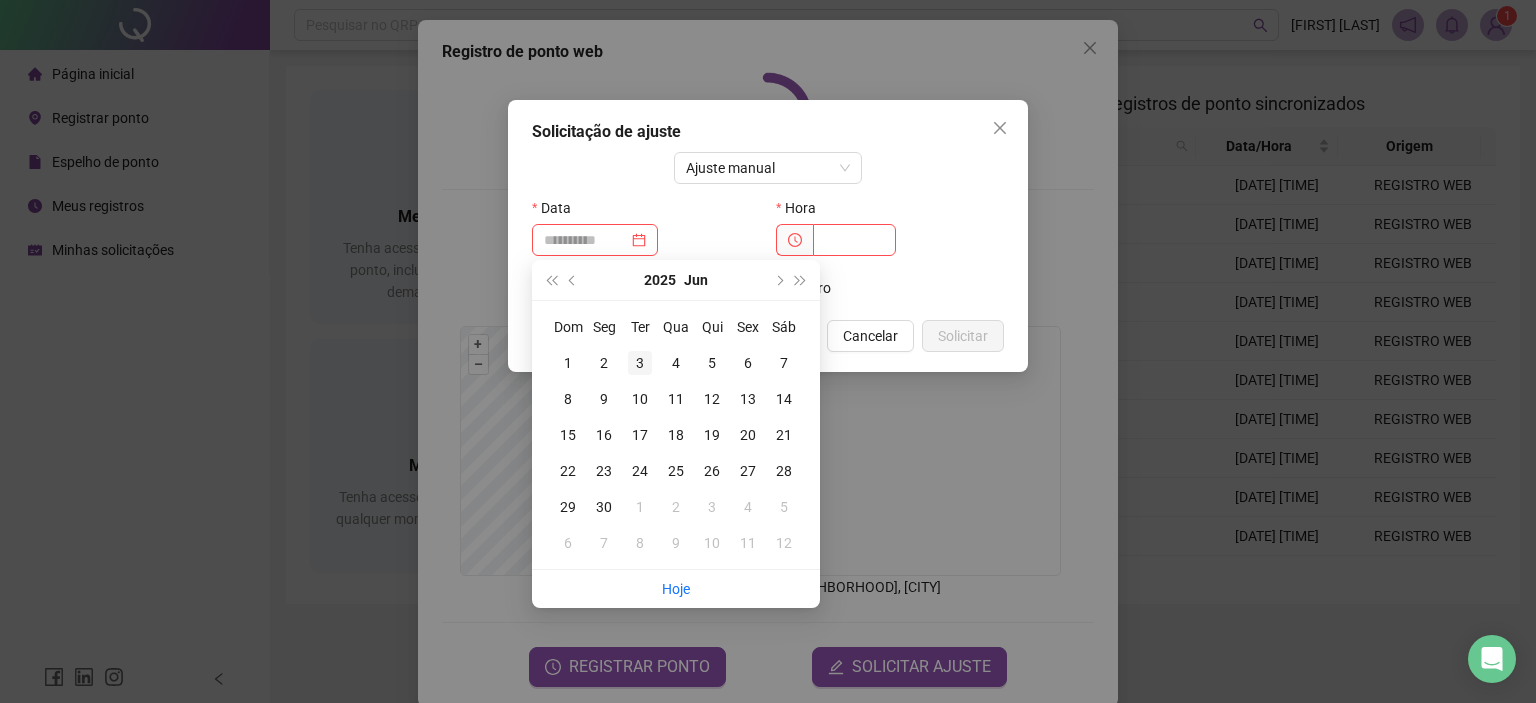 type on "**********" 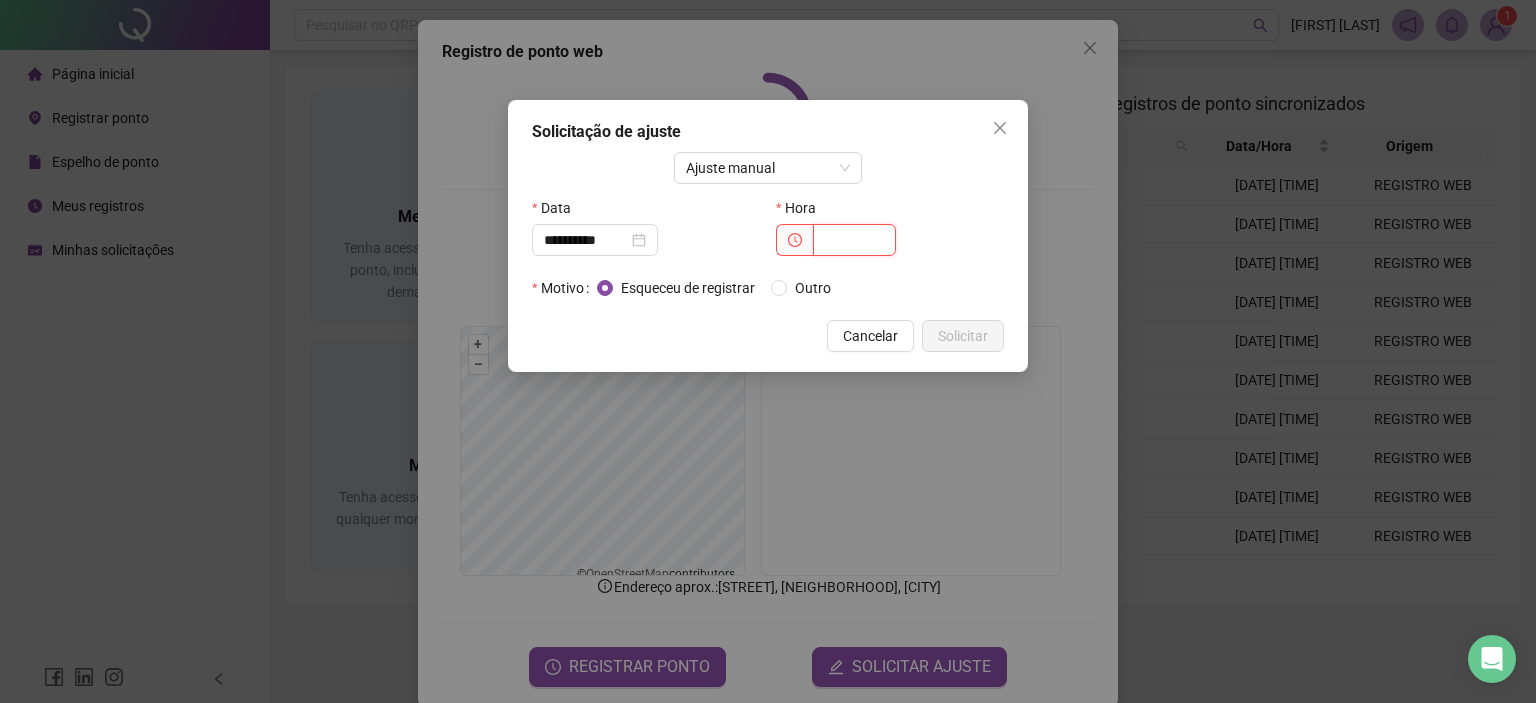 click at bounding box center [854, 240] 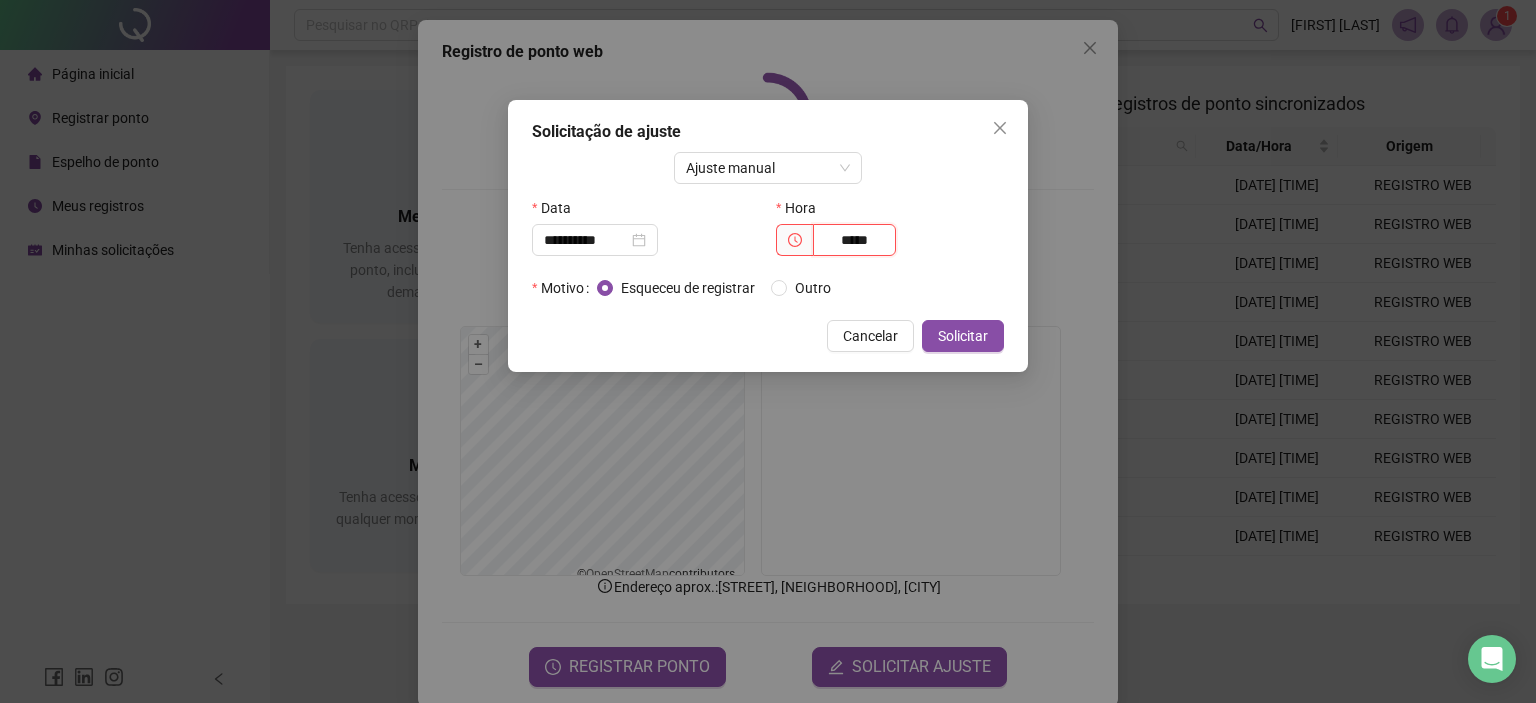 type on "*****" 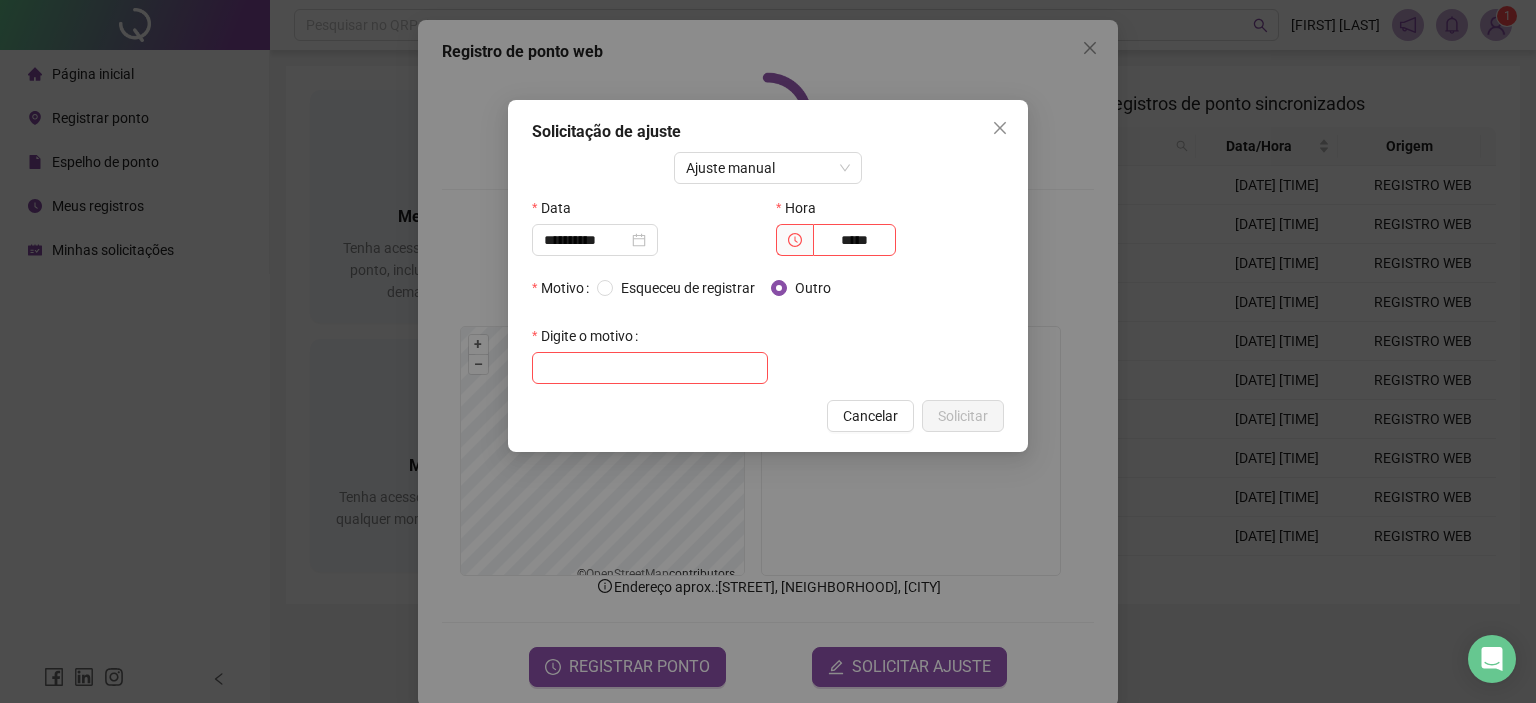 click on "Digite o motivo" at bounding box center [650, 352] 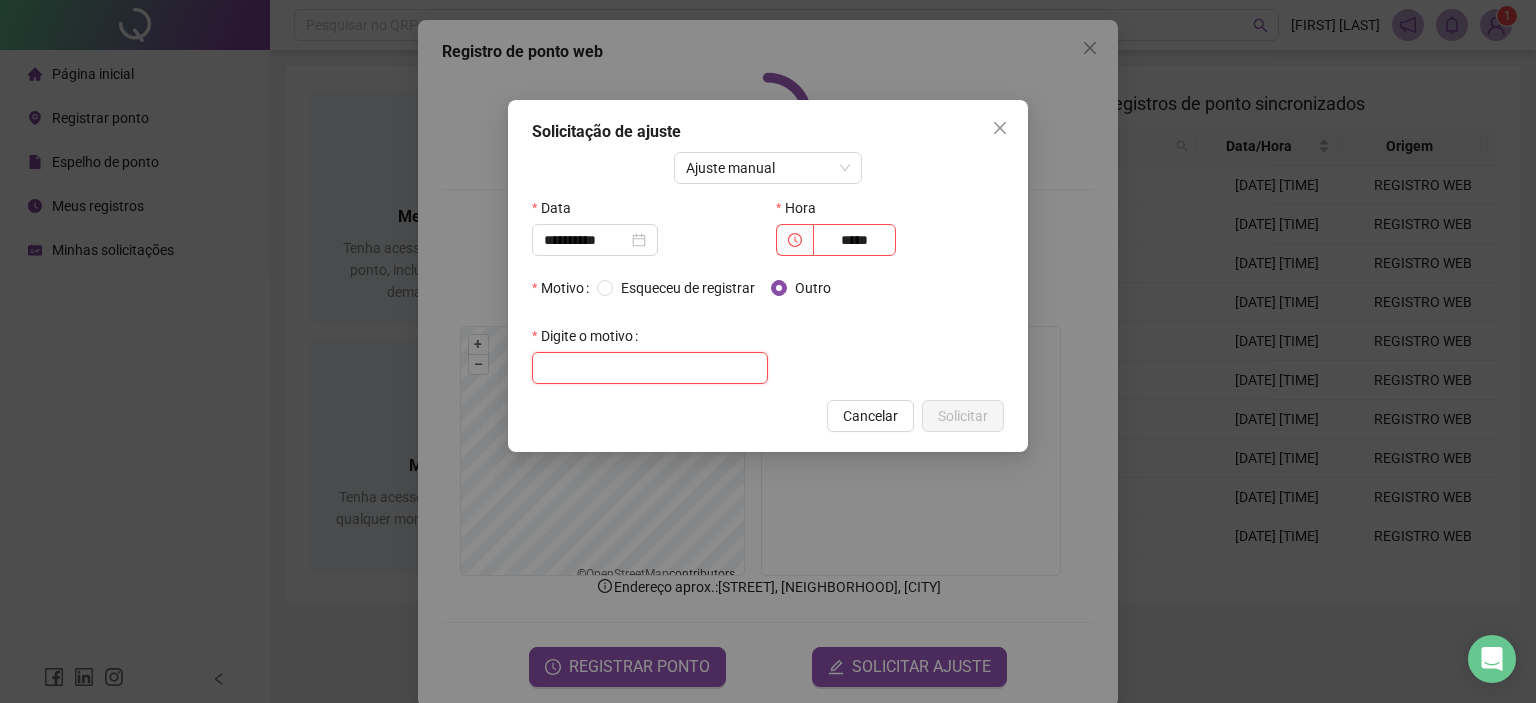 click at bounding box center (650, 368) 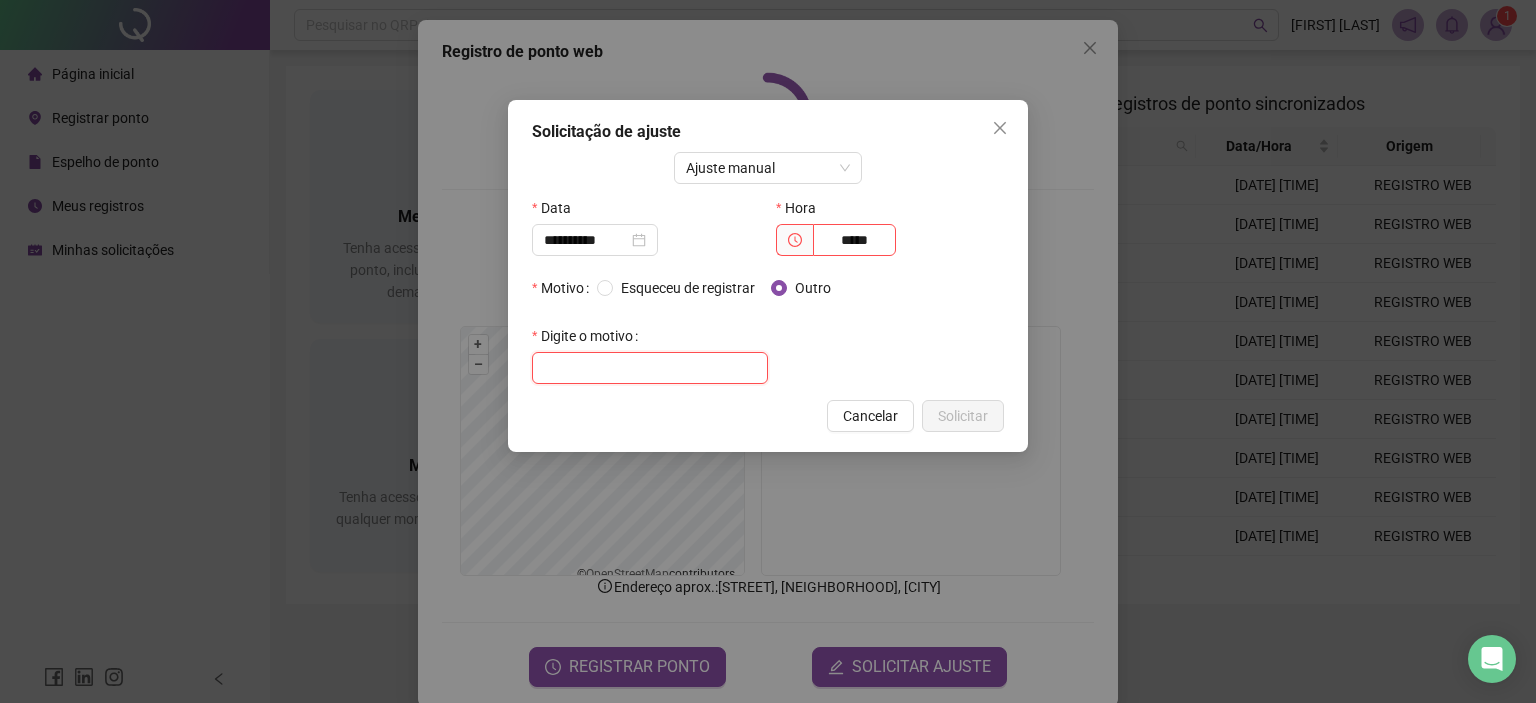 paste on "**********" 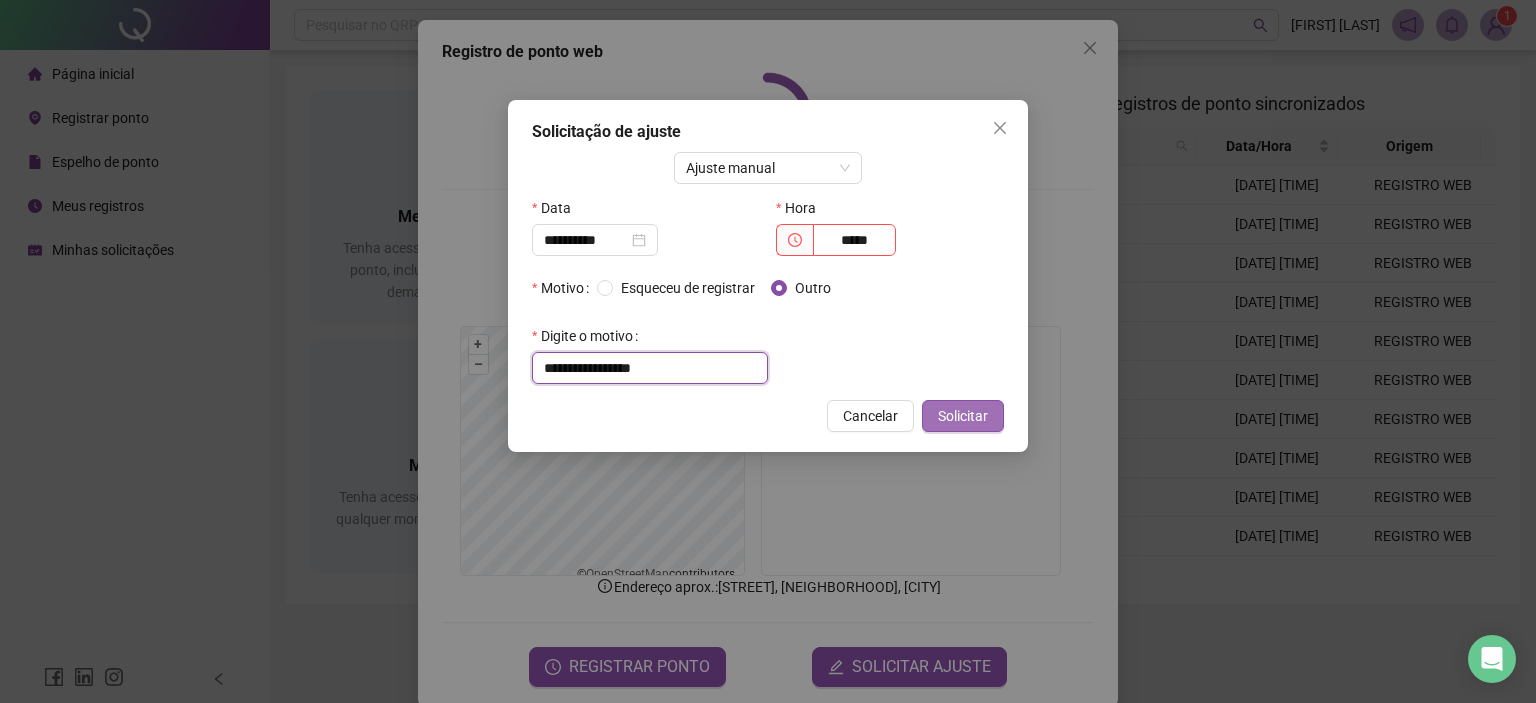 type on "**********" 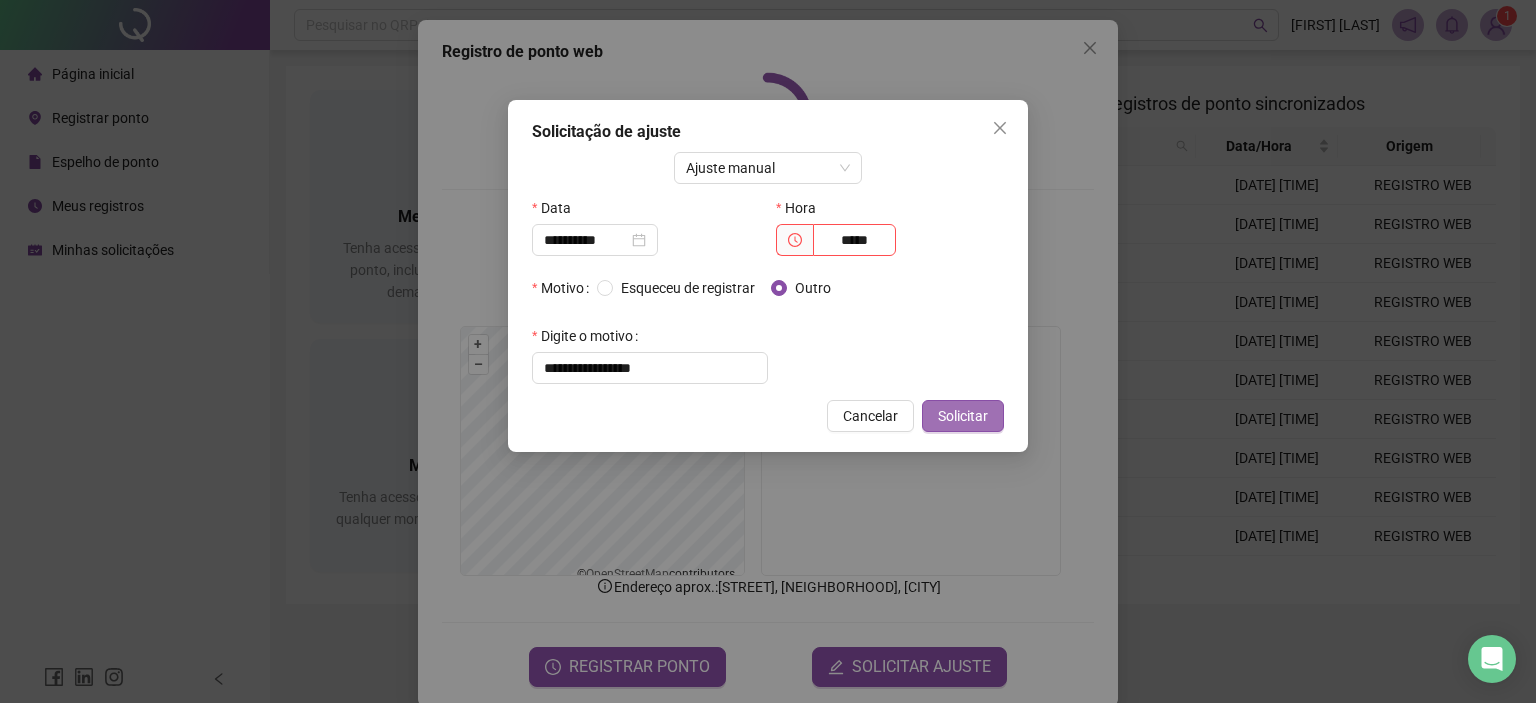 click on "Solicitar" at bounding box center (963, 416) 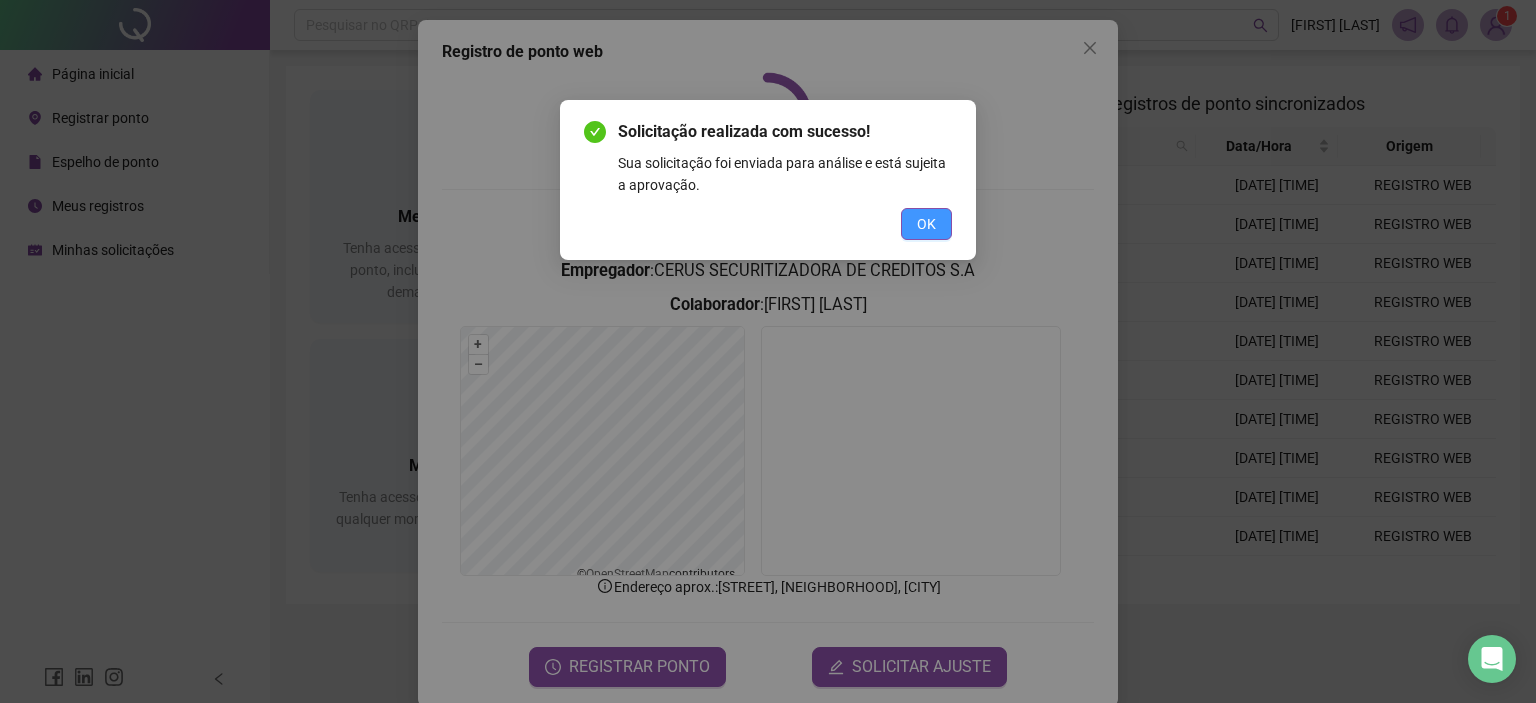 click on "OK" at bounding box center [926, 224] 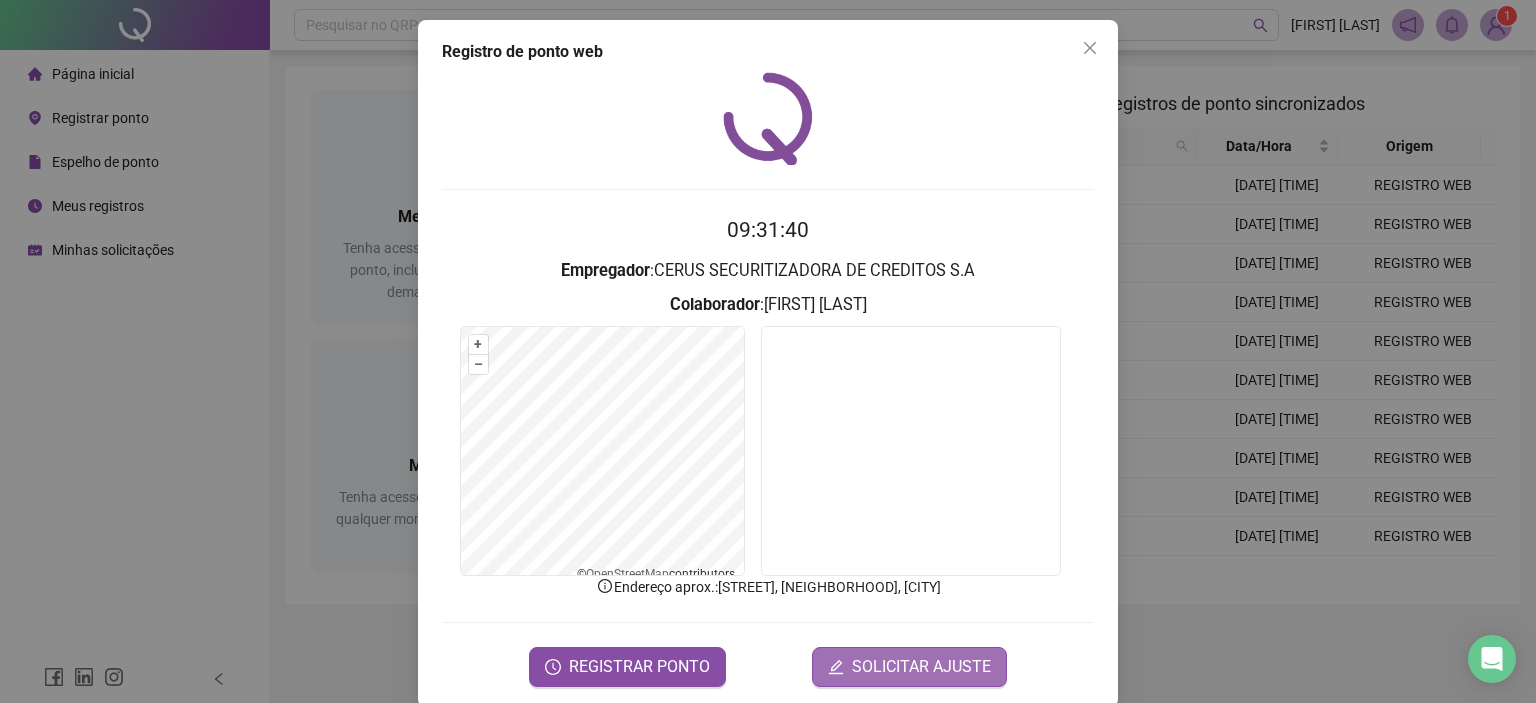 click on "SOLICITAR AJUSTE" at bounding box center (921, 667) 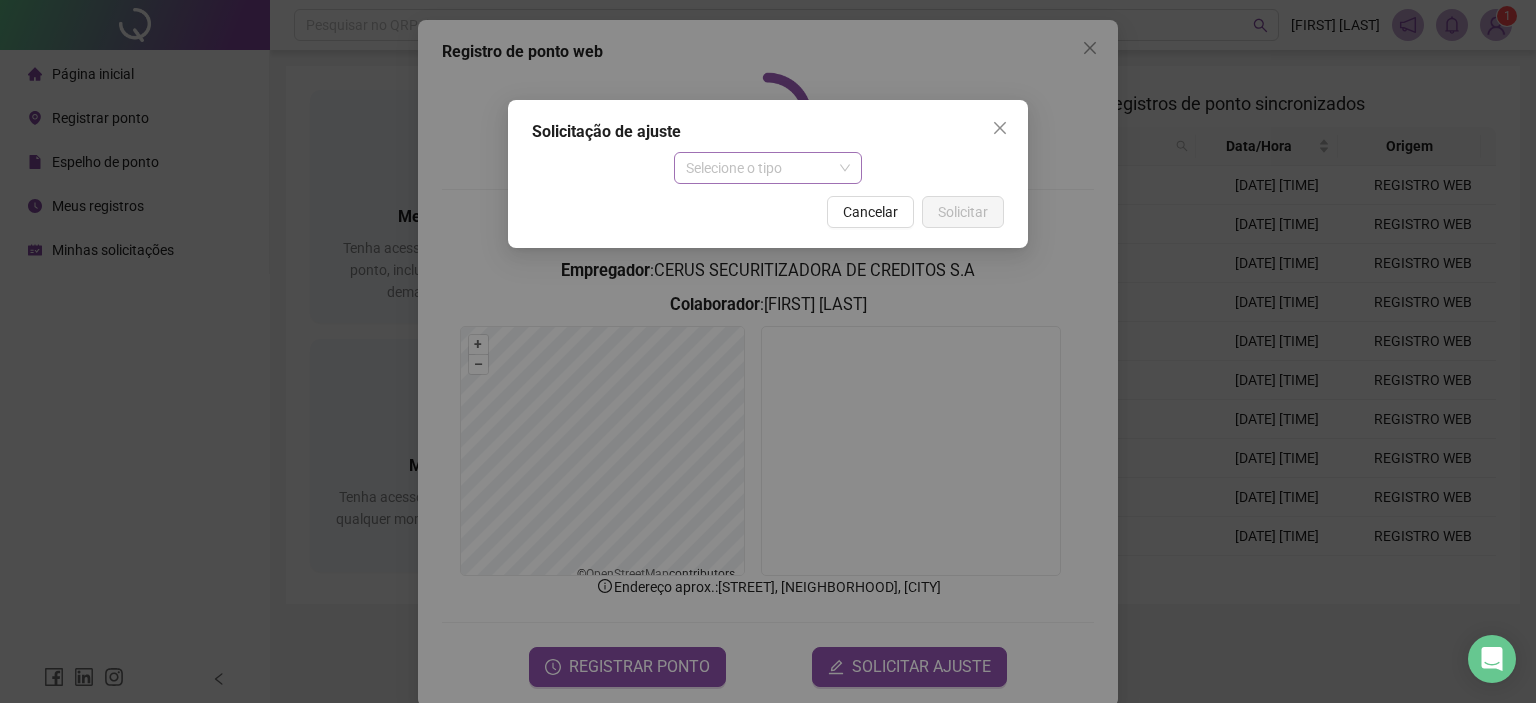 click on "Selecione o tipo" at bounding box center [768, 168] 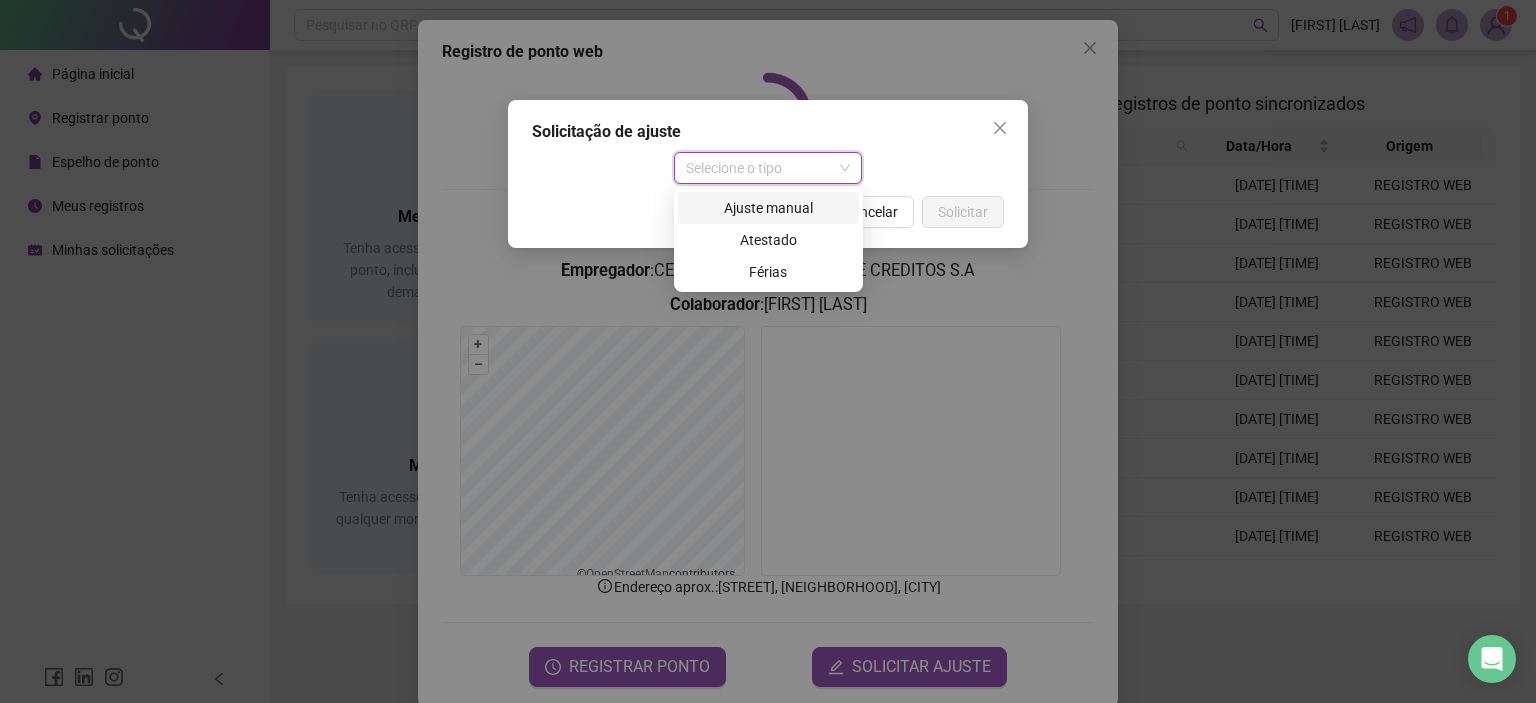 click on "Ajuste manual" at bounding box center (768, 208) 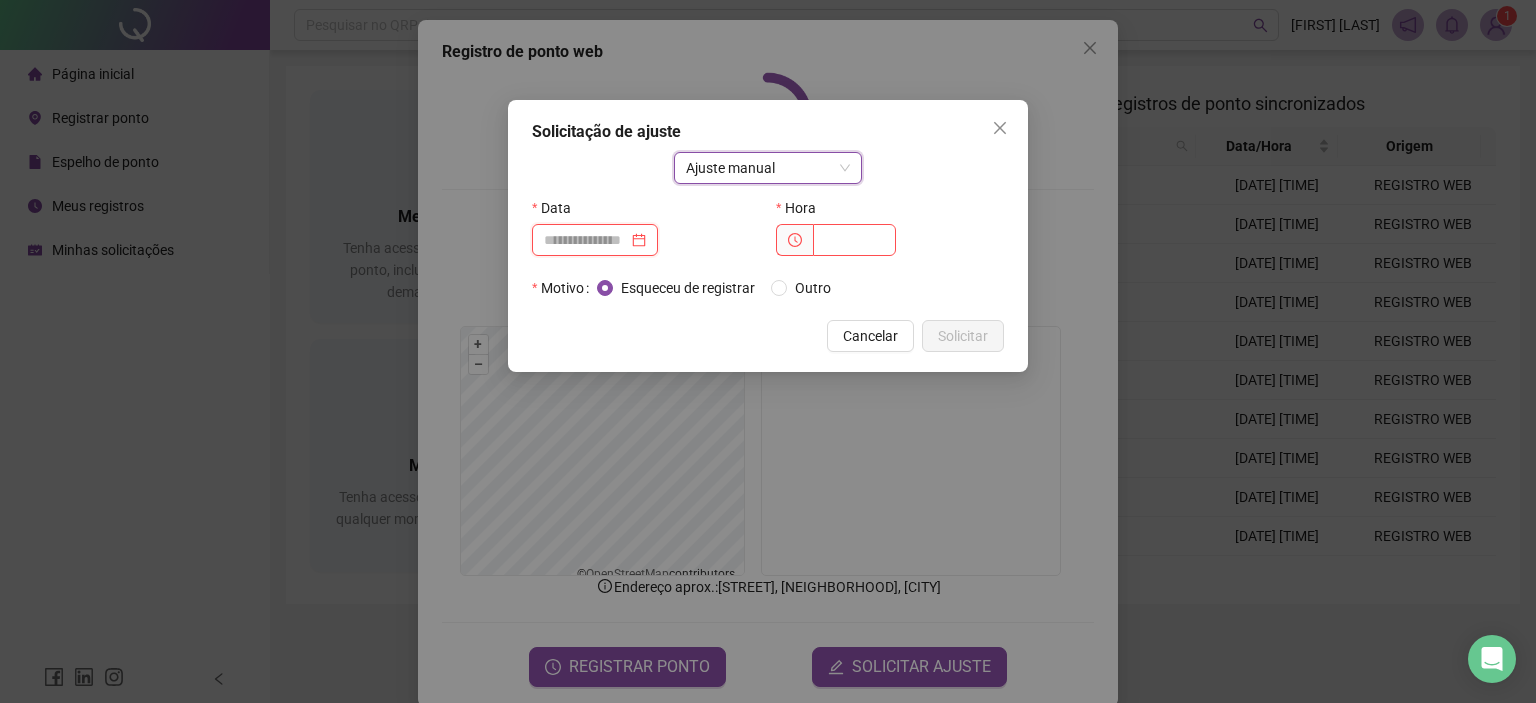 click at bounding box center [586, 240] 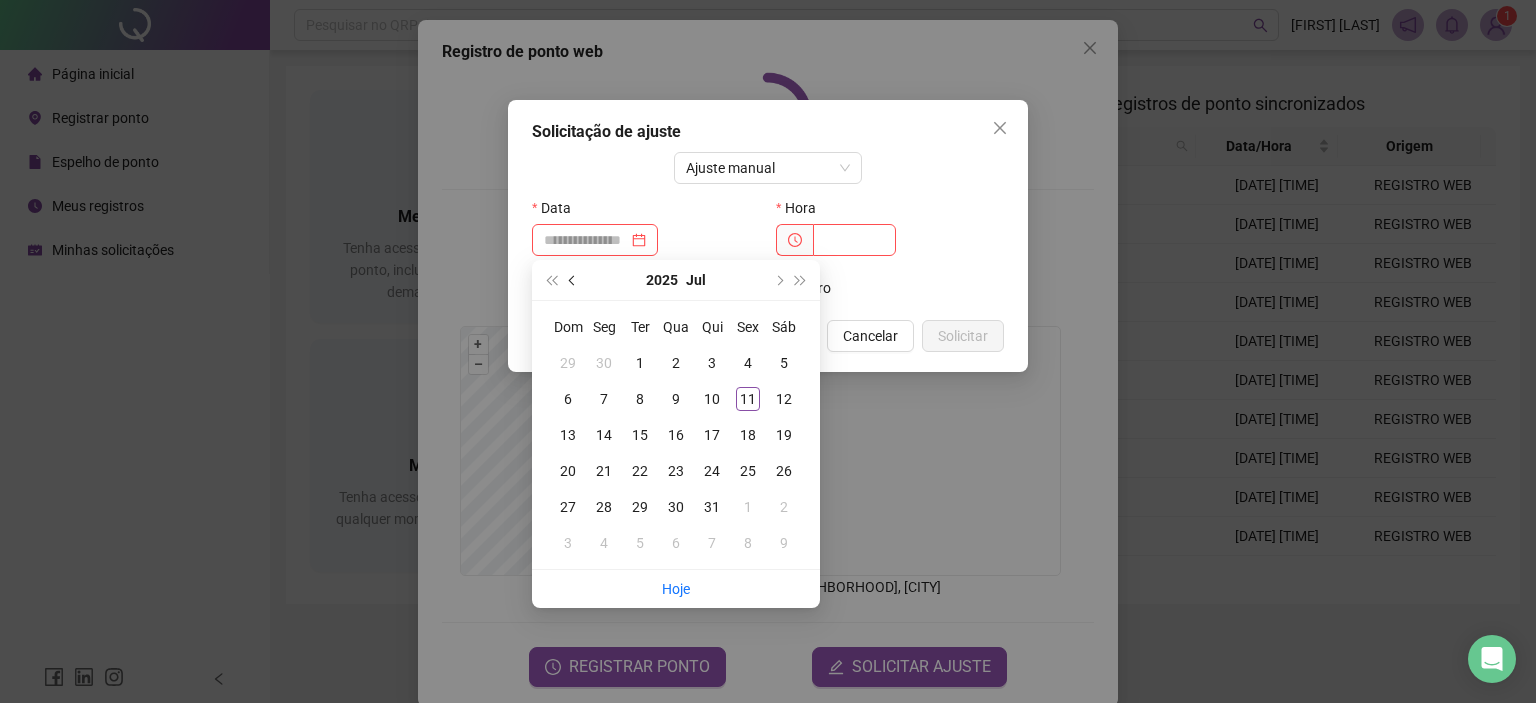 click at bounding box center (574, 280) 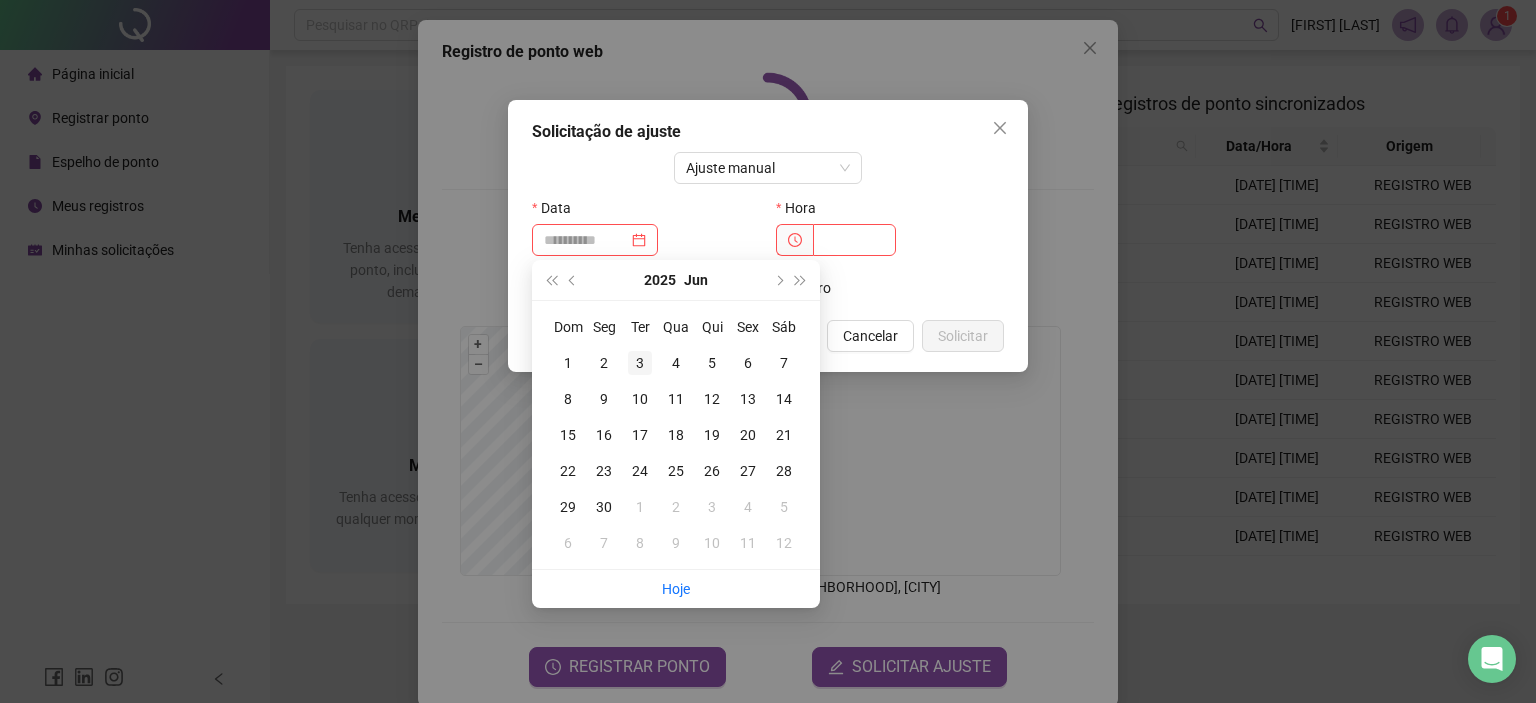 type on "**********" 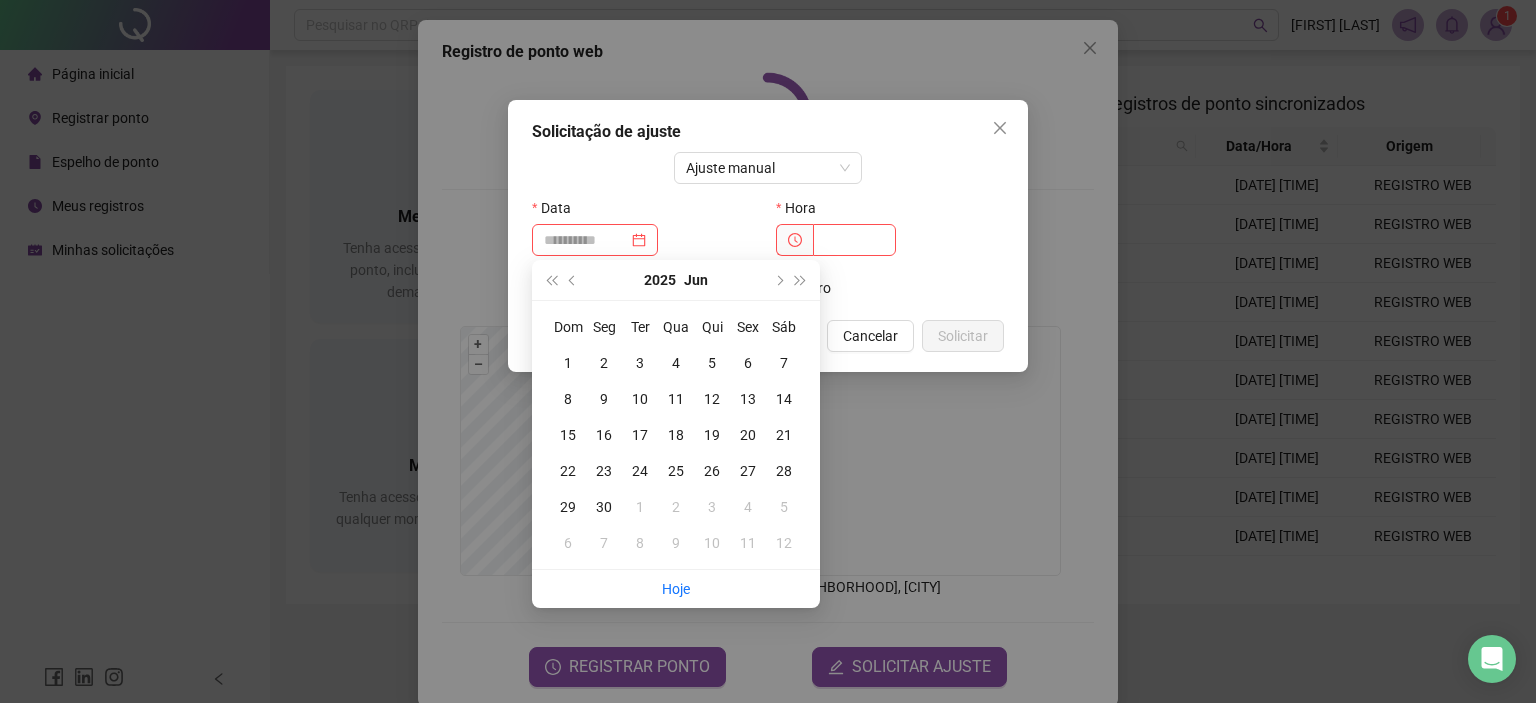 click on "3" at bounding box center [640, 363] 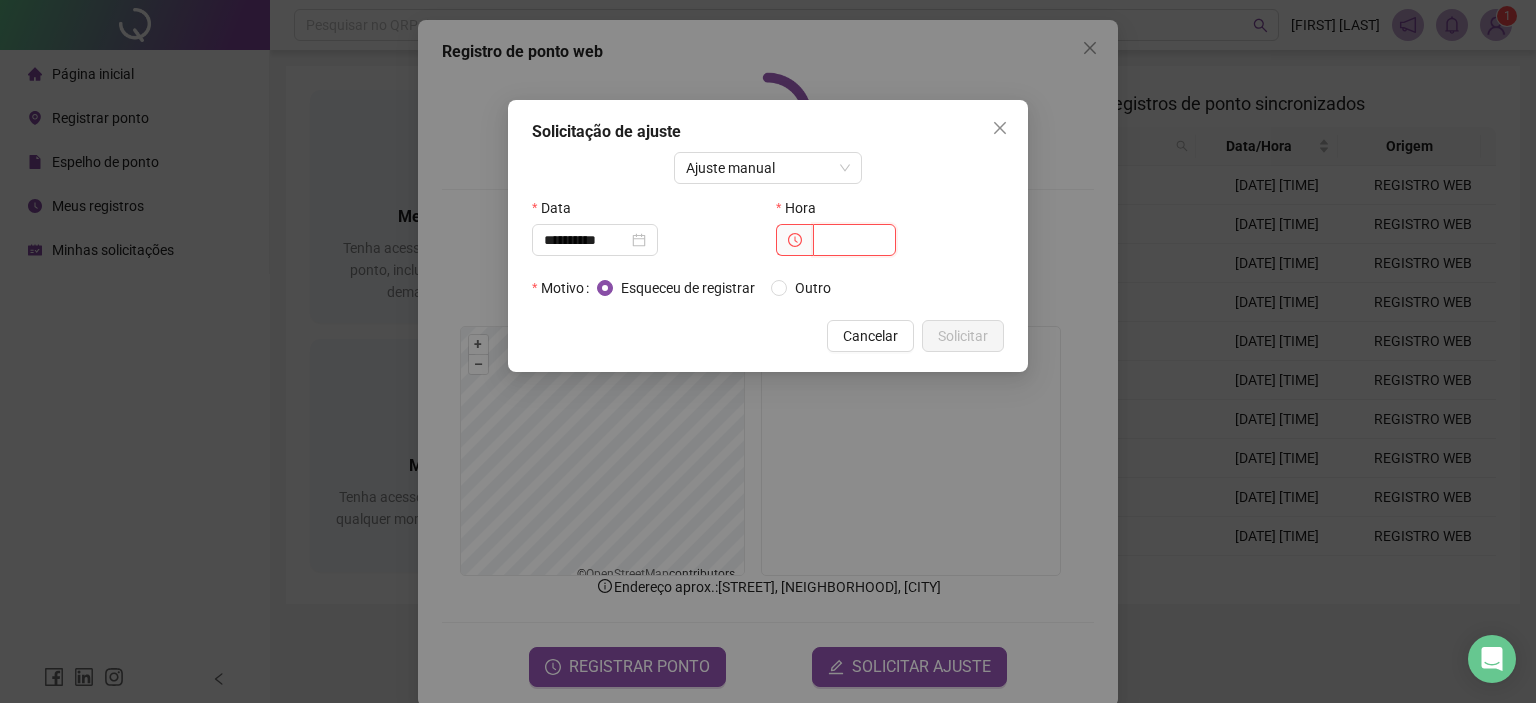 click at bounding box center (854, 240) 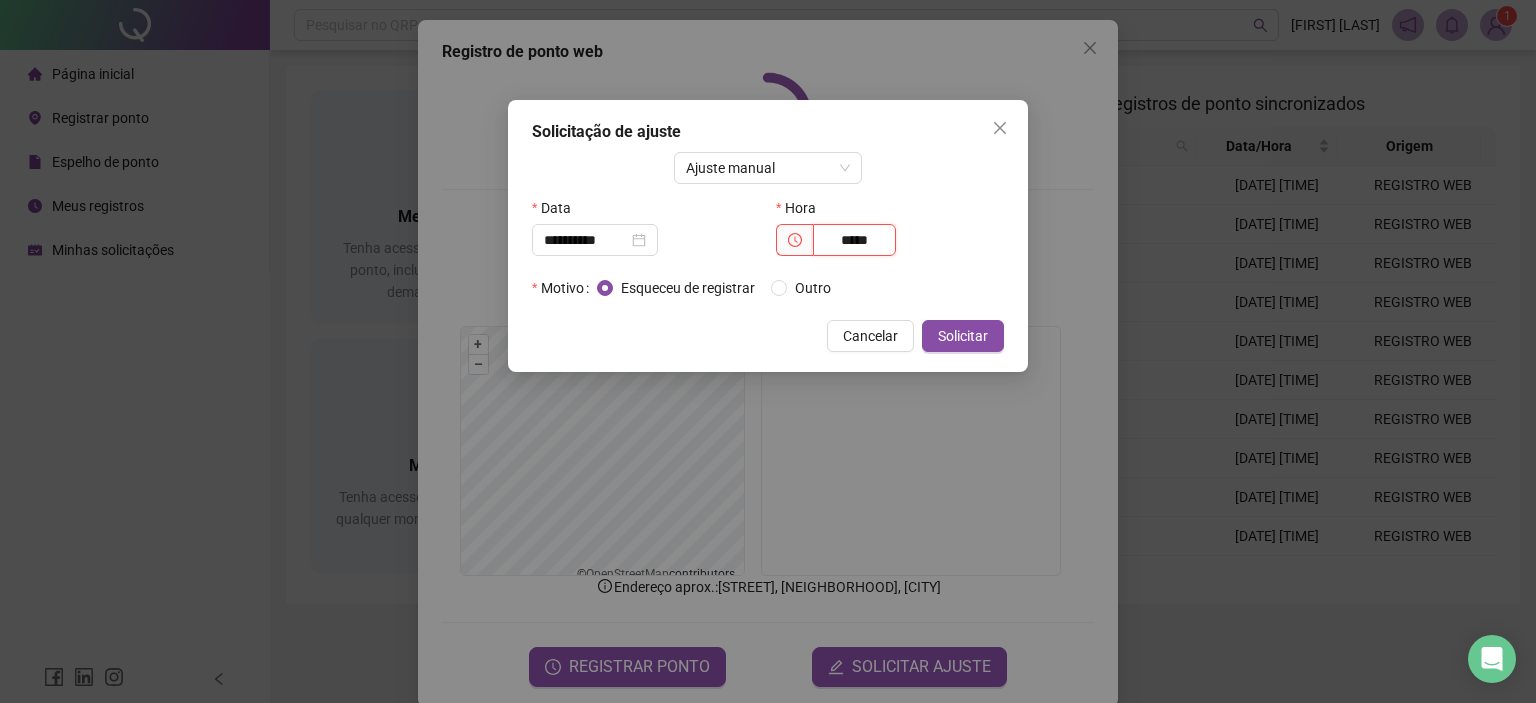 type on "*****" 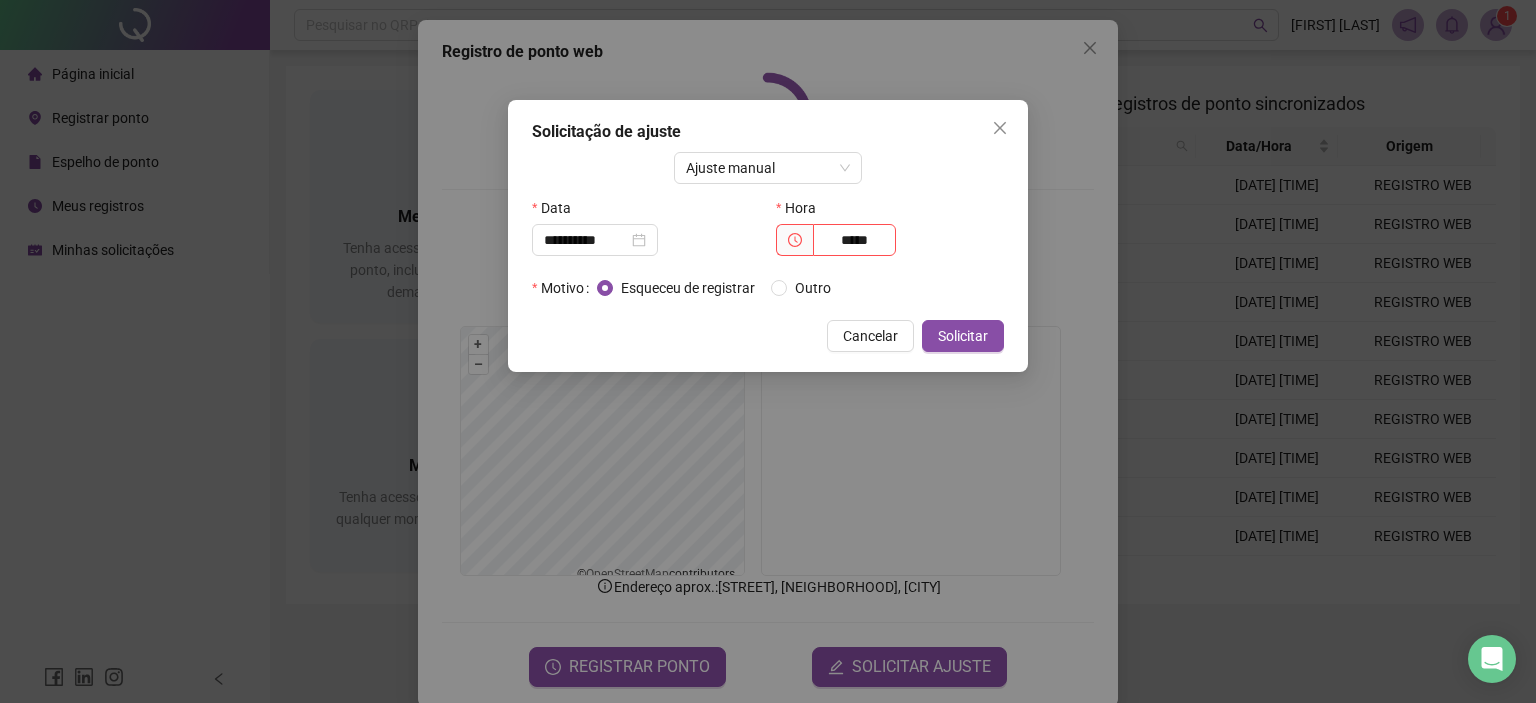 click on "Esqueceu de registrar Outro" at bounding box center (722, 288) 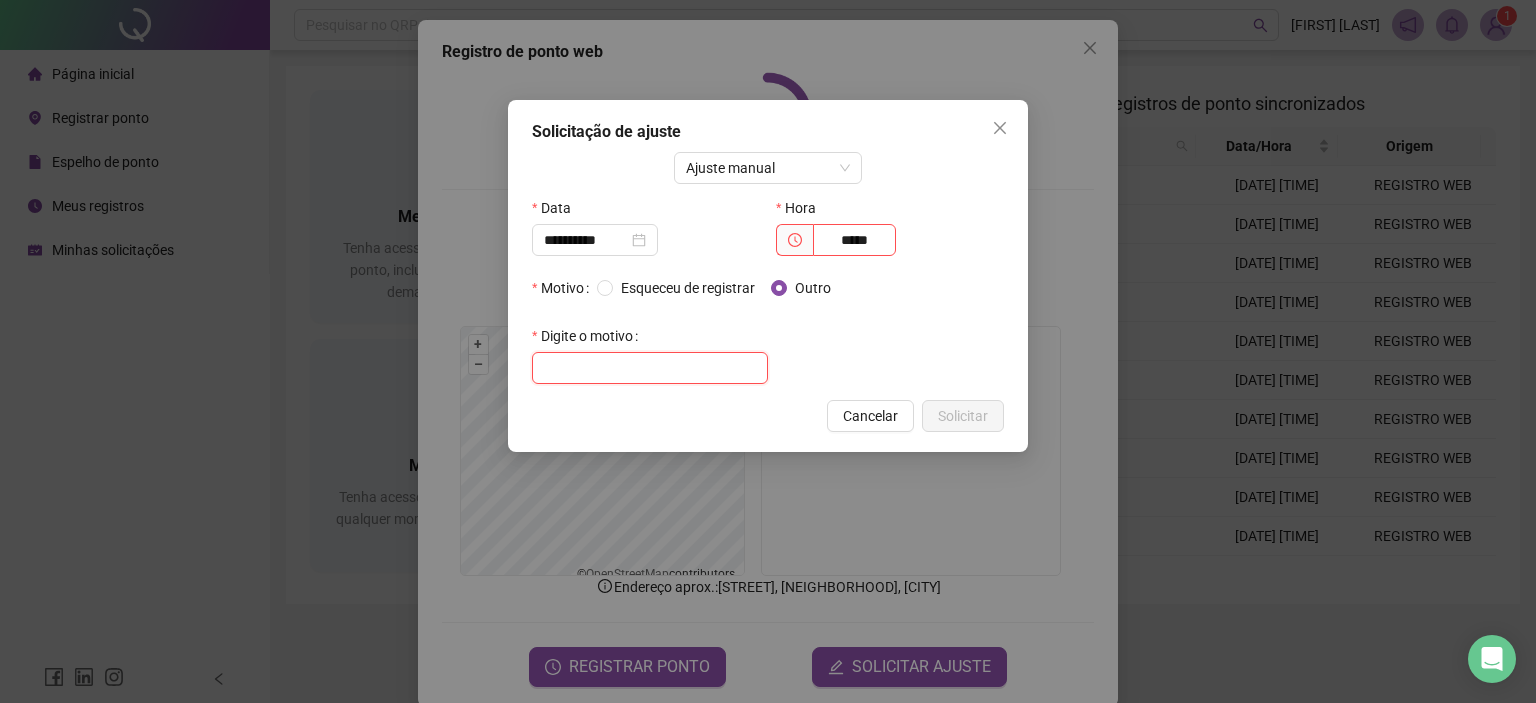 click at bounding box center (650, 368) 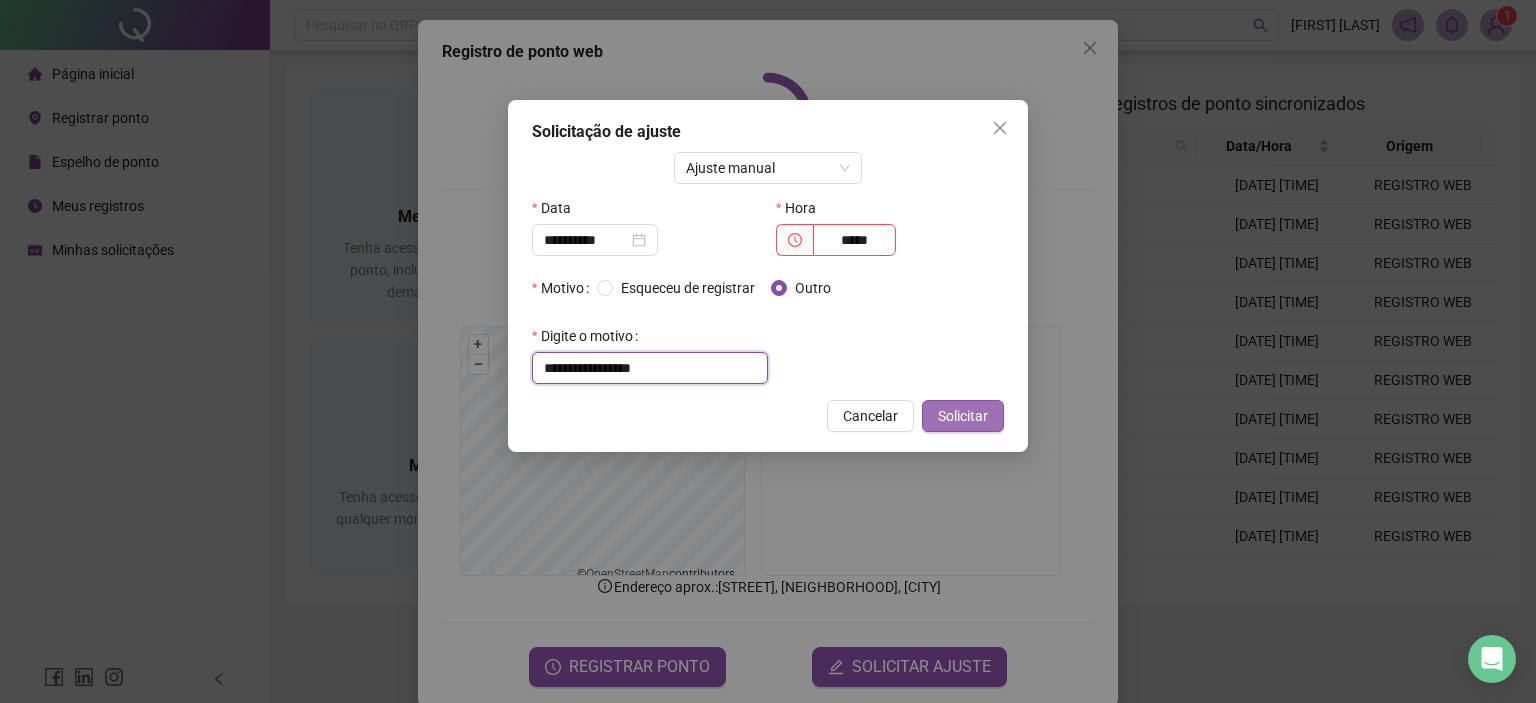 type on "**********" 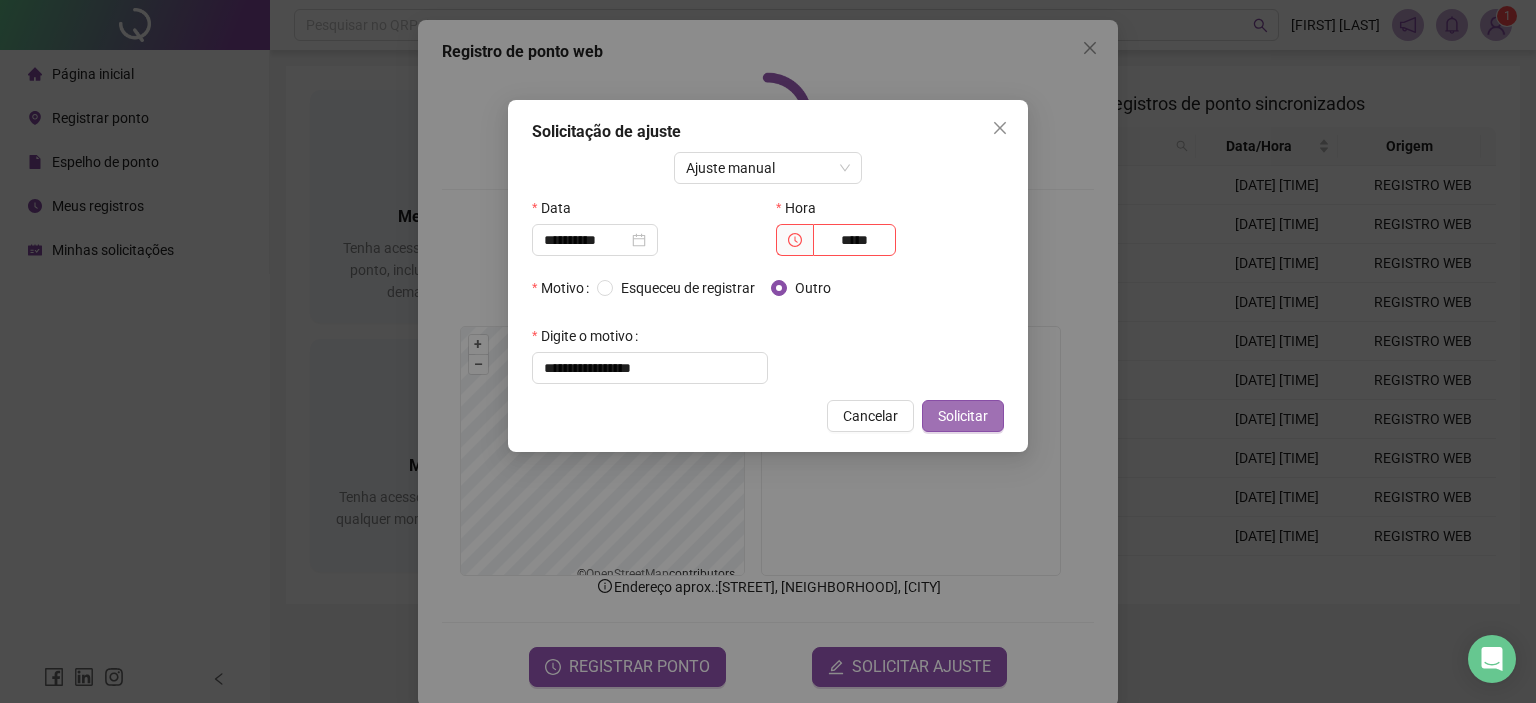click on "Solicitar" at bounding box center [963, 416] 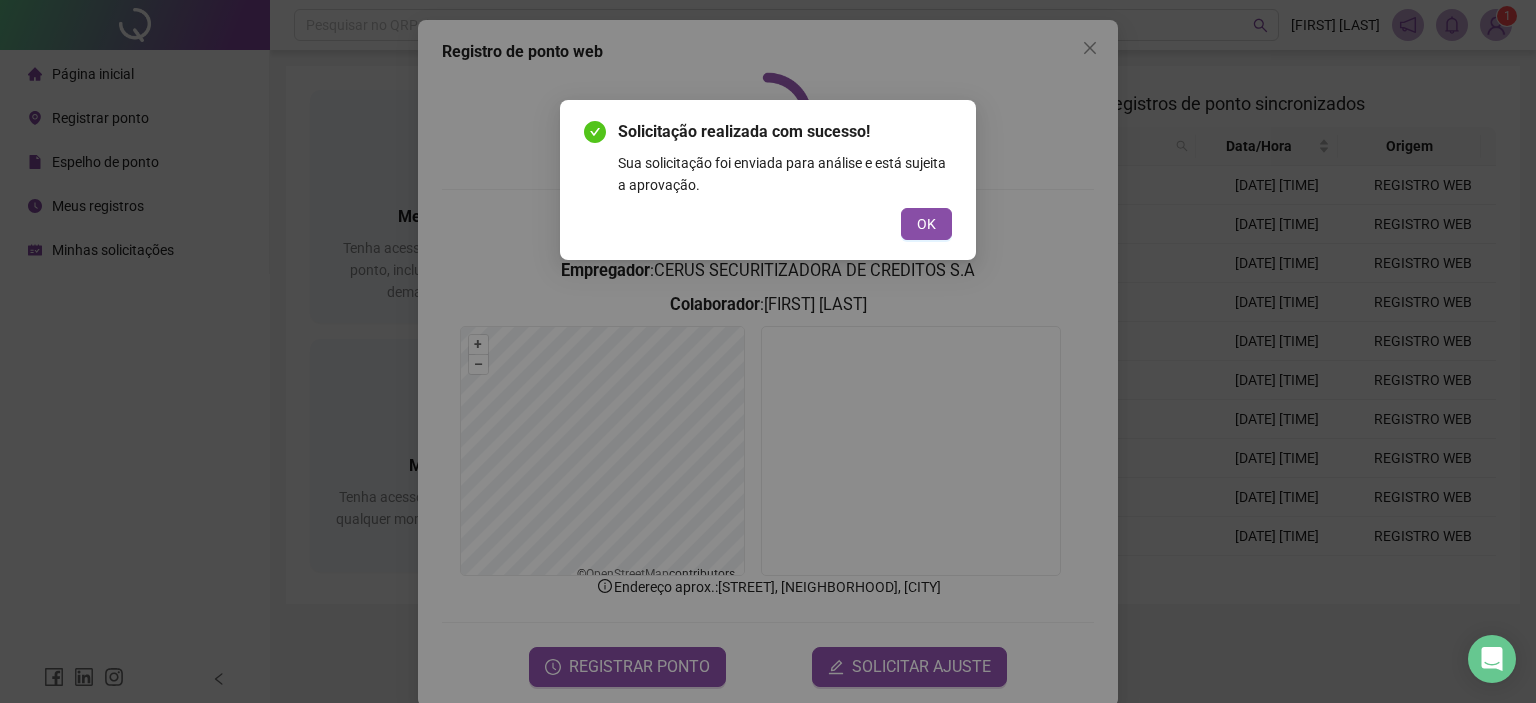 click on "OK" at bounding box center (926, 224) 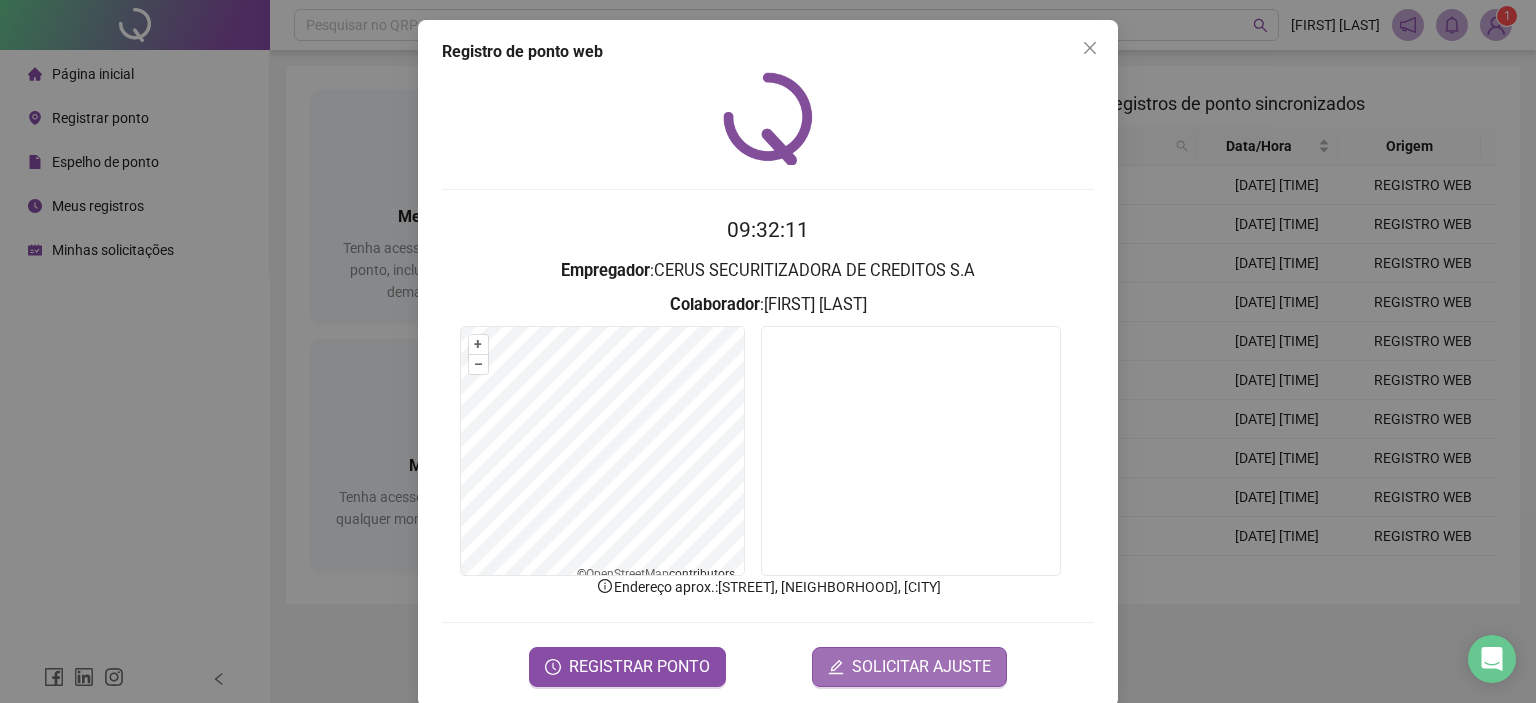 click on "SOLICITAR AJUSTE" at bounding box center [921, 667] 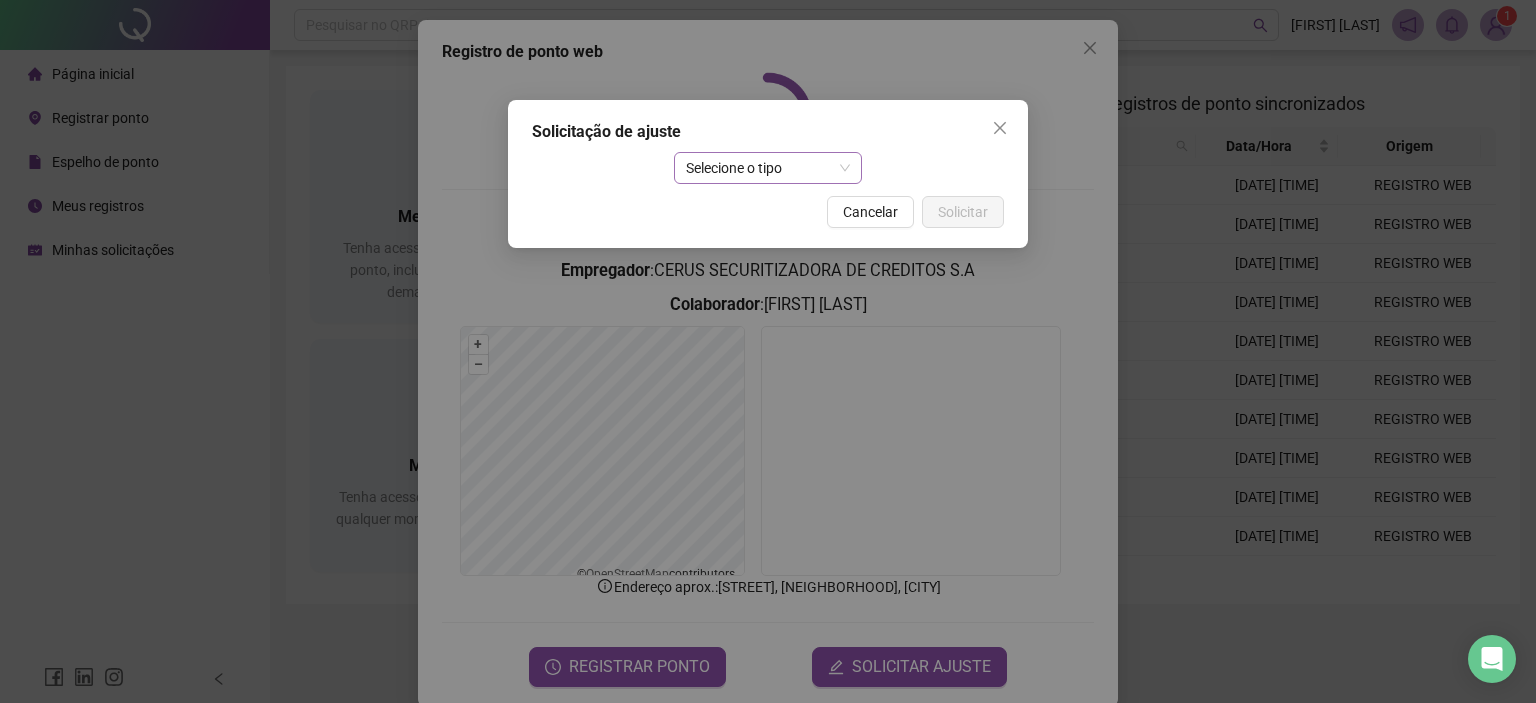 click on "Selecione o tipo" at bounding box center [768, 168] 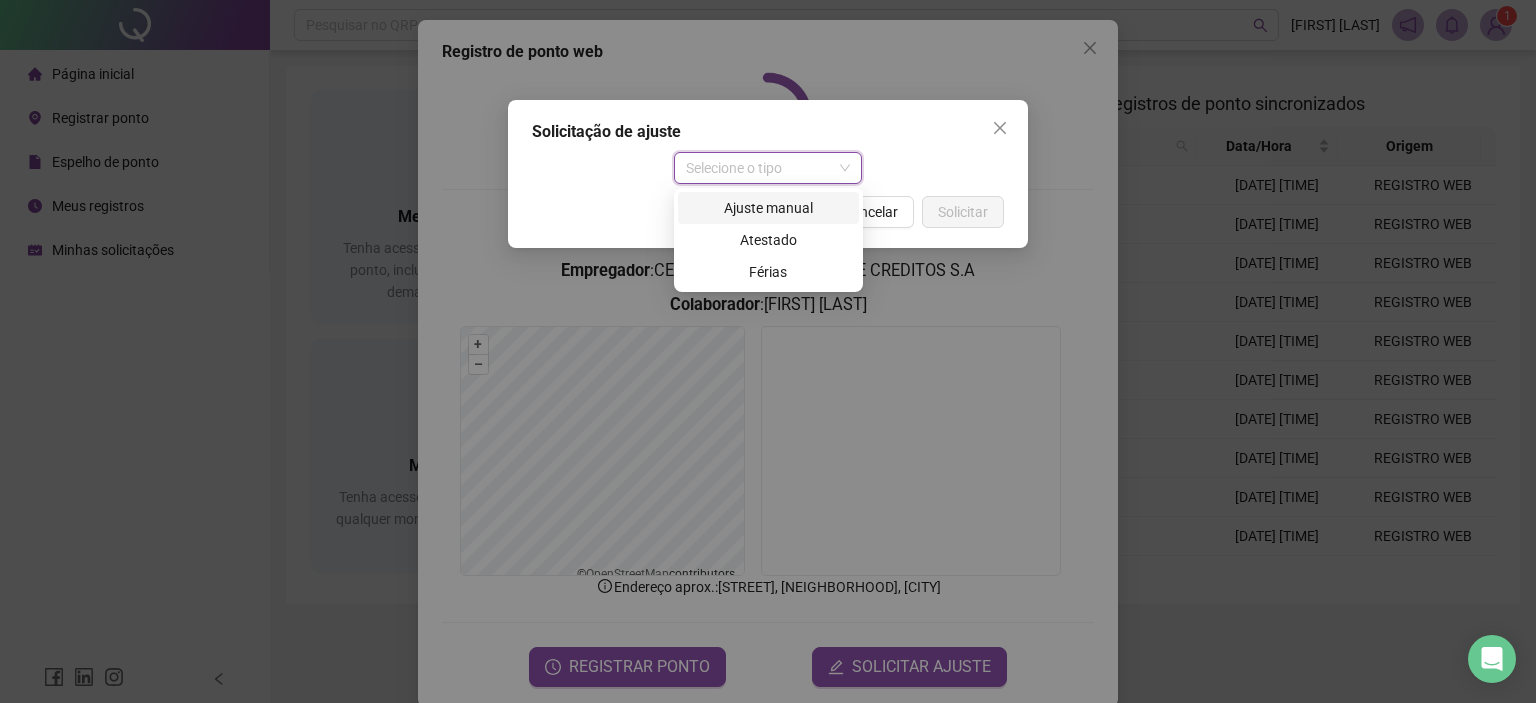 click on "Ajuste manual" at bounding box center (768, 208) 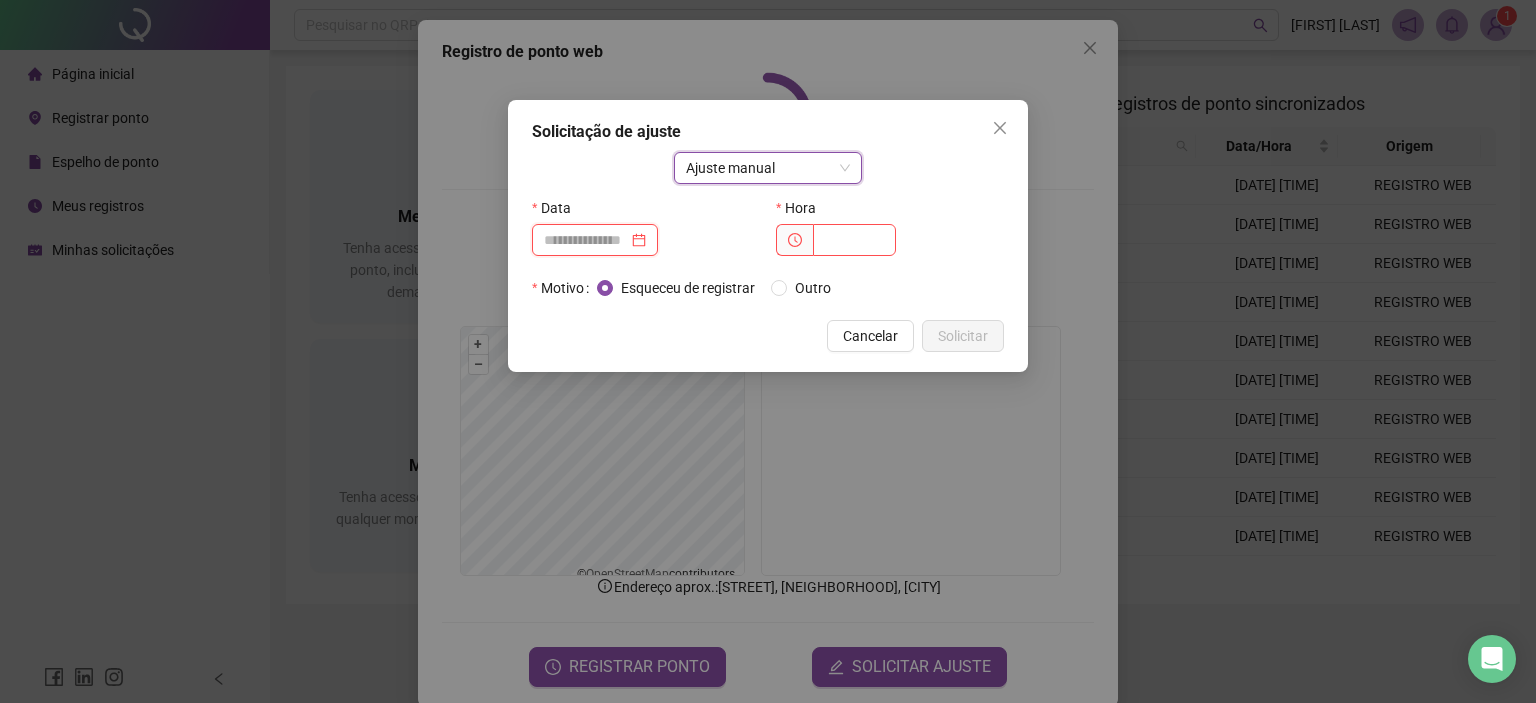 click at bounding box center [586, 240] 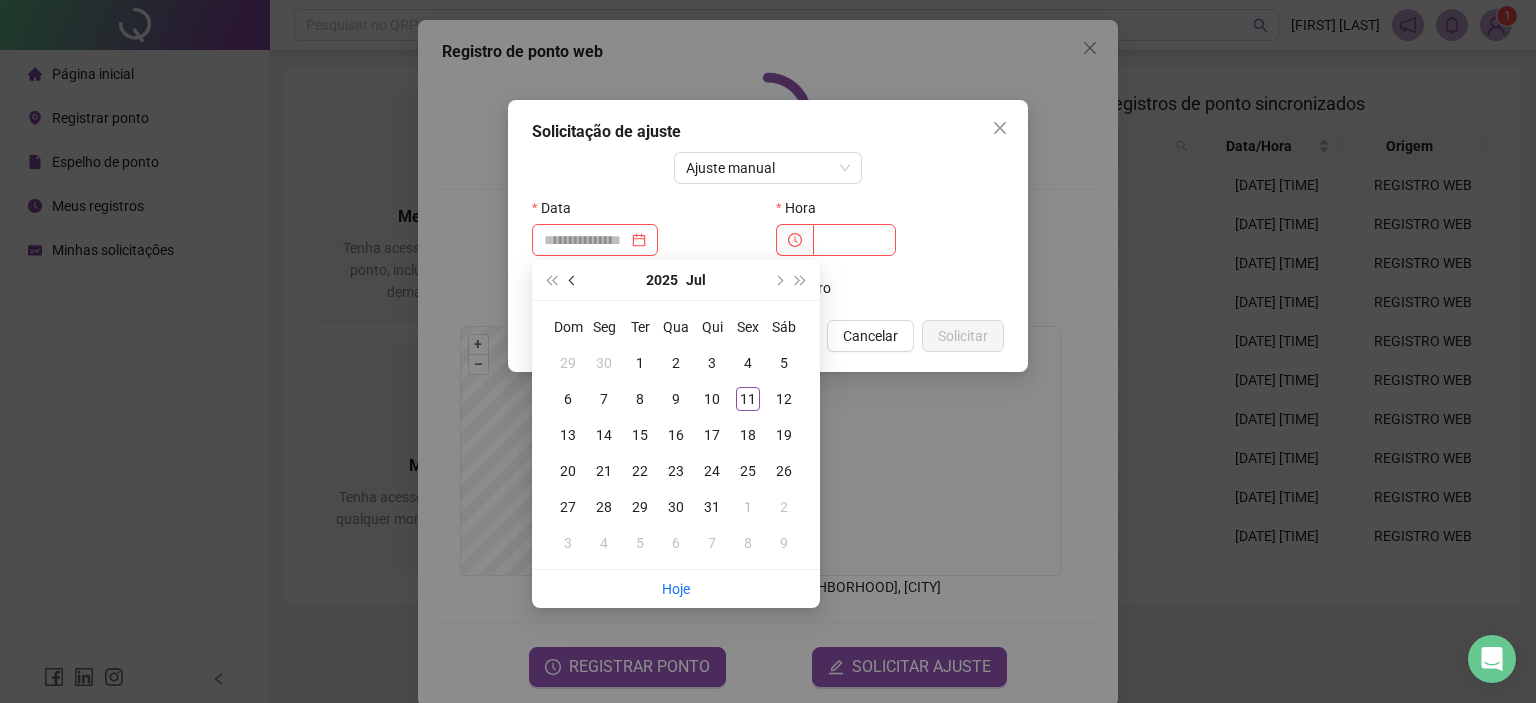 click at bounding box center [573, 280] 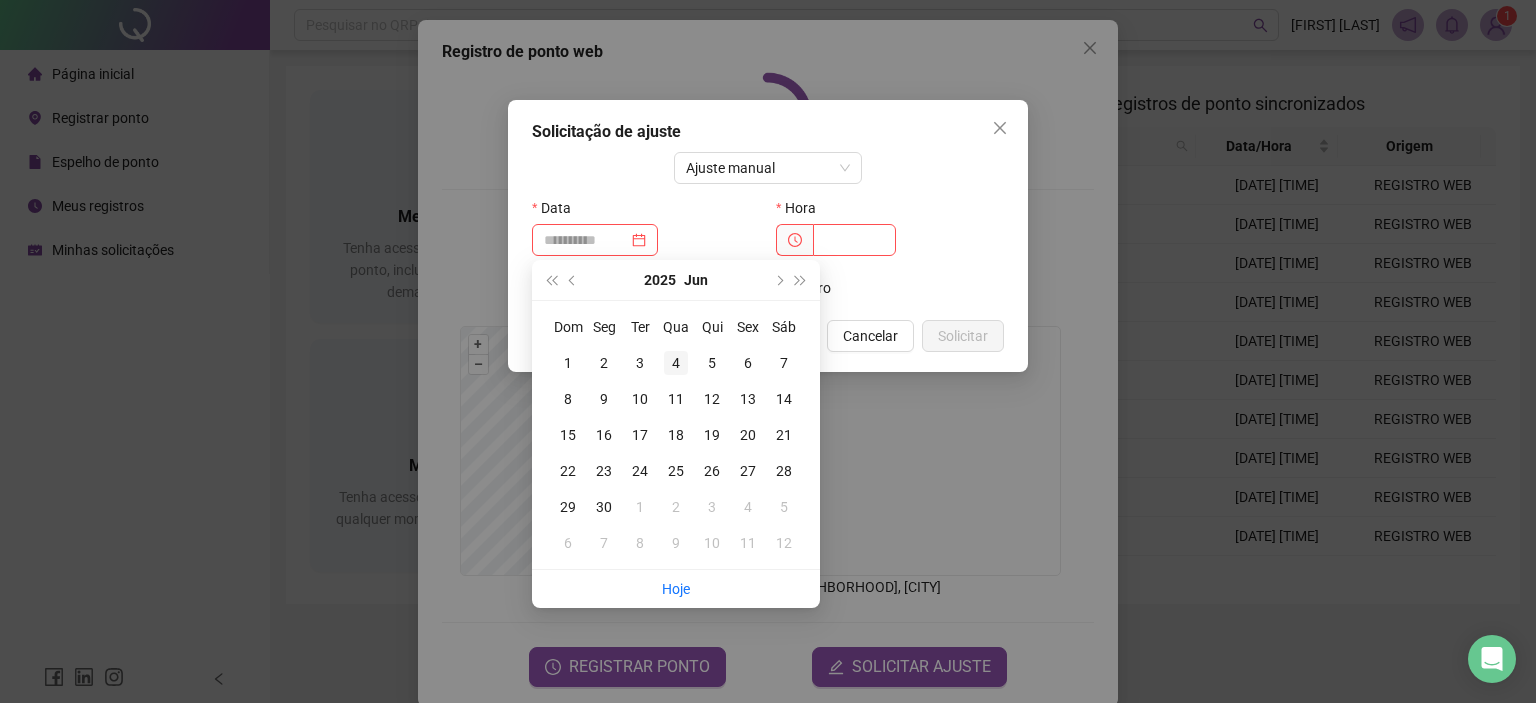 type on "**********" 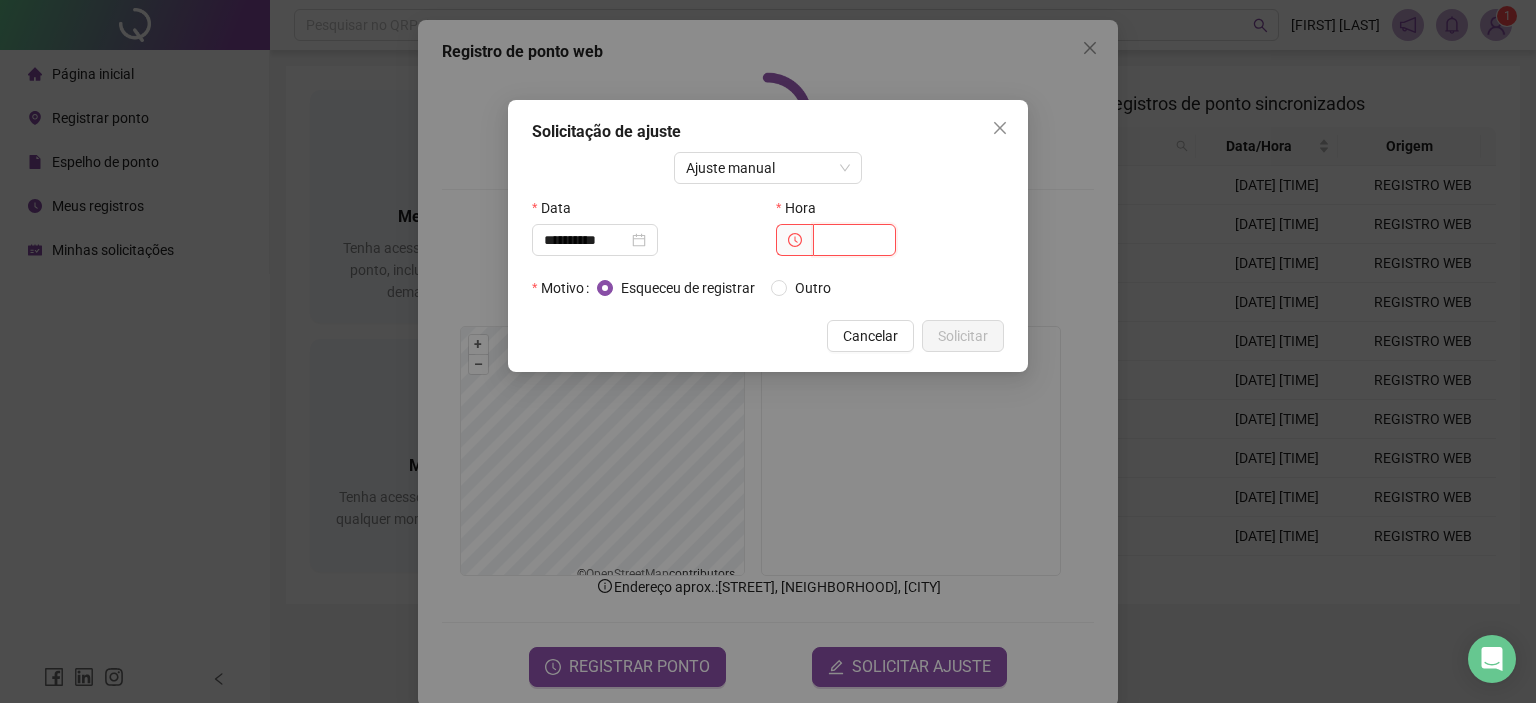 click at bounding box center [854, 240] 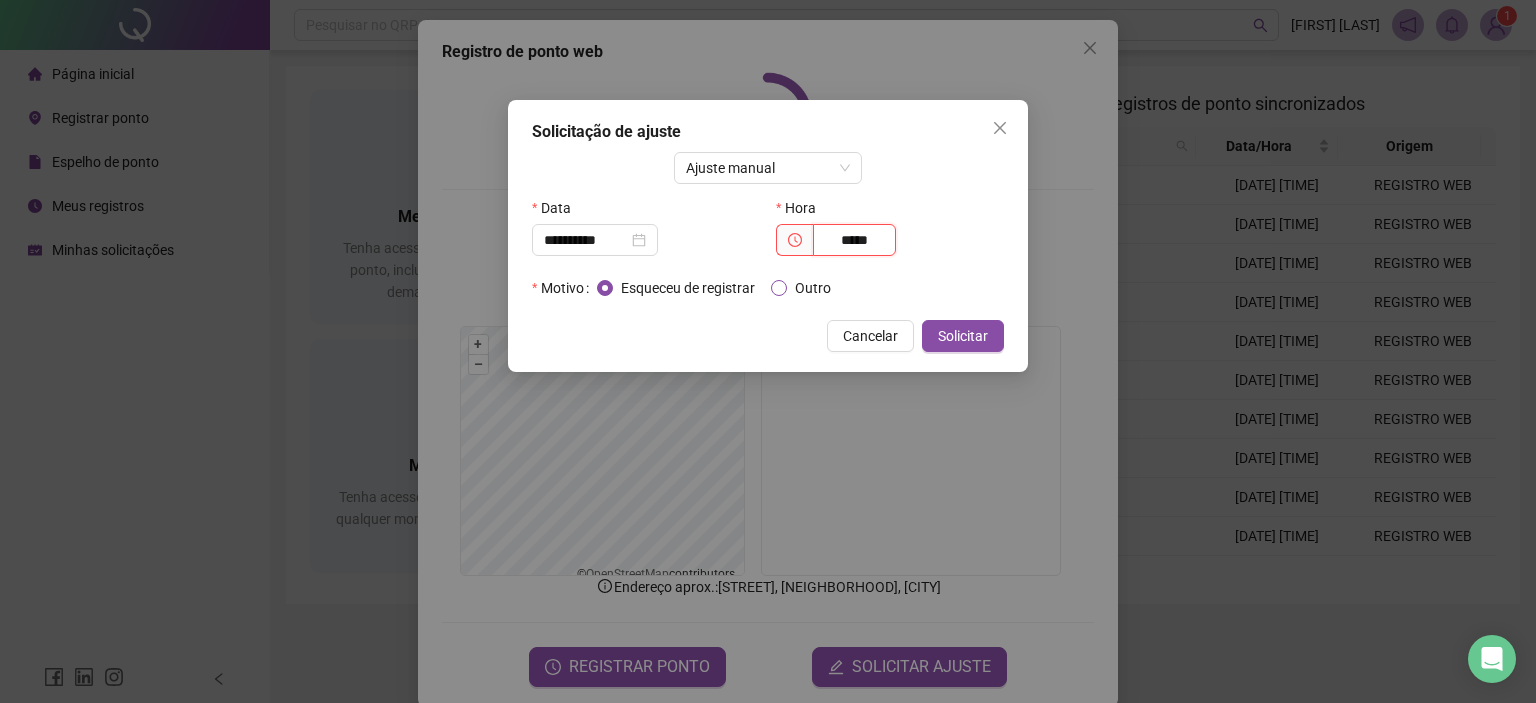 type on "*****" 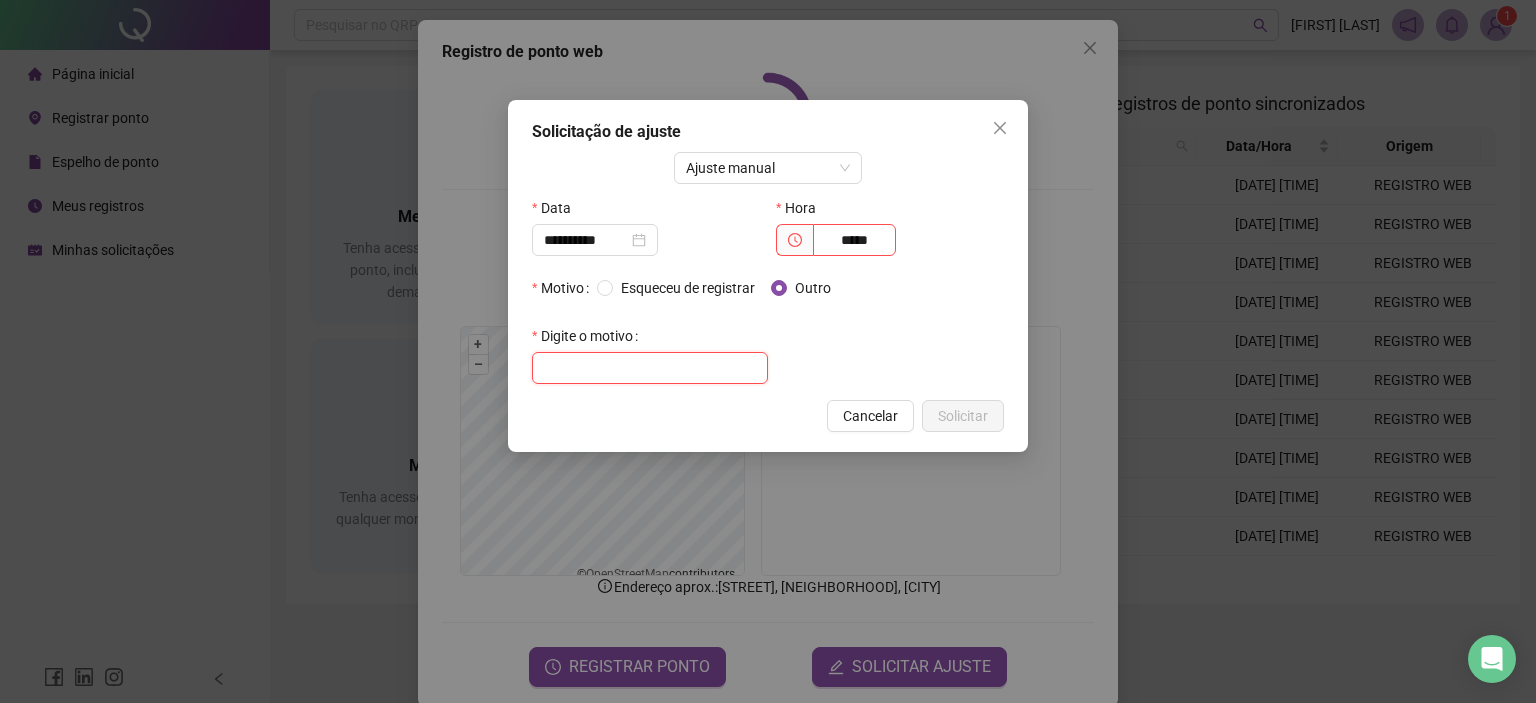 click at bounding box center (650, 368) 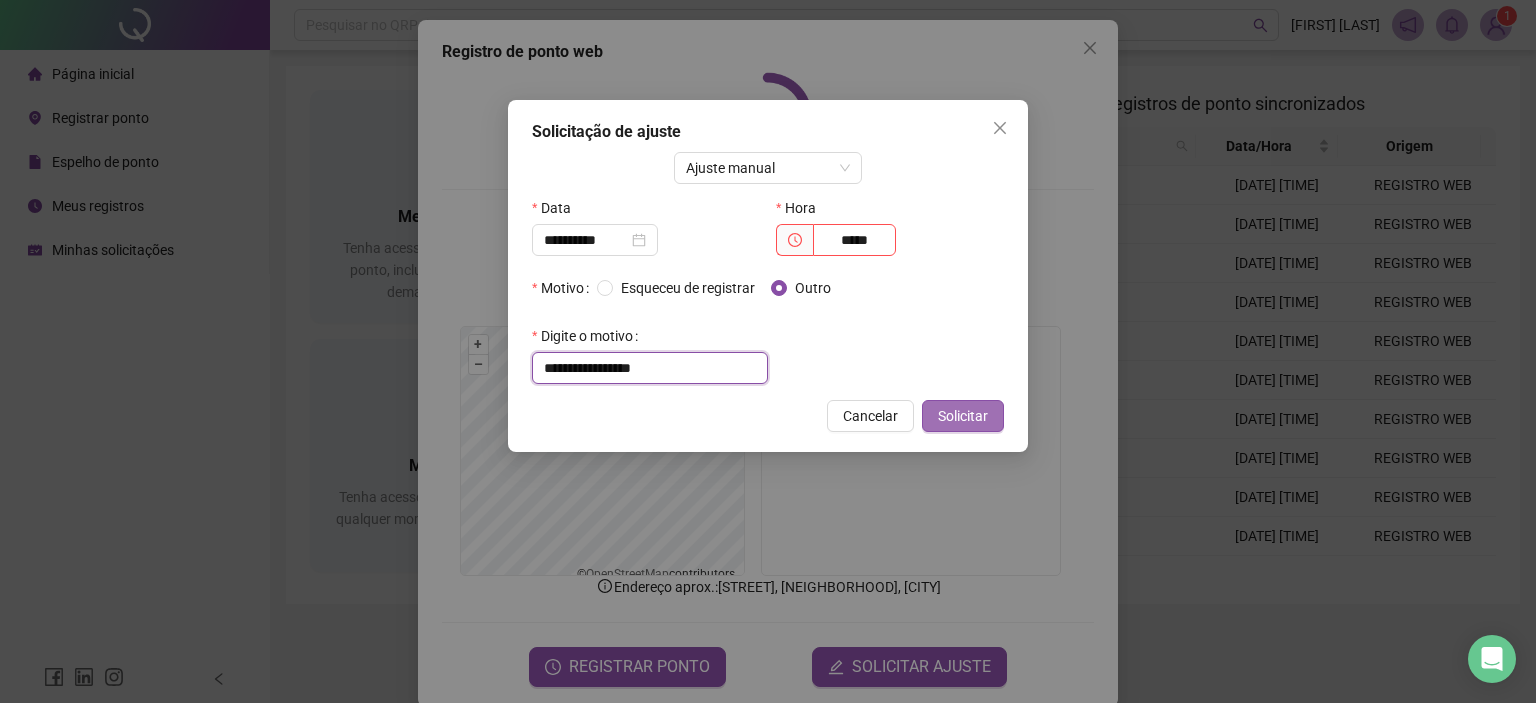 type on "**********" 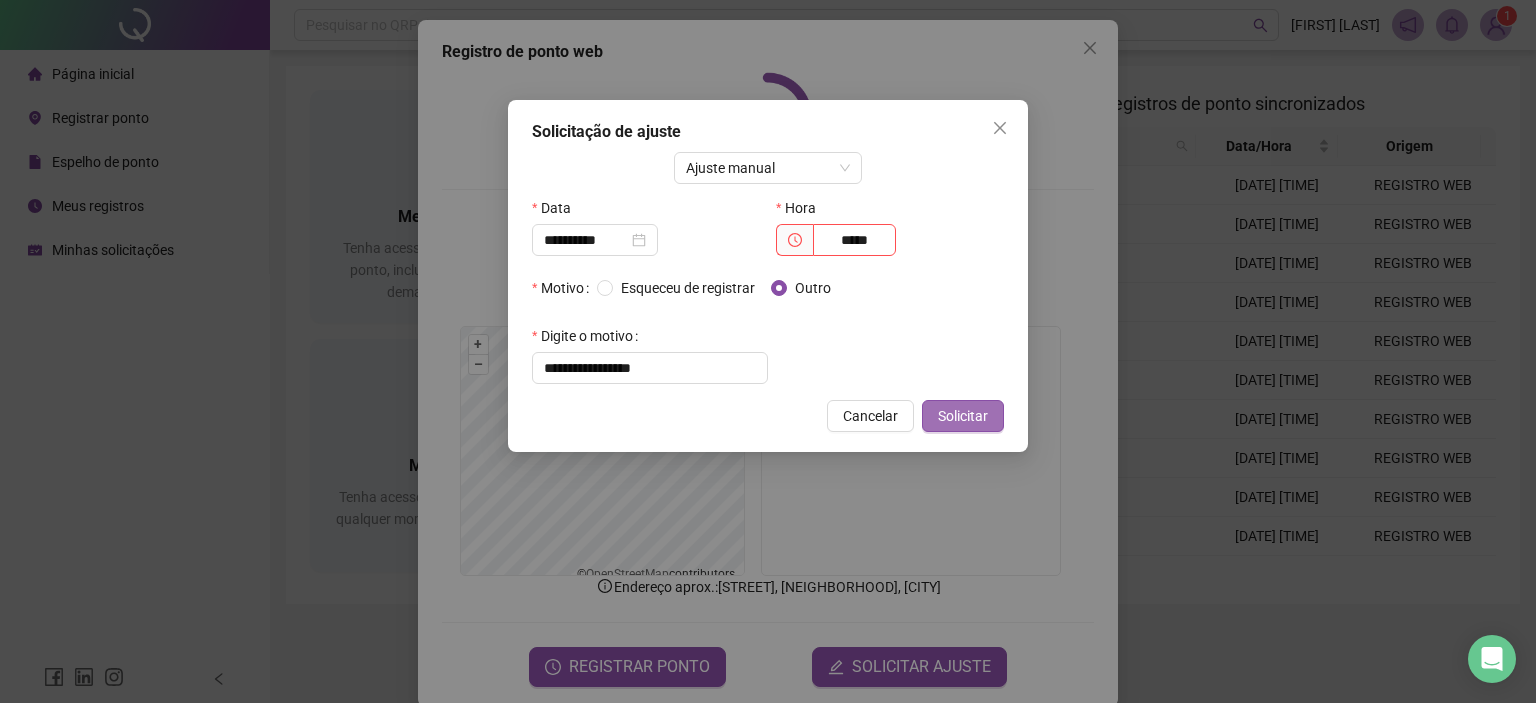 click on "Solicitar" at bounding box center [963, 416] 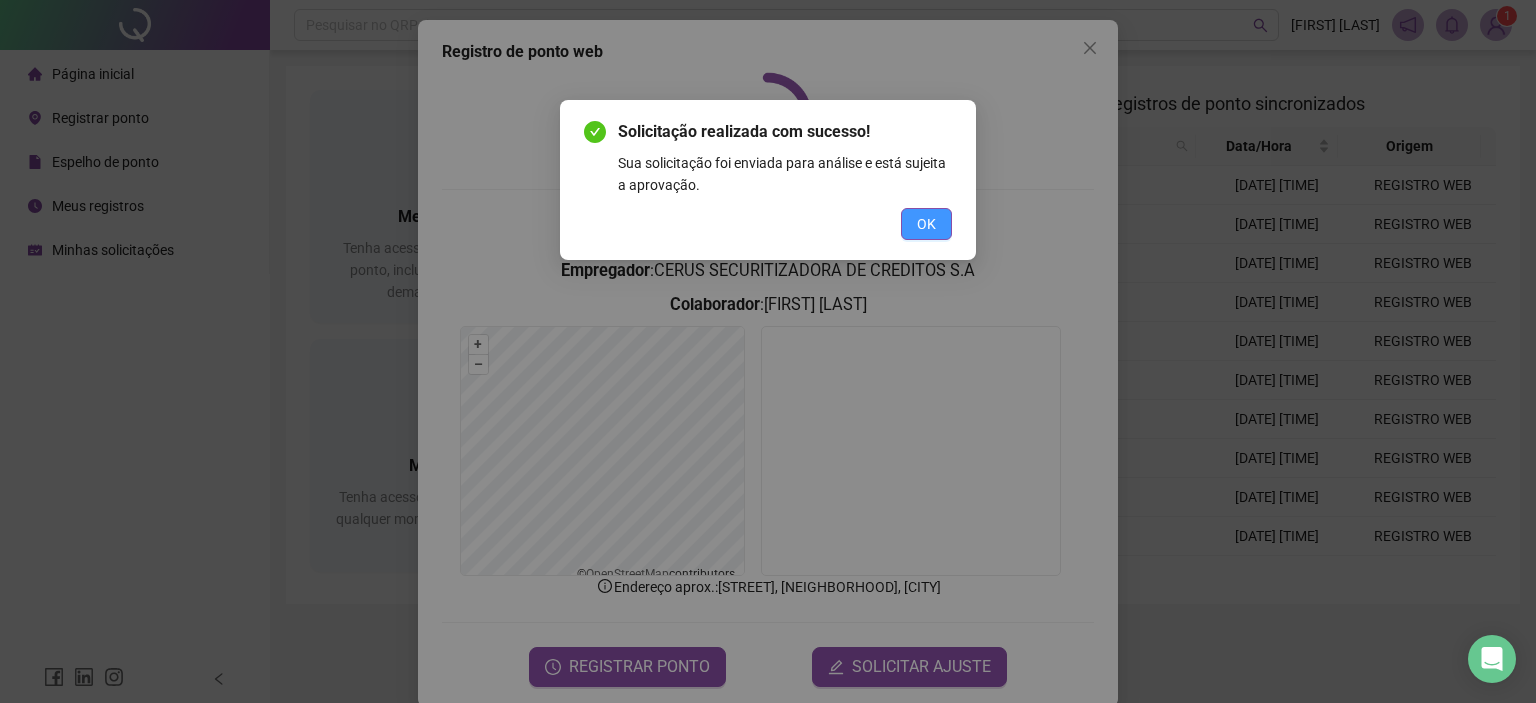 click on "OK" at bounding box center (926, 224) 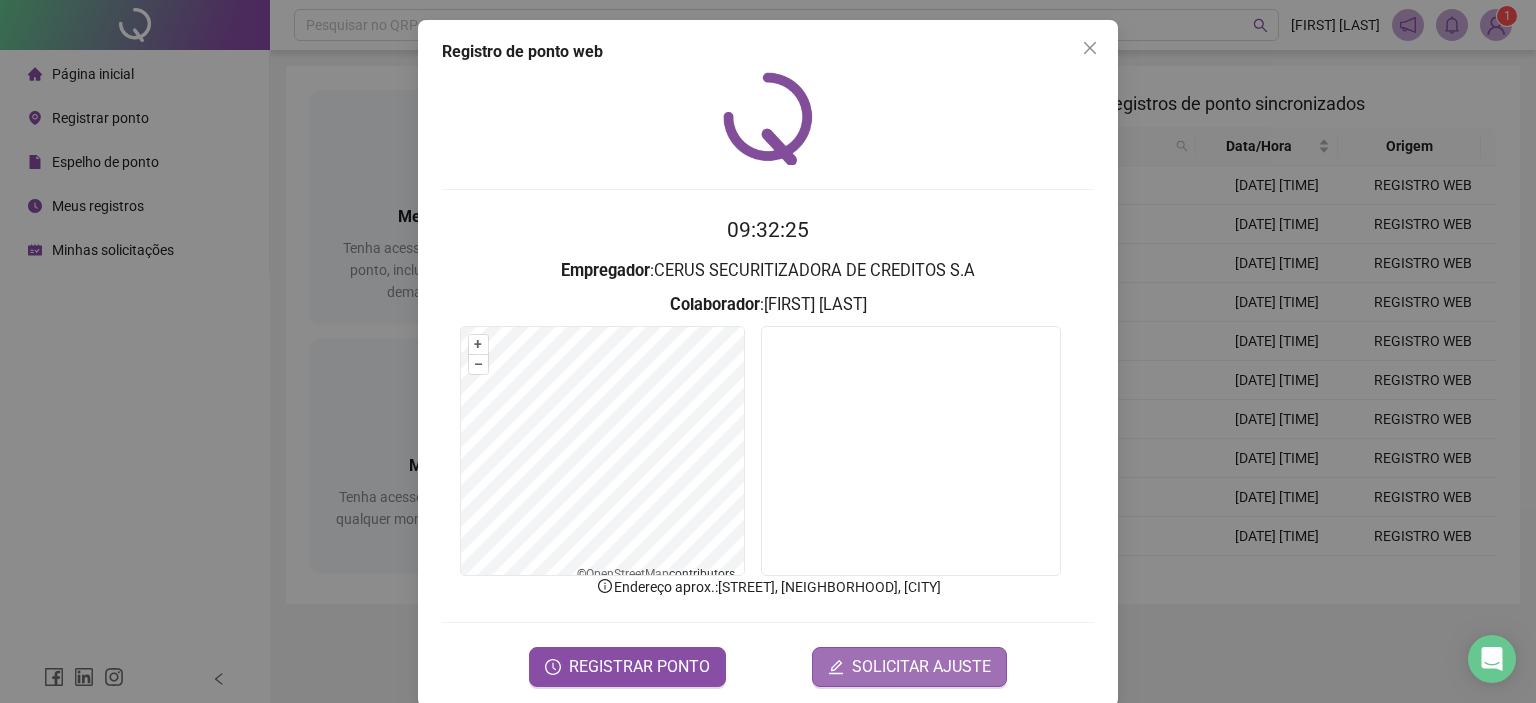 click on "SOLICITAR AJUSTE" at bounding box center (921, 667) 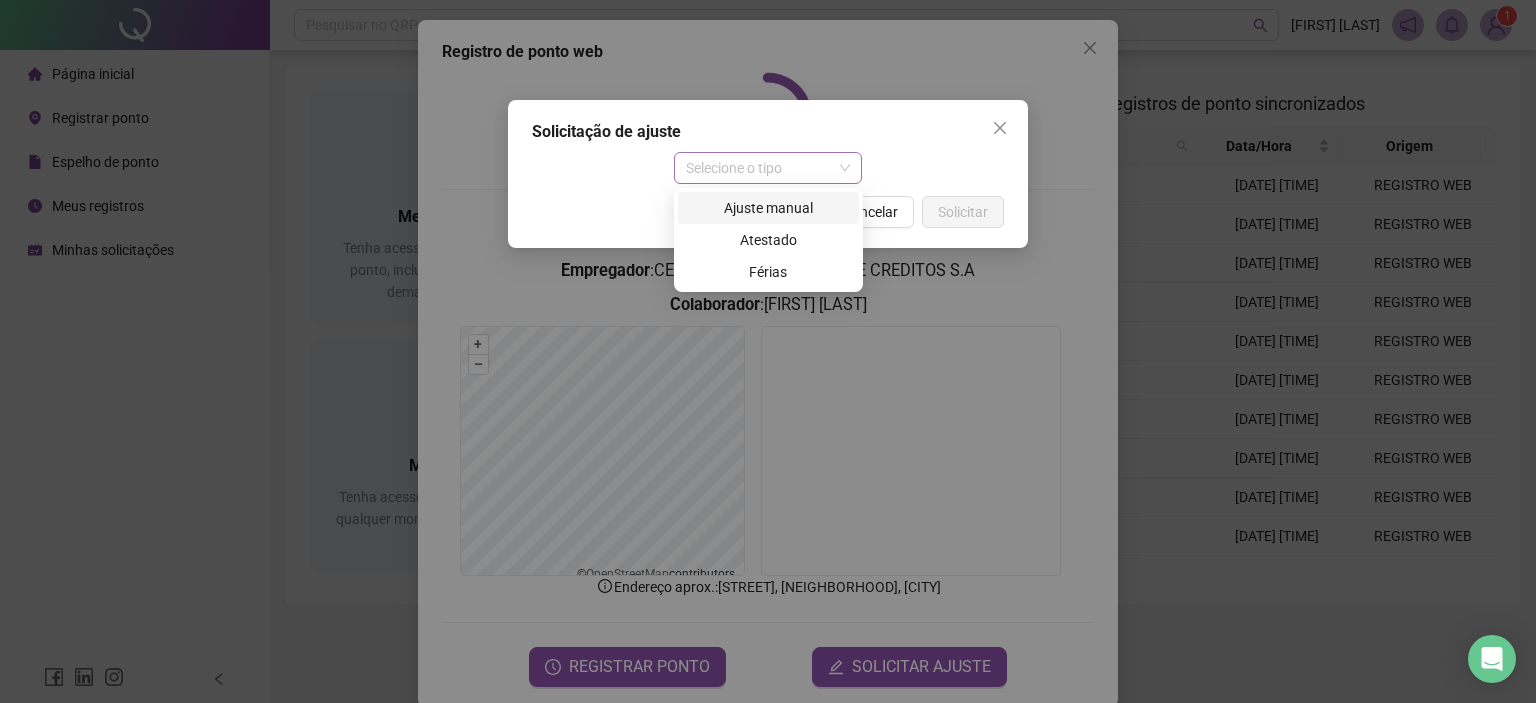 click on "Selecione o tipo" at bounding box center [768, 168] 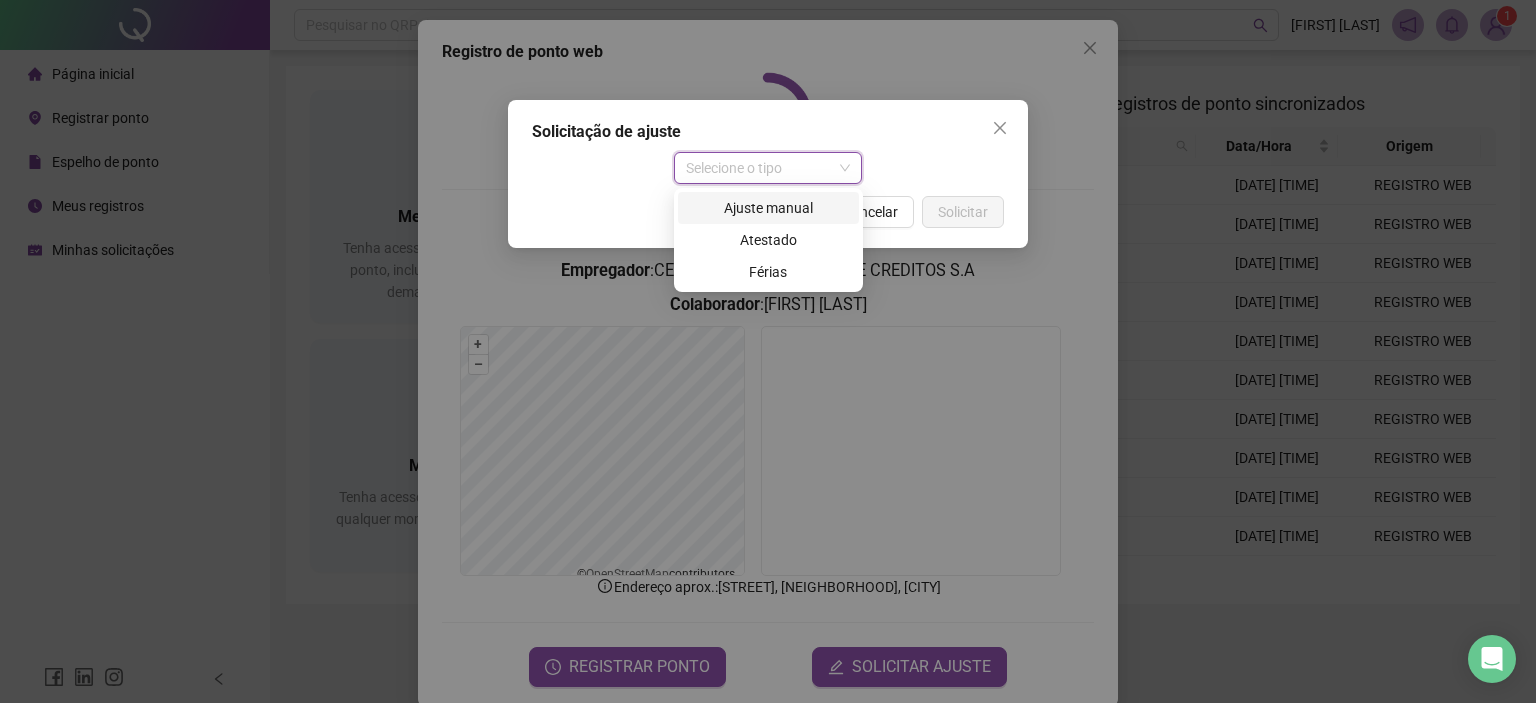 click on "Ajuste manual" at bounding box center (768, 208) 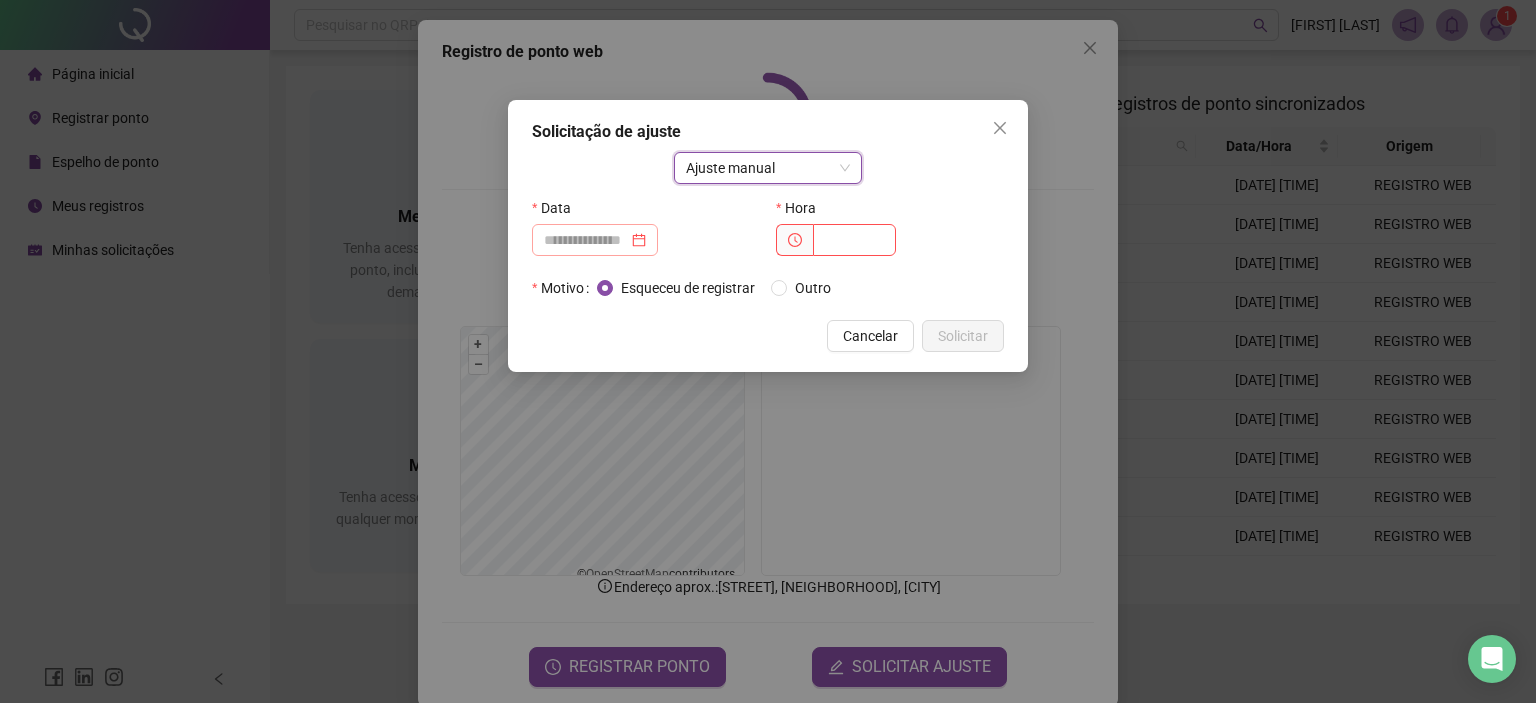 click at bounding box center [595, 240] 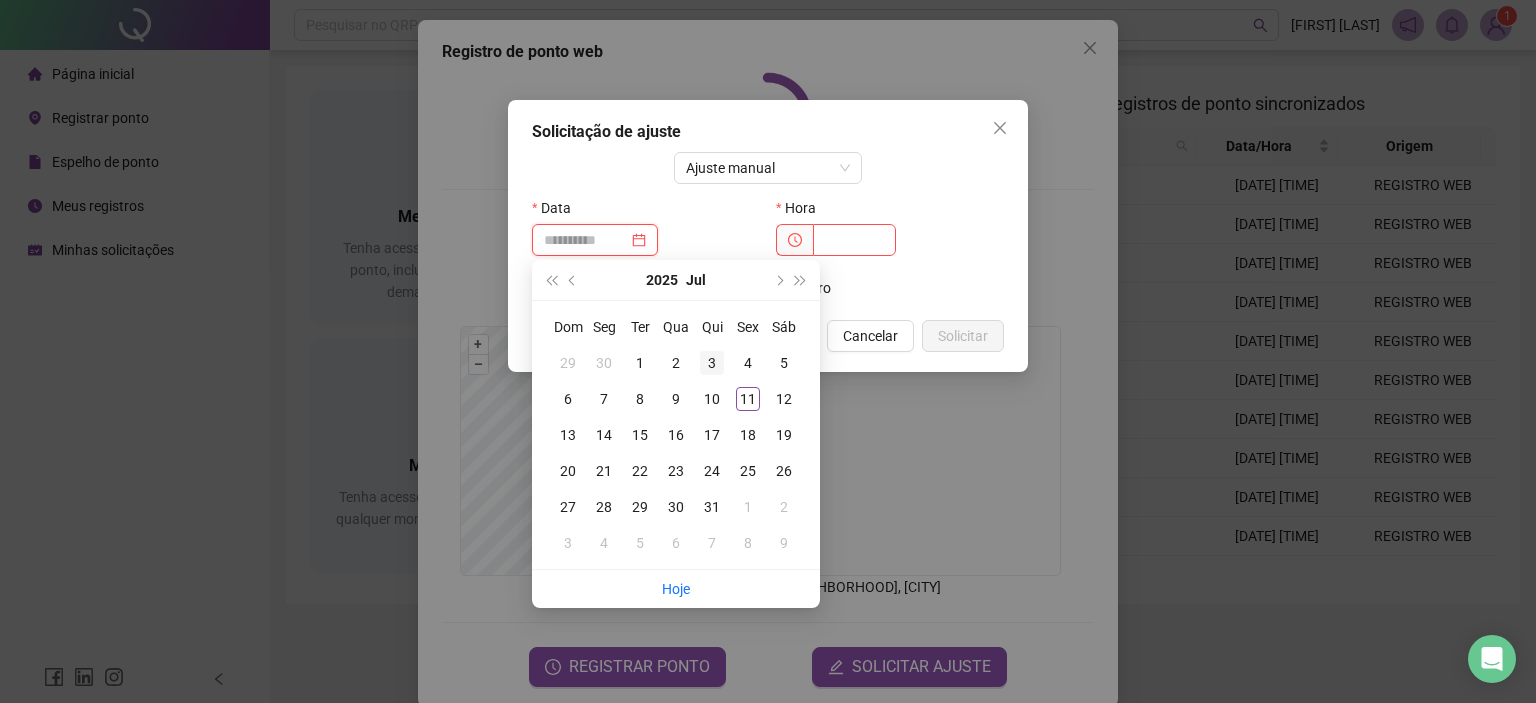 type on "**********" 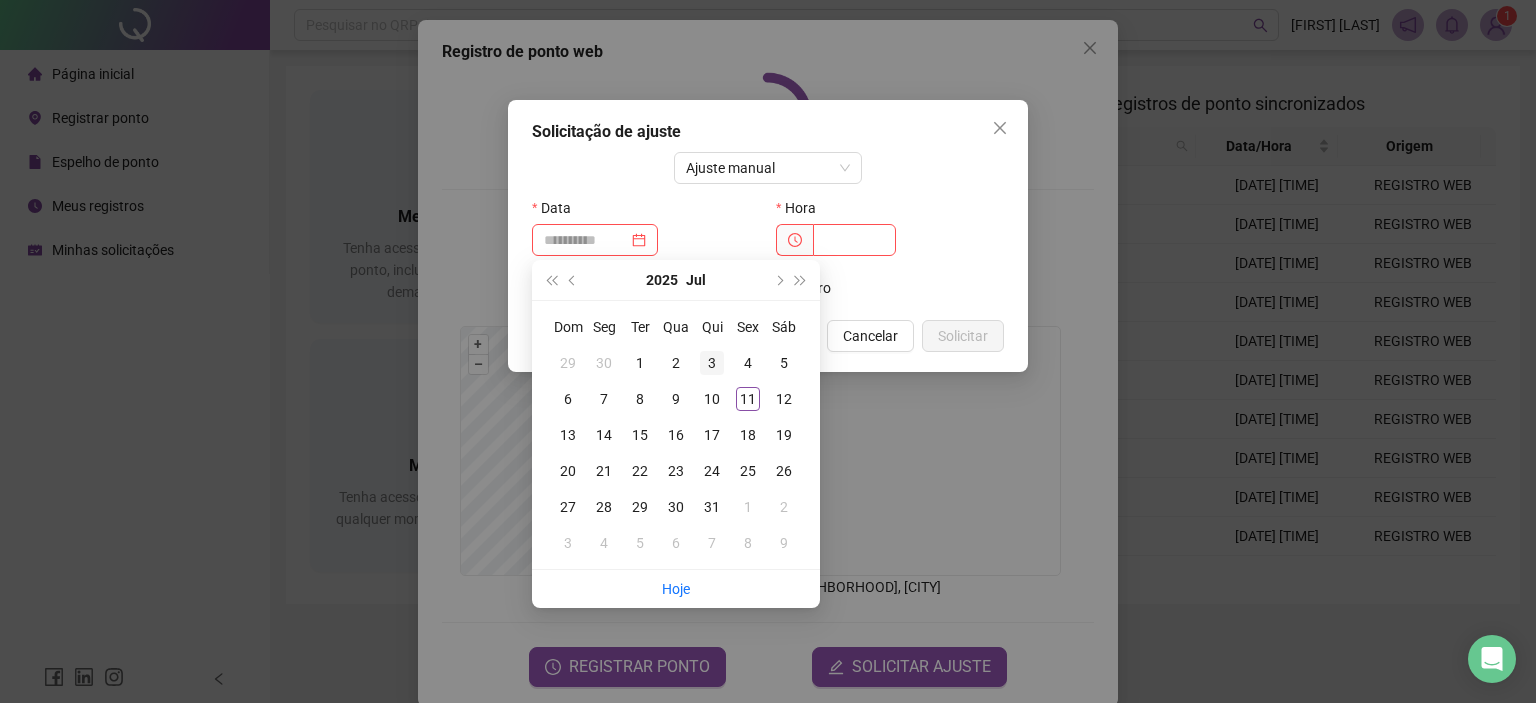 click on "3" at bounding box center (712, 363) 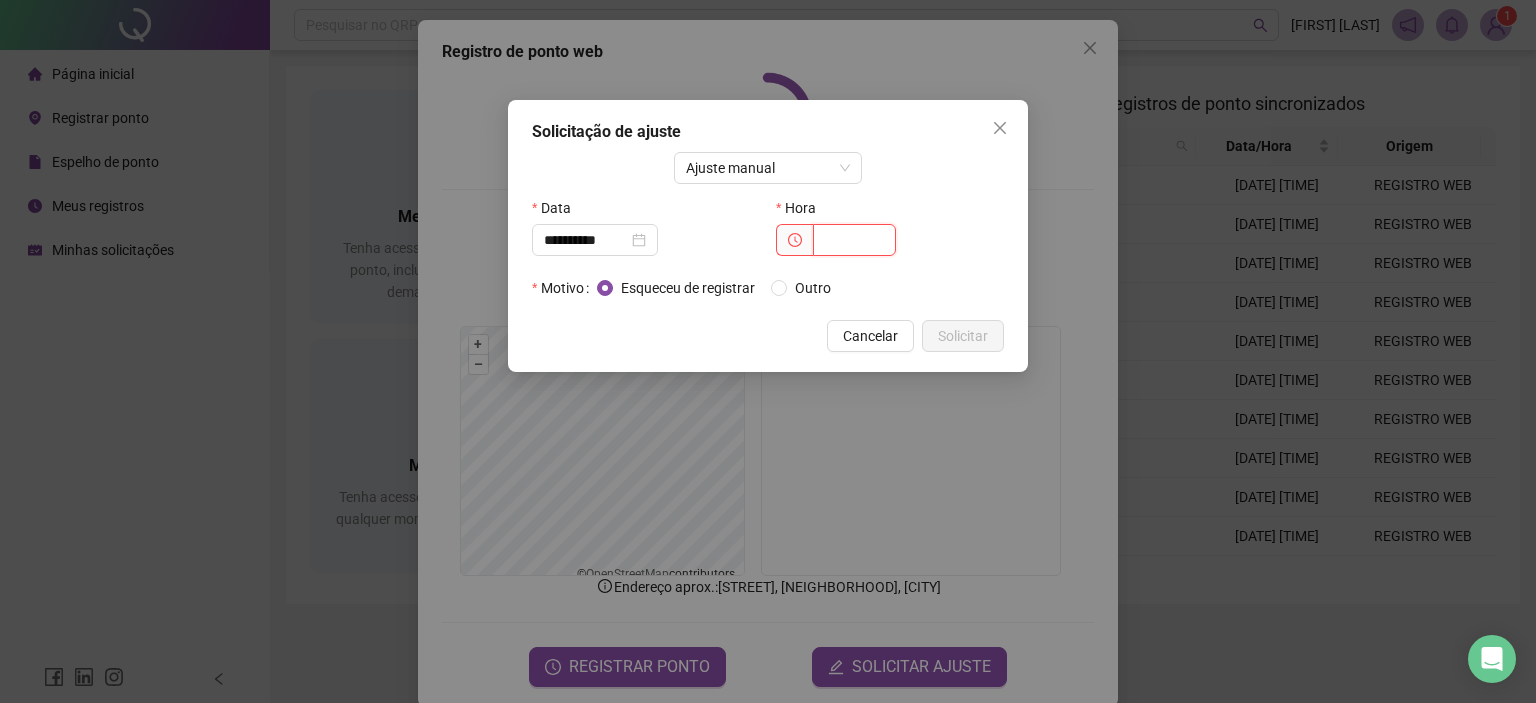 click at bounding box center [854, 240] 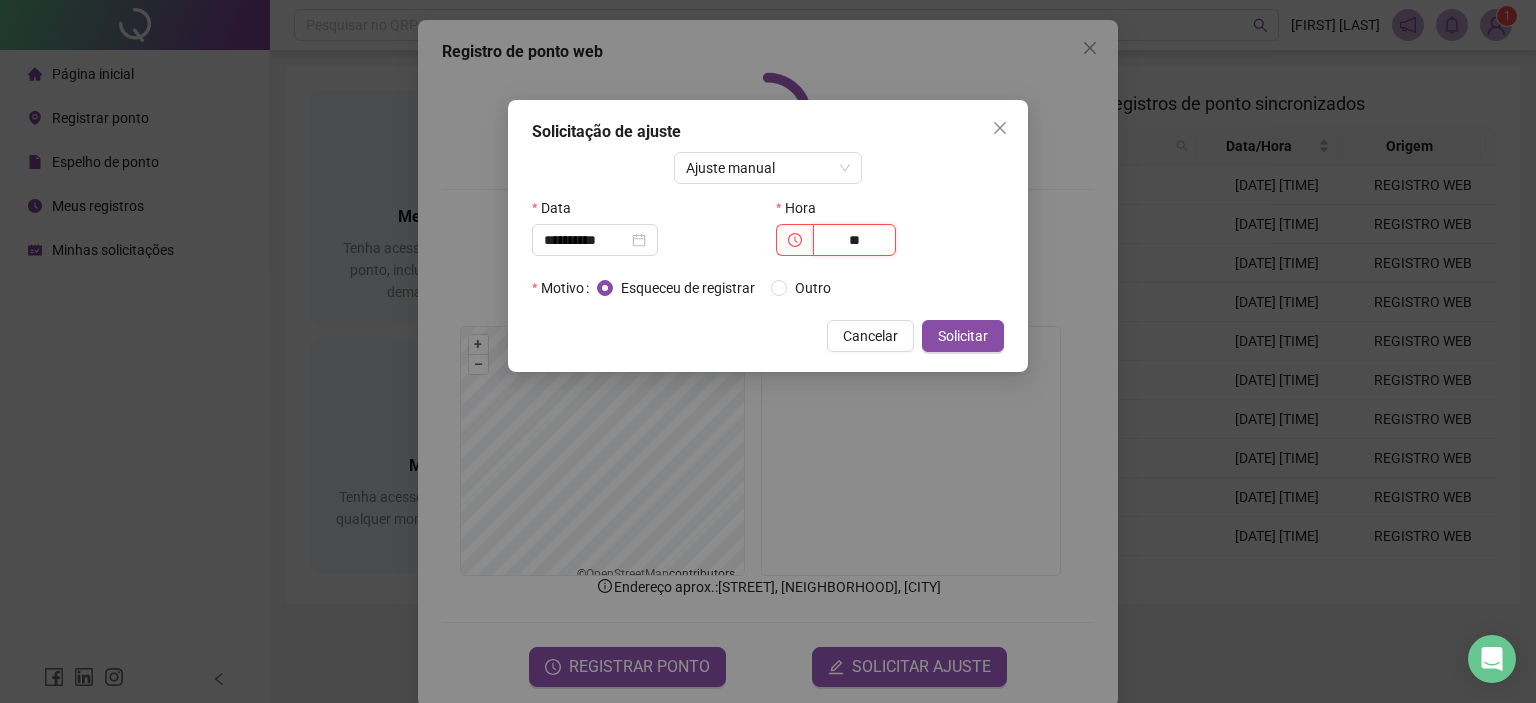 type on "*" 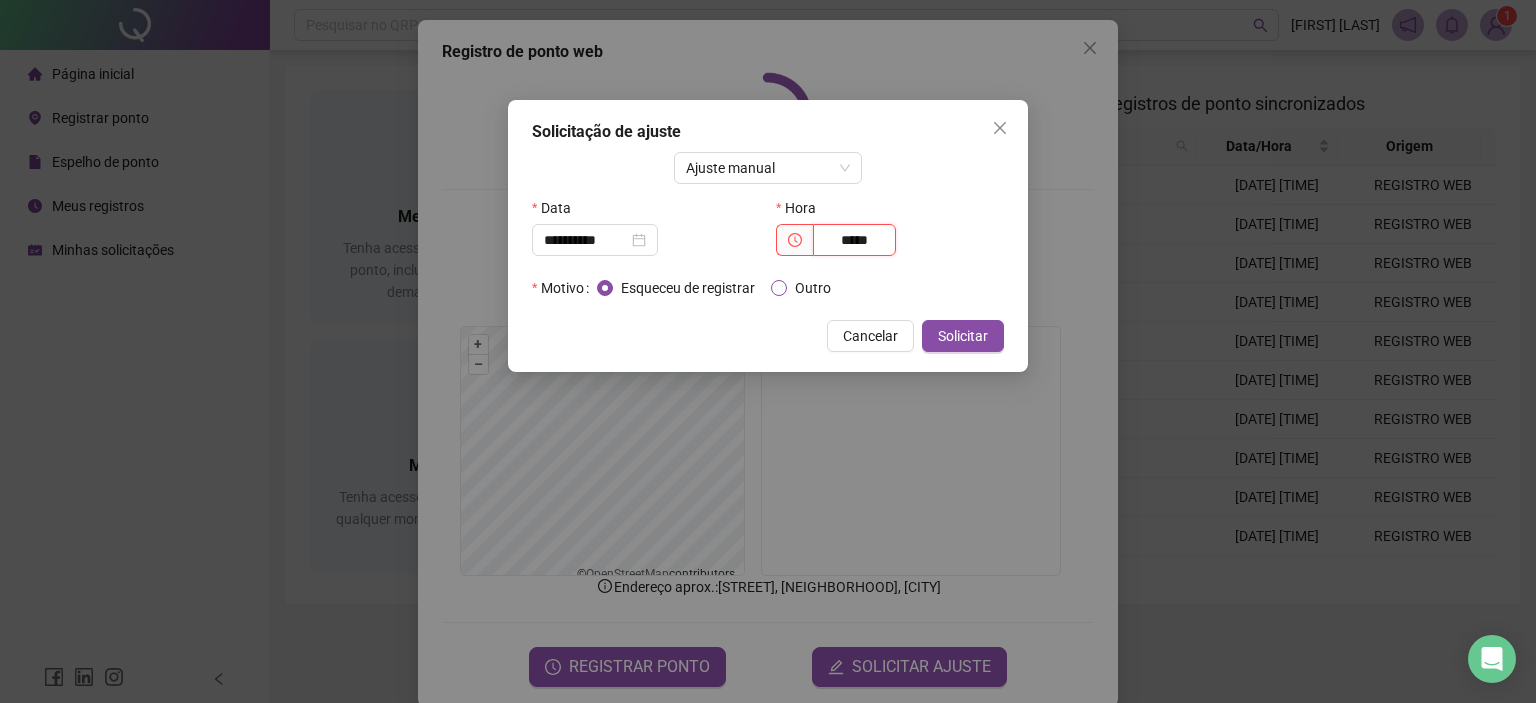 type on "*****" 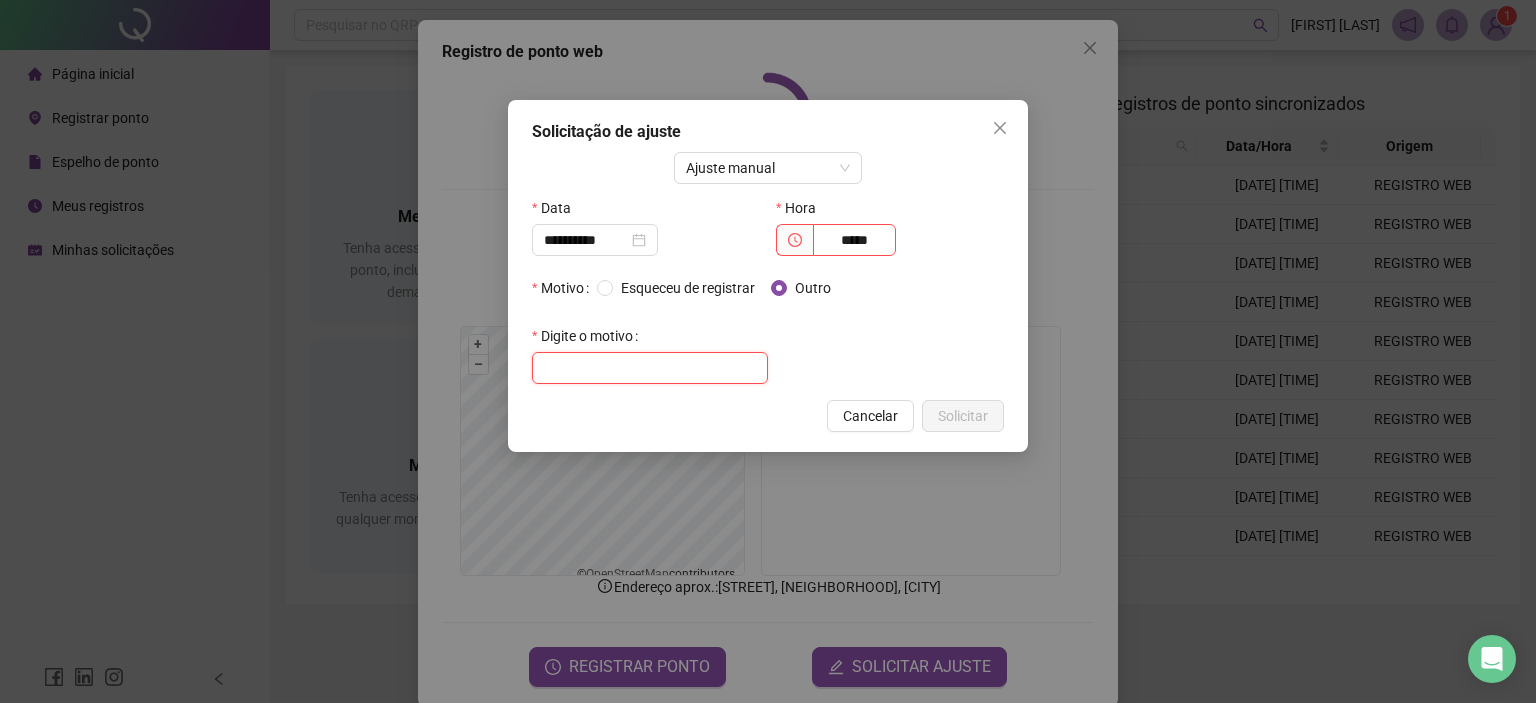 click at bounding box center (650, 368) 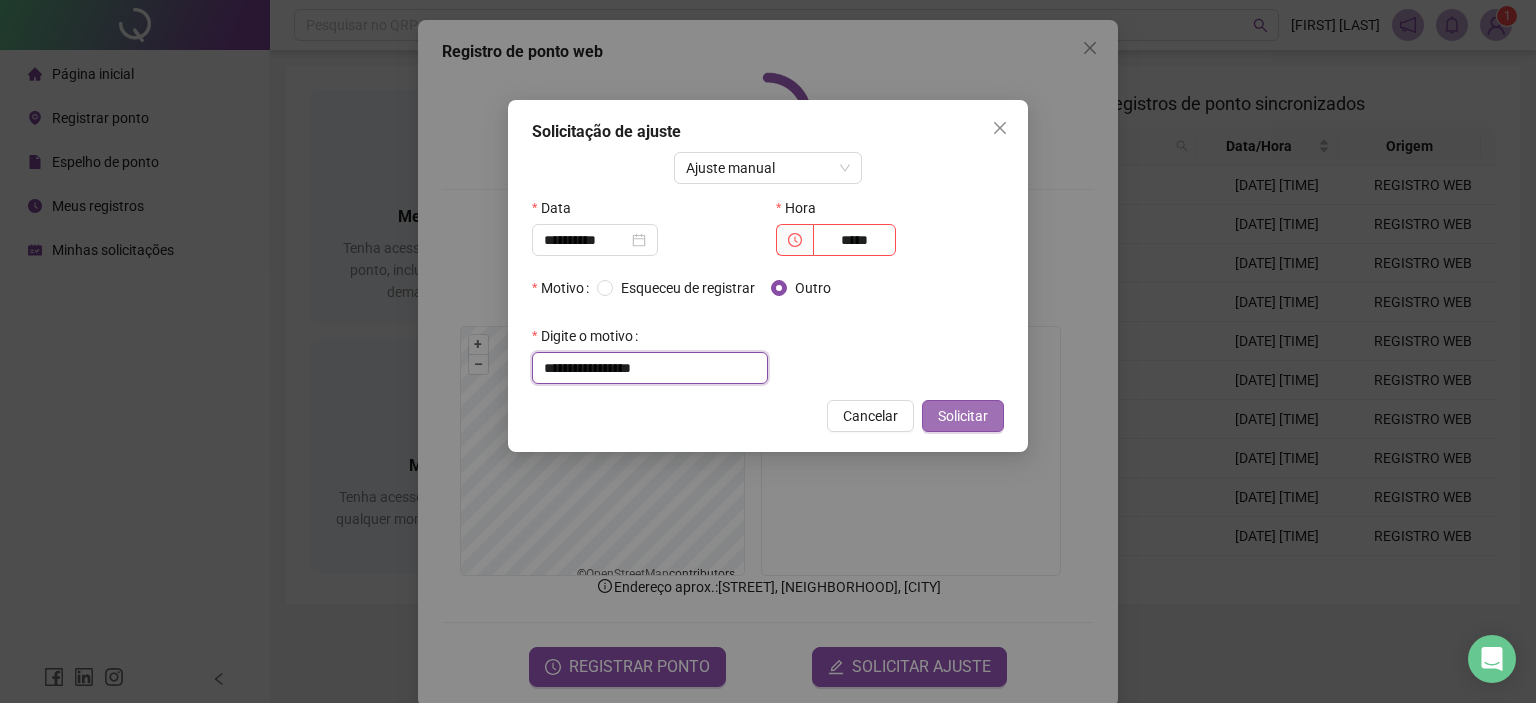 type on "**********" 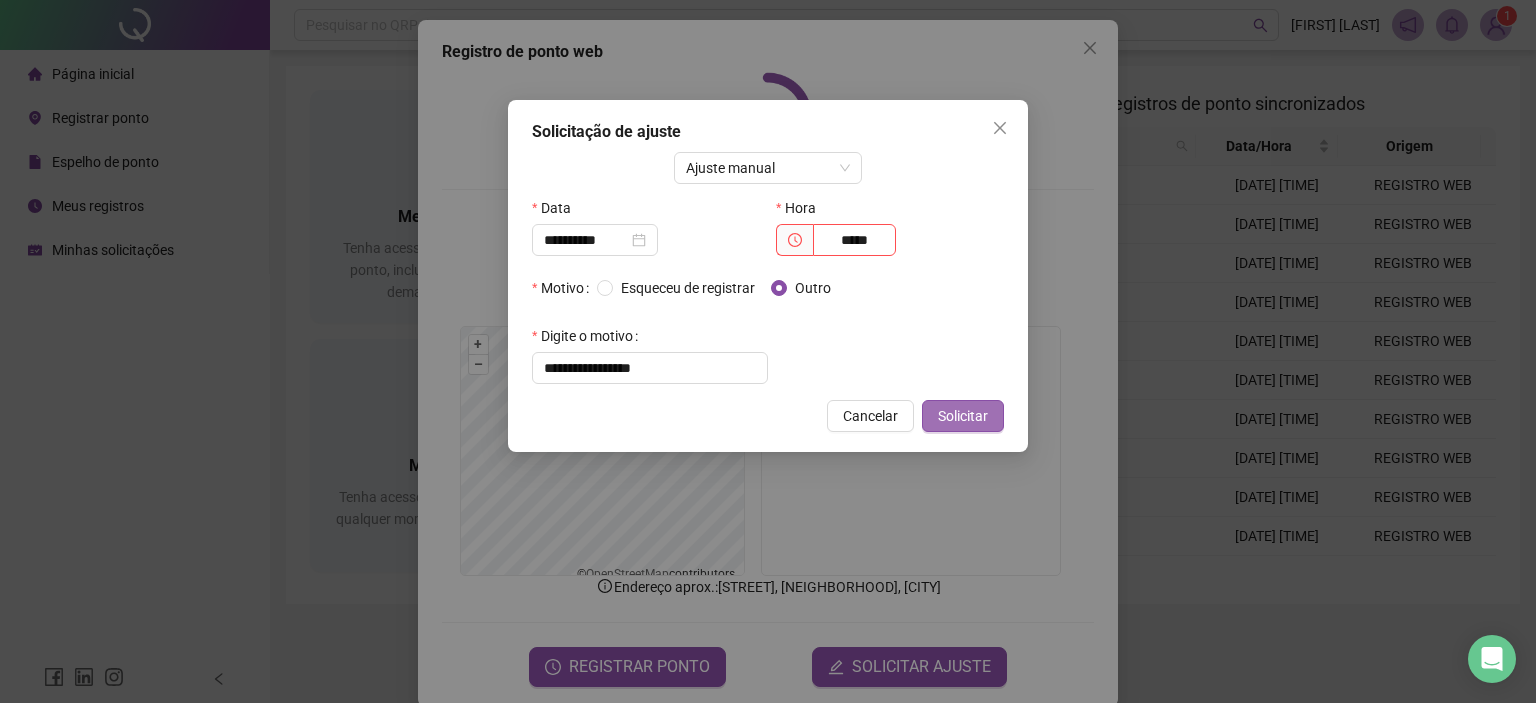 click on "Solicitar" at bounding box center (963, 416) 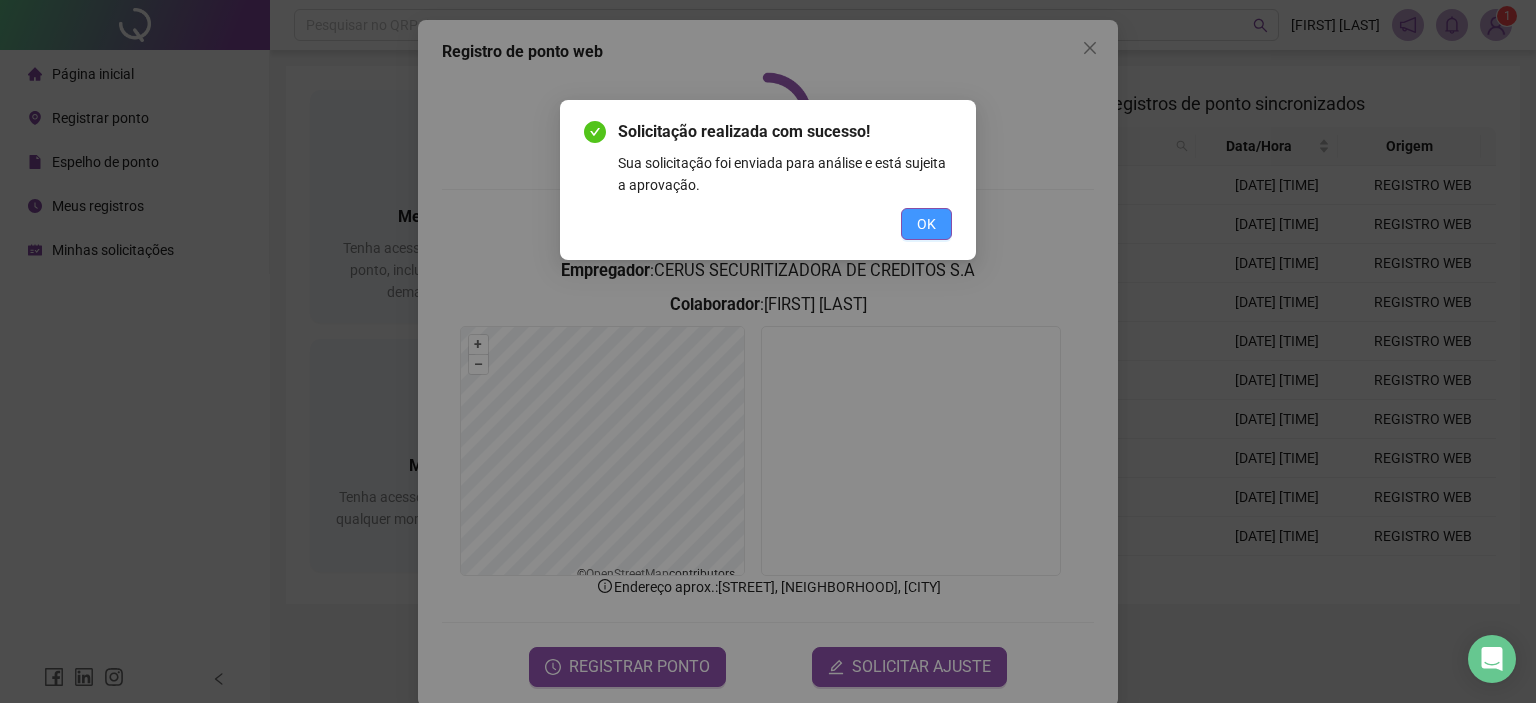 click on "OK" at bounding box center [926, 224] 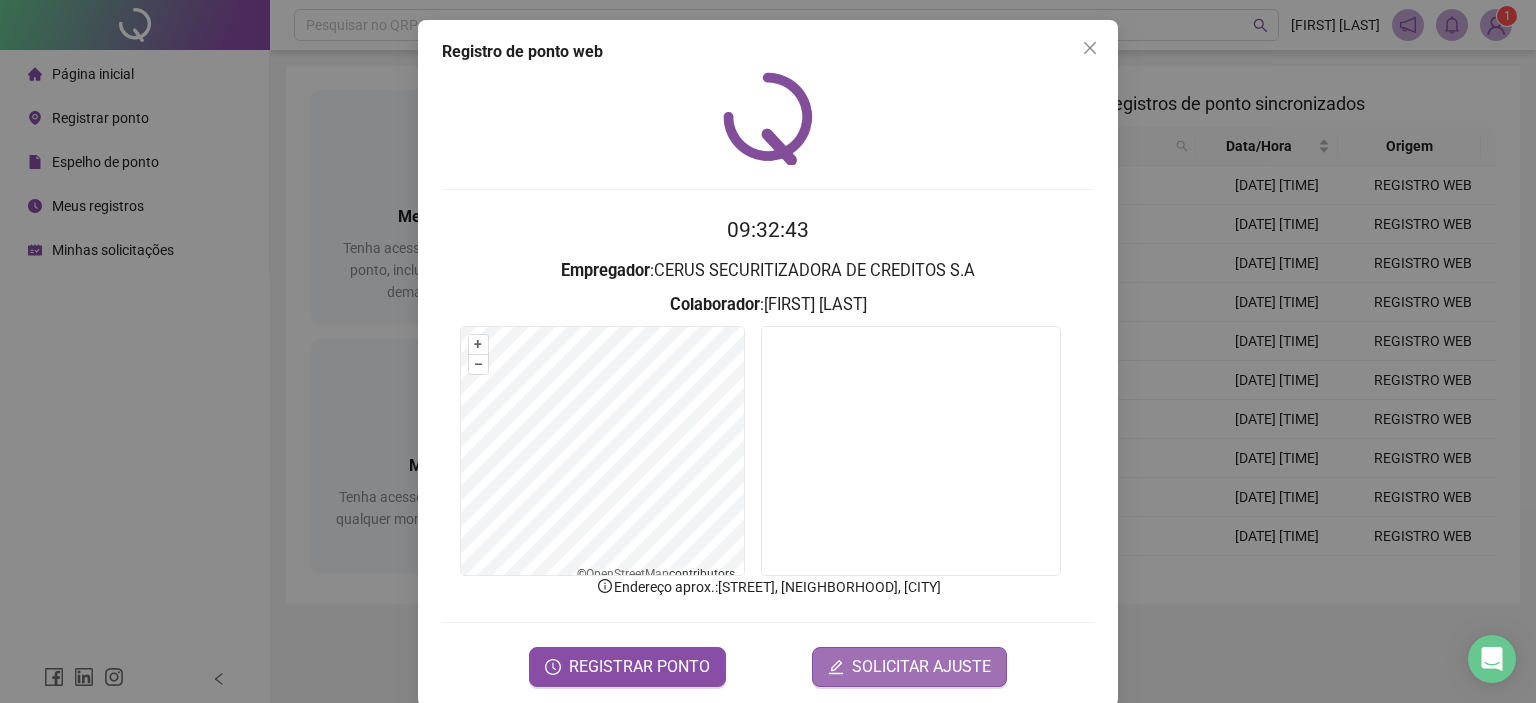 click on "SOLICITAR AJUSTE" at bounding box center (921, 667) 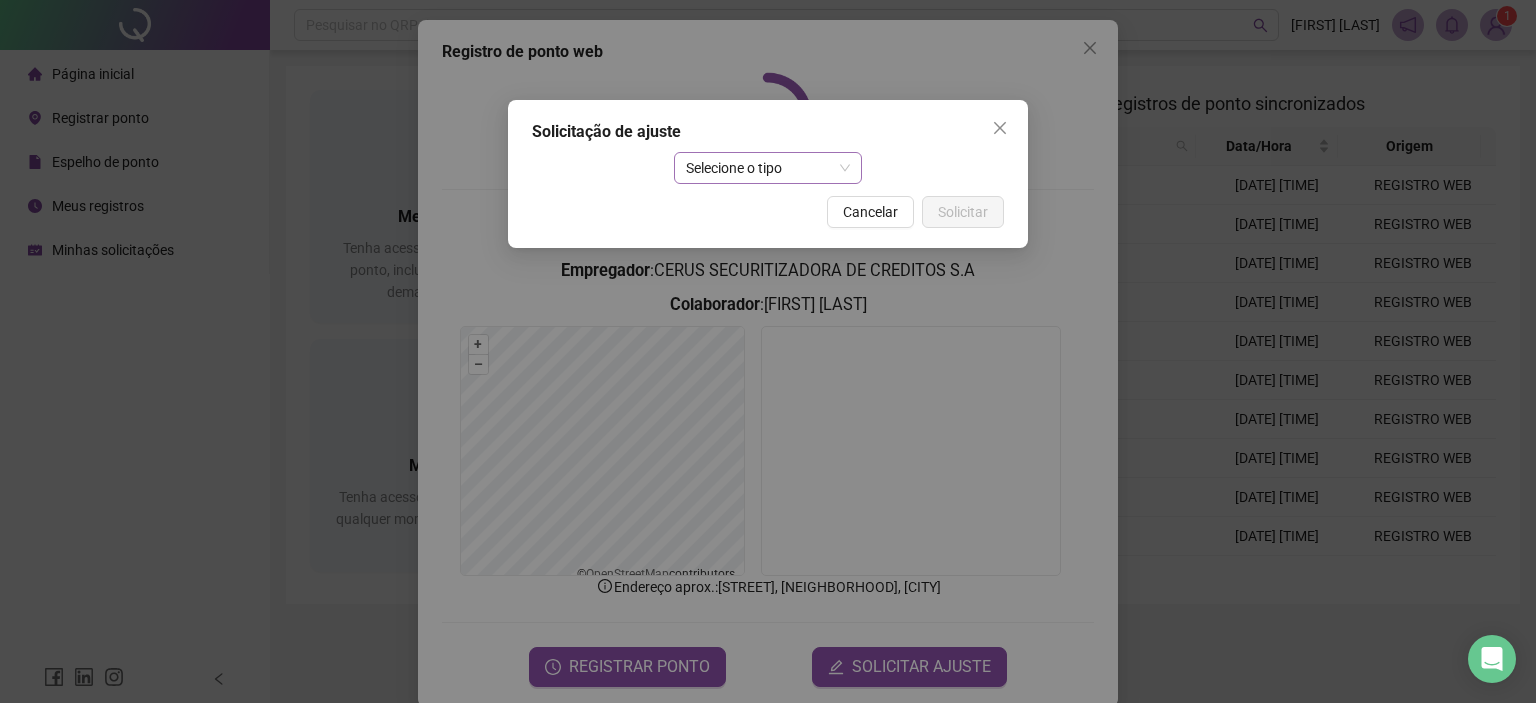 click on "Selecione o tipo" at bounding box center (768, 168) 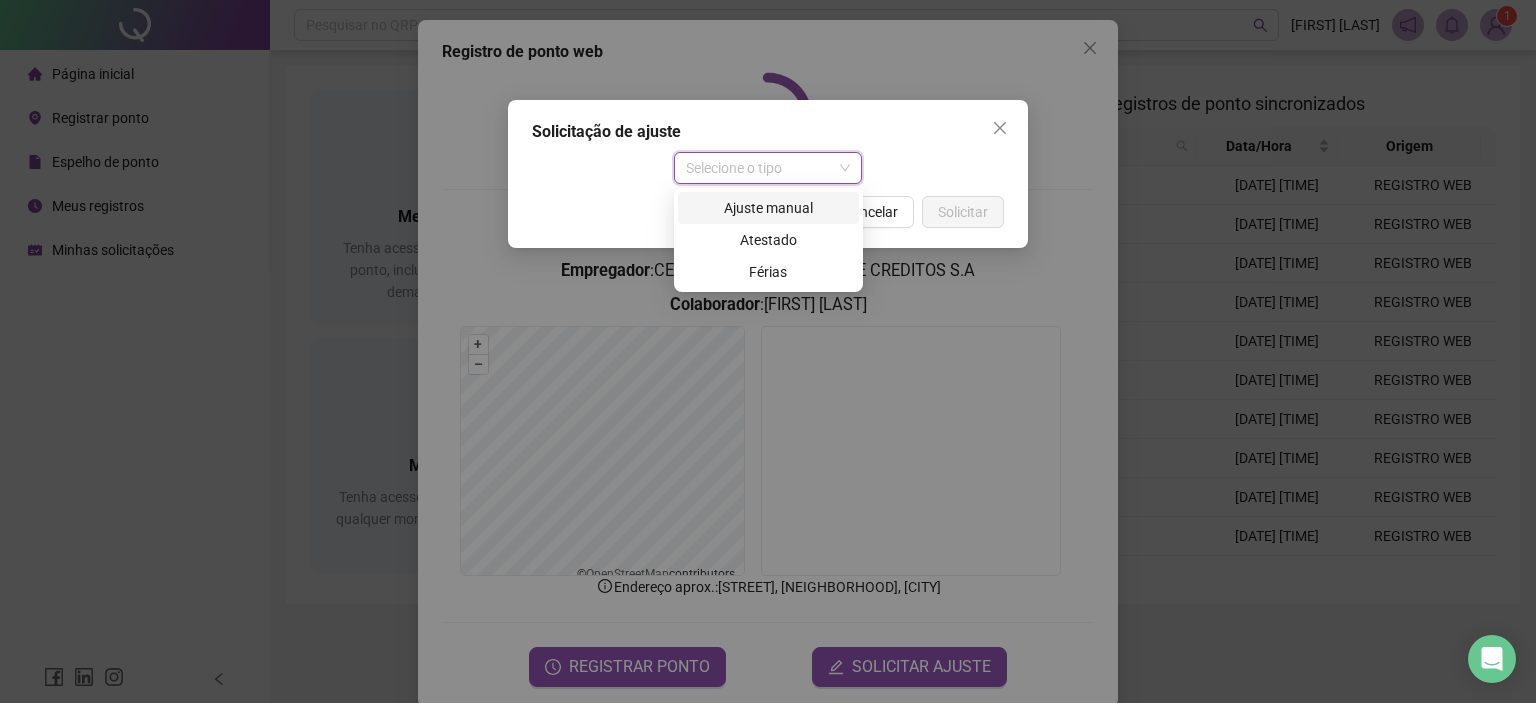 click on "Ajuste manual" at bounding box center [768, 208] 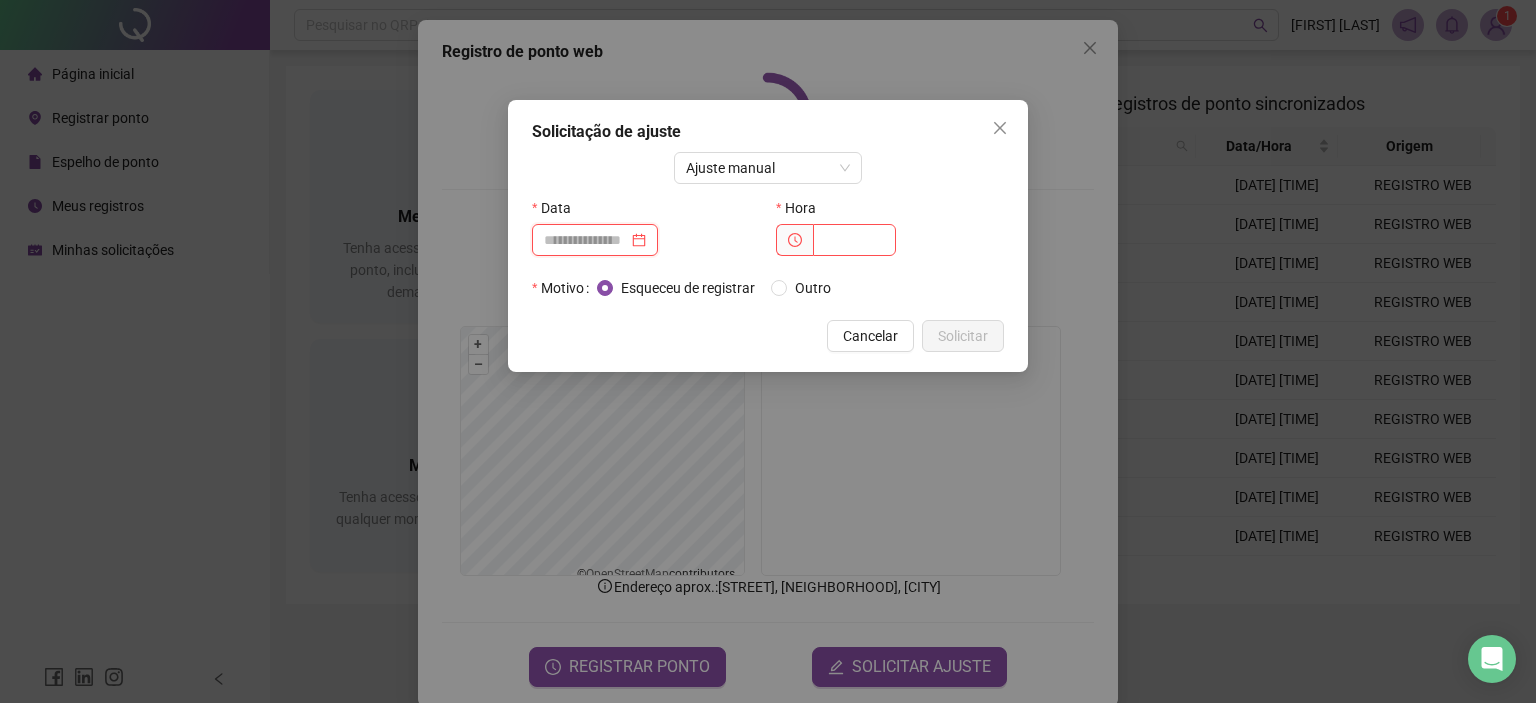 drag, startPoint x: 647, startPoint y: 248, endPoint x: 629, endPoint y: 274, distance: 31.622776 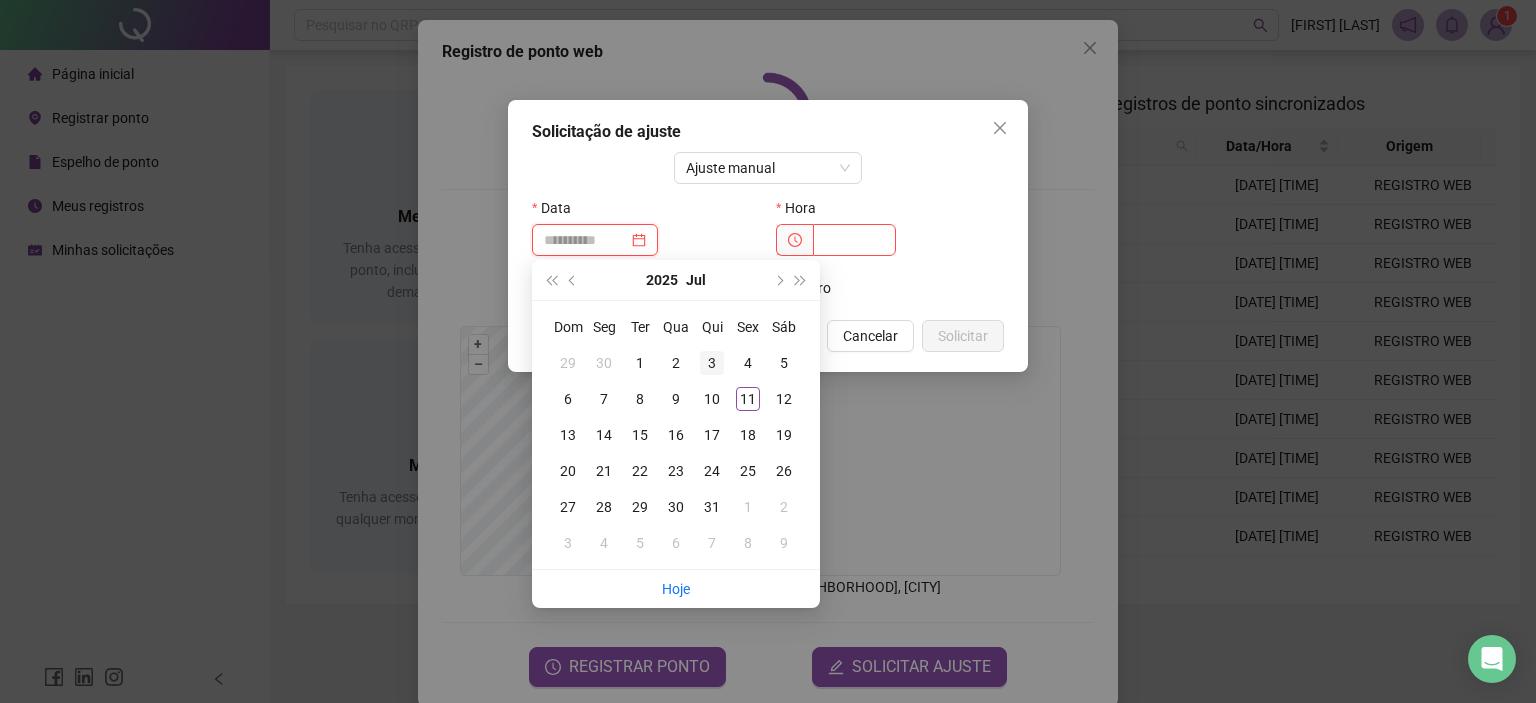 type on "**********" 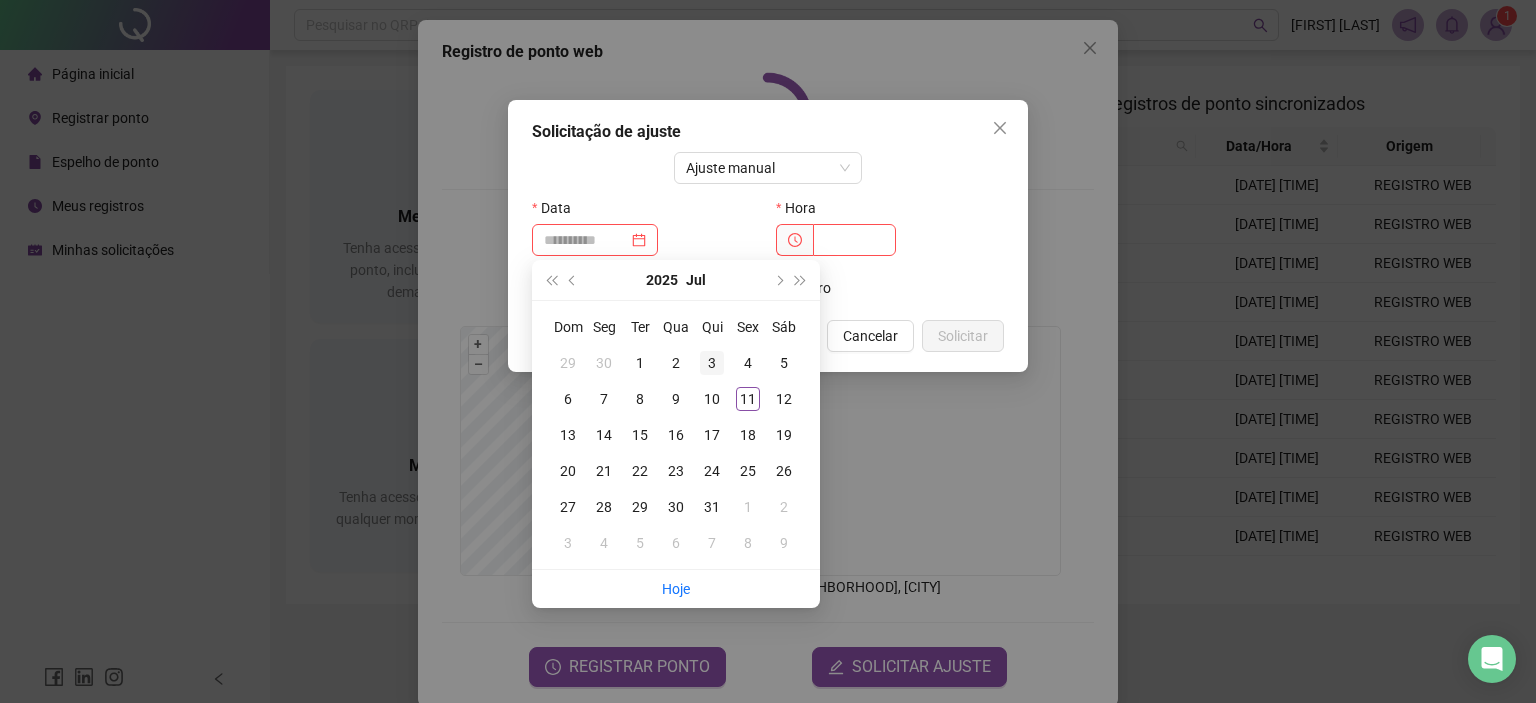 click on "3" at bounding box center [712, 363] 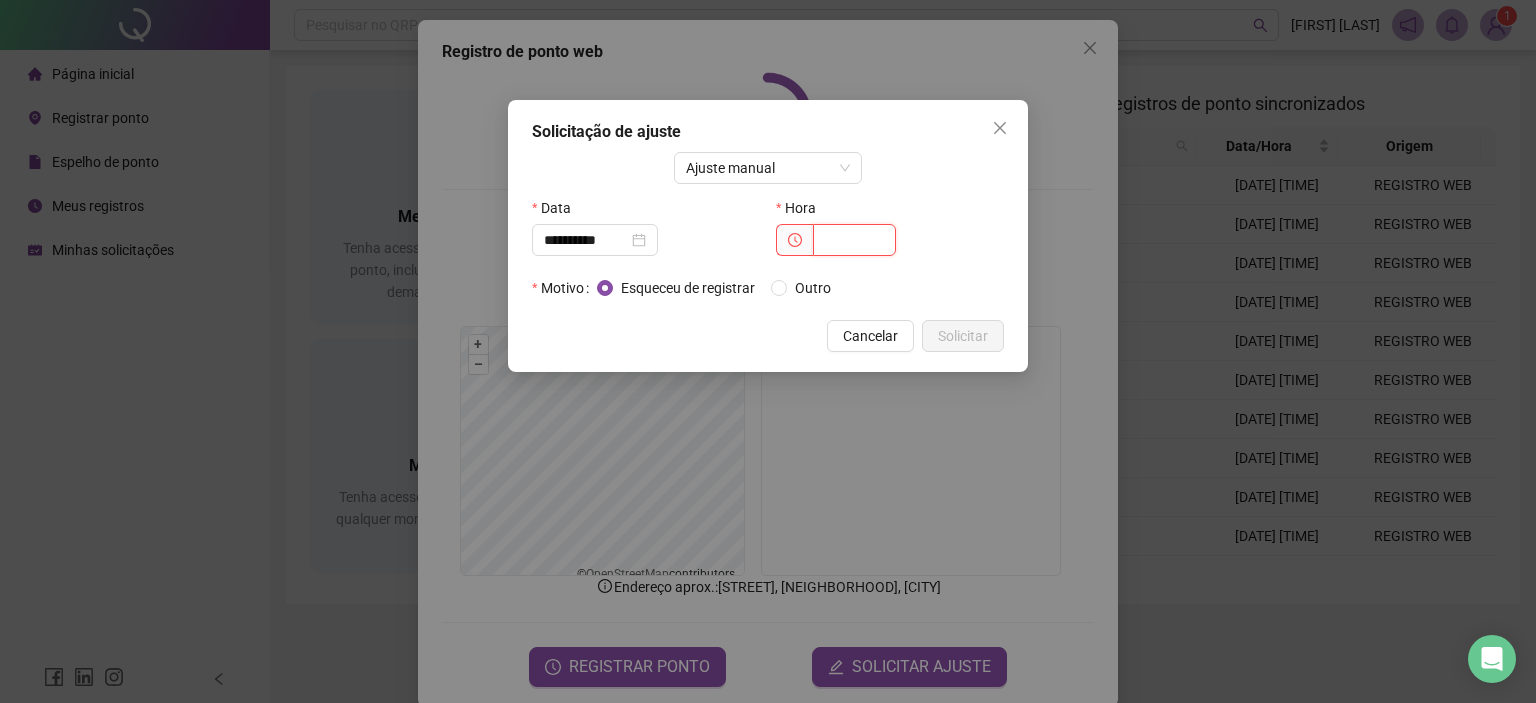 click at bounding box center (854, 240) 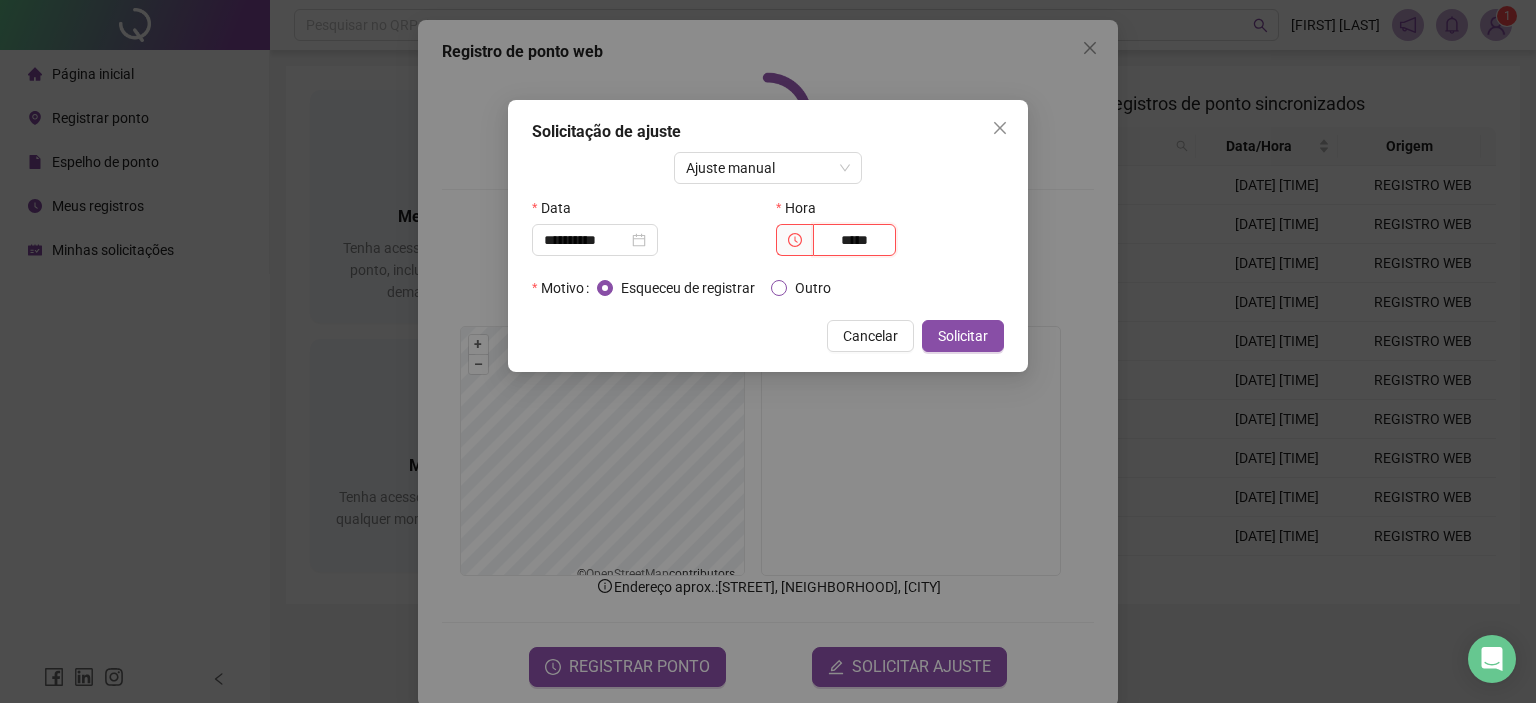 type on "*****" 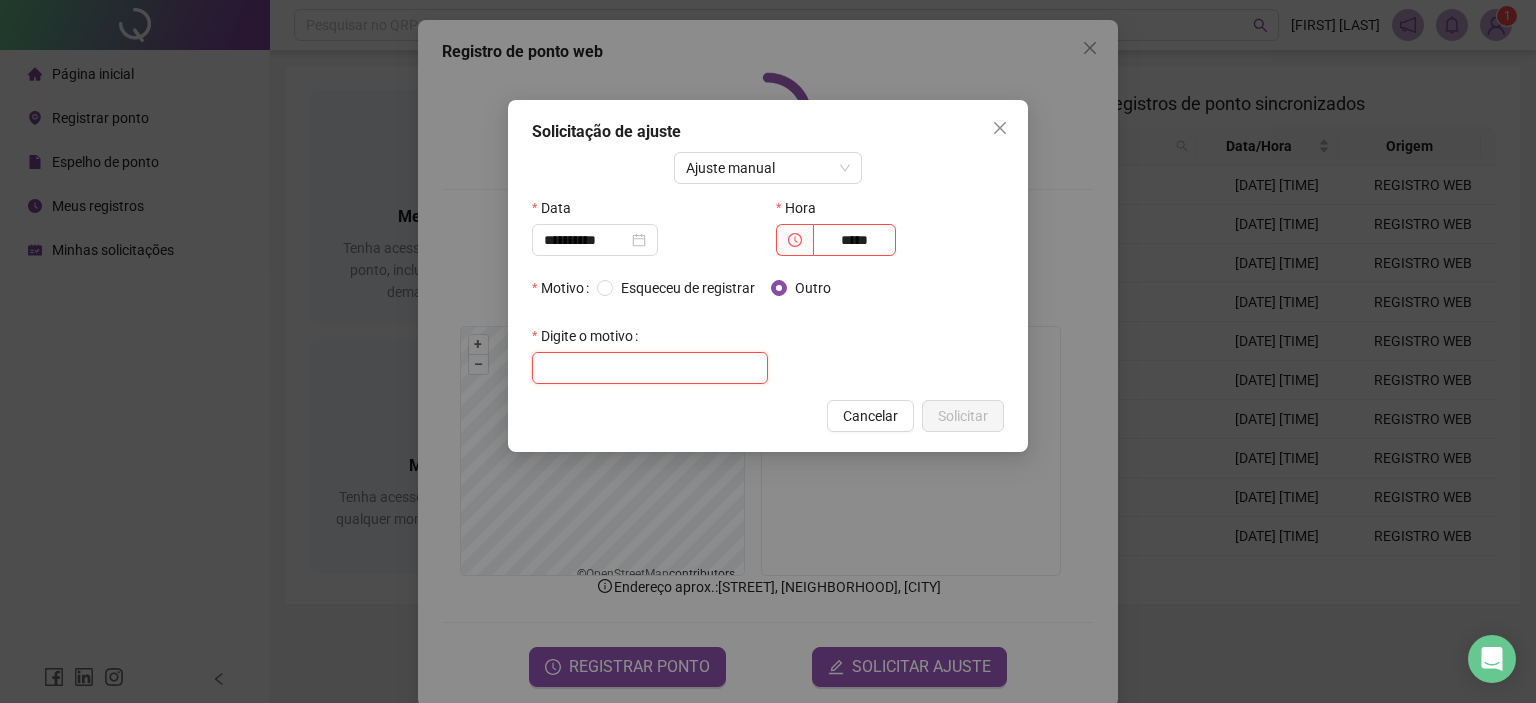 click at bounding box center (650, 368) 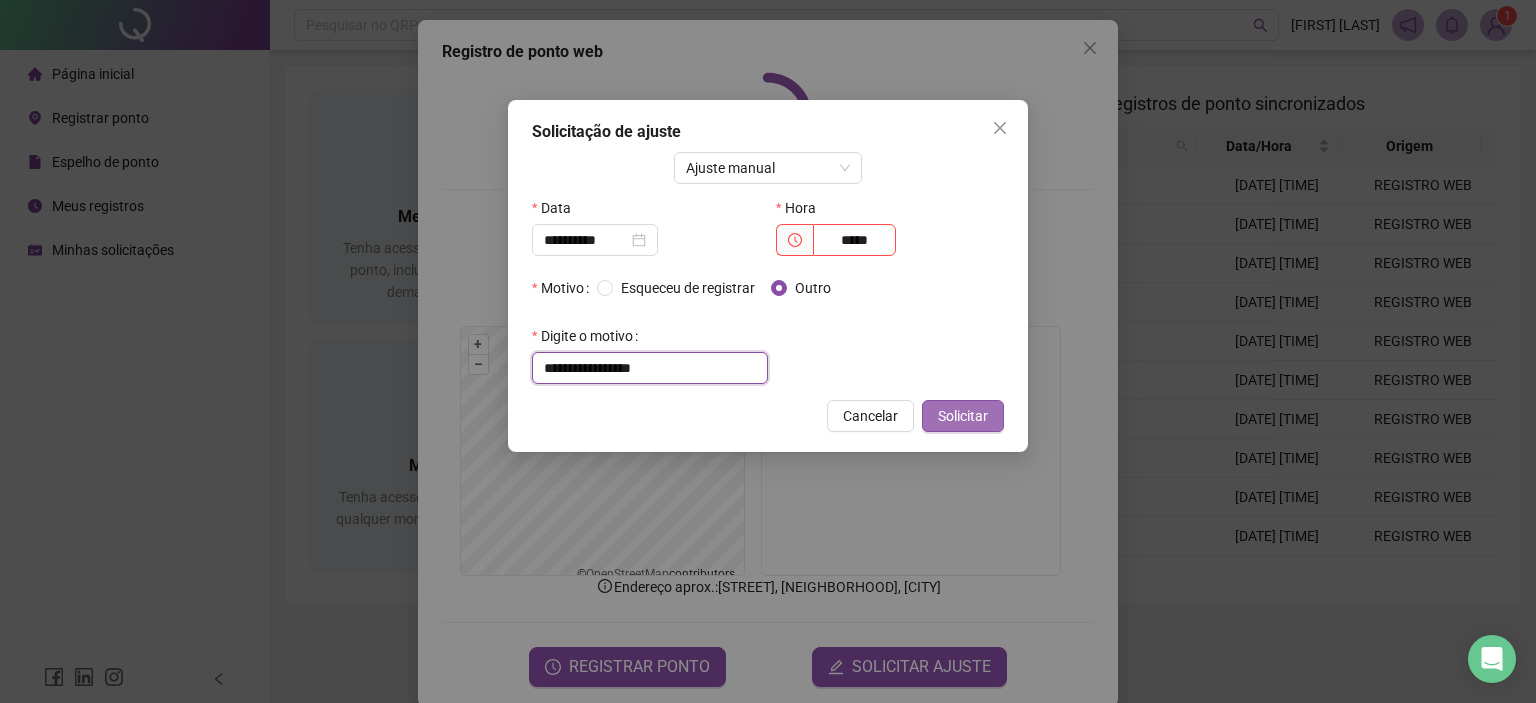 type on "**********" 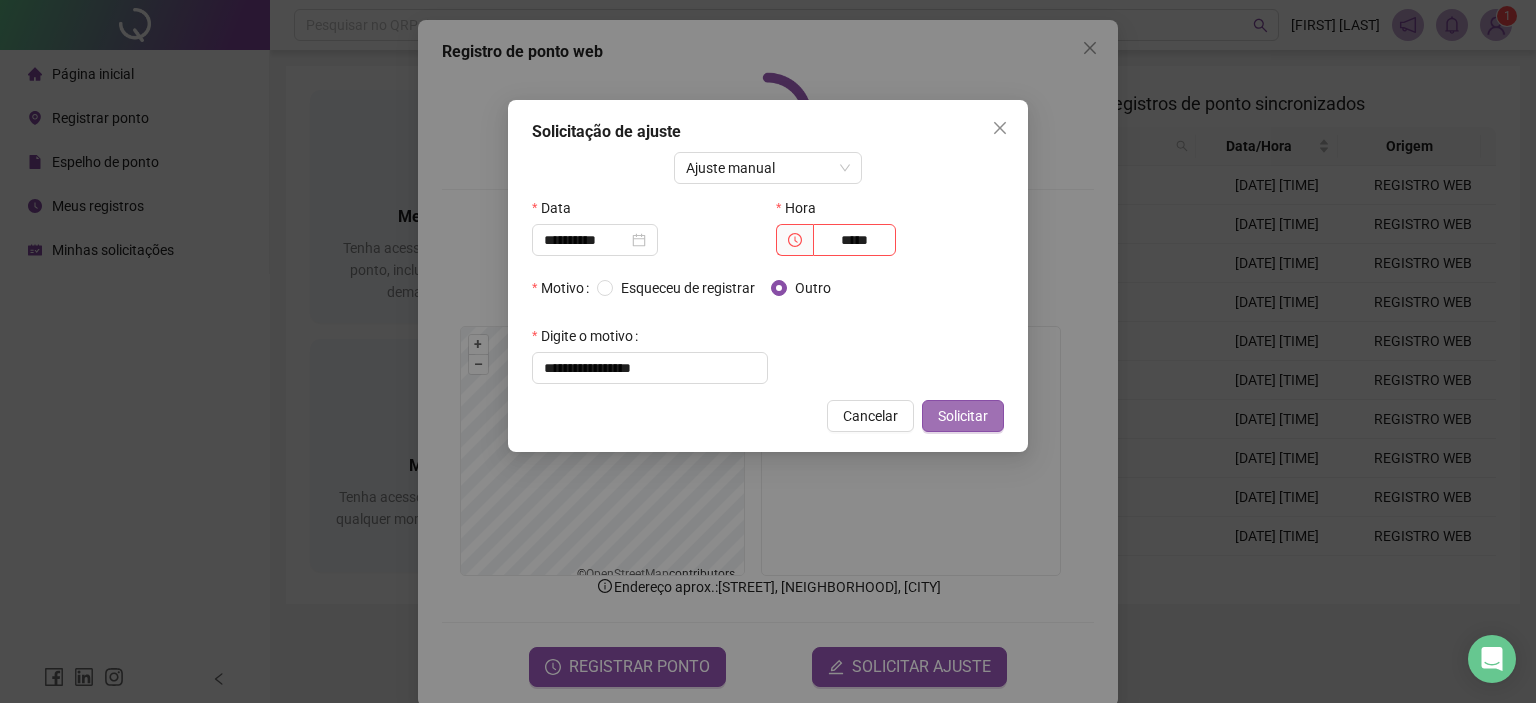 click on "Solicitar" at bounding box center [963, 416] 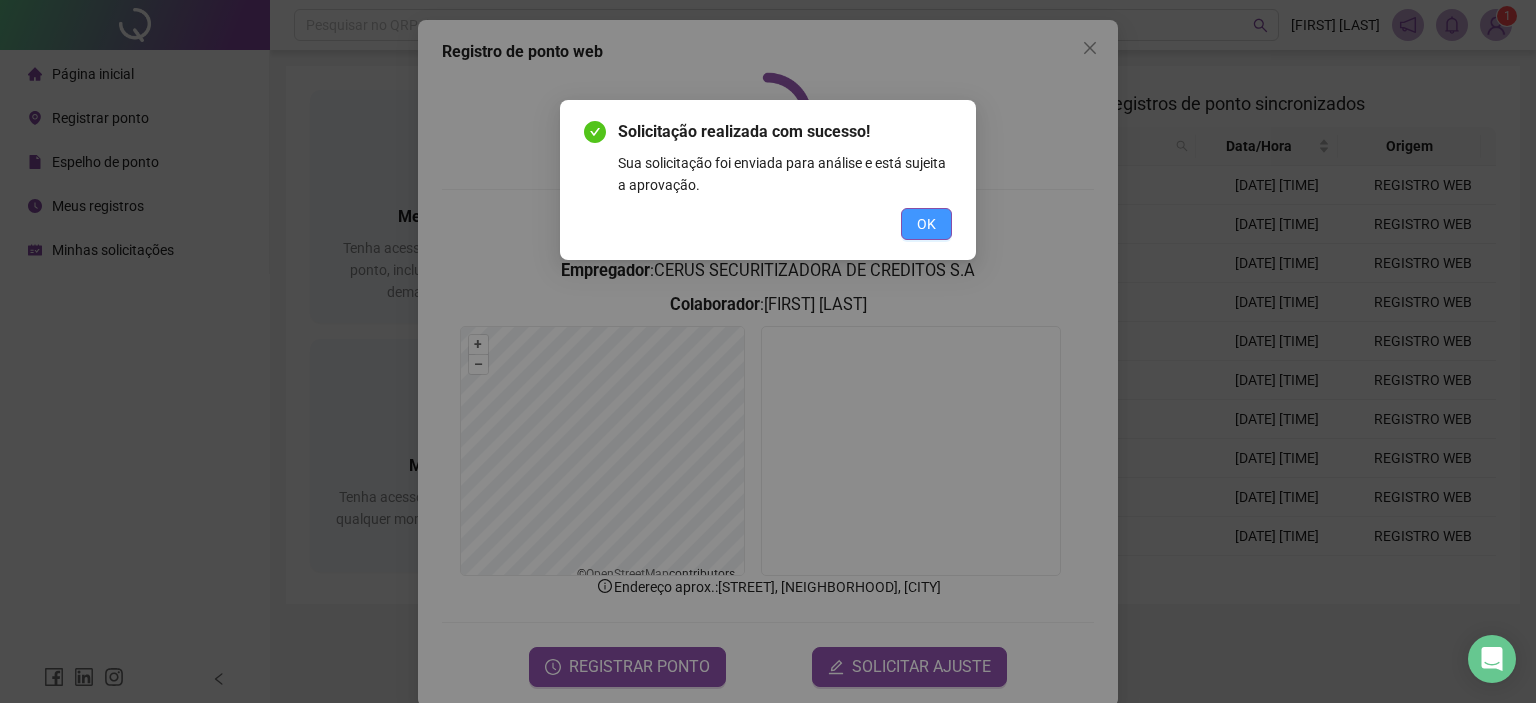 click on "OK" at bounding box center (926, 224) 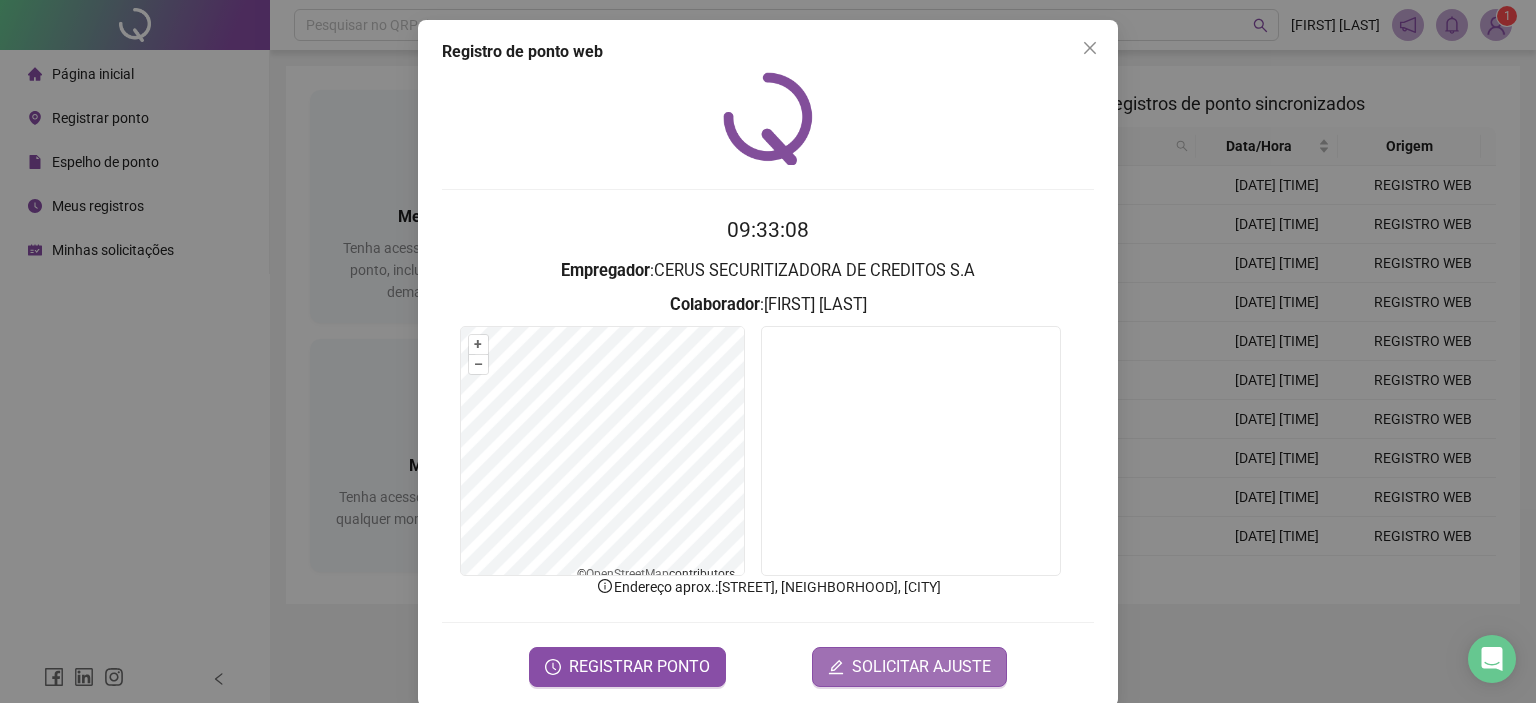 click on "SOLICITAR AJUSTE" at bounding box center (921, 667) 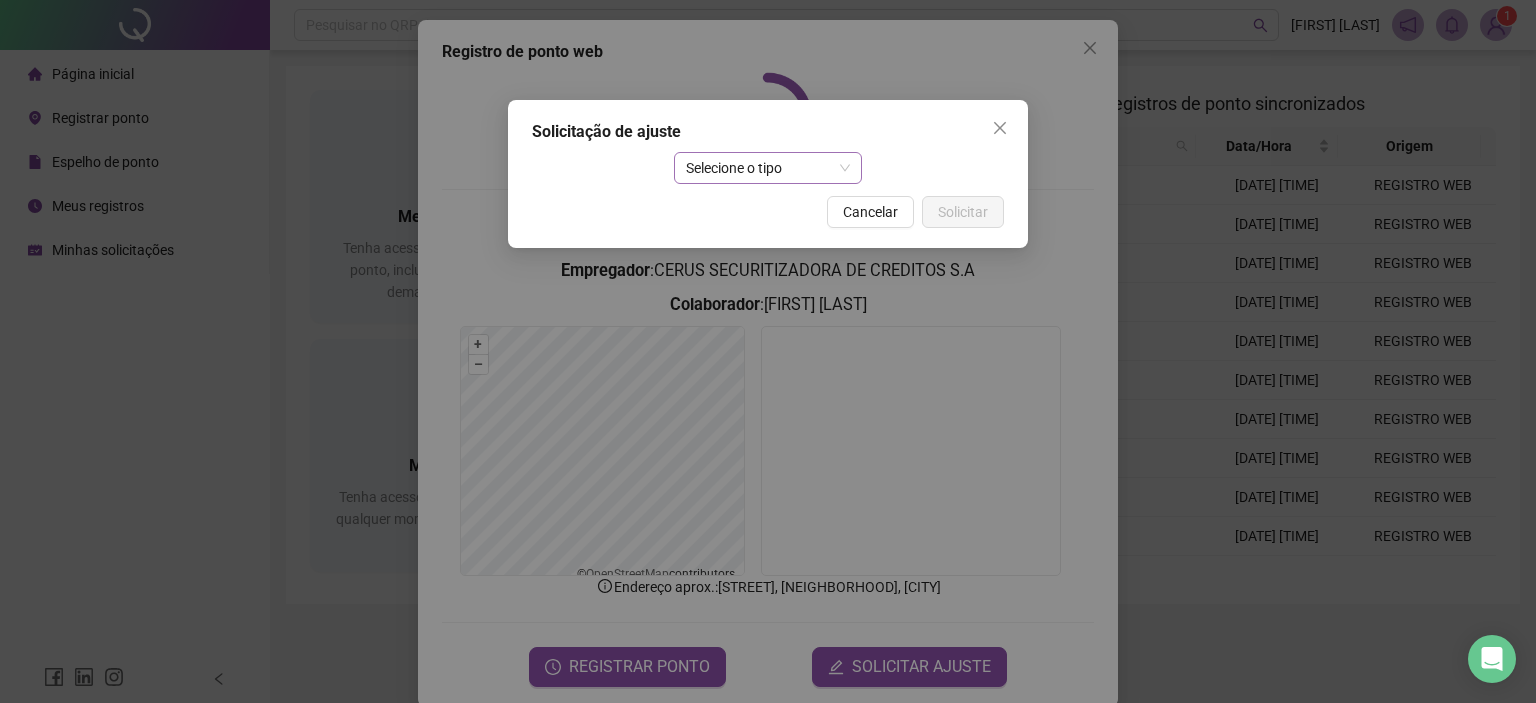 click on "Selecione o tipo" at bounding box center (768, 168) 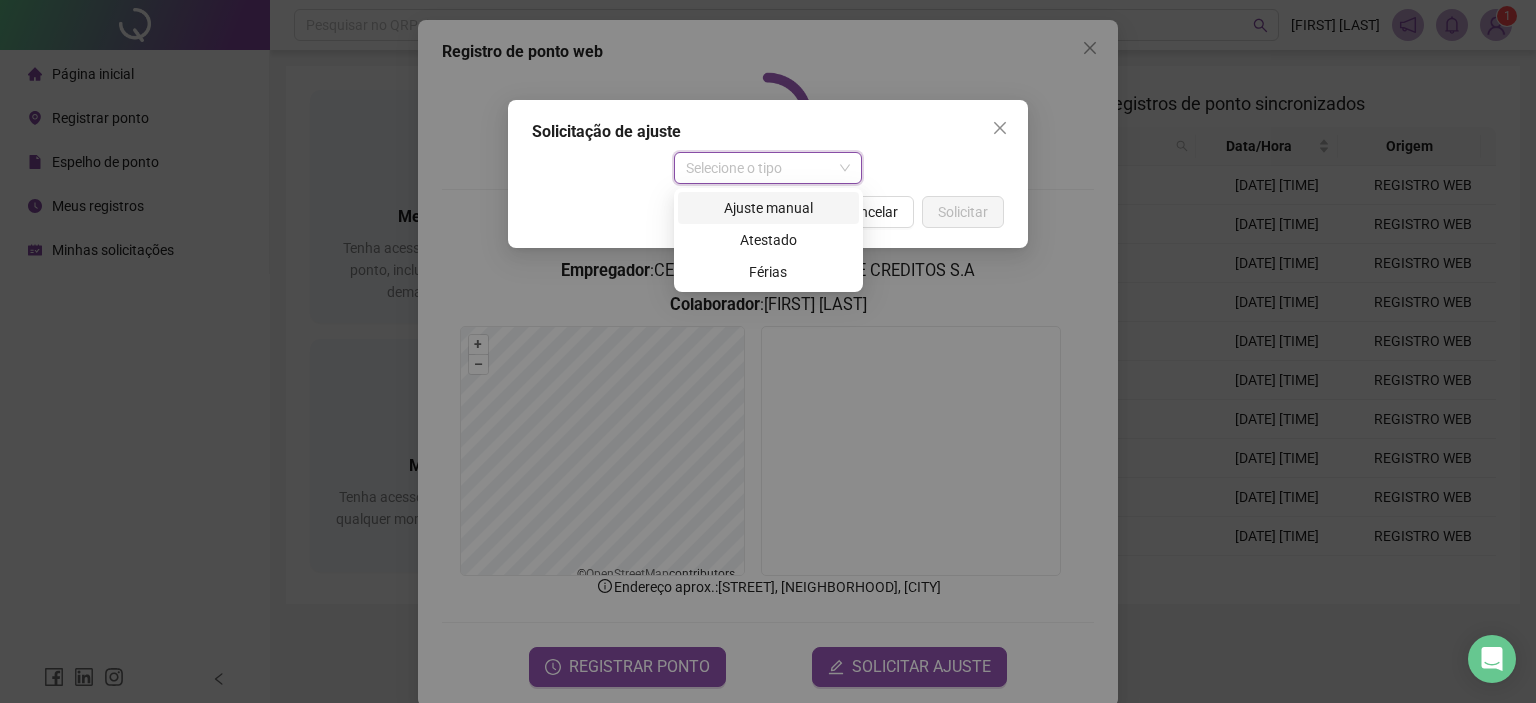 click on "Ajuste manual" at bounding box center (768, 208) 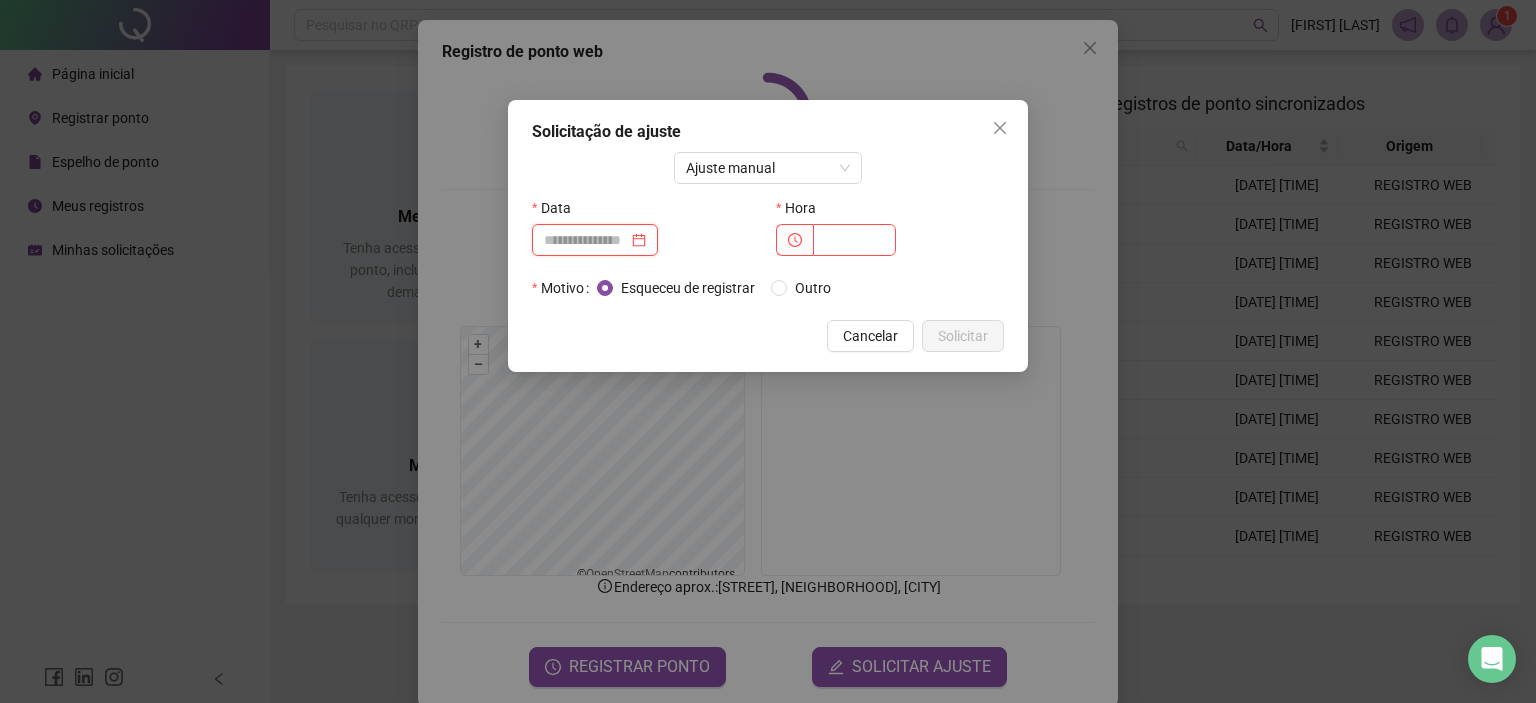 drag, startPoint x: 646, startPoint y: 237, endPoint x: 636, endPoint y: 261, distance: 26 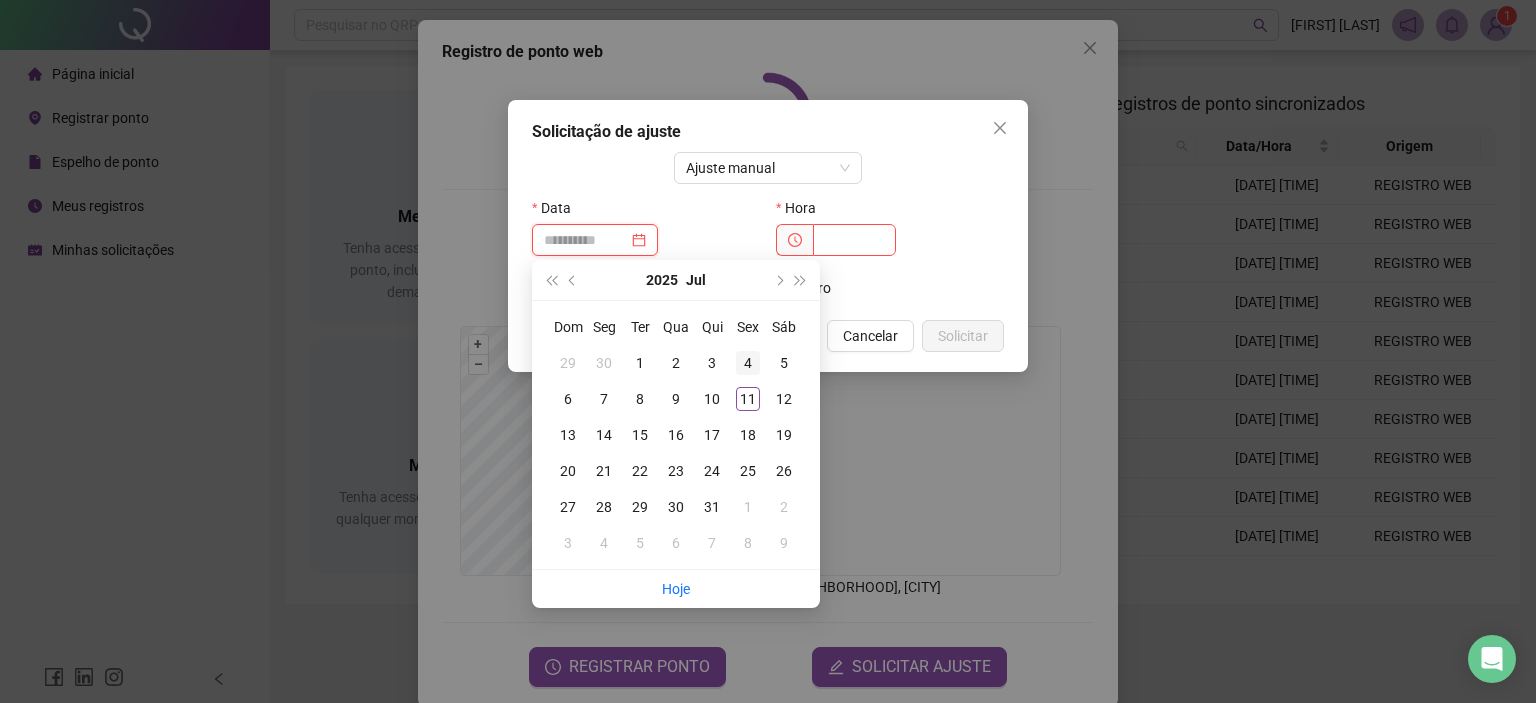 type on "**********" 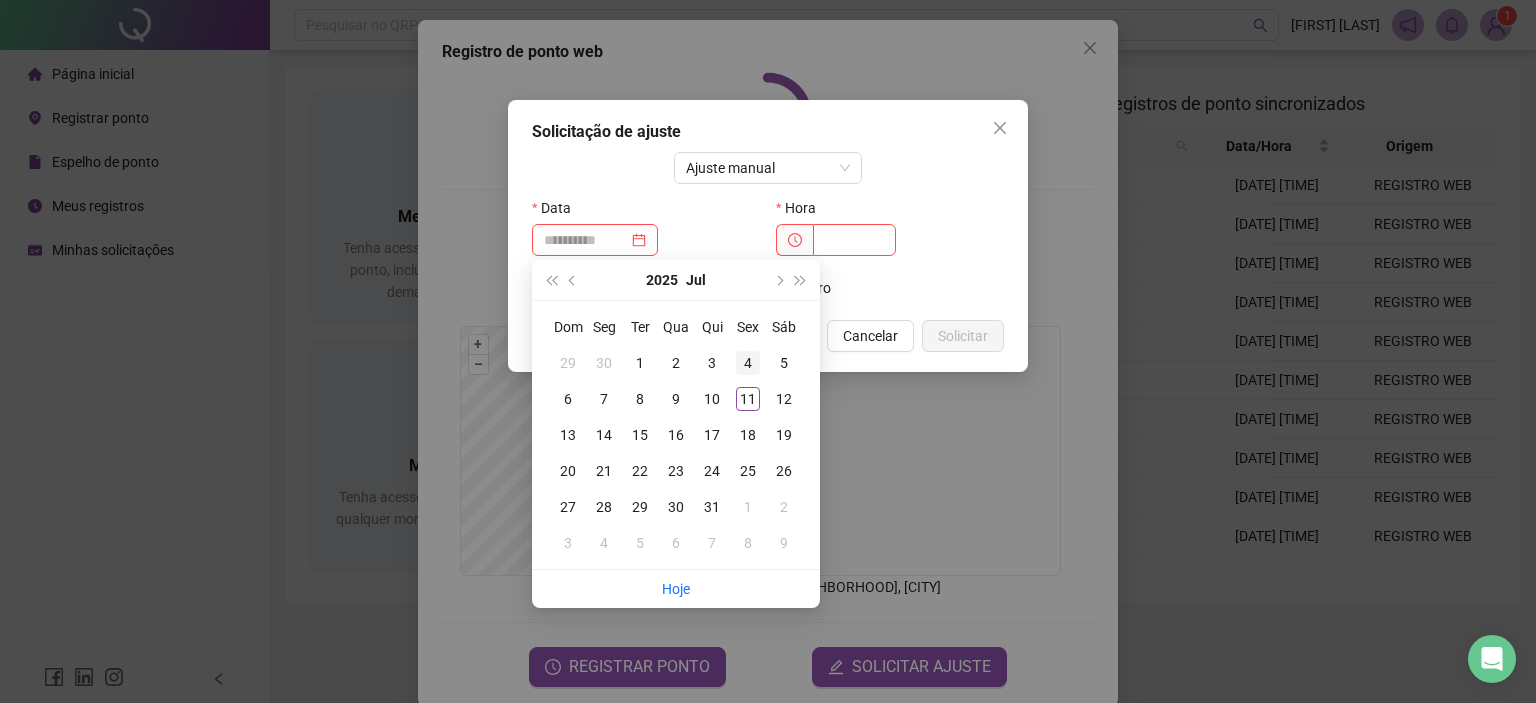 click on "4" at bounding box center (748, 363) 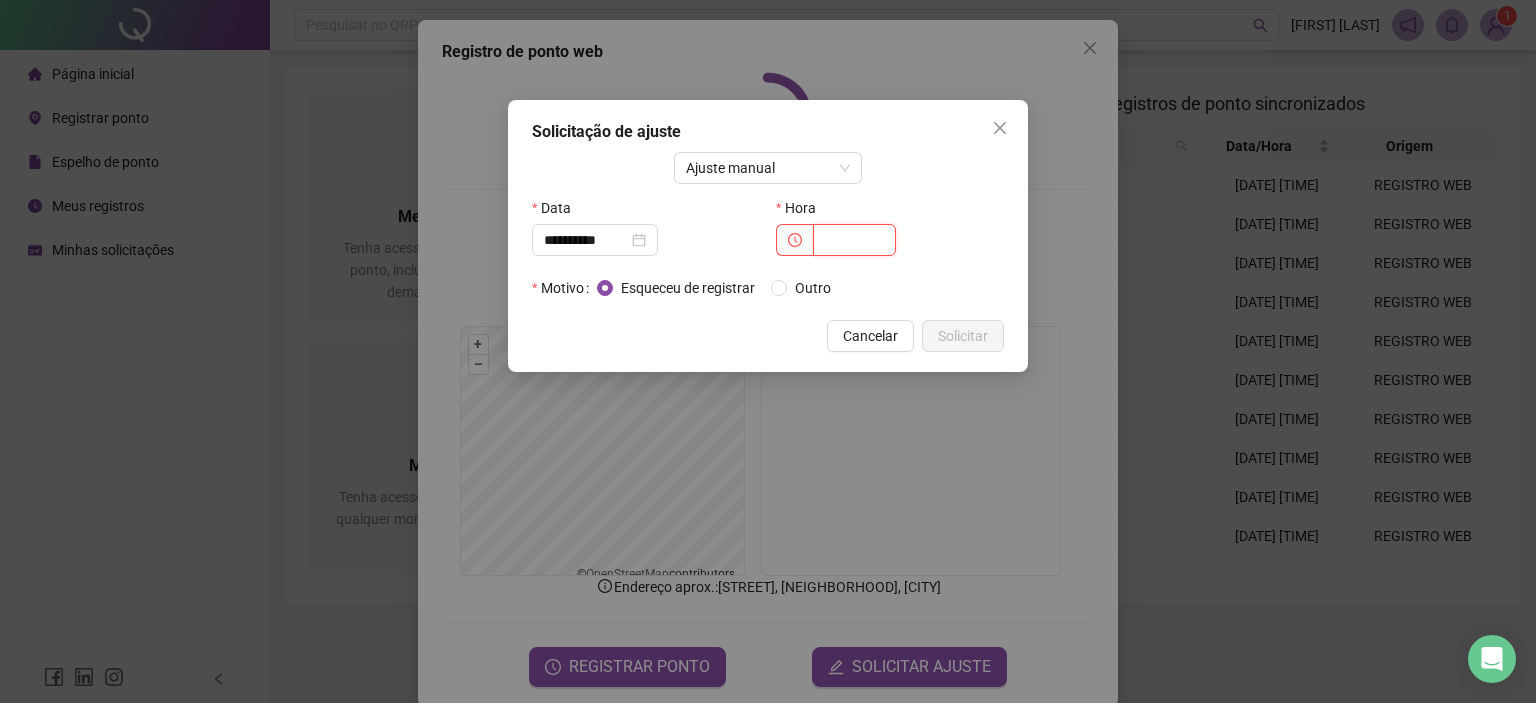 click at bounding box center (854, 240) 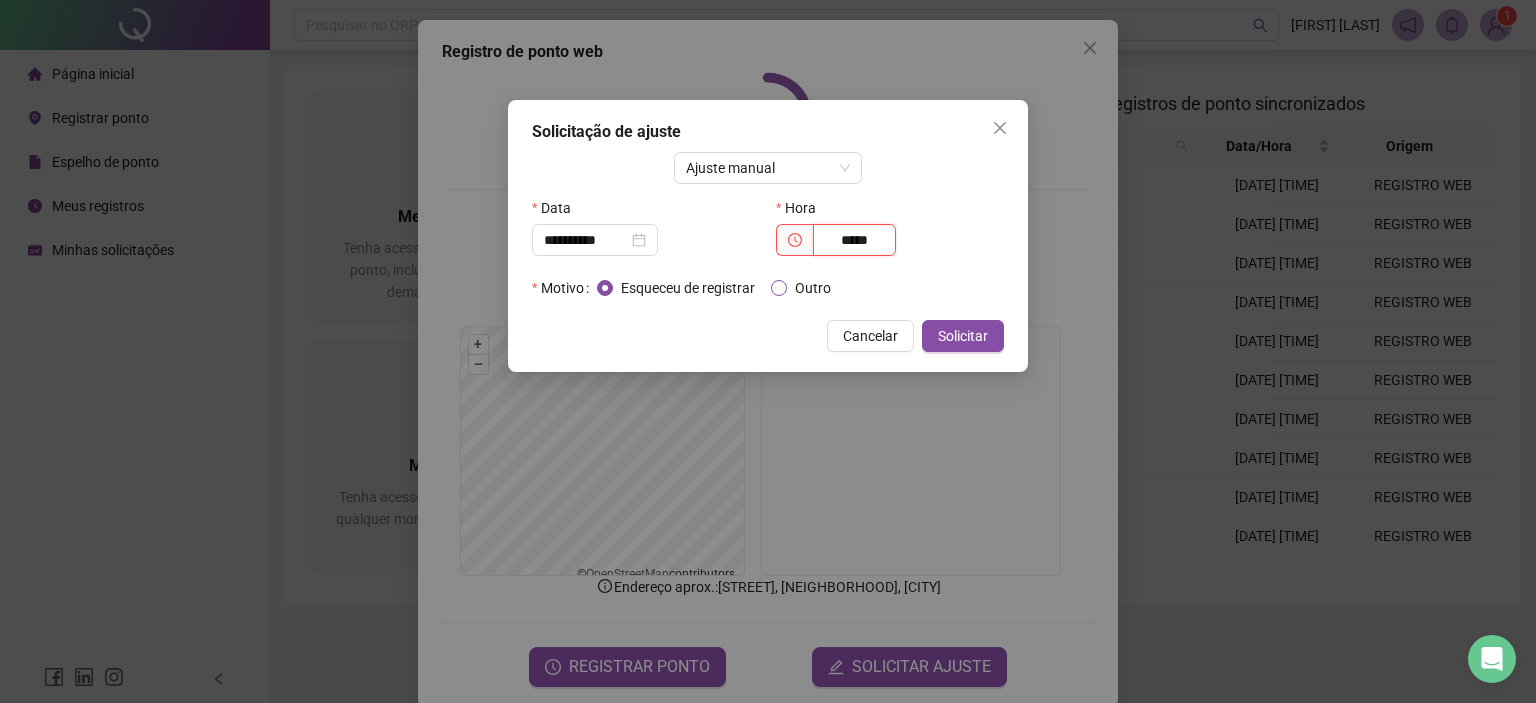 type on "*****" 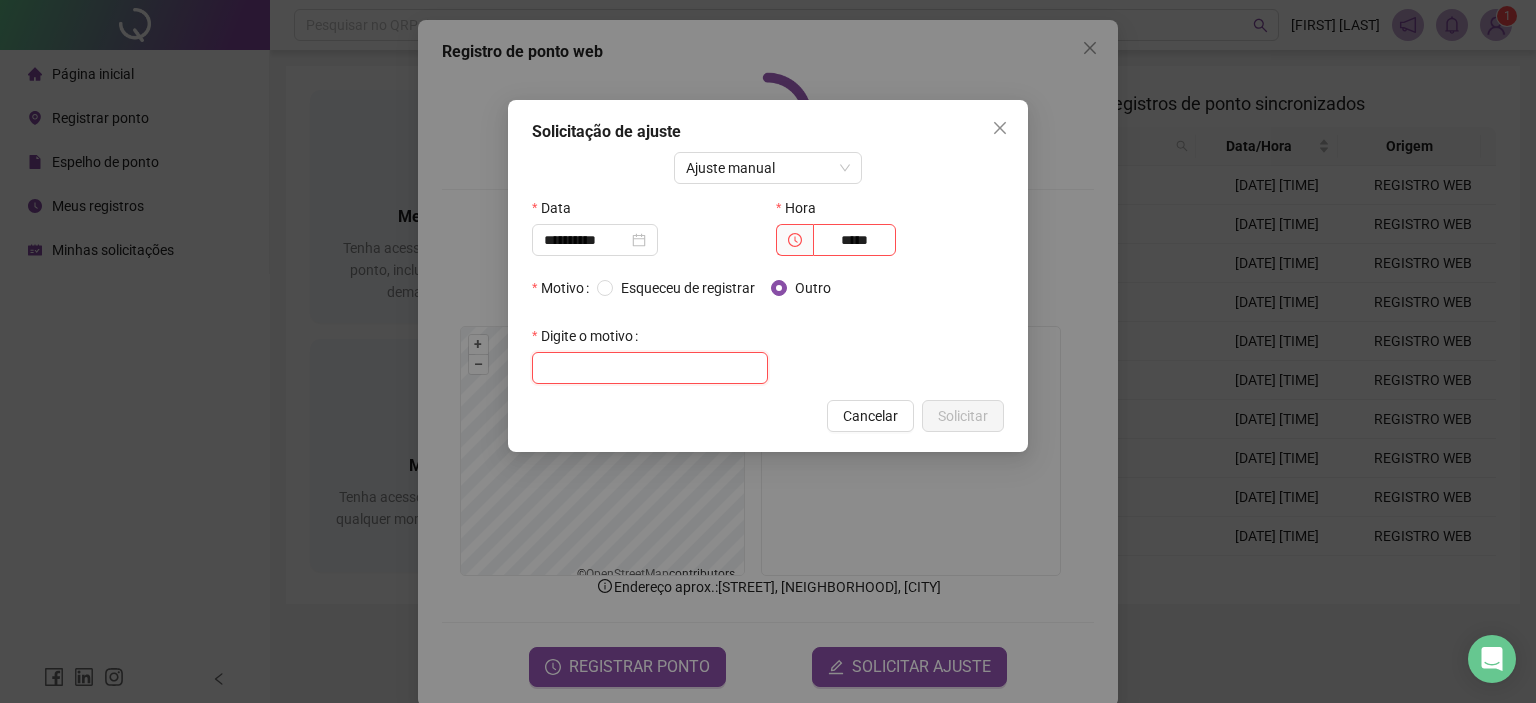 click at bounding box center [650, 368] 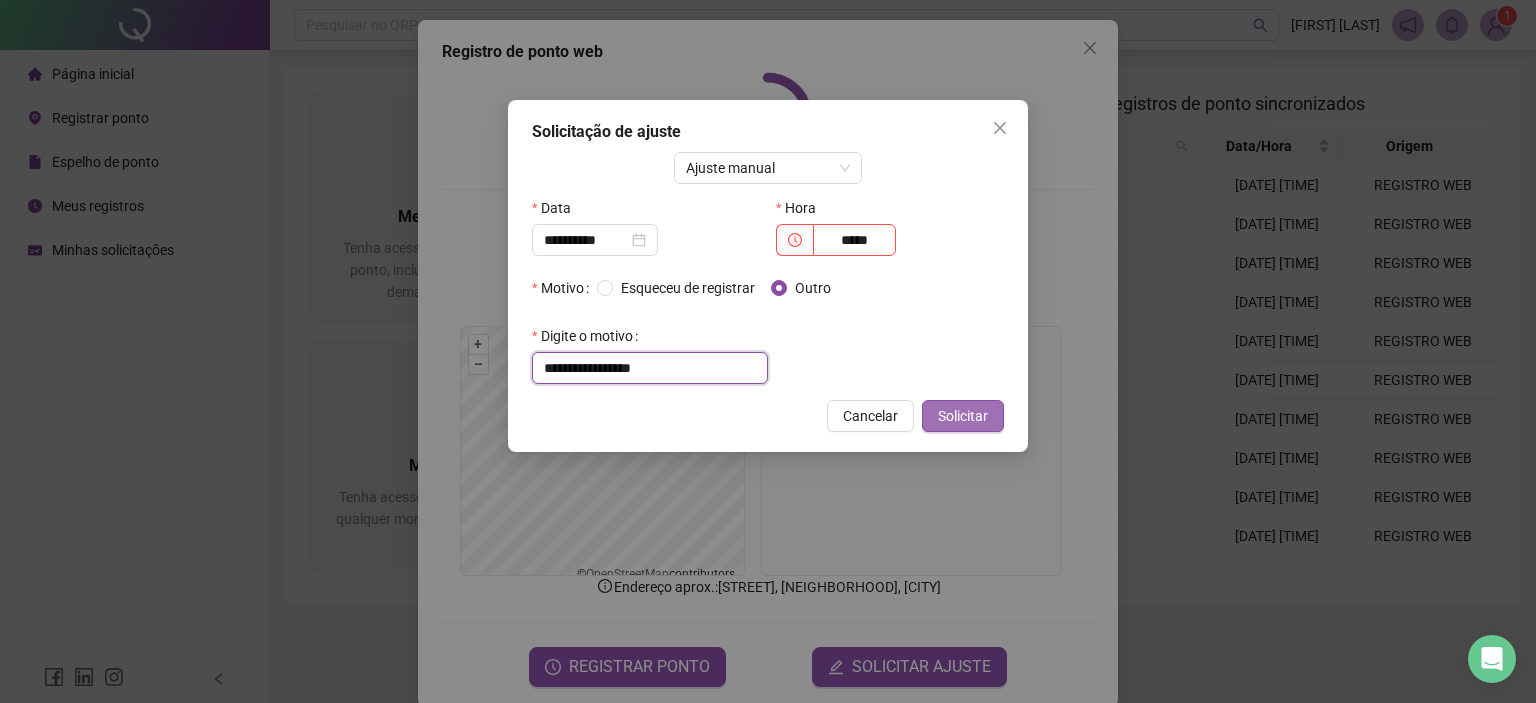 type on "**********" 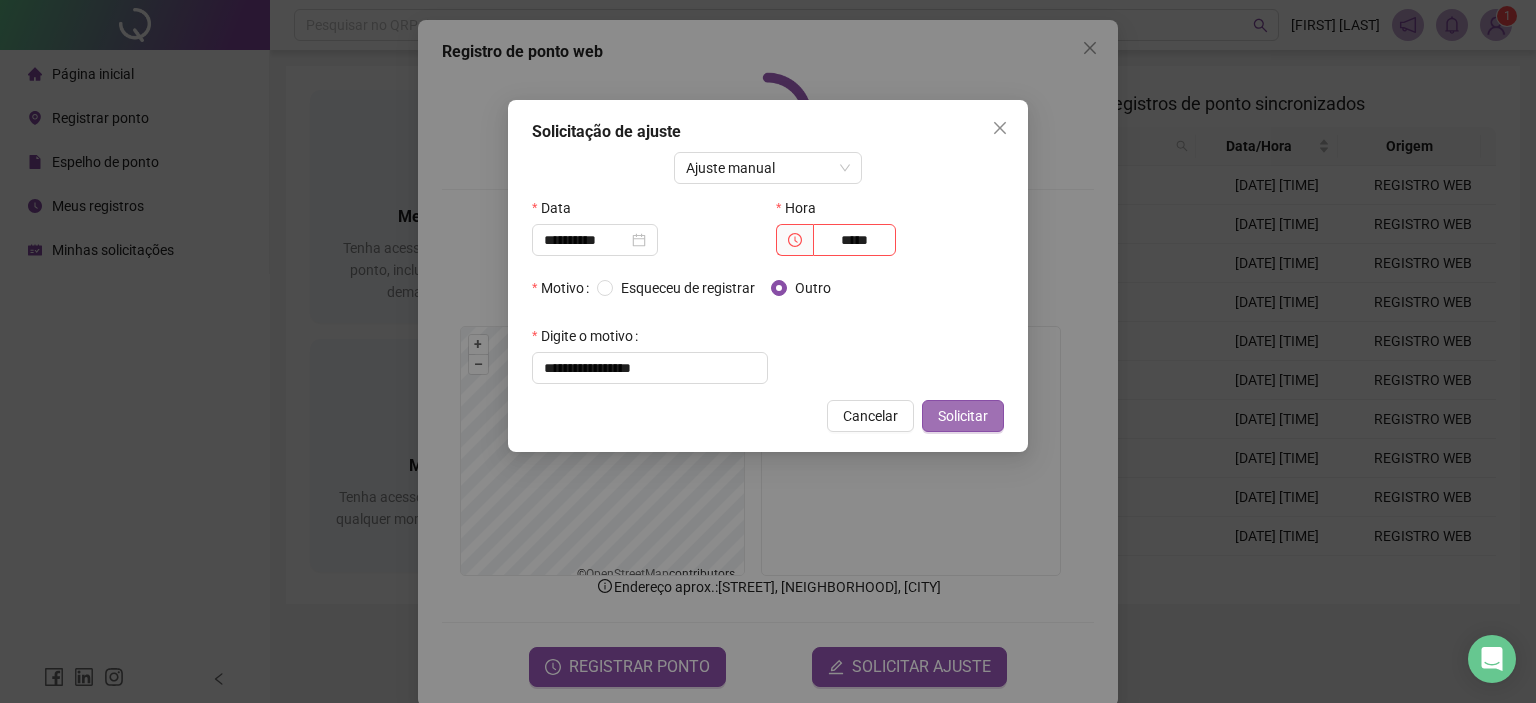 click on "Solicitar" at bounding box center (963, 416) 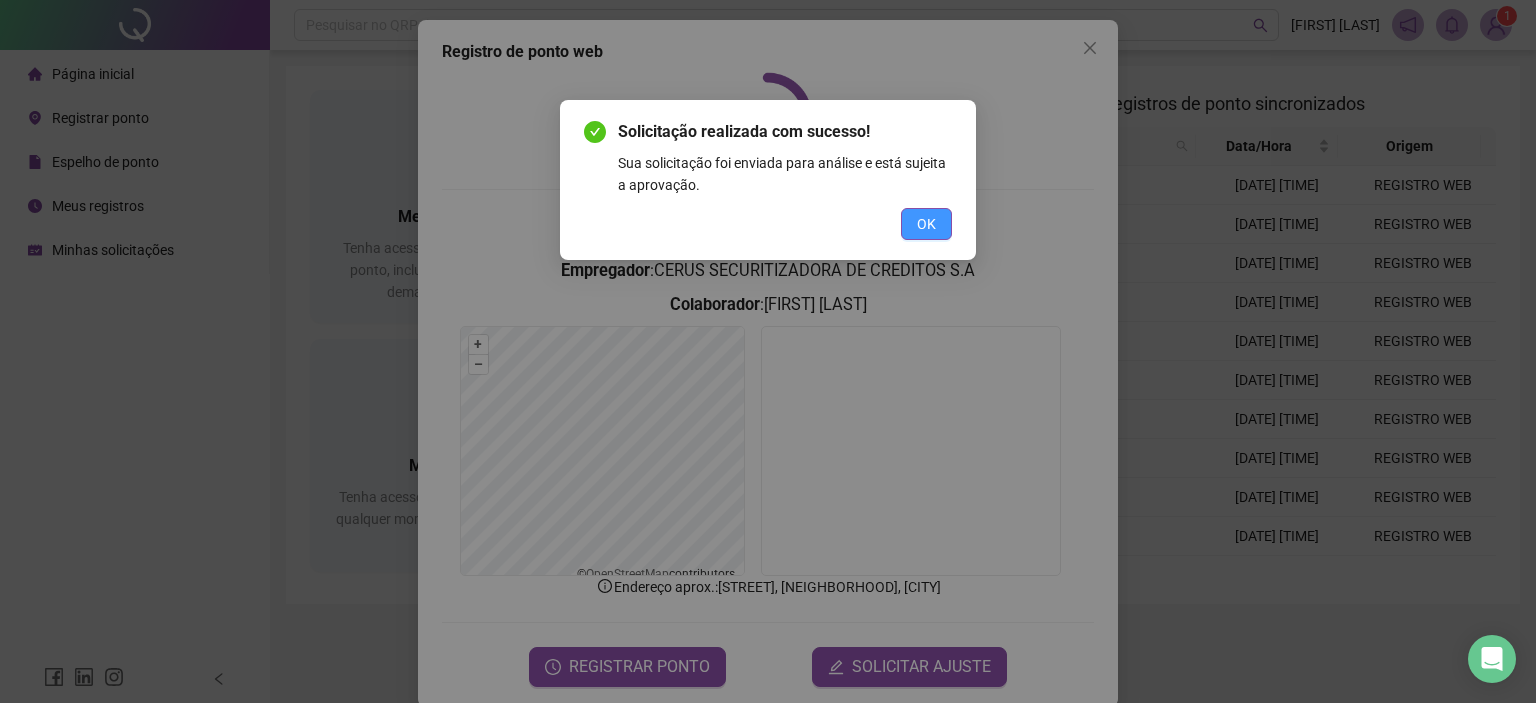 click on "OK" at bounding box center (926, 224) 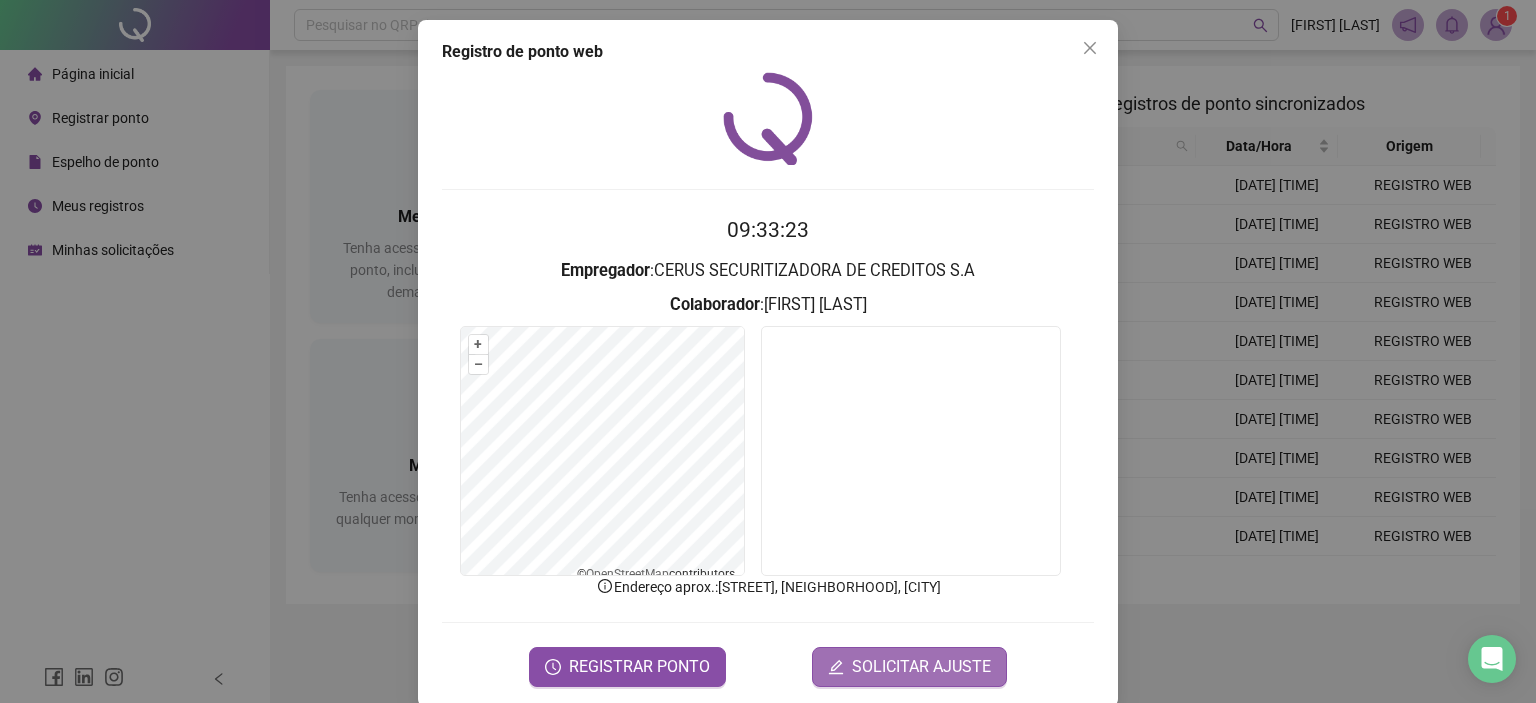 click on "SOLICITAR AJUSTE" at bounding box center (921, 667) 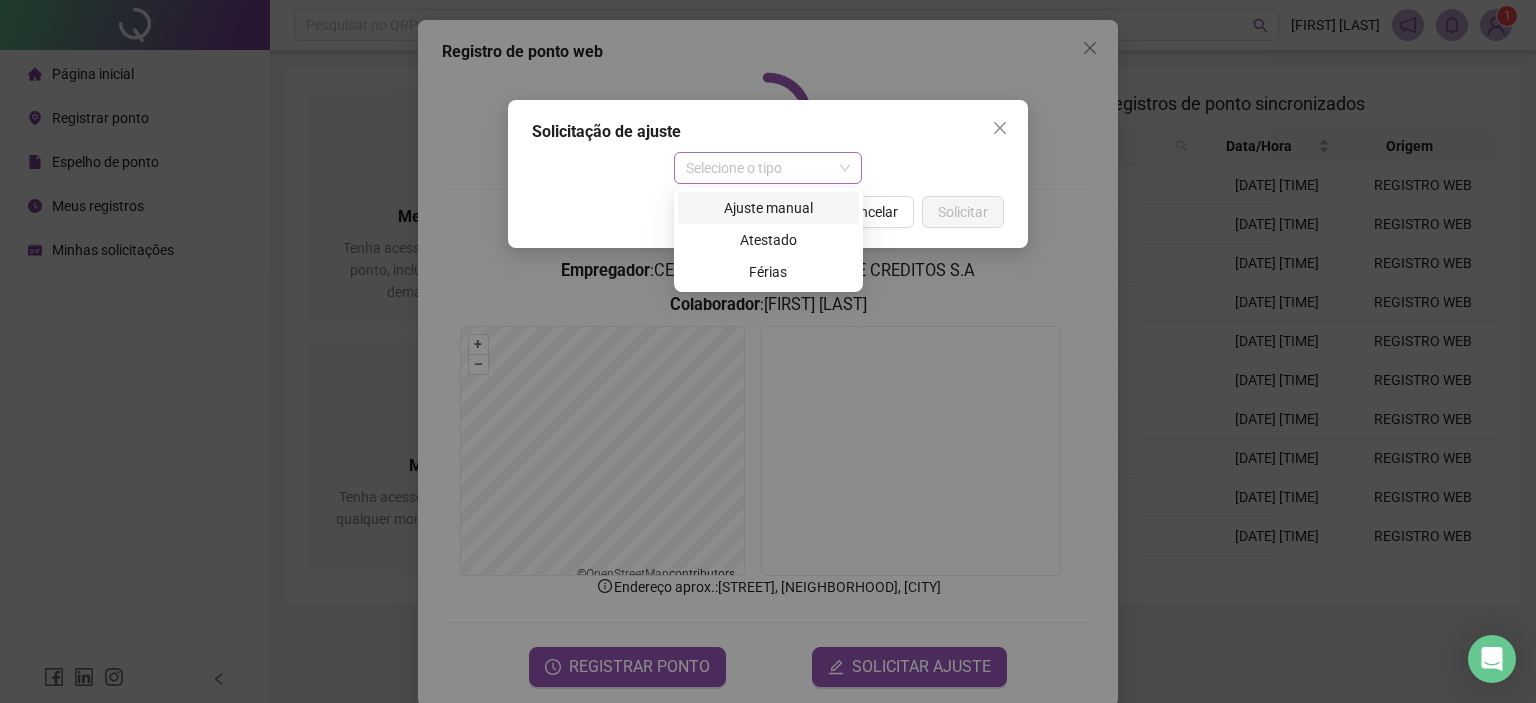 click on "Selecione o tipo" at bounding box center [768, 168] 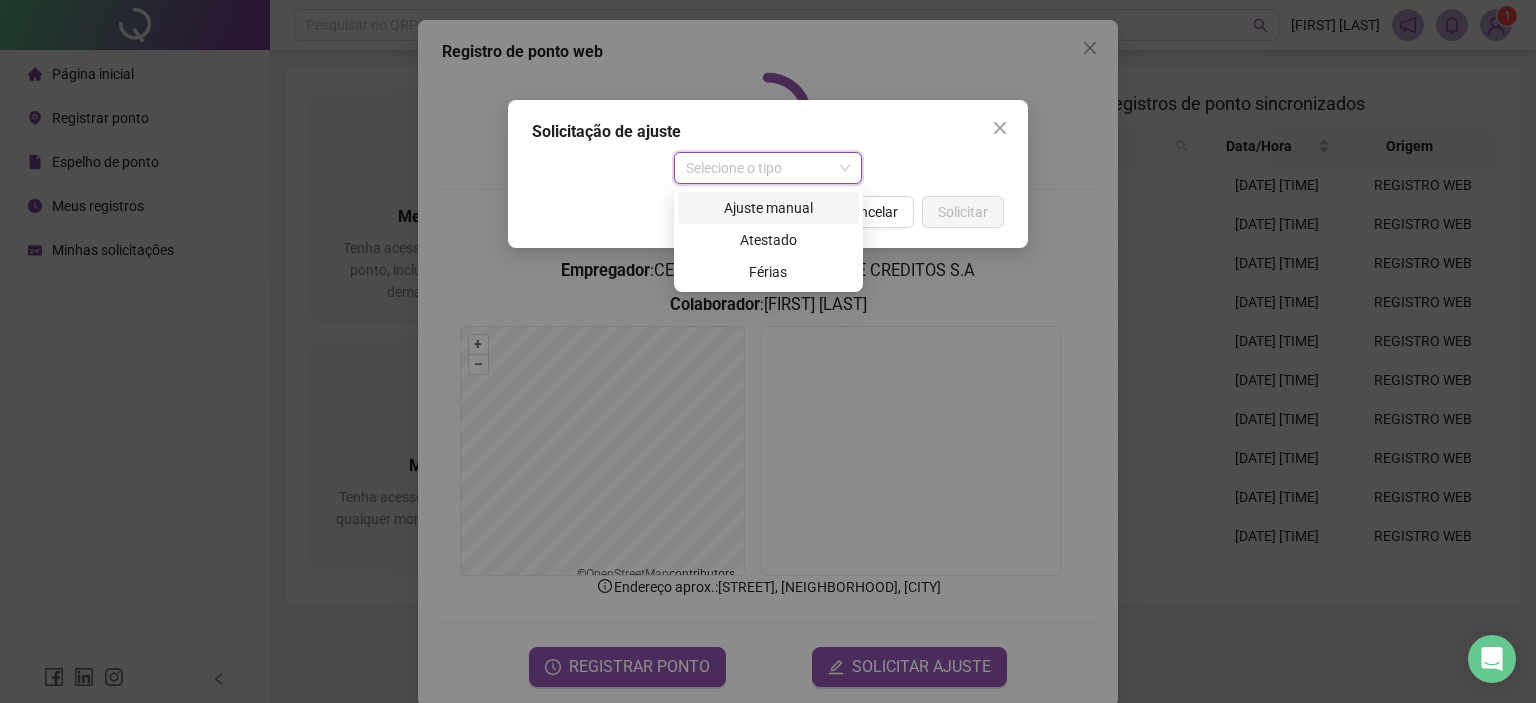 click on "Ajuste manual" at bounding box center [768, 208] 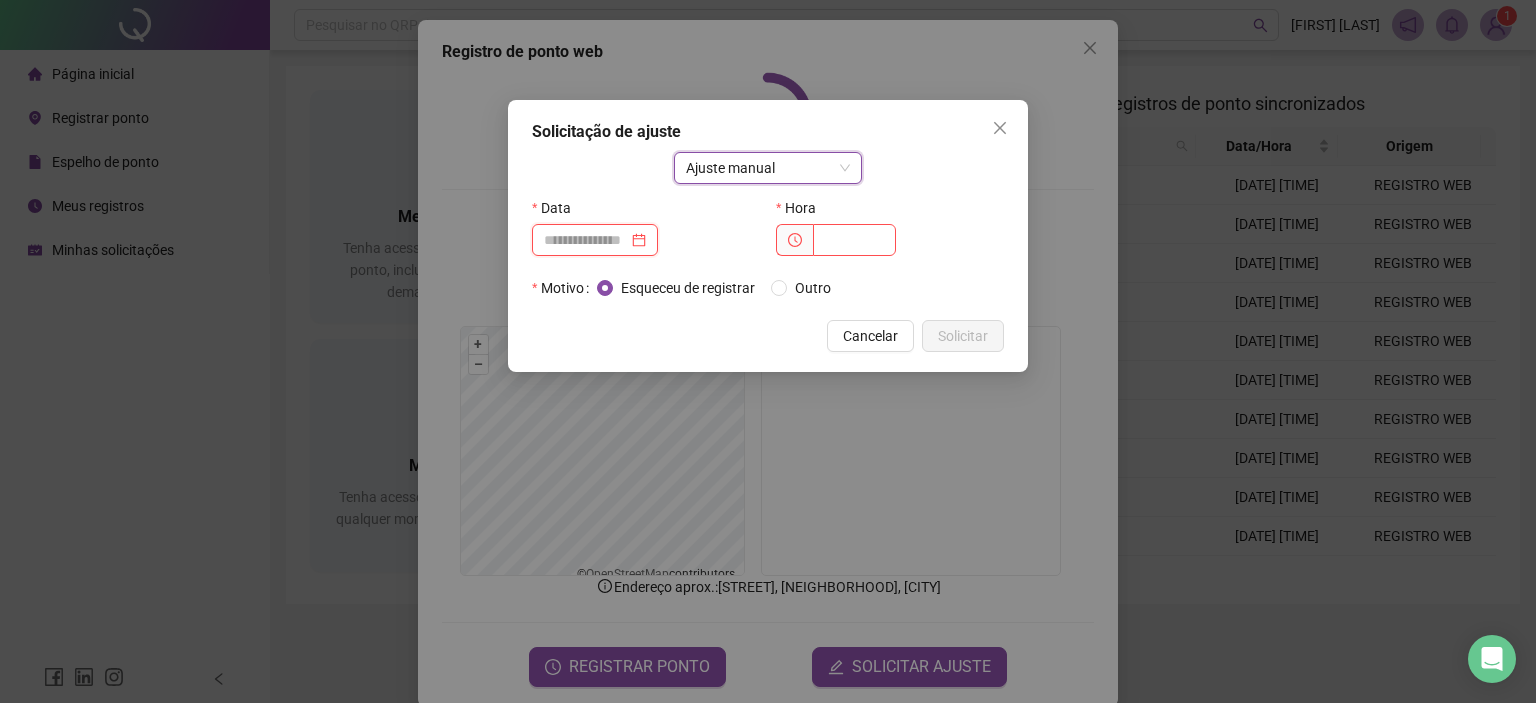 click at bounding box center [586, 240] 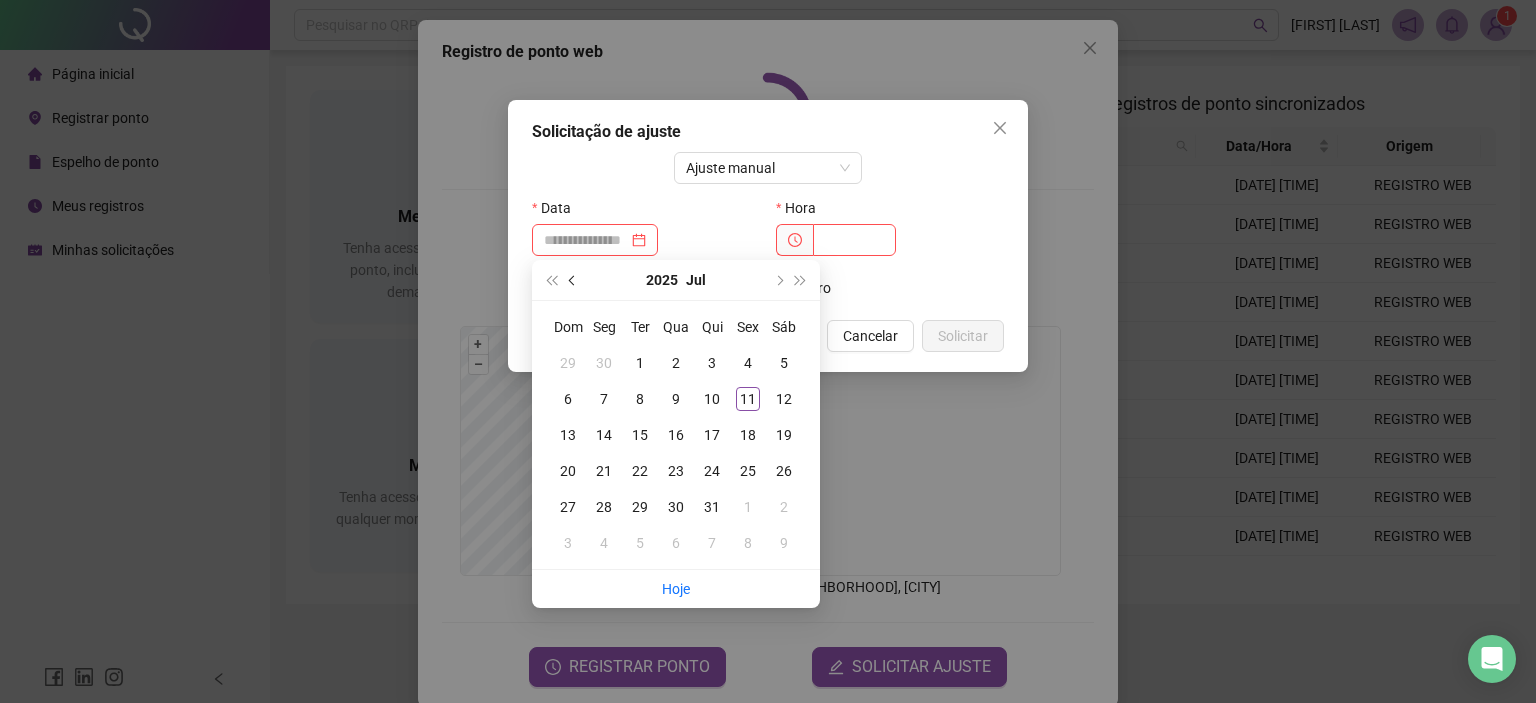 click at bounding box center (574, 280) 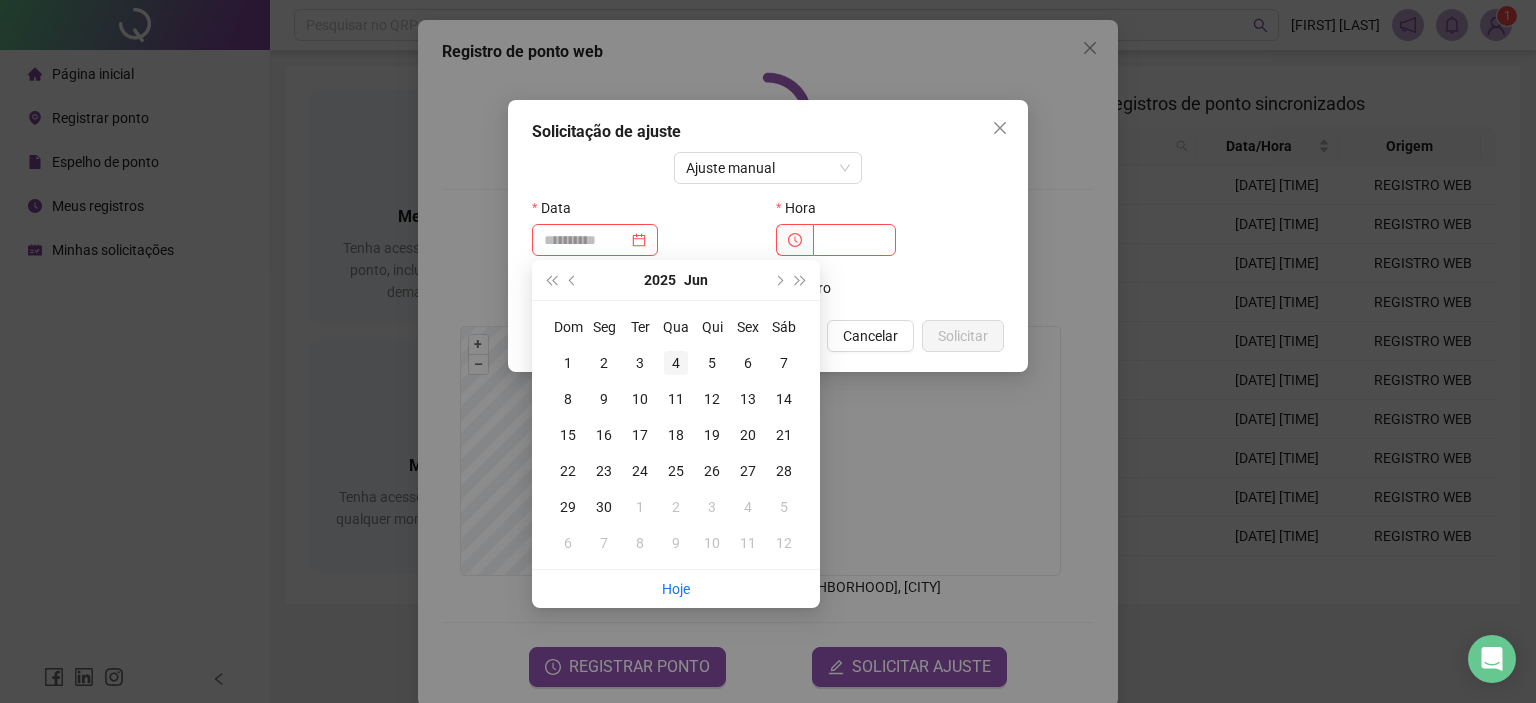 type on "**********" 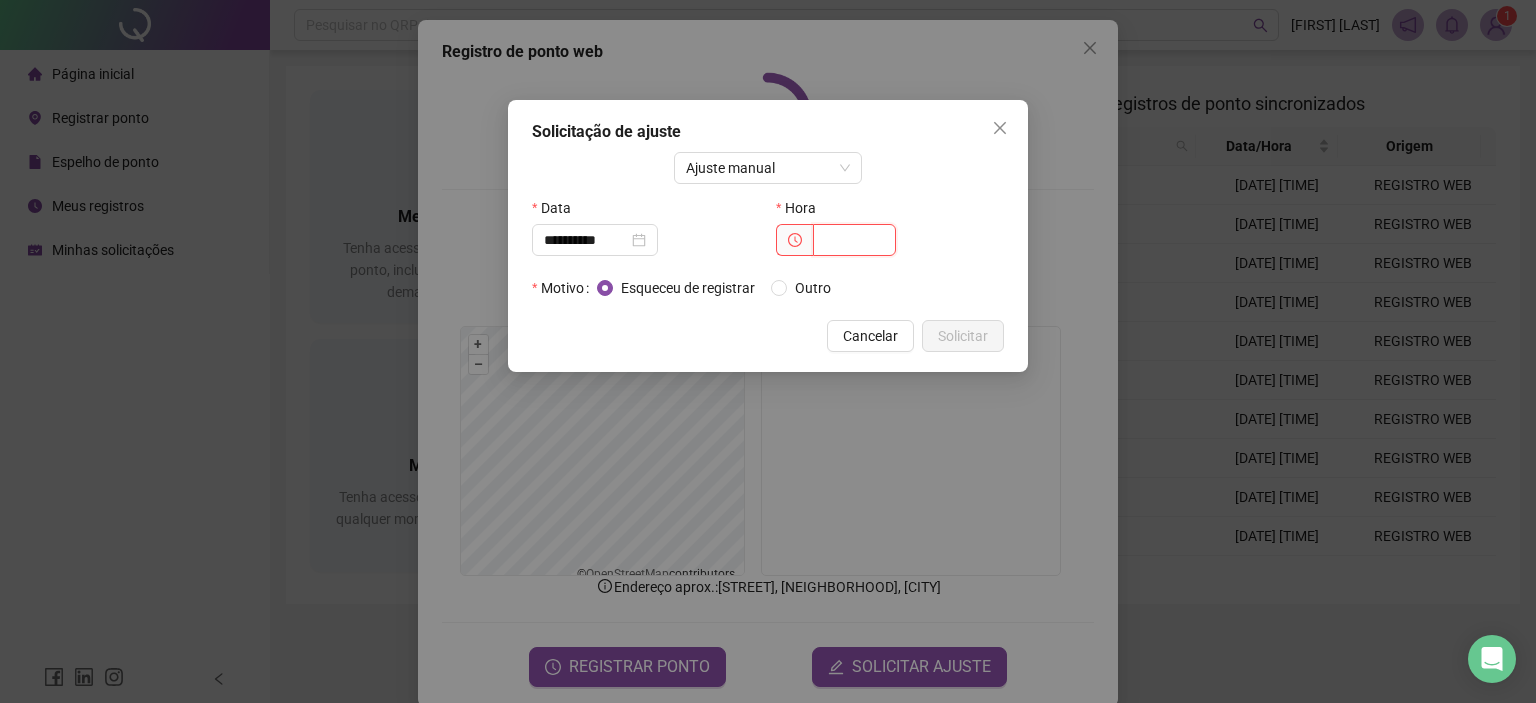 click at bounding box center [854, 240] 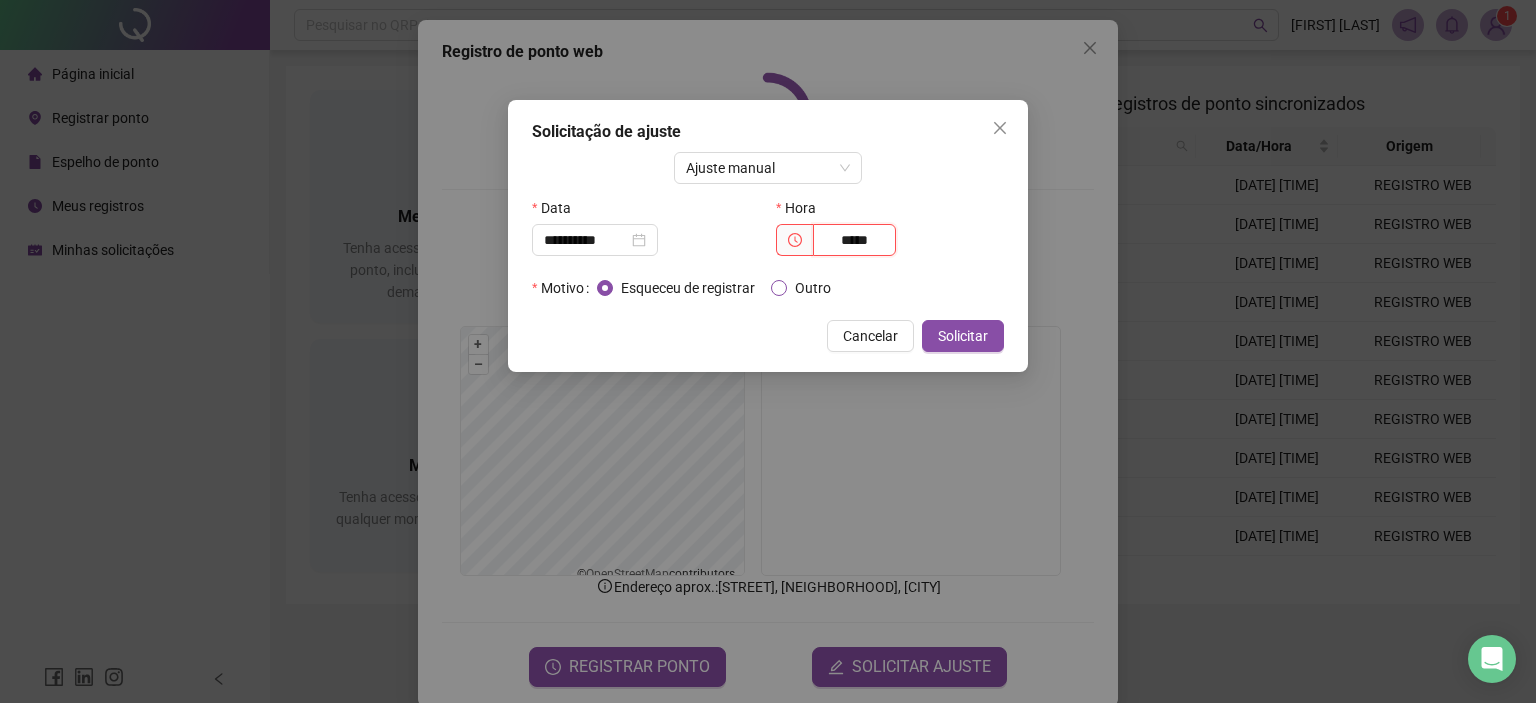 type on "*****" 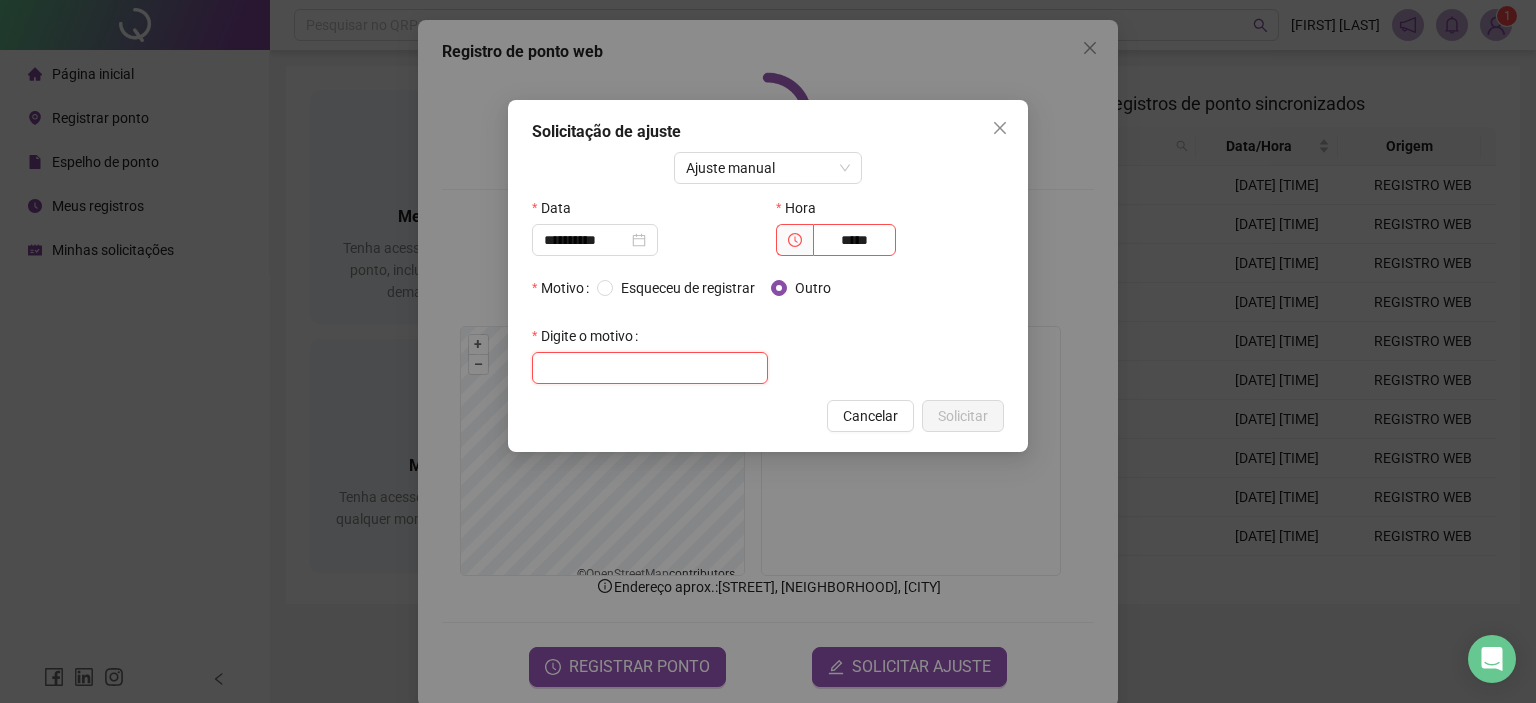 drag, startPoint x: 650, startPoint y: 359, endPoint x: 648, endPoint y: 373, distance: 14.142136 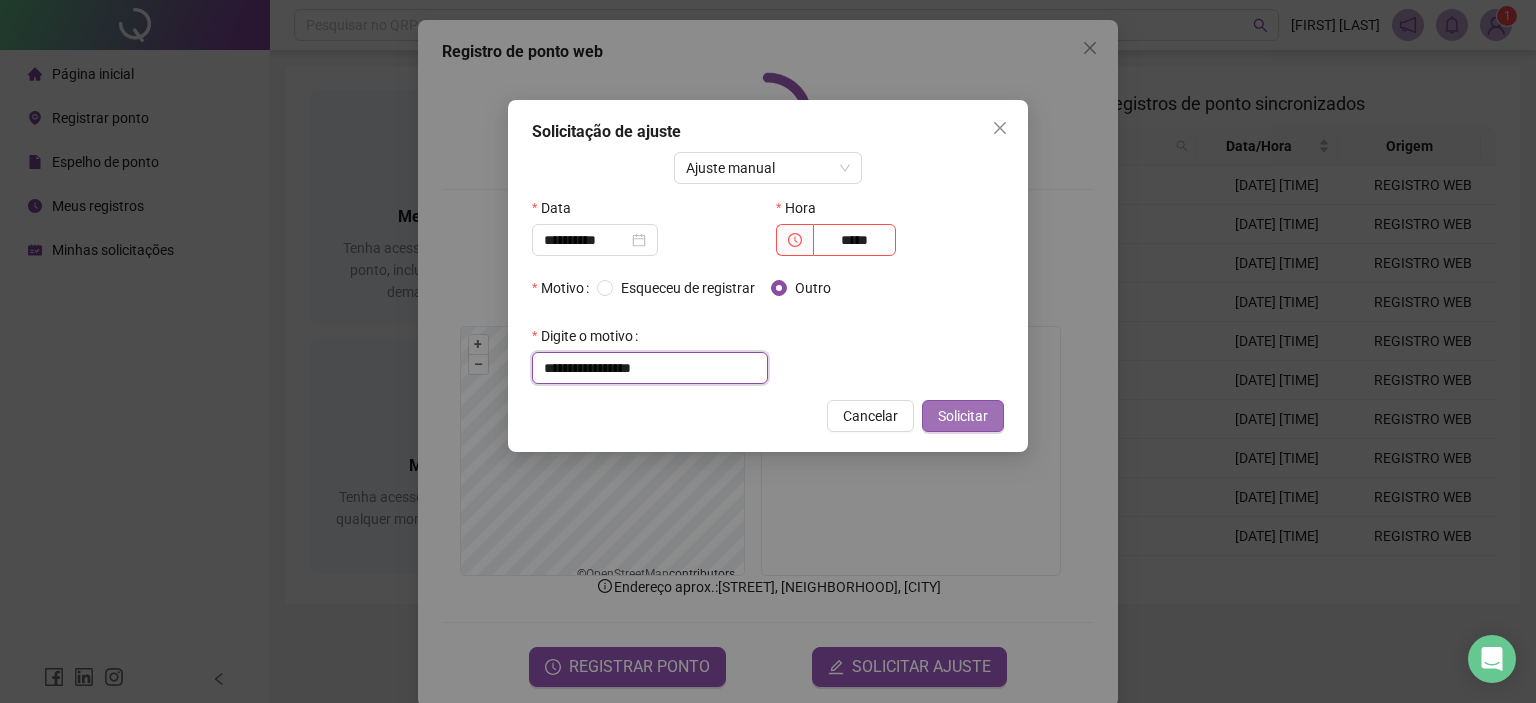 type on "**********" 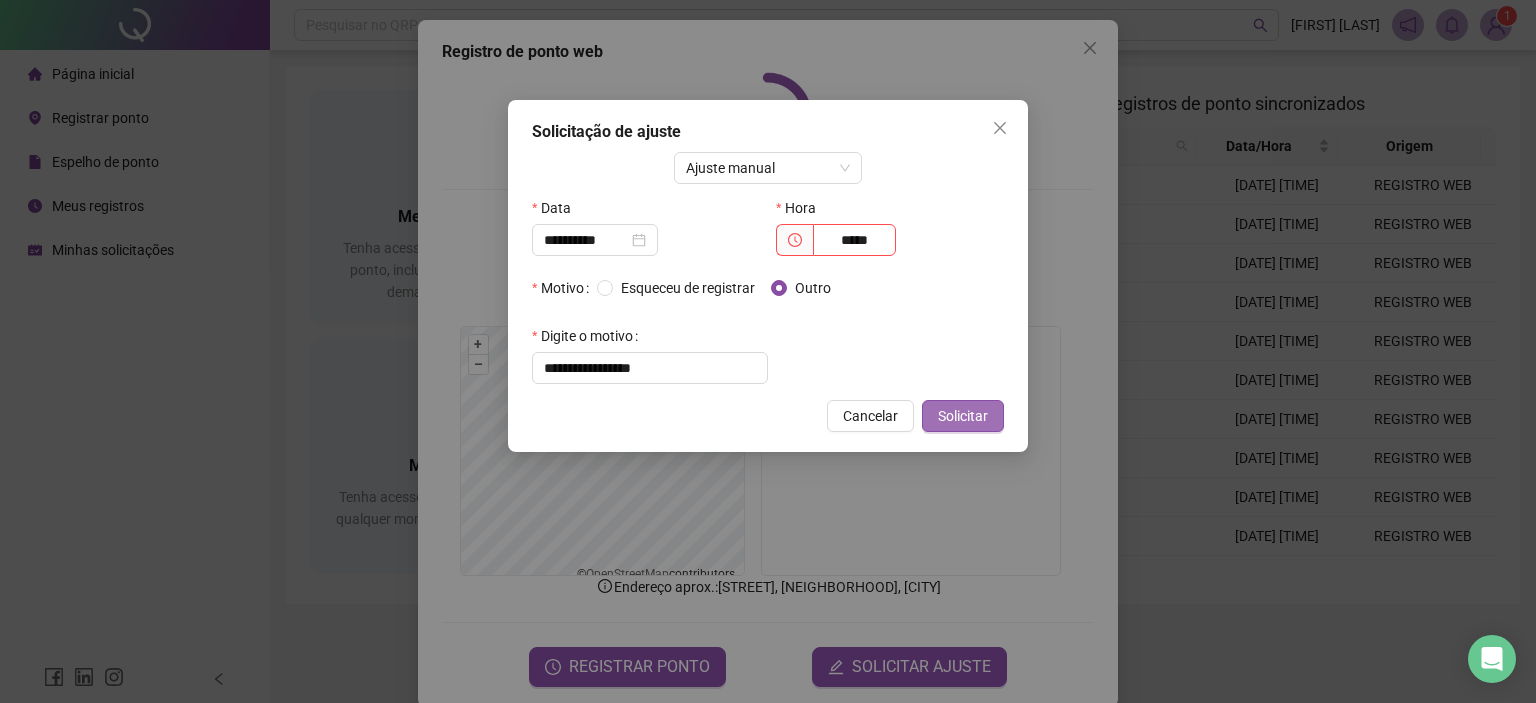 click on "Solicitar" at bounding box center [963, 416] 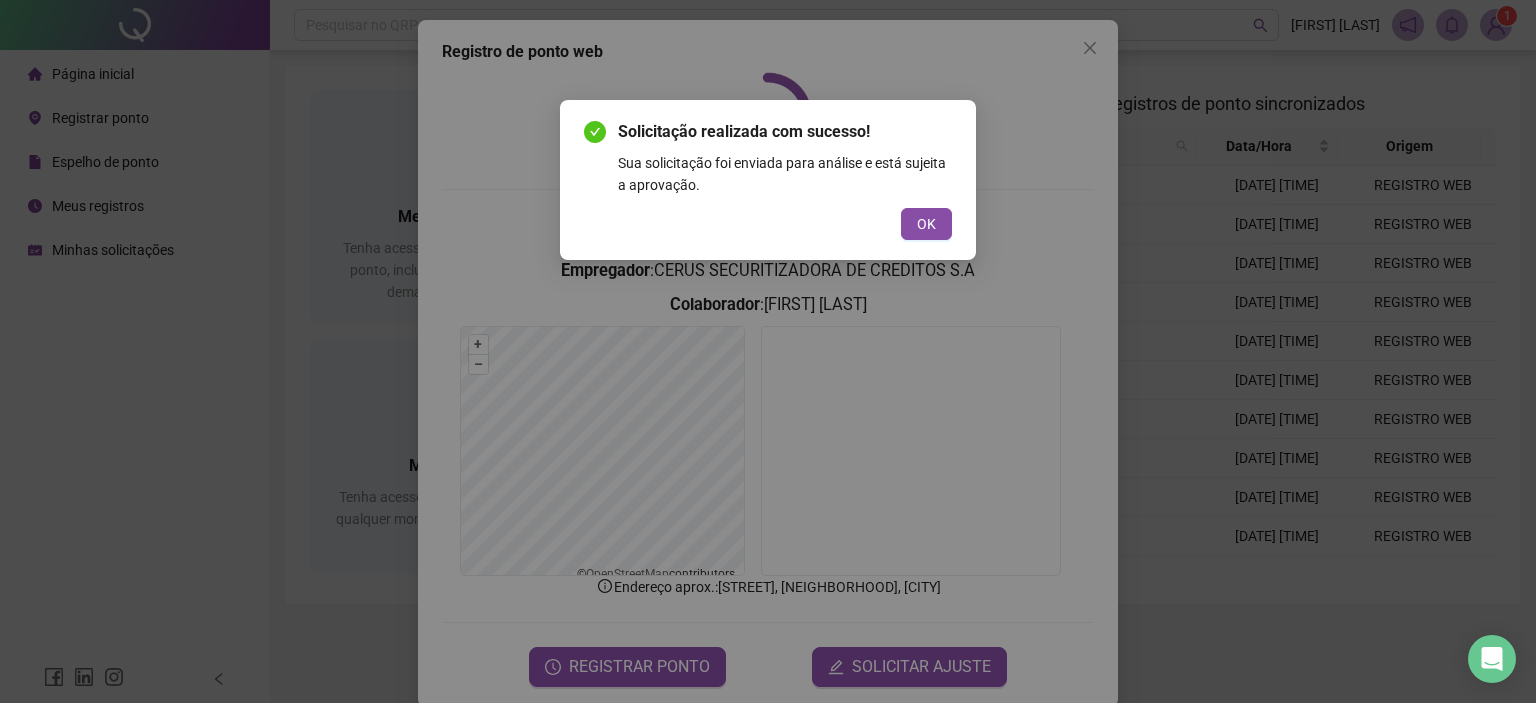click on "Solicitação realizada com sucesso! Sua solicitação foi enviada para análise e está sujeita a aprovação. OK" at bounding box center (768, 180) 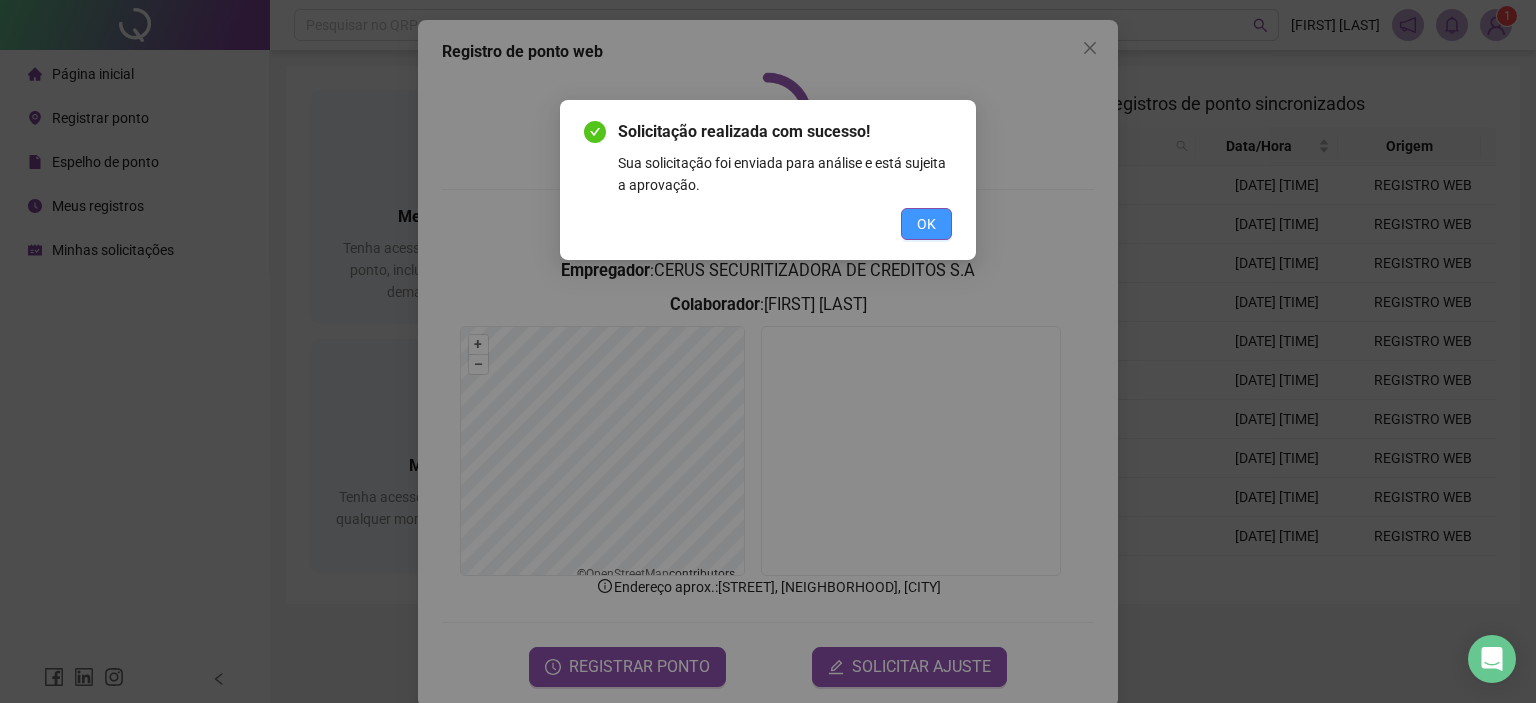 click on "OK" at bounding box center (926, 224) 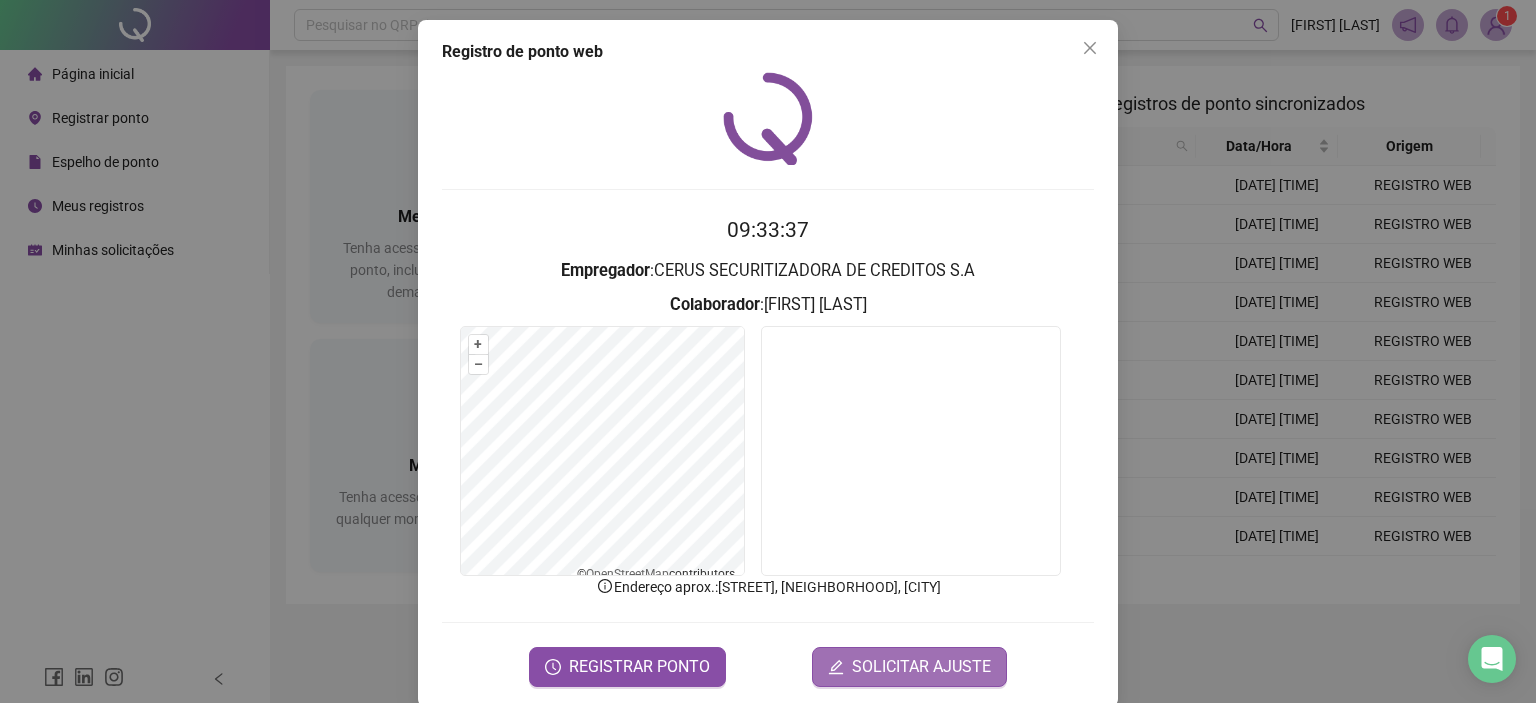 click on "SOLICITAR AJUSTE" at bounding box center (921, 667) 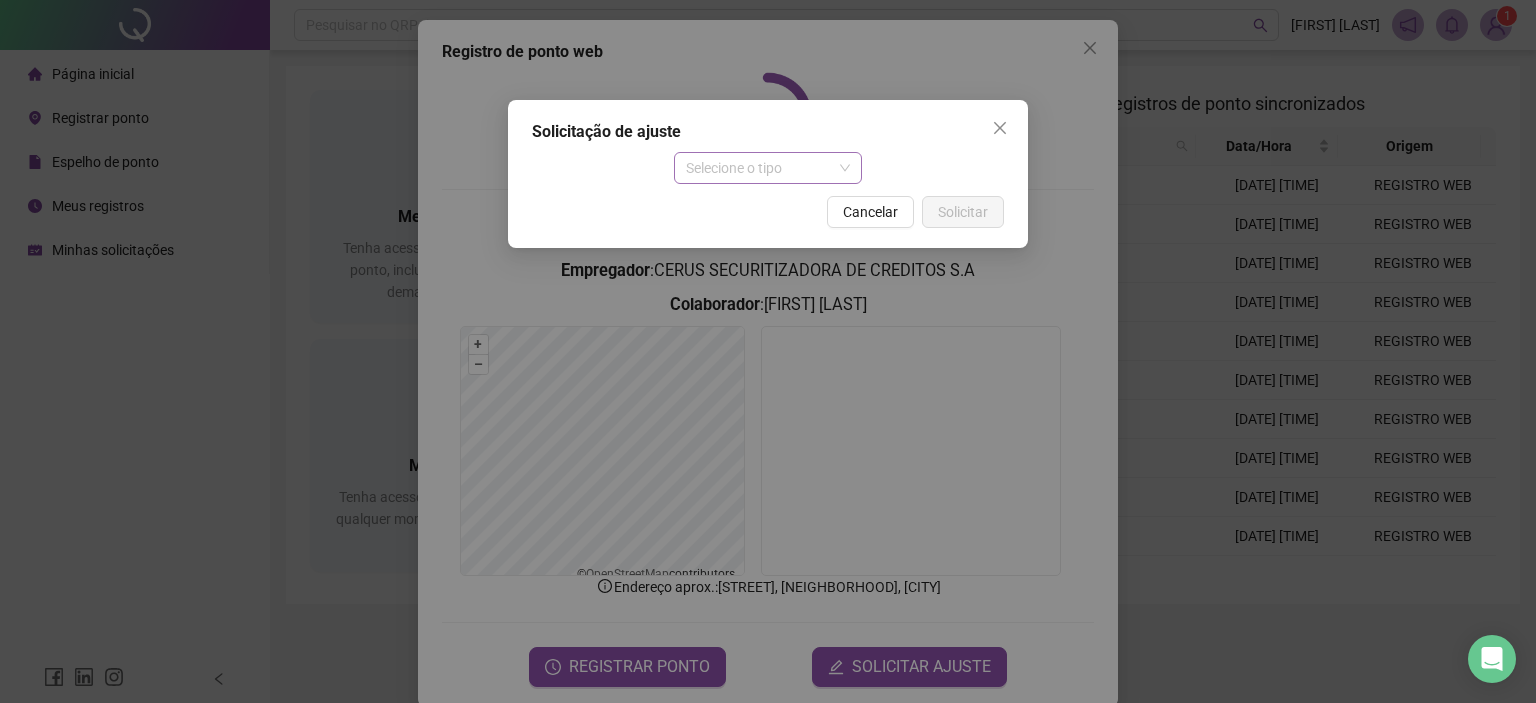 click on "Selecione o tipo" at bounding box center (768, 168) 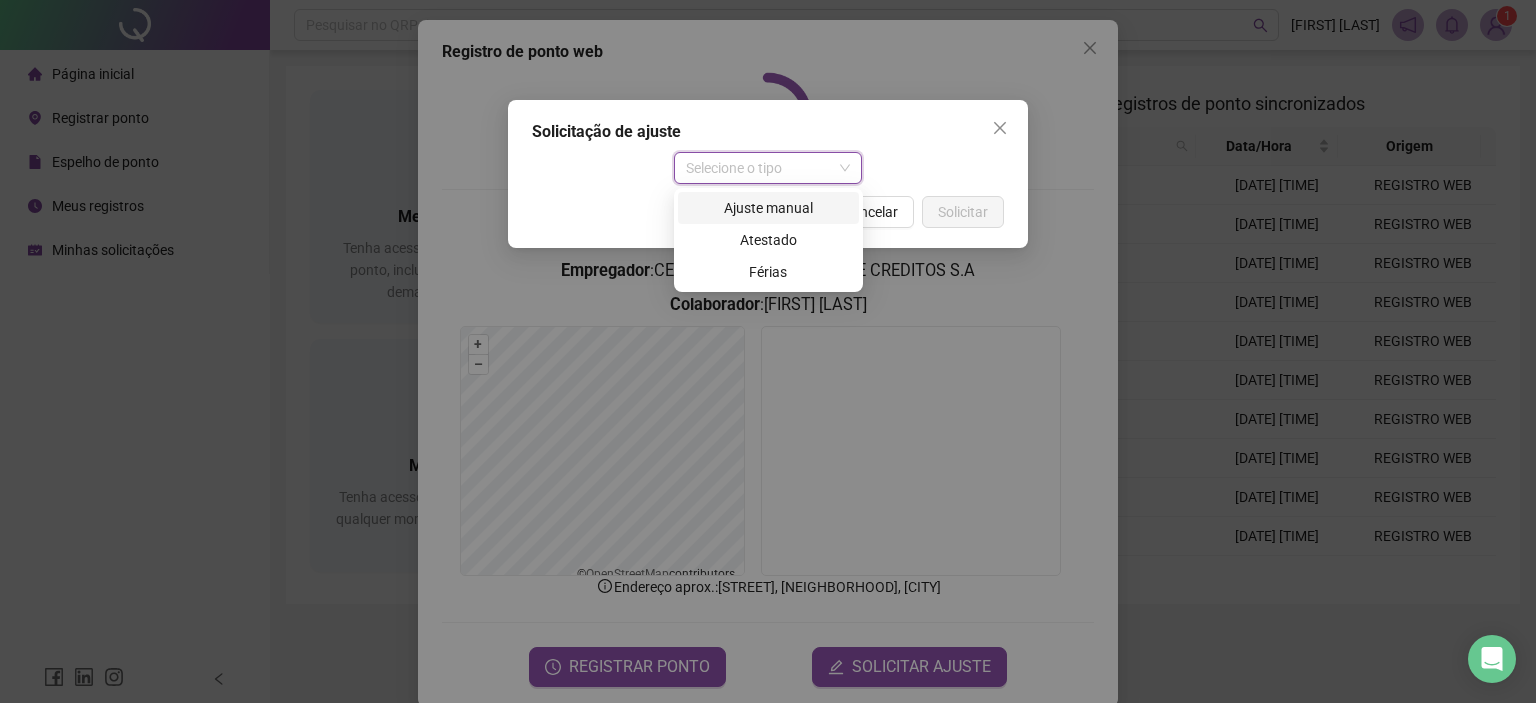 click on "Ajuste manual" at bounding box center [768, 208] 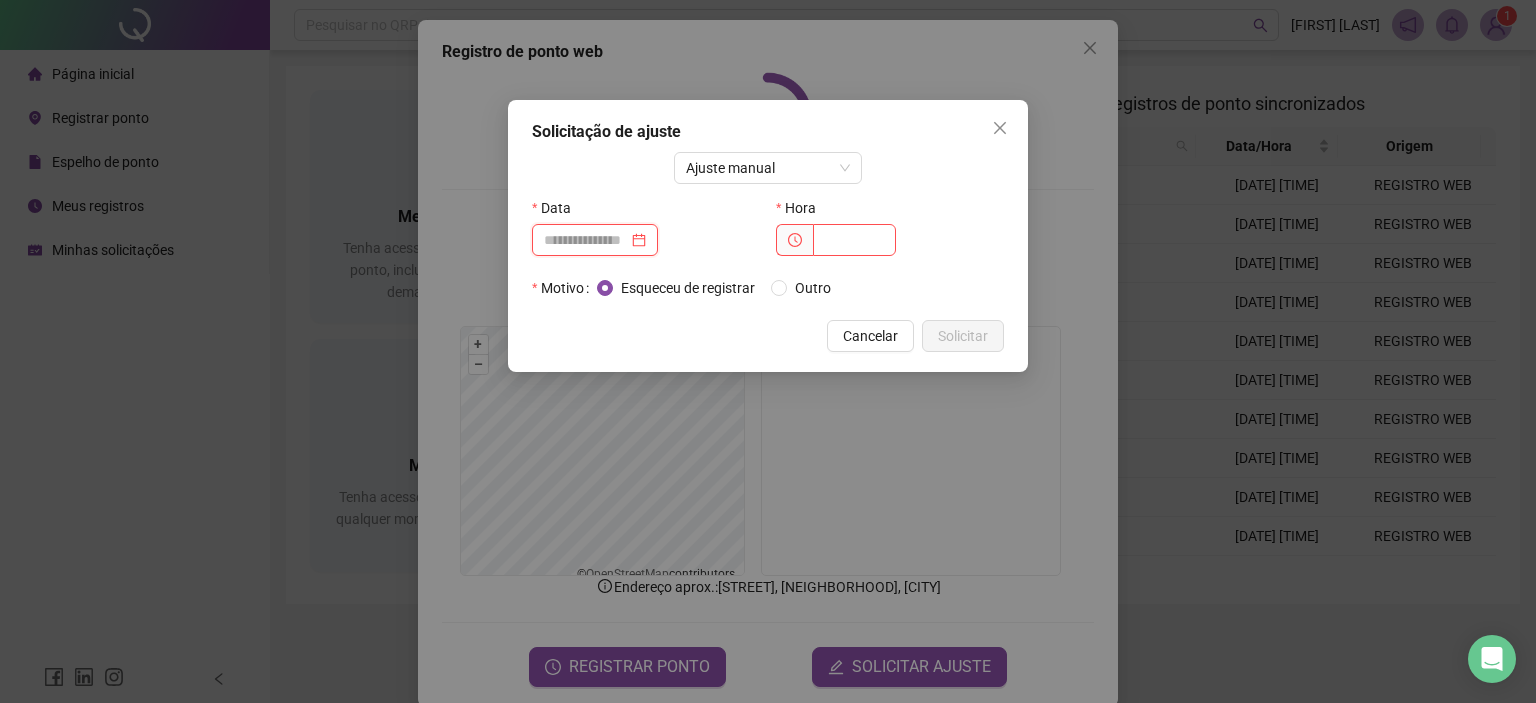 click at bounding box center [586, 240] 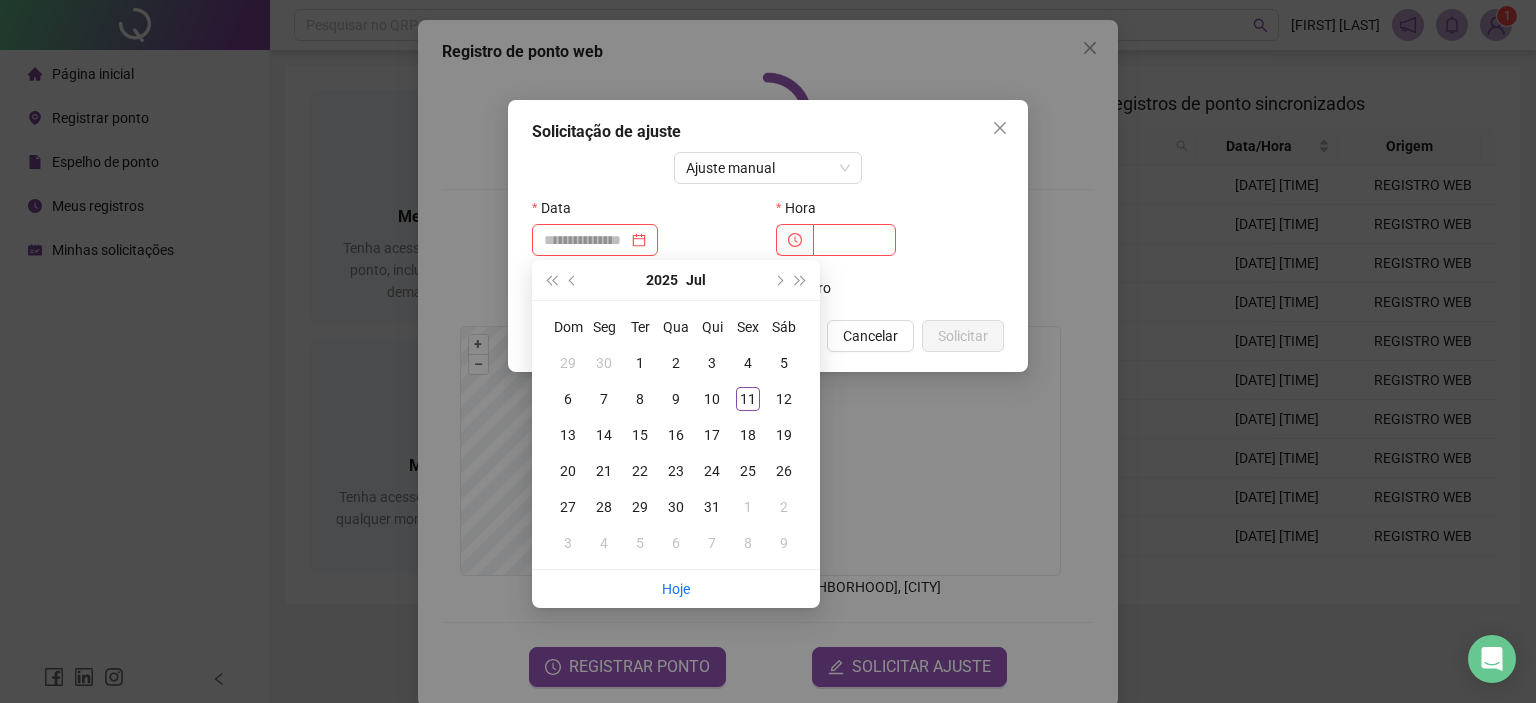 drag, startPoint x: 576, startPoint y: 278, endPoint x: 625, endPoint y: 303, distance: 55.00909 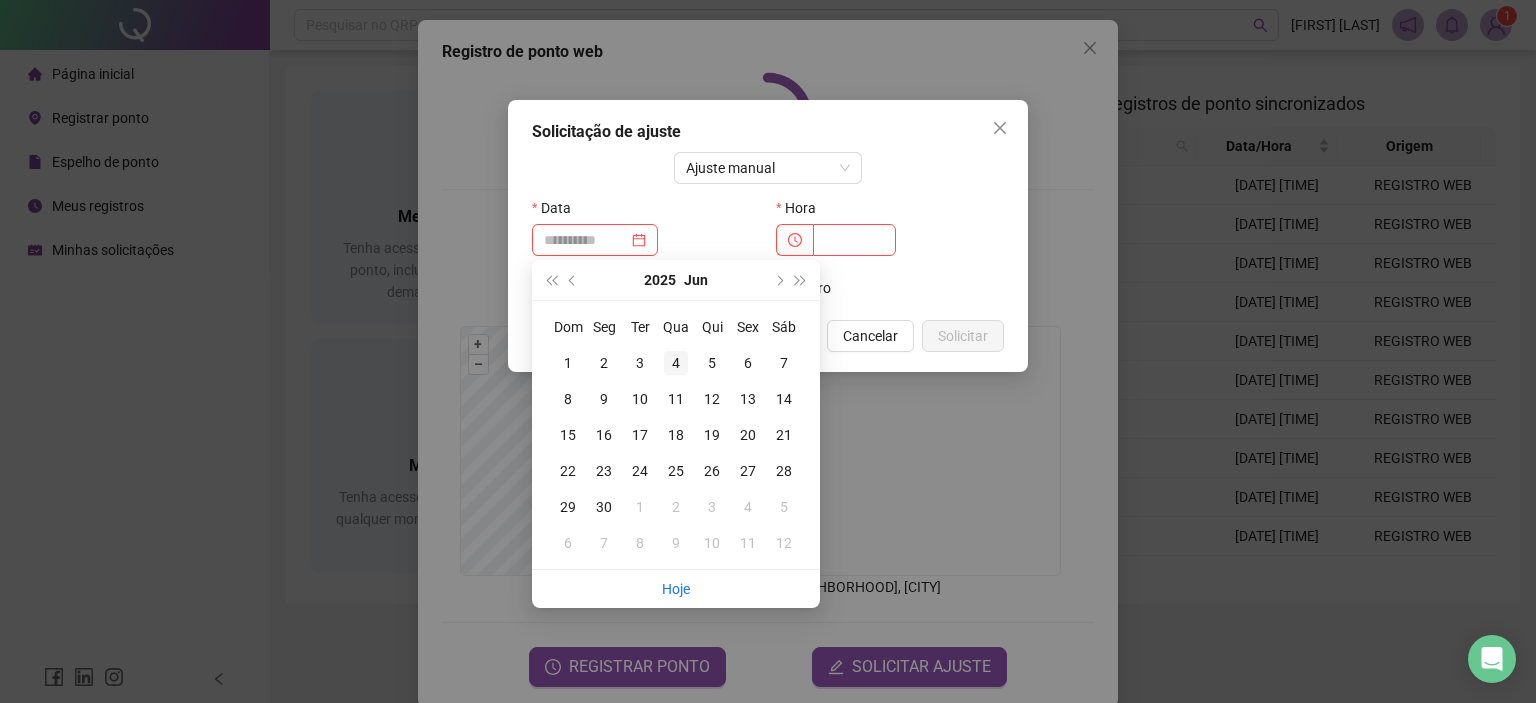 type on "**********" 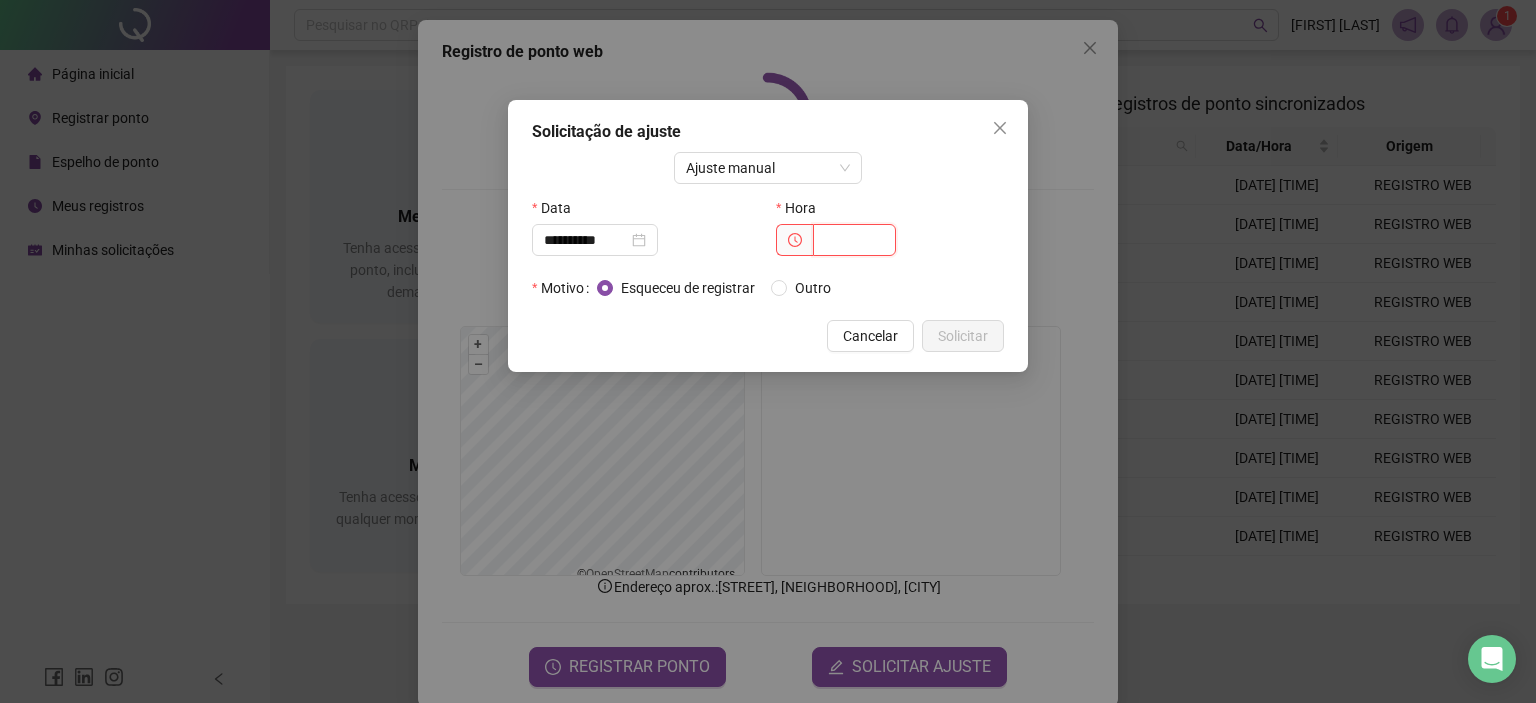 click at bounding box center [854, 240] 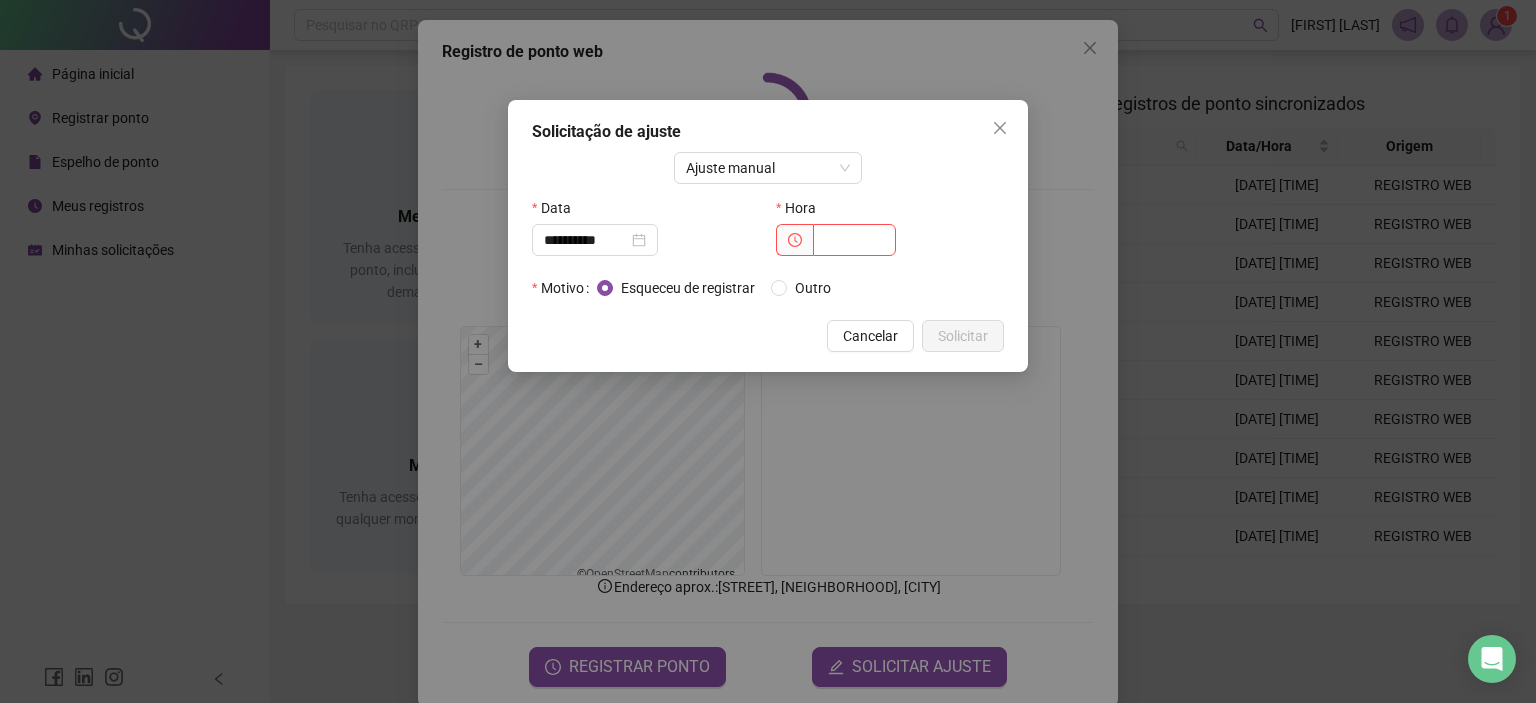 drag, startPoint x: 863, startPoint y: 335, endPoint x: 916, endPoint y: 247, distance: 102.7278 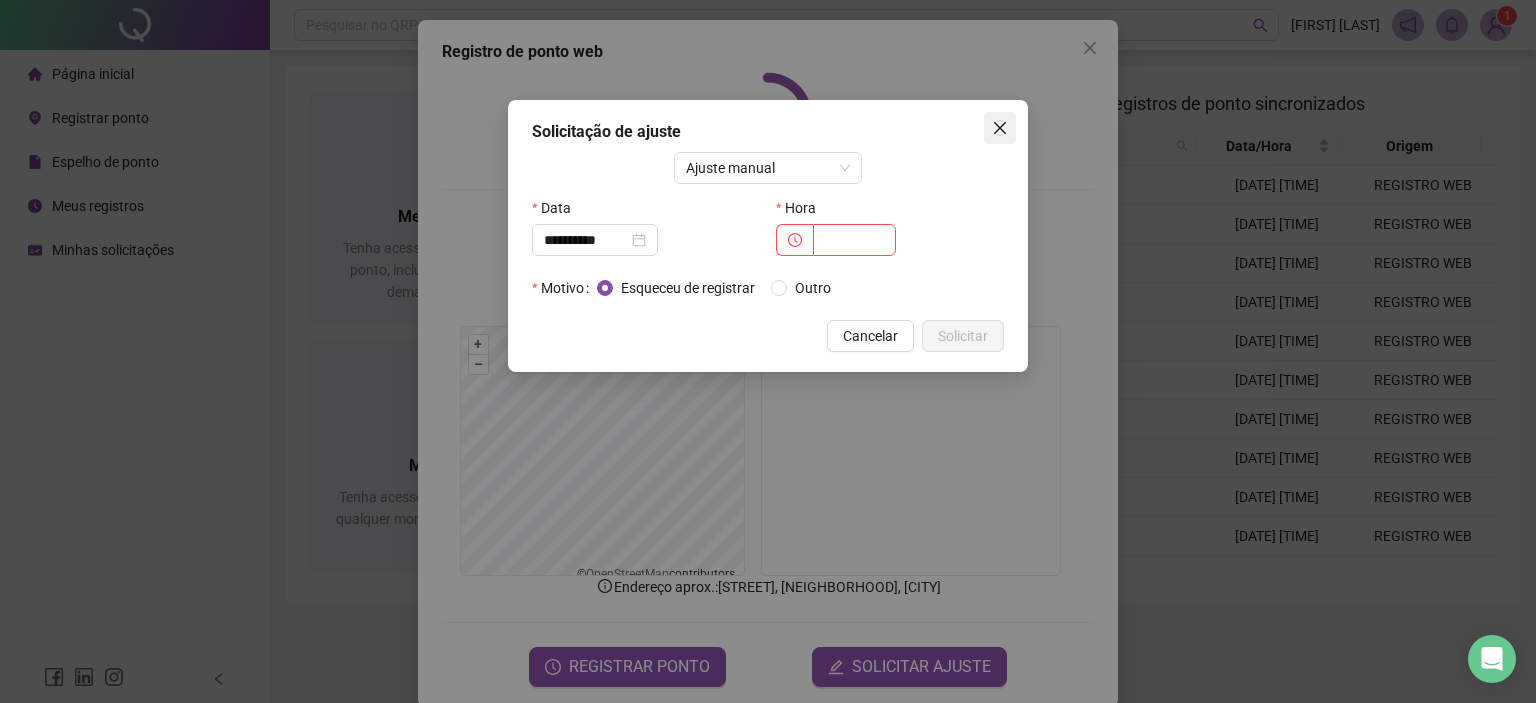 click 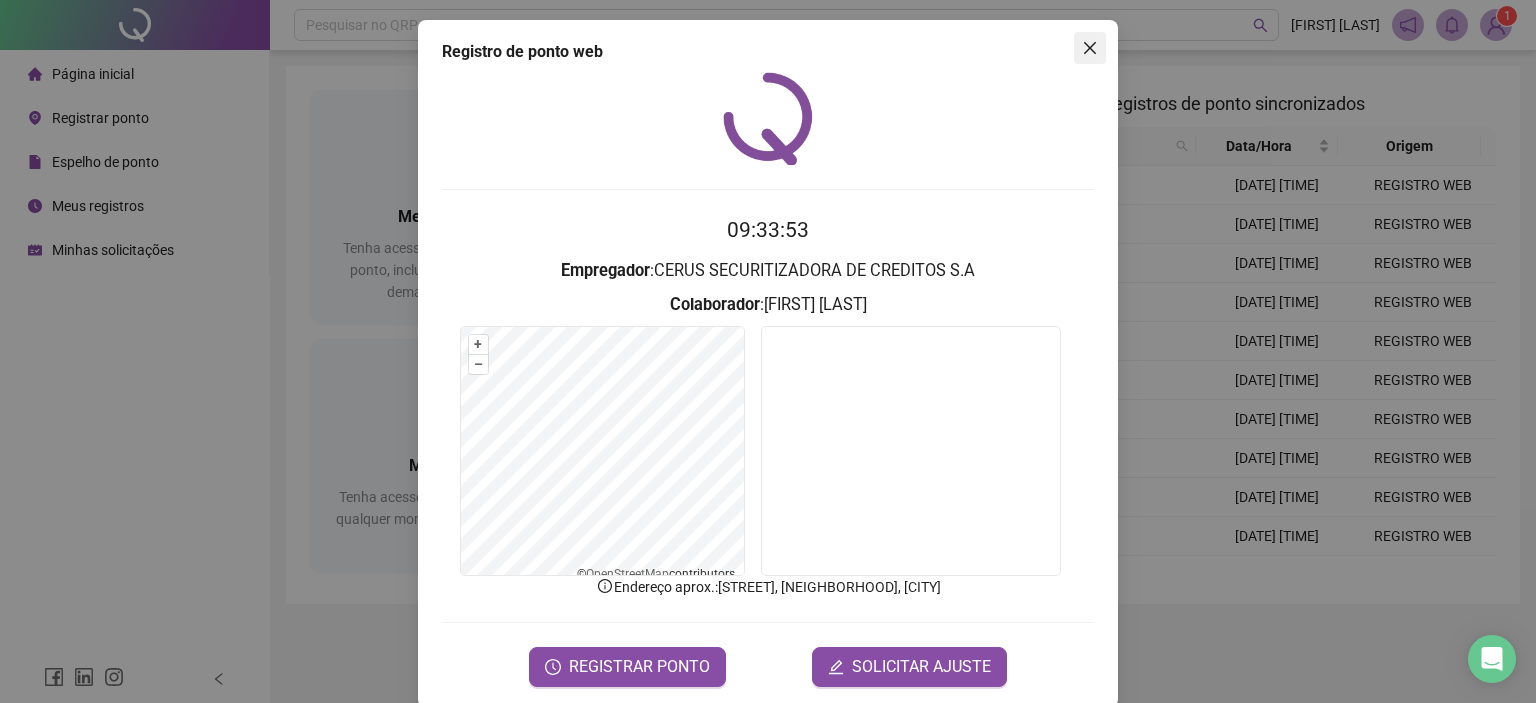 click 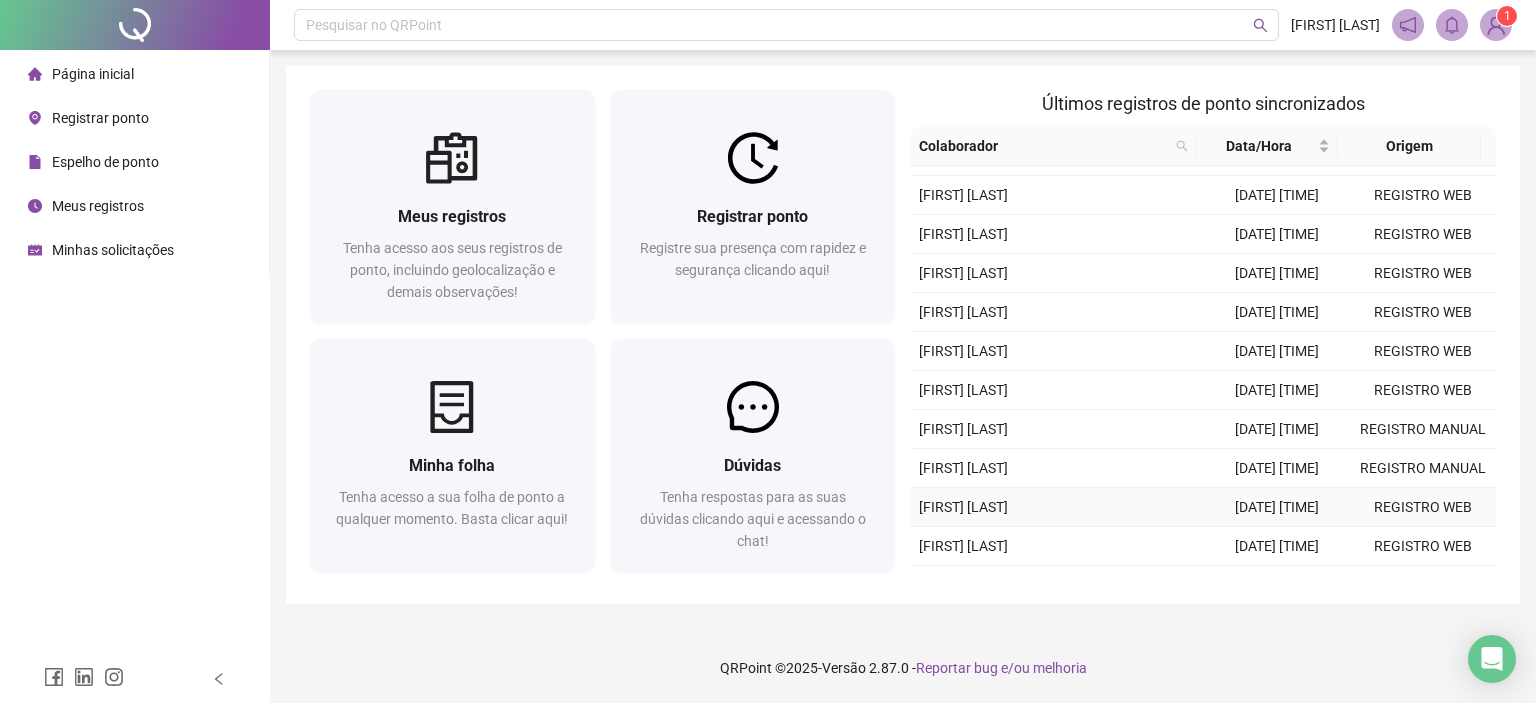 scroll, scrollTop: 512, scrollLeft: 0, axis: vertical 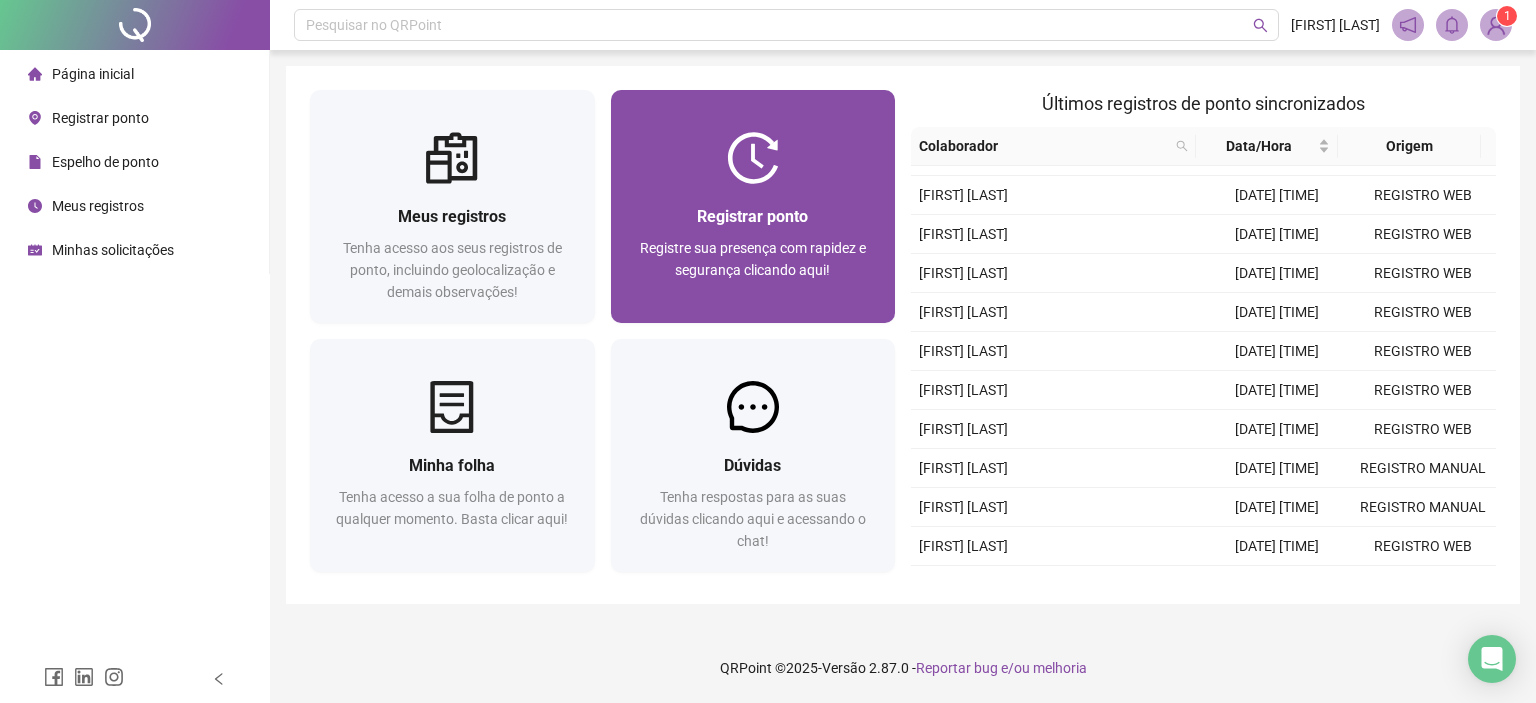 click on "Registrar ponto Registre sua presença com rapidez e segurança clicando aqui!" at bounding box center (753, 253) 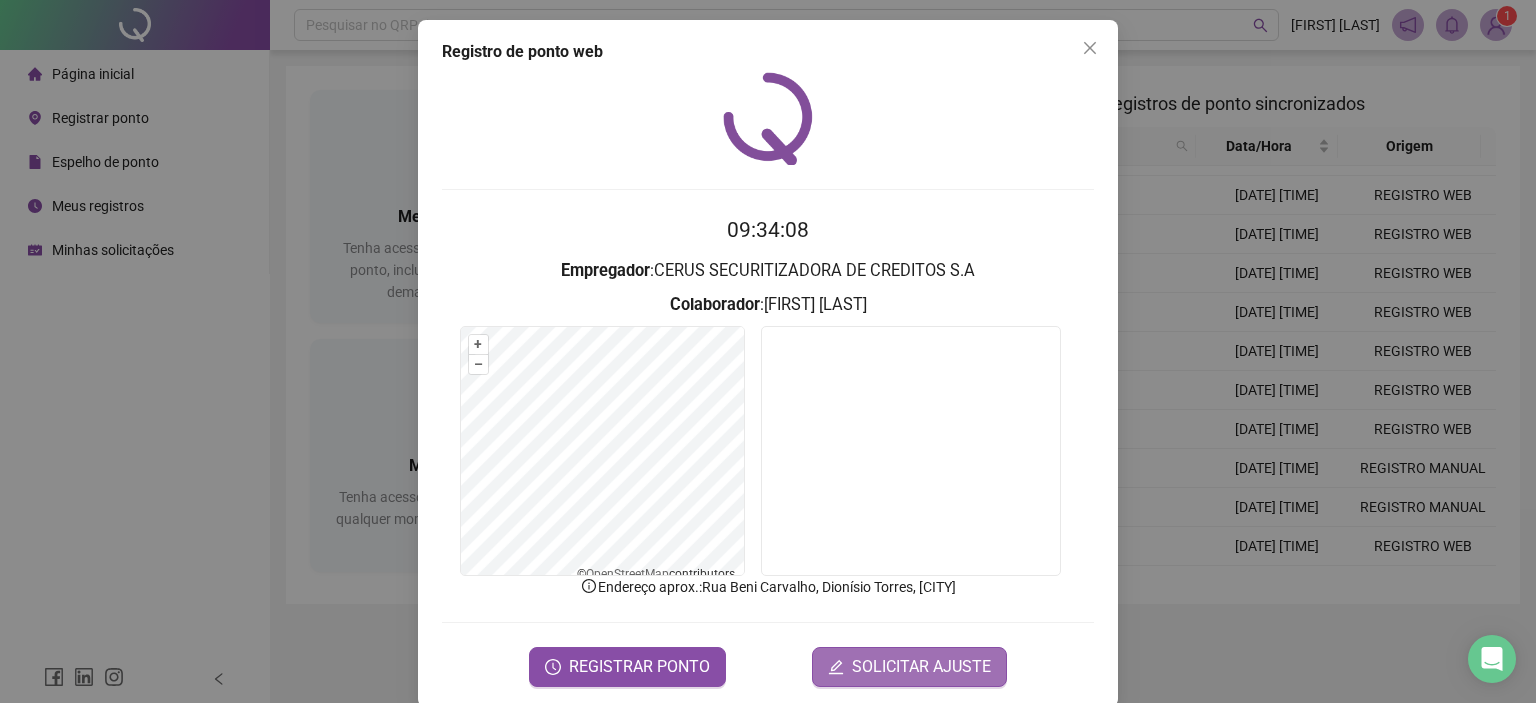 click on "SOLICITAR AJUSTE" at bounding box center [921, 667] 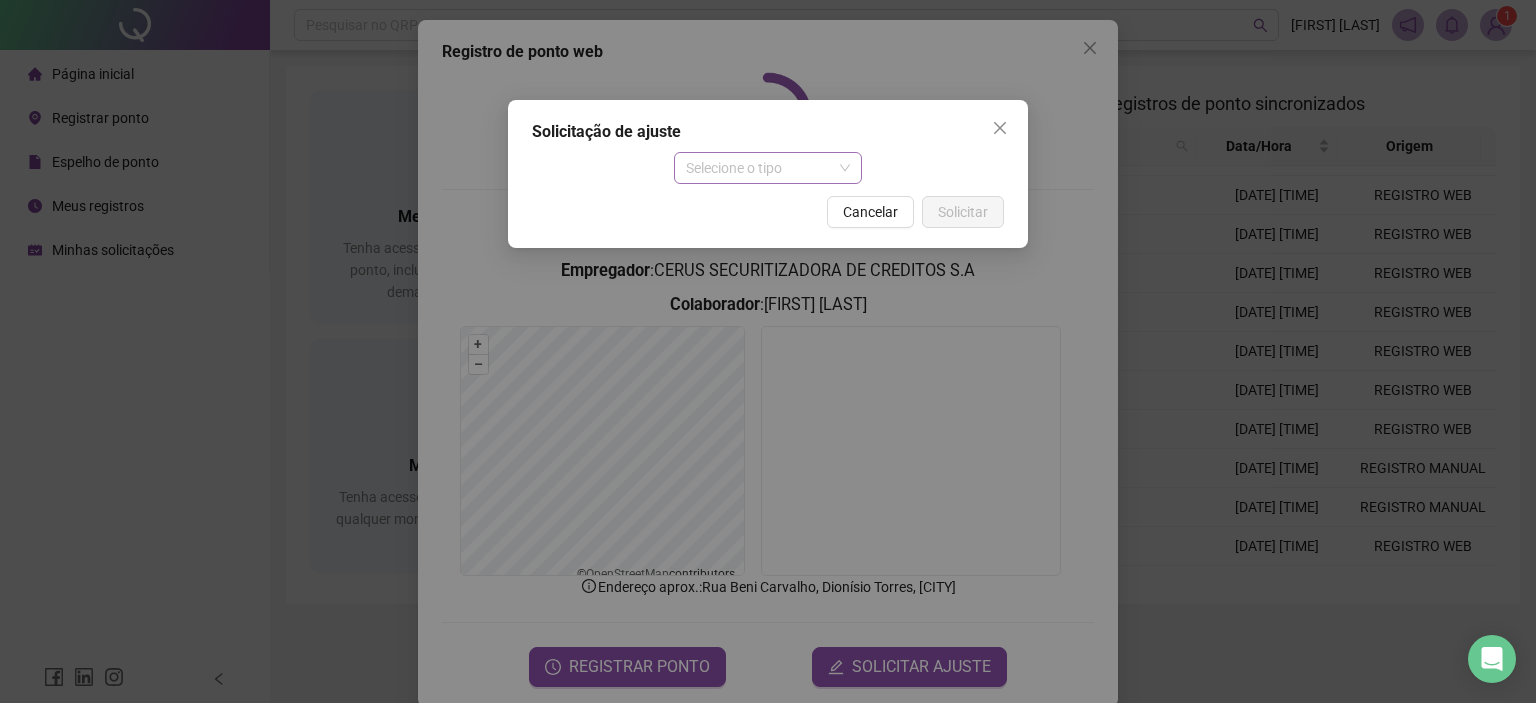 click on "Selecione o tipo" at bounding box center (768, 168) 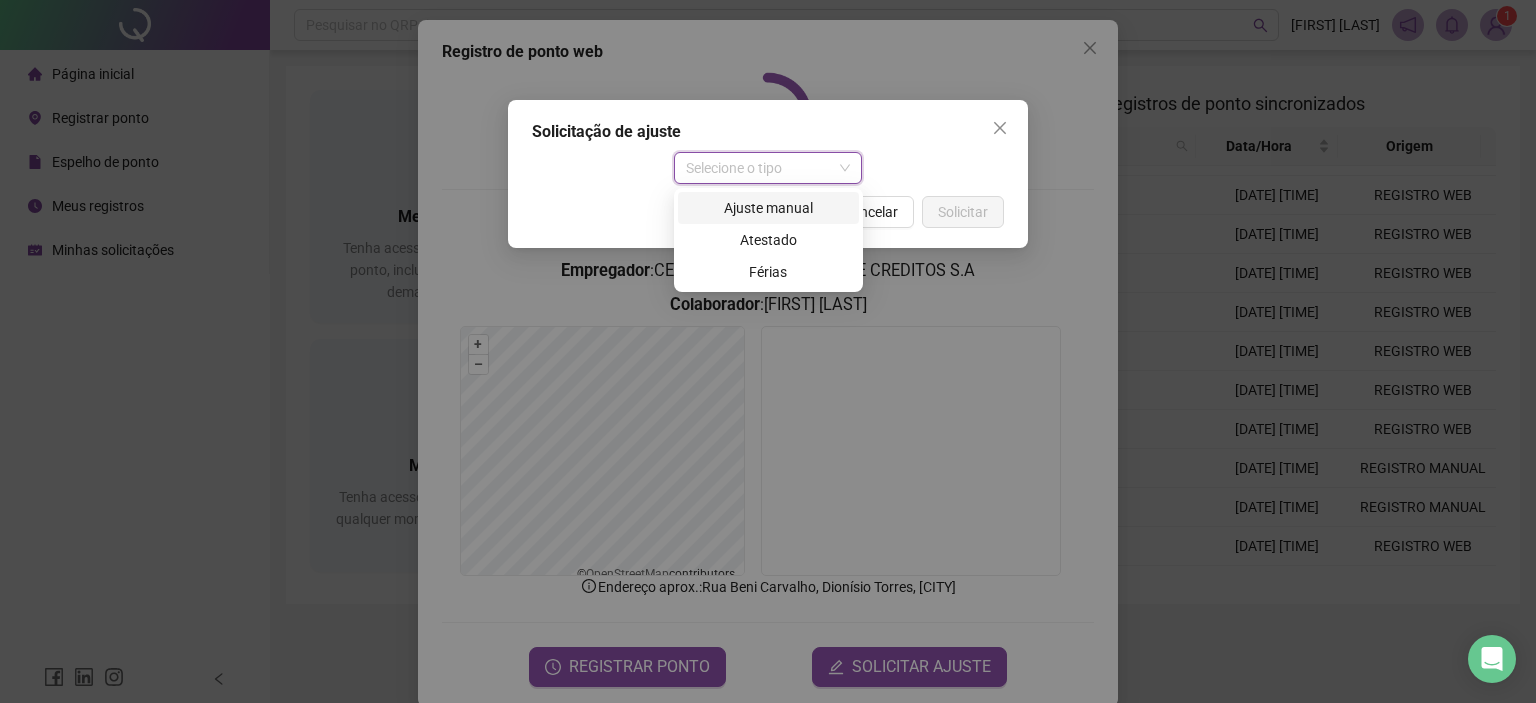 click on "Ajuste manual" at bounding box center [768, 208] 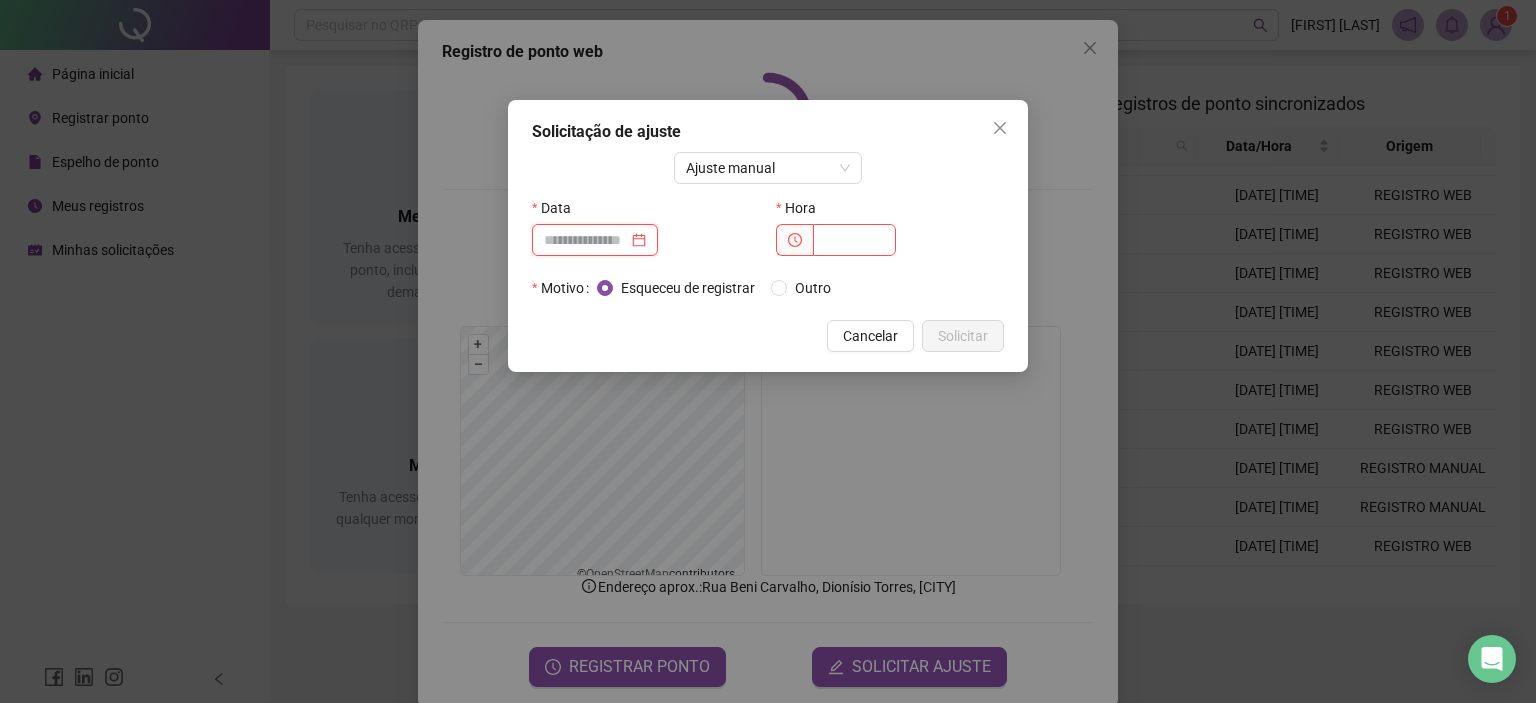 click at bounding box center (586, 240) 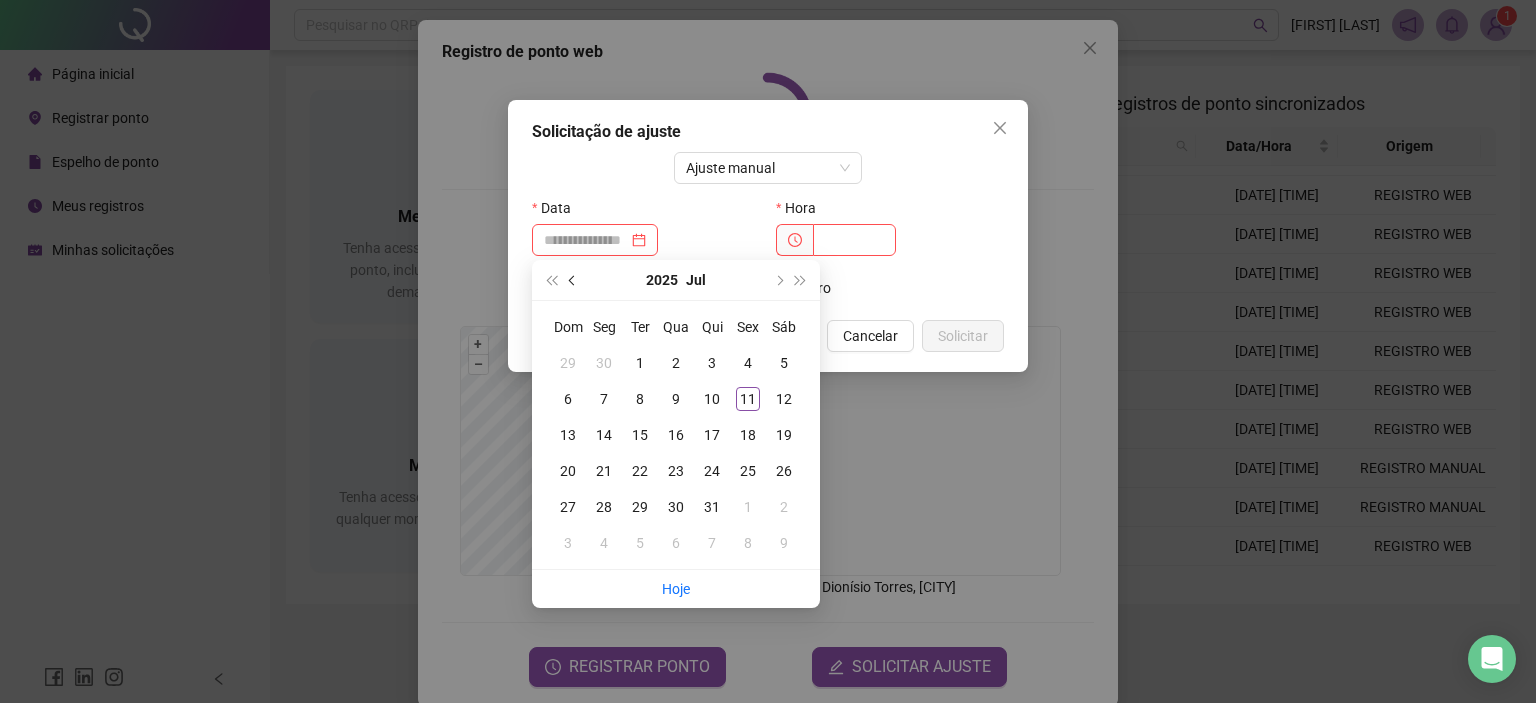 click at bounding box center [574, 280] 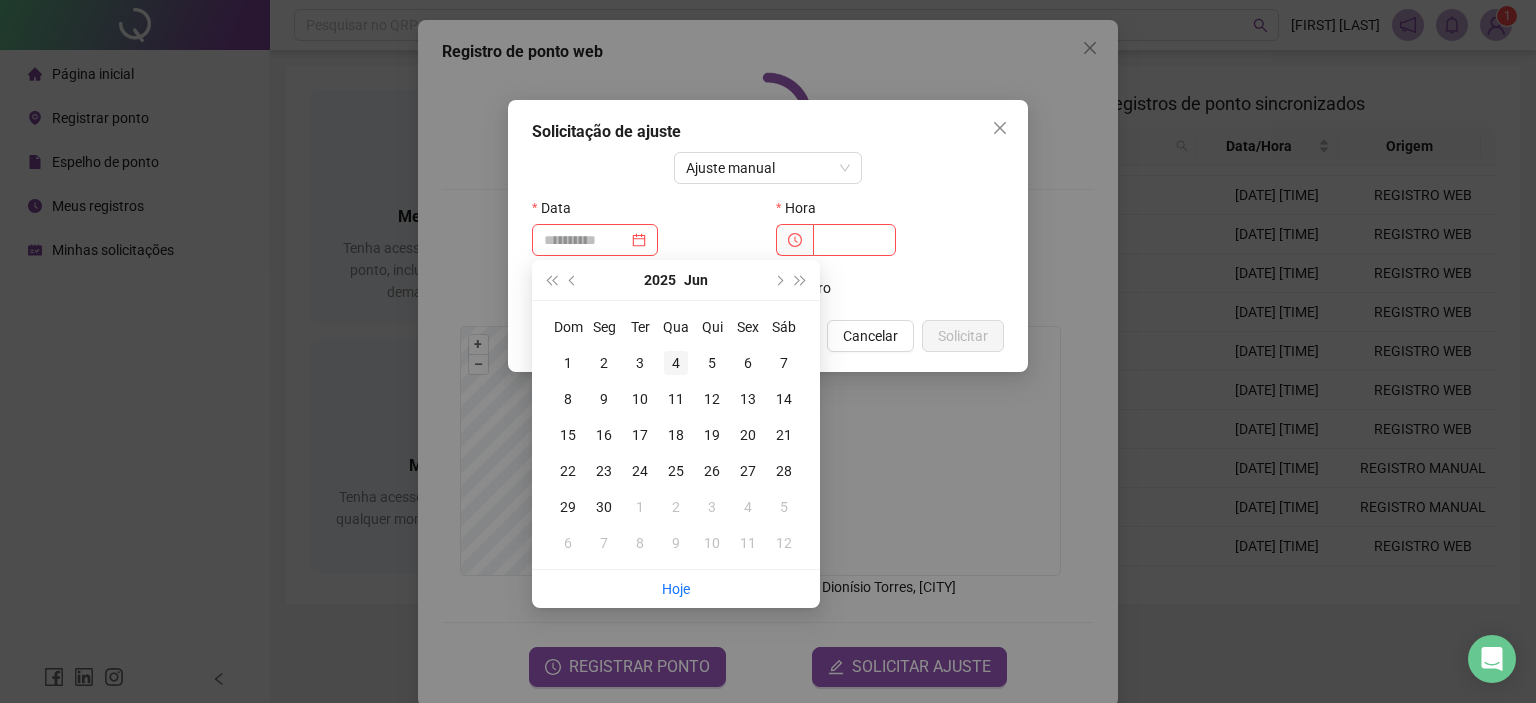 type on "**********" 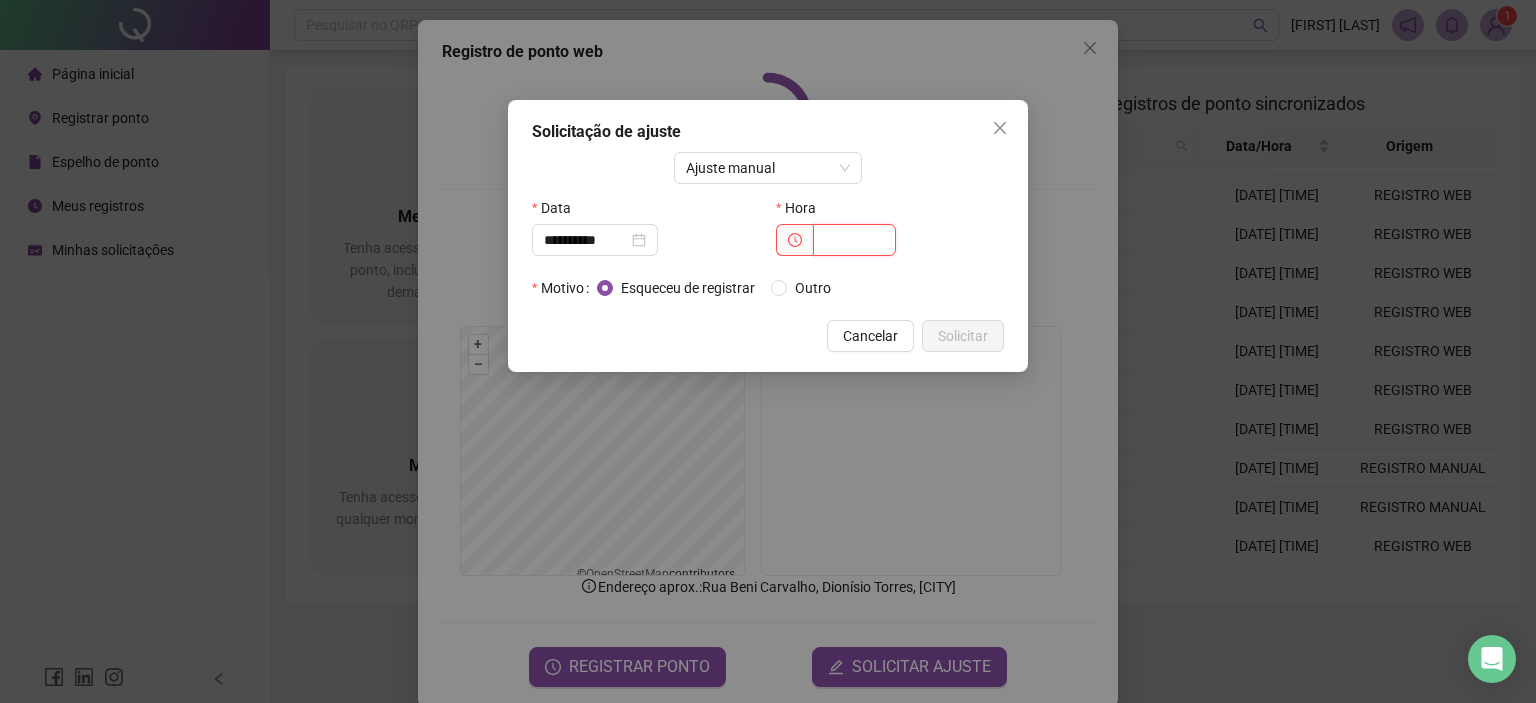 click at bounding box center (854, 240) 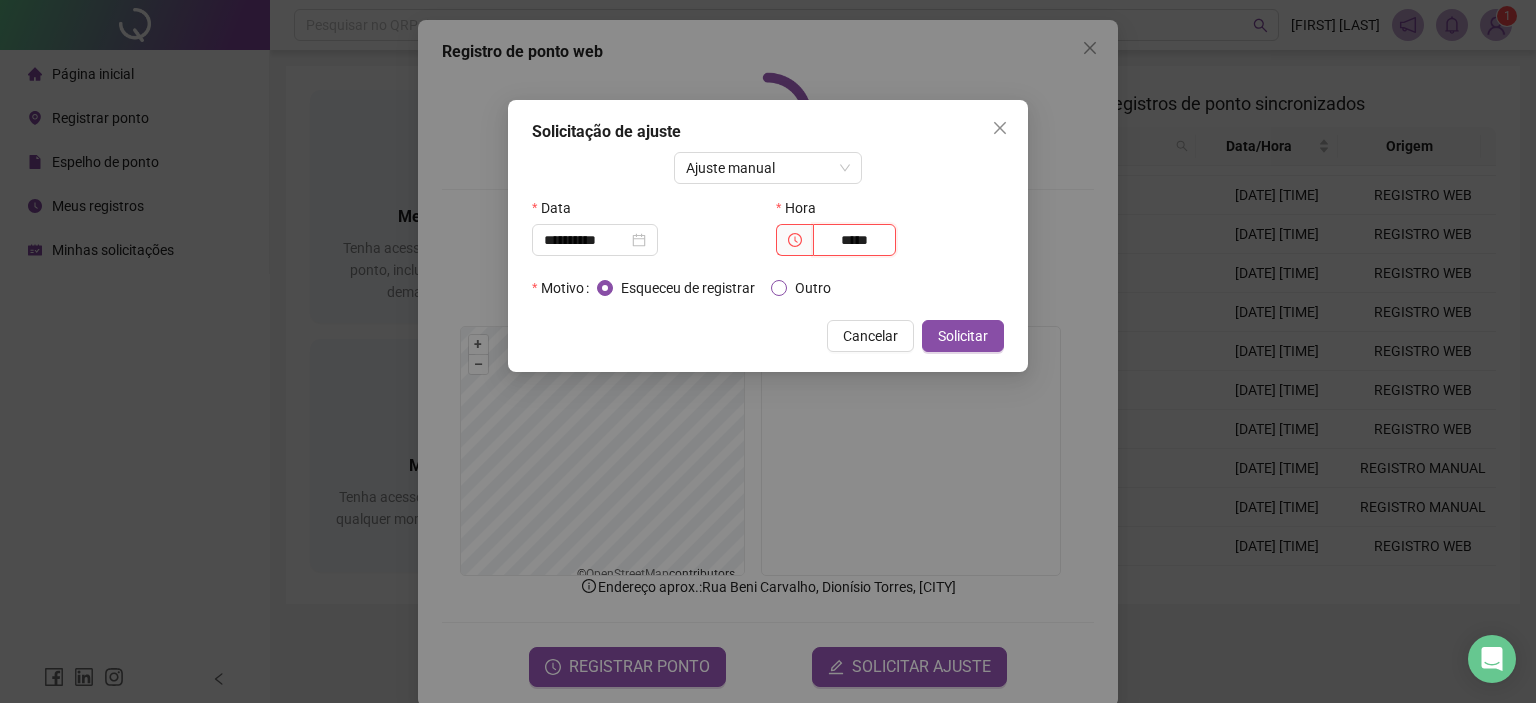 type on "*****" 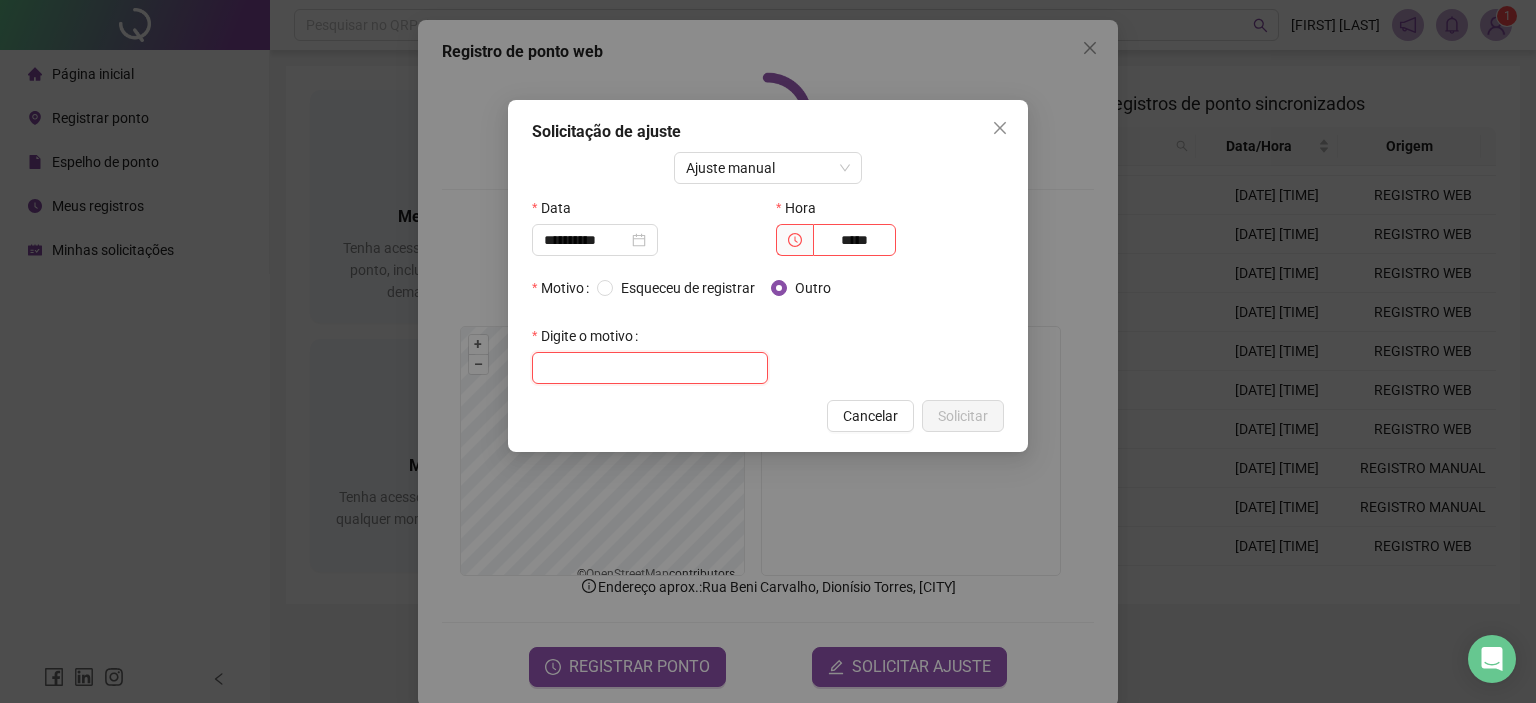 click at bounding box center [650, 368] 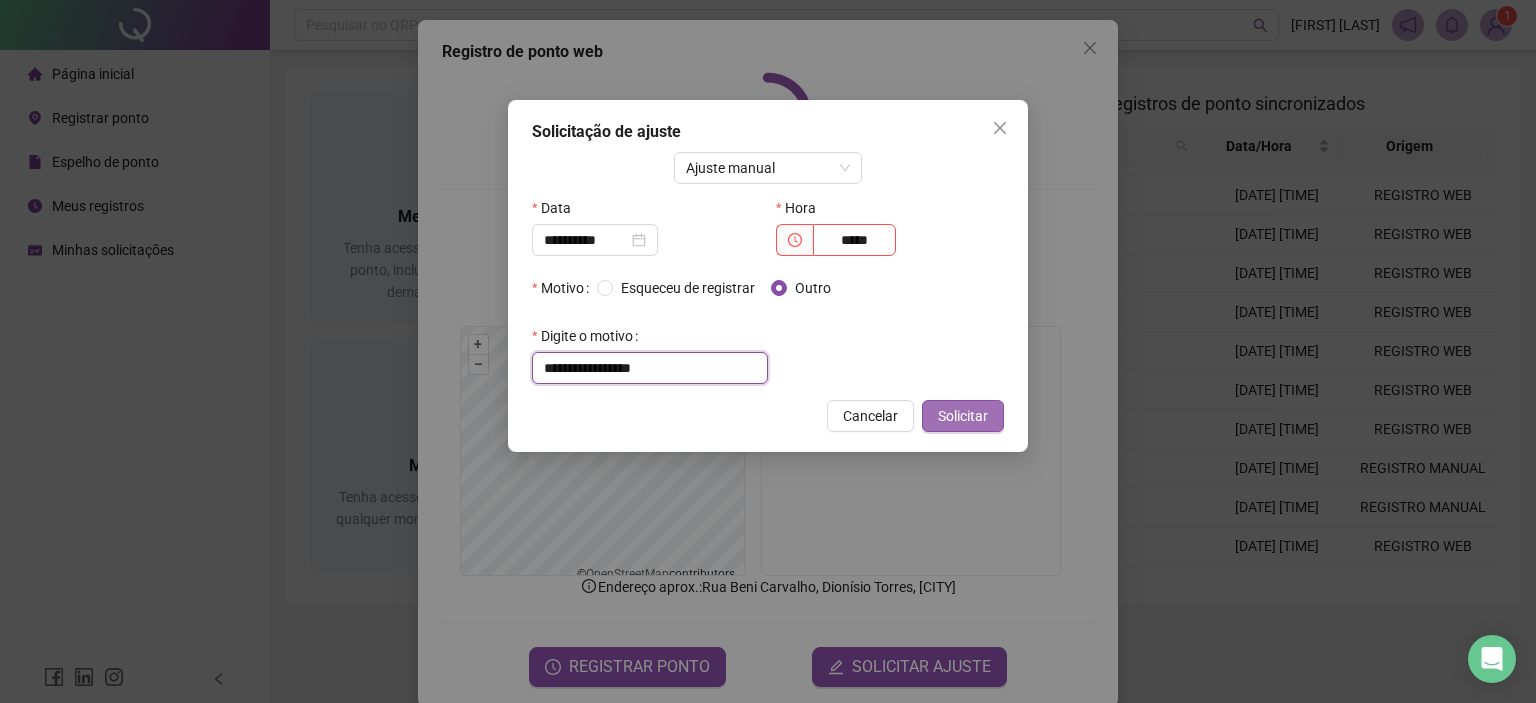 type on "**********" 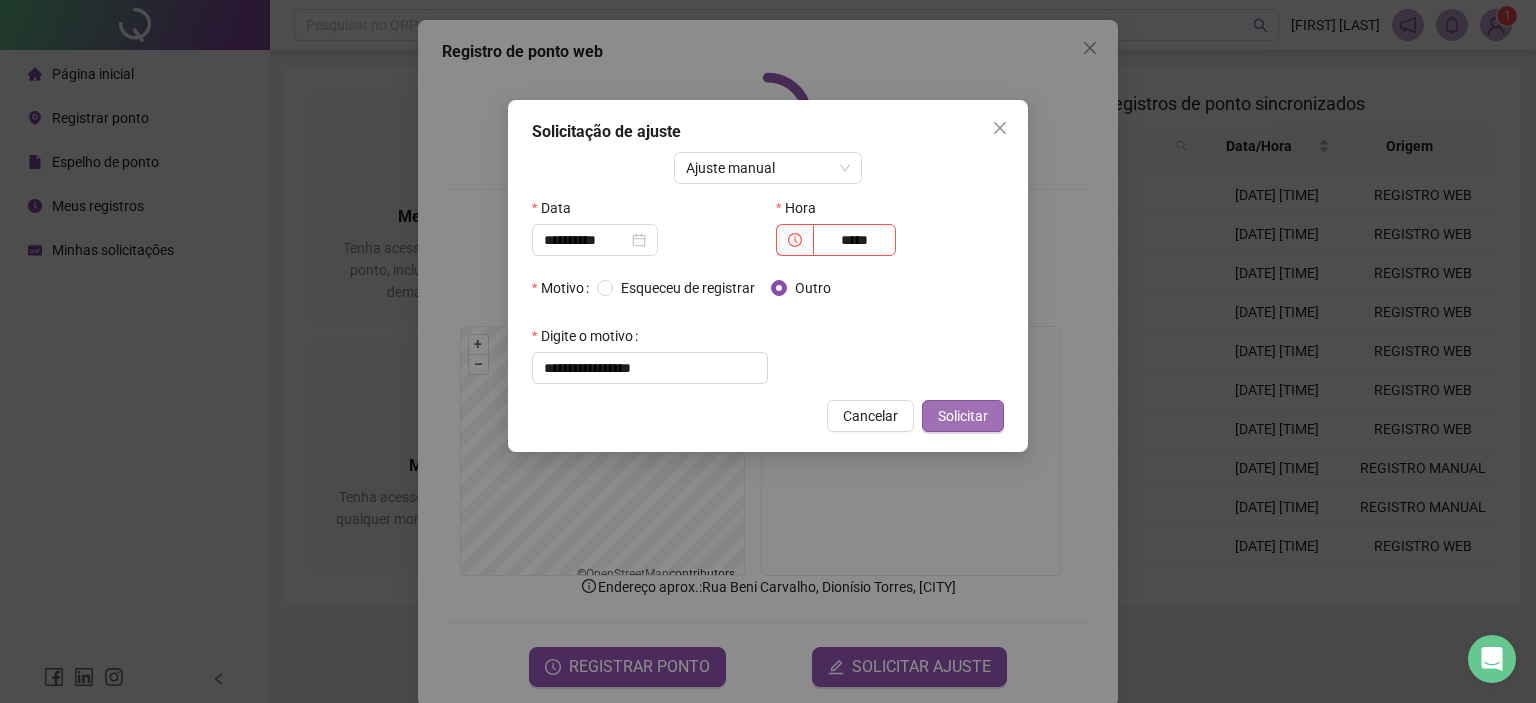 click on "Solicitar" at bounding box center (963, 416) 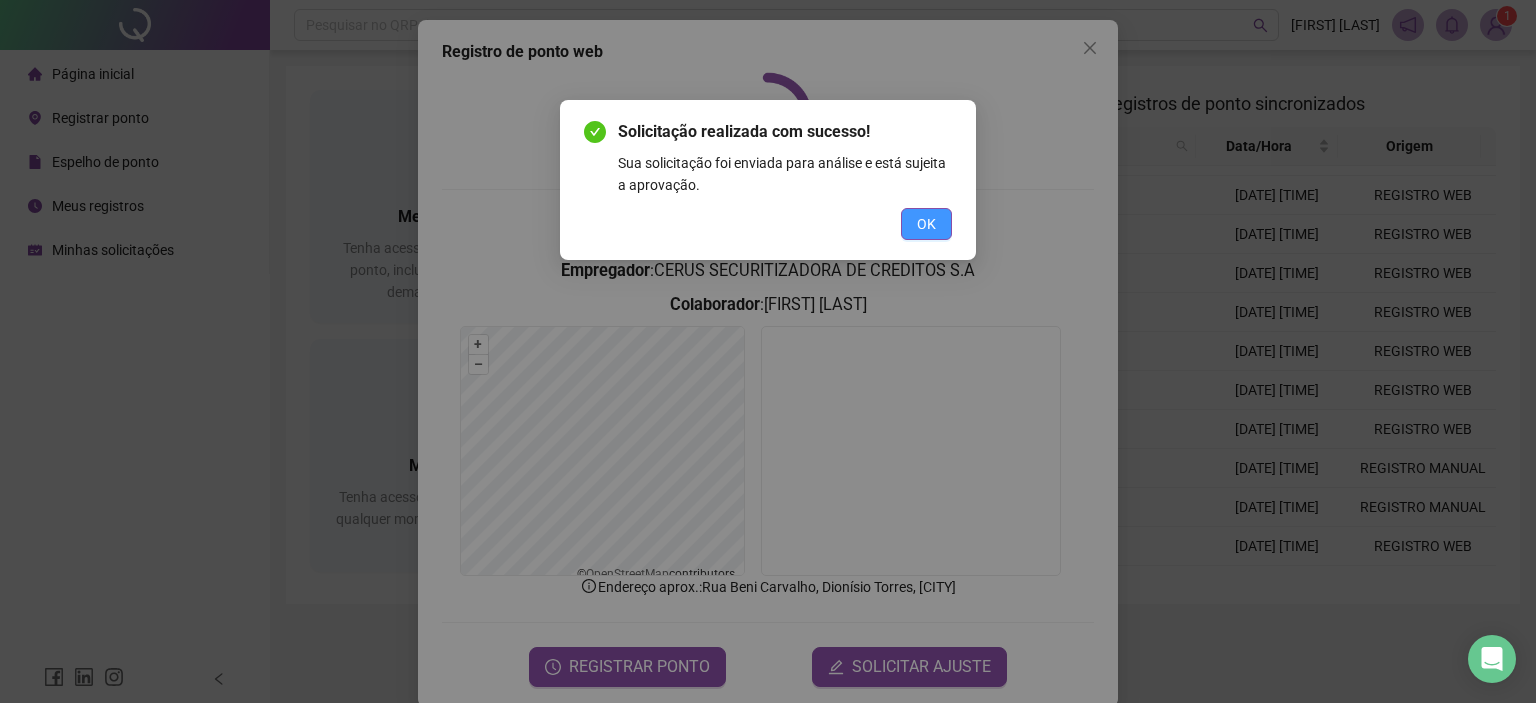 click on "OK" at bounding box center (926, 224) 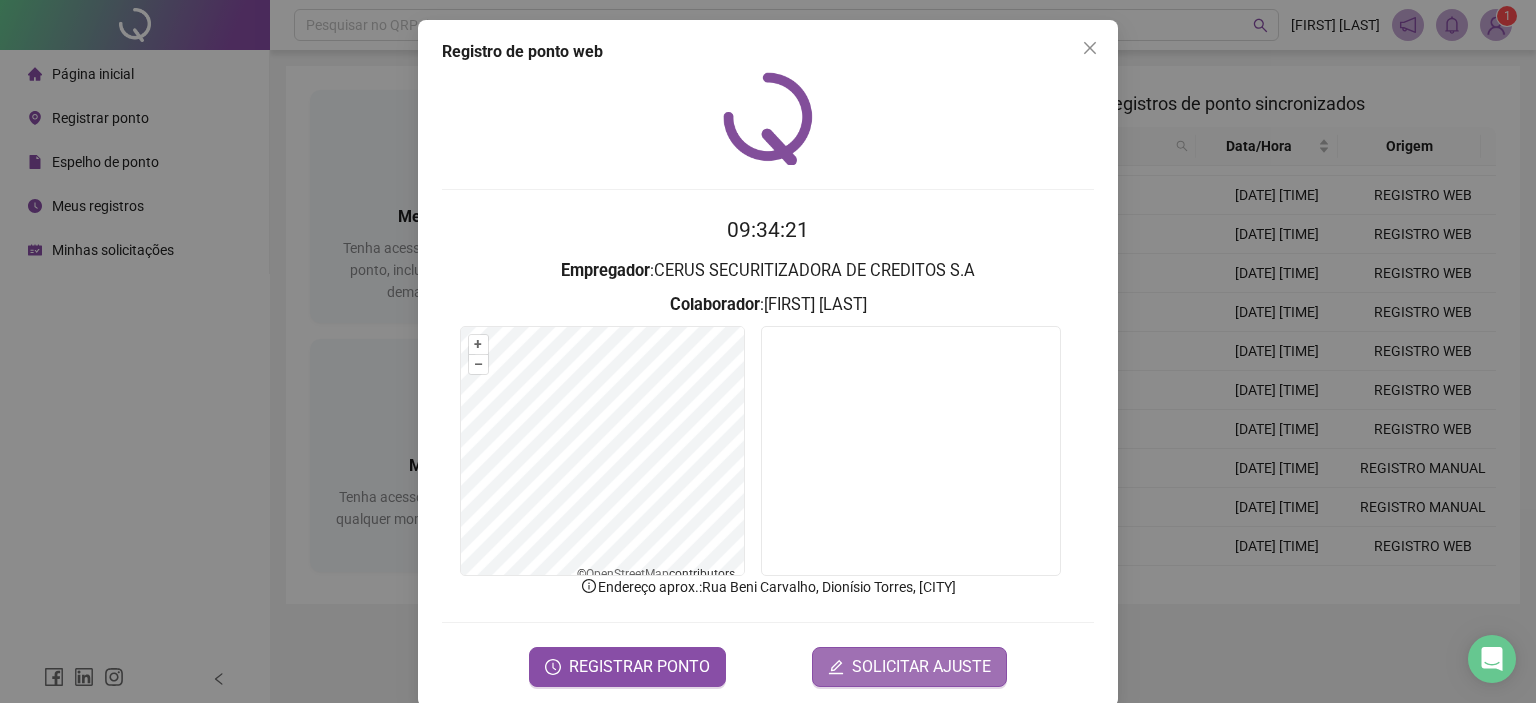 click on "SOLICITAR AJUSTE" at bounding box center [921, 667] 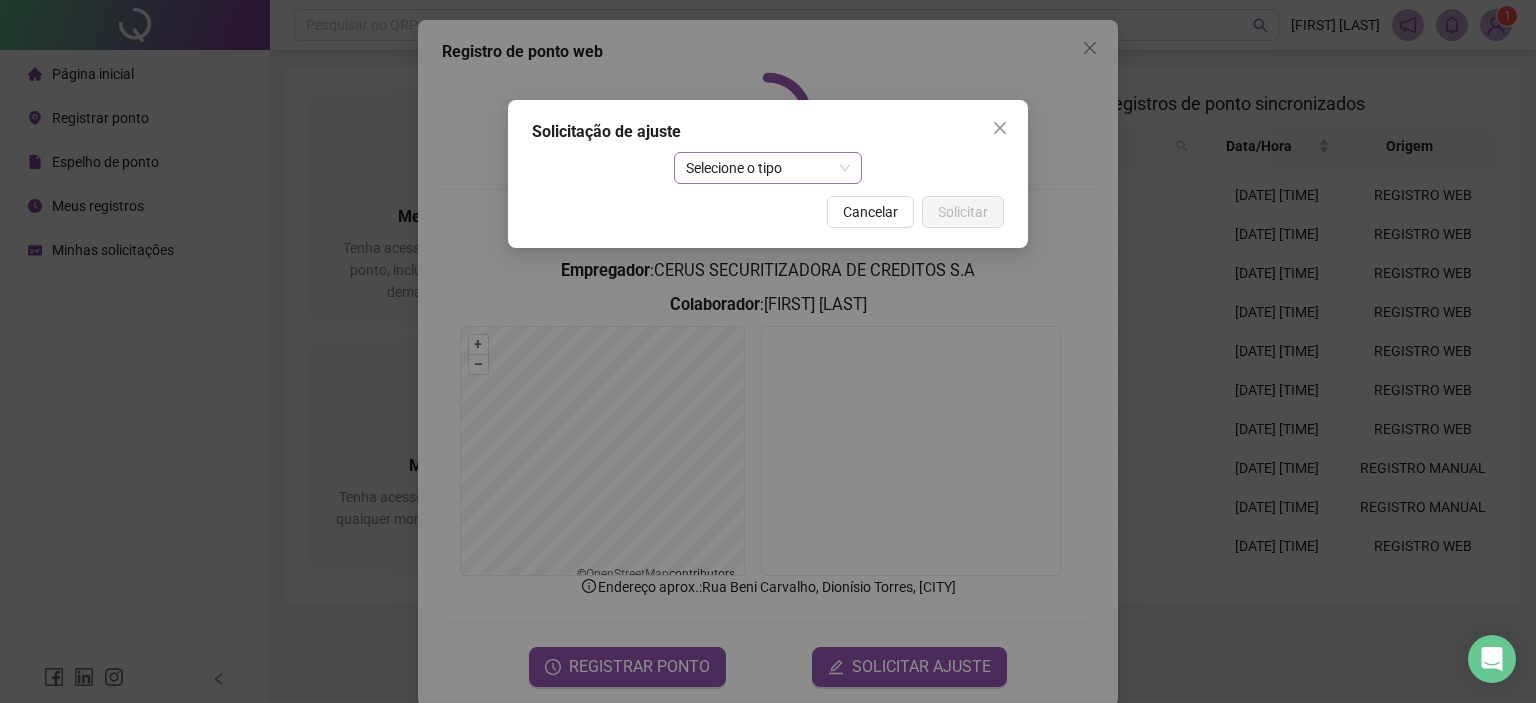 click on "Selecione o tipo" at bounding box center (768, 168) 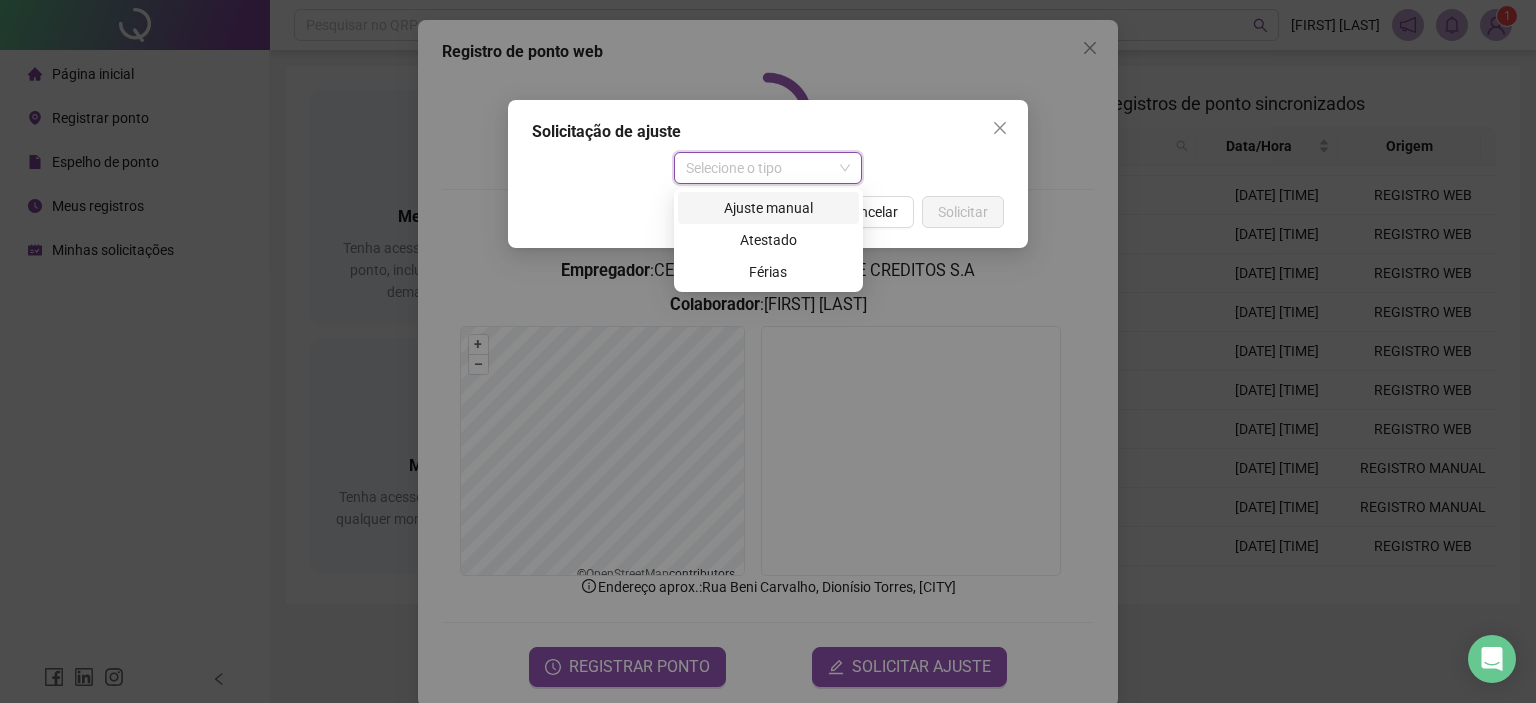 click on "Ajuste manual" at bounding box center (768, 208) 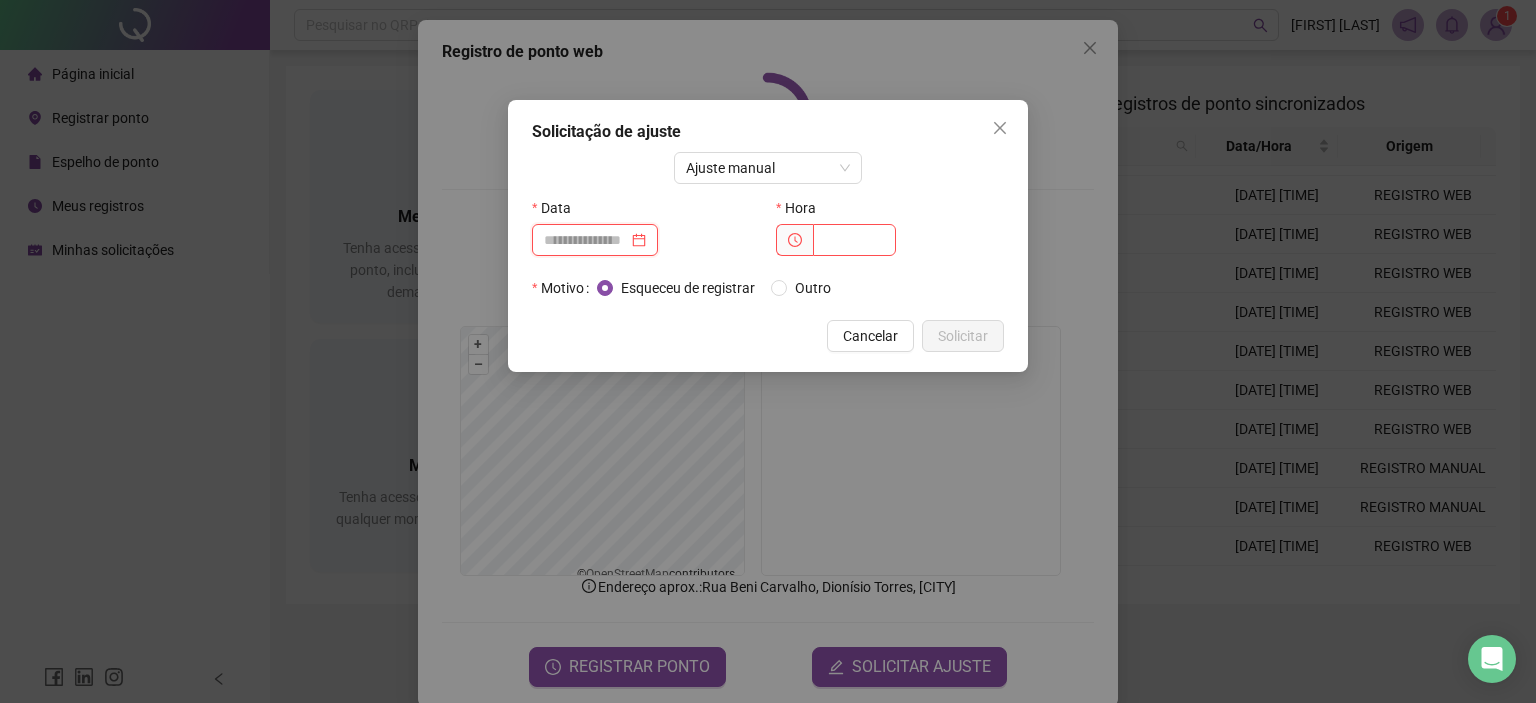 click at bounding box center [586, 240] 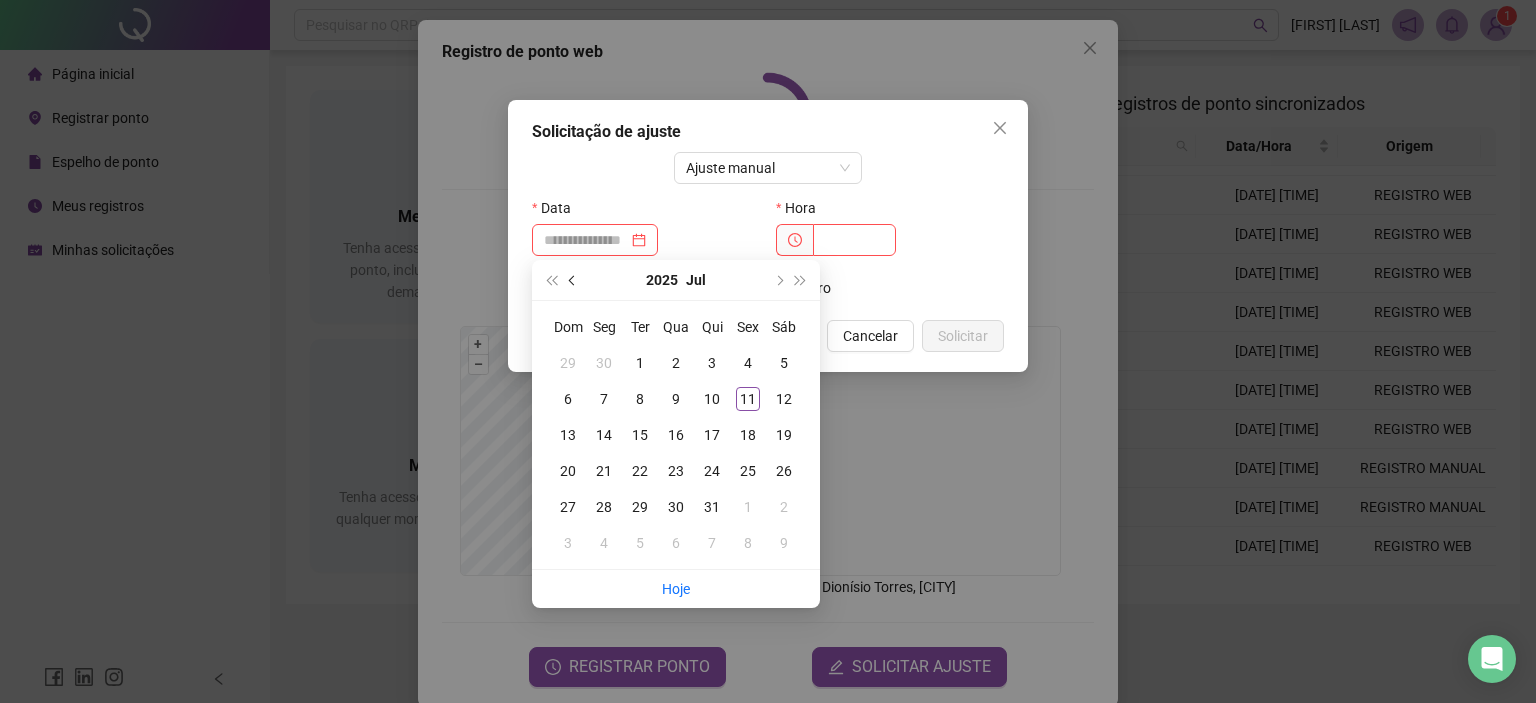 click at bounding box center [574, 280] 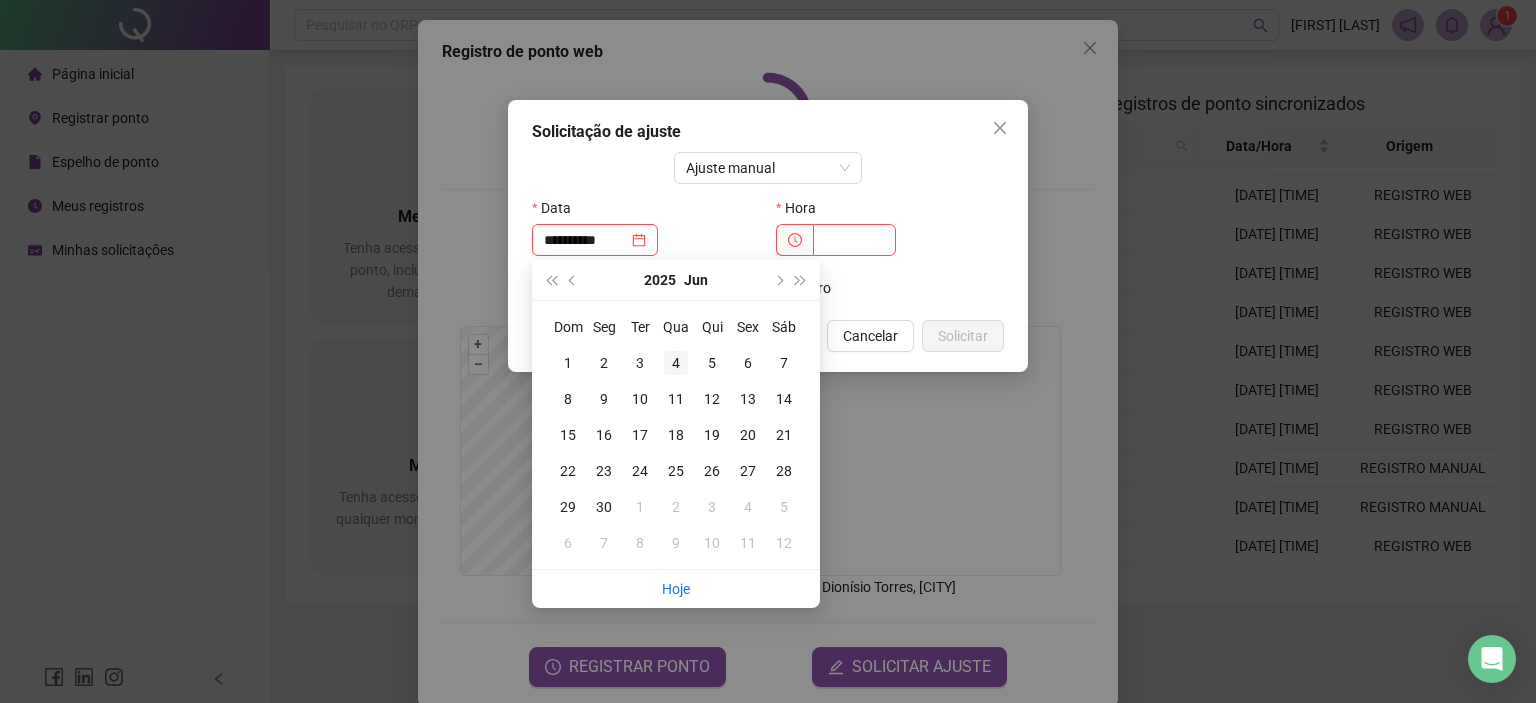 type on "**********" 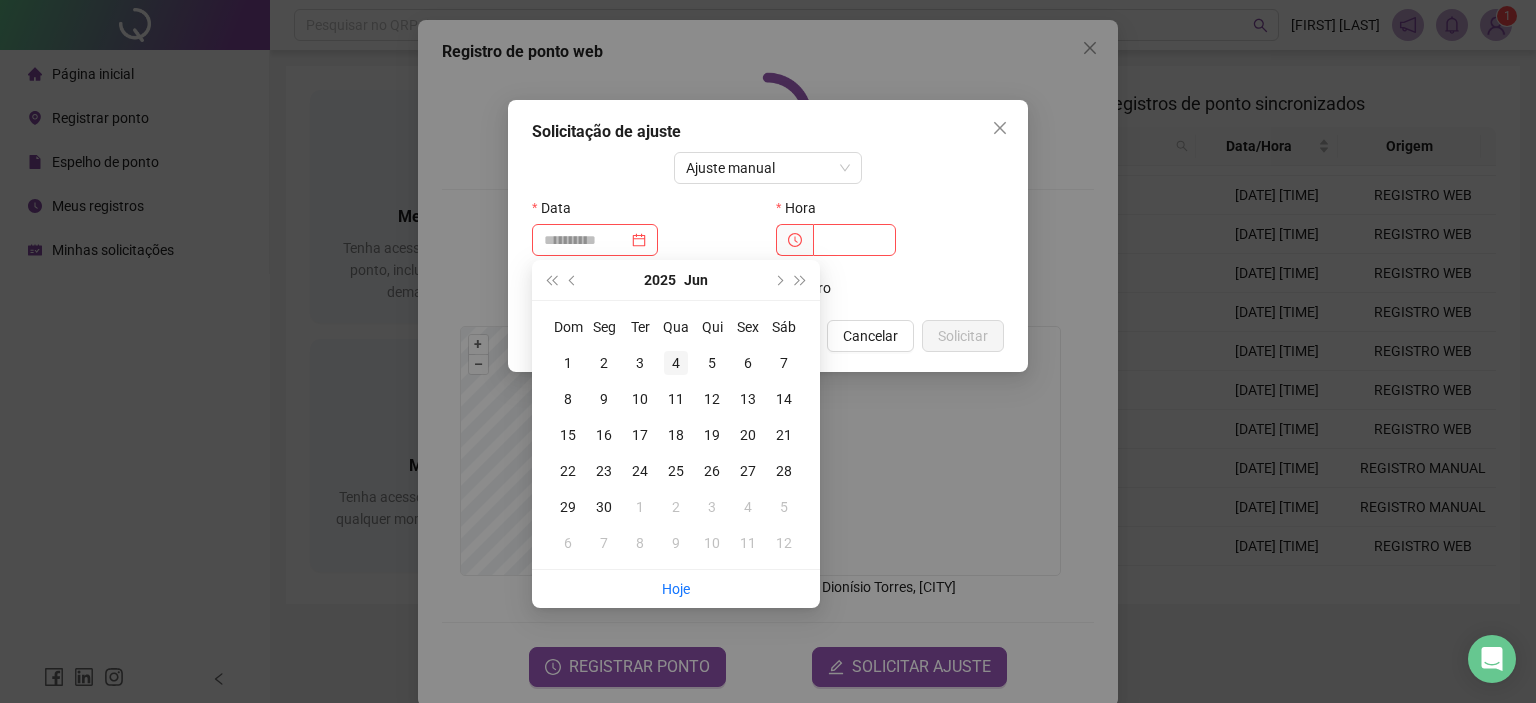 click on "4" at bounding box center (676, 363) 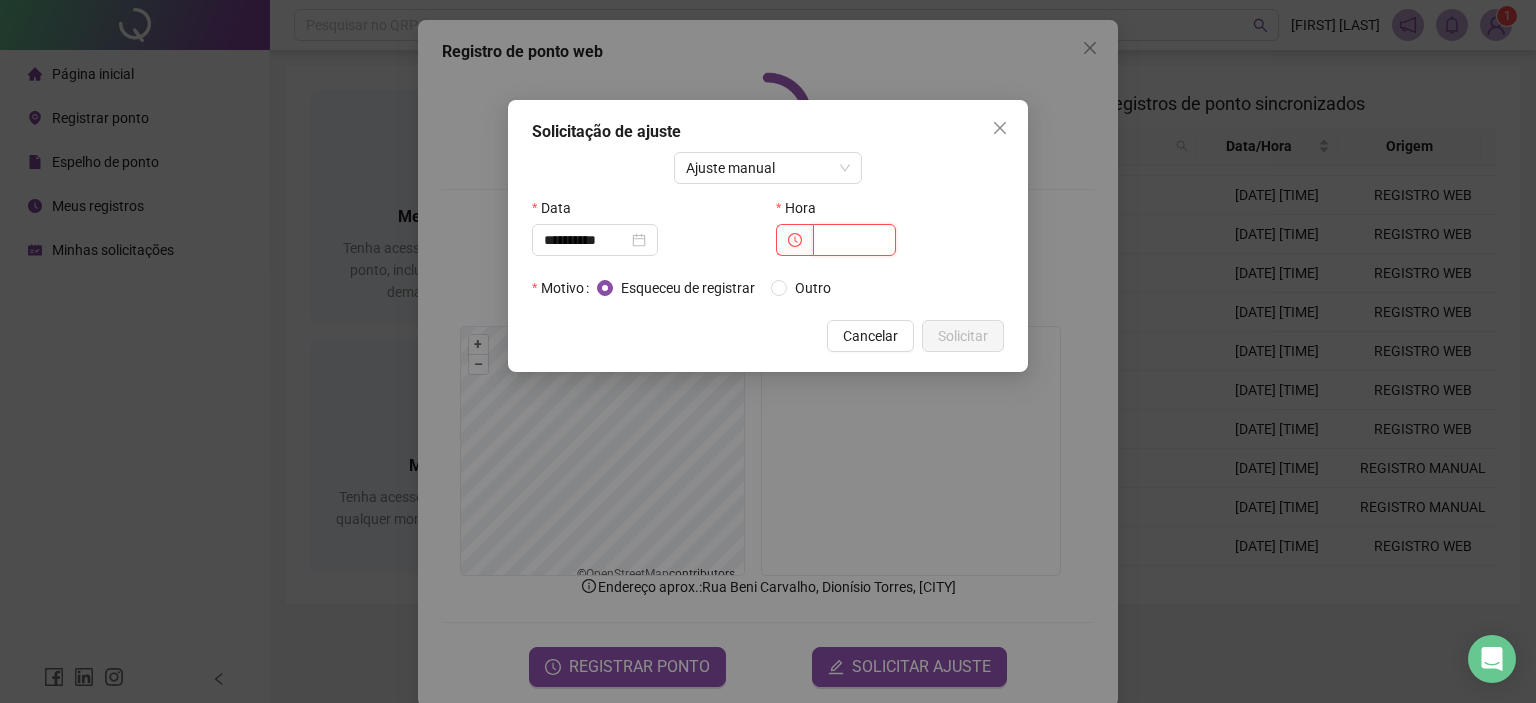 drag, startPoint x: 846, startPoint y: 239, endPoint x: 840, endPoint y: 136, distance: 103.17461 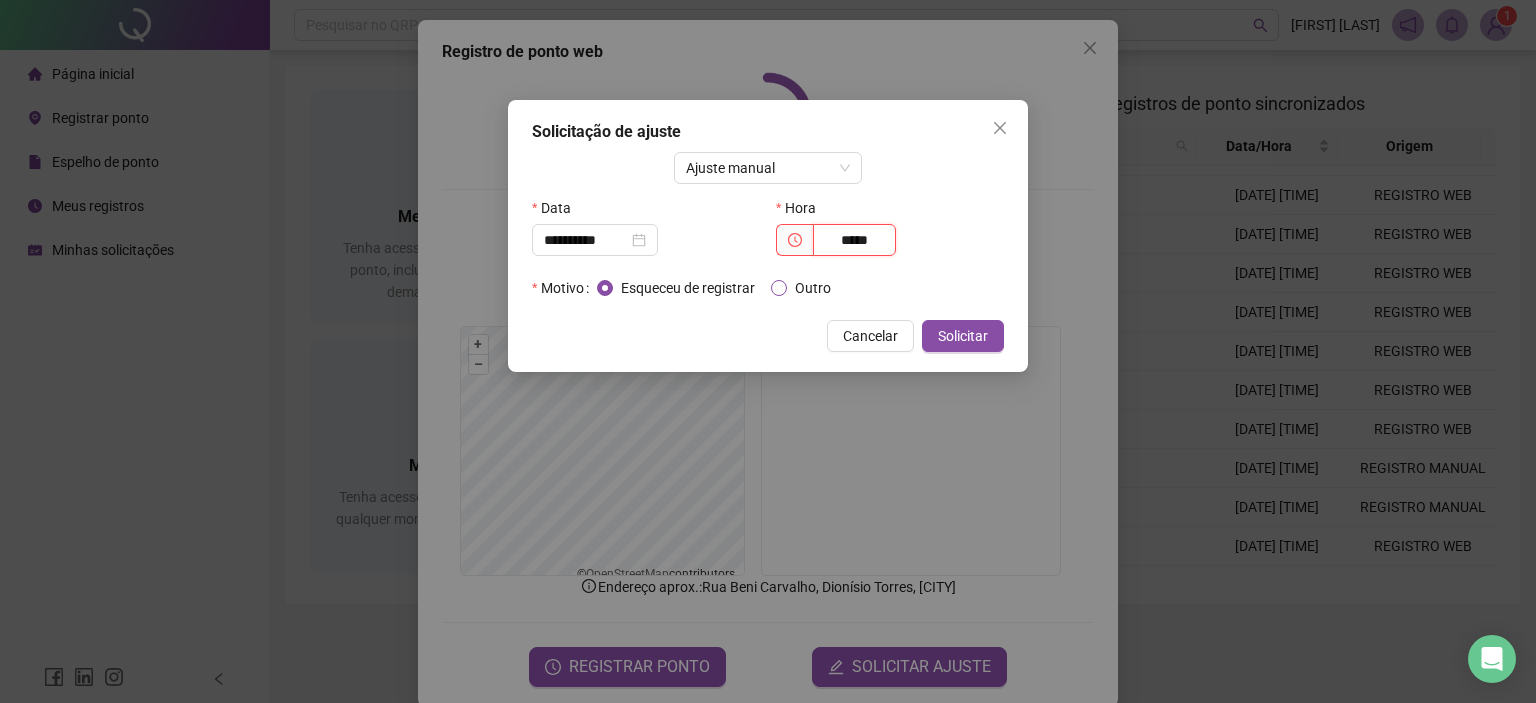type on "*****" 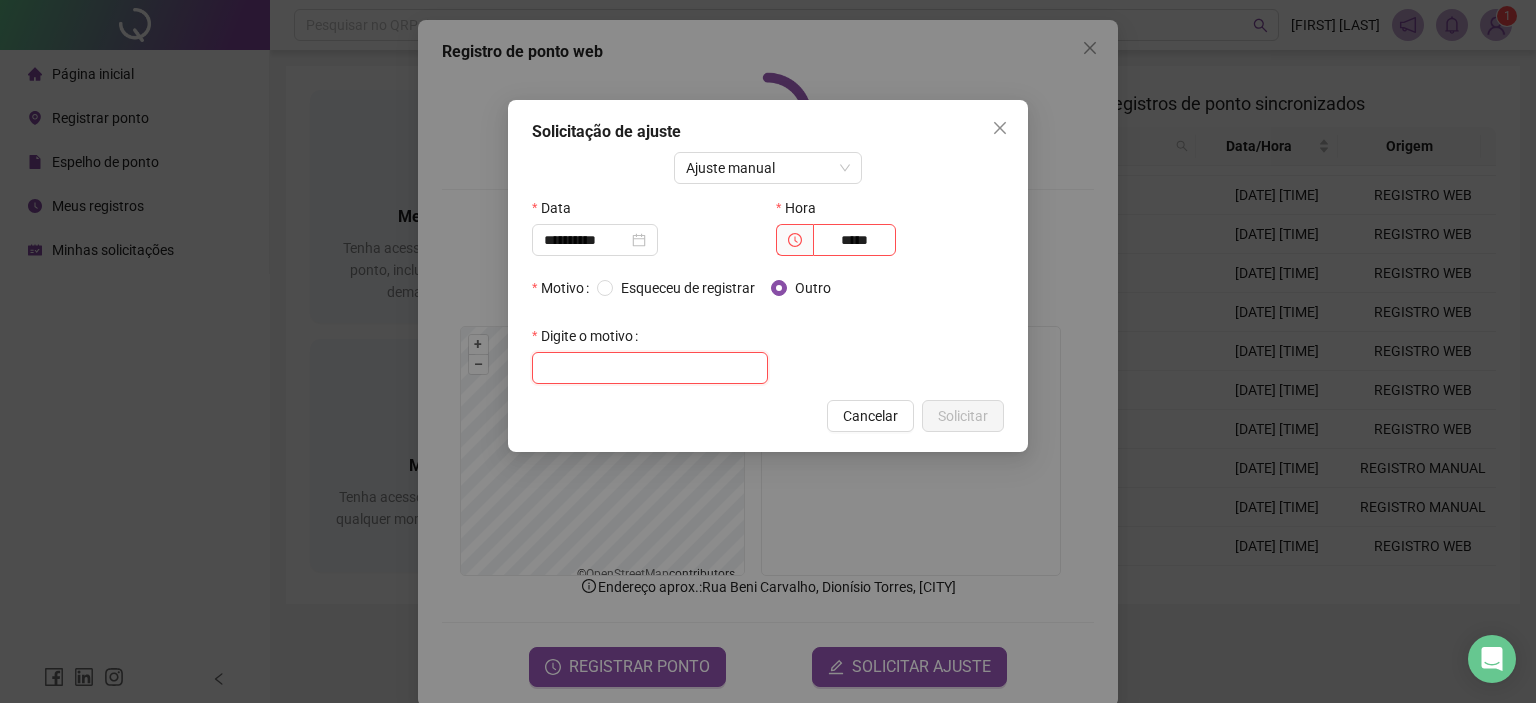 click at bounding box center (650, 368) 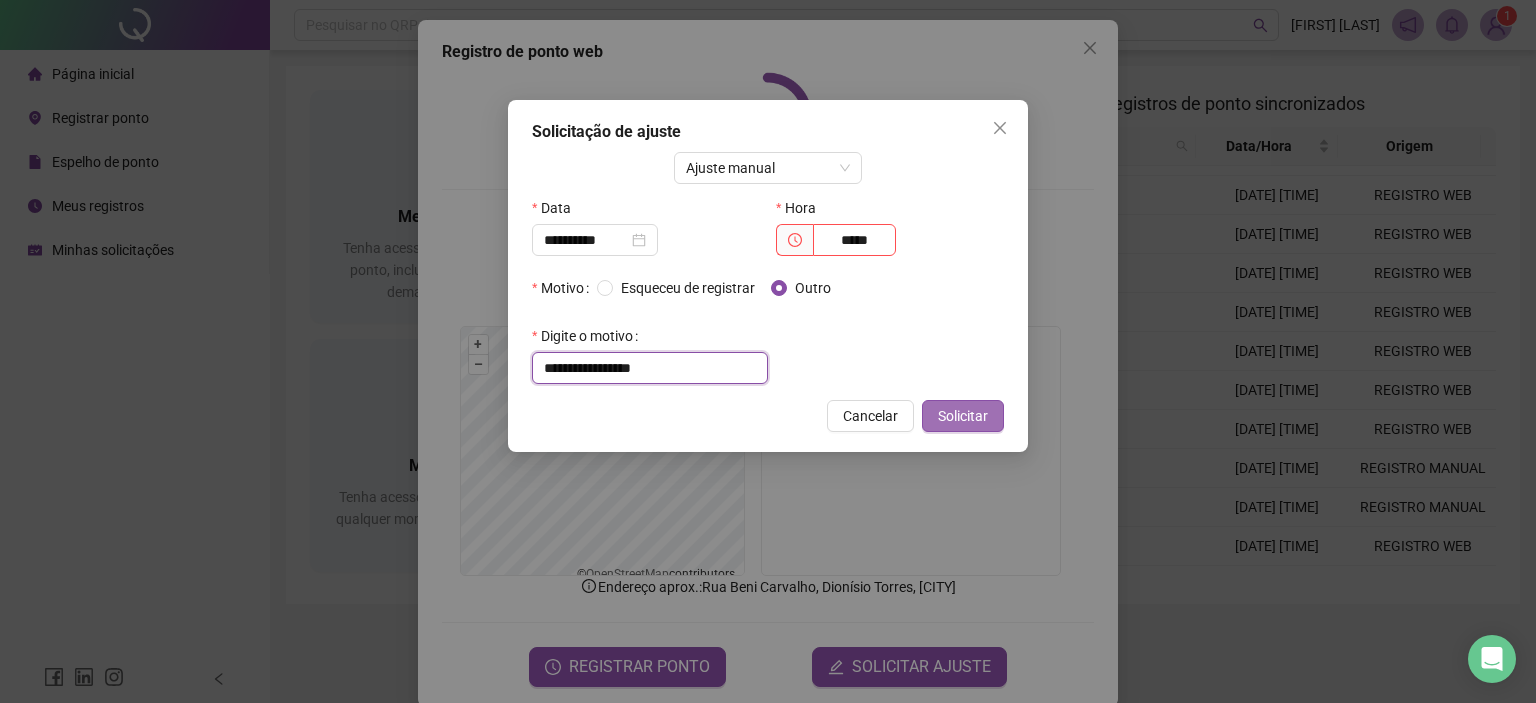type on "**********" 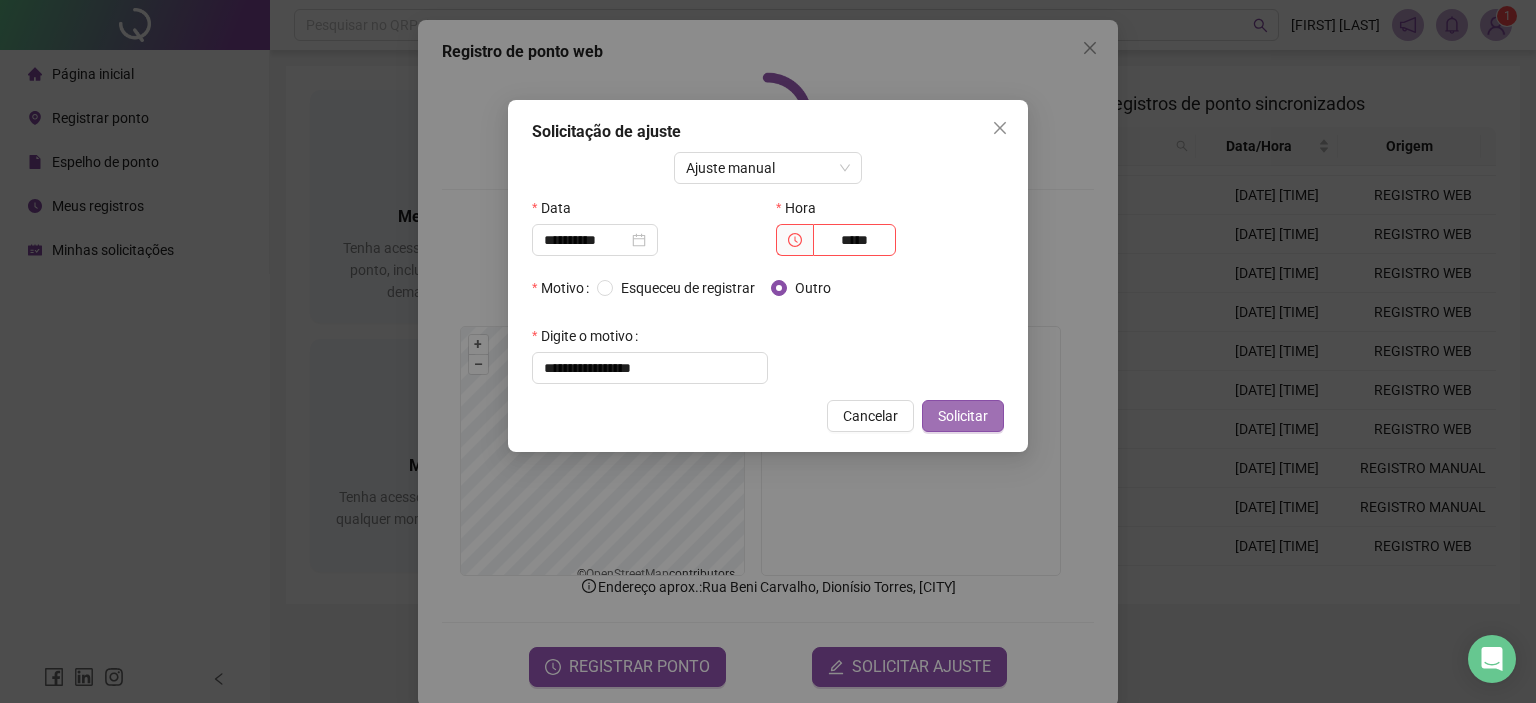 click on "Solicitar" at bounding box center [963, 416] 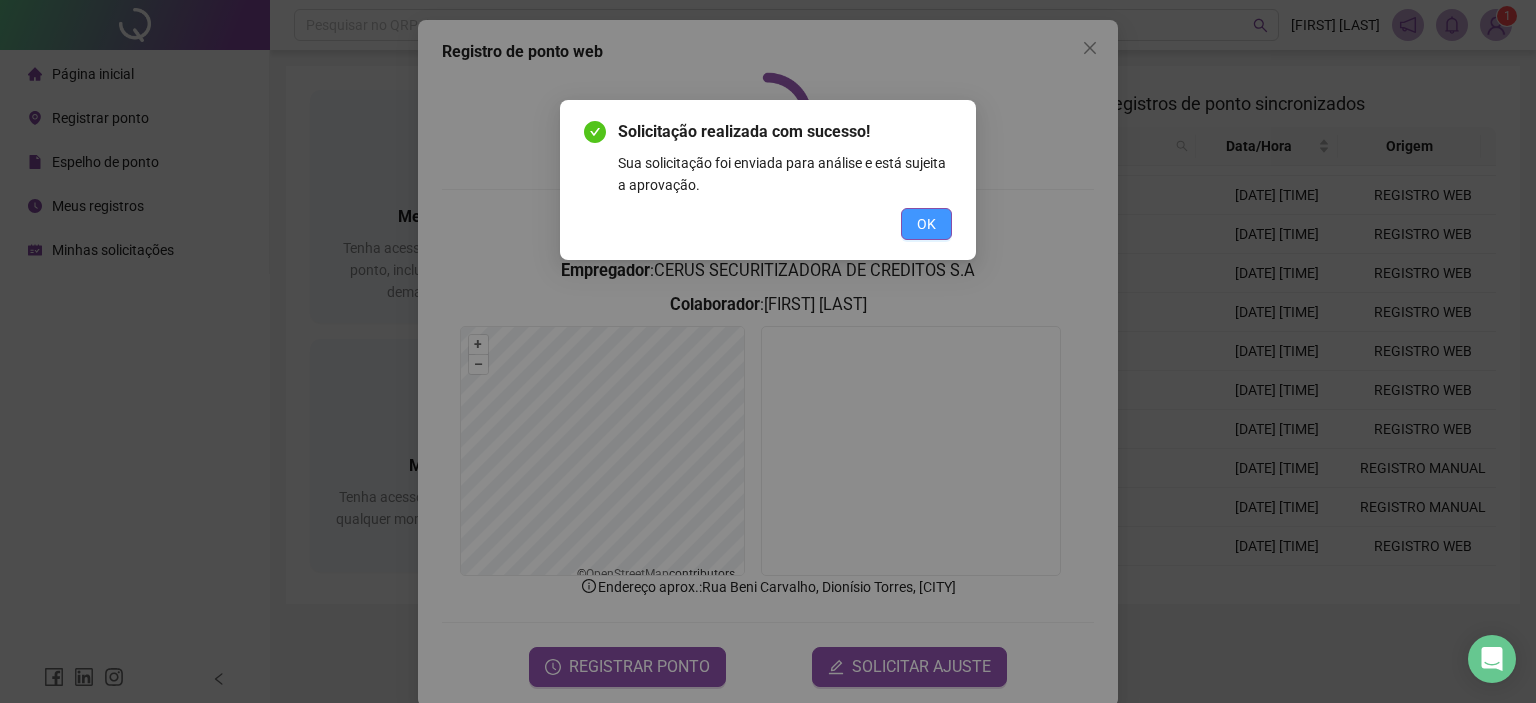 click on "OK" at bounding box center [926, 224] 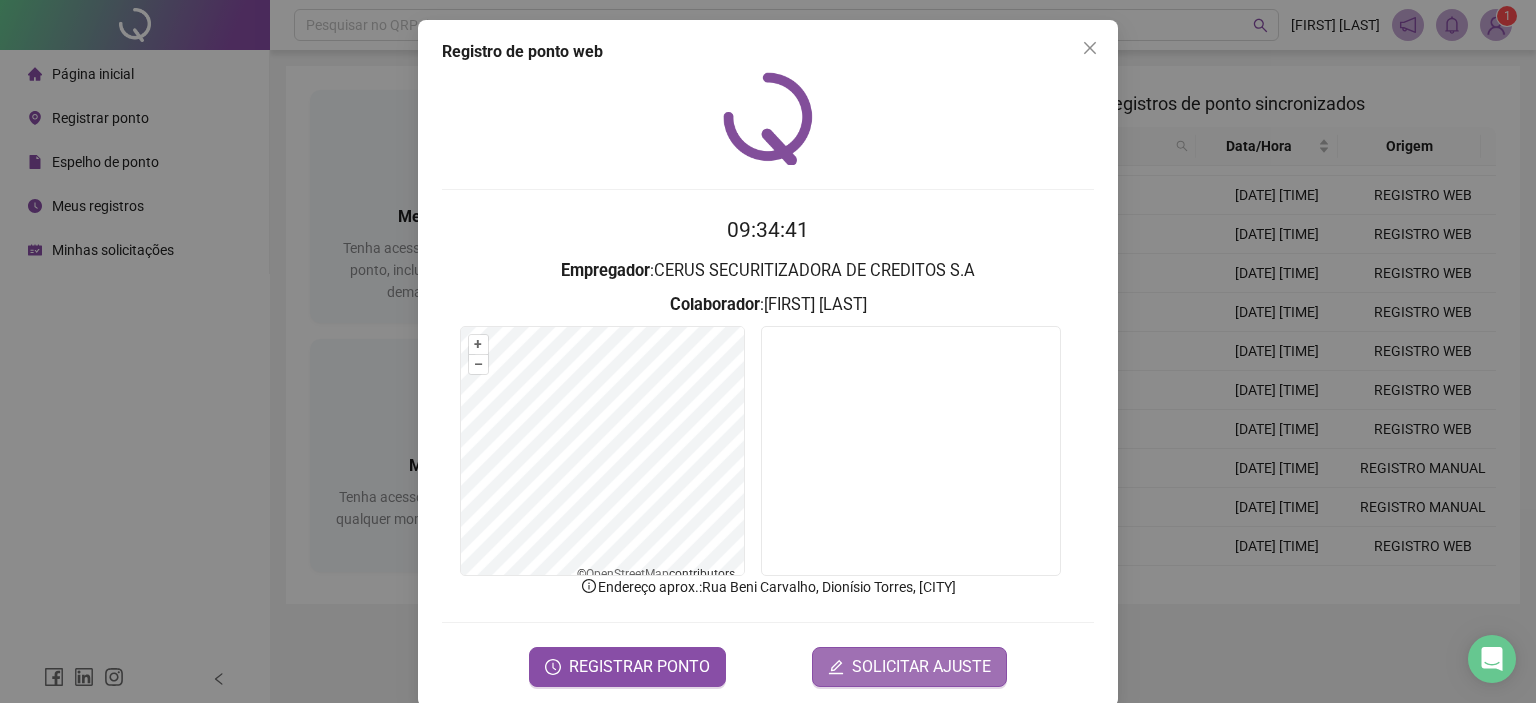 click on "SOLICITAR AJUSTE" at bounding box center [921, 667] 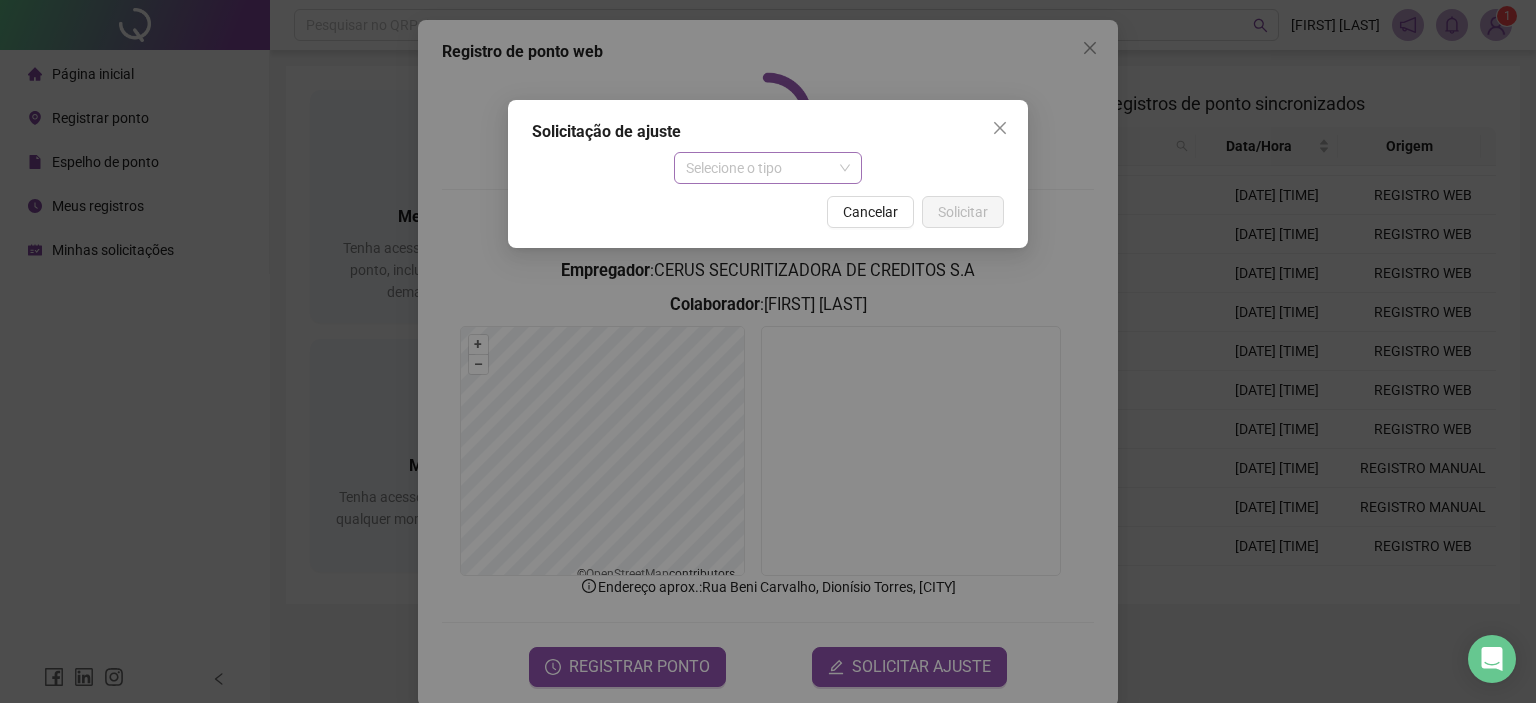 click on "Selecione o tipo" at bounding box center [768, 168] 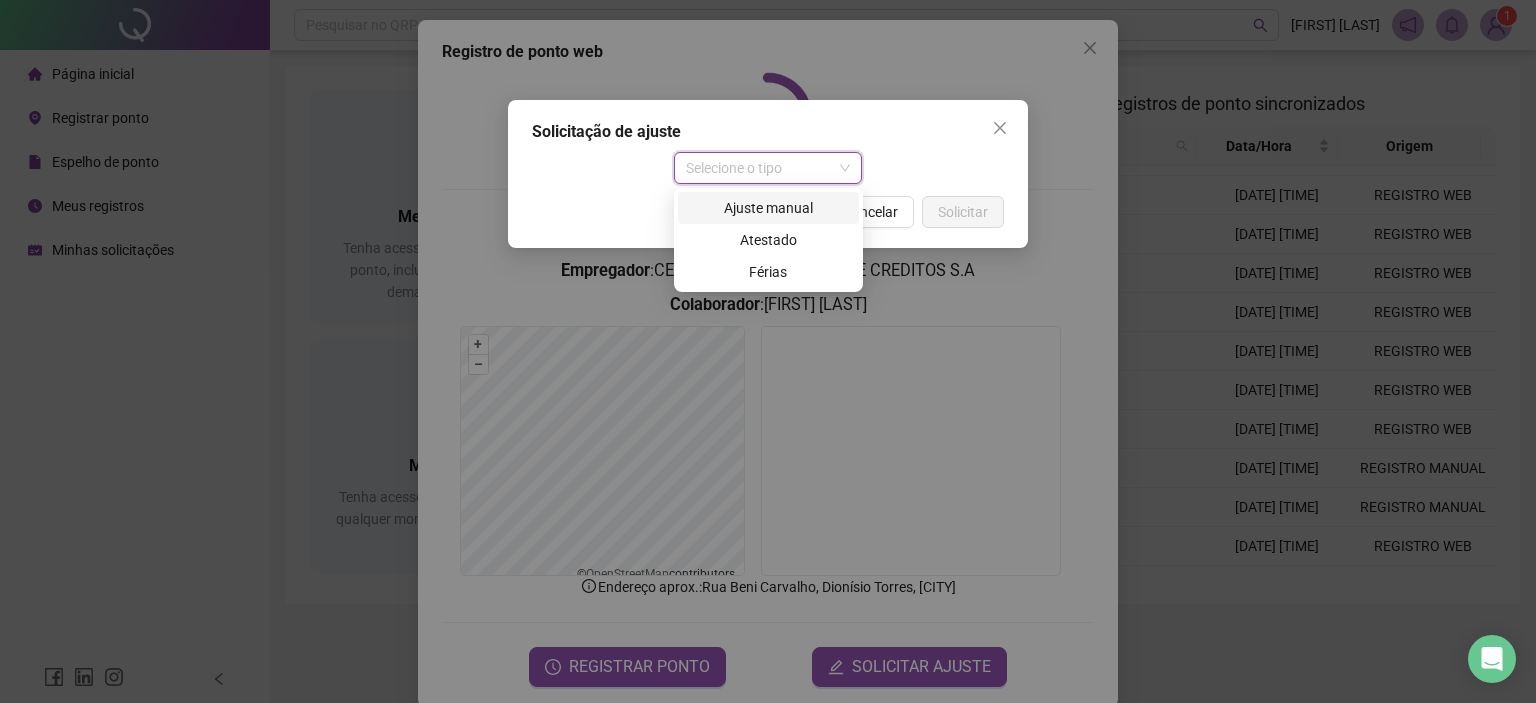 click on "Ajuste manual" at bounding box center [768, 208] 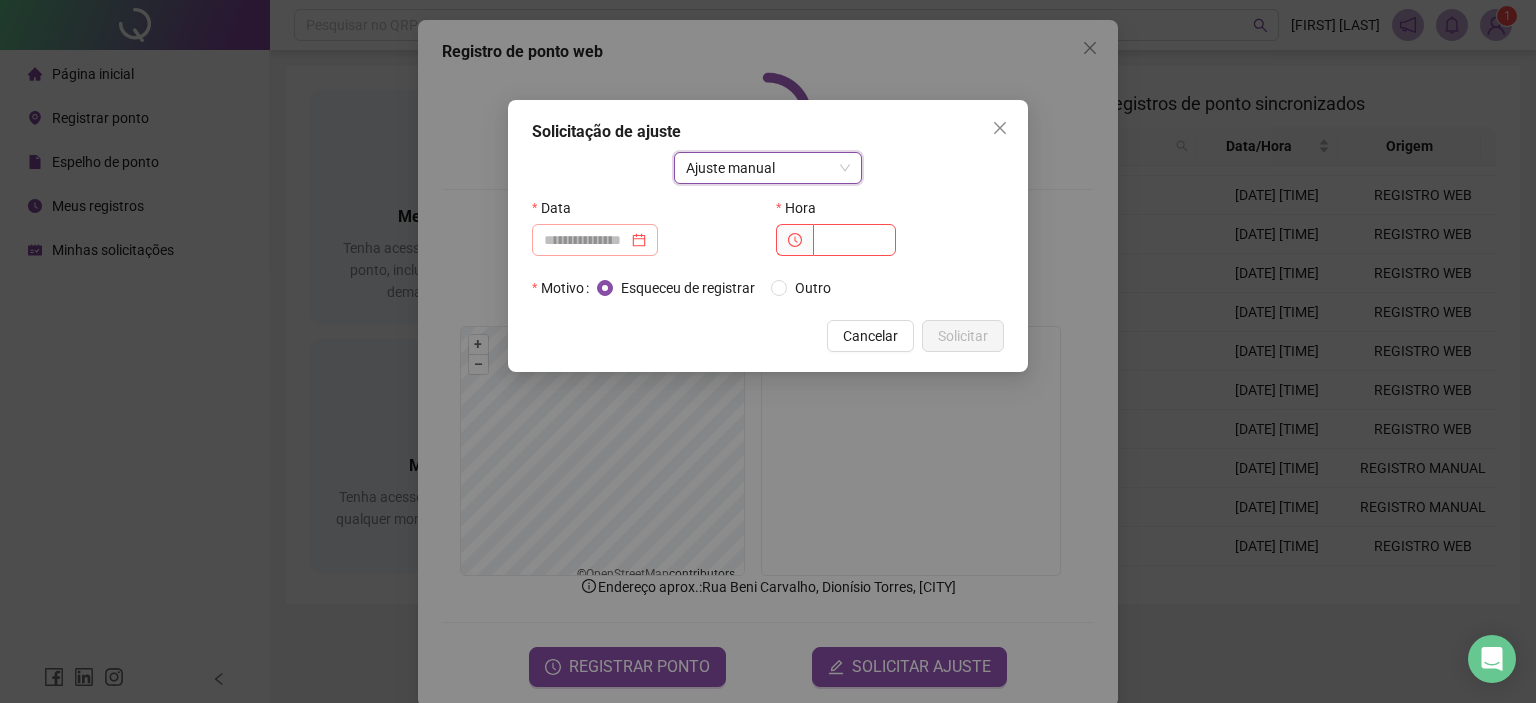 click at bounding box center [595, 240] 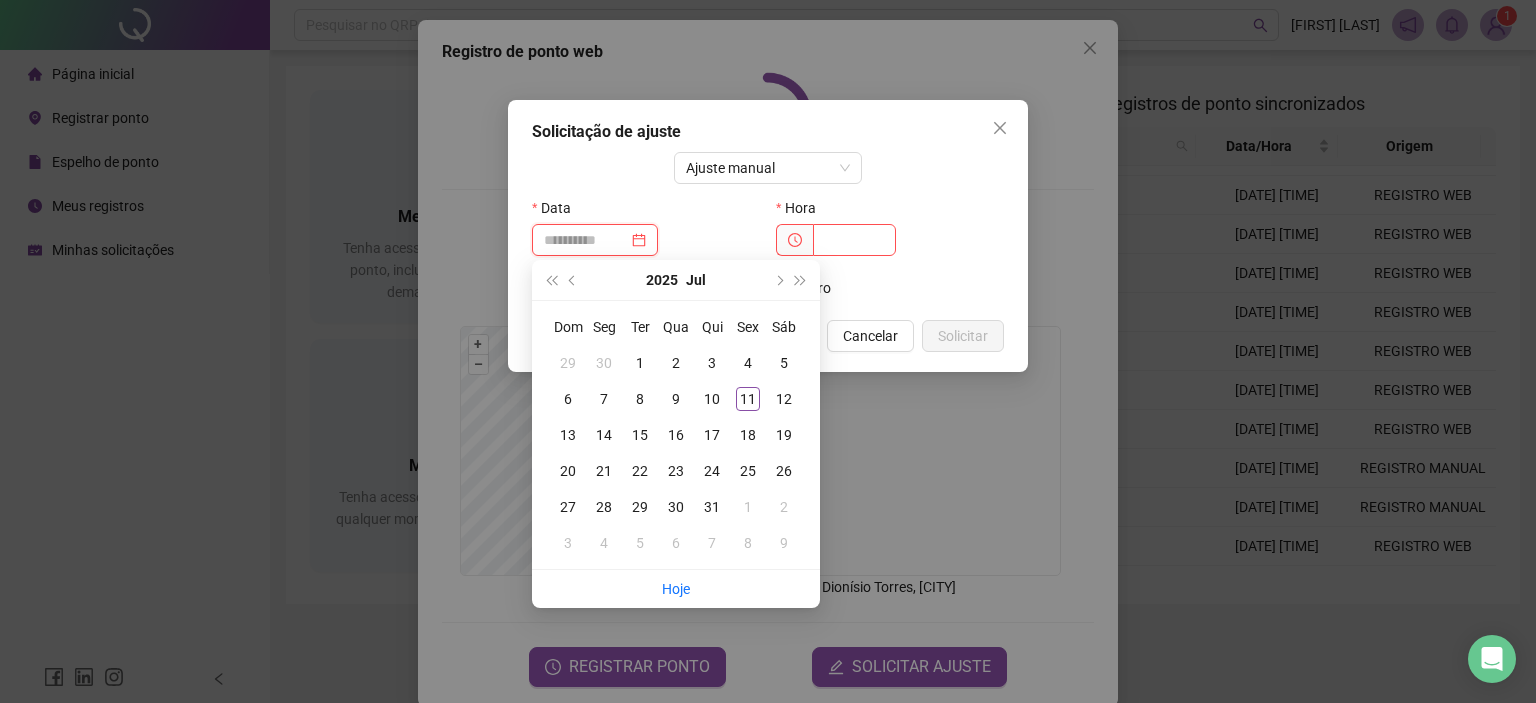 type on "**********" 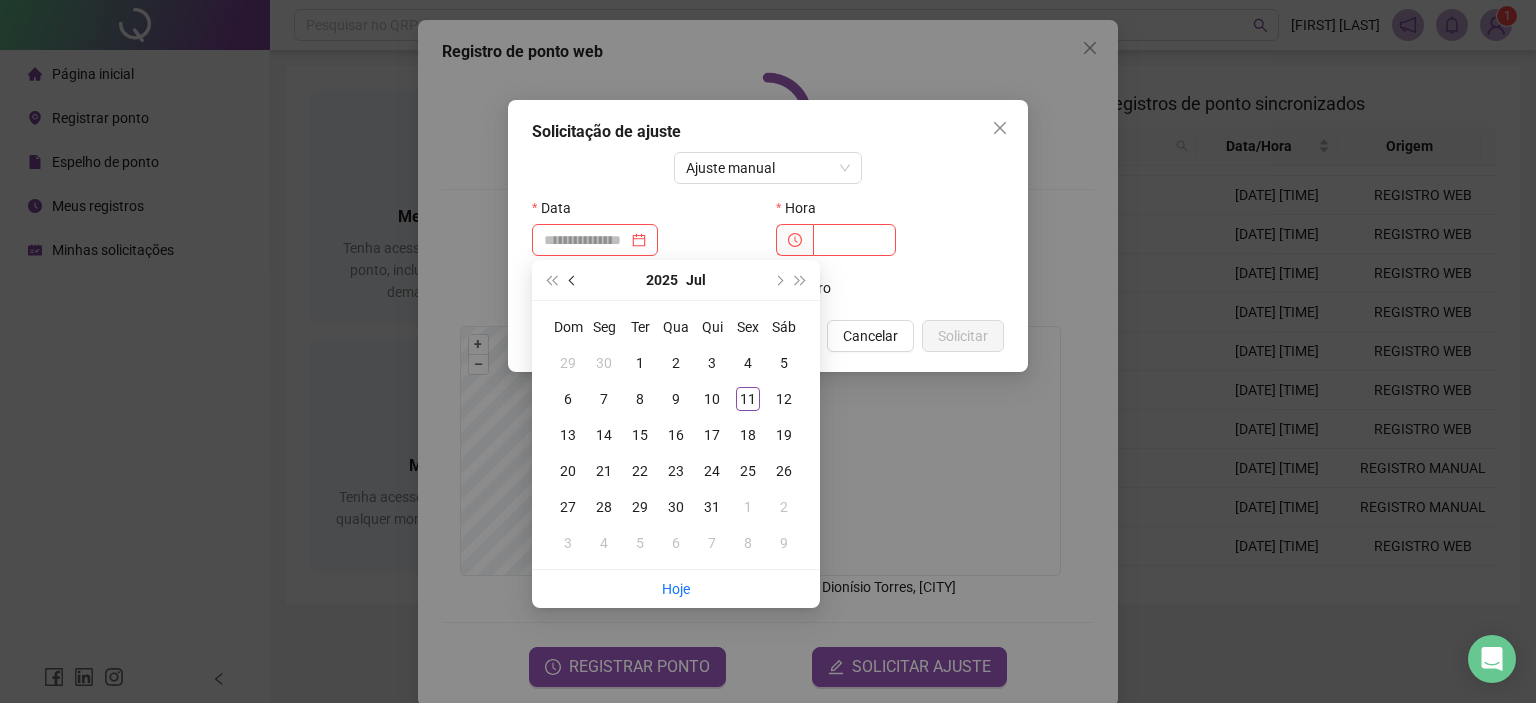 click at bounding box center [574, 280] 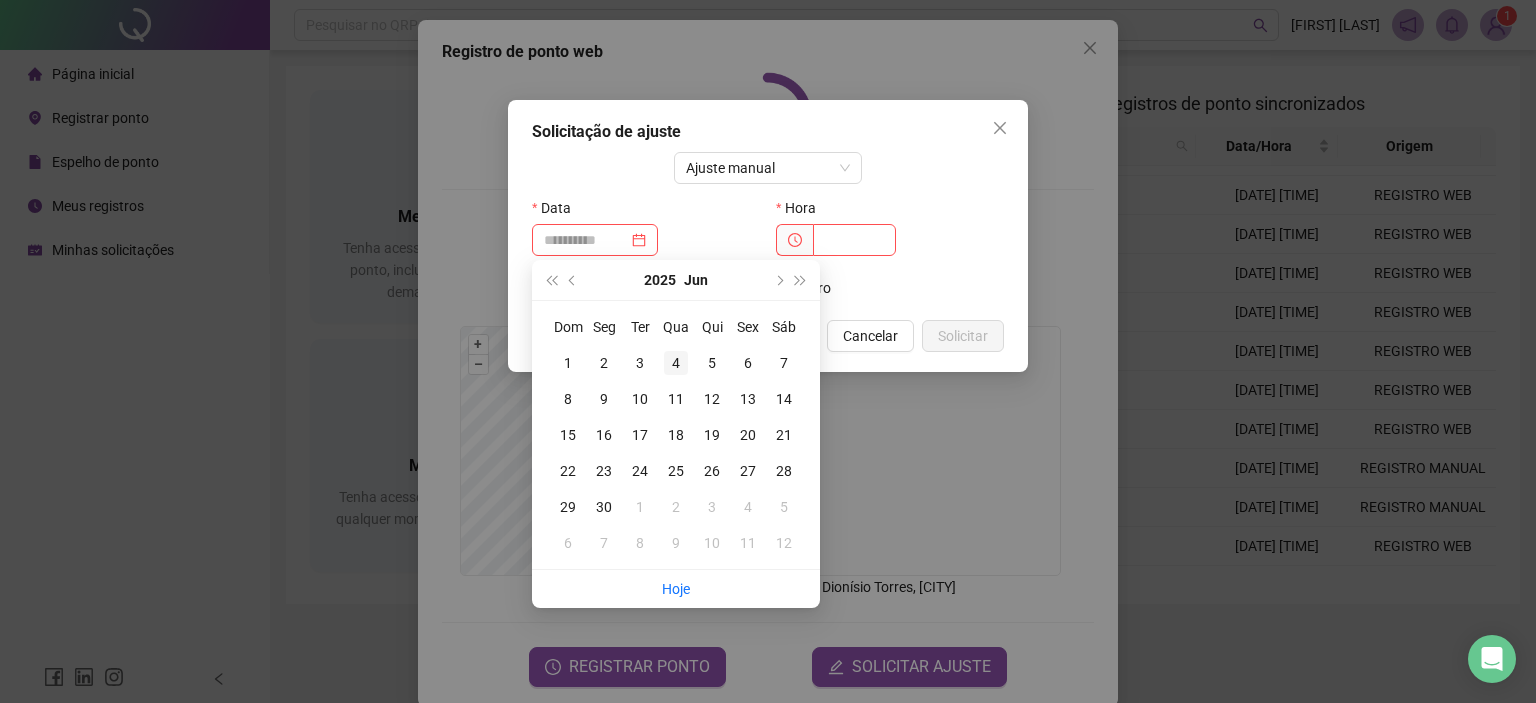type on "**********" 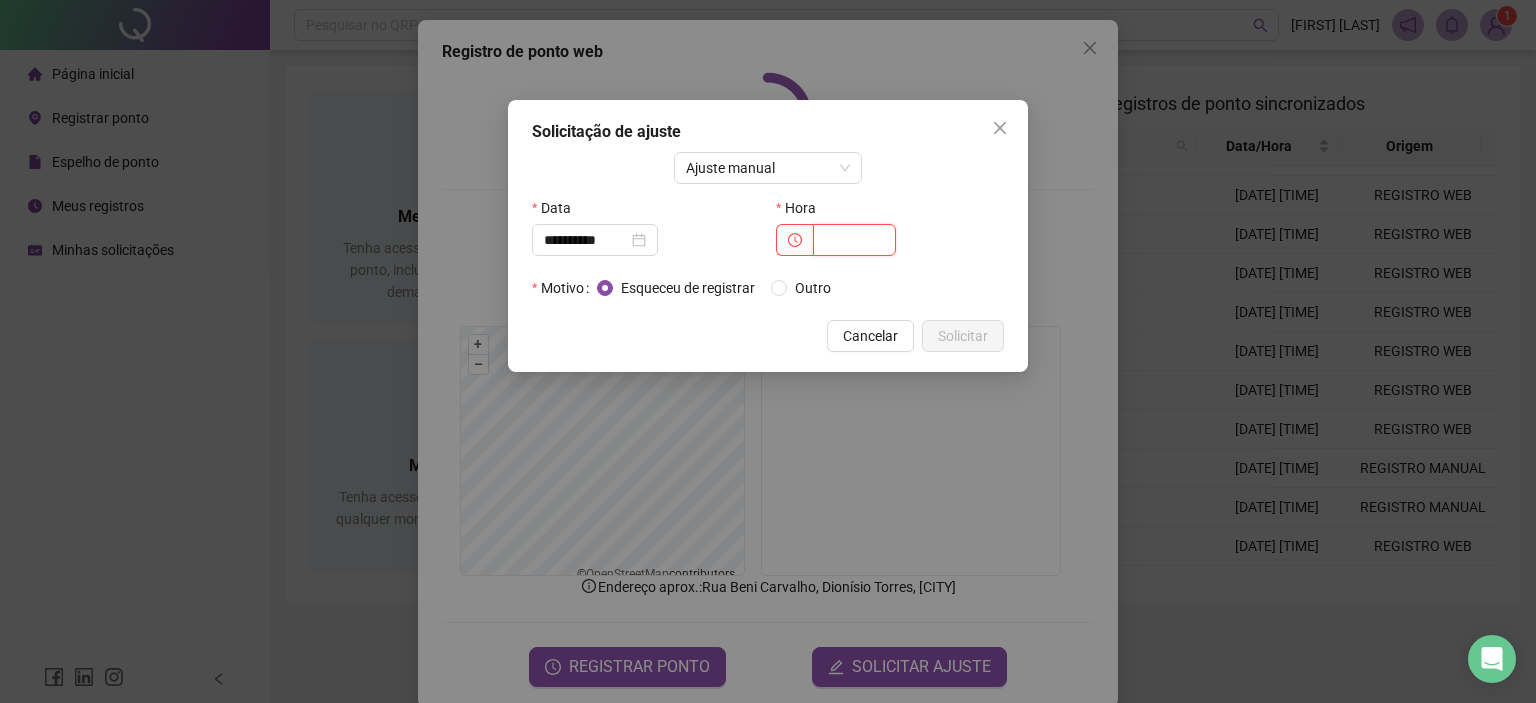 click at bounding box center [854, 240] 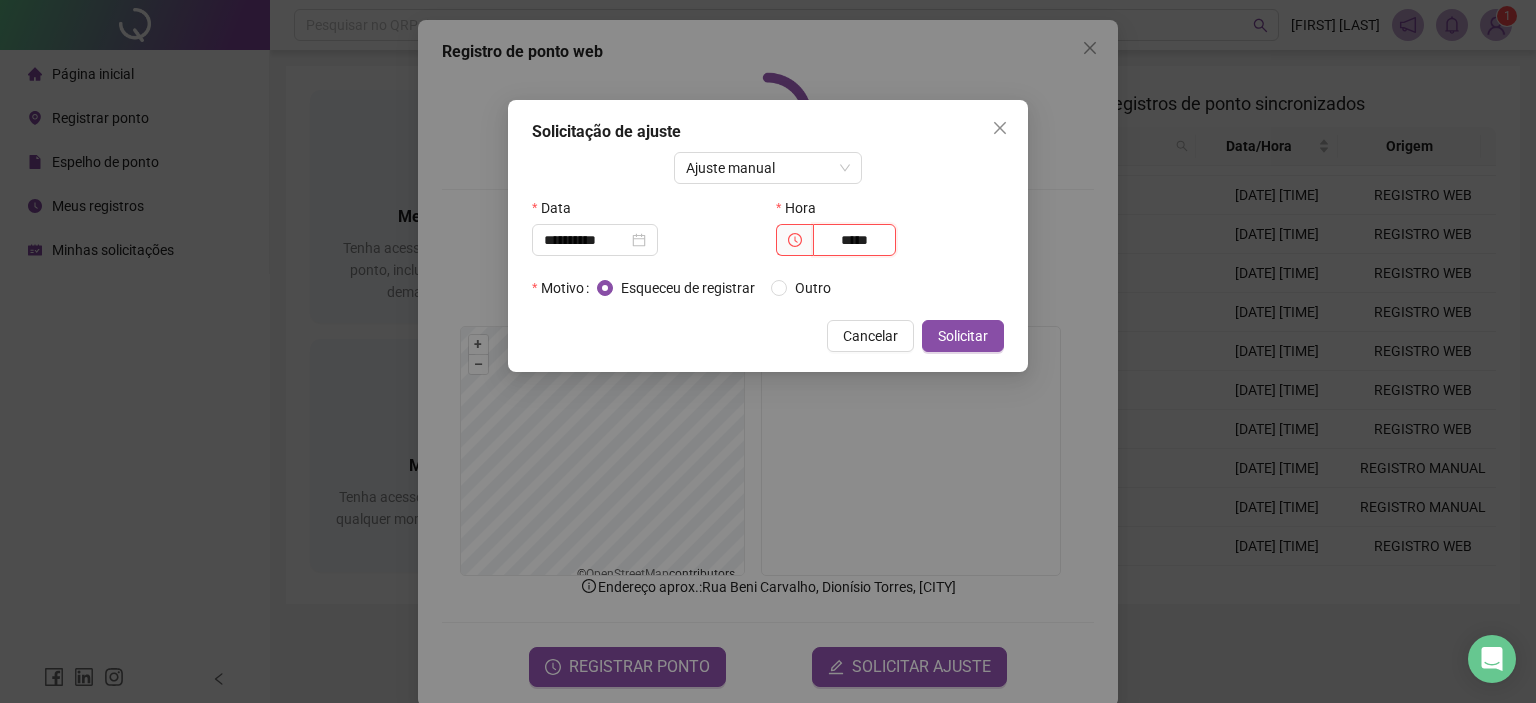 drag, startPoint x: 892, startPoint y: 242, endPoint x: 808, endPoint y: 194, distance: 96.74709 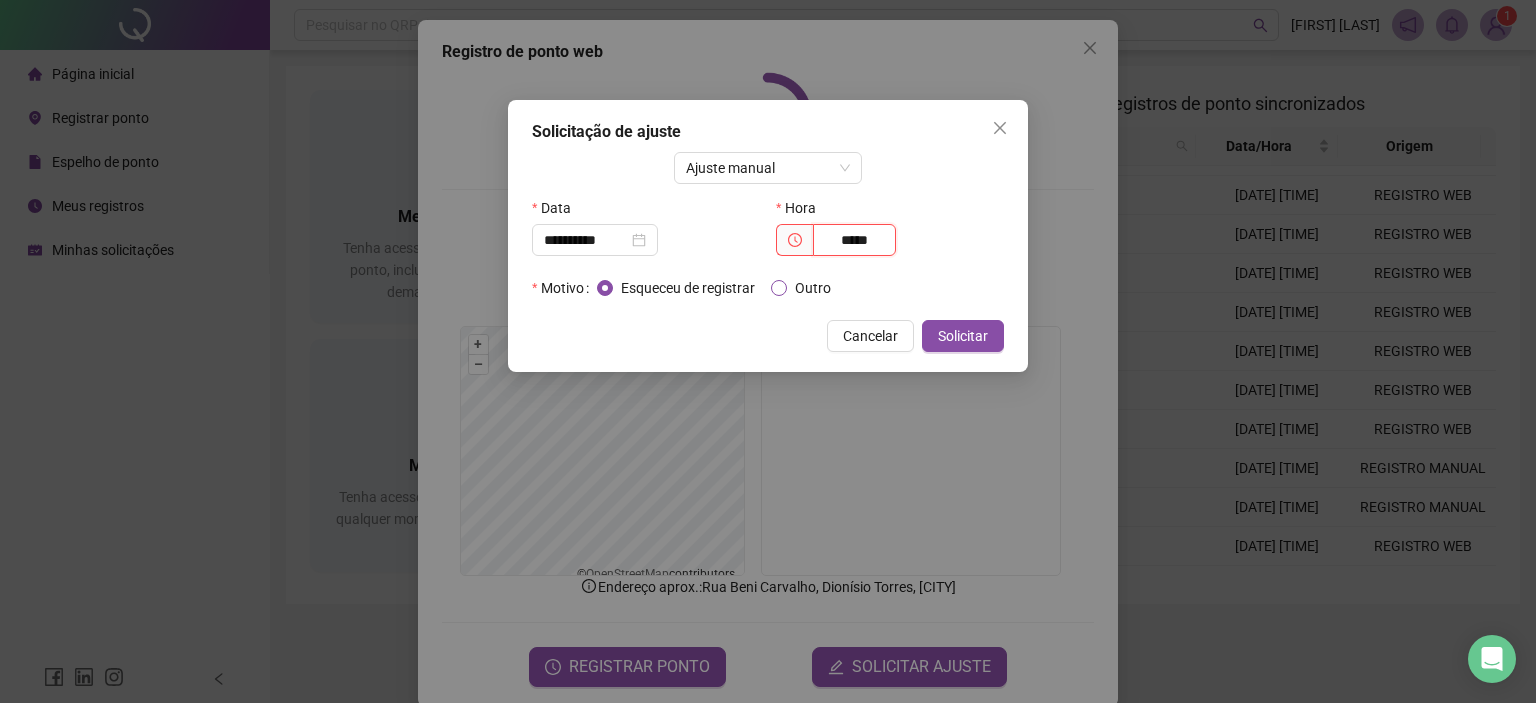type on "*****" 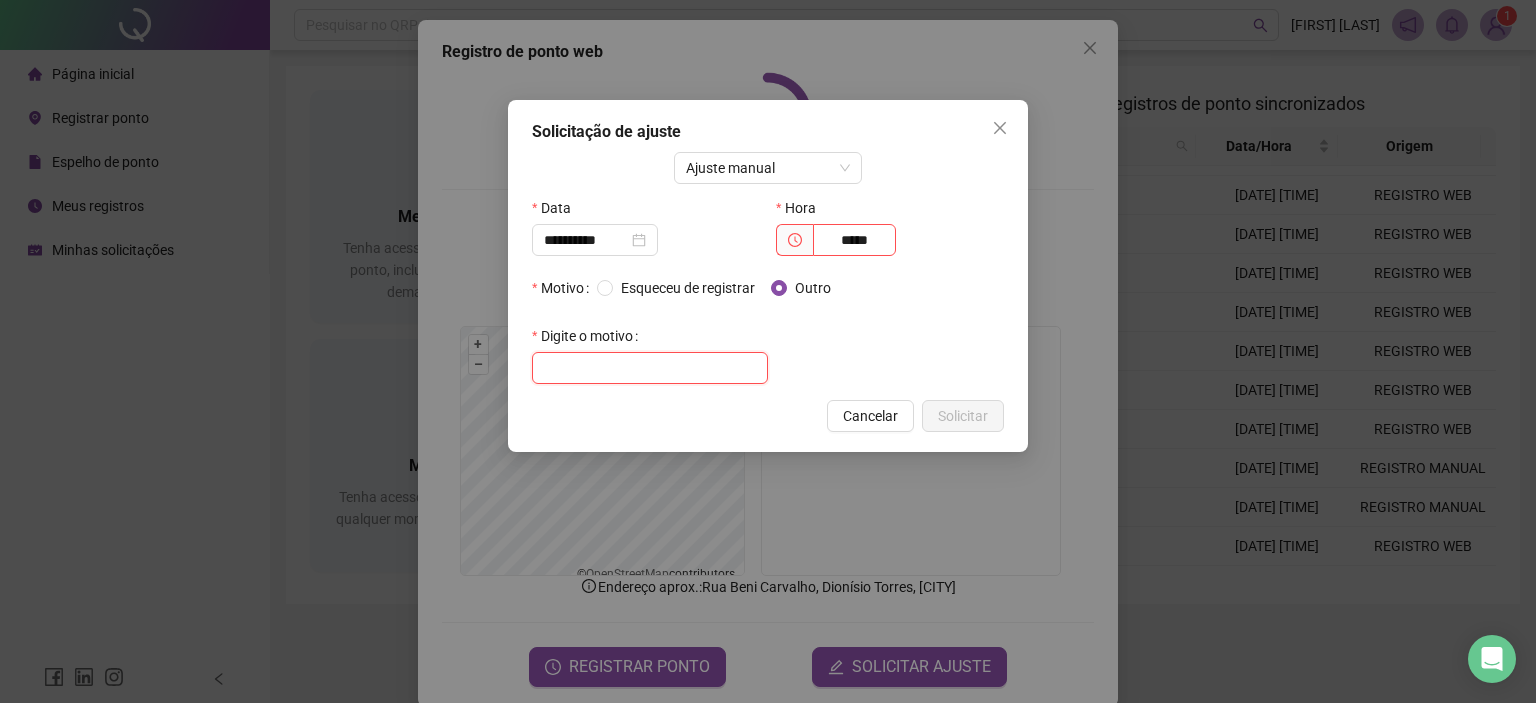 click at bounding box center [650, 368] 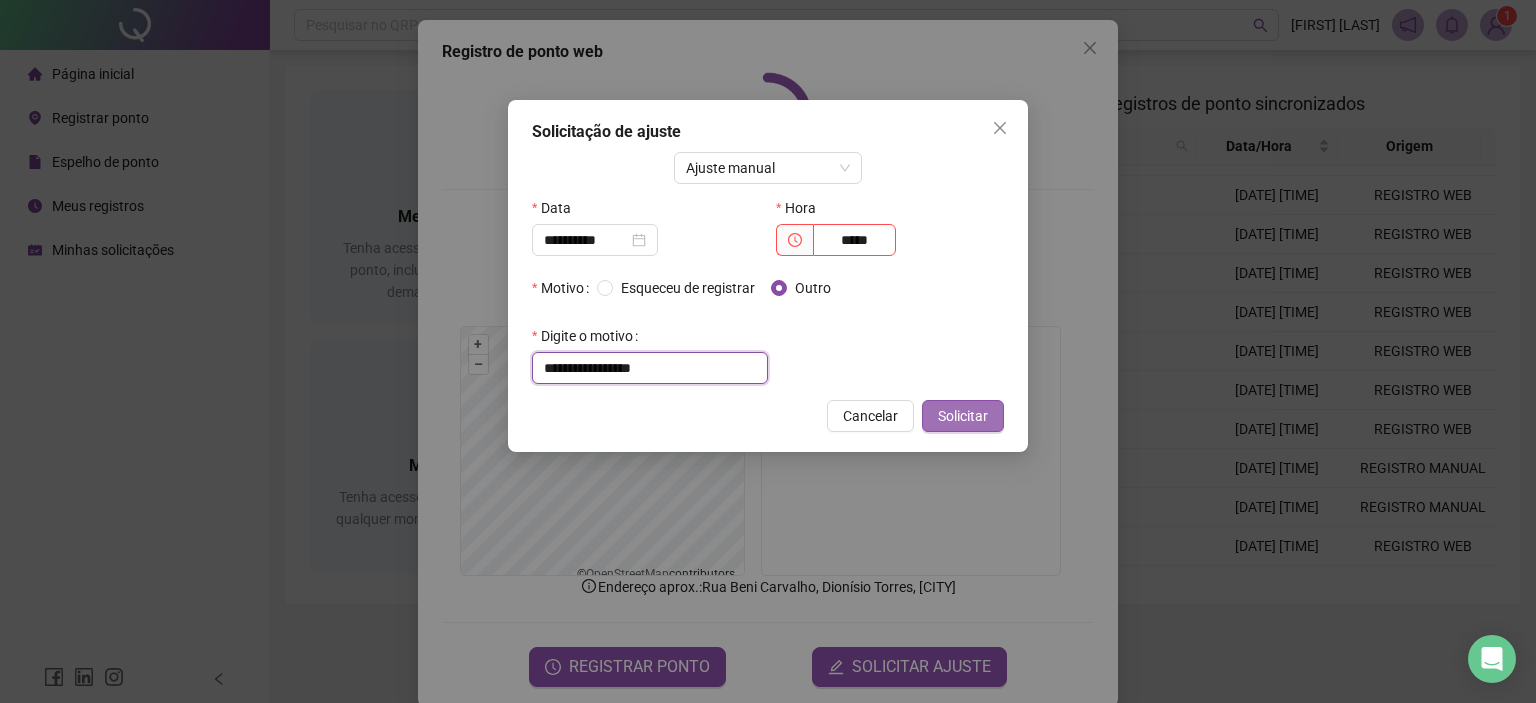 type on "**********" 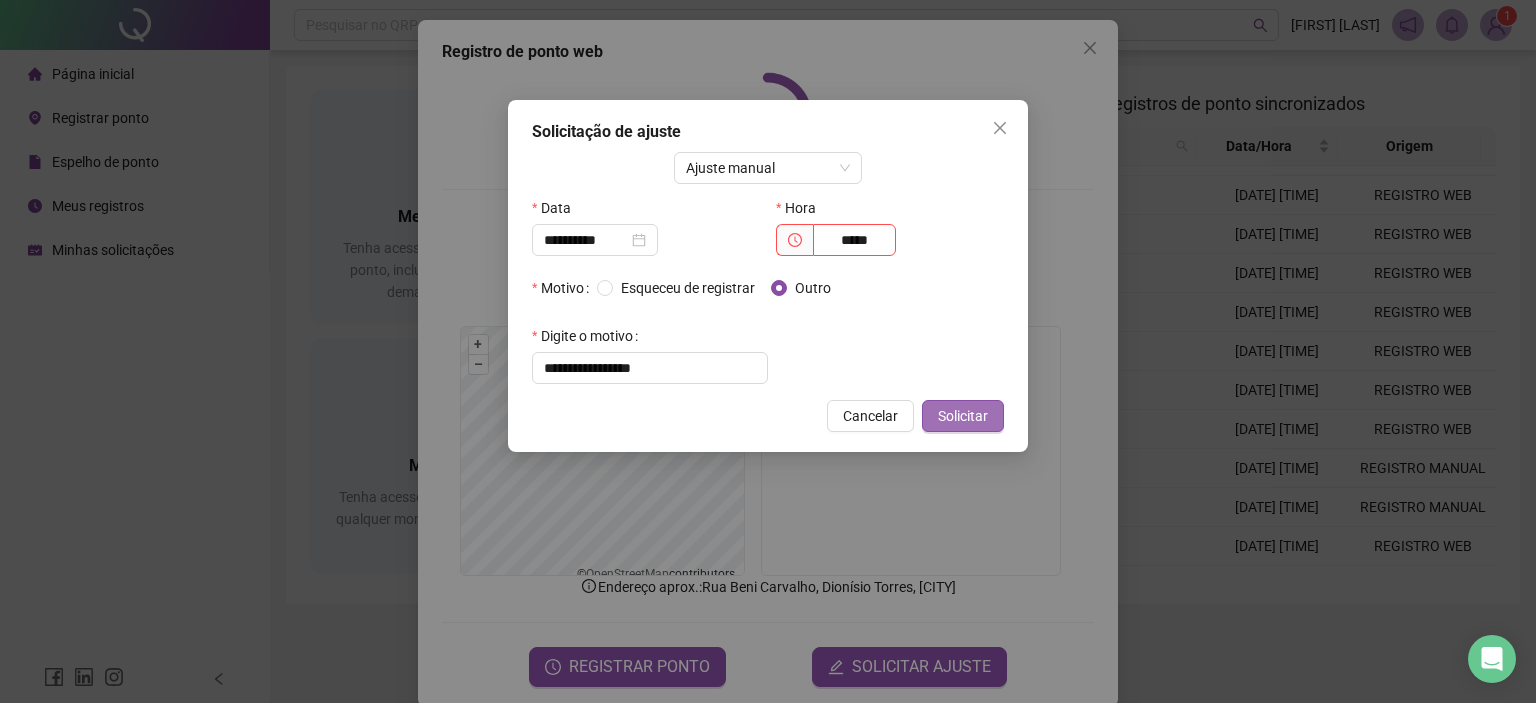 click on "Solicitar" at bounding box center (963, 416) 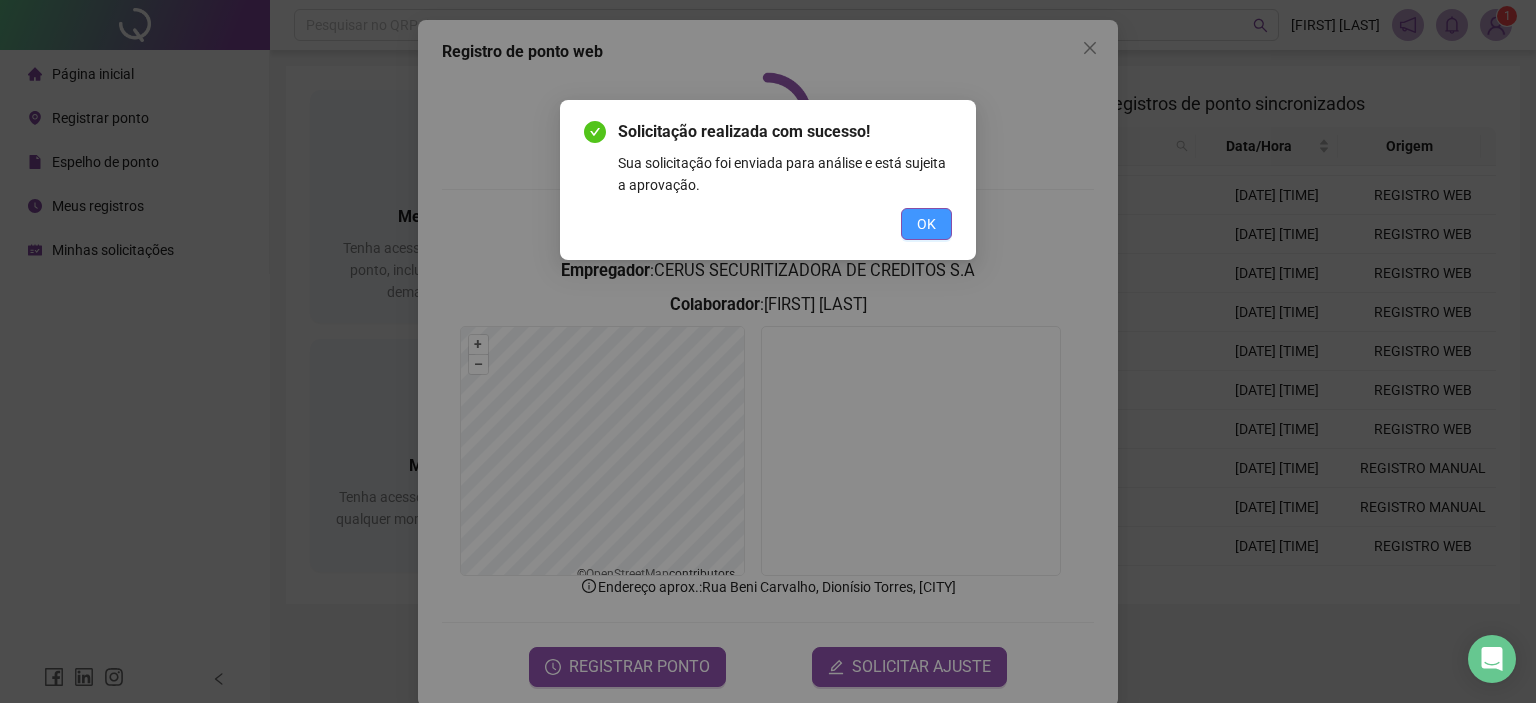 click on "OK" at bounding box center (926, 224) 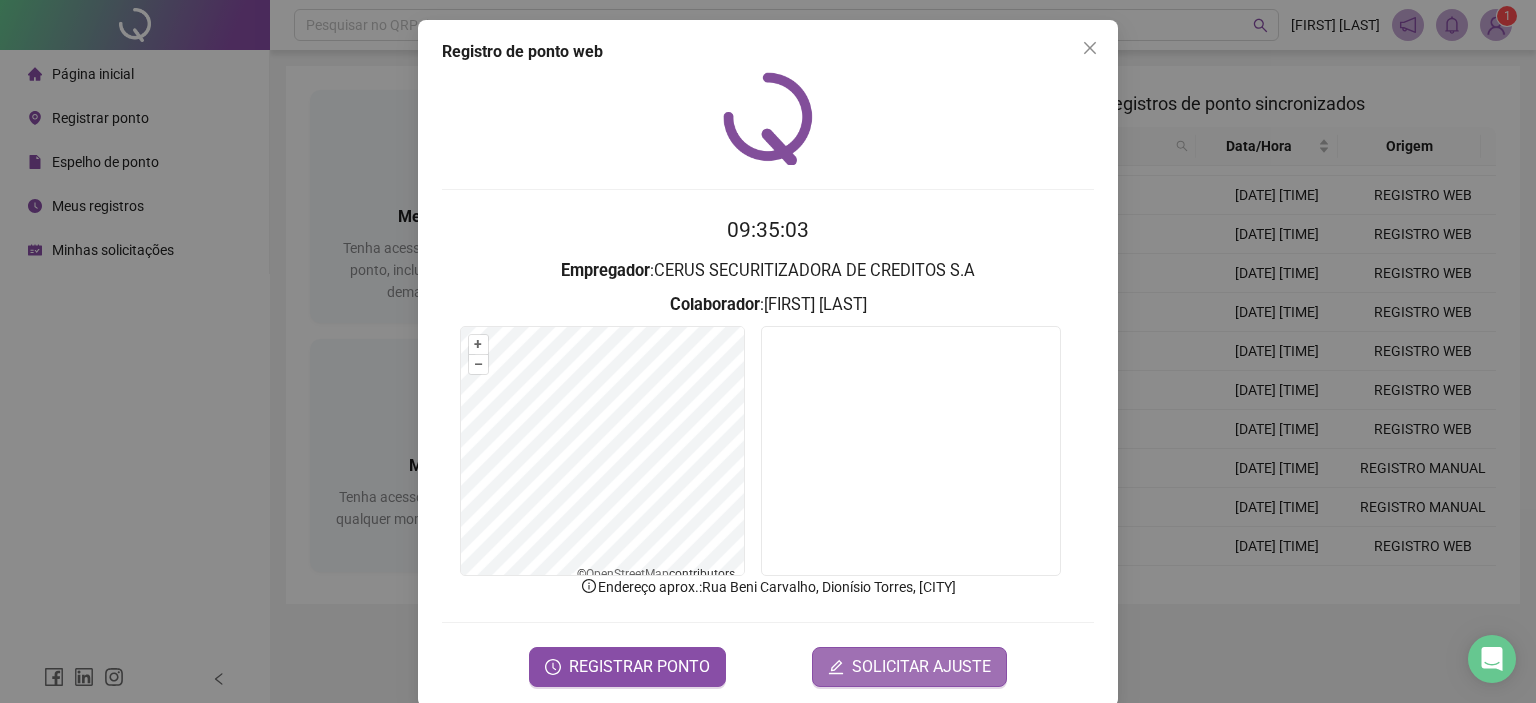 click on "SOLICITAR AJUSTE" at bounding box center (921, 667) 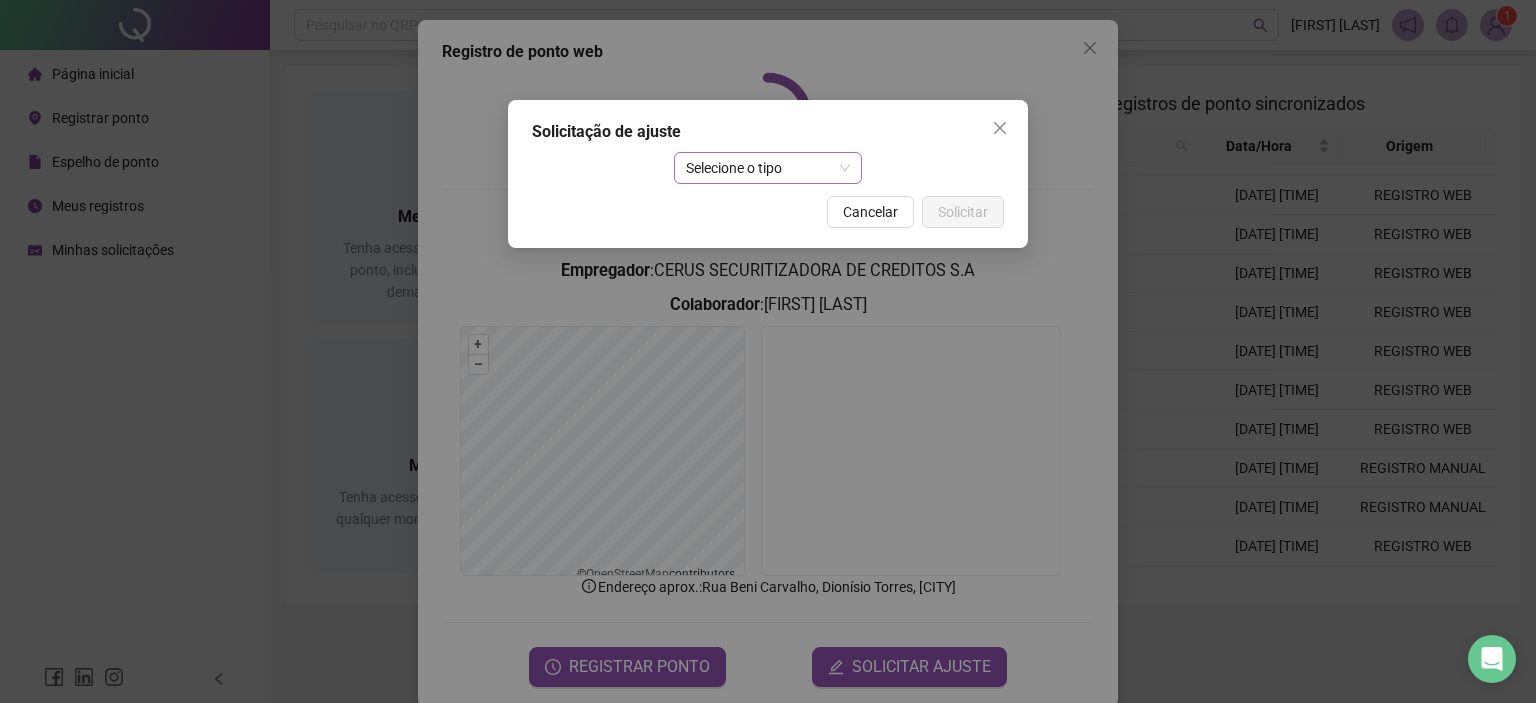 click on "Selecione o tipo" at bounding box center (768, 168) 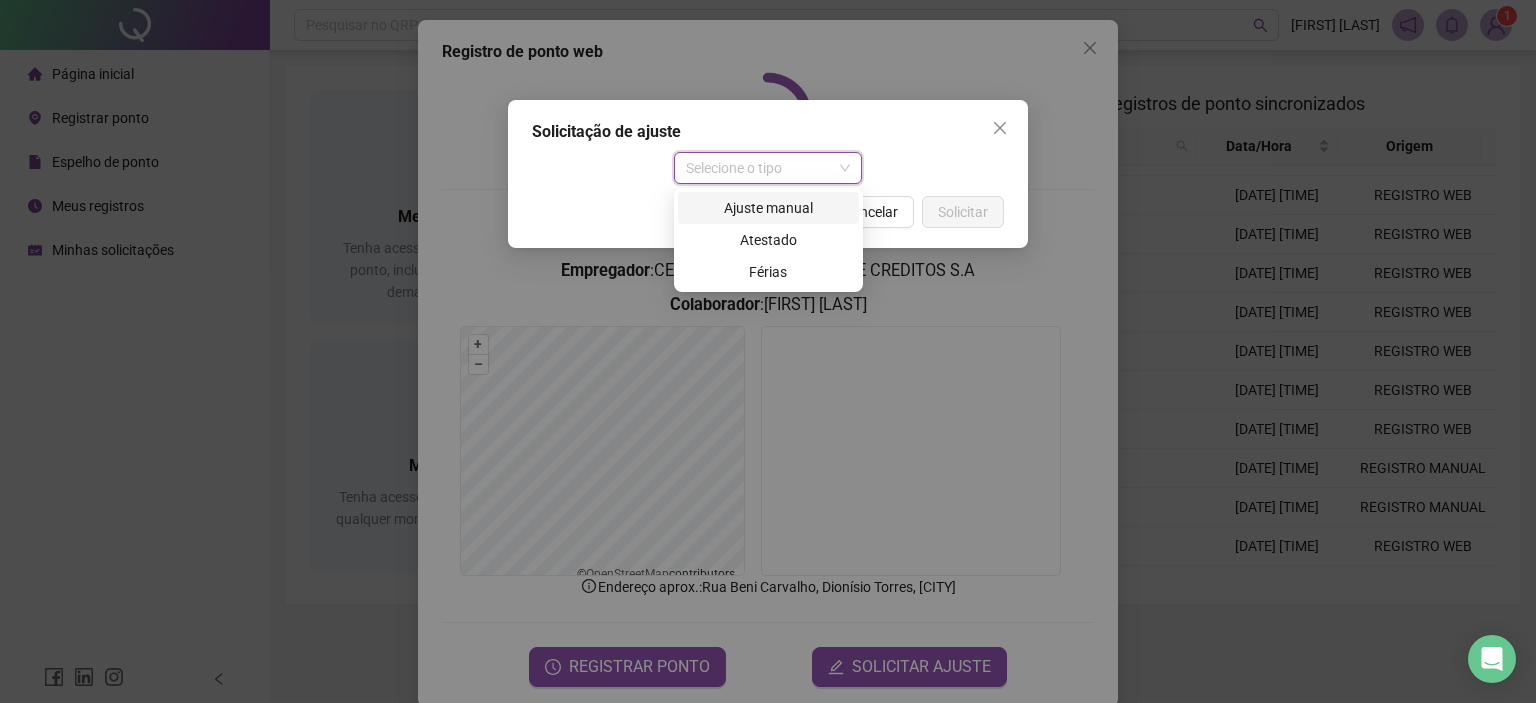 click on "Ajuste manual" at bounding box center (768, 208) 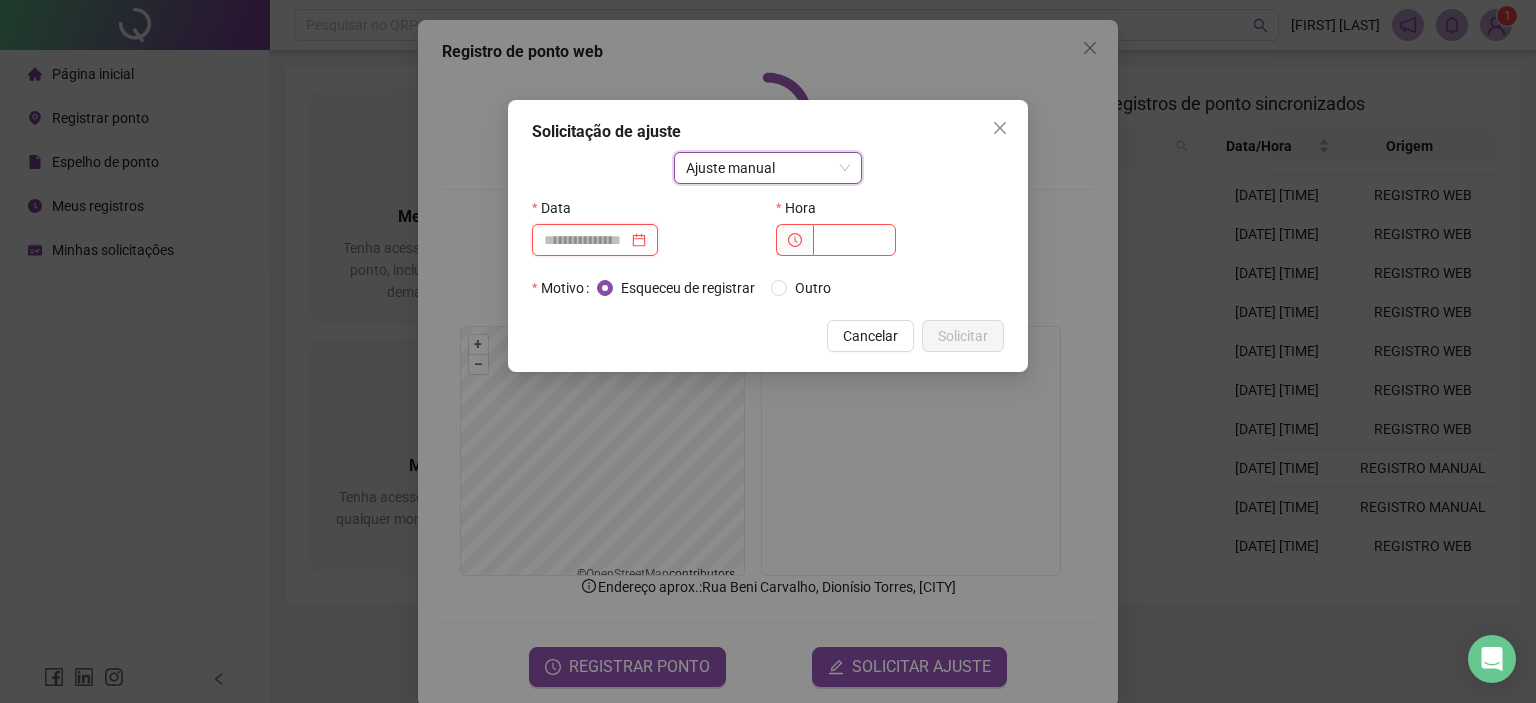 click at bounding box center [586, 240] 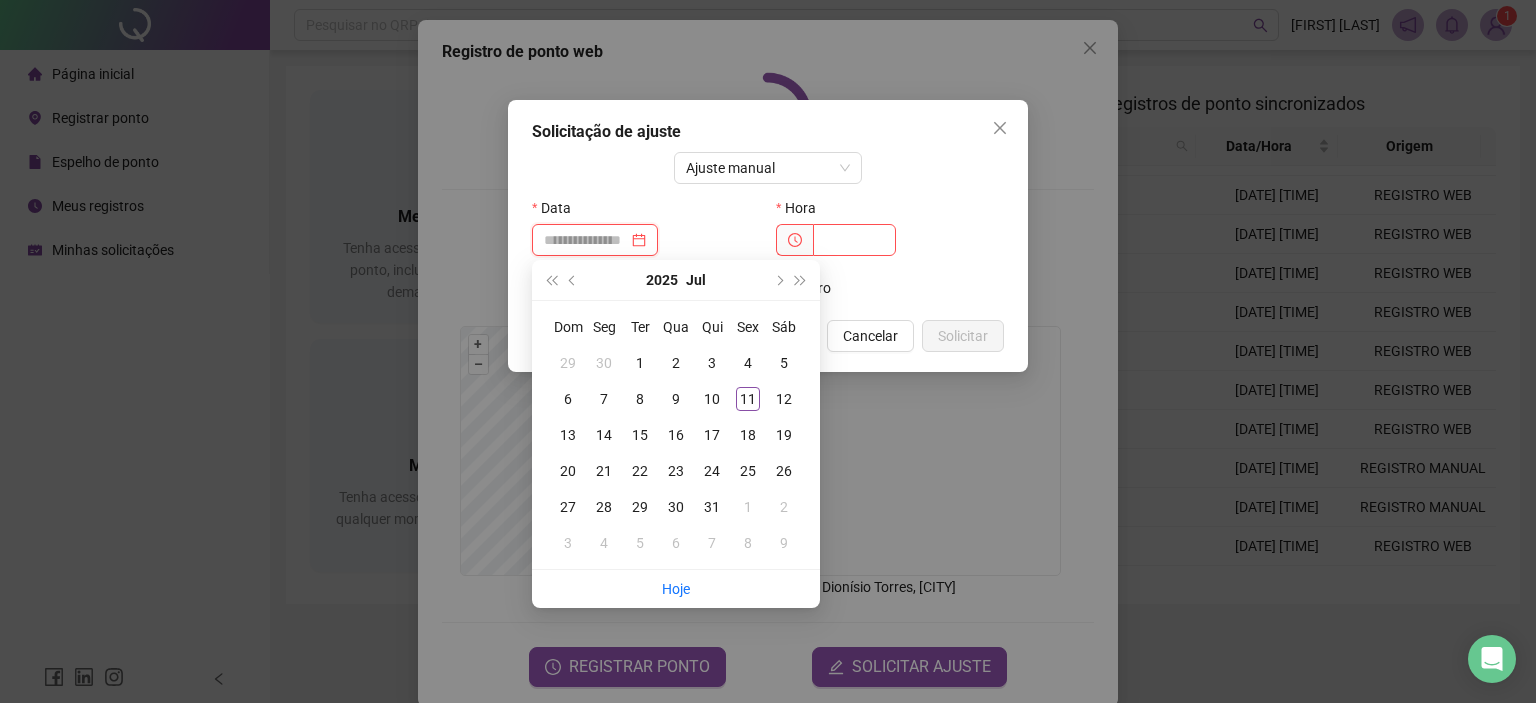 type on "**********" 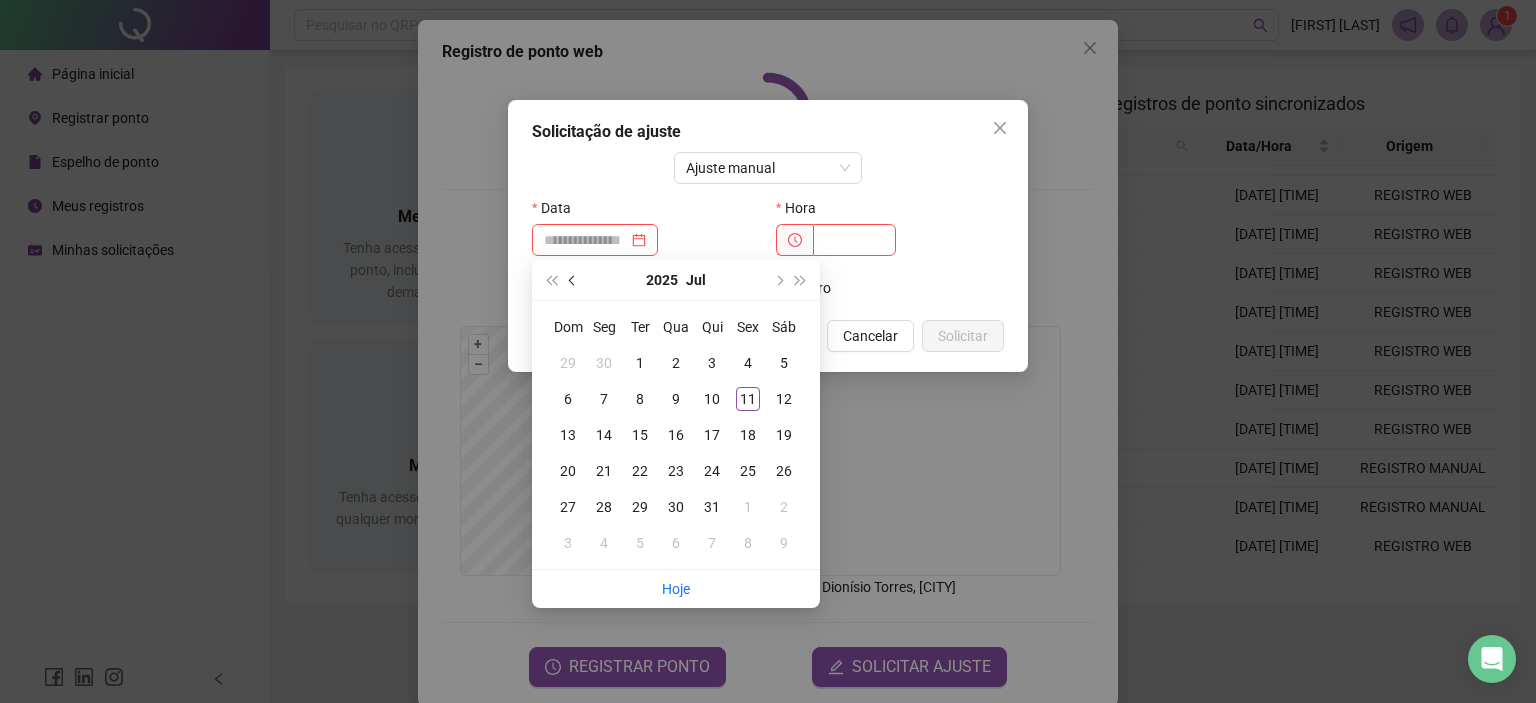 click at bounding box center [574, 280] 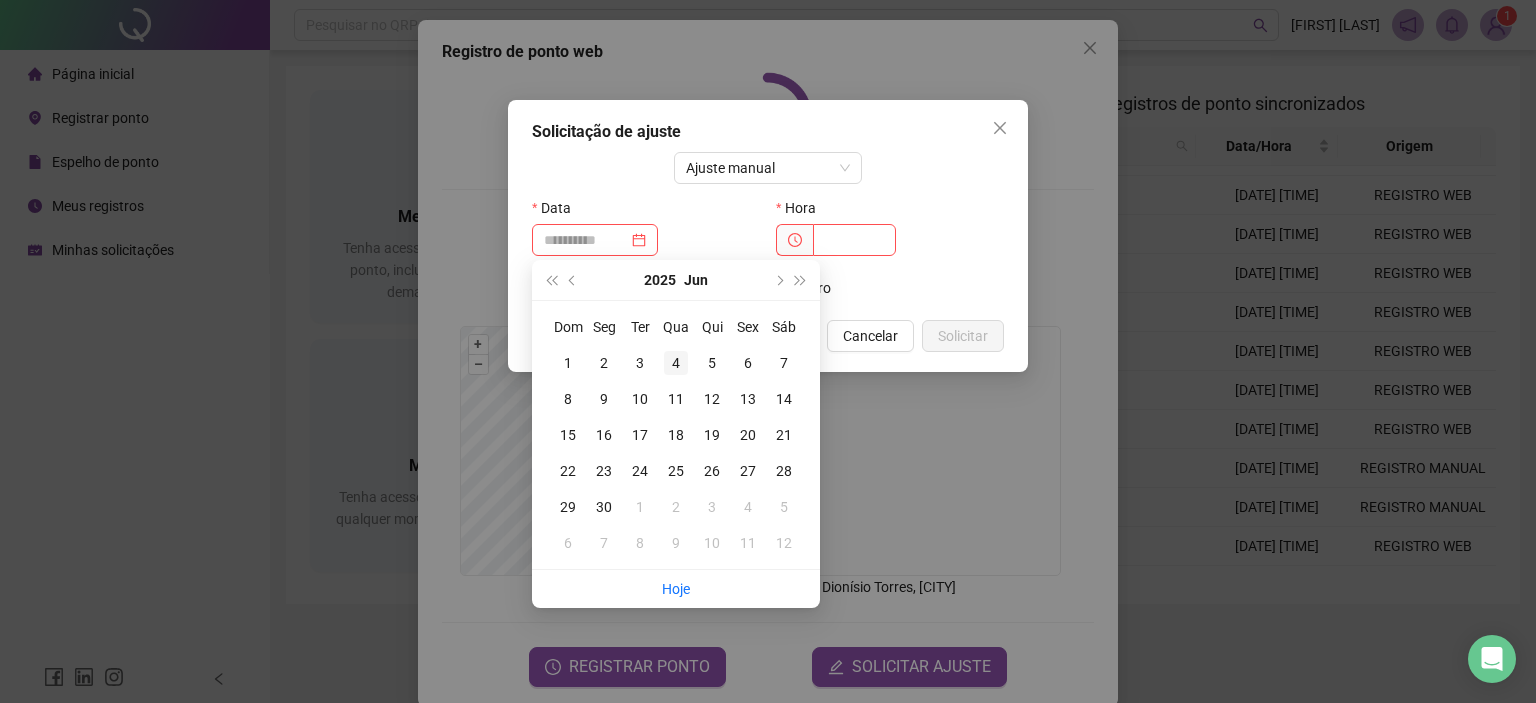 type on "**********" 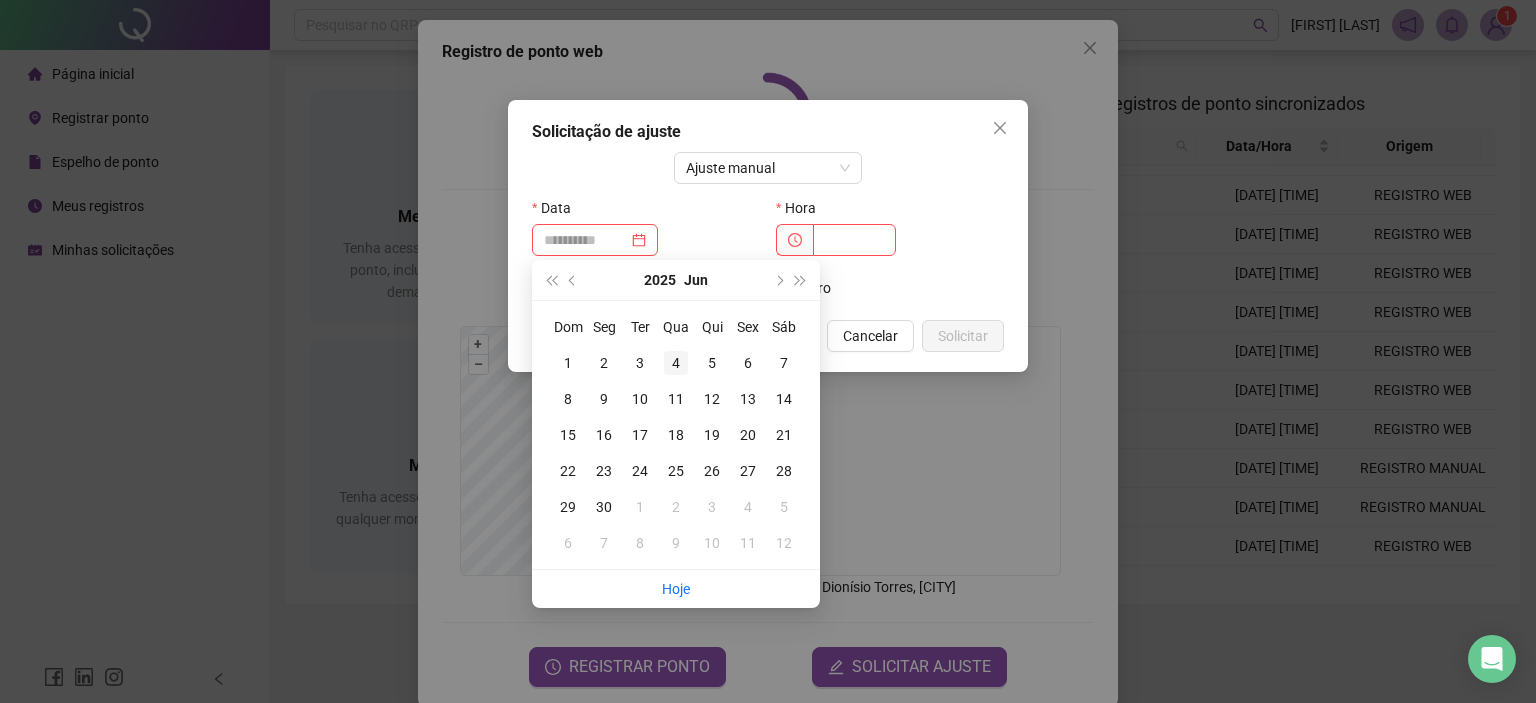 click on "4" at bounding box center [676, 363] 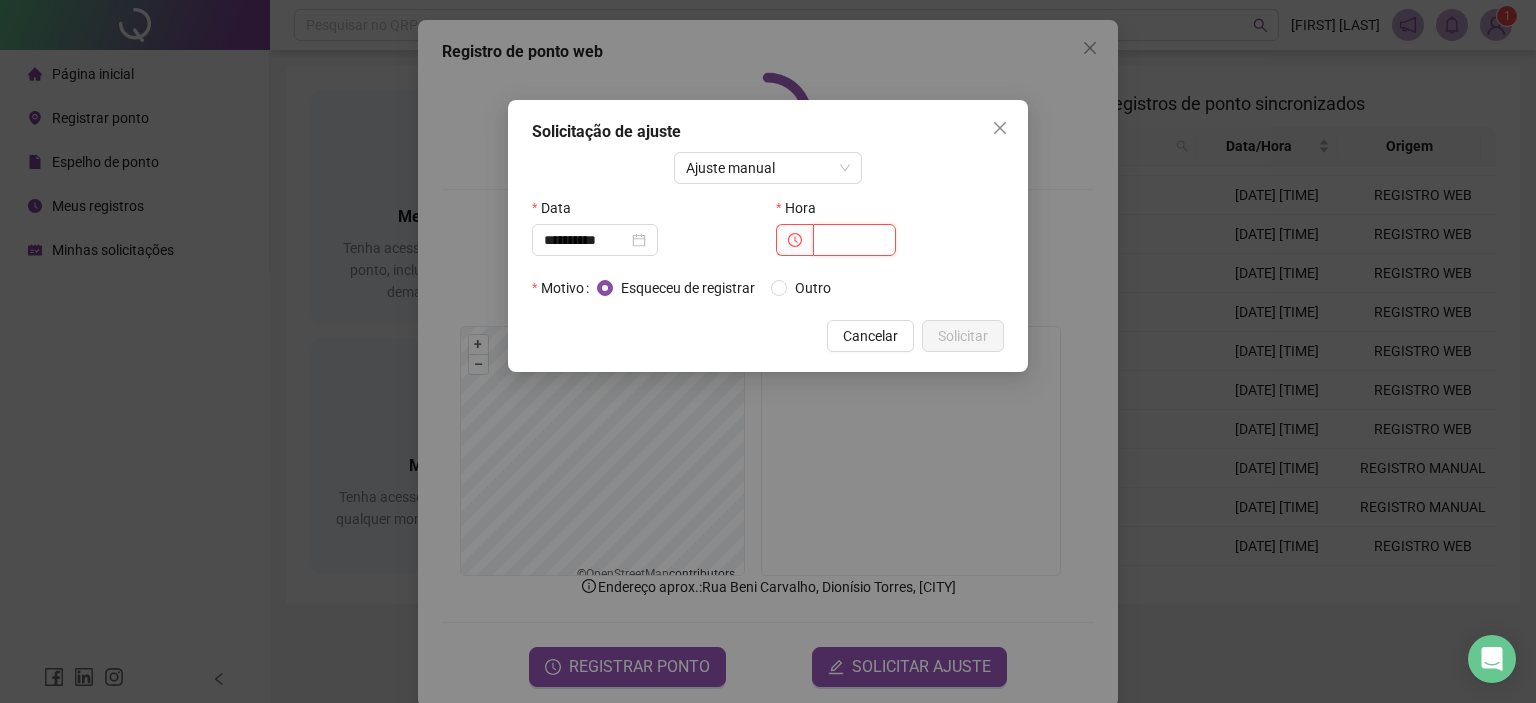 click at bounding box center [854, 240] 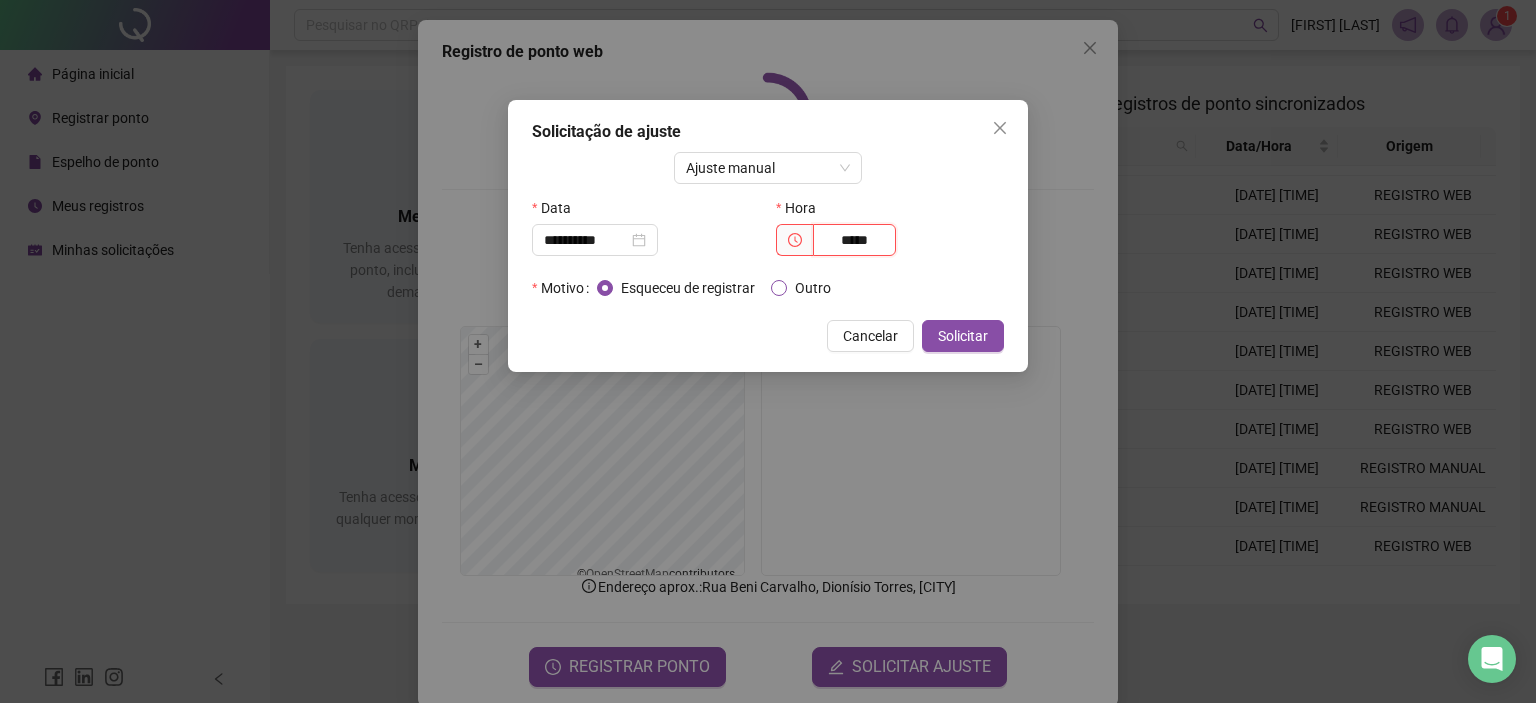 type on "*****" 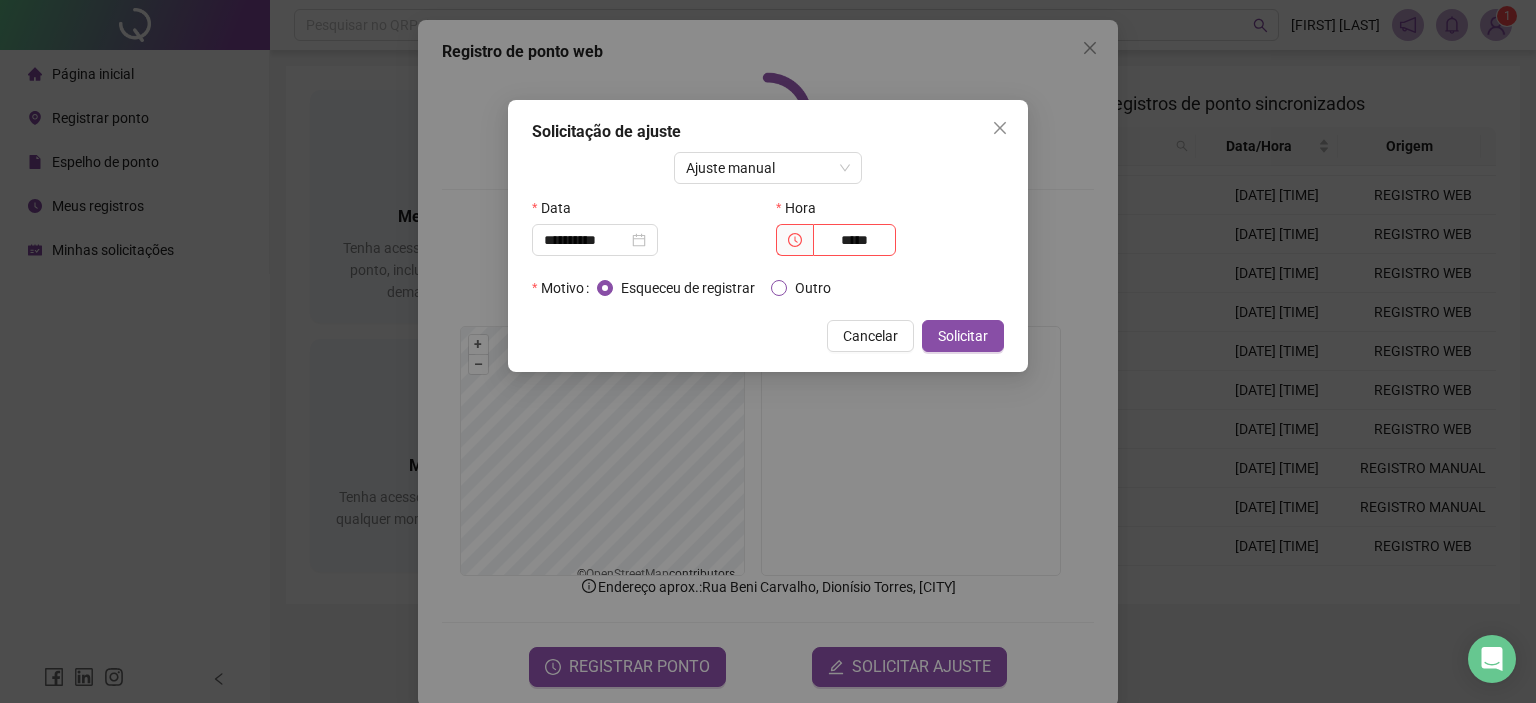 click on "Outro" at bounding box center (805, 288) 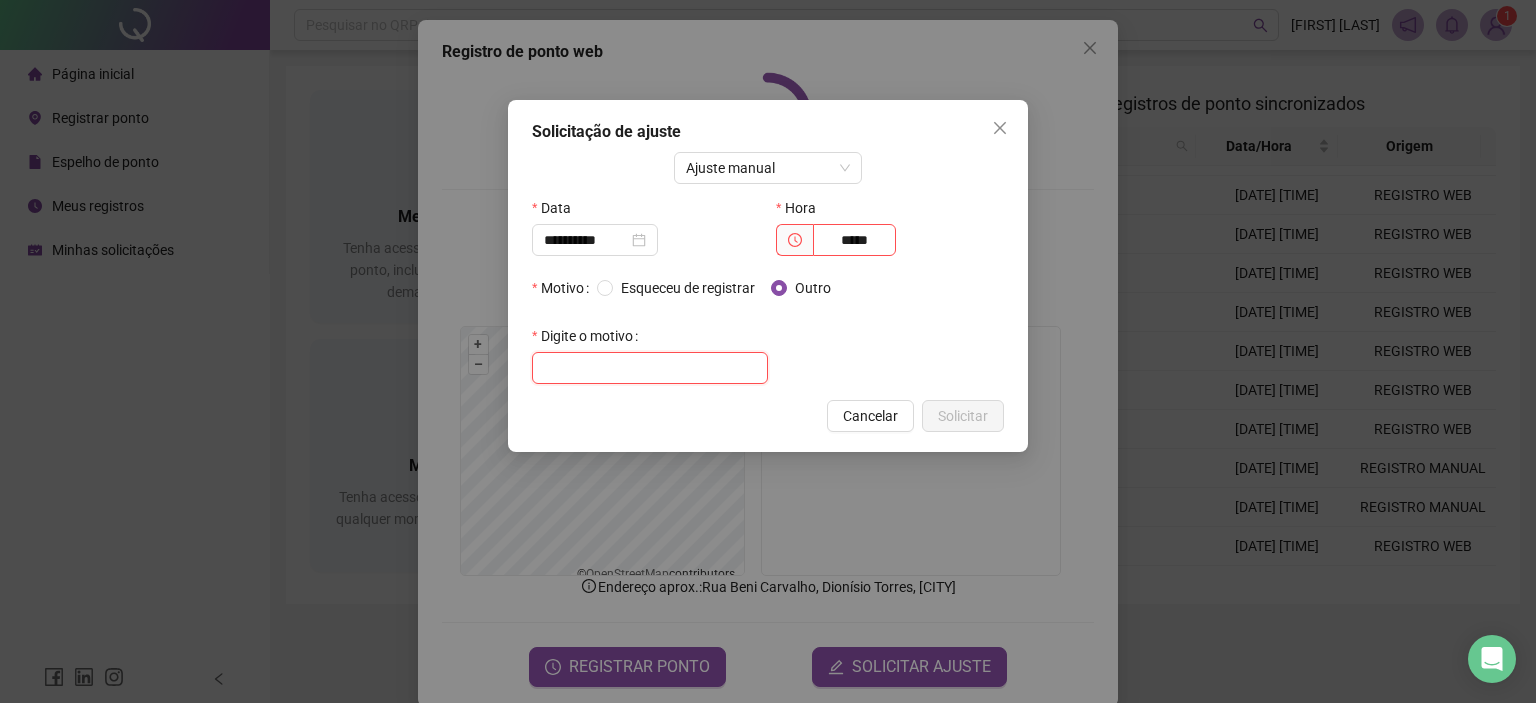 click at bounding box center [650, 368] 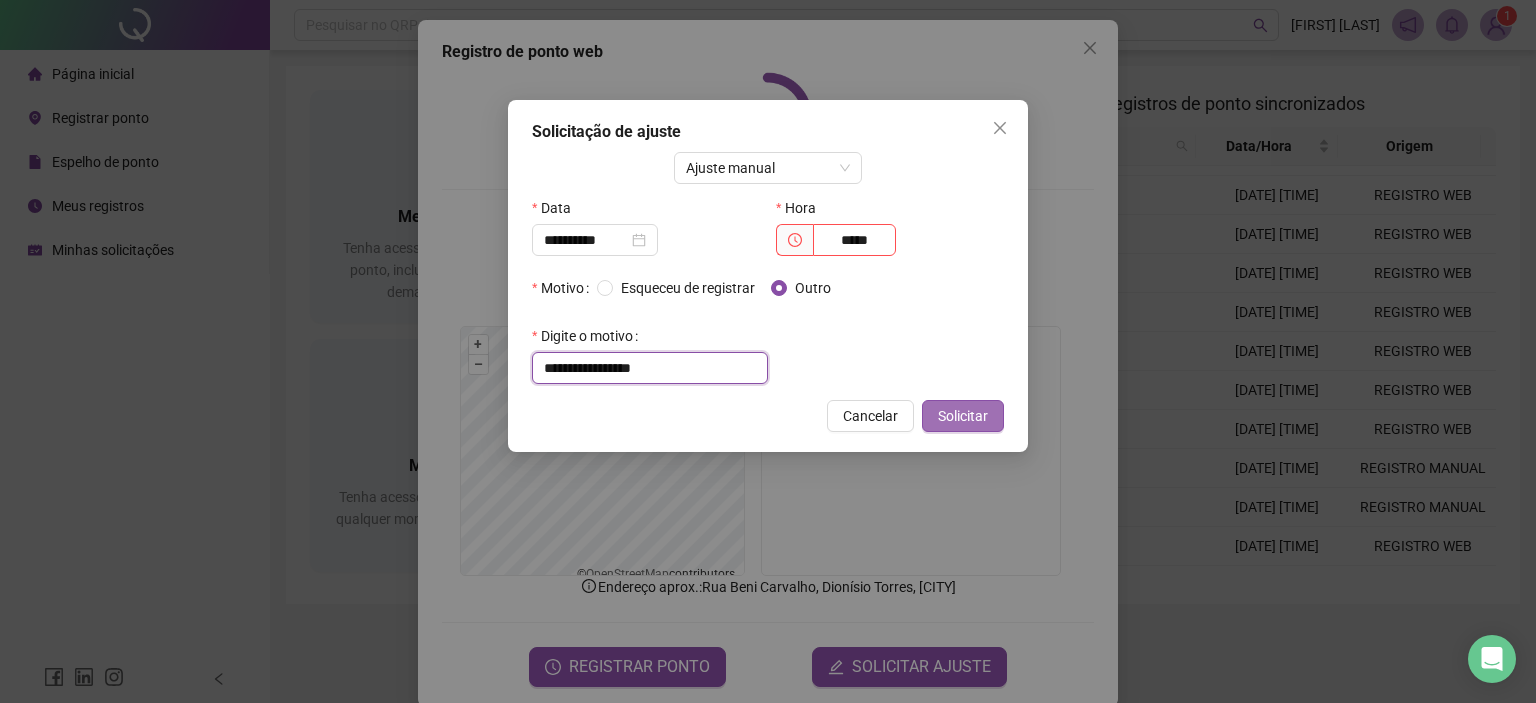 type on "**********" 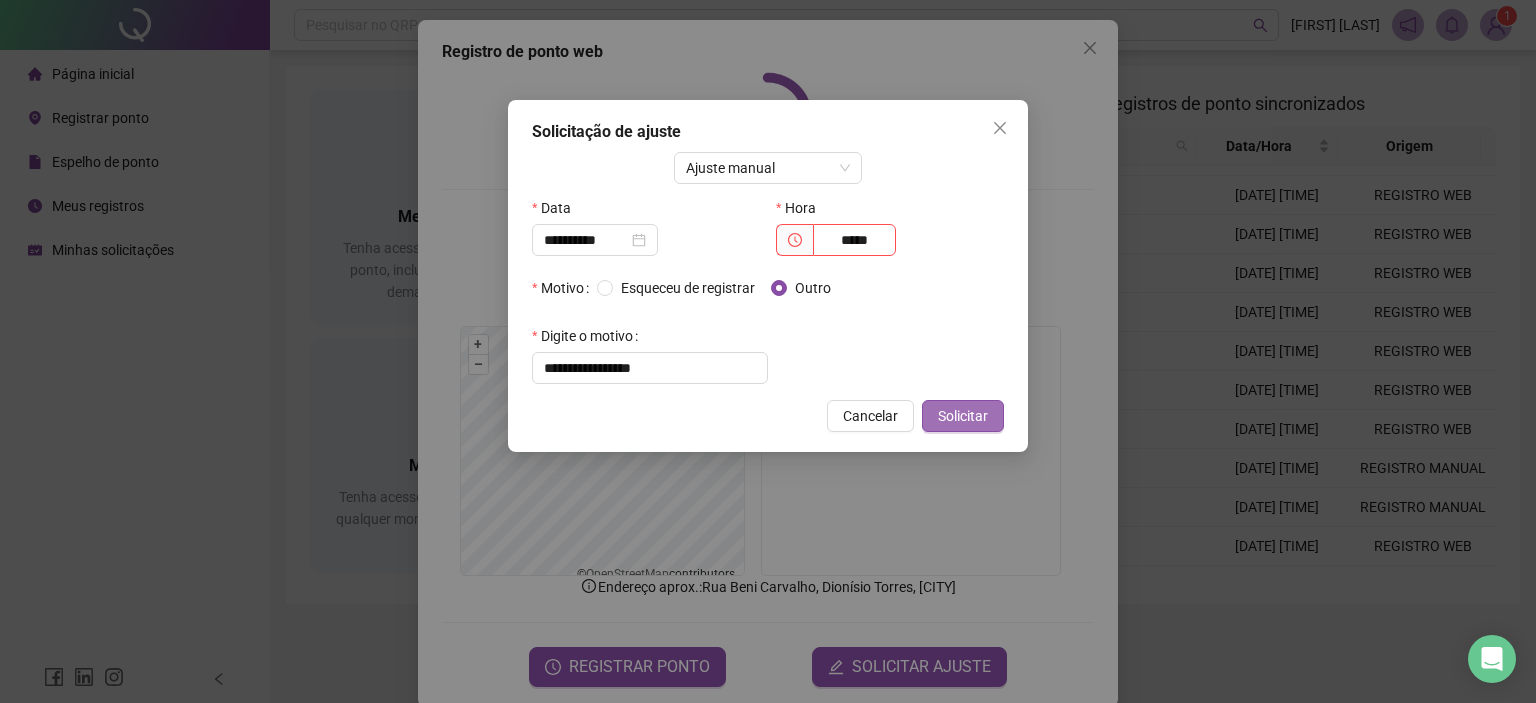 click on "Solicitar" at bounding box center (963, 416) 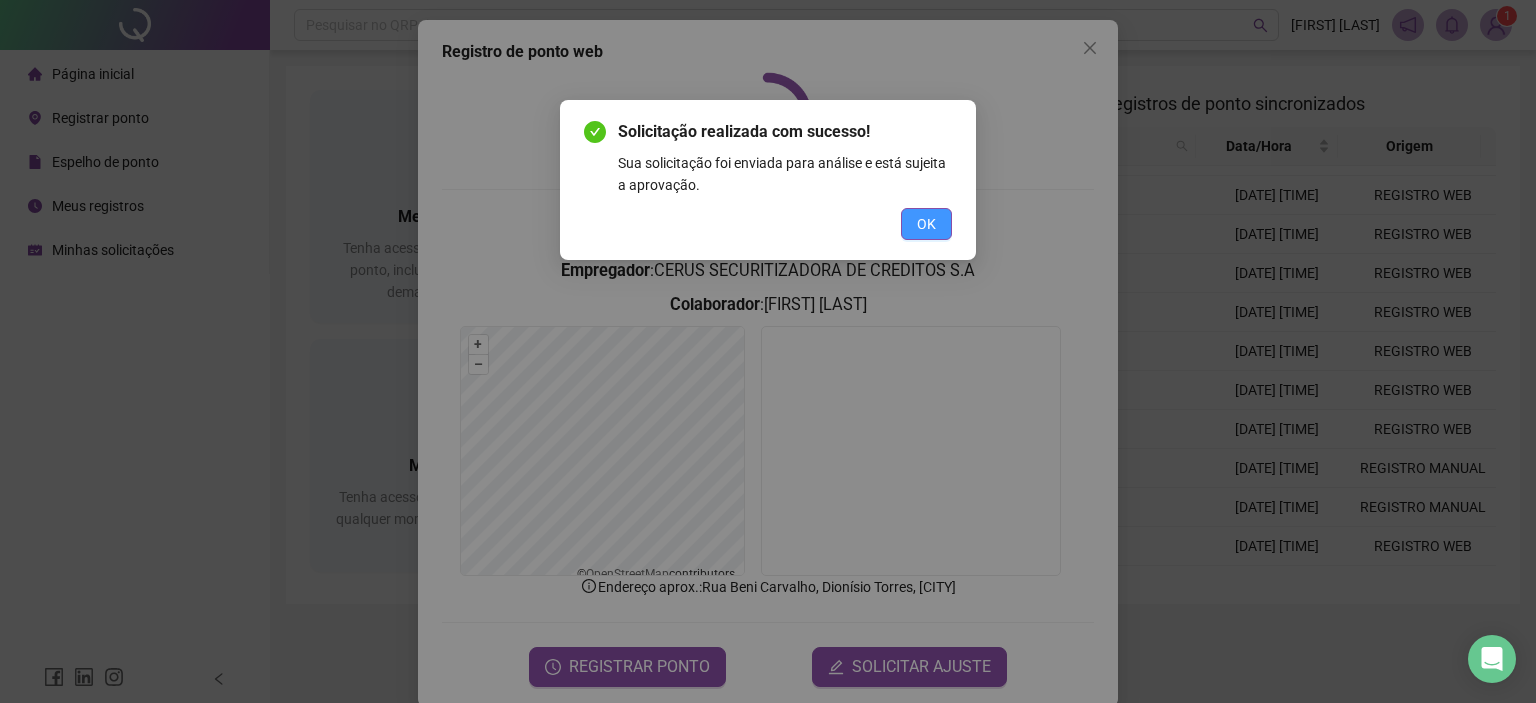 click on "OK" at bounding box center [926, 224] 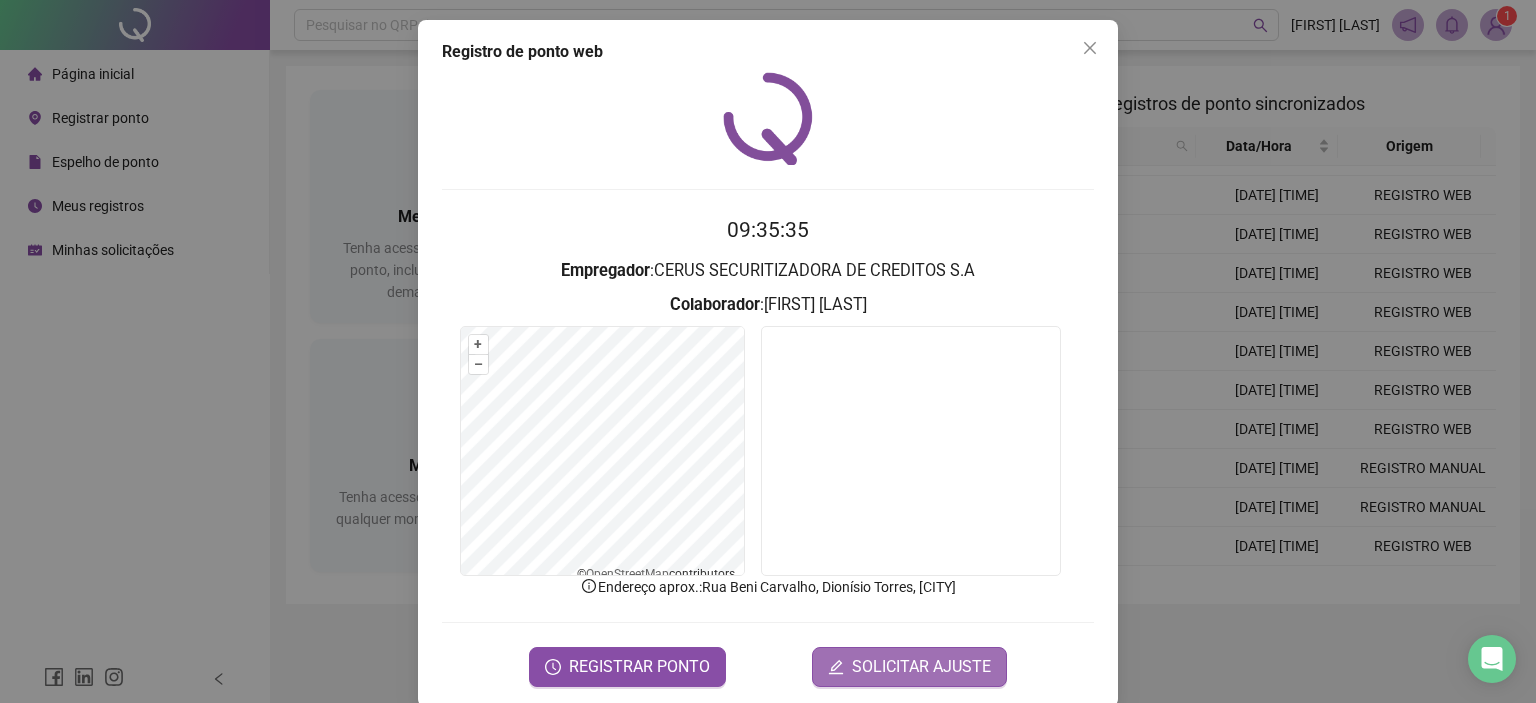 click on "SOLICITAR AJUSTE" at bounding box center (921, 667) 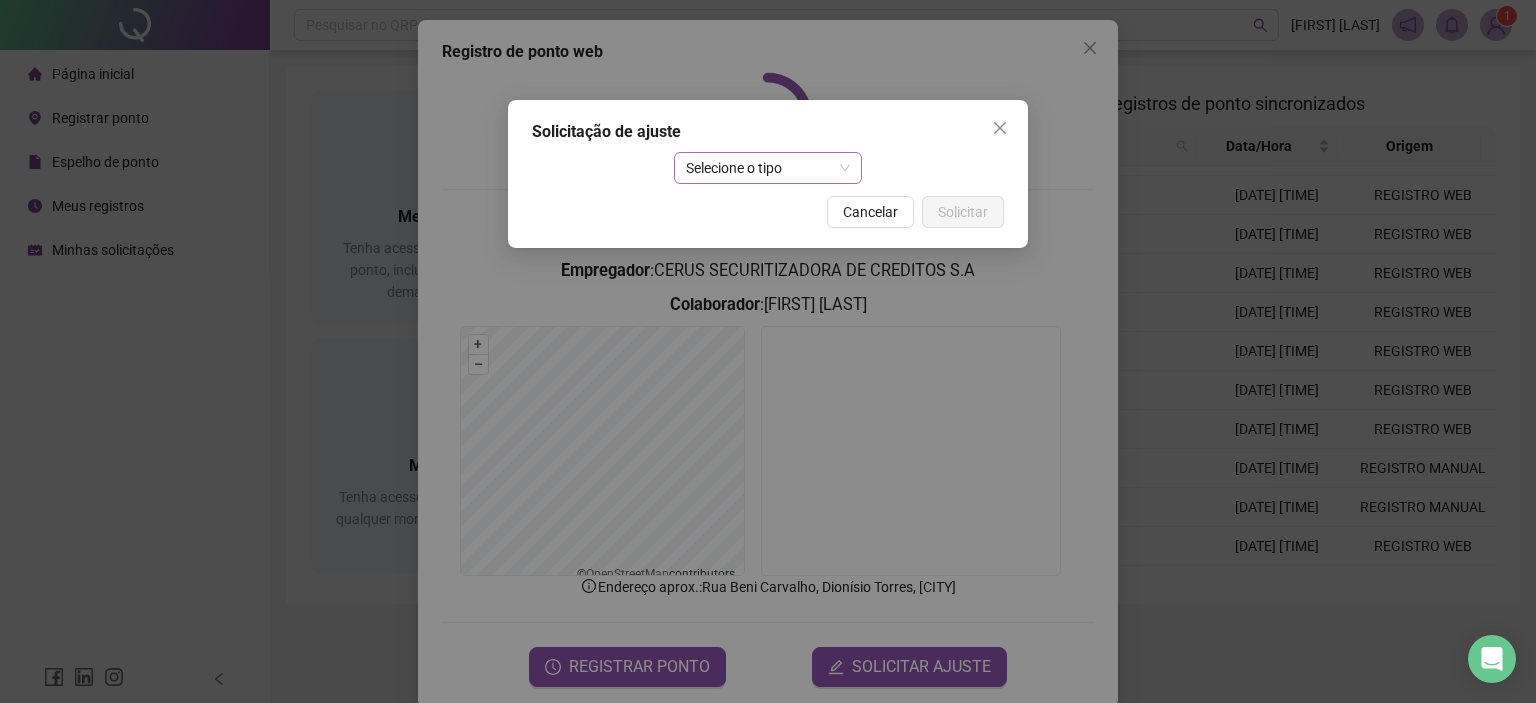 click on "Selecione o tipo" at bounding box center [768, 168] 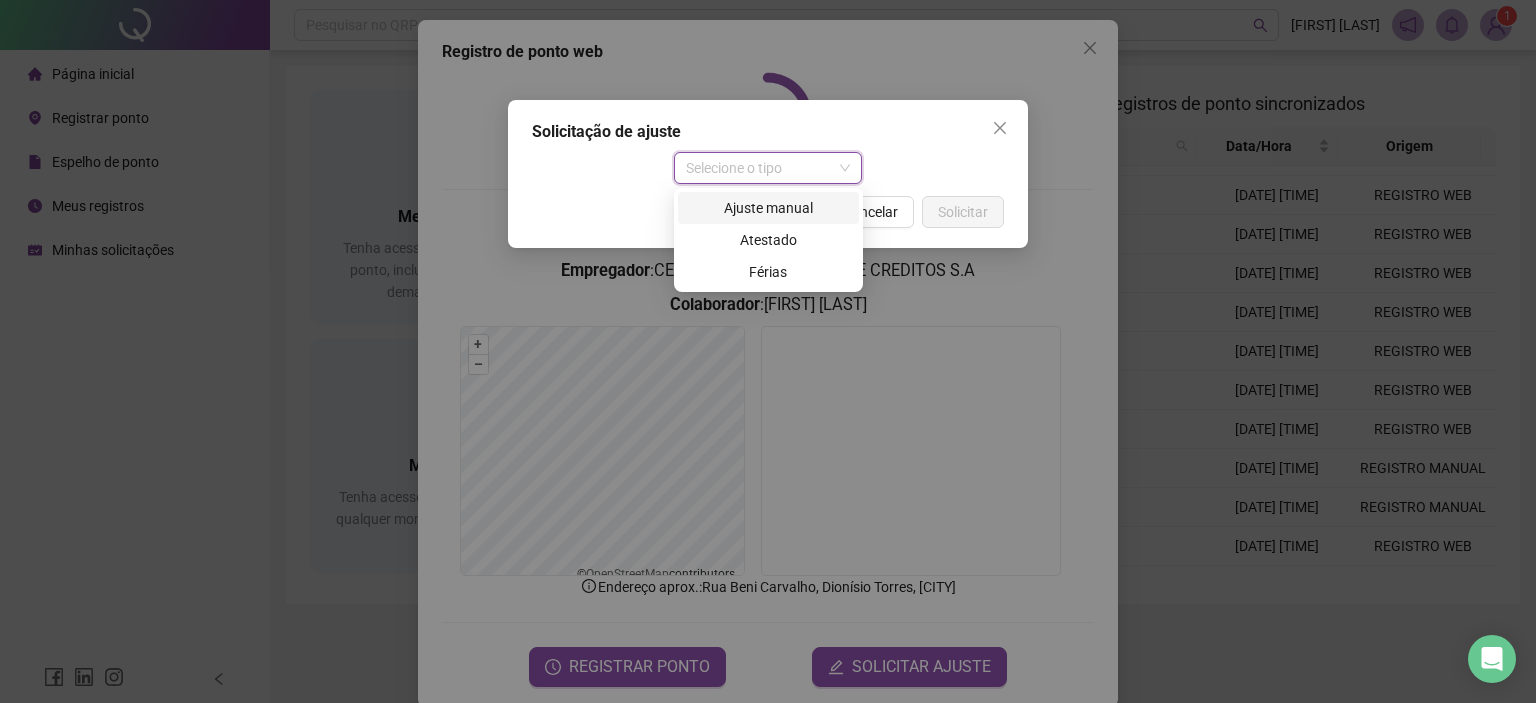 click on "Ajuste manual" at bounding box center [768, 208] 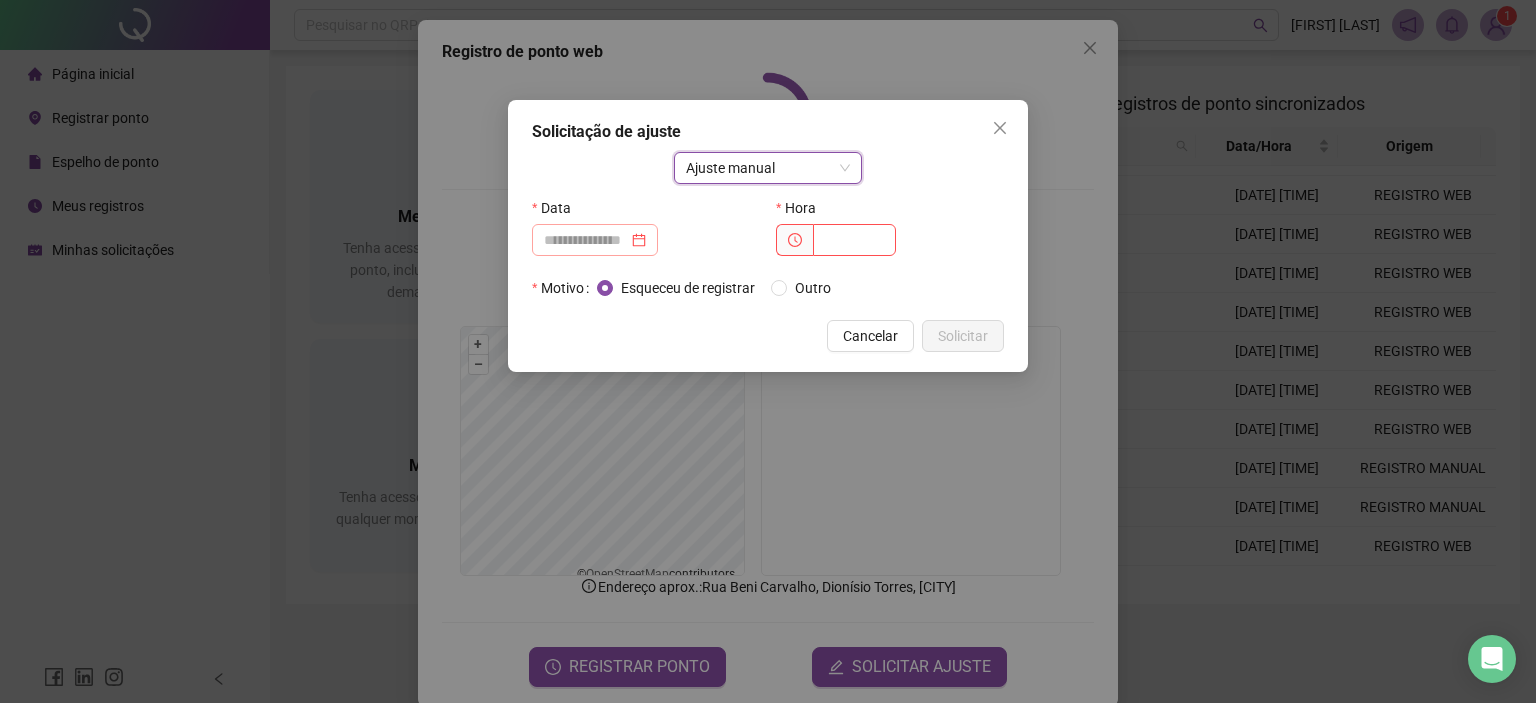 drag, startPoint x: 658, startPoint y: 237, endPoint x: 627, endPoint y: 257, distance: 36.891735 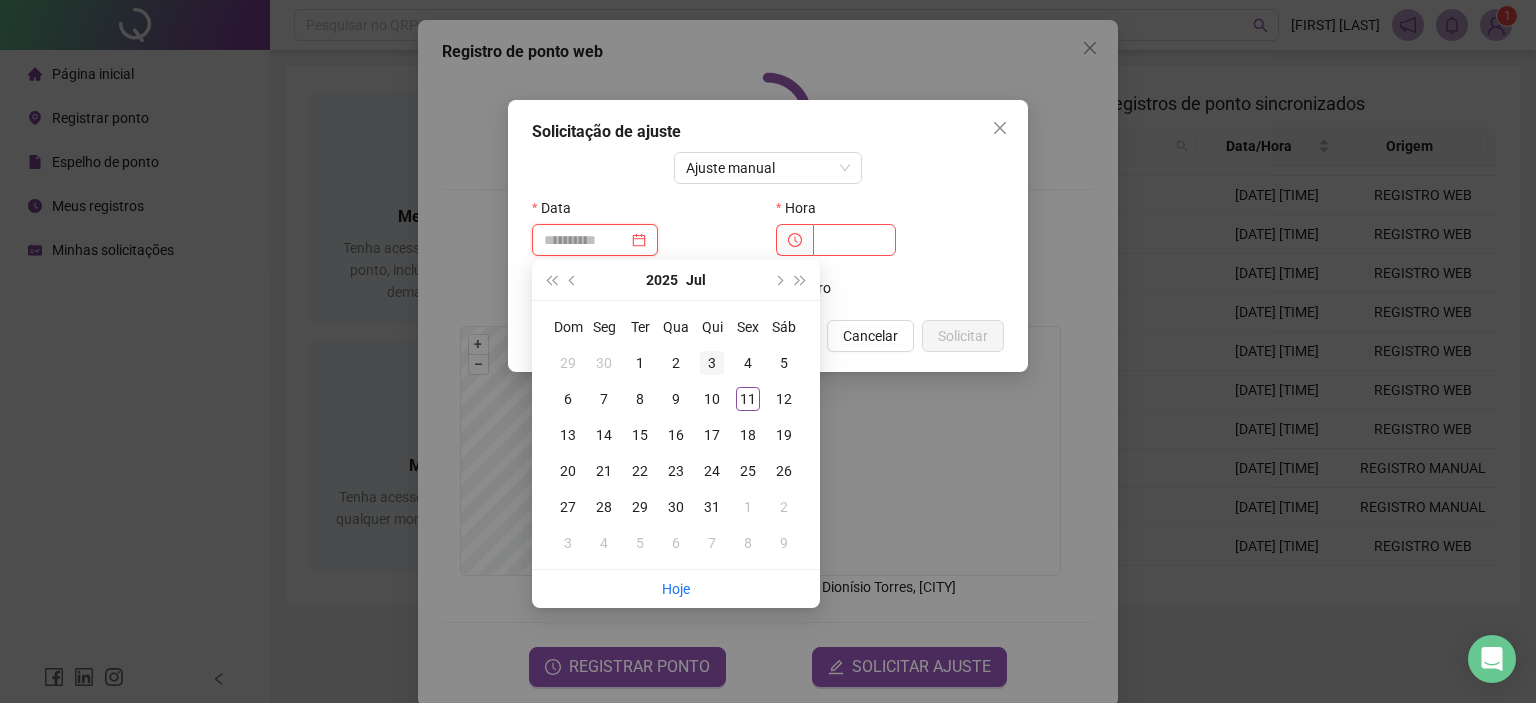 type on "**********" 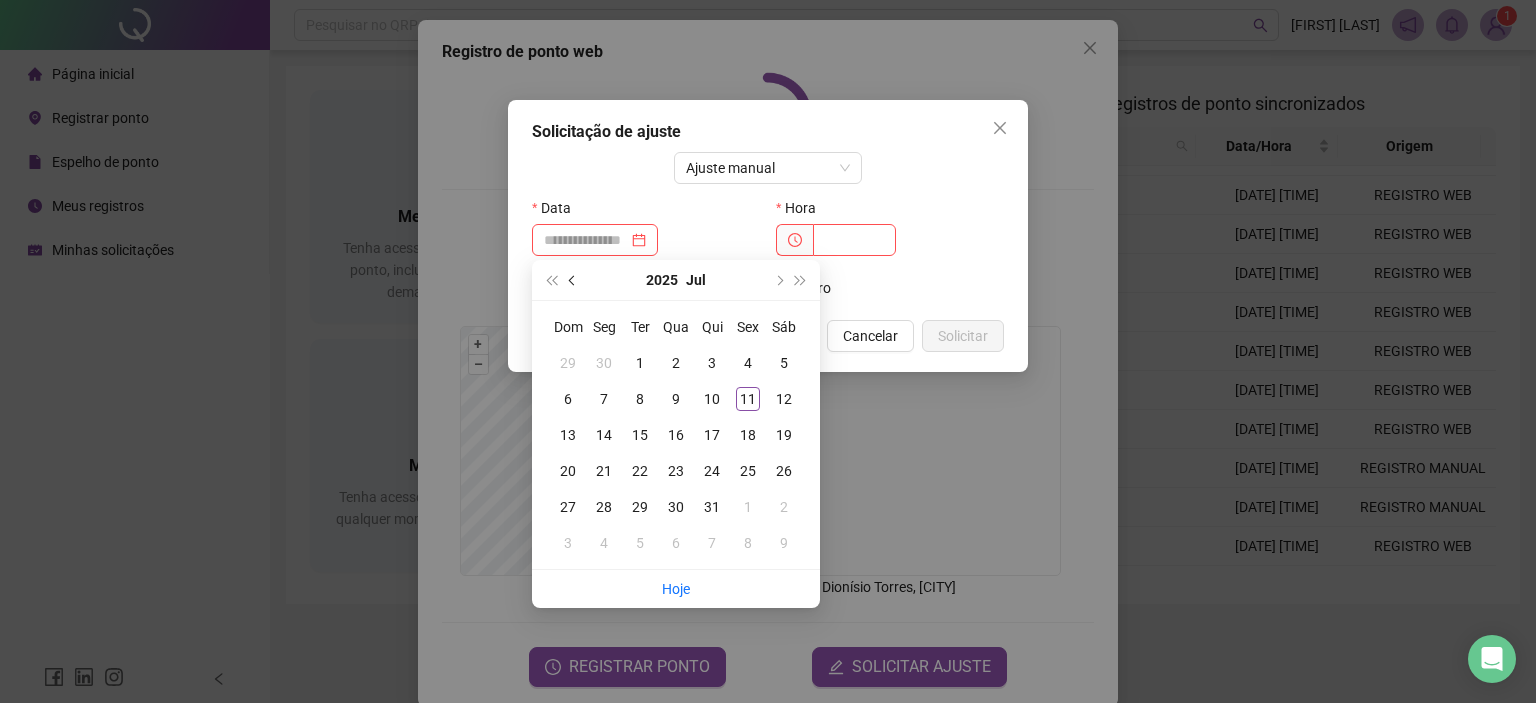 click at bounding box center (573, 280) 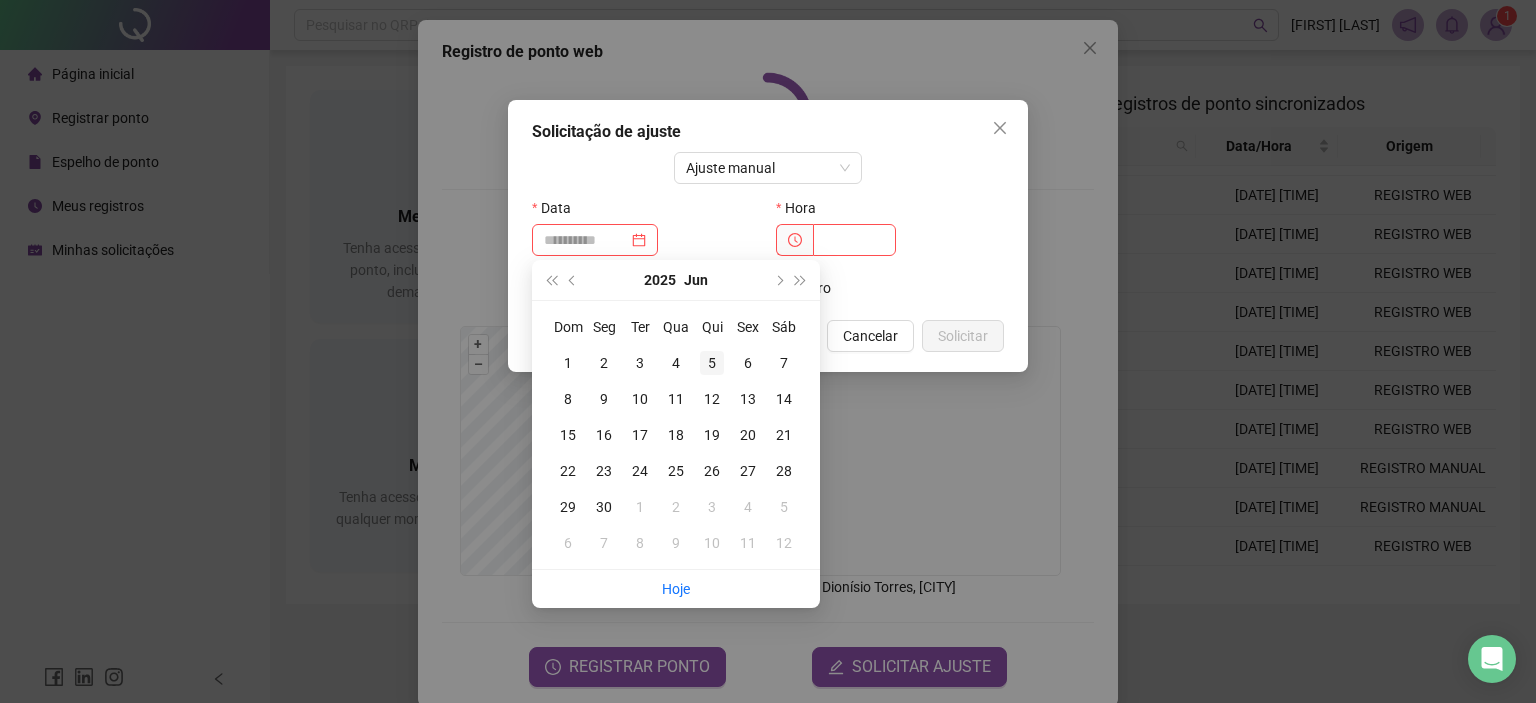 type on "**********" 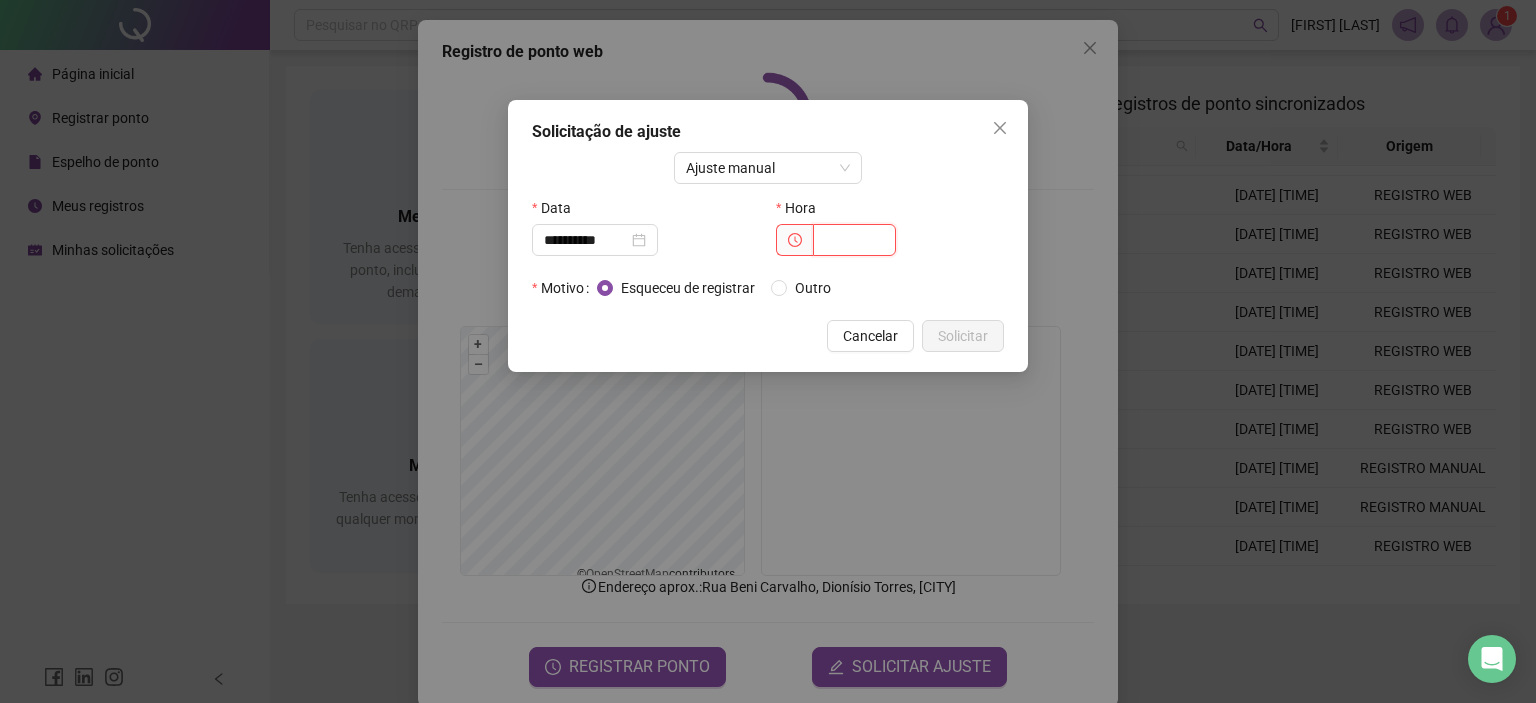 click at bounding box center (854, 240) 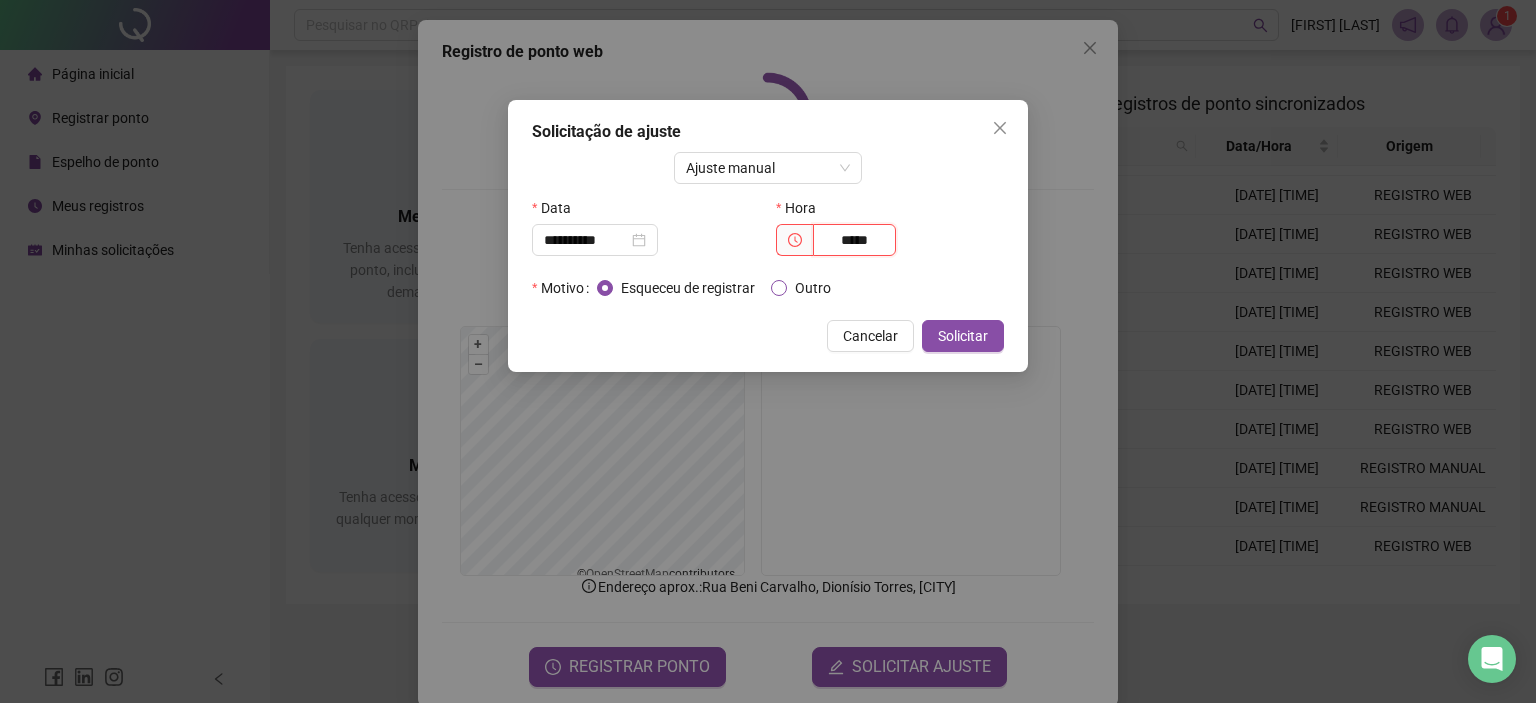 type on "*****" 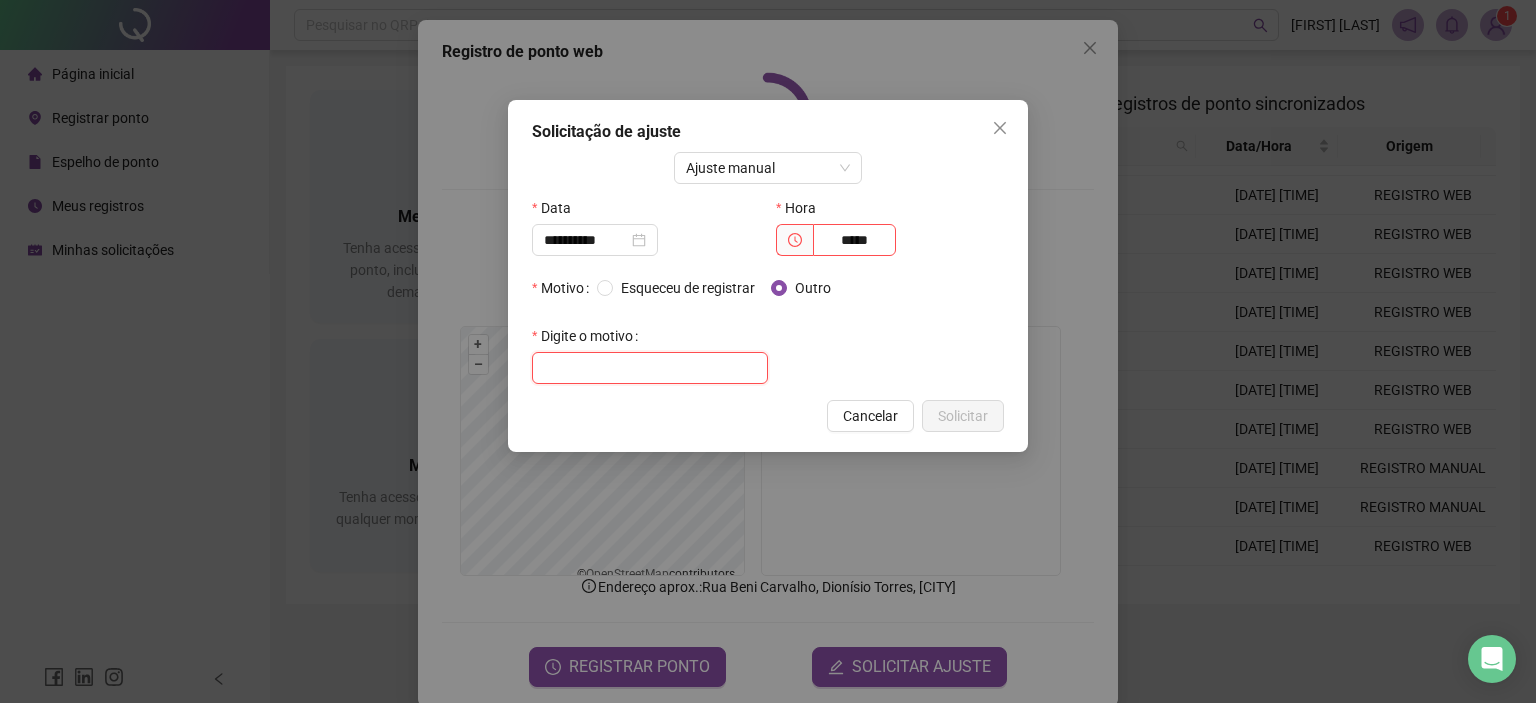 click at bounding box center (650, 368) 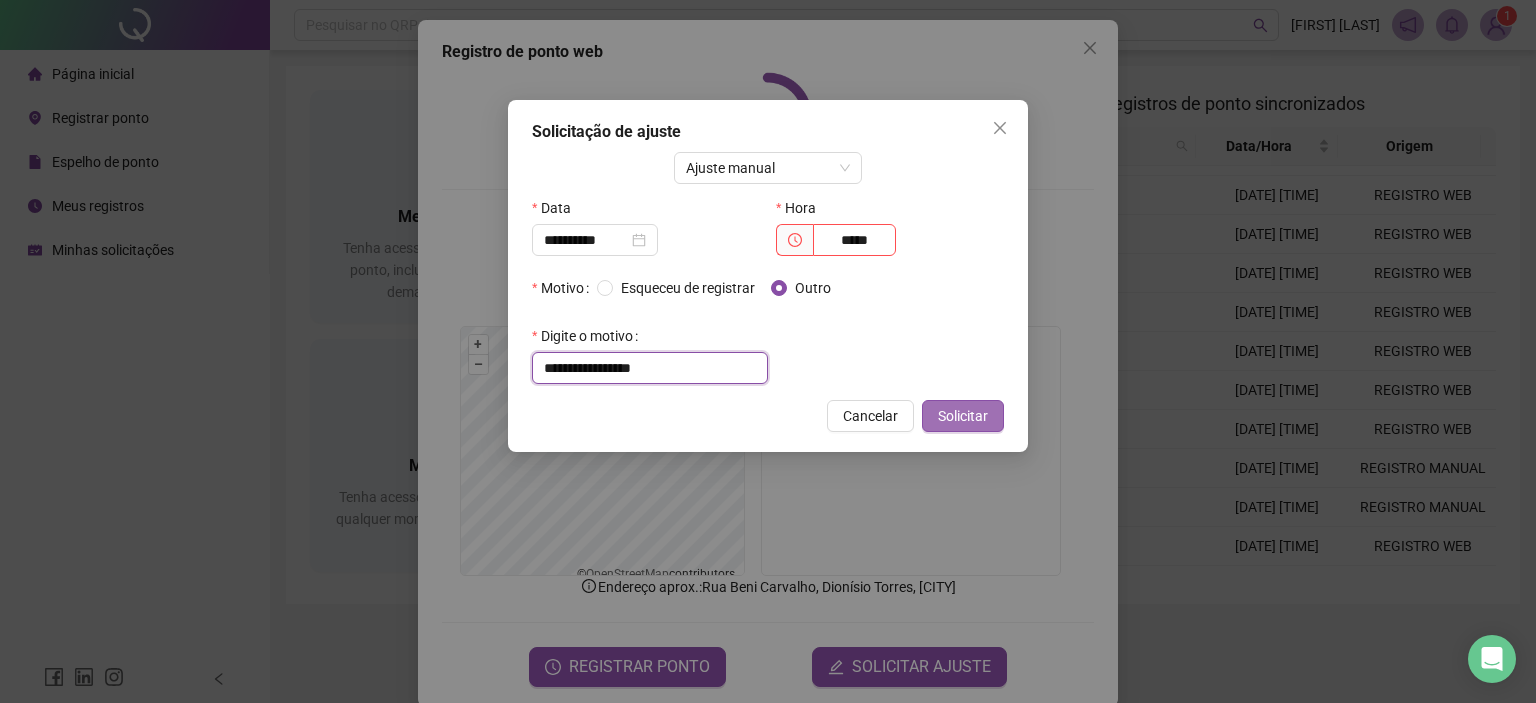 type on "**********" 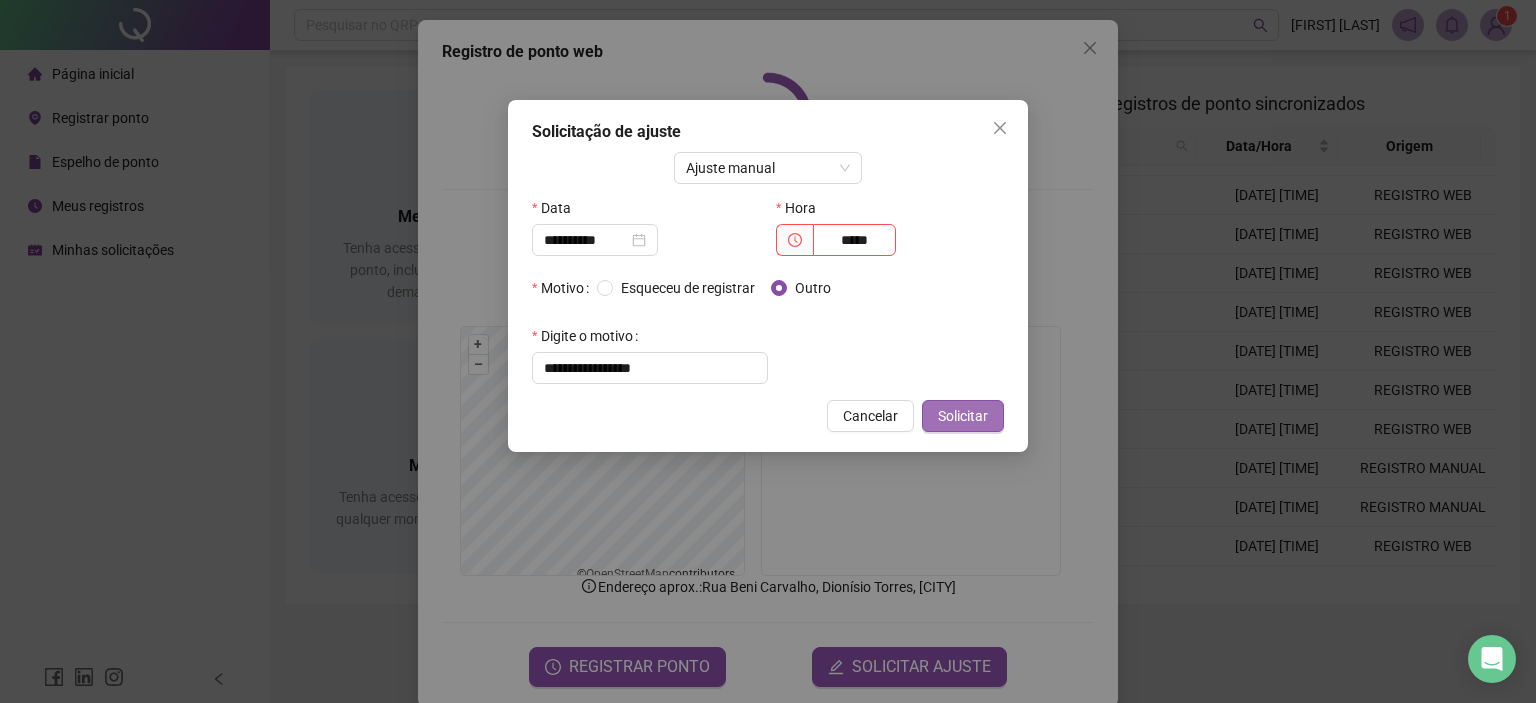 click on "Solicitar" at bounding box center [963, 416] 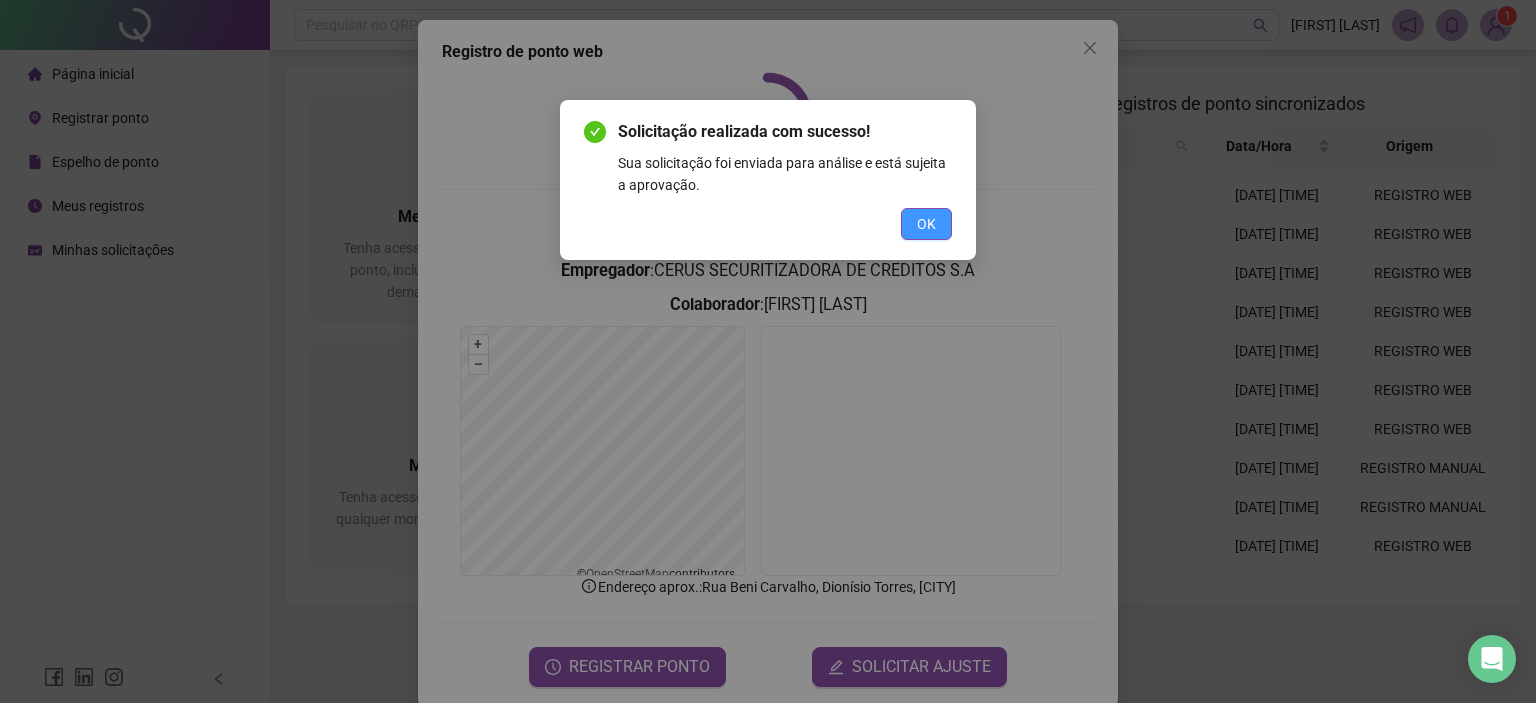 click on "OK" at bounding box center [926, 224] 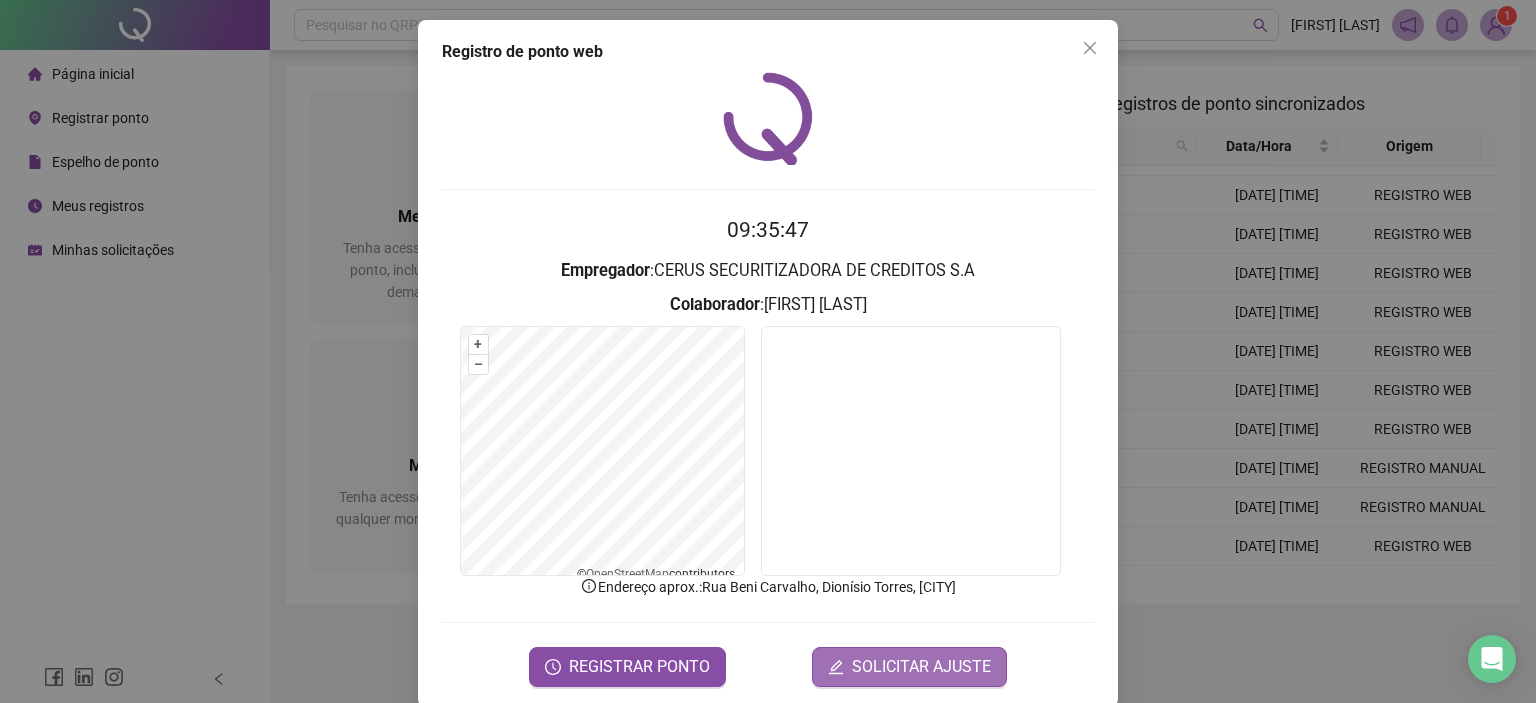 click on "SOLICITAR AJUSTE" at bounding box center [921, 667] 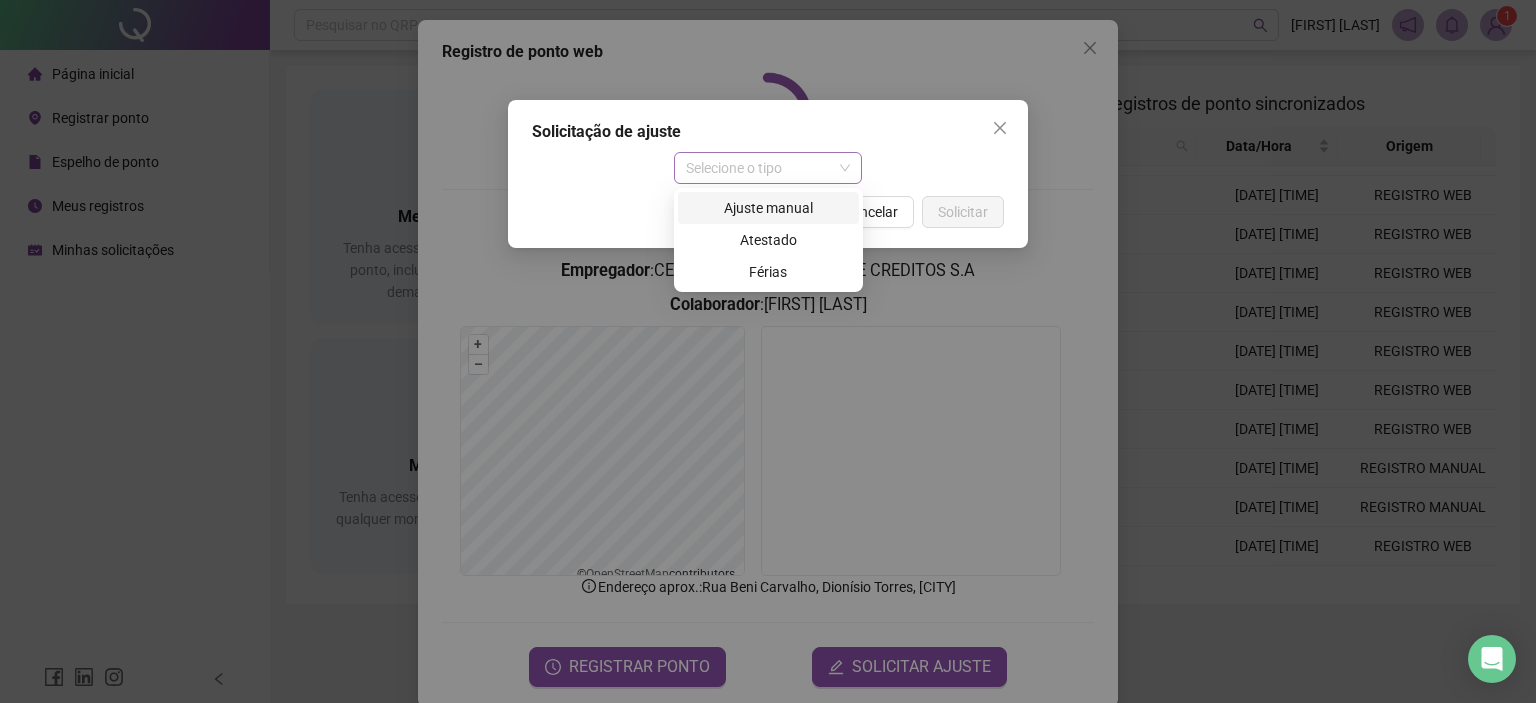 click on "Selecione o tipo" at bounding box center (768, 168) 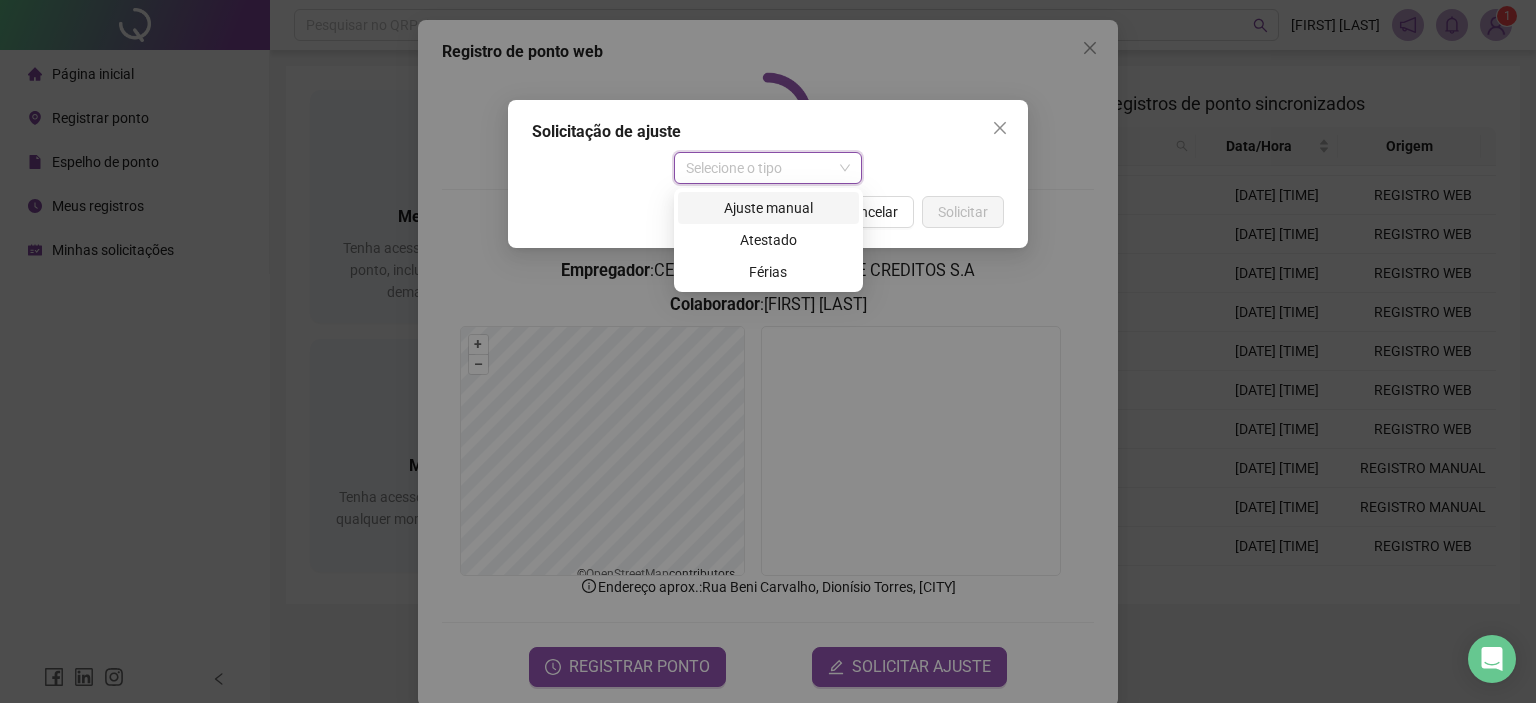 click on "Ajuste manual" at bounding box center [768, 208] 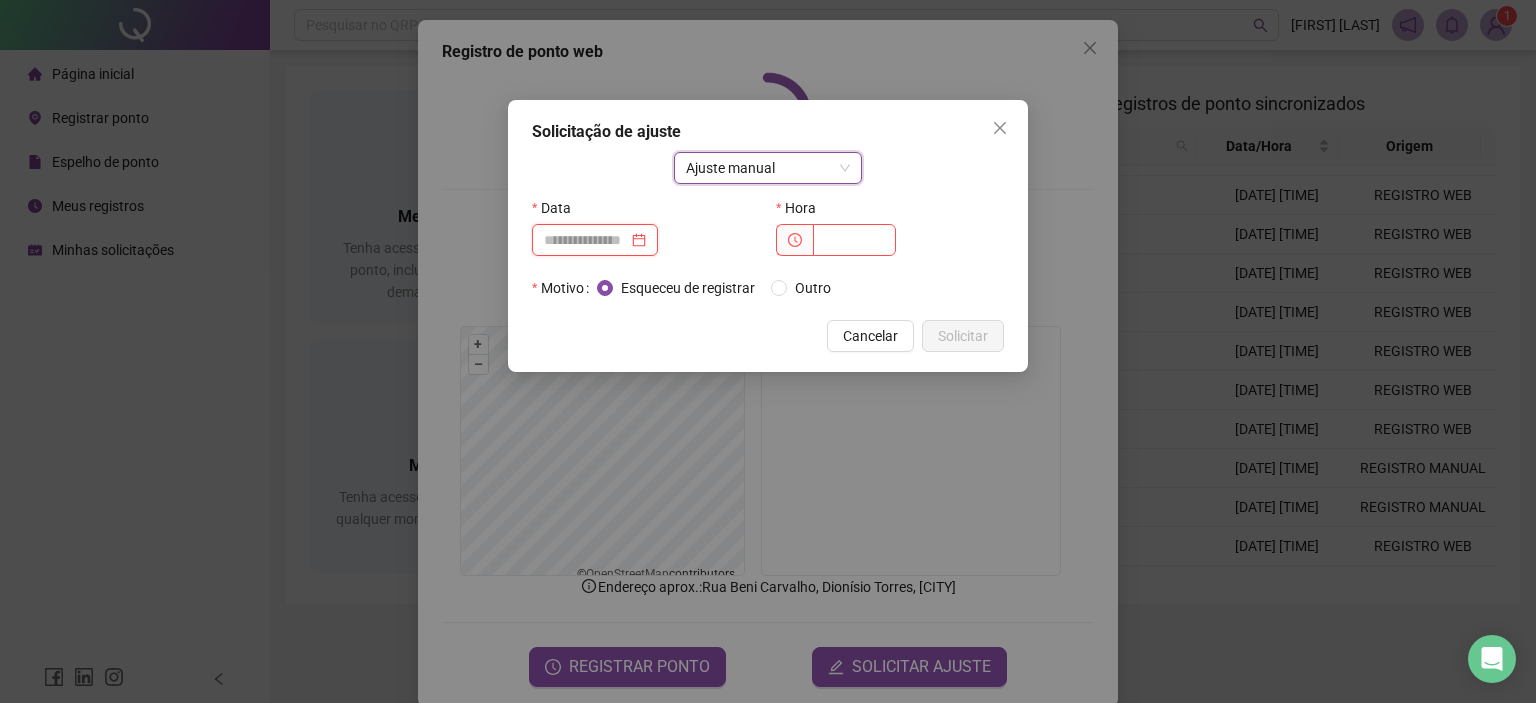 click at bounding box center [586, 240] 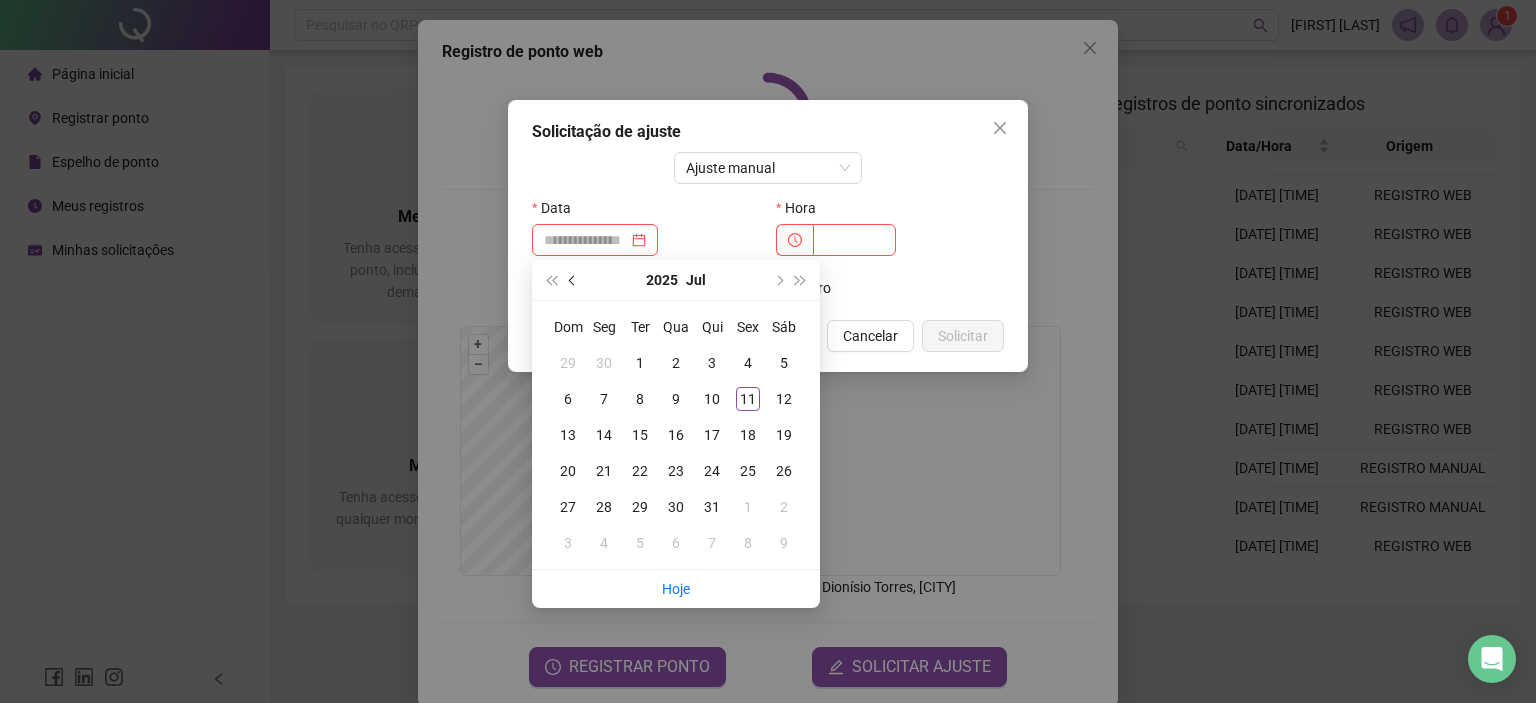 click at bounding box center [574, 280] 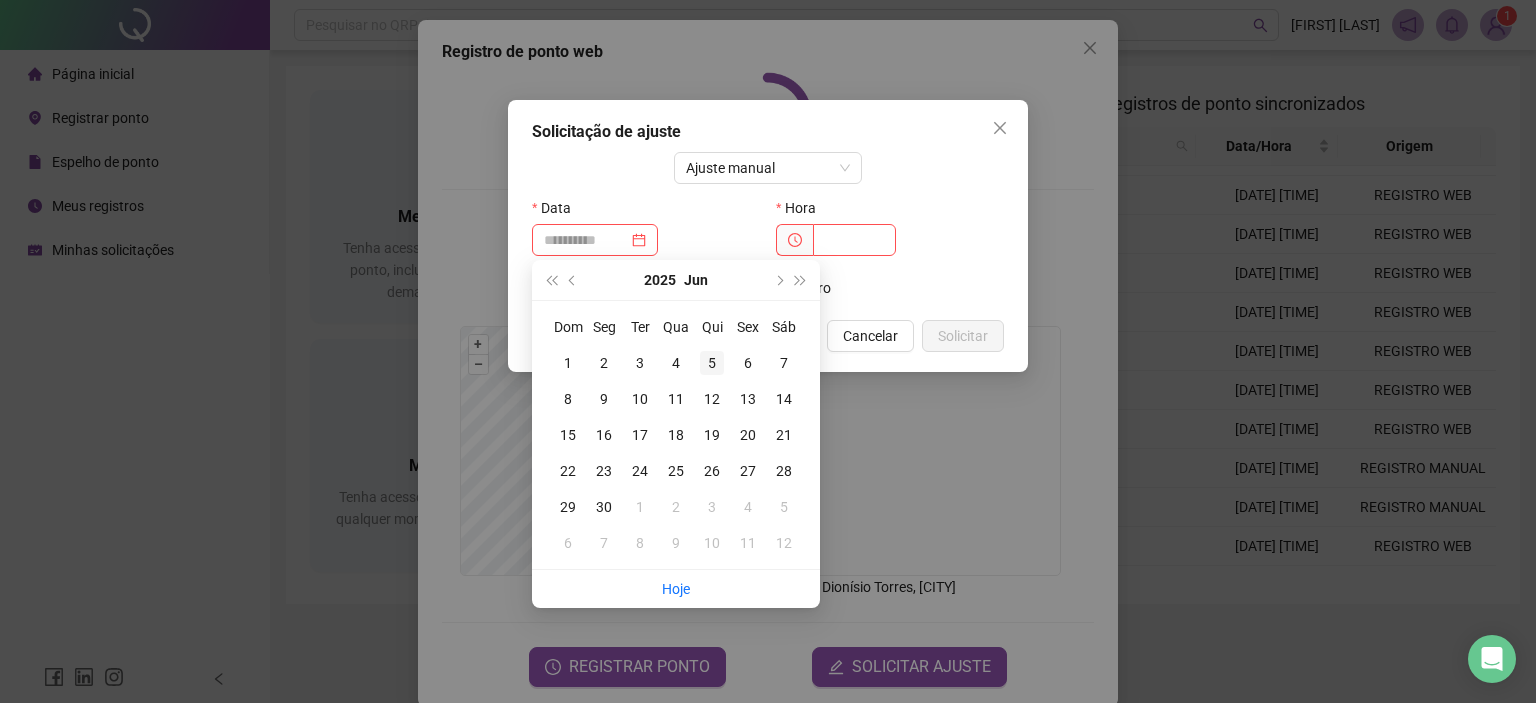 type on "**********" 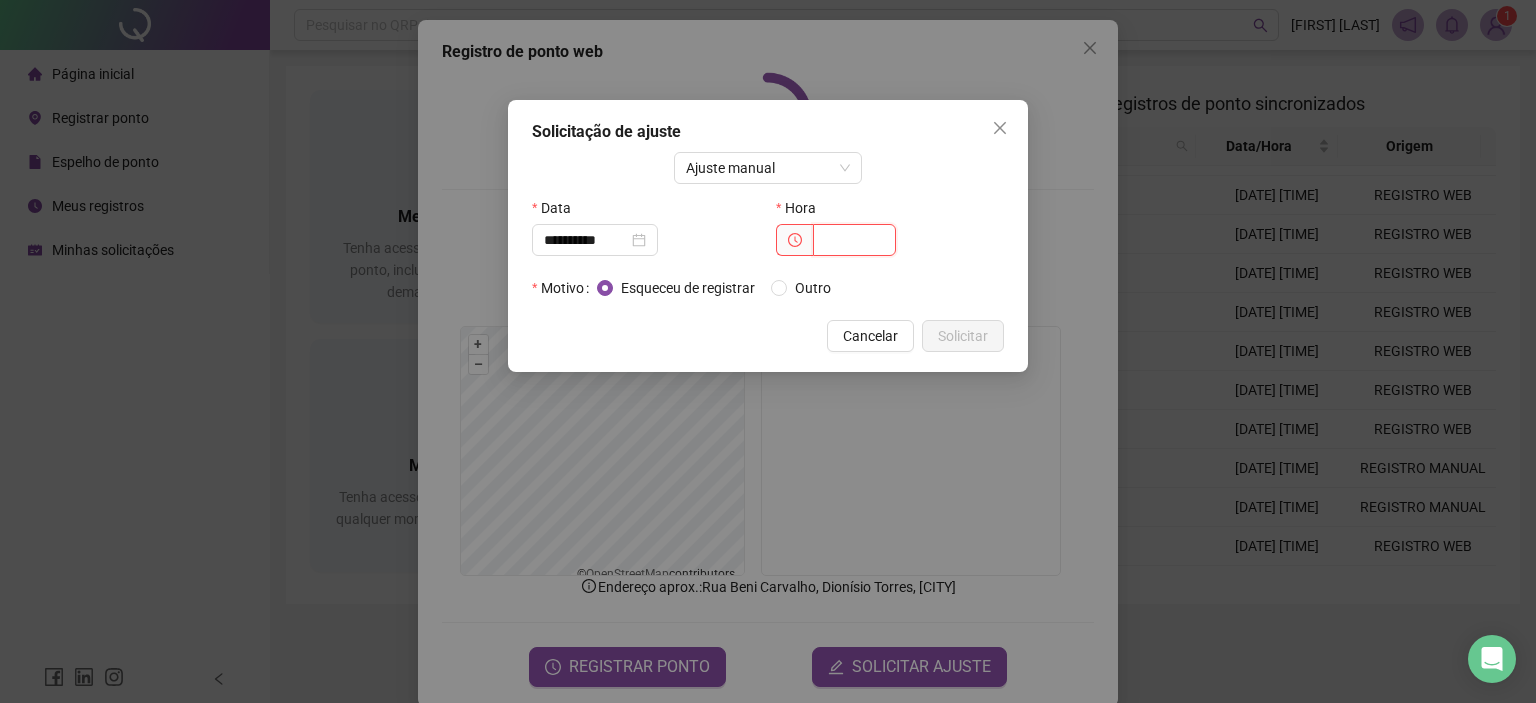 click at bounding box center (854, 240) 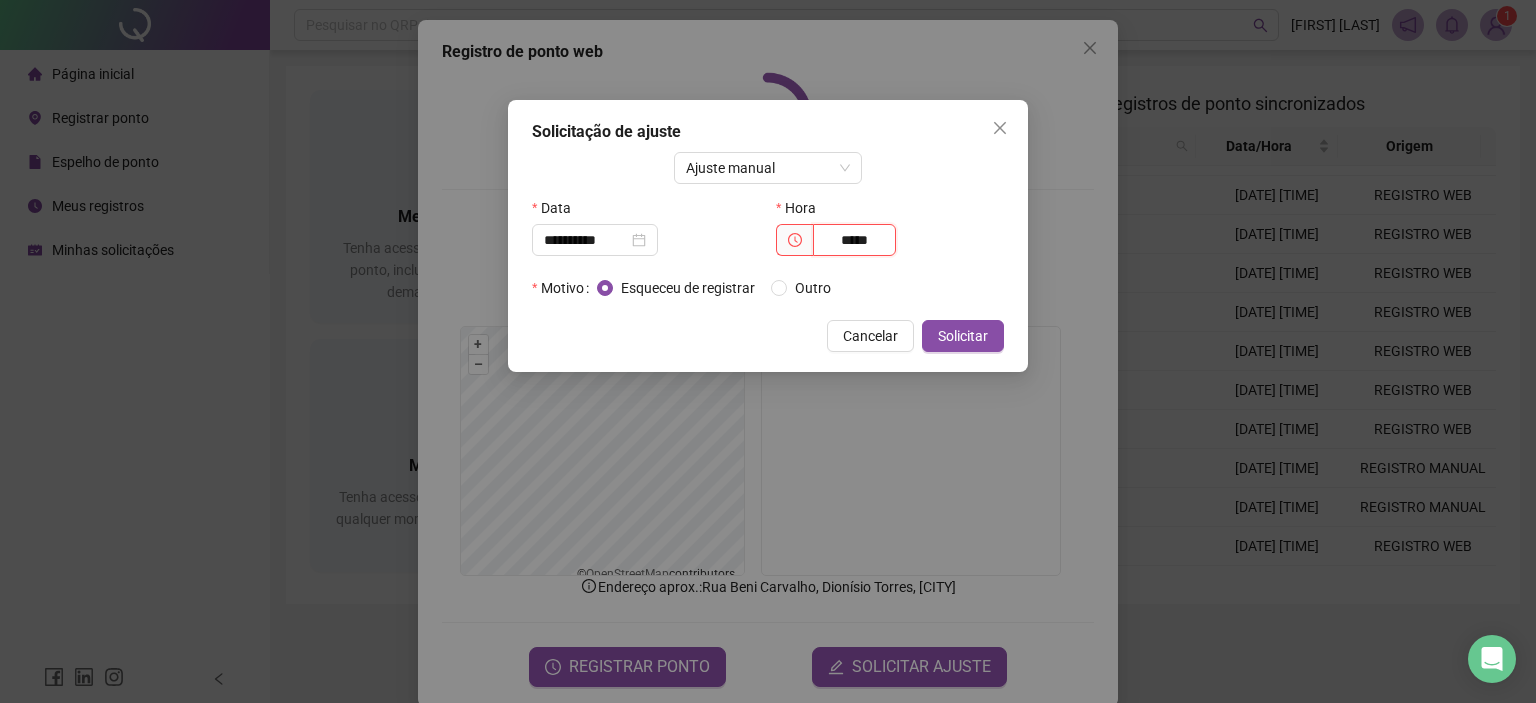 type on "*****" 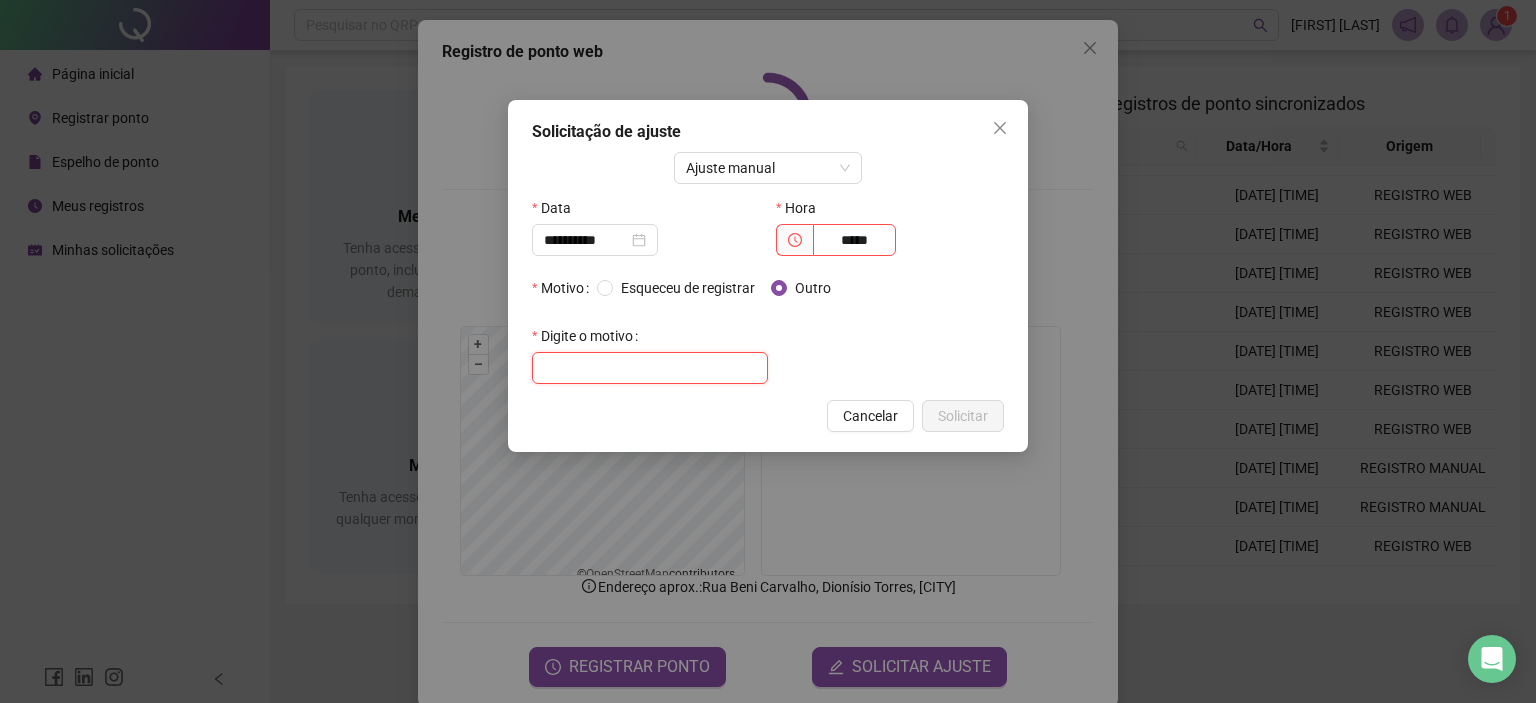 click at bounding box center [650, 368] 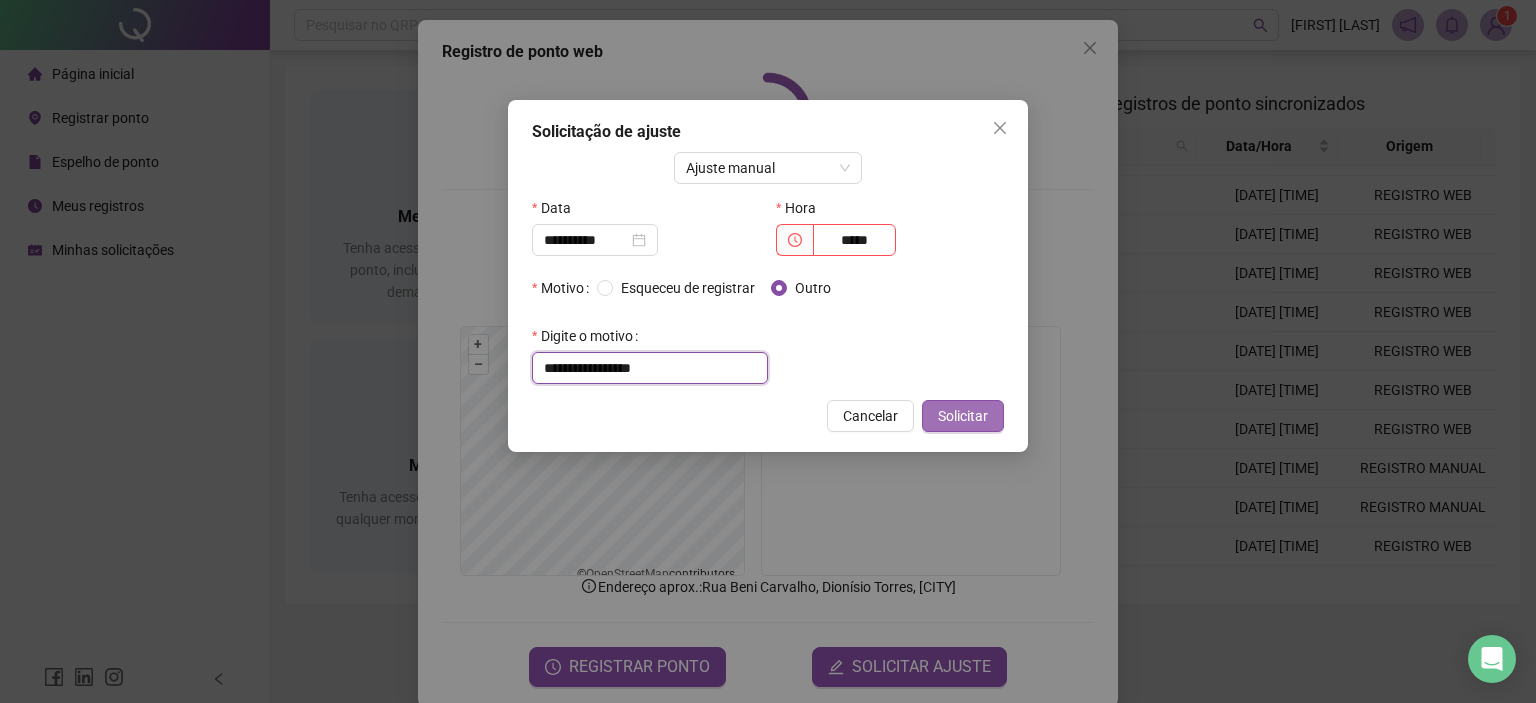 type on "**********" 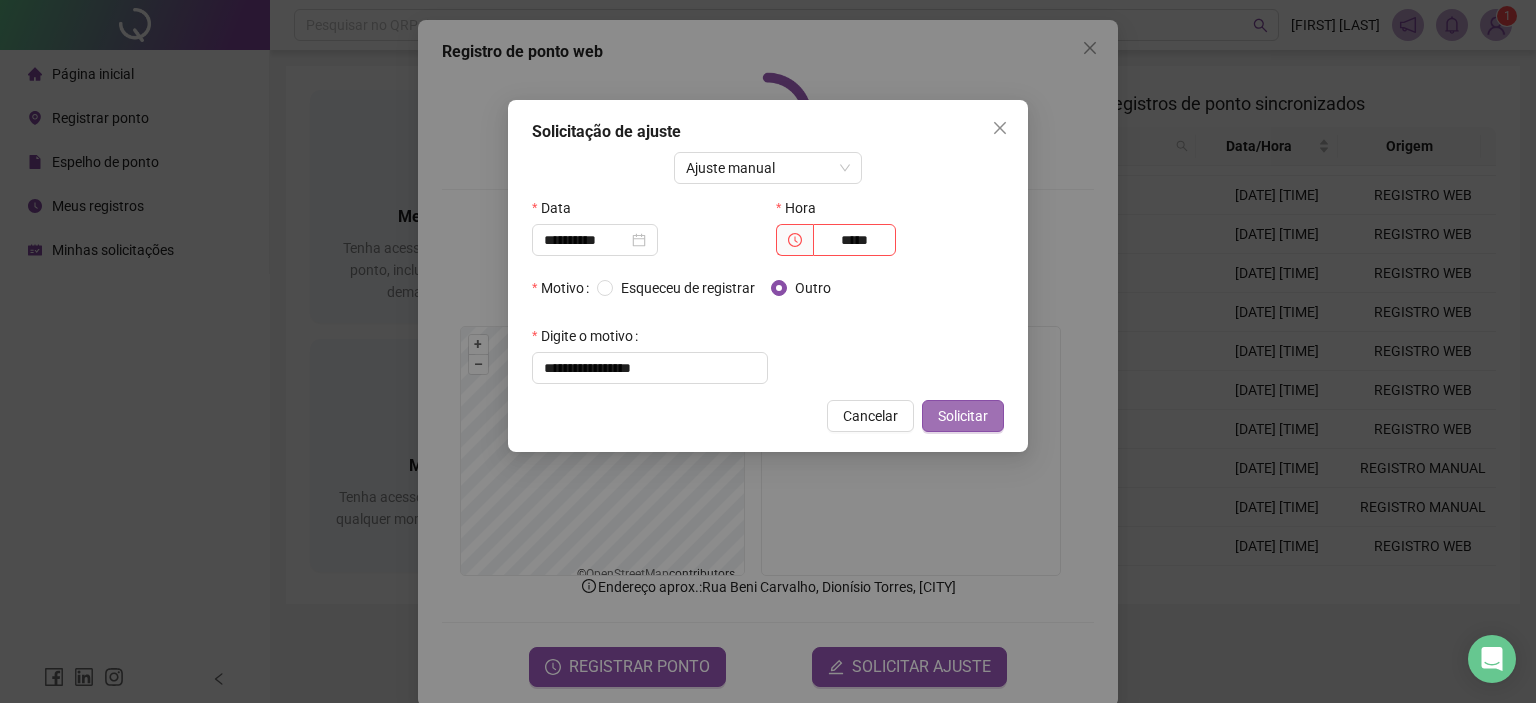 click on "Solicitar" at bounding box center [963, 416] 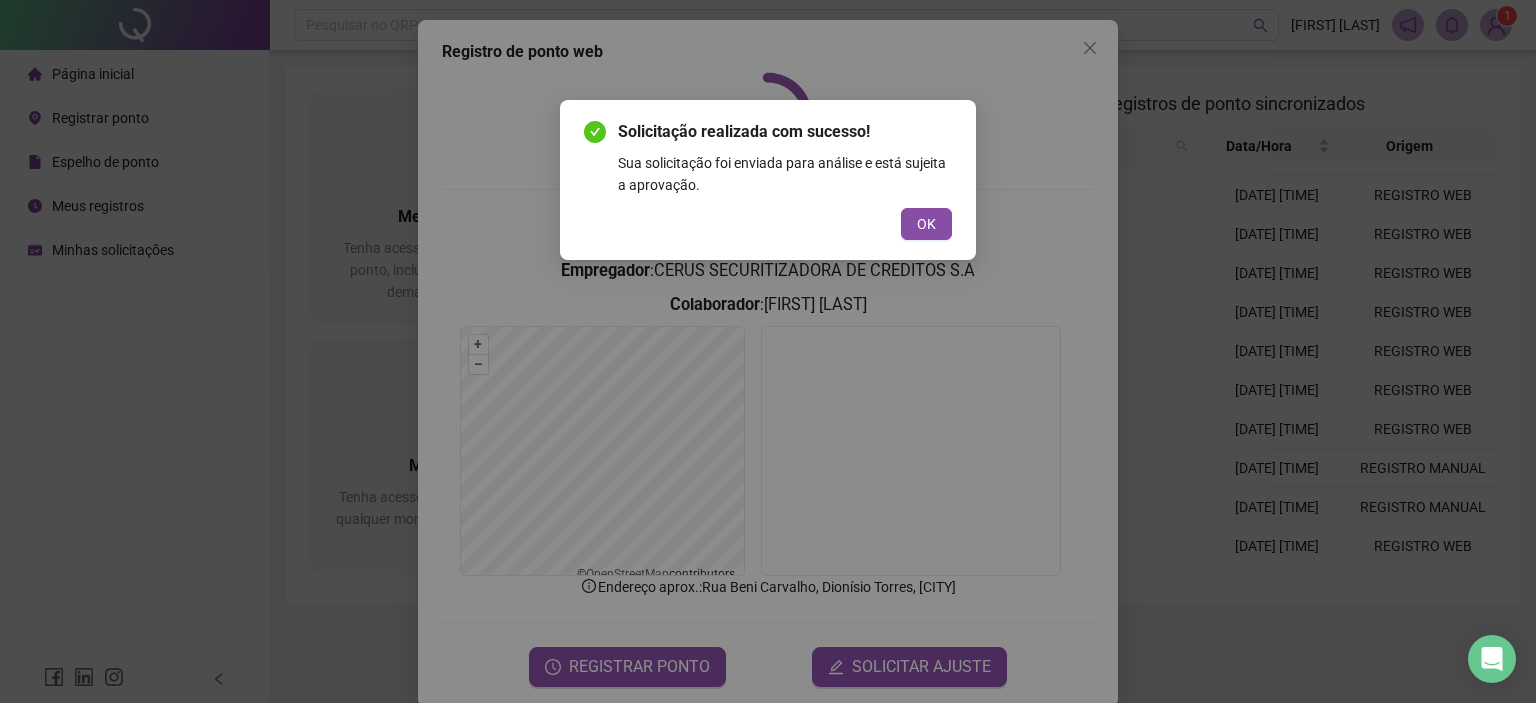drag, startPoint x: 949, startPoint y: 210, endPoint x: 932, endPoint y: 231, distance: 27.018513 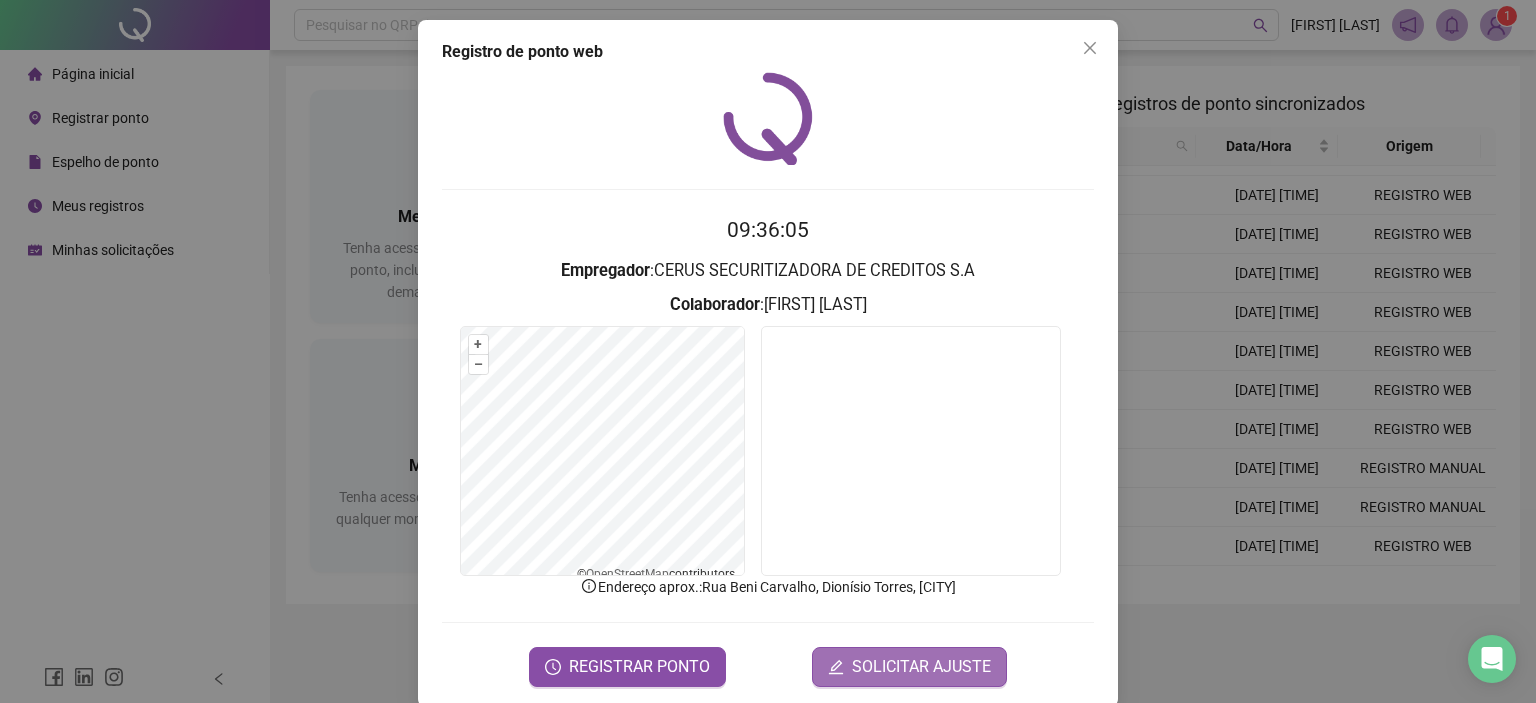 click on "SOLICITAR AJUSTE" at bounding box center [921, 667] 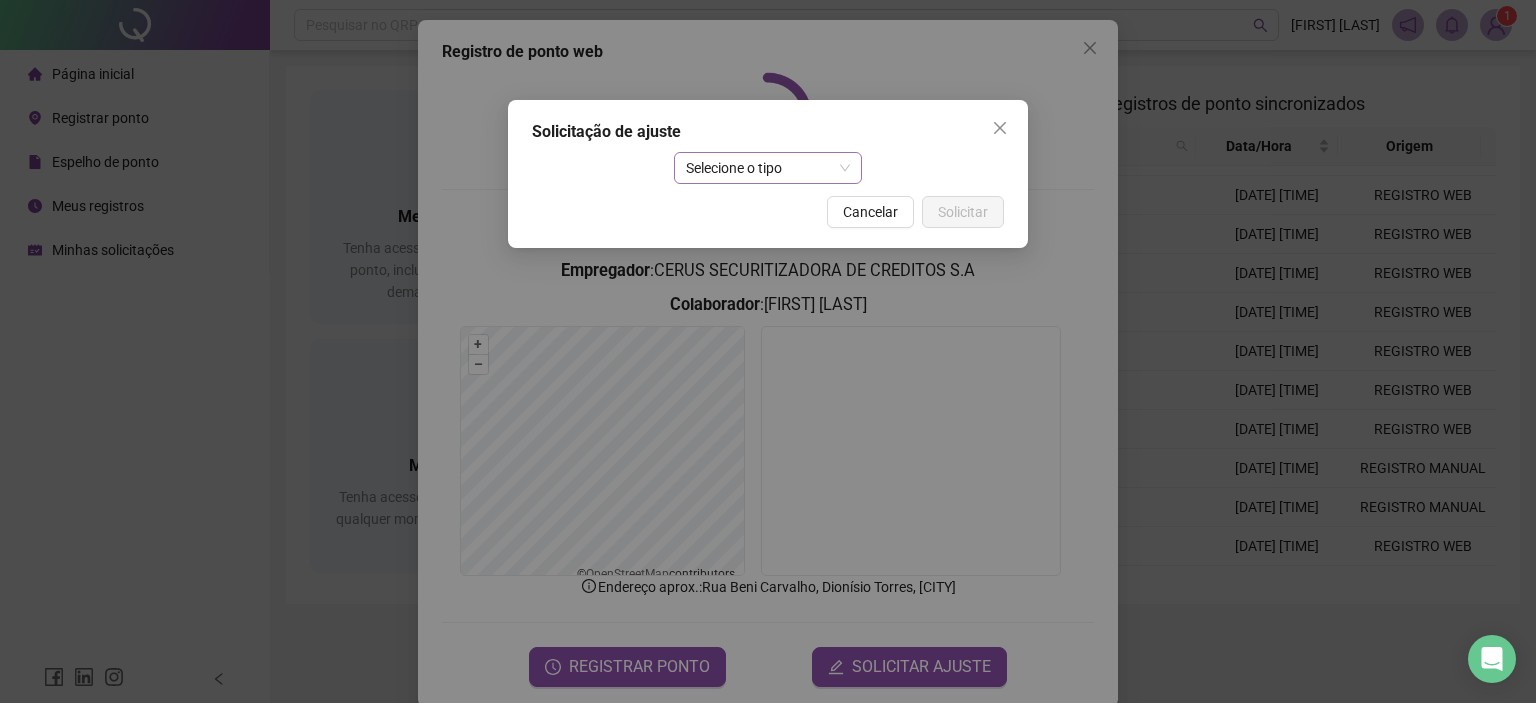 click on "Selecione o tipo" at bounding box center [768, 168] 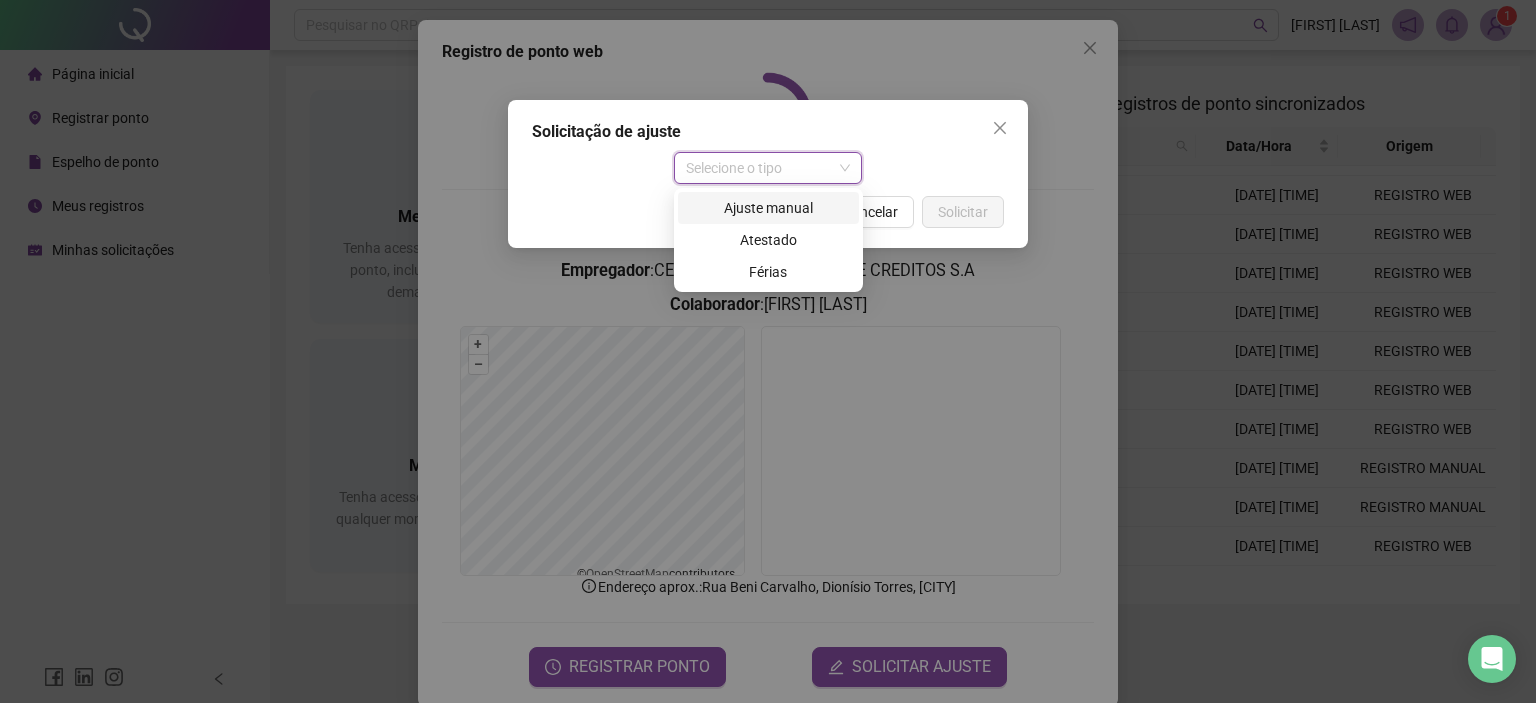 click on "Ajuste manual" at bounding box center (768, 208) 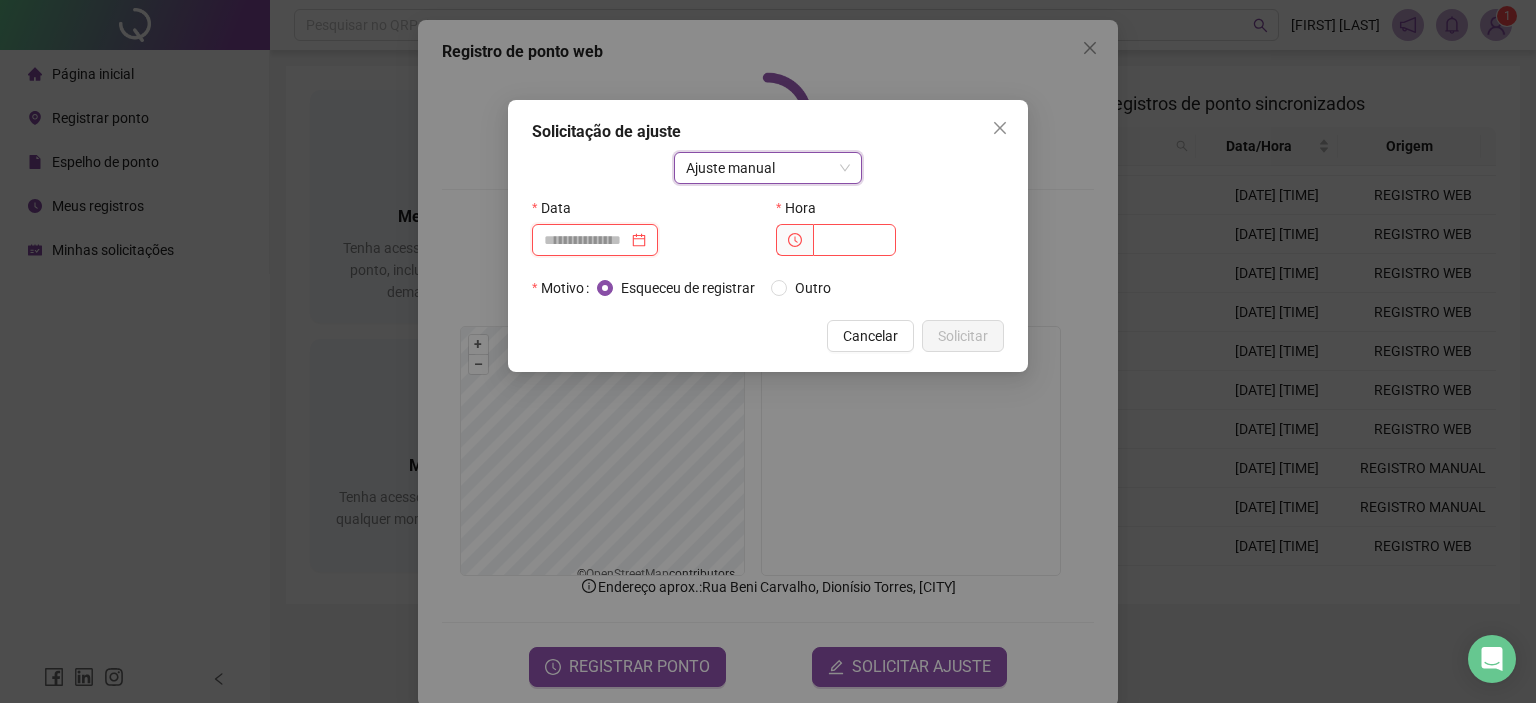click at bounding box center [586, 240] 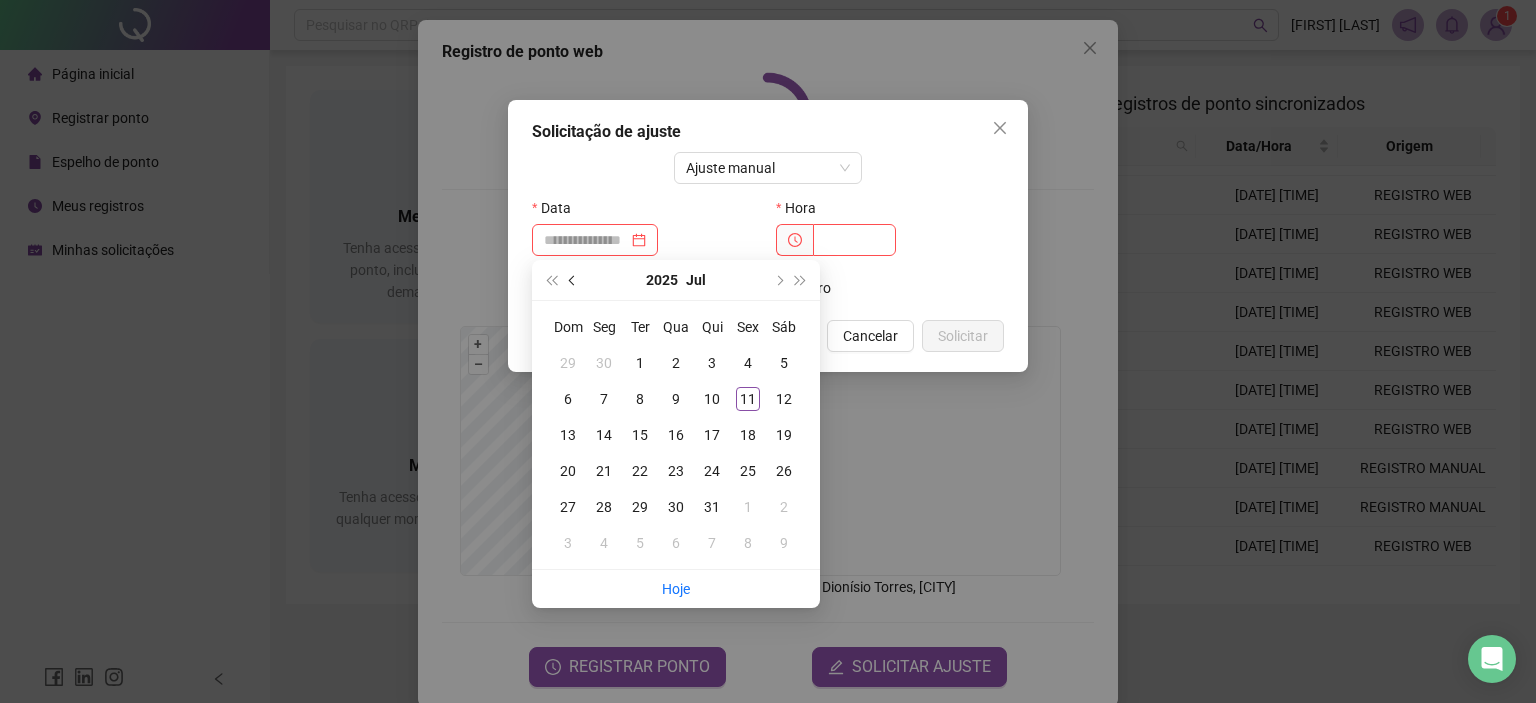 click at bounding box center [573, 280] 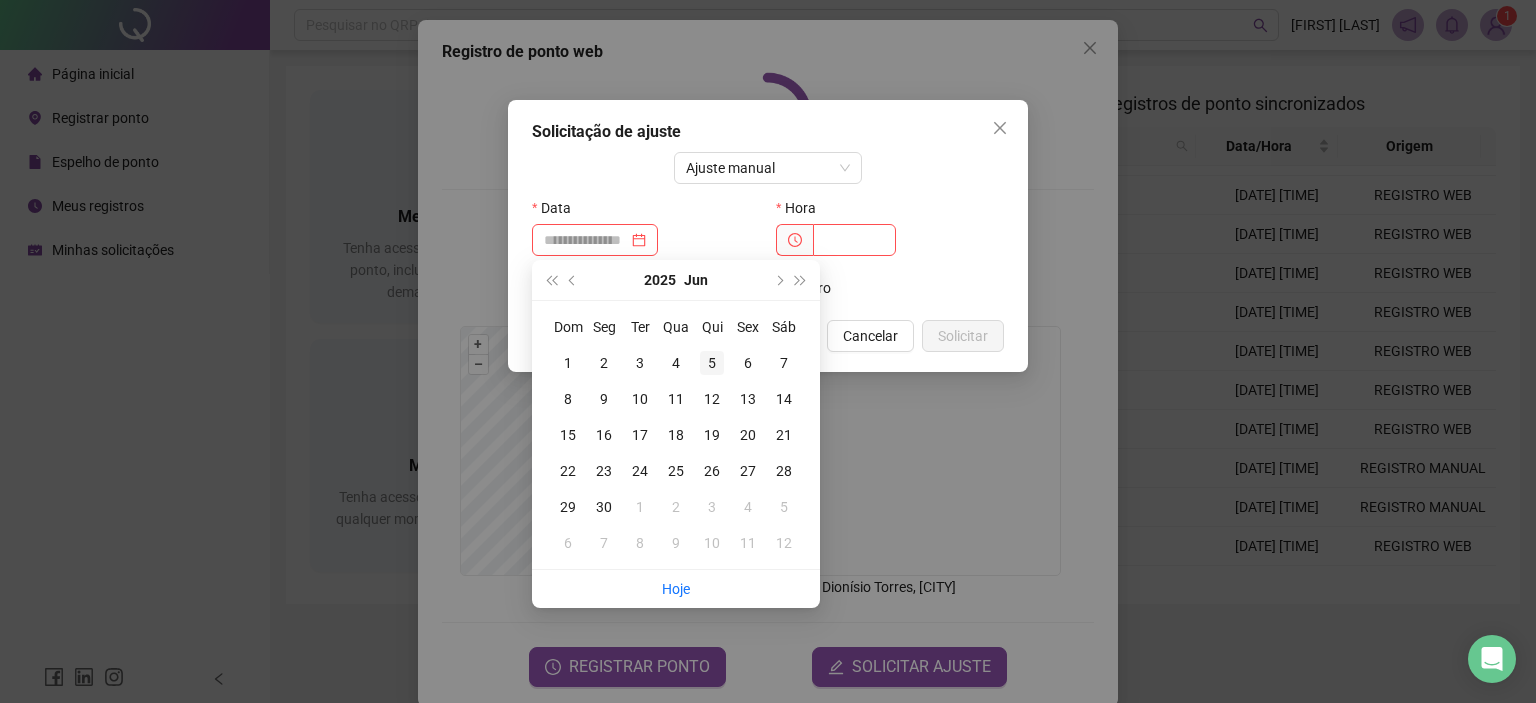 type on "**********" 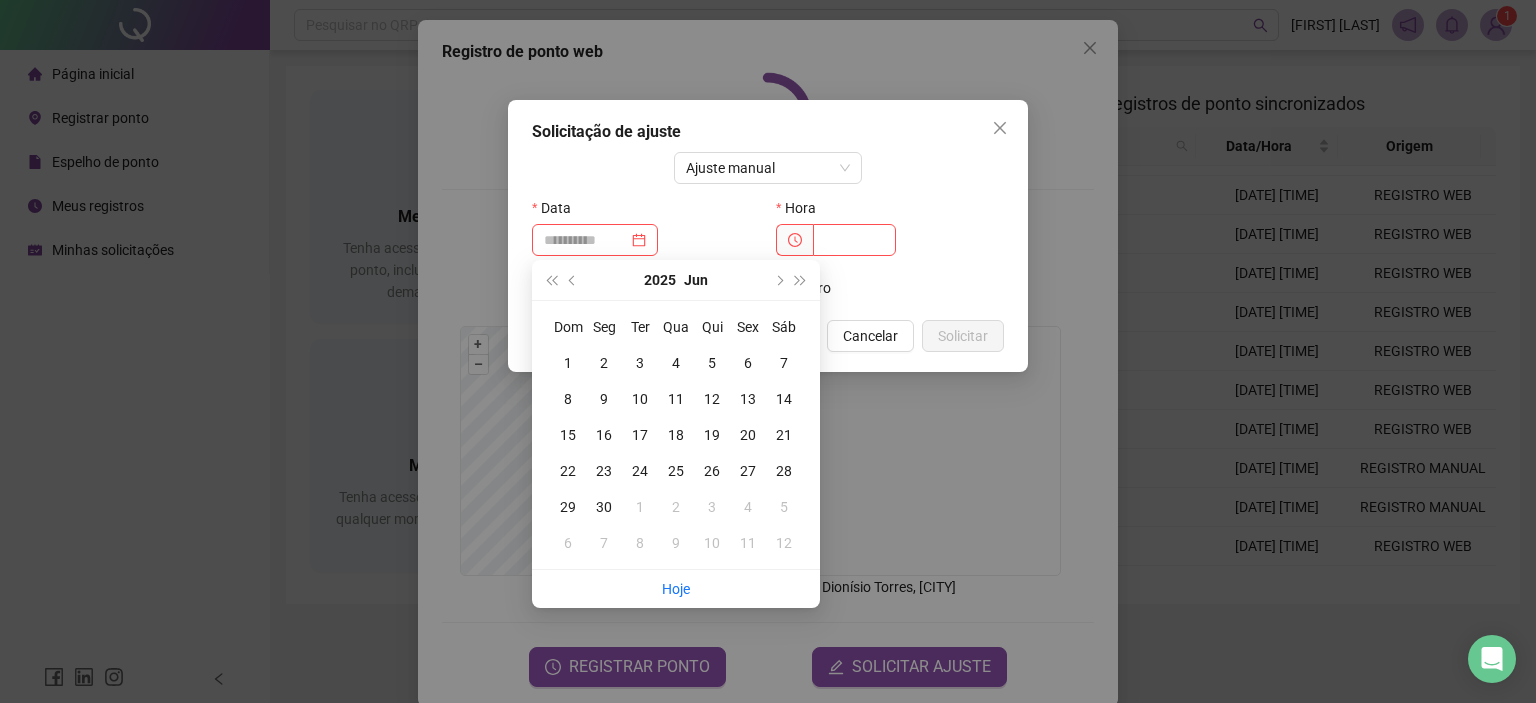 drag, startPoint x: 707, startPoint y: 363, endPoint x: 737, endPoint y: 331, distance: 43.863426 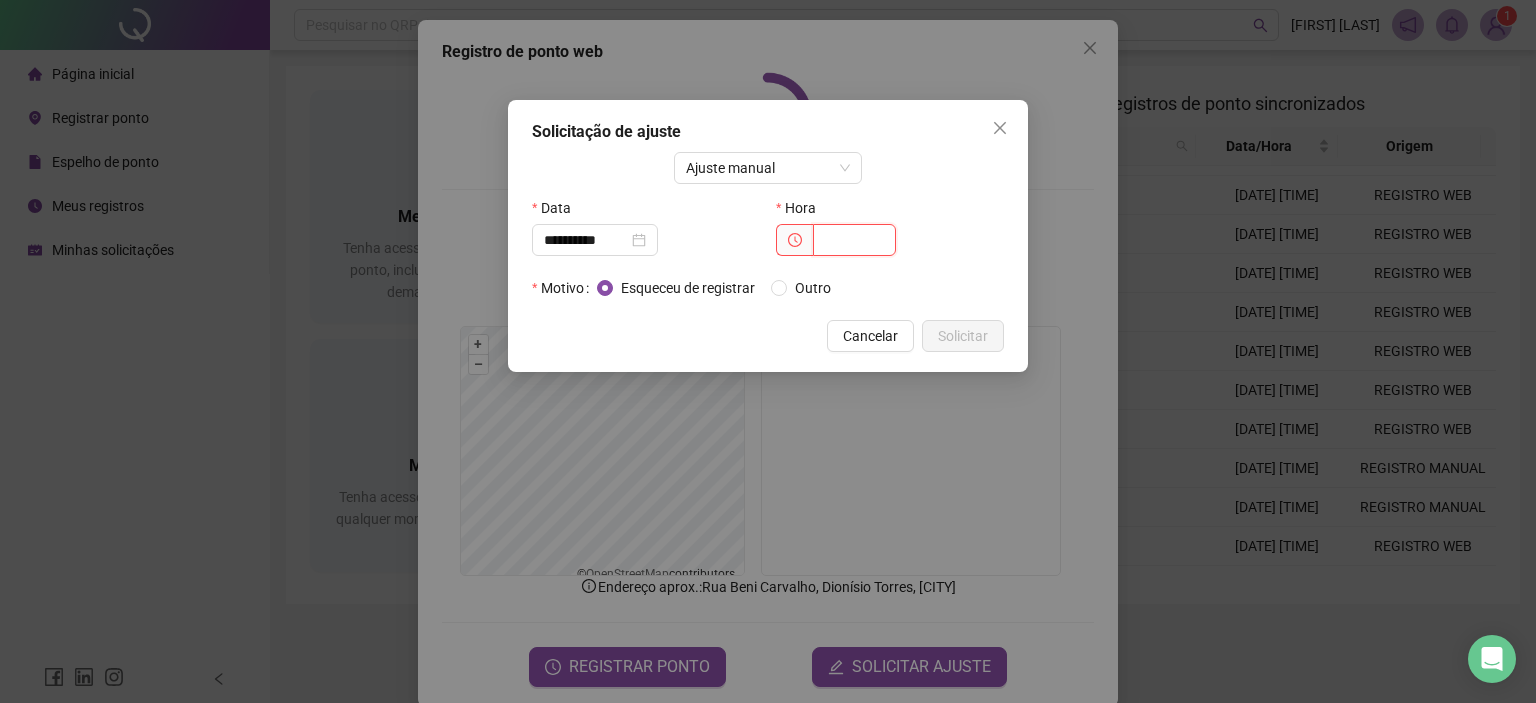 click at bounding box center (854, 240) 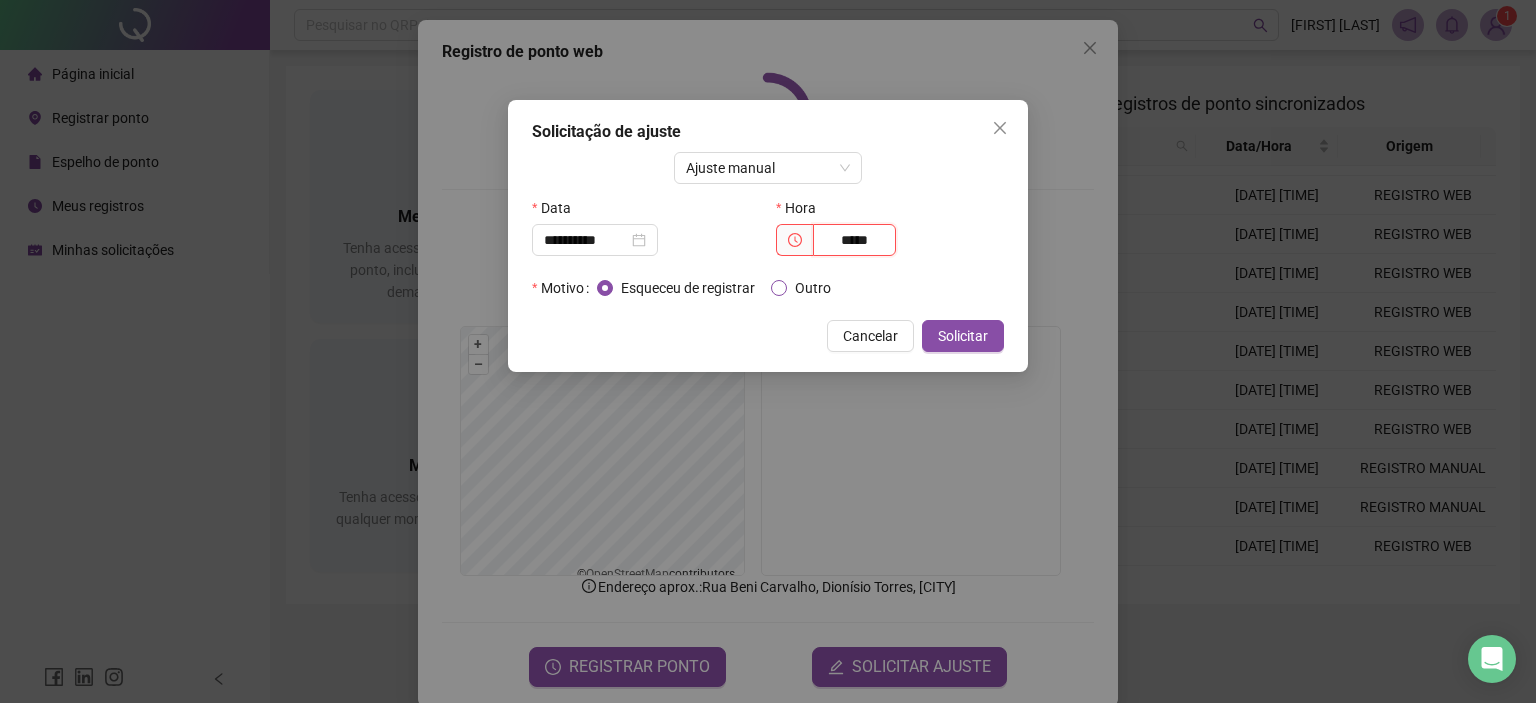 type on "*****" 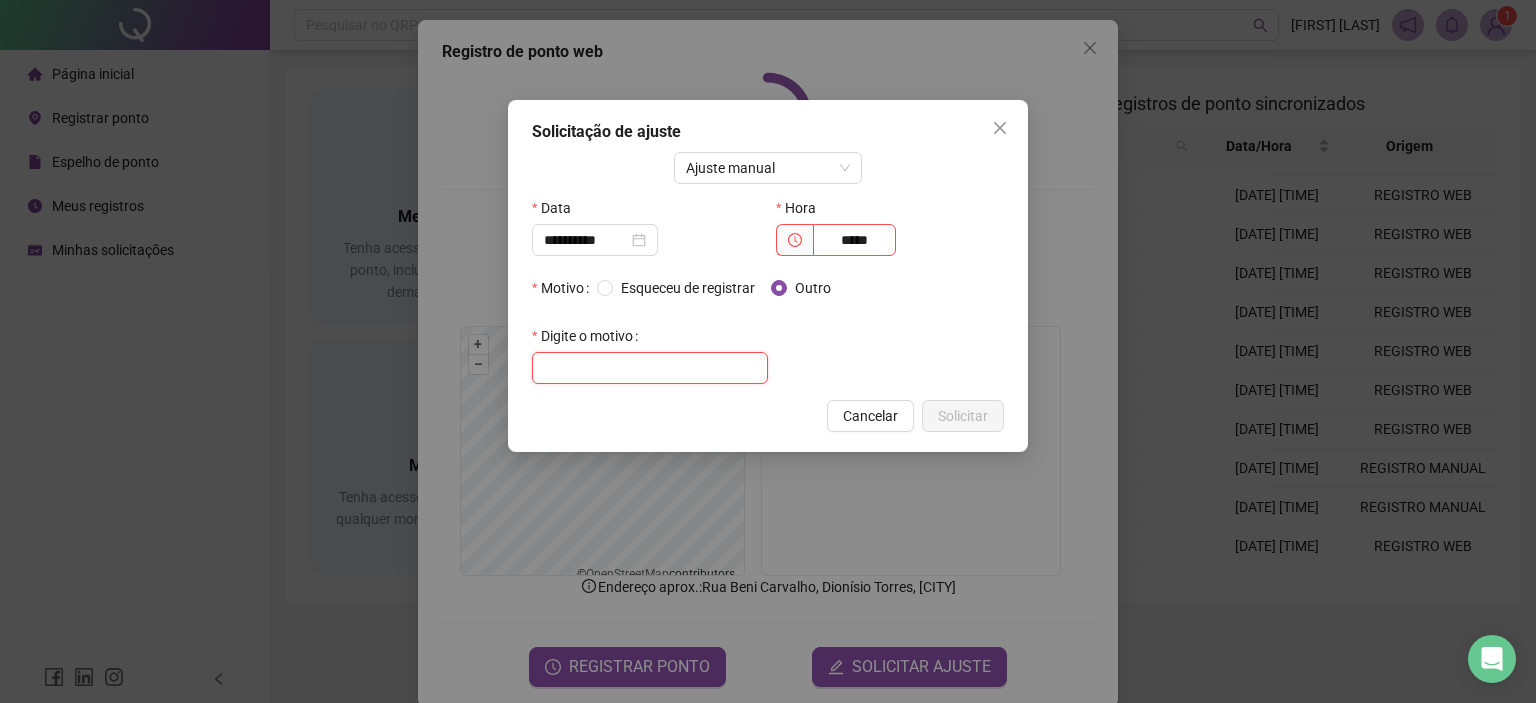 click at bounding box center [650, 368] 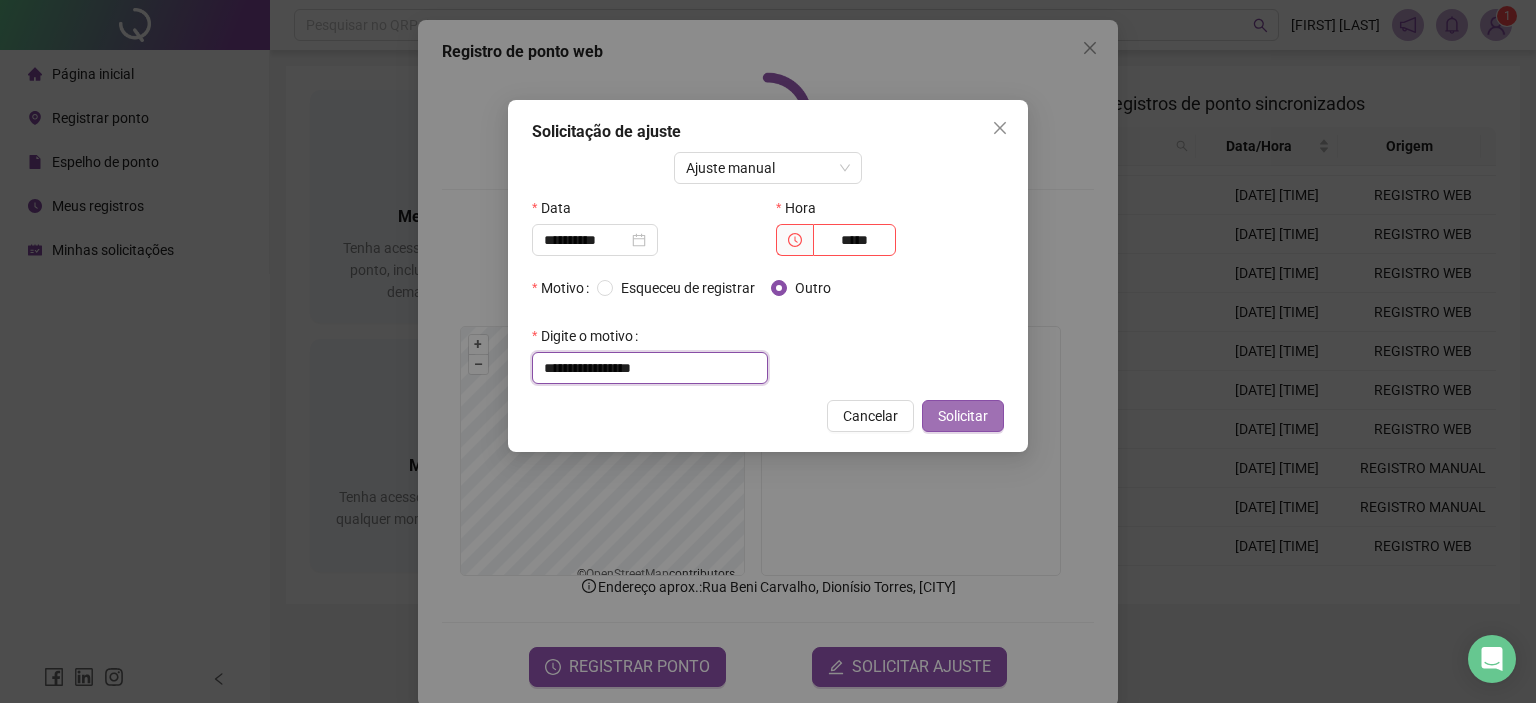 type on "**********" 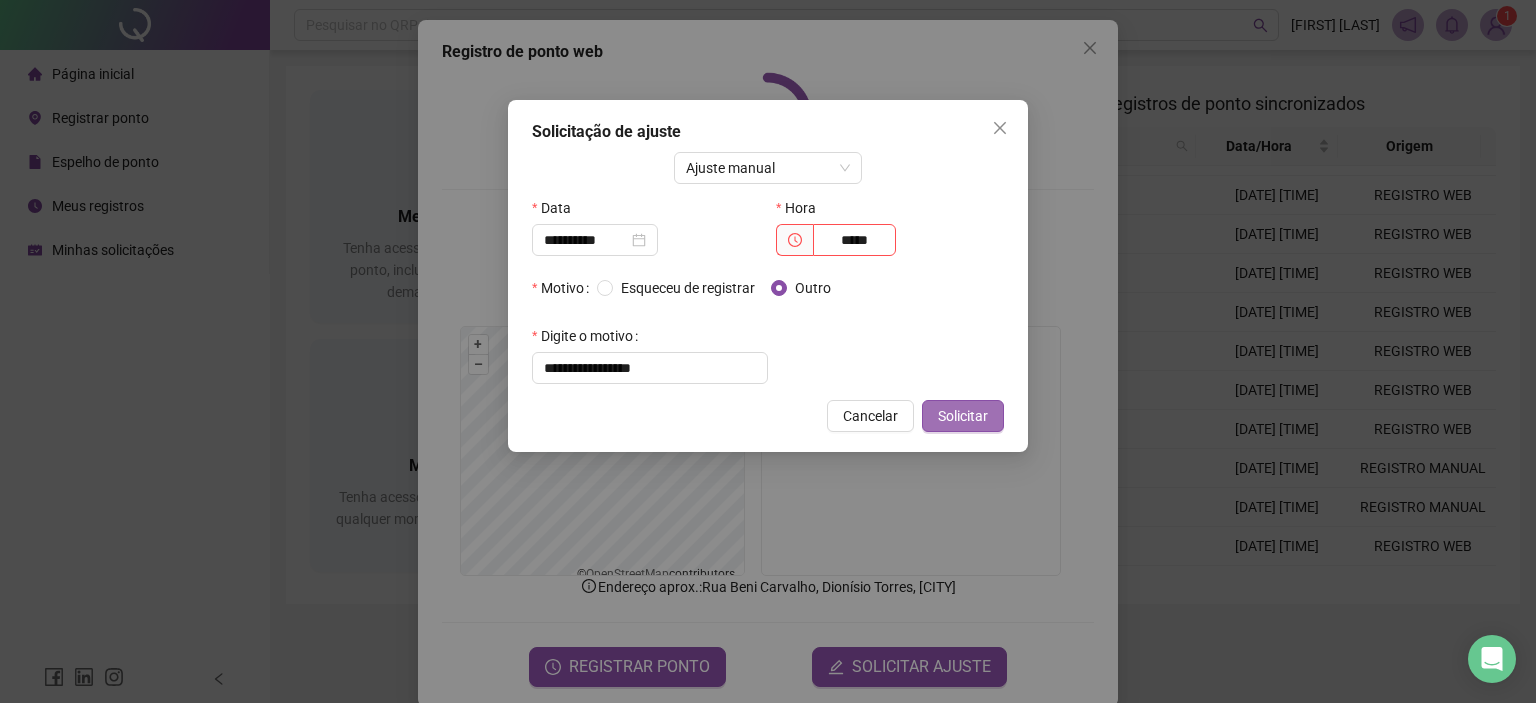 click on "Solicitar" at bounding box center [963, 416] 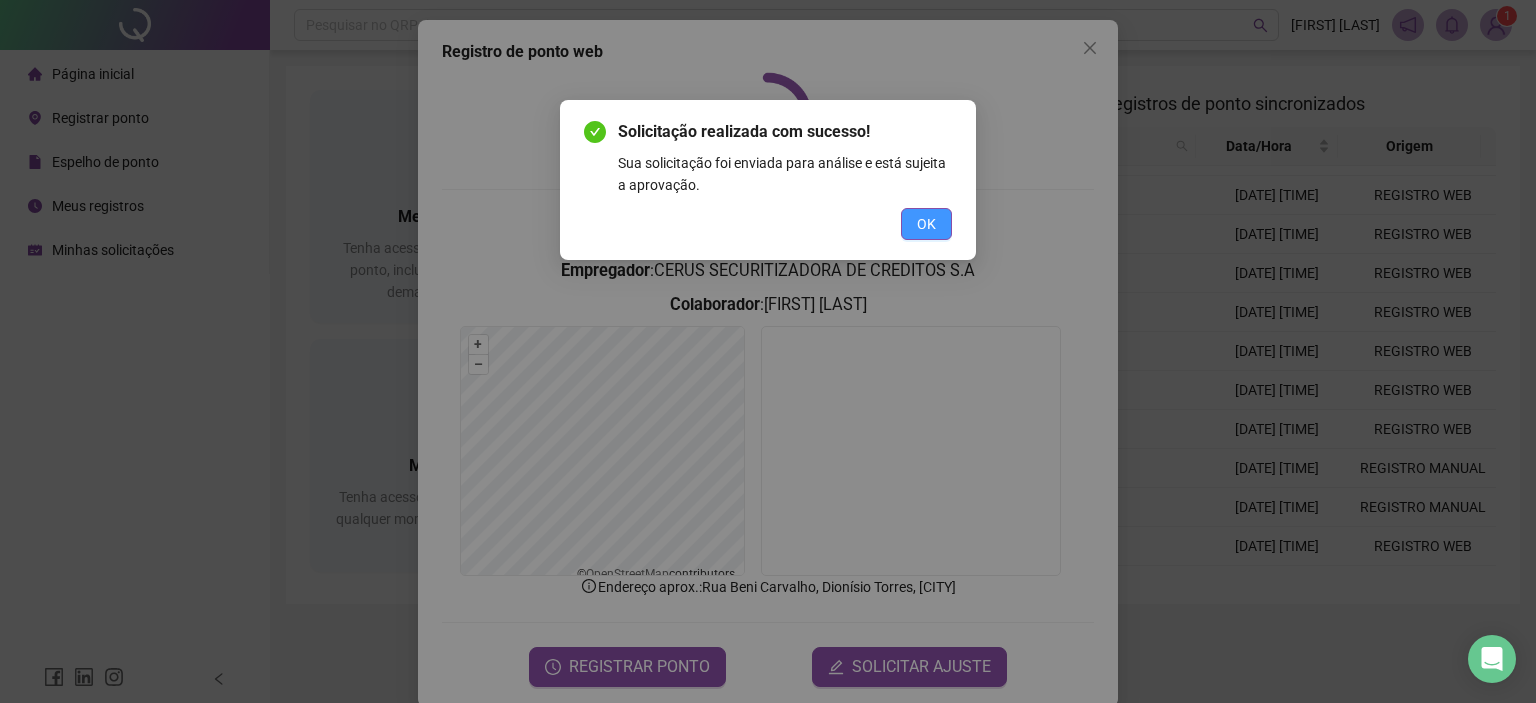 click on "OK" at bounding box center [926, 224] 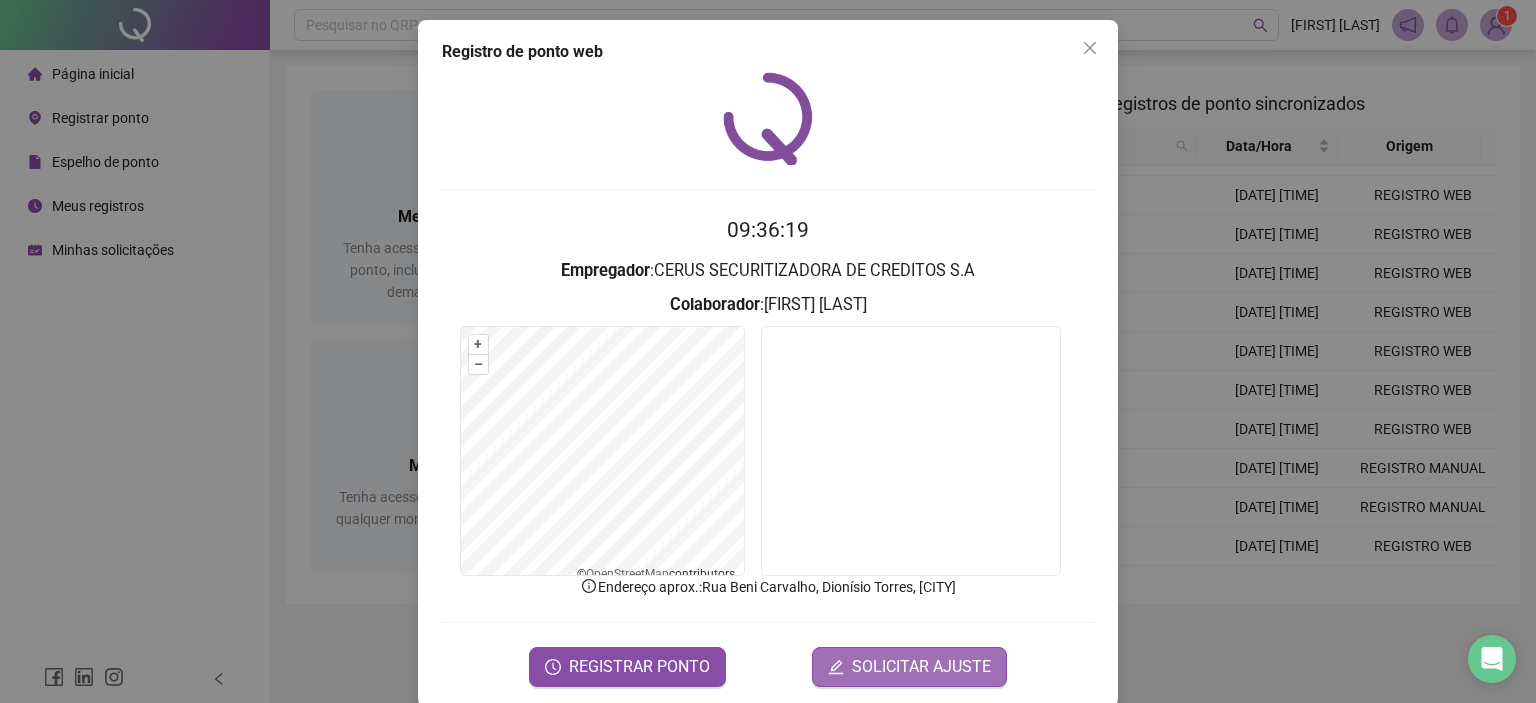 click on "SOLICITAR AJUSTE" at bounding box center (921, 667) 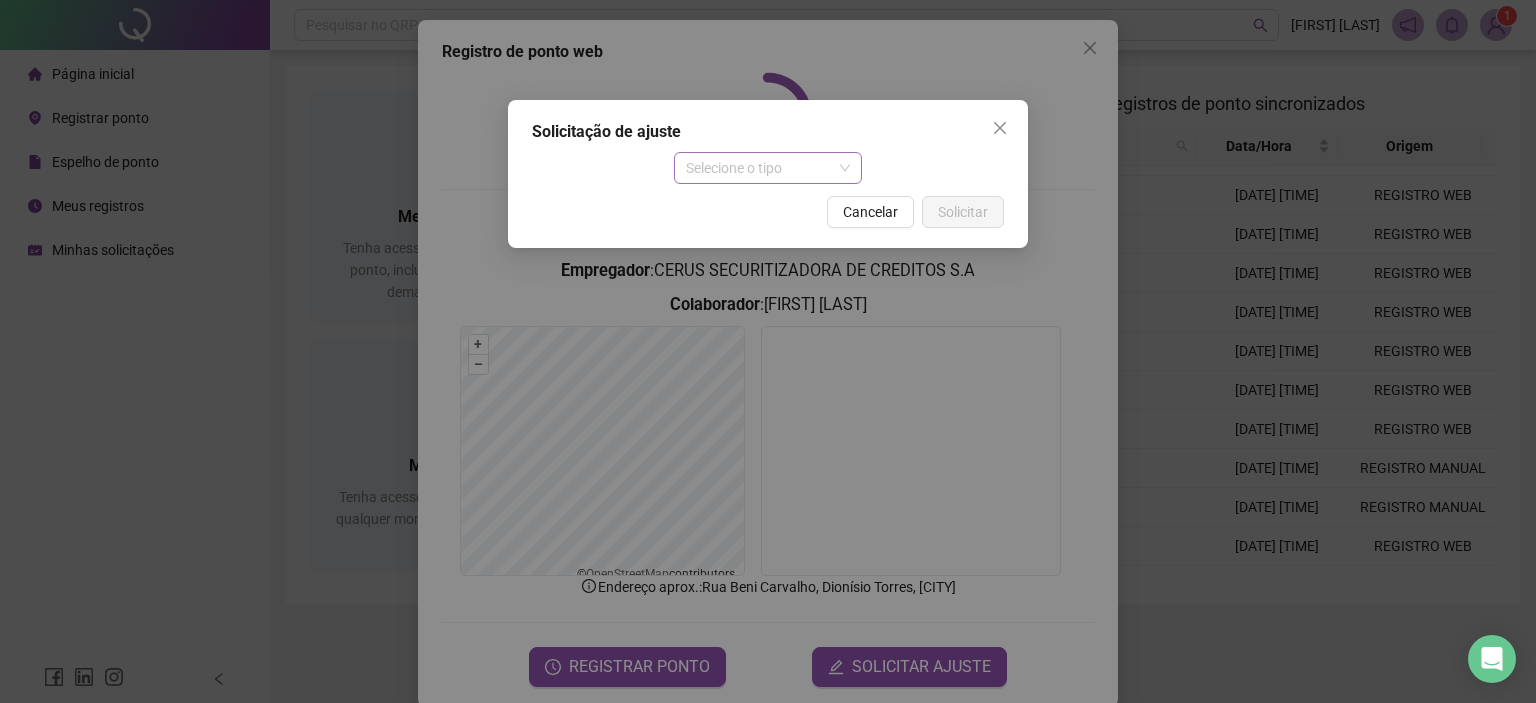 click on "Selecione o tipo" at bounding box center (768, 168) 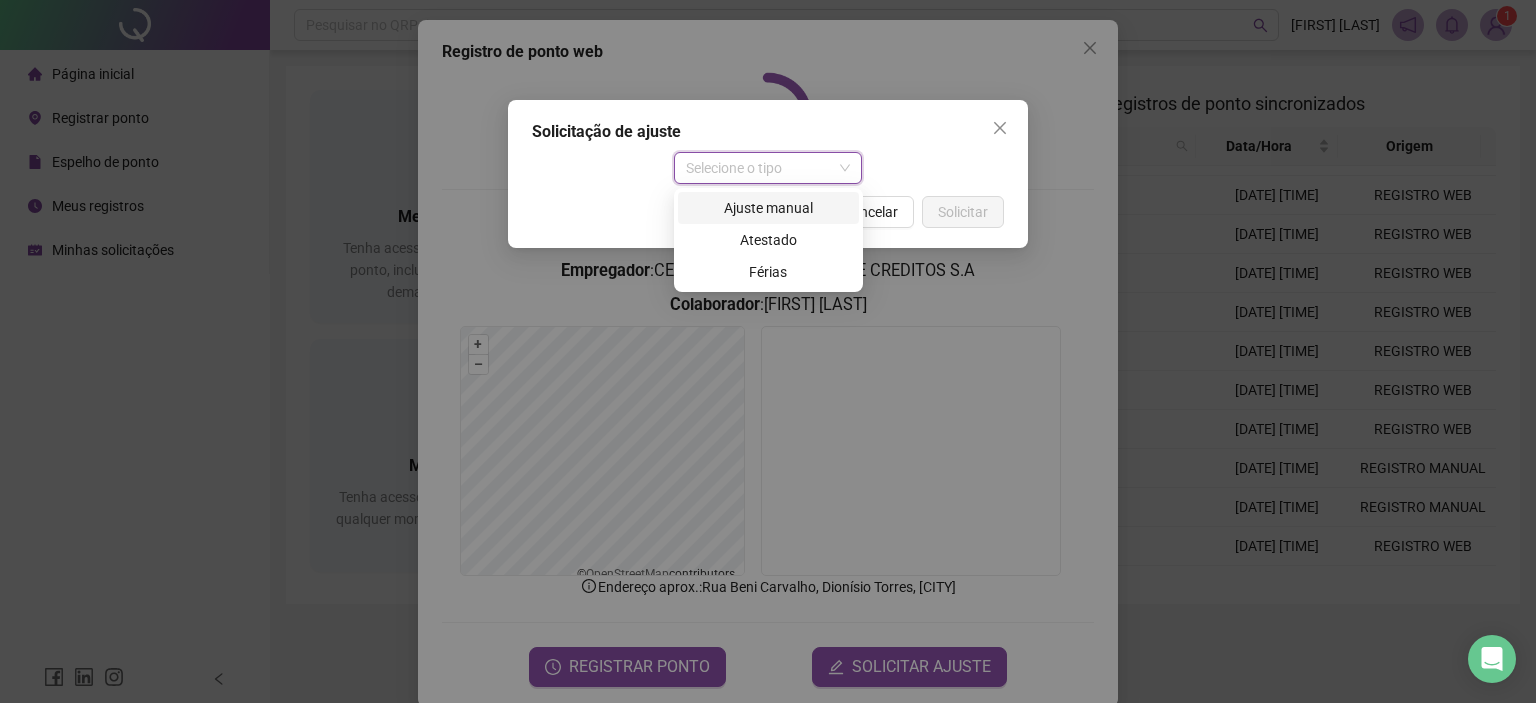 click on "Ajuste manual" at bounding box center [768, 208] 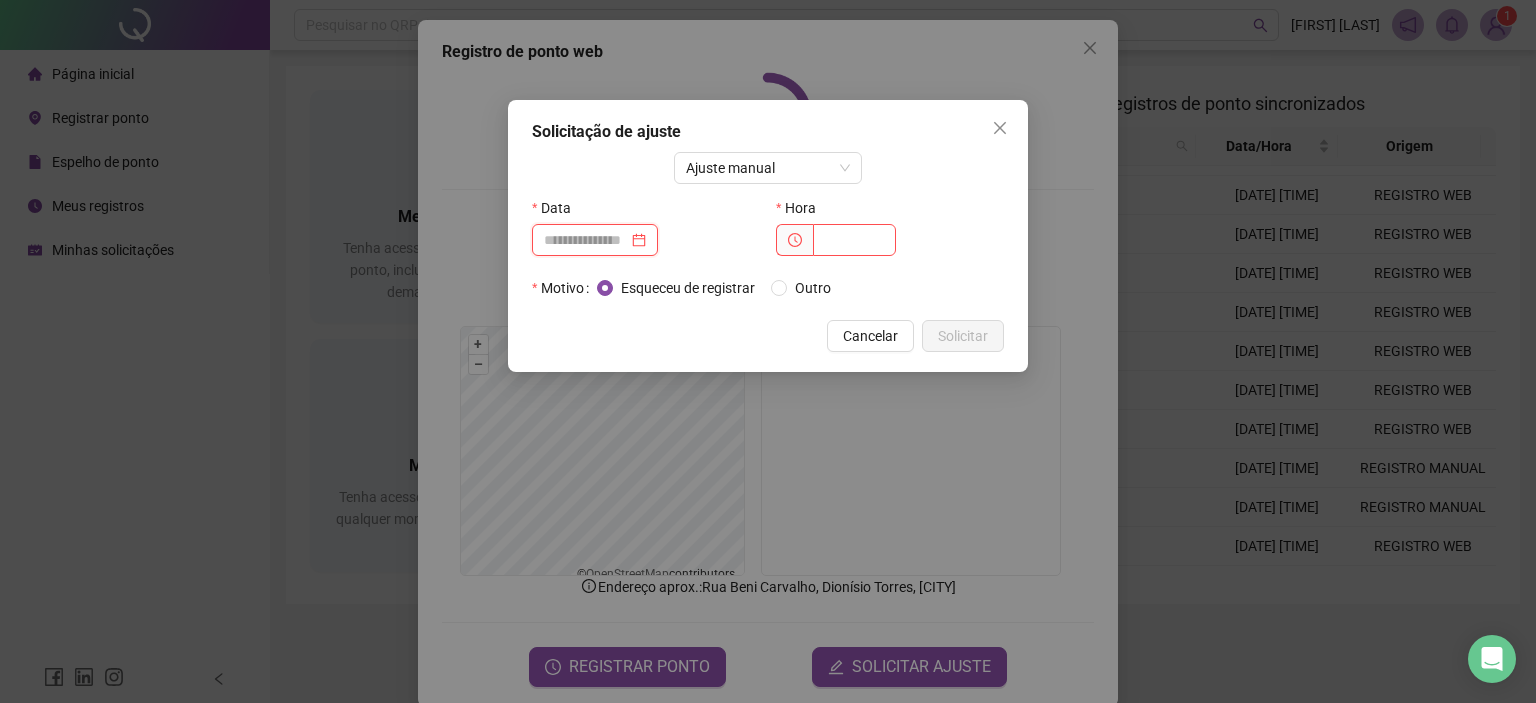 click at bounding box center (586, 240) 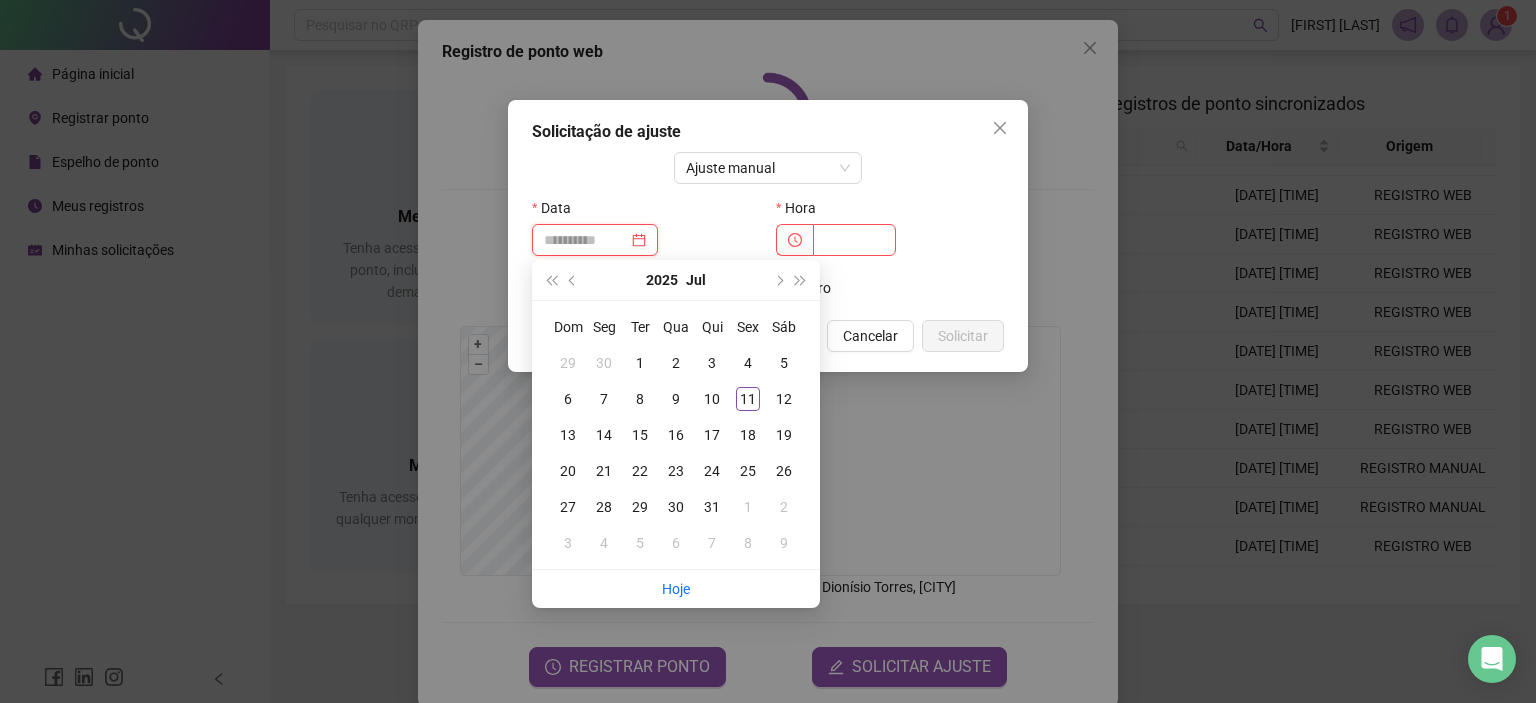 type on "**********" 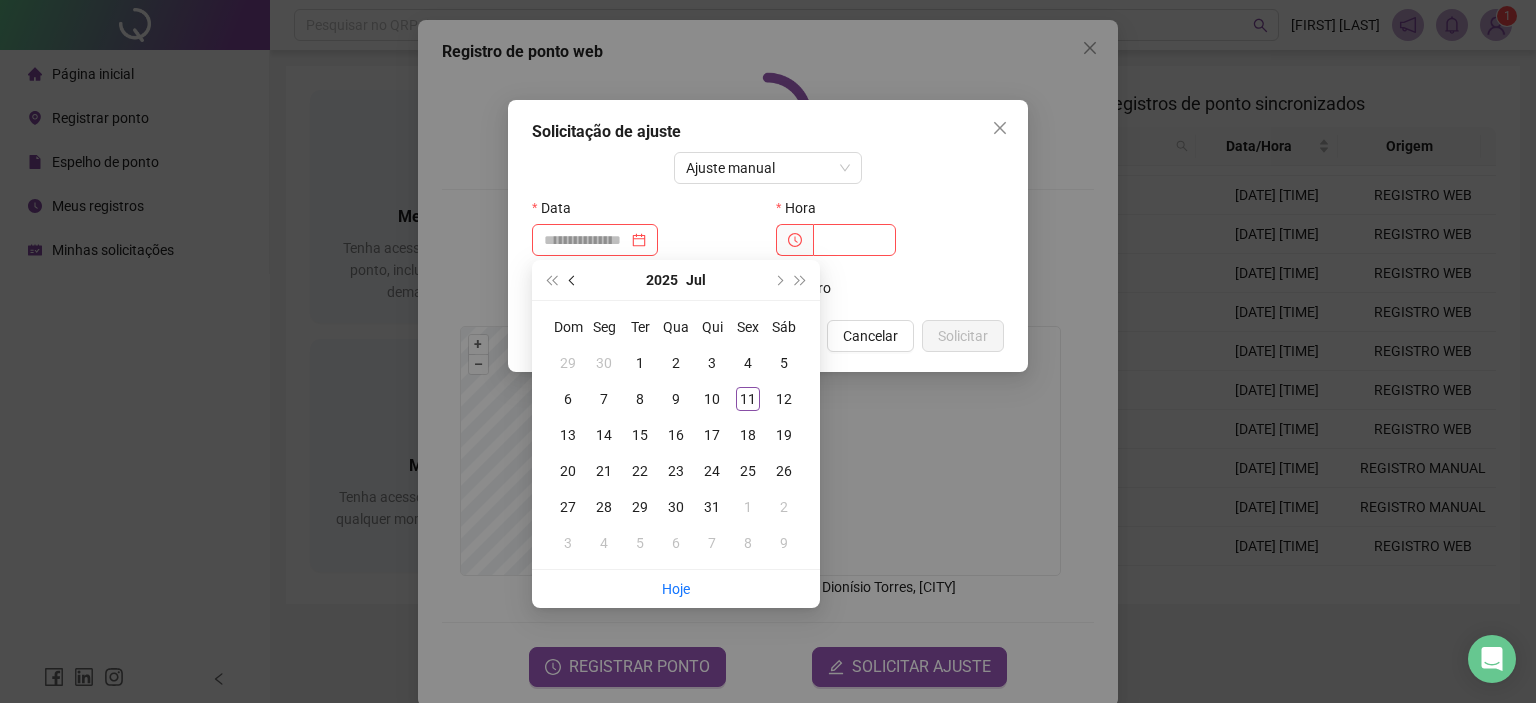 click at bounding box center (574, 280) 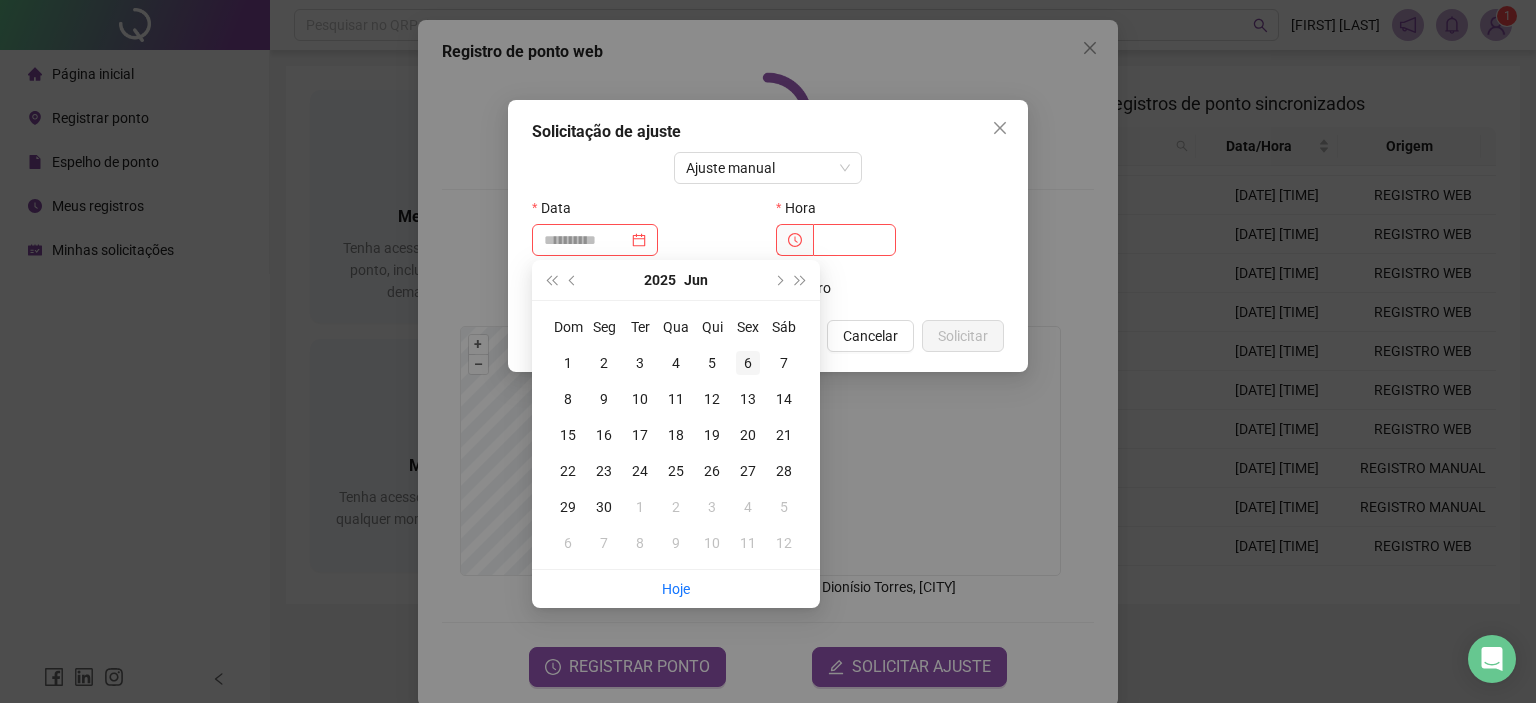 type on "**********" 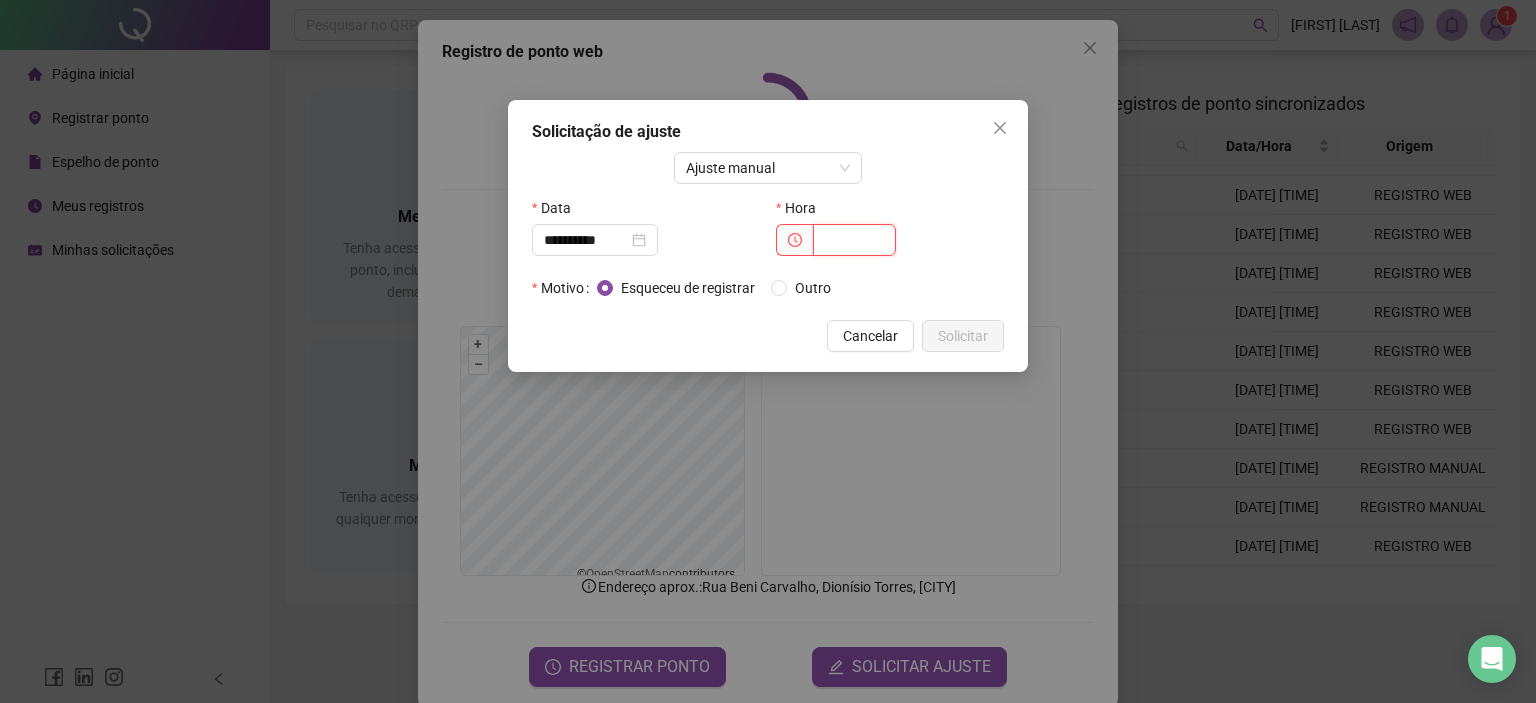 click at bounding box center (854, 240) 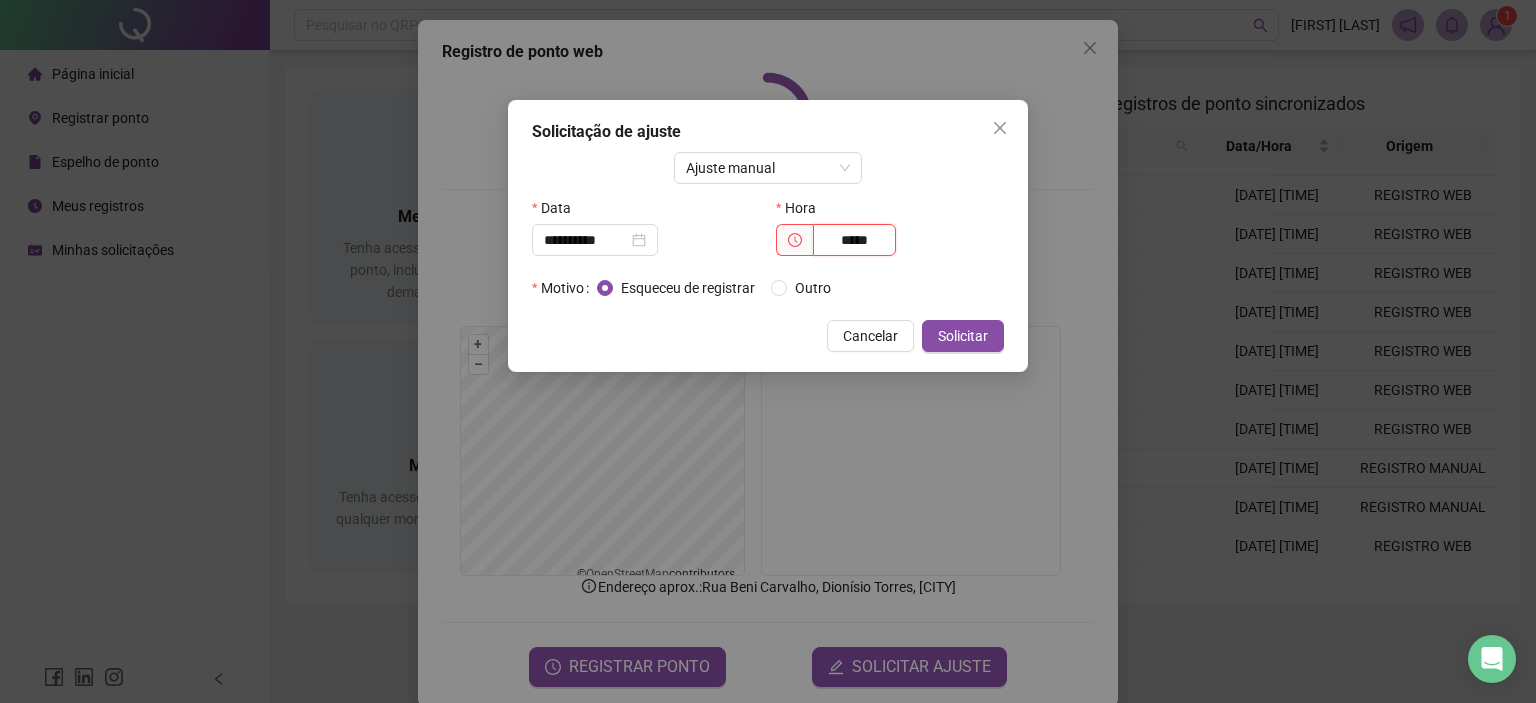 type on "*****" 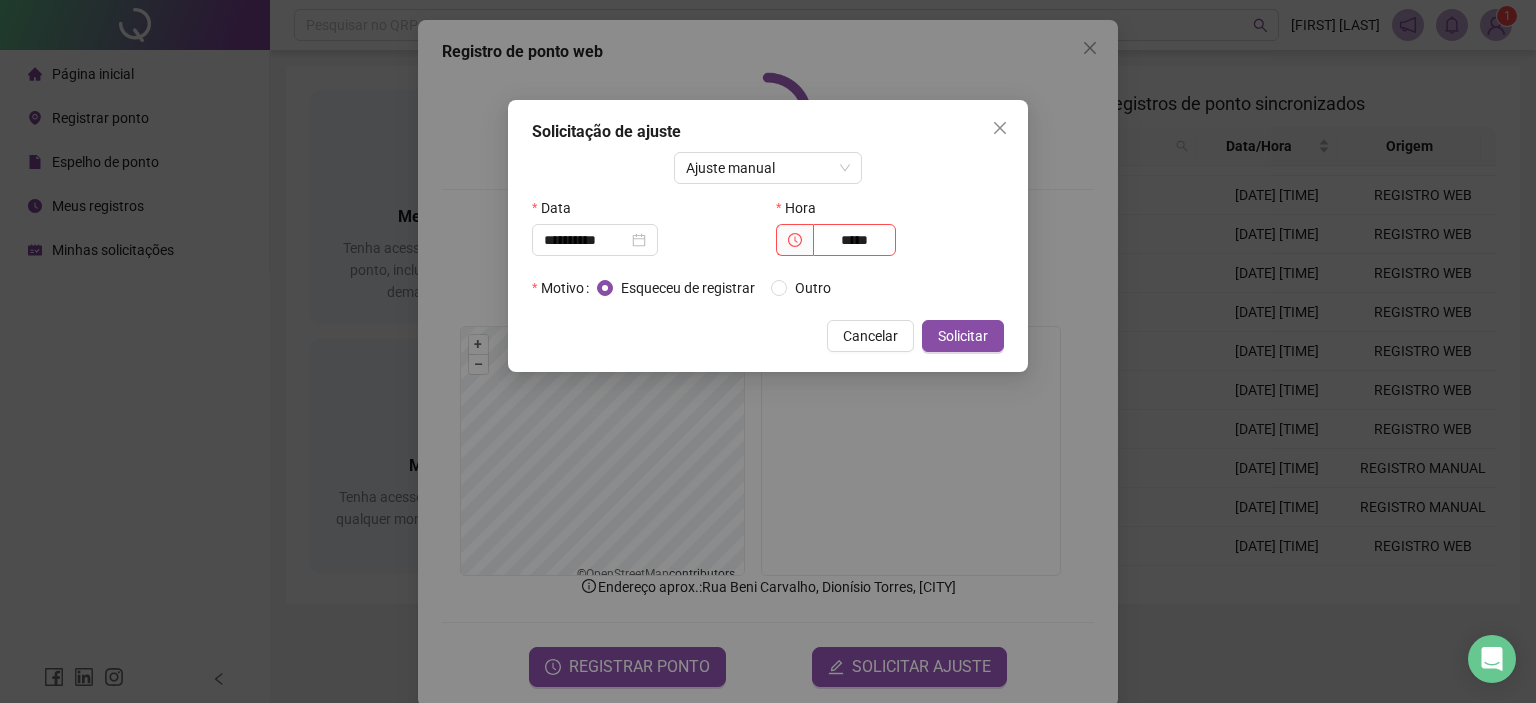 click on "Esqueceu de registrar Outro" at bounding box center [722, 288] 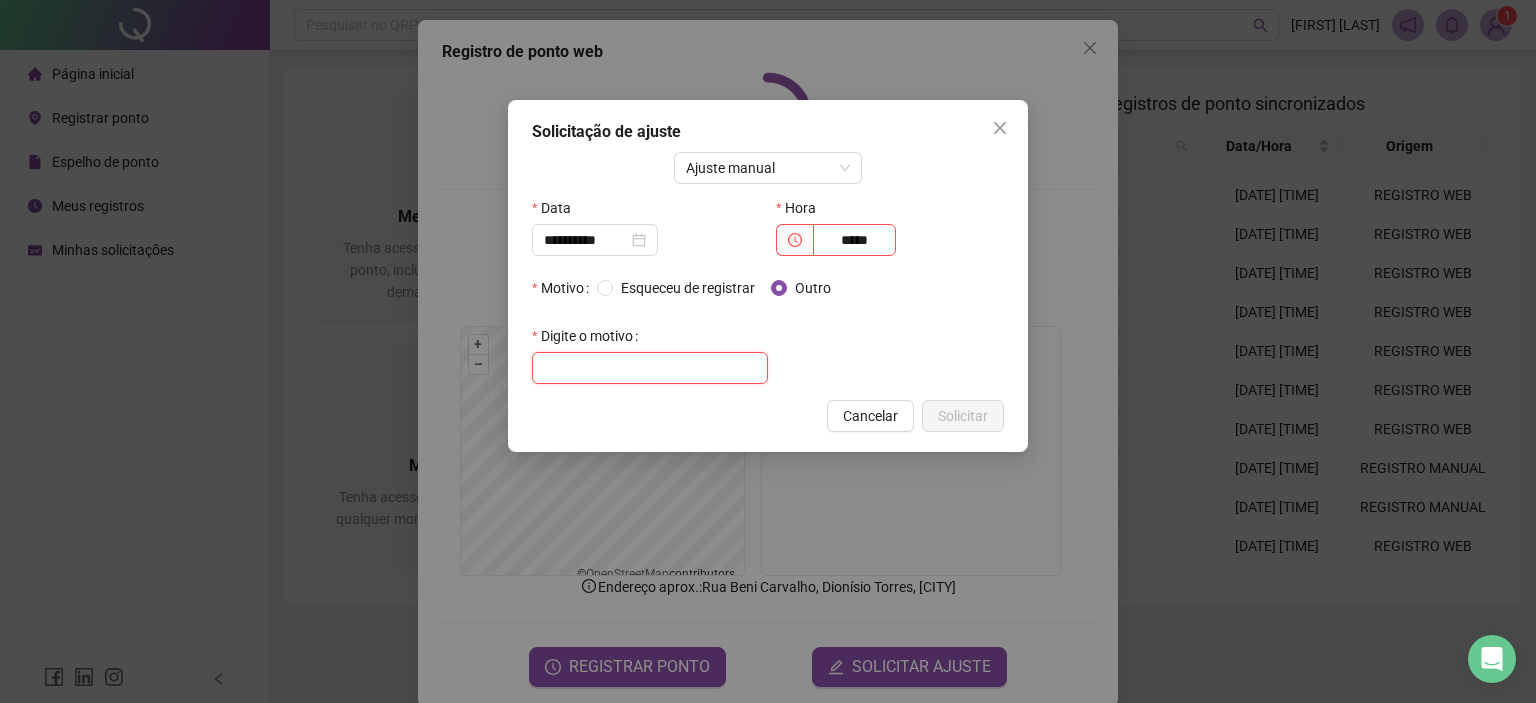 click at bounding box center [650, 368] 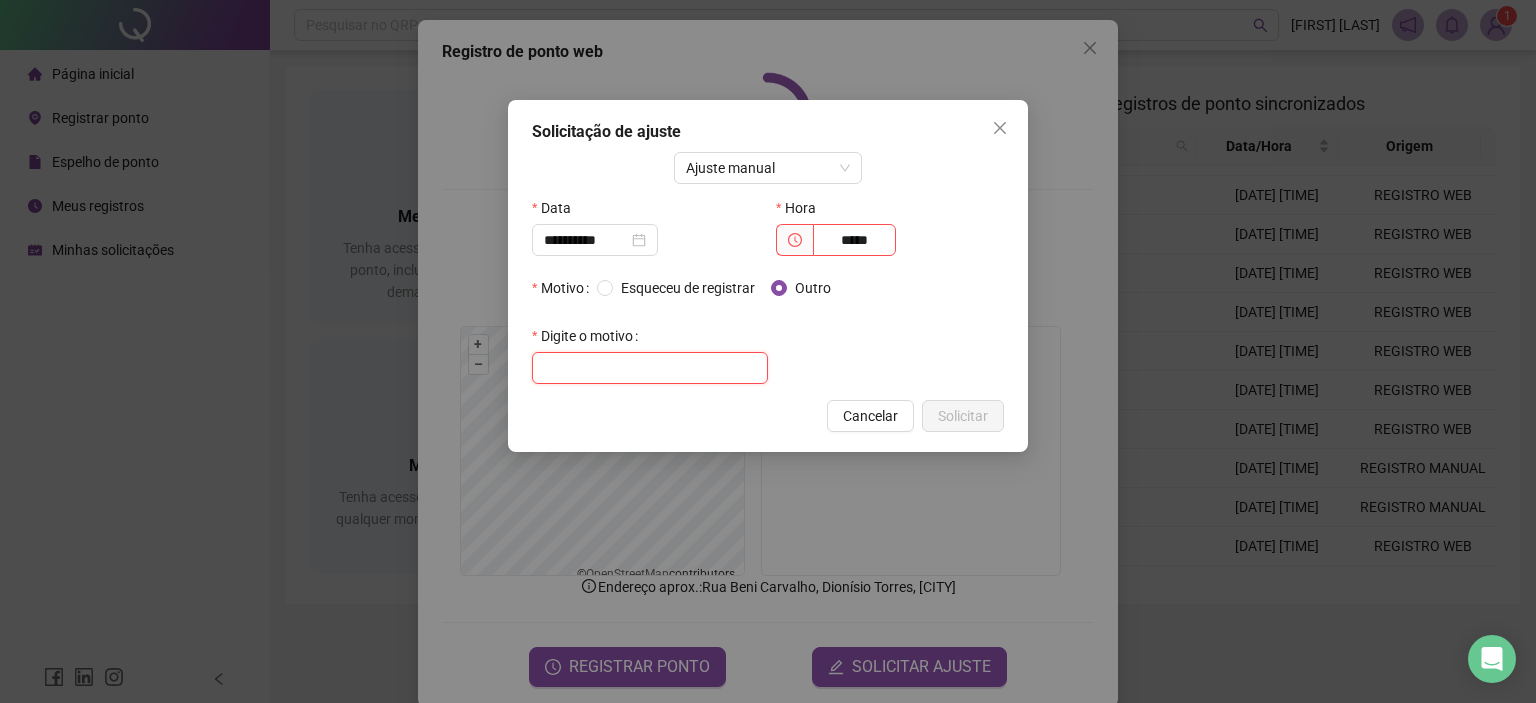 paste on "**********" 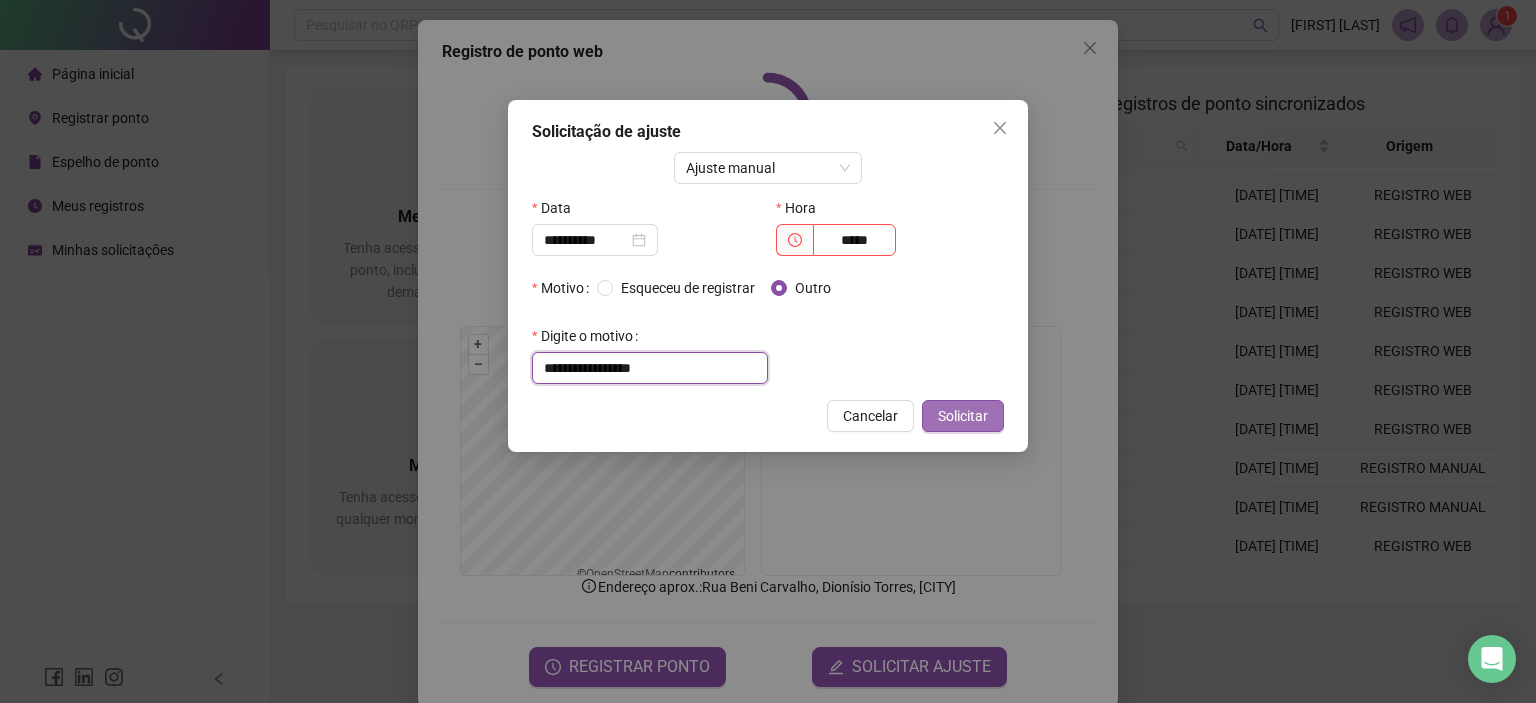 type on "**********" 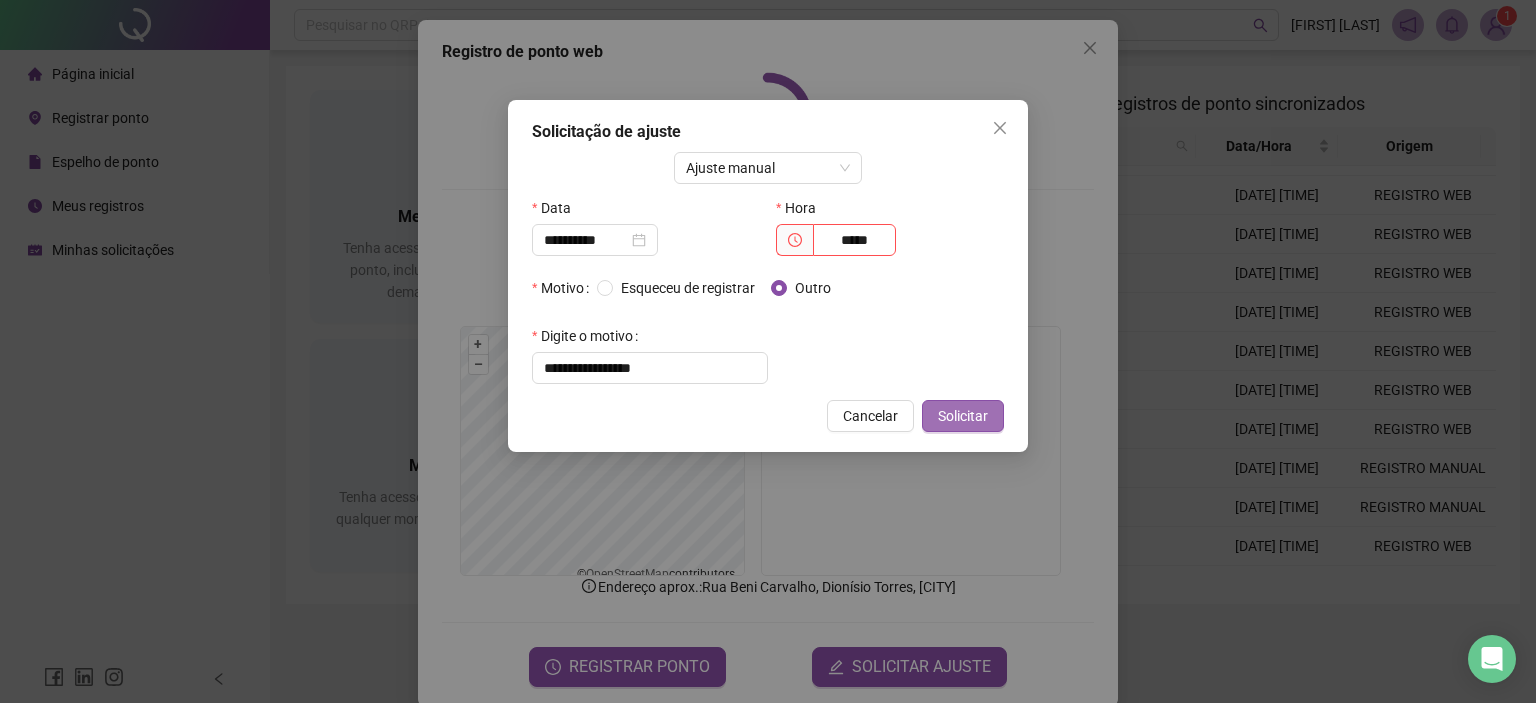 click on "Solicitar" at bounding box center [963, 416] 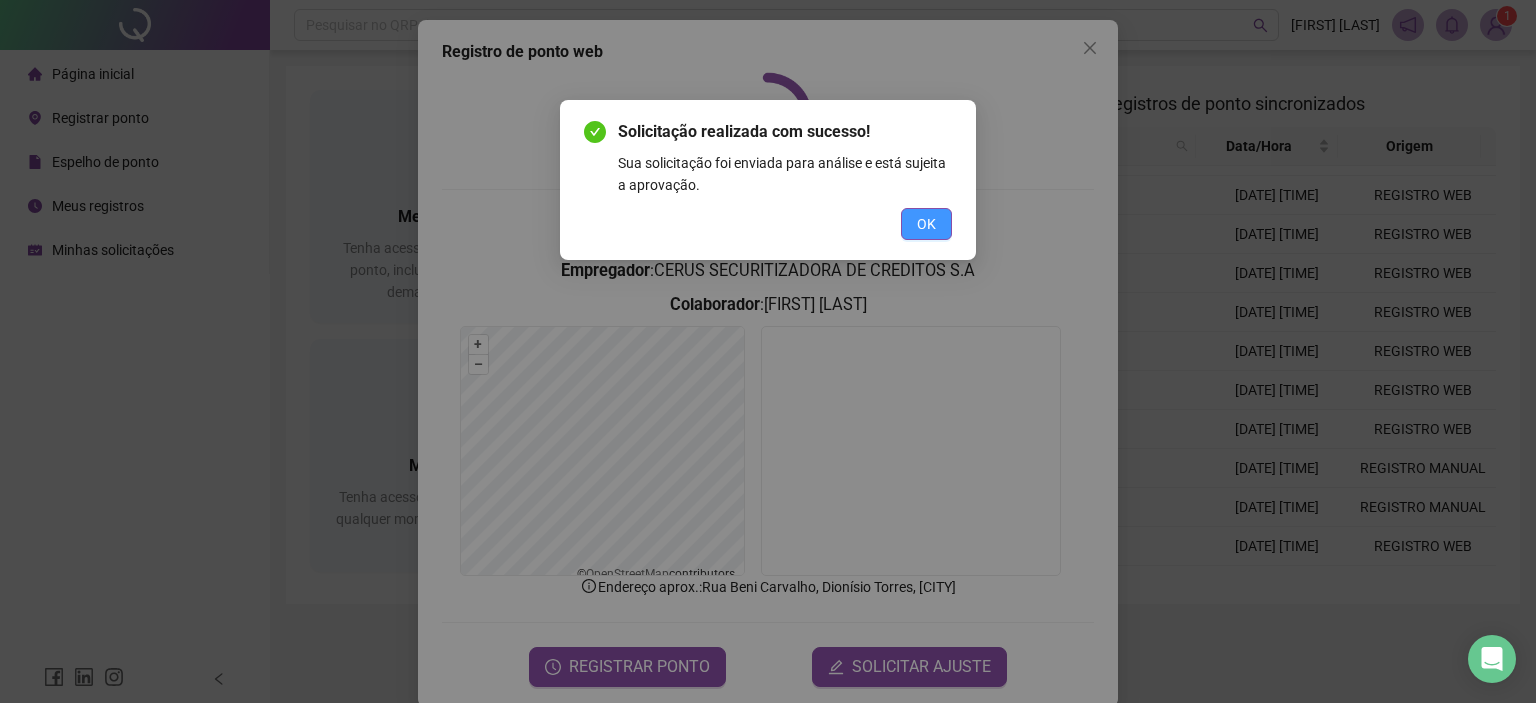 click on "OK" at bounding box center (926, 224) 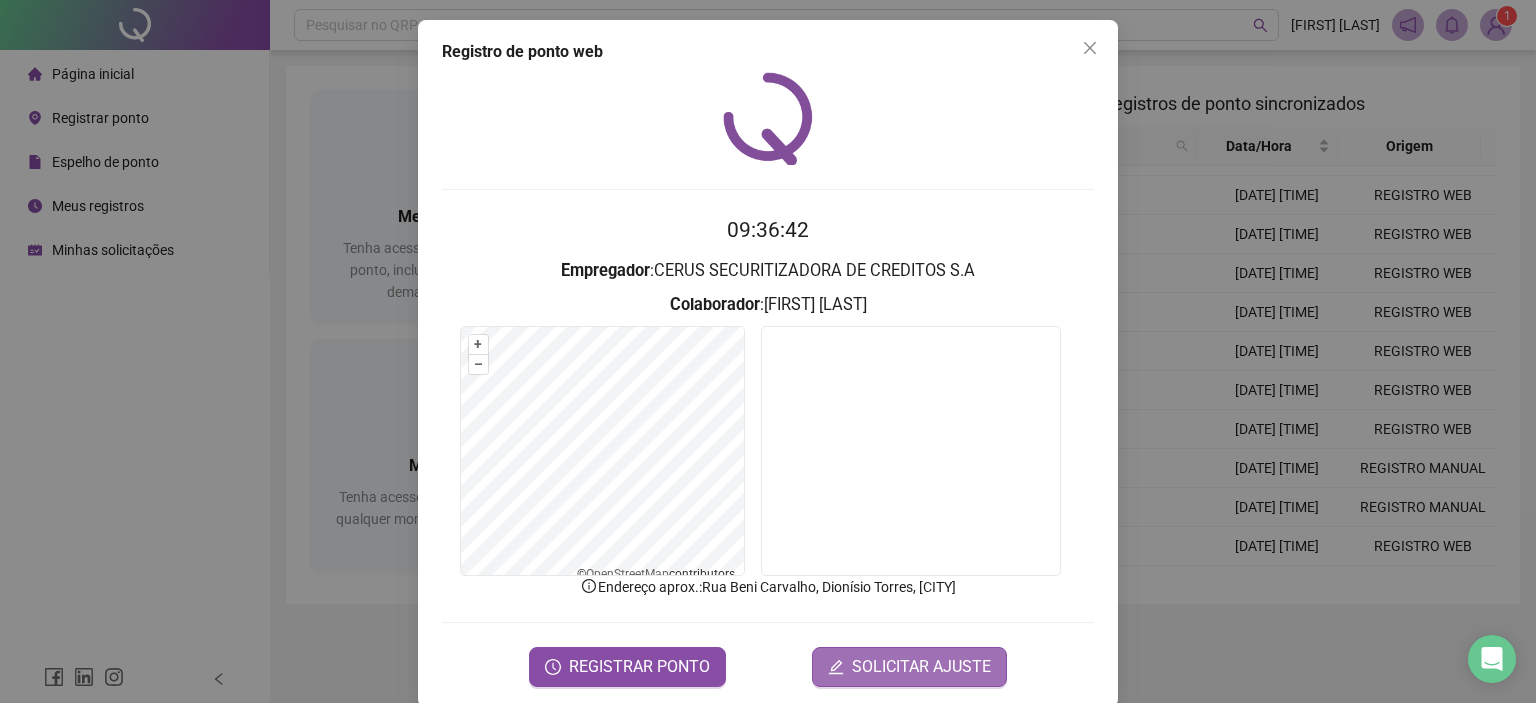 click on "SOLICITAR AJUSTE" at bounding box center (921, 667) 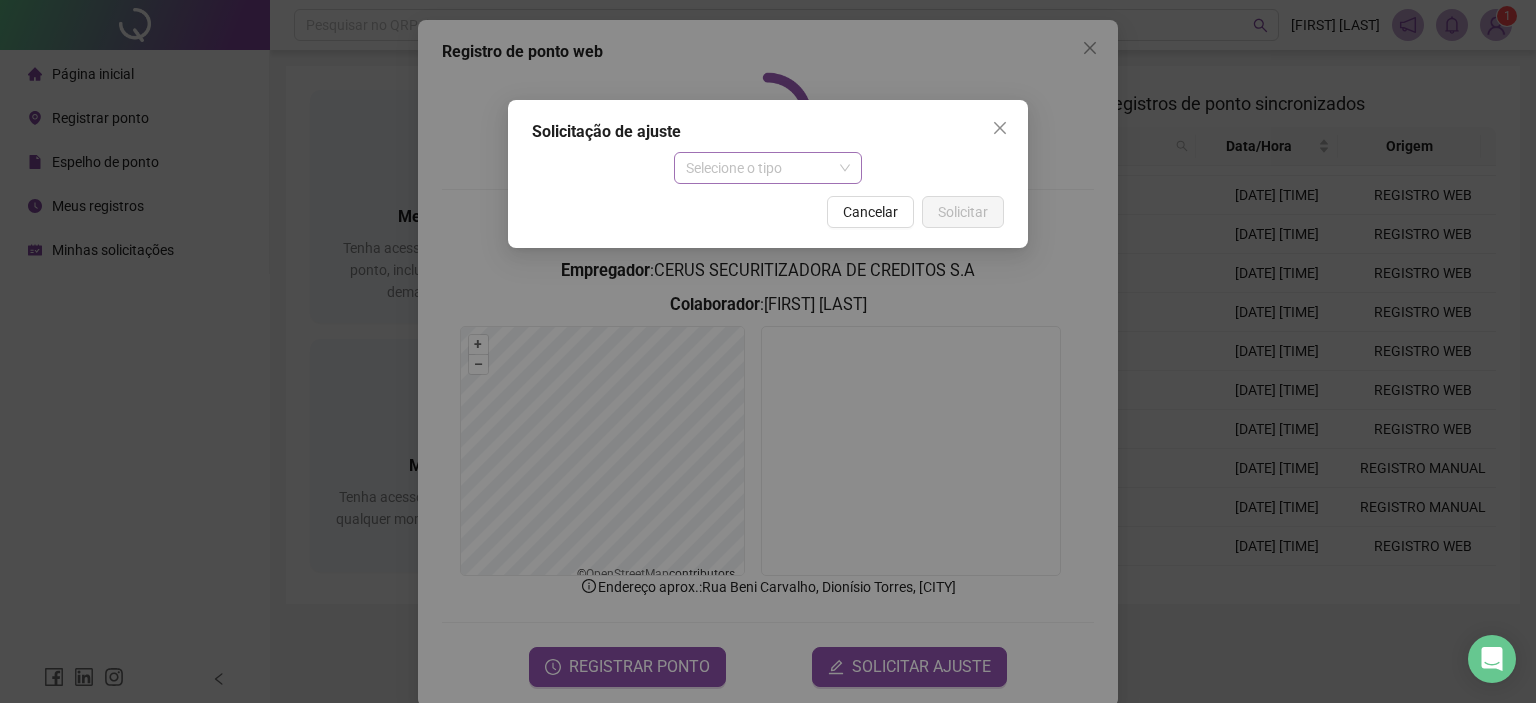 click on "Selecione o tipo" at bounding box center (768, 168) 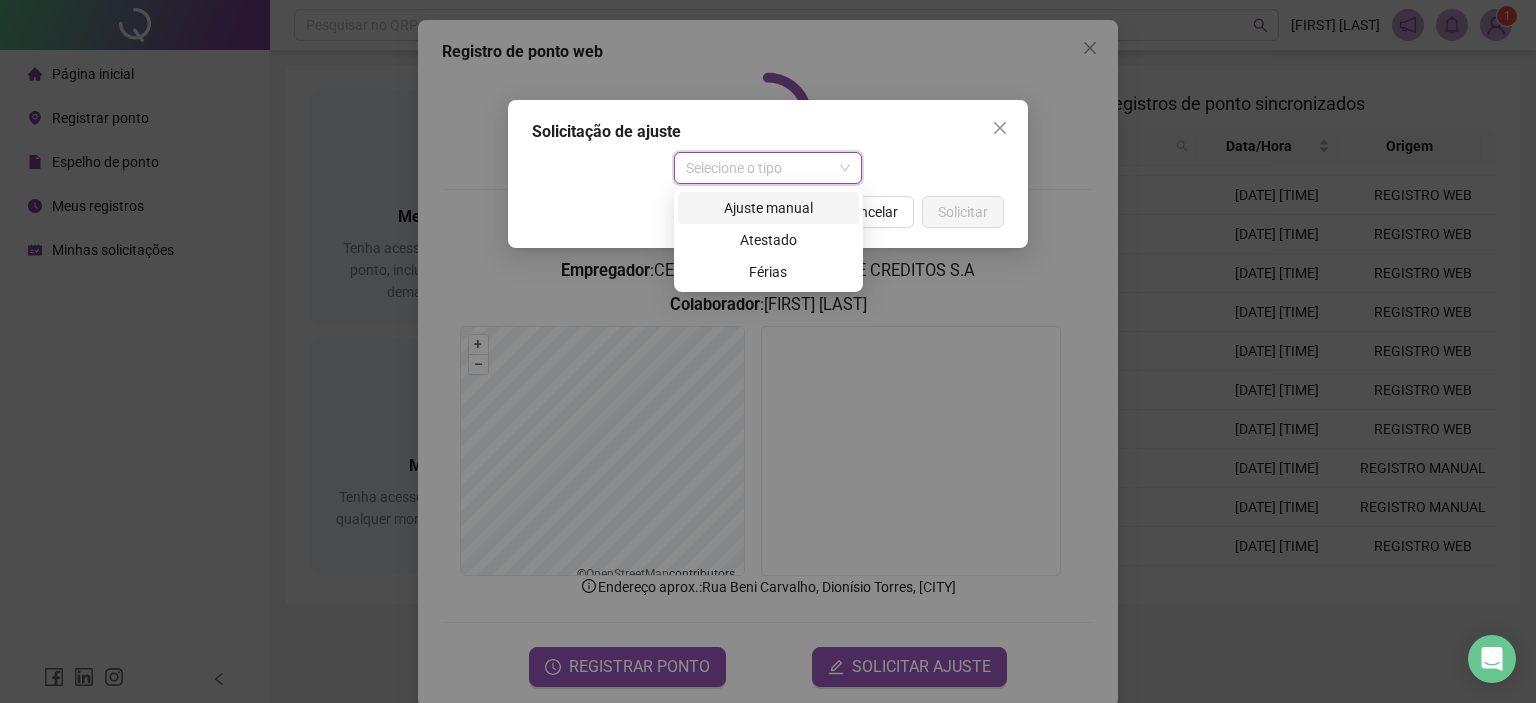 click on "Ajuste manual" at bounding box center (768, 208) 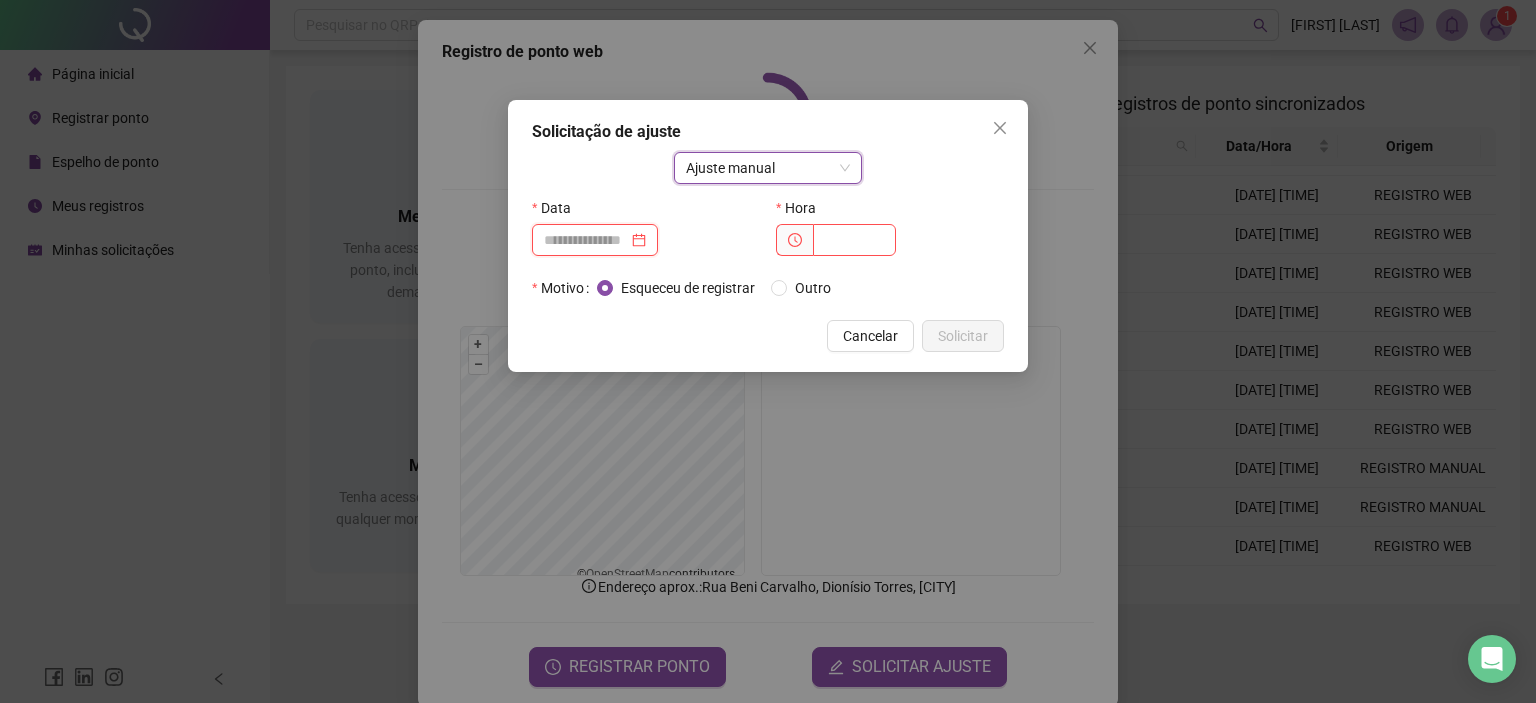 click at bounding box center [586, 240] 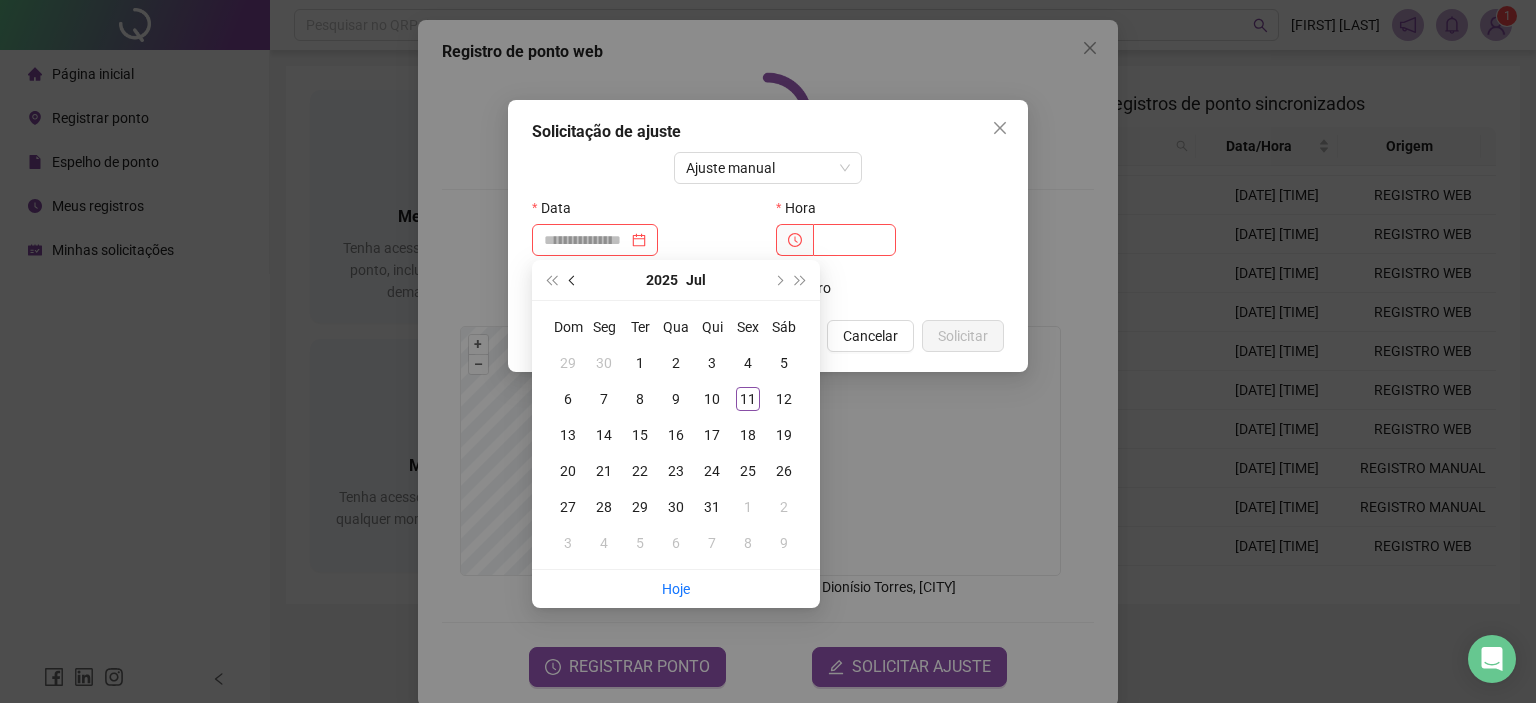 click at bounding box center (574, 280) 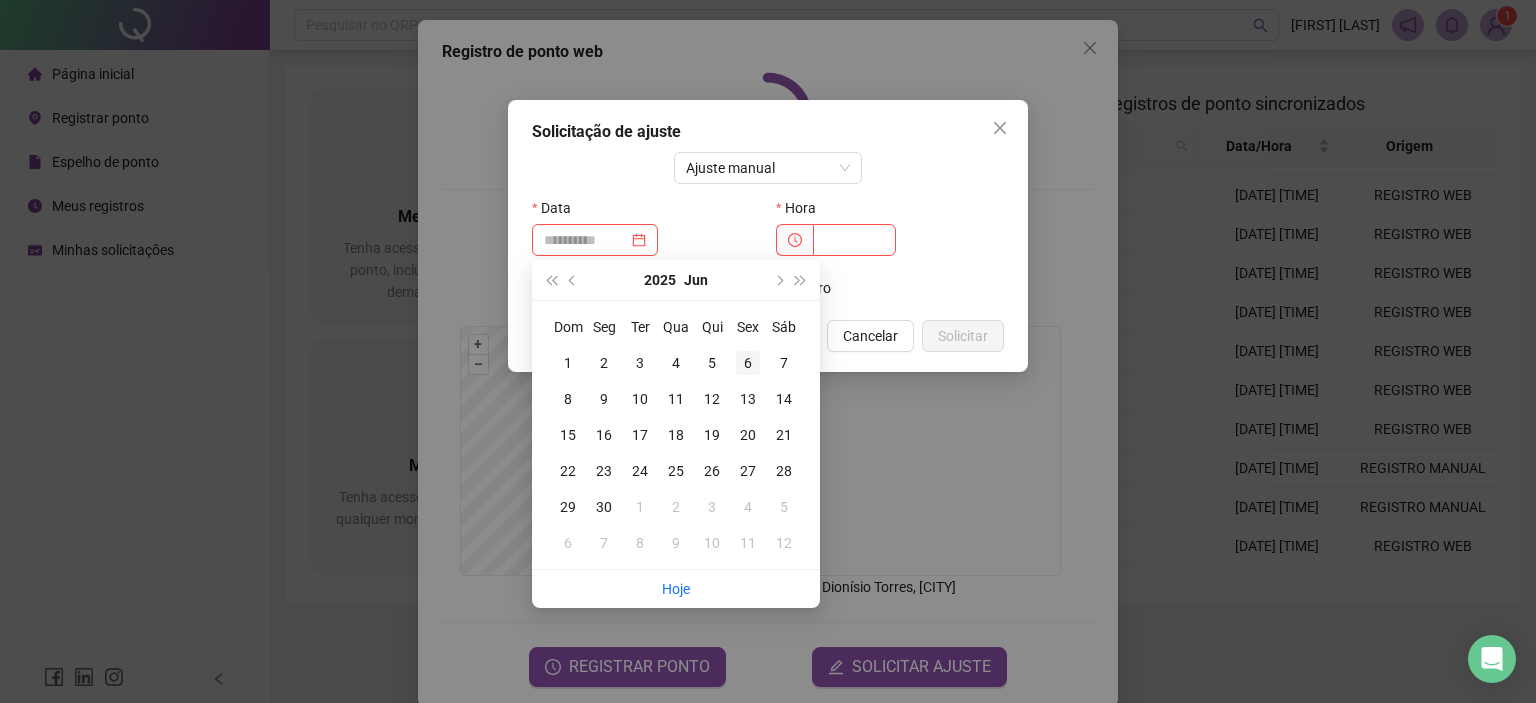 type on "**********" 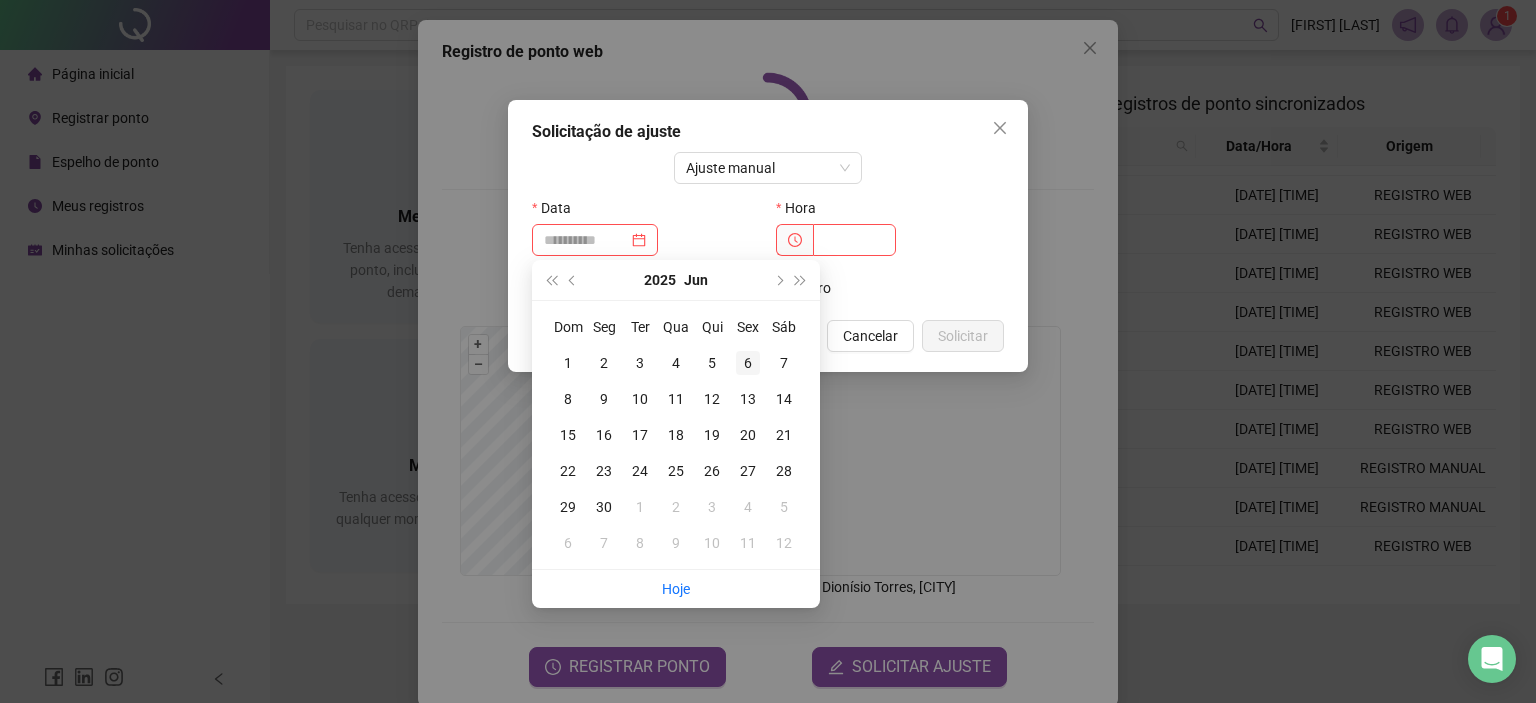 drag, startPoint x: 748, startPoint y: 361, endPoint x: 804, endPoint y: 262, distance: 113.74094 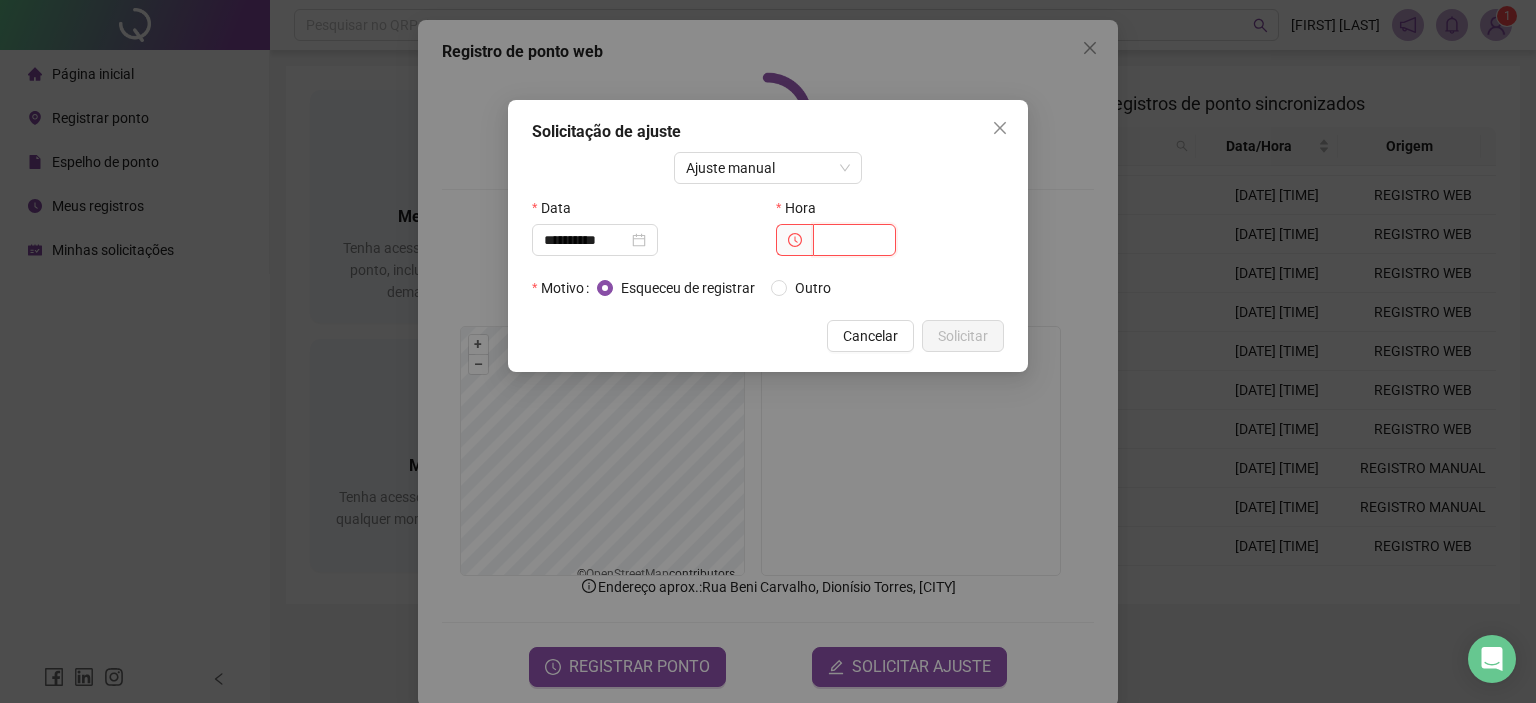 click at bounding box center [854, 240] 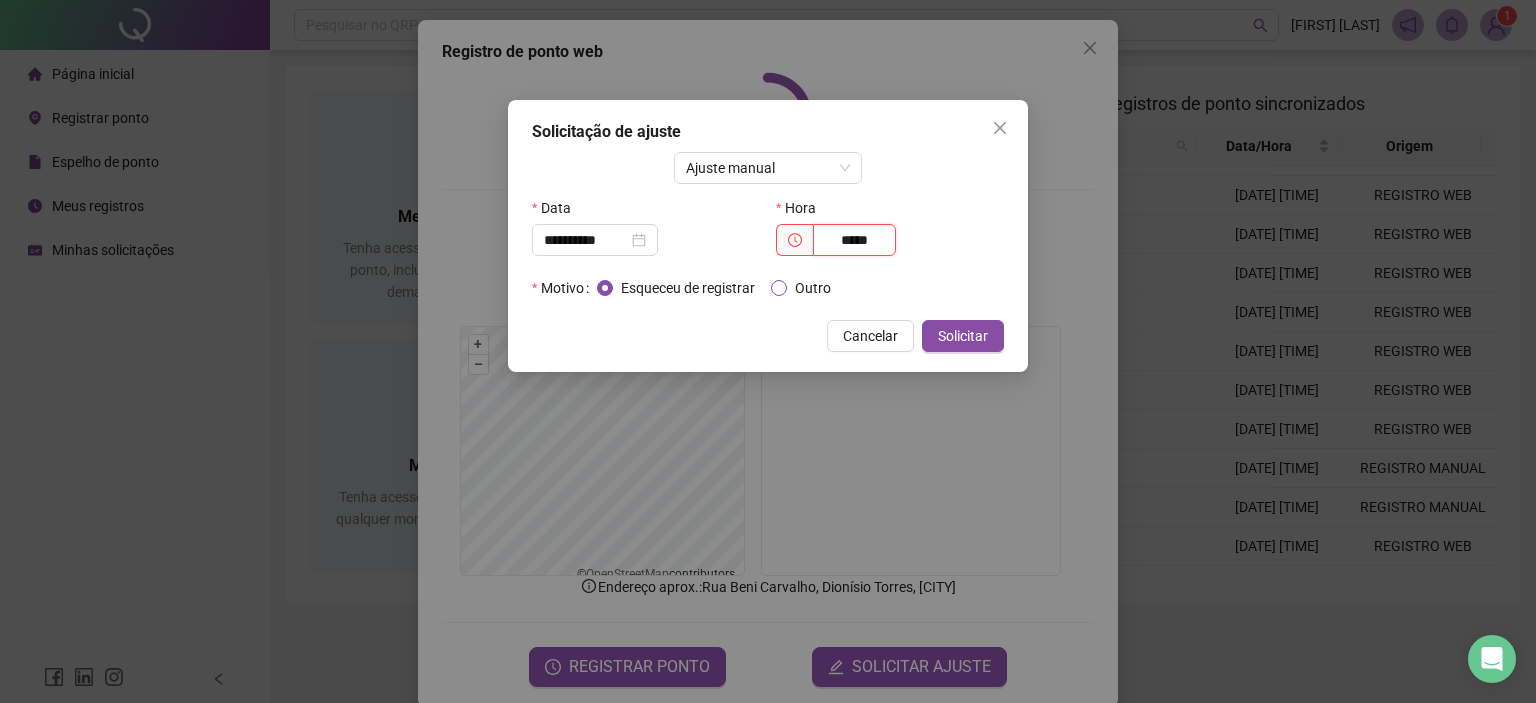 type on "*****" 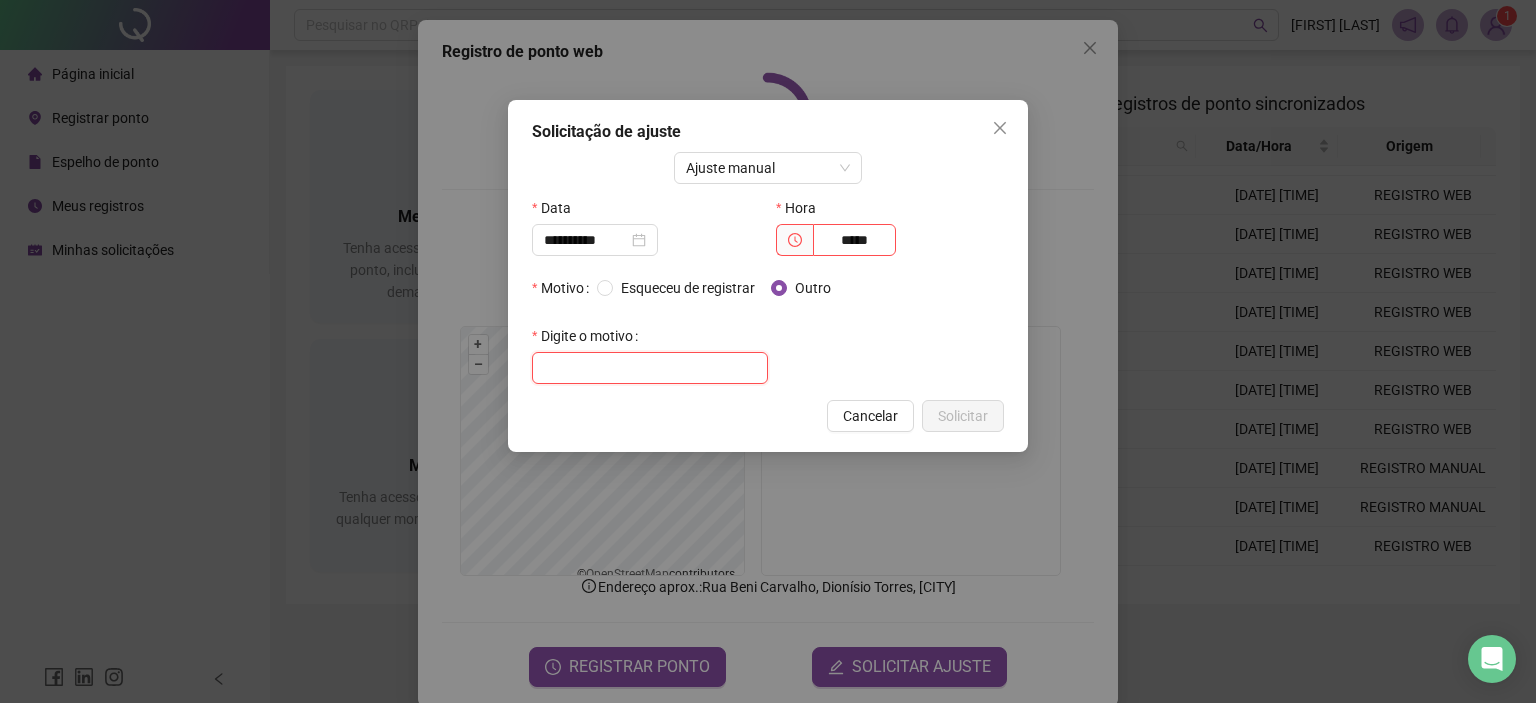 click at bounding box center (650, 368) 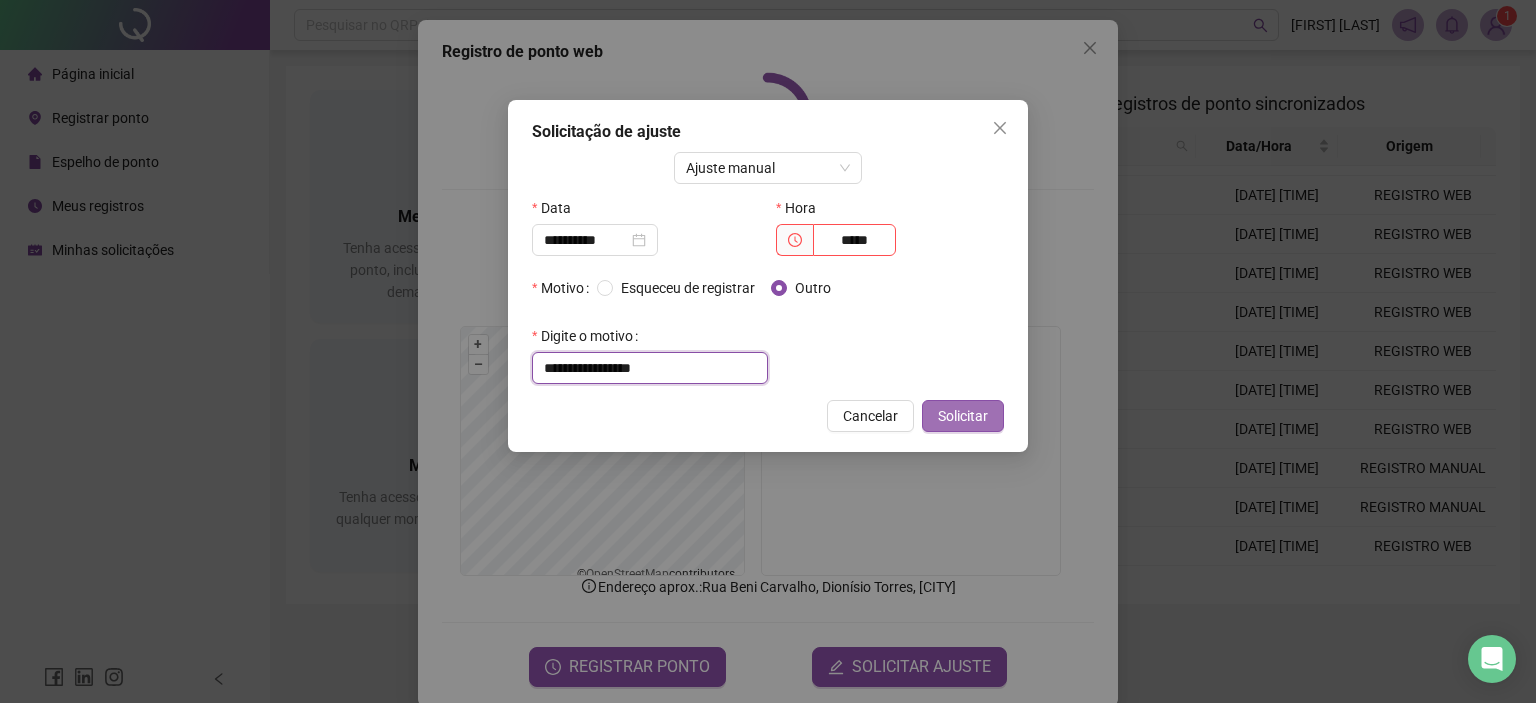 type on "**********" 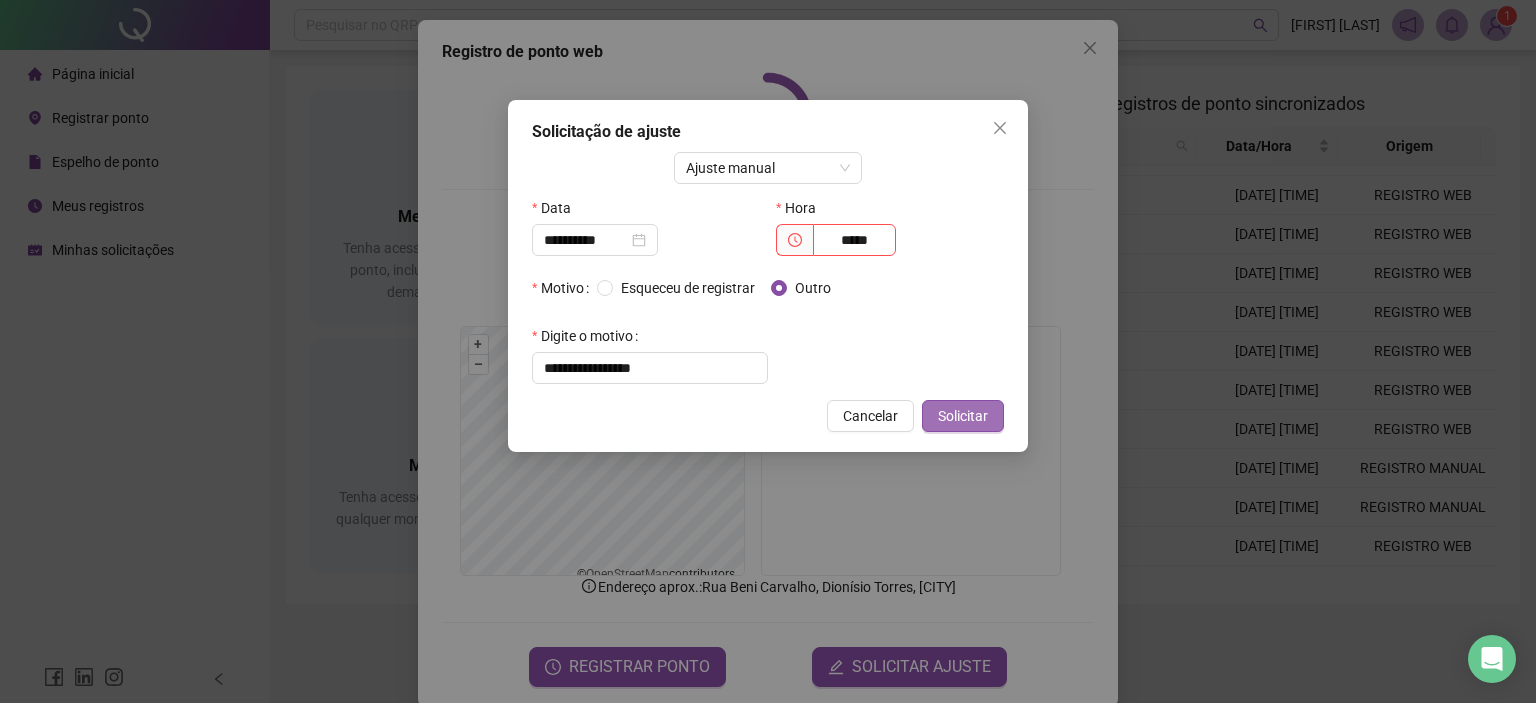 click on "Solicitar" at bounding box center [963, 416] 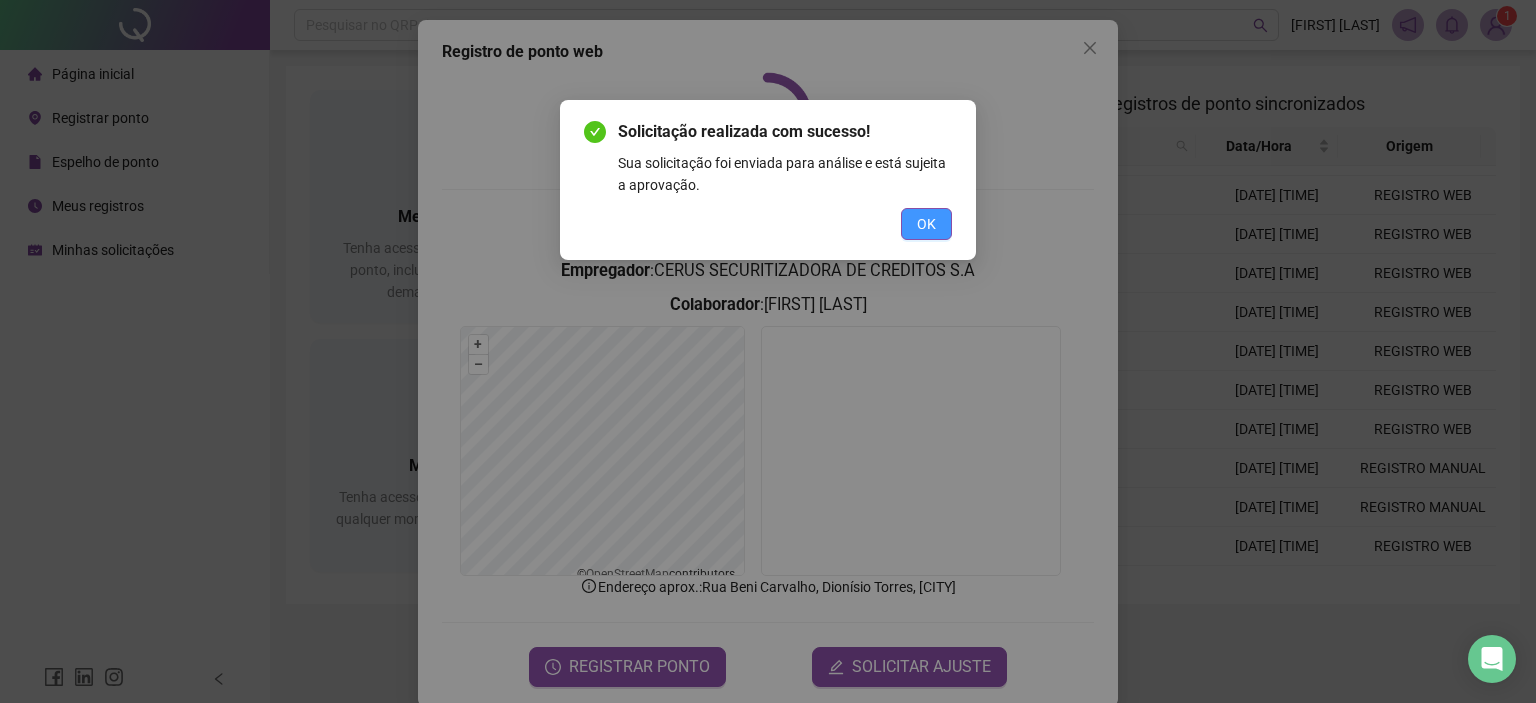 click on "OK" at bounding box center (926, 224) 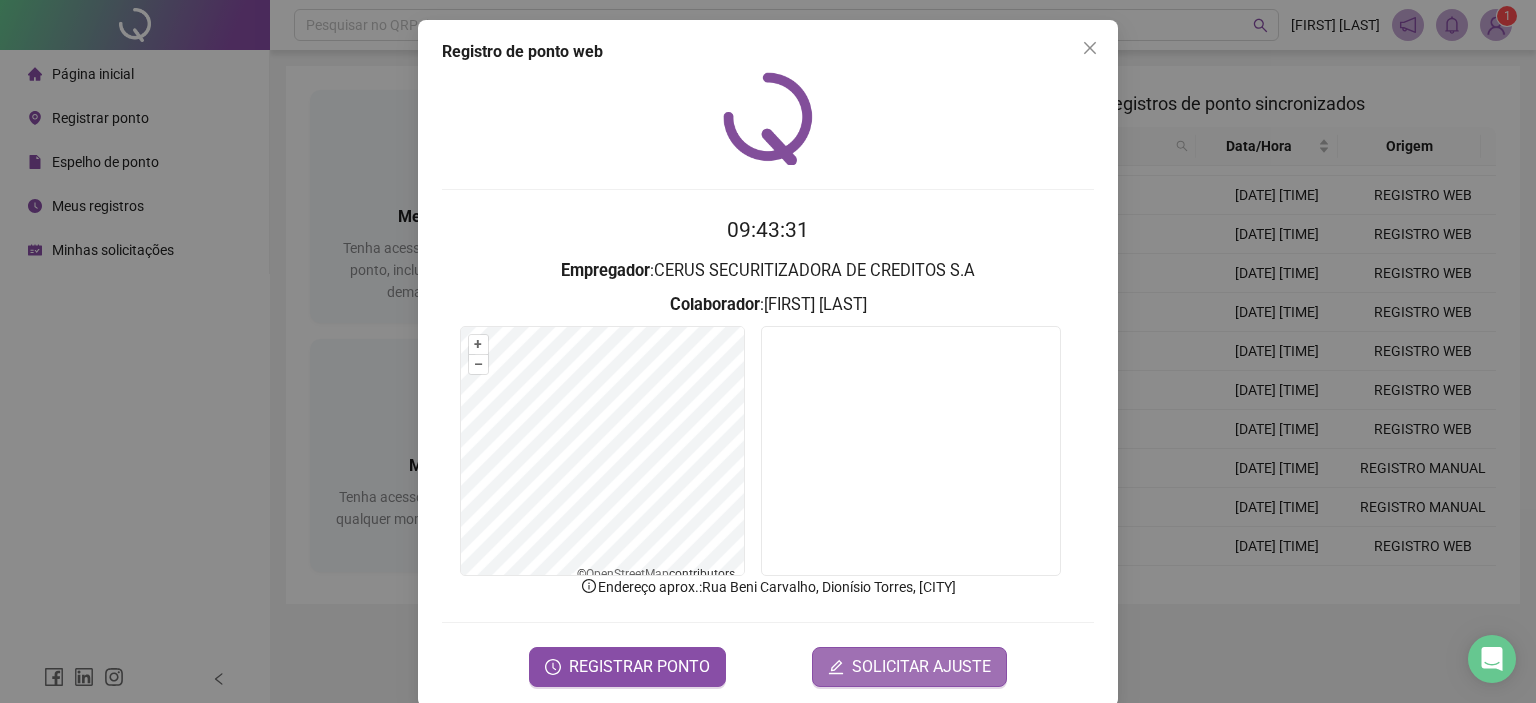 click on "SOLICITAR AJUSTE" at bounding box center (921, 667) 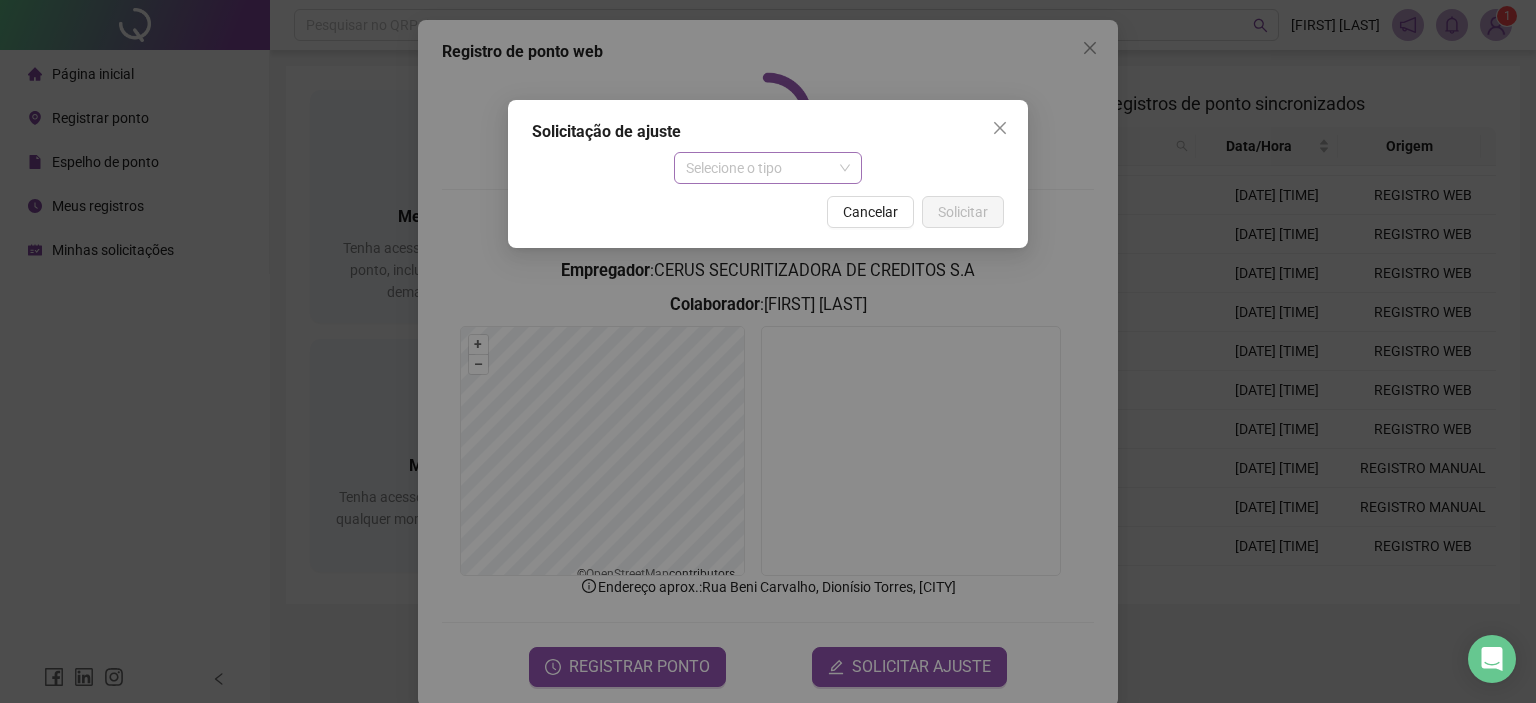click on "Selecione o tipo" at bounding box center (768, 168) 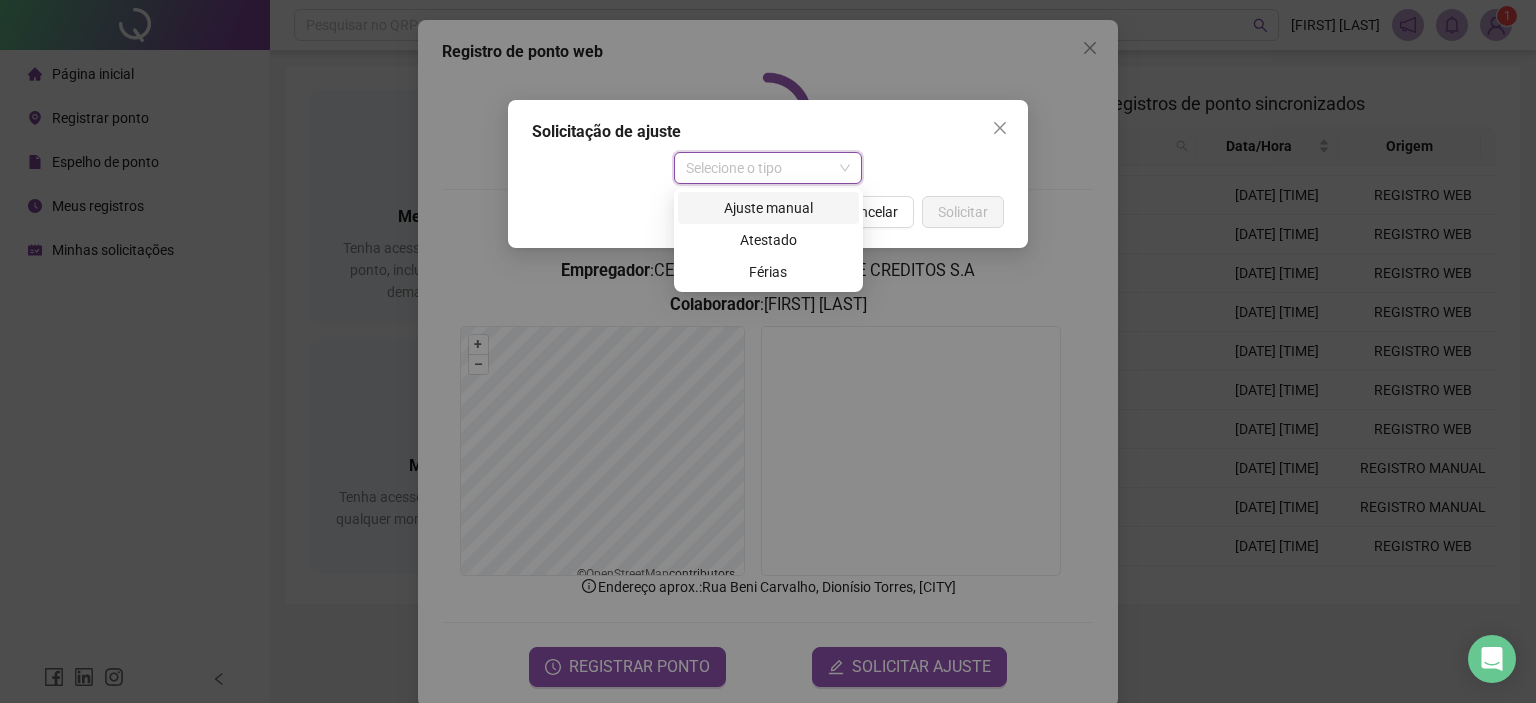 click on "Ajuste manual" at bounding box center (768, 208) 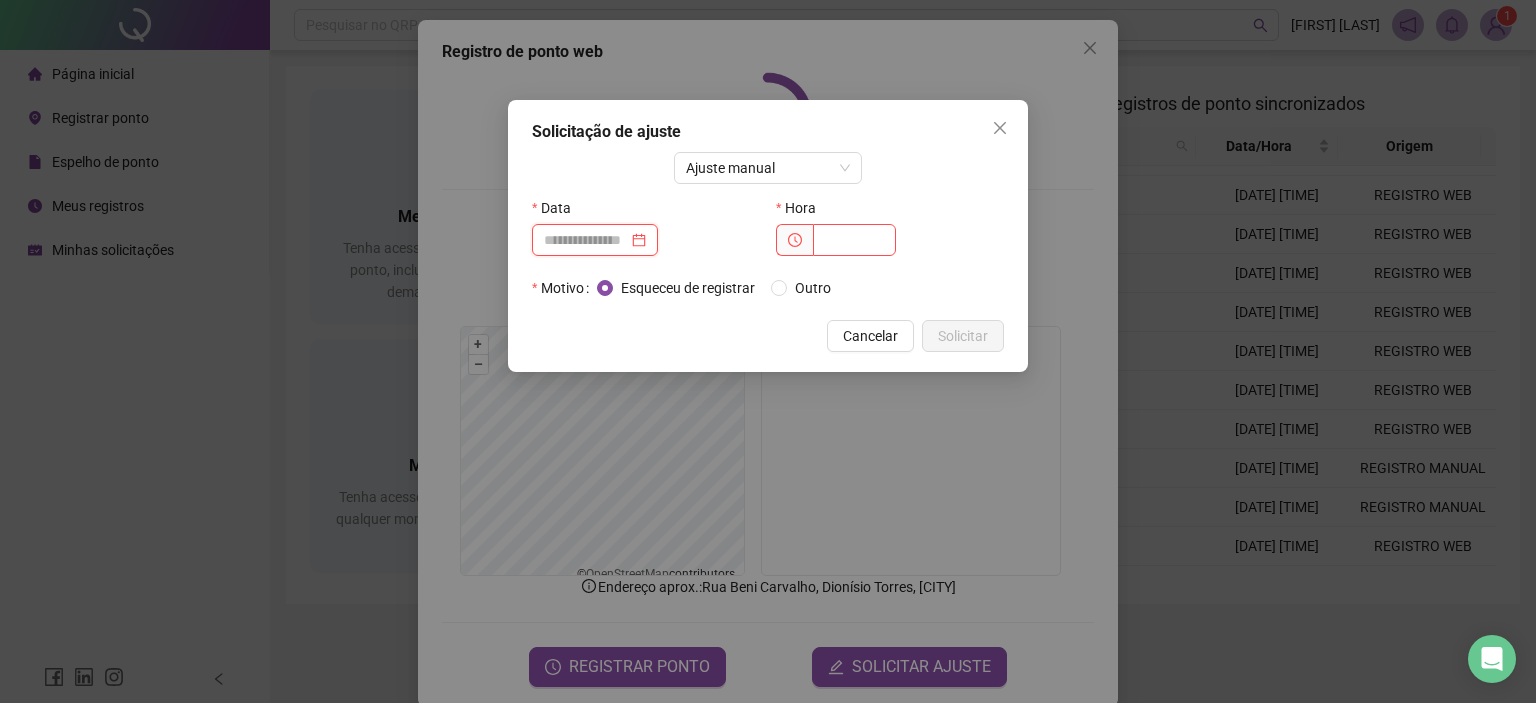 click at bounding box center [586, 240] 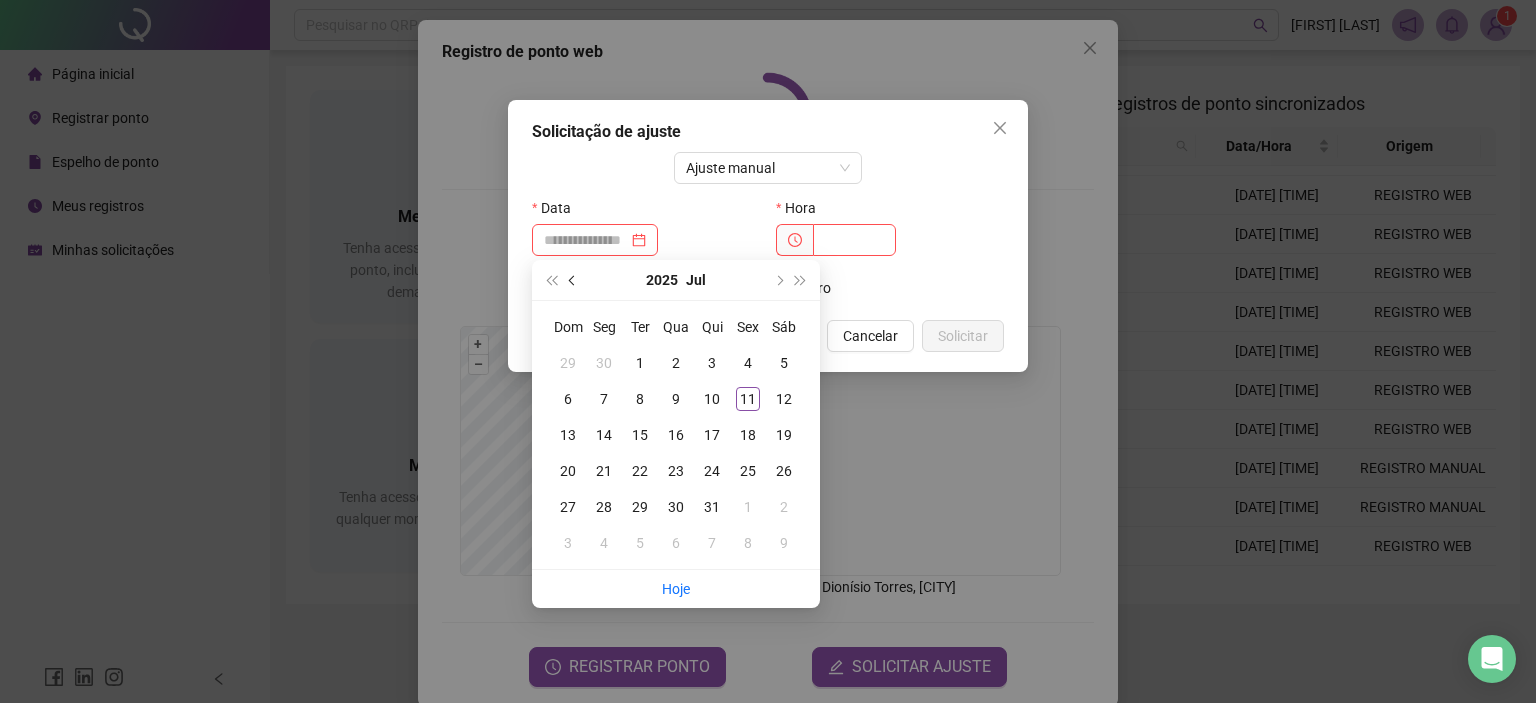 click at bounding box center (573, 280) 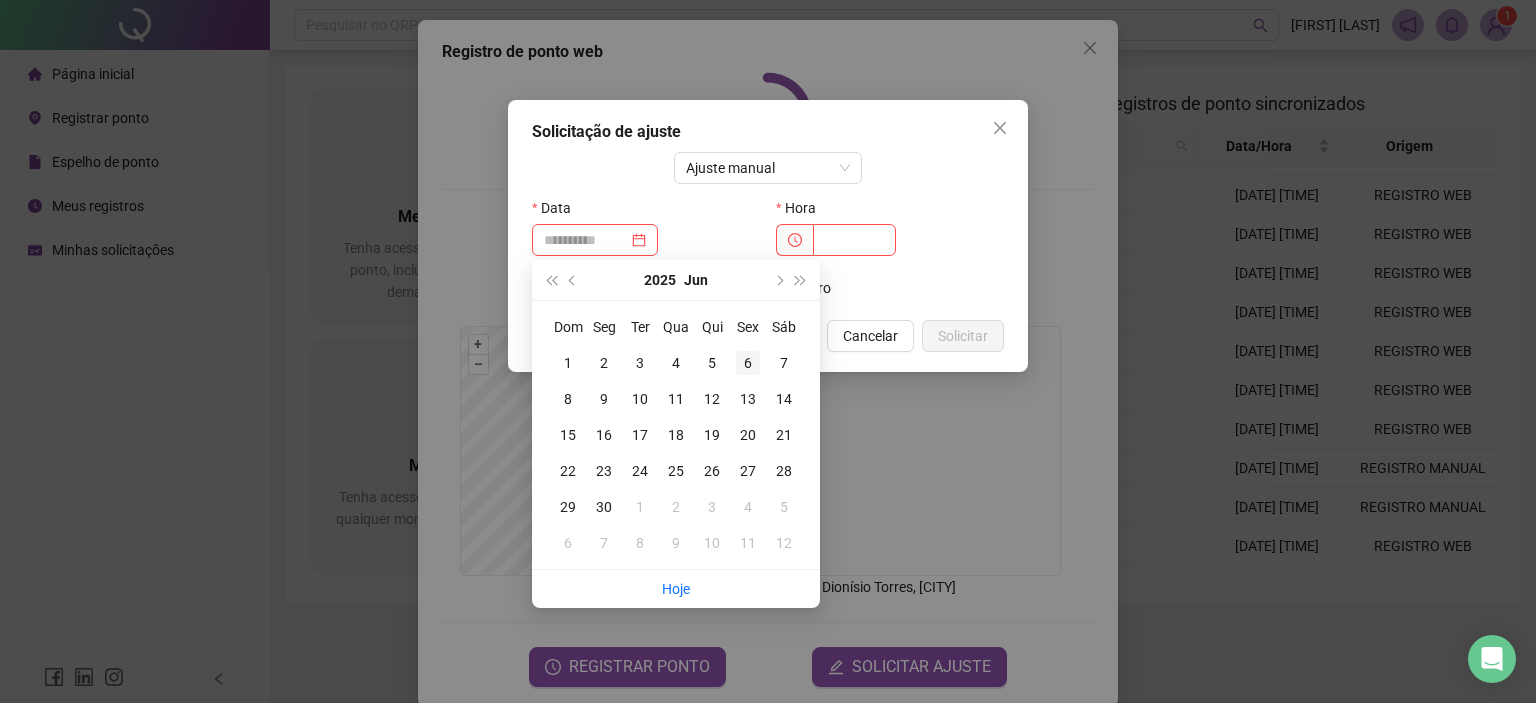 type on "**********" 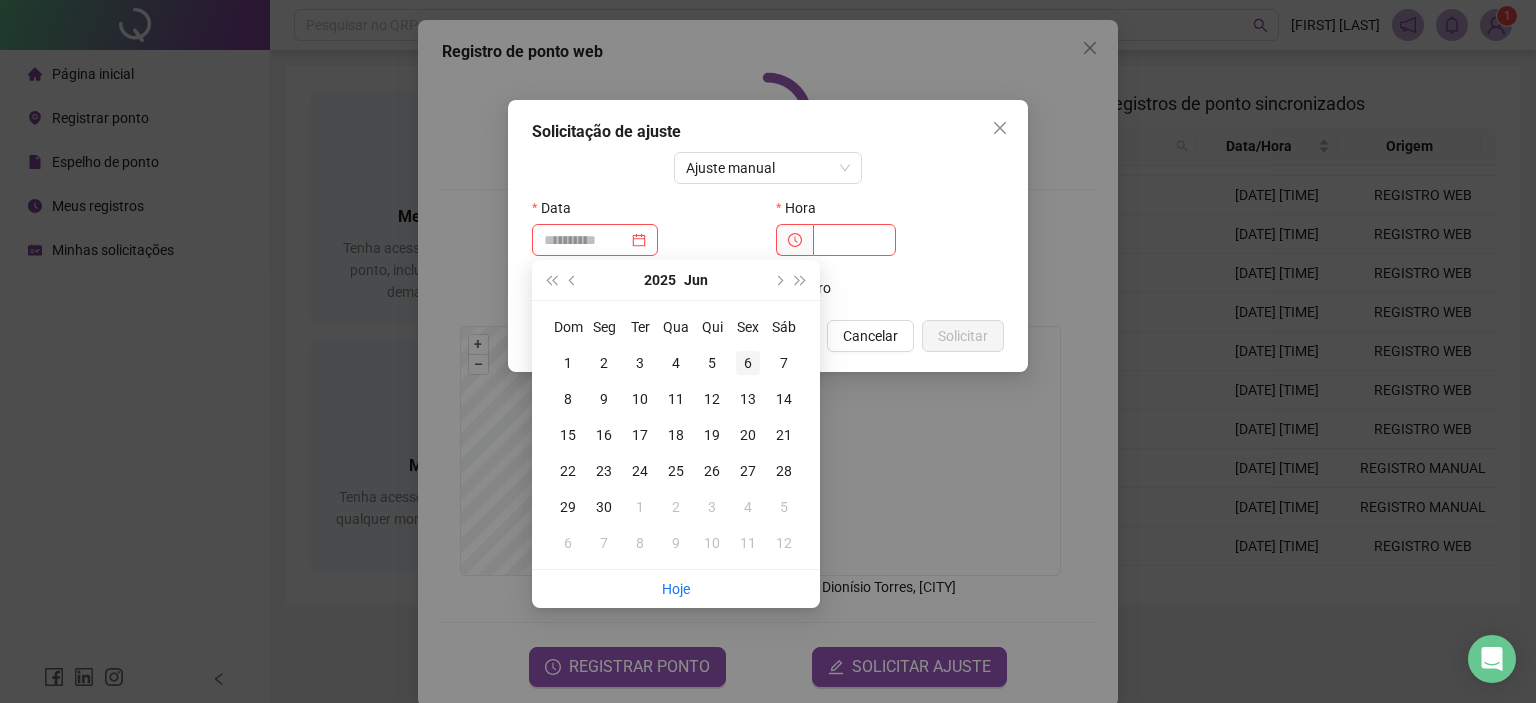click on "6" at bounding box center (748, 363) 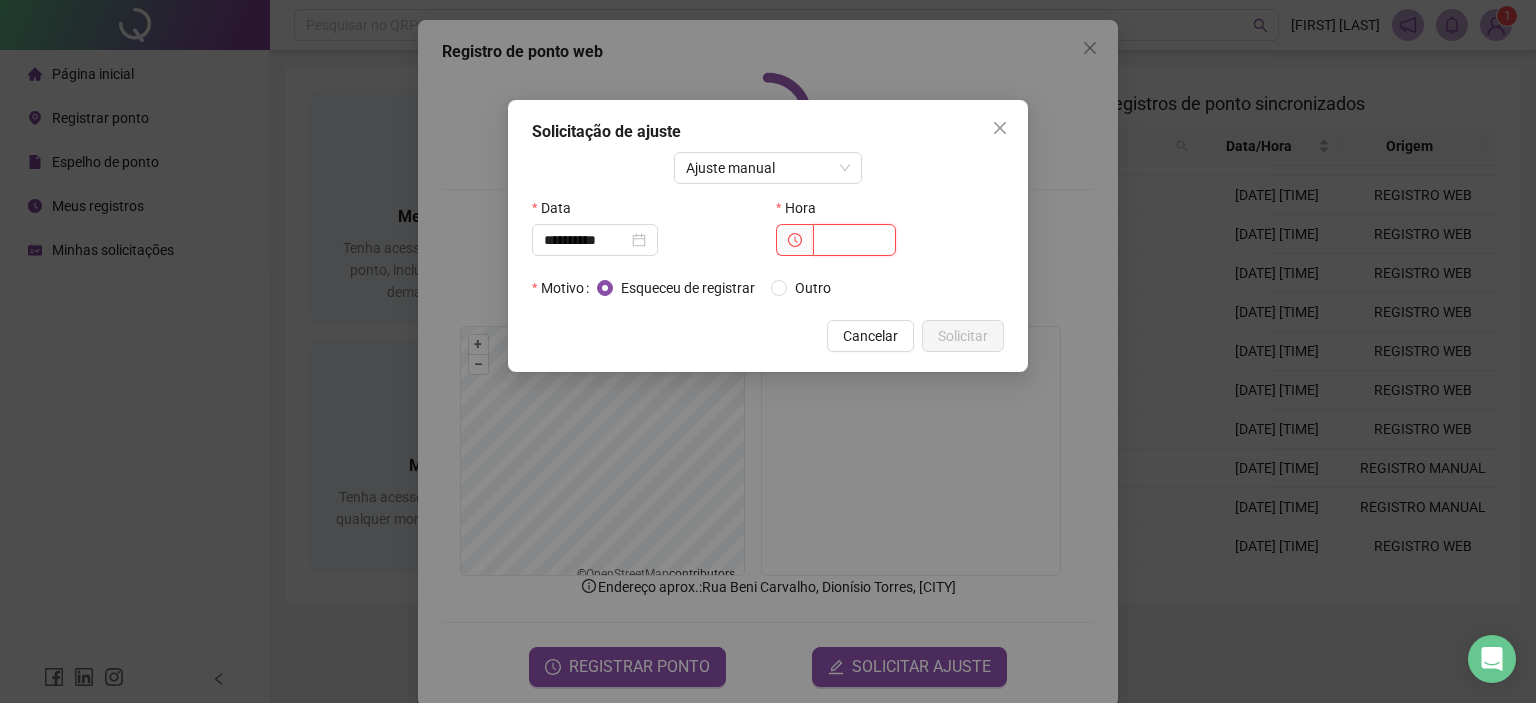 click at bounding box center (854, 240) 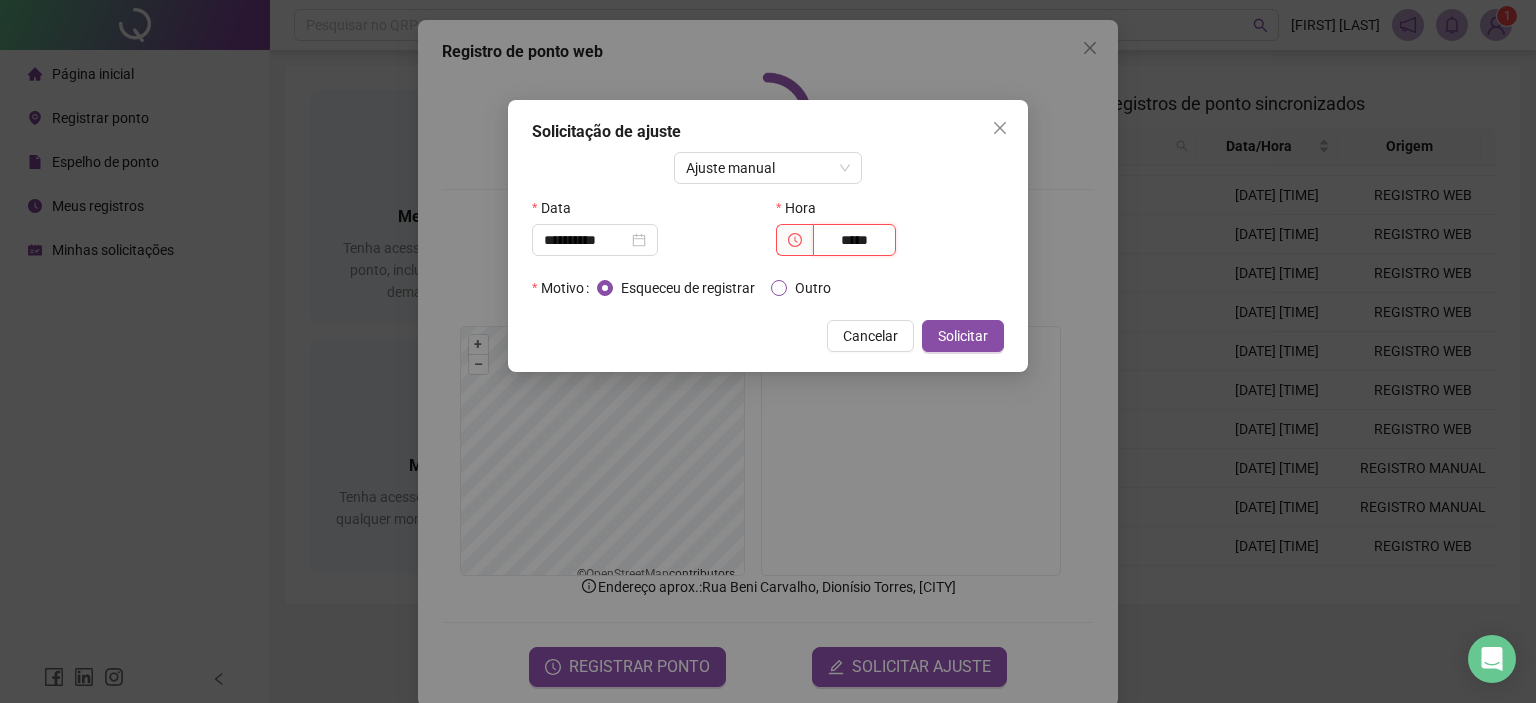 type on "*****" 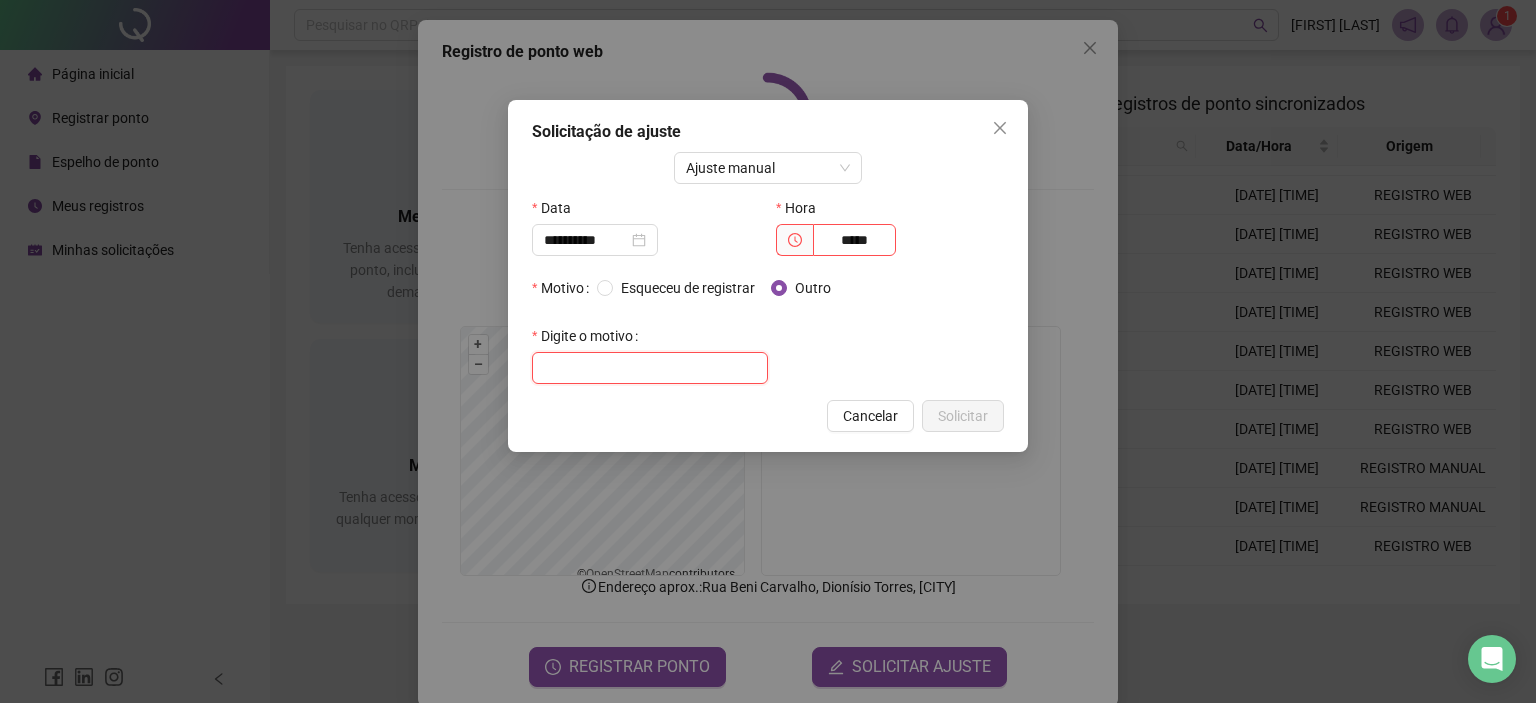 click at bounding box center [650, 368] 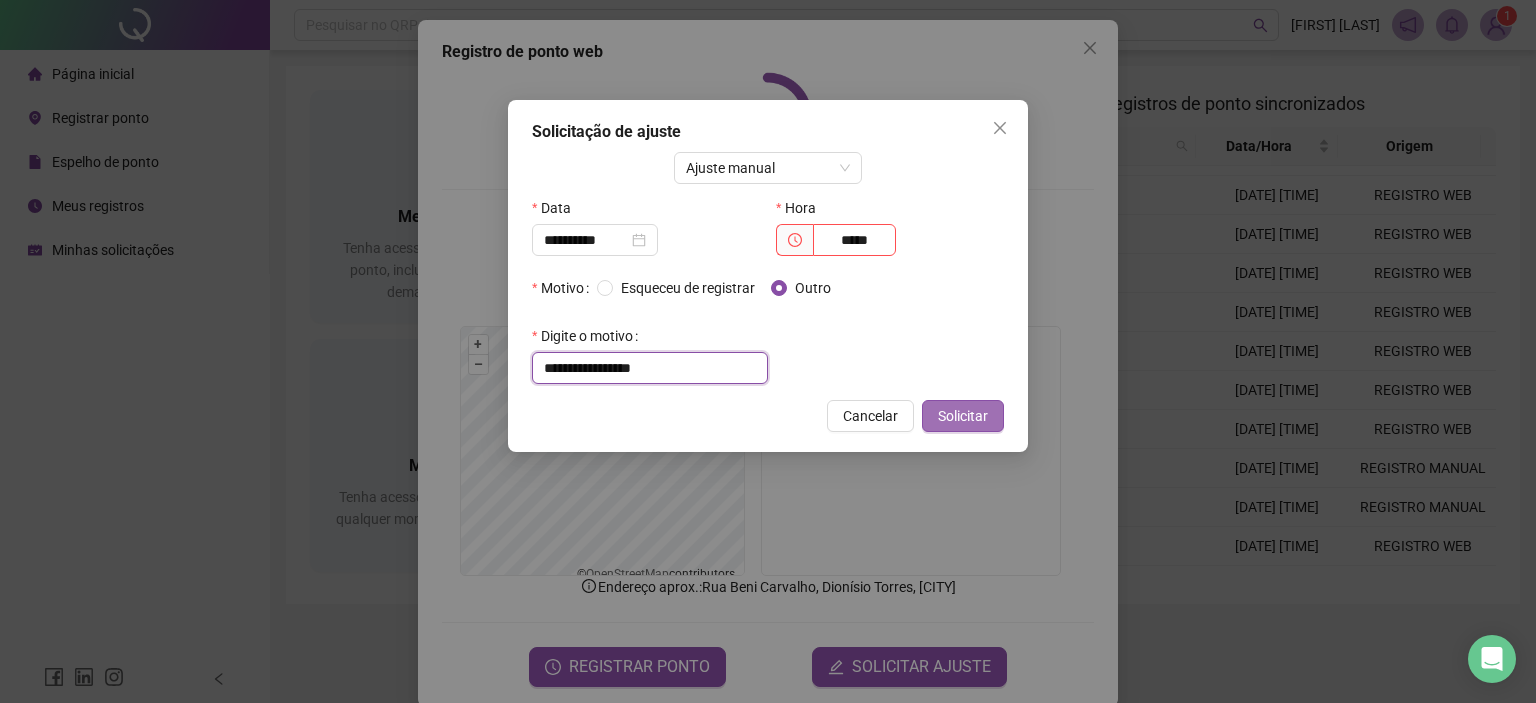 type on "**********" 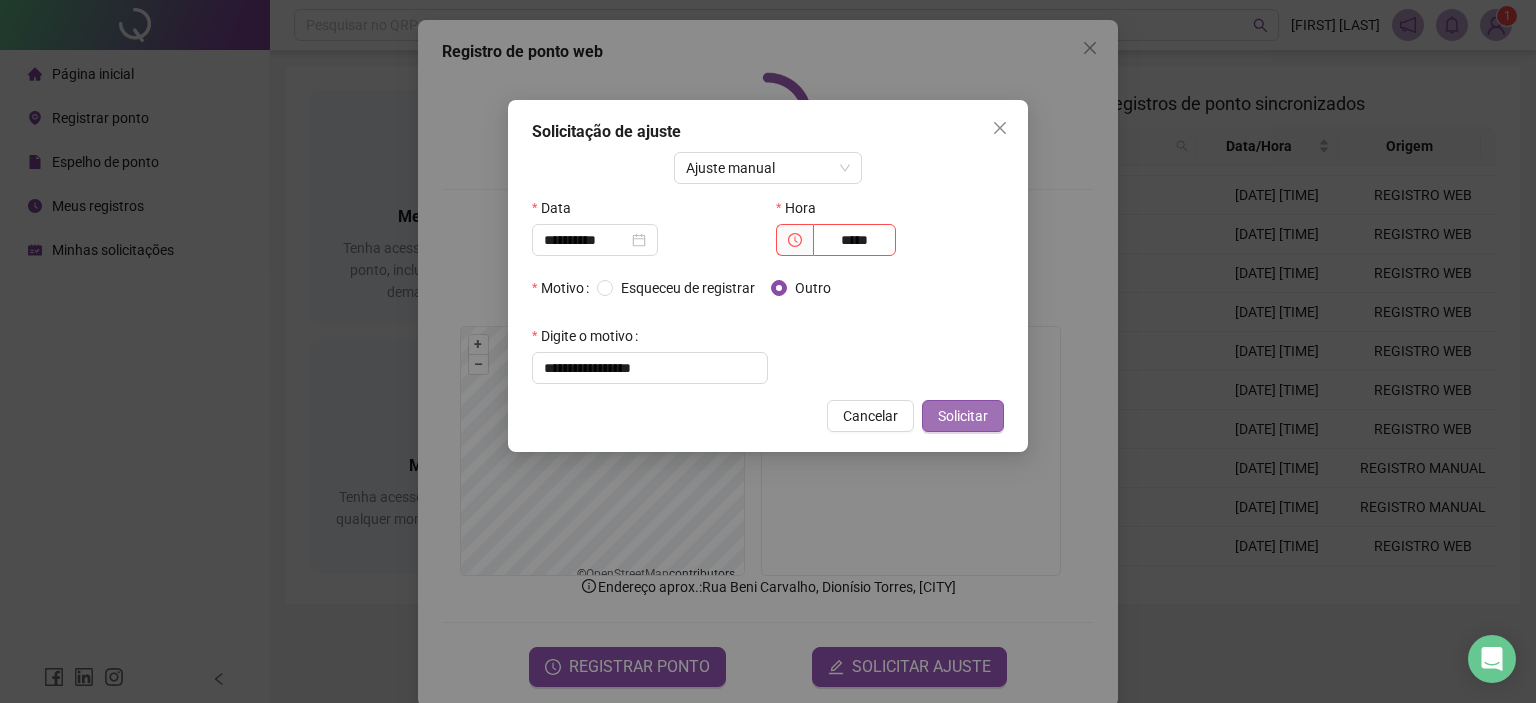 click on "Solicitar" at bounding box center (963, 416) 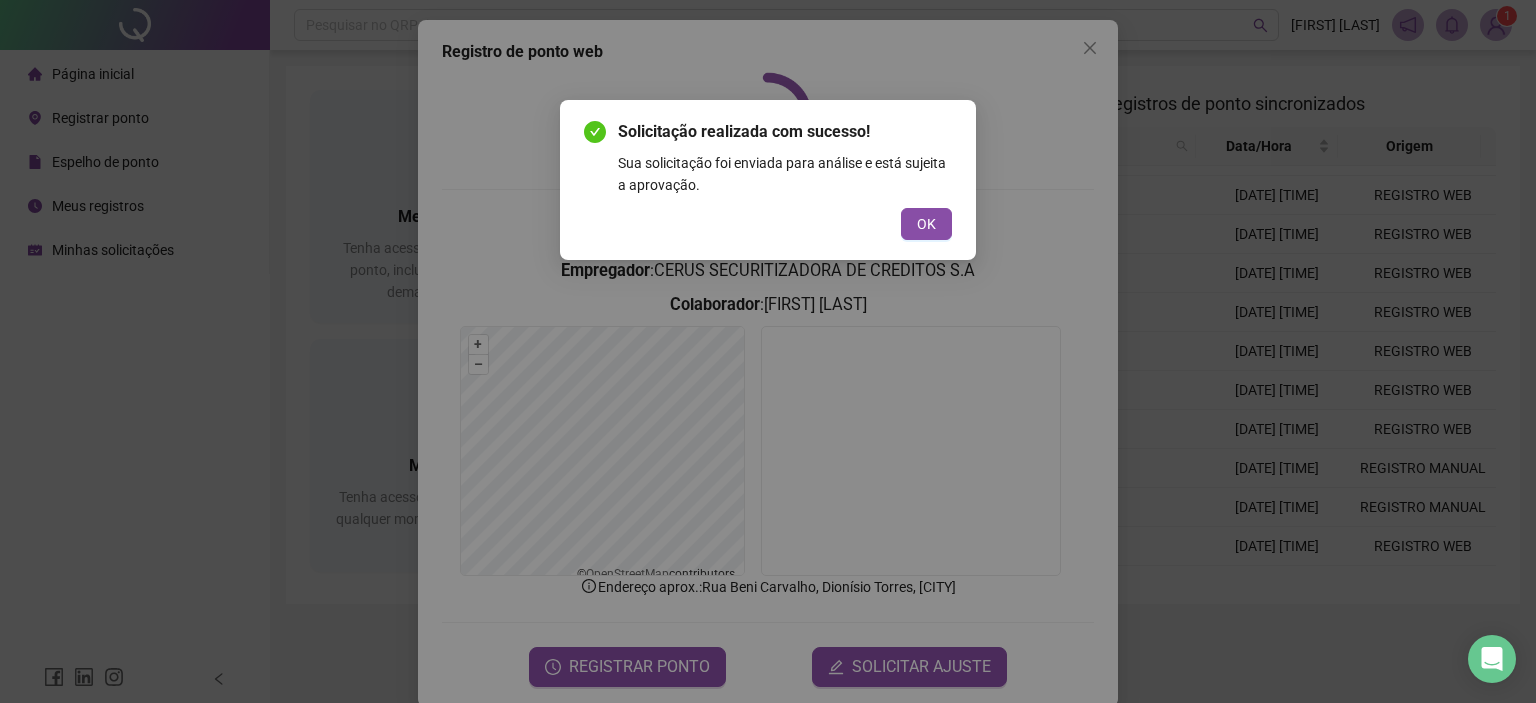 drag, startPoint x: 922, startPoint y: 227, endPoint x: 915, endPoint y: 315, distance: 88.27797 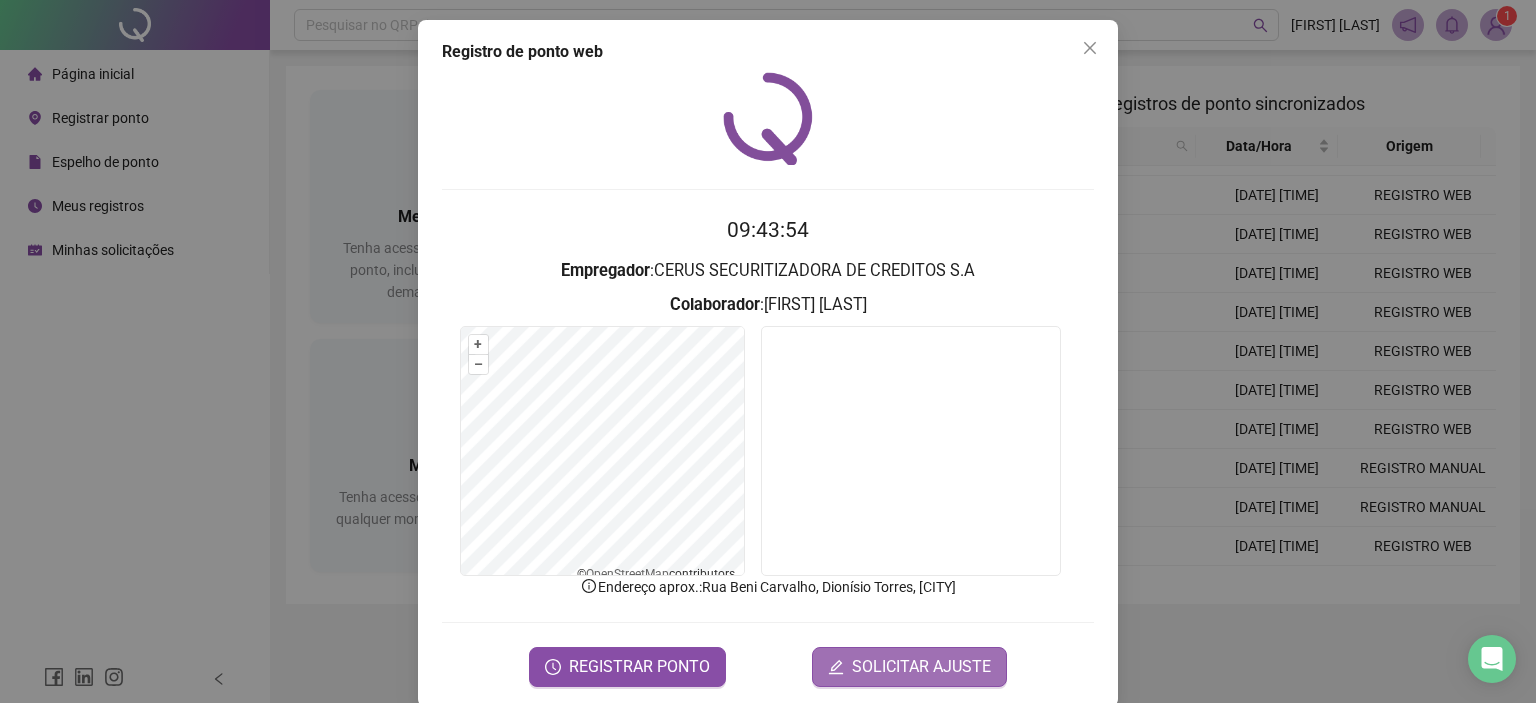 click on "SOLICITAR AJUSTE" at bounding box center (921, 667) 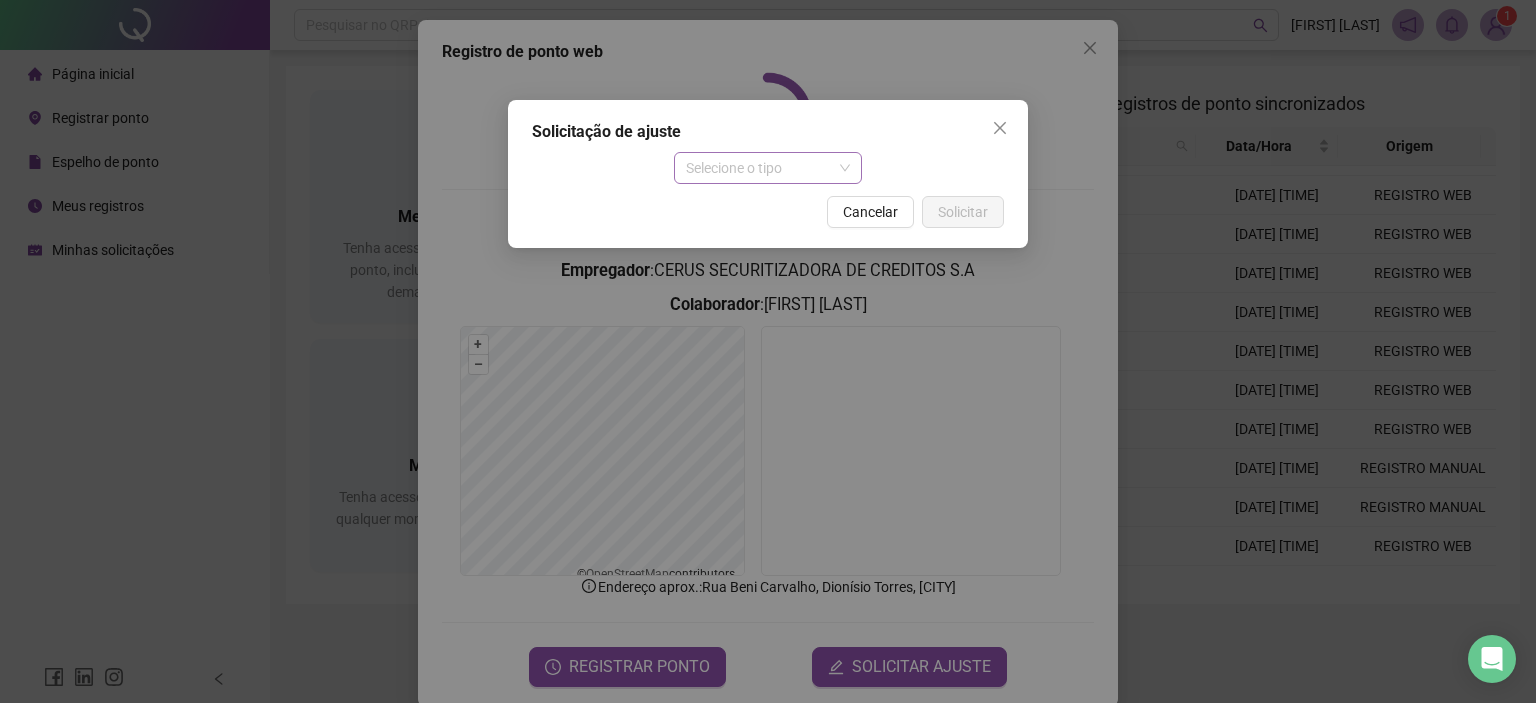 drag, startPoint x: 751, startPoint y: 158, endPoint x: 742, endPoint y: 207, distance: 49.819675 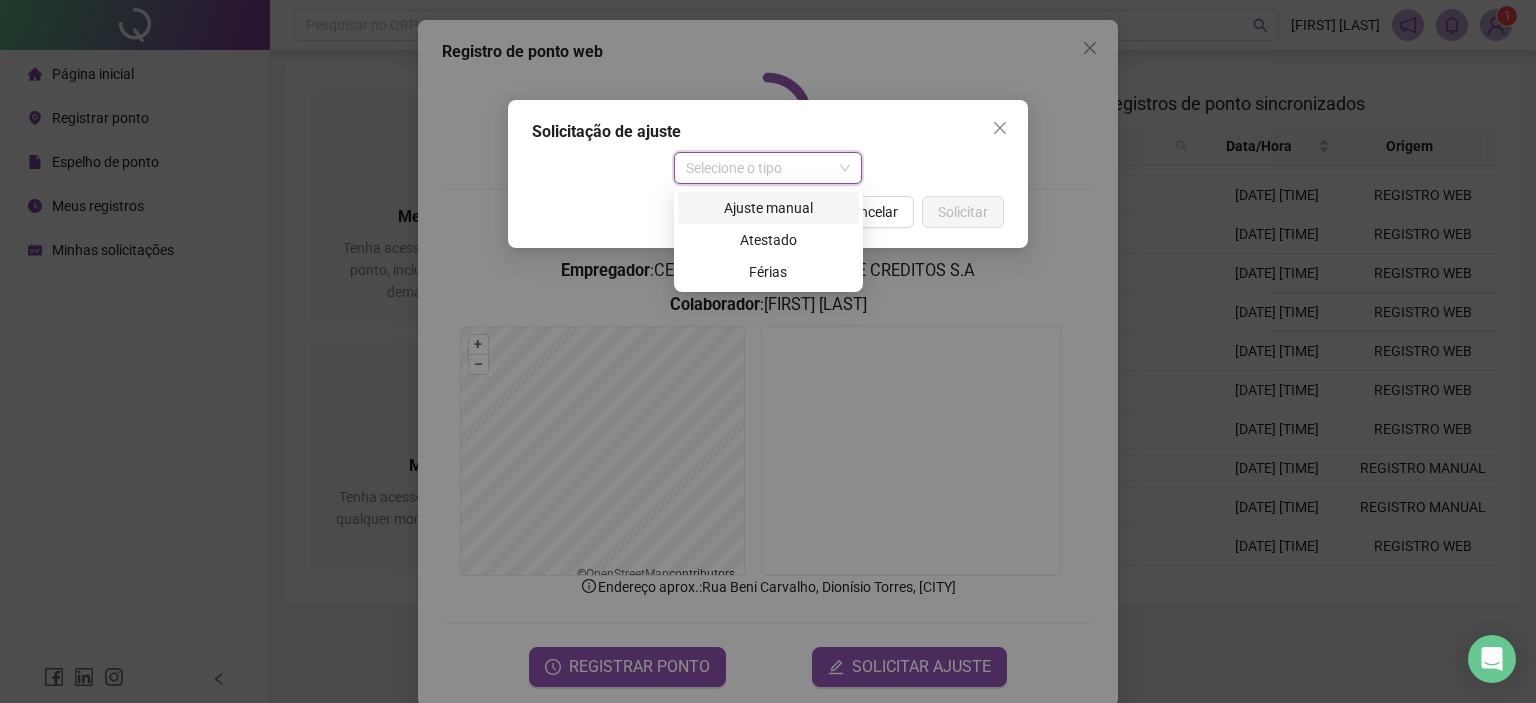 click on "Ajuste manual" at bounding box center [768, 208] 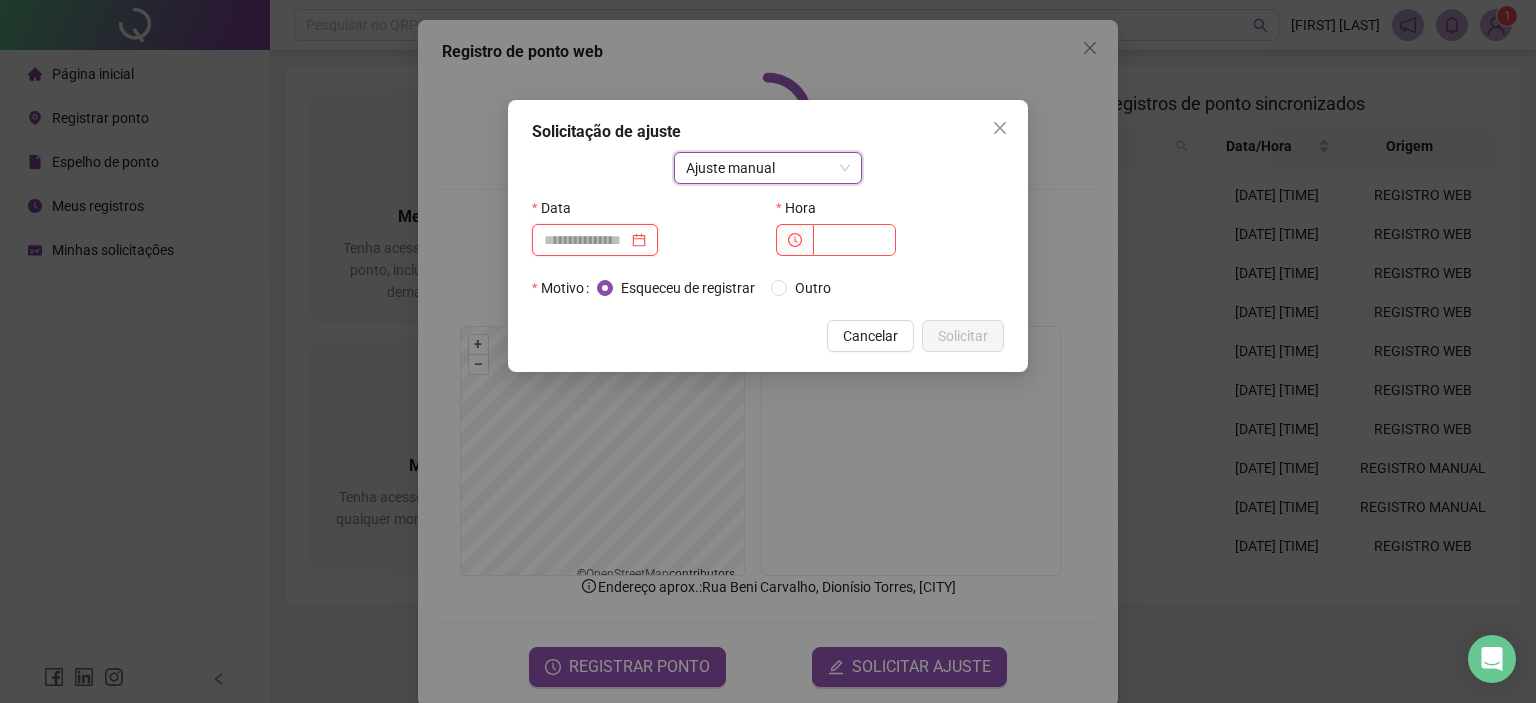 click at bounding box center (586, 240) 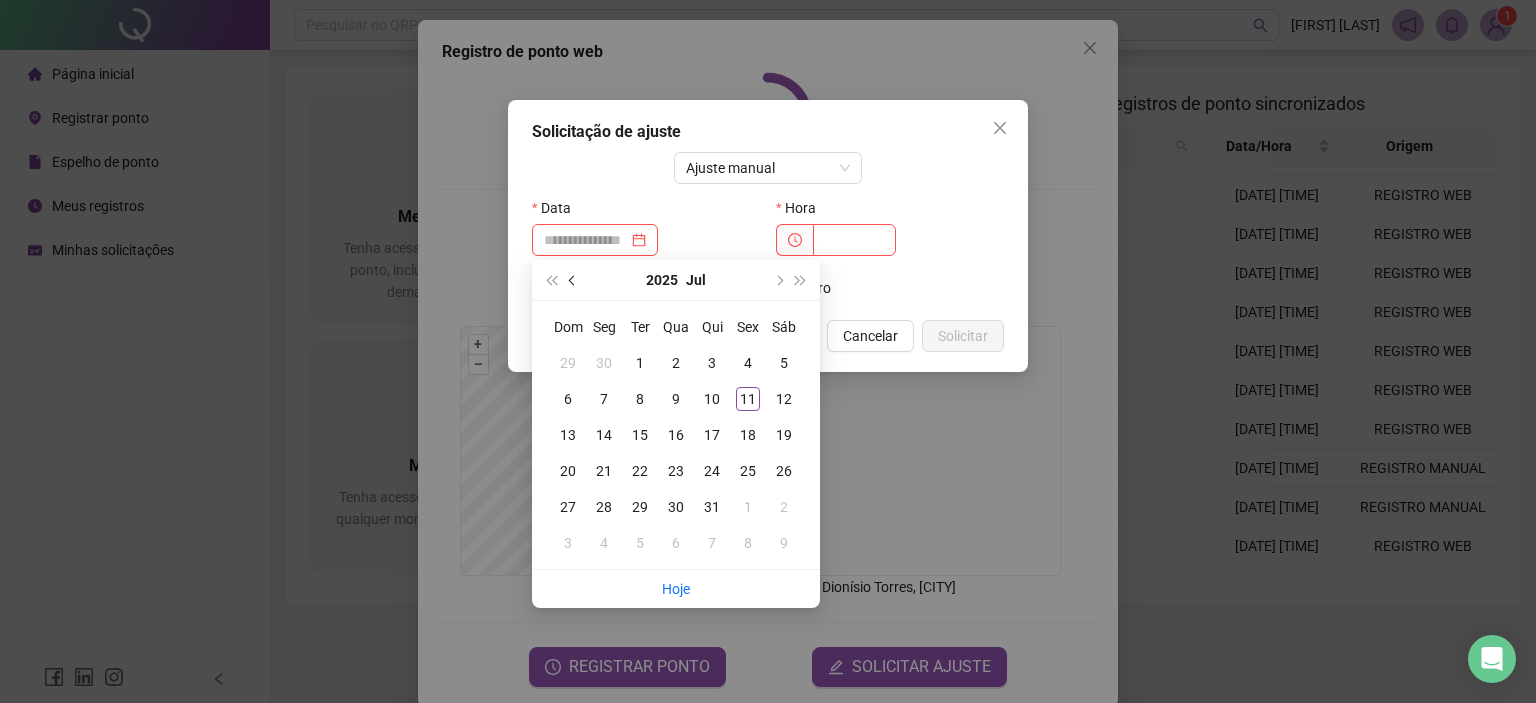 click at bounding box center [574, 280] 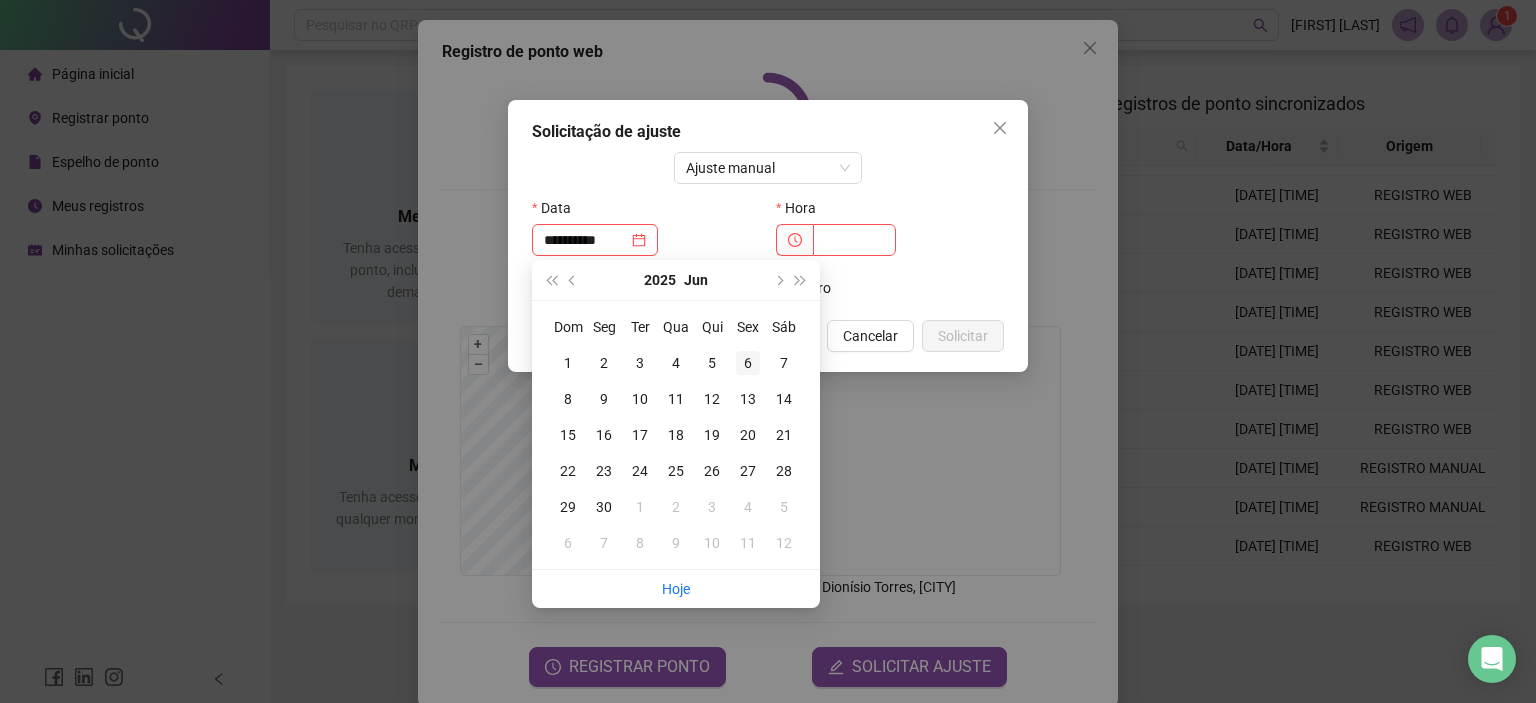 type on "**********" 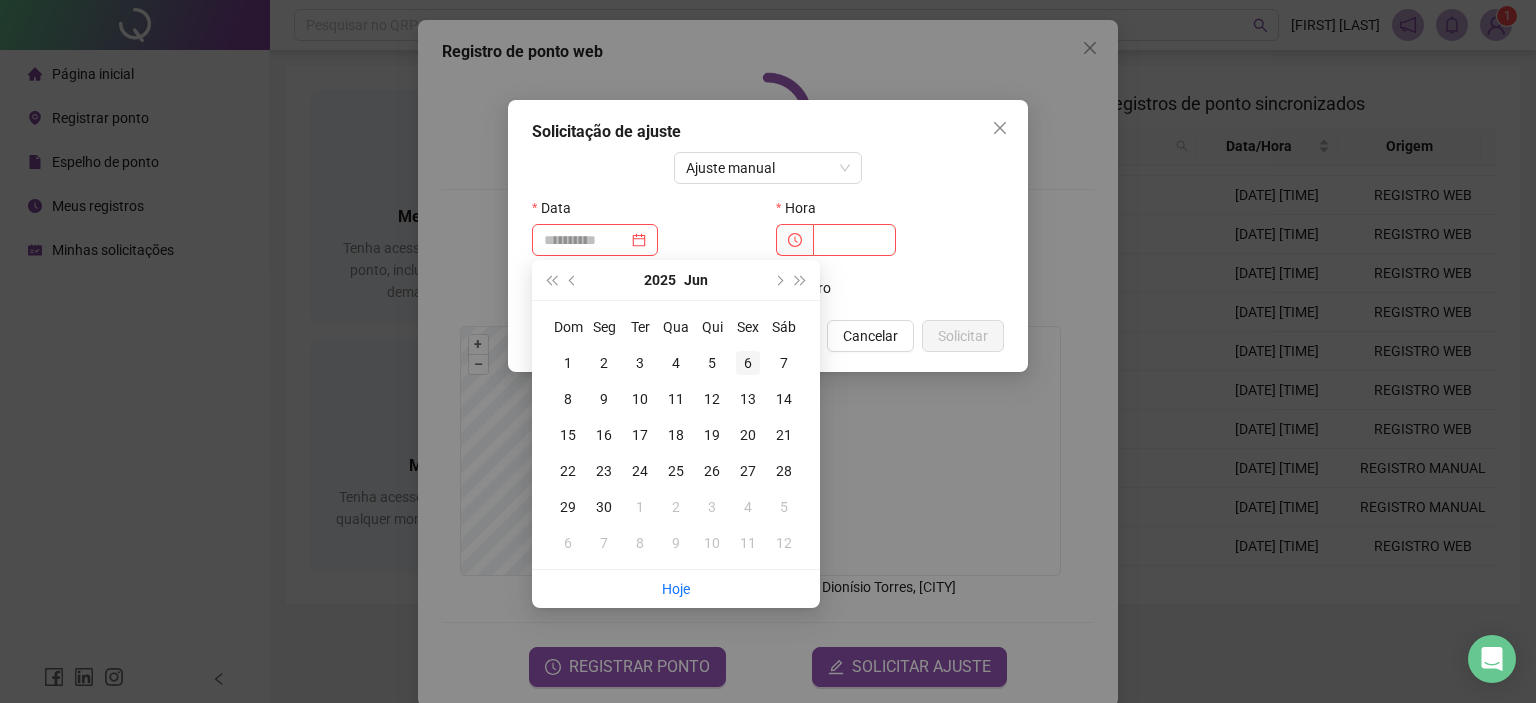 click on "6" at bounding box center (748, 363) 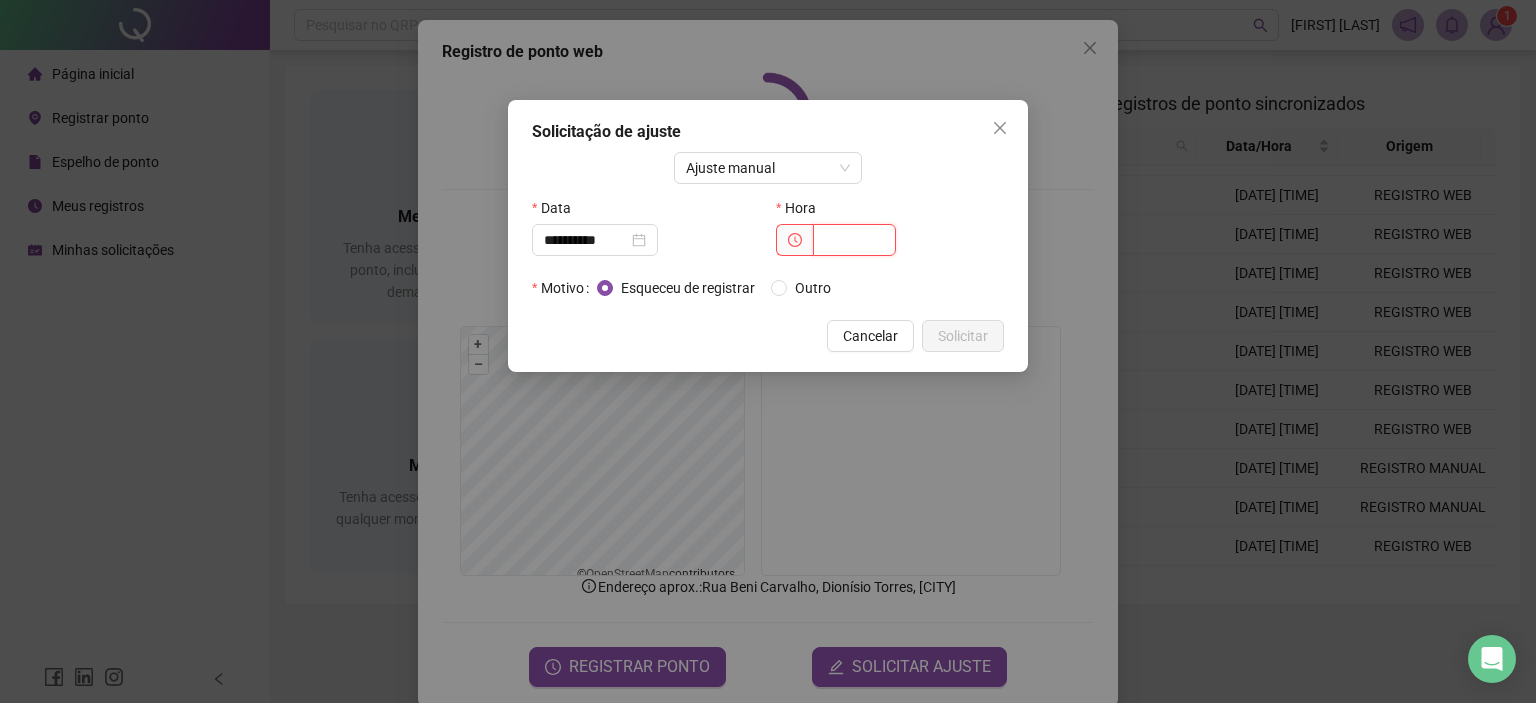 click at bounding box center [854, 240] 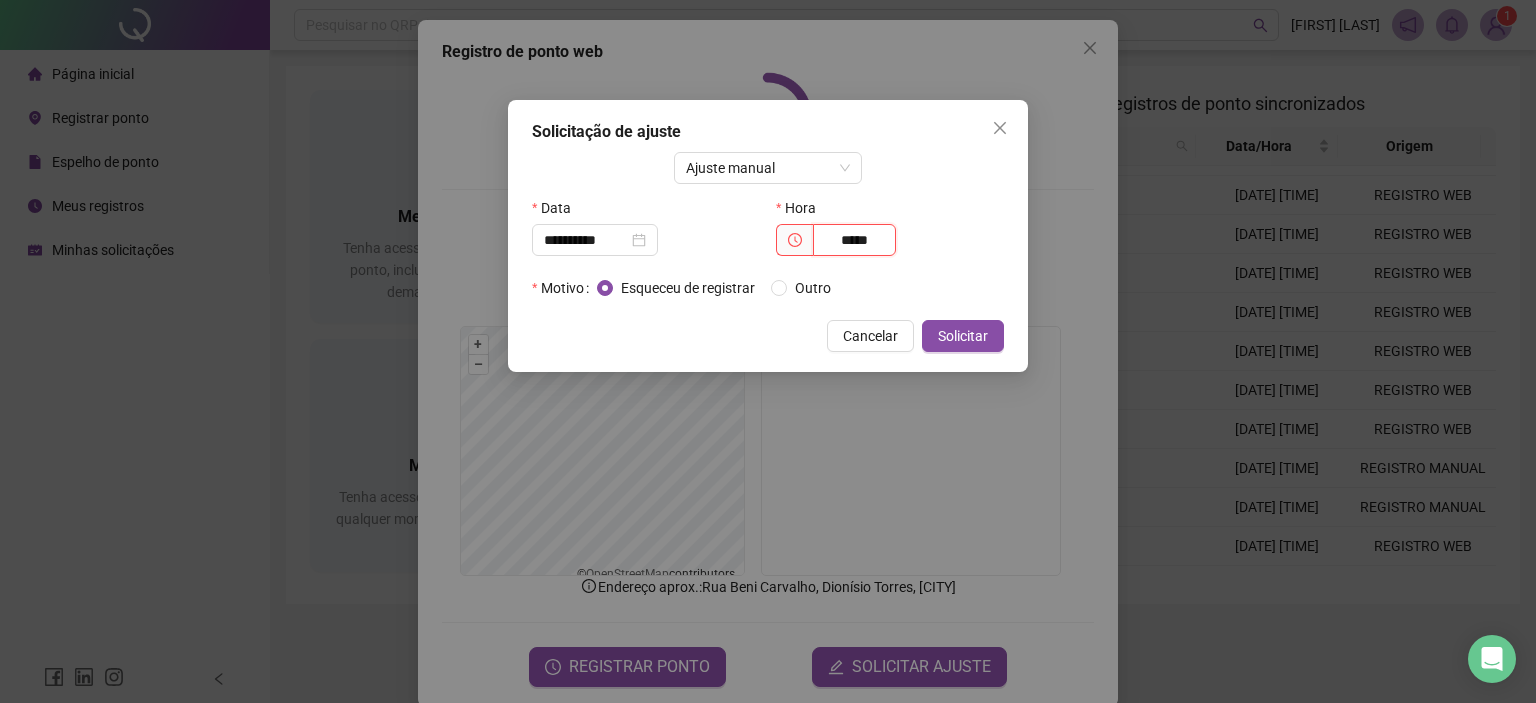 type on "*****" 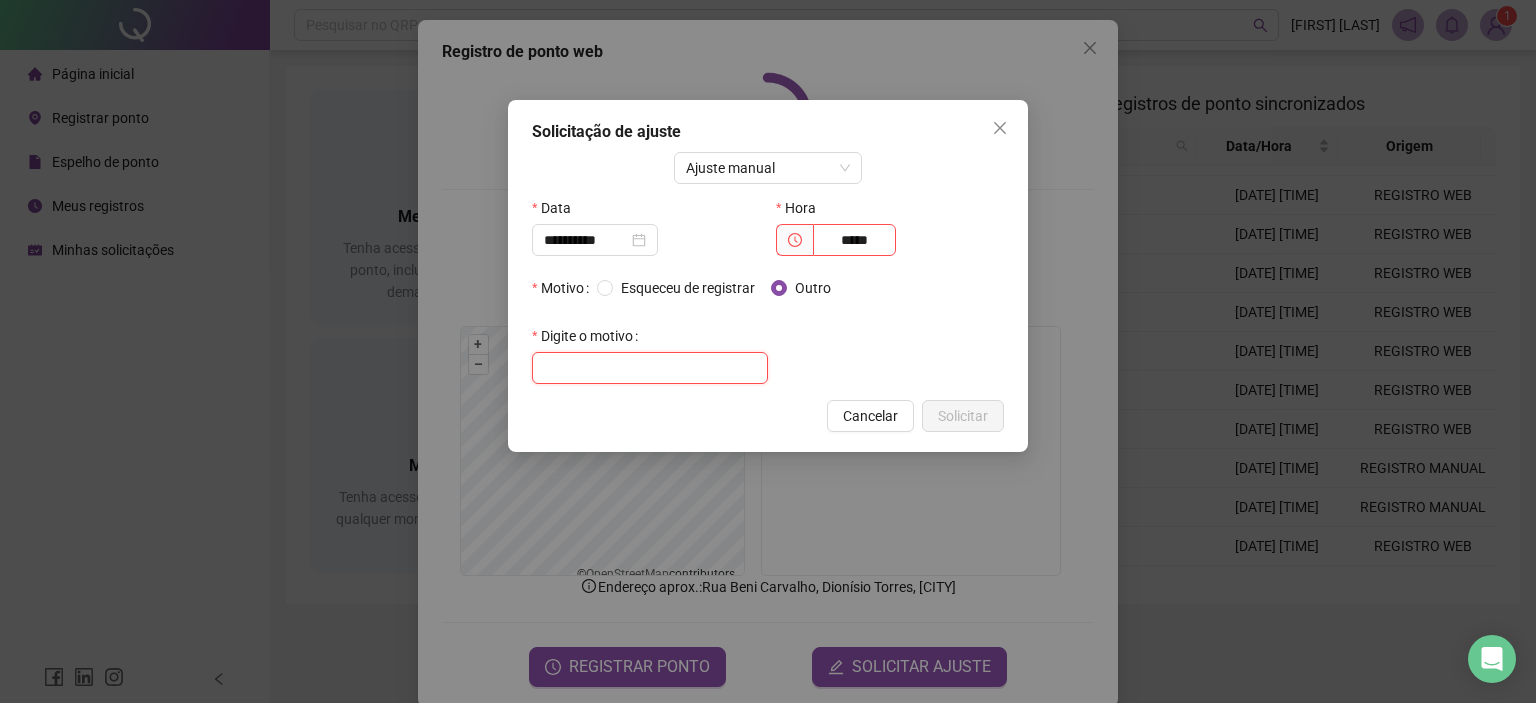 paste on "**********" 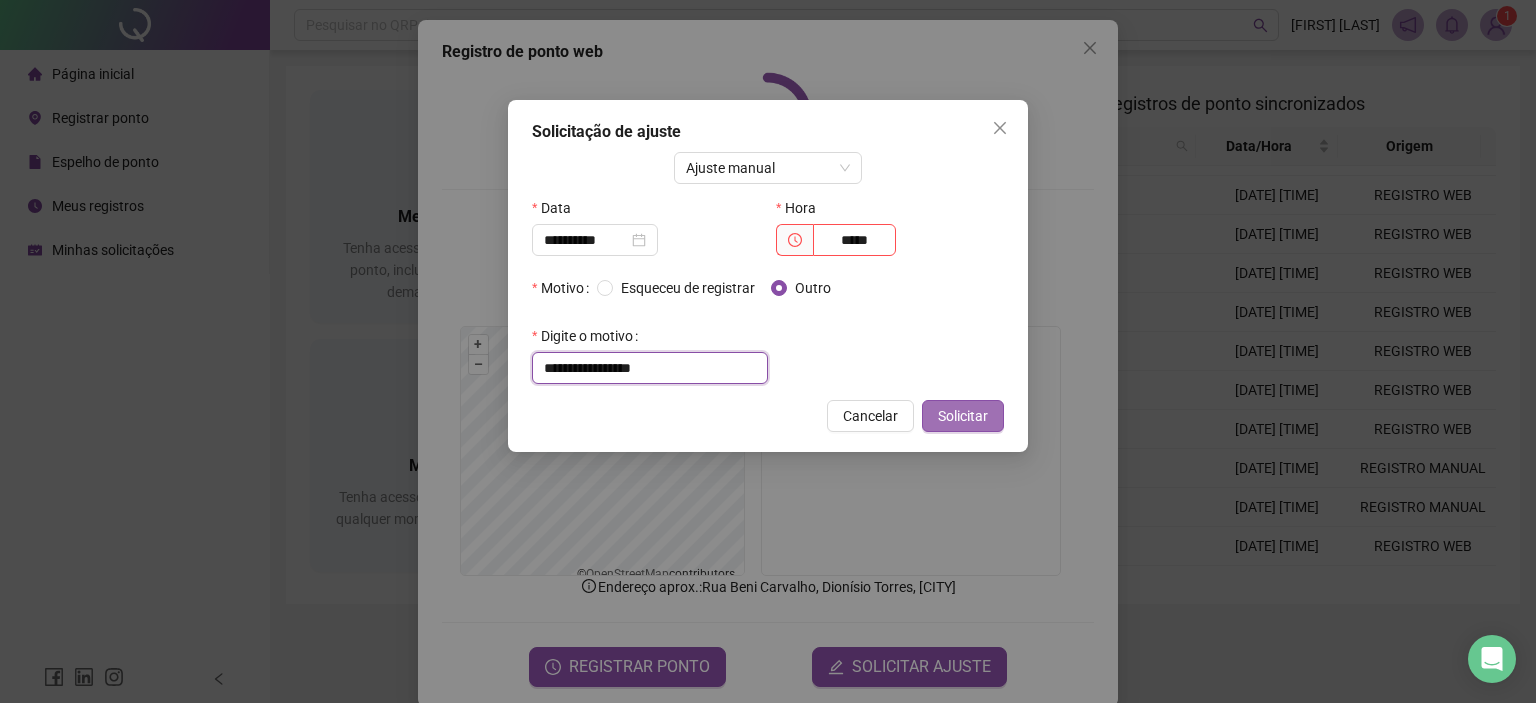 type on "**********" 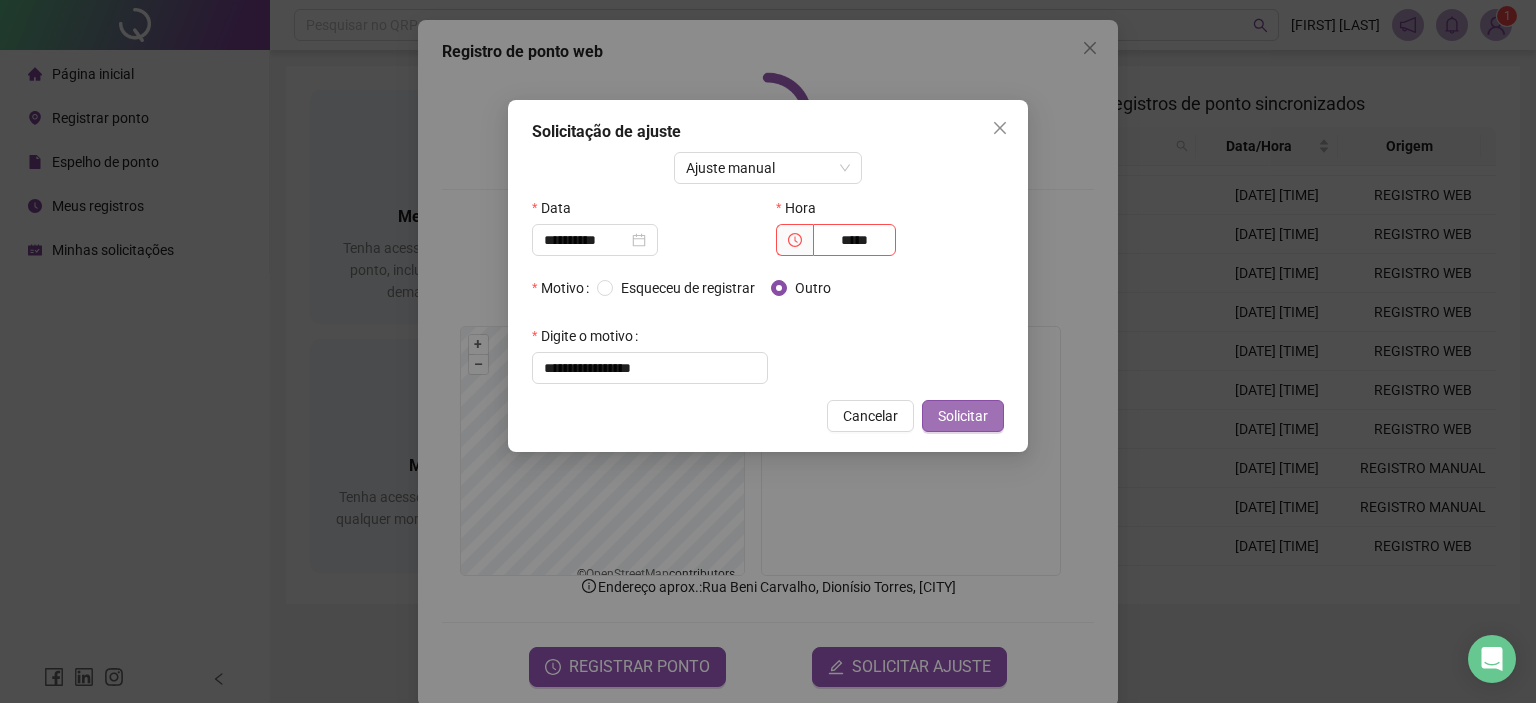 click on "Solicitar" at bounding box center (963, 416) 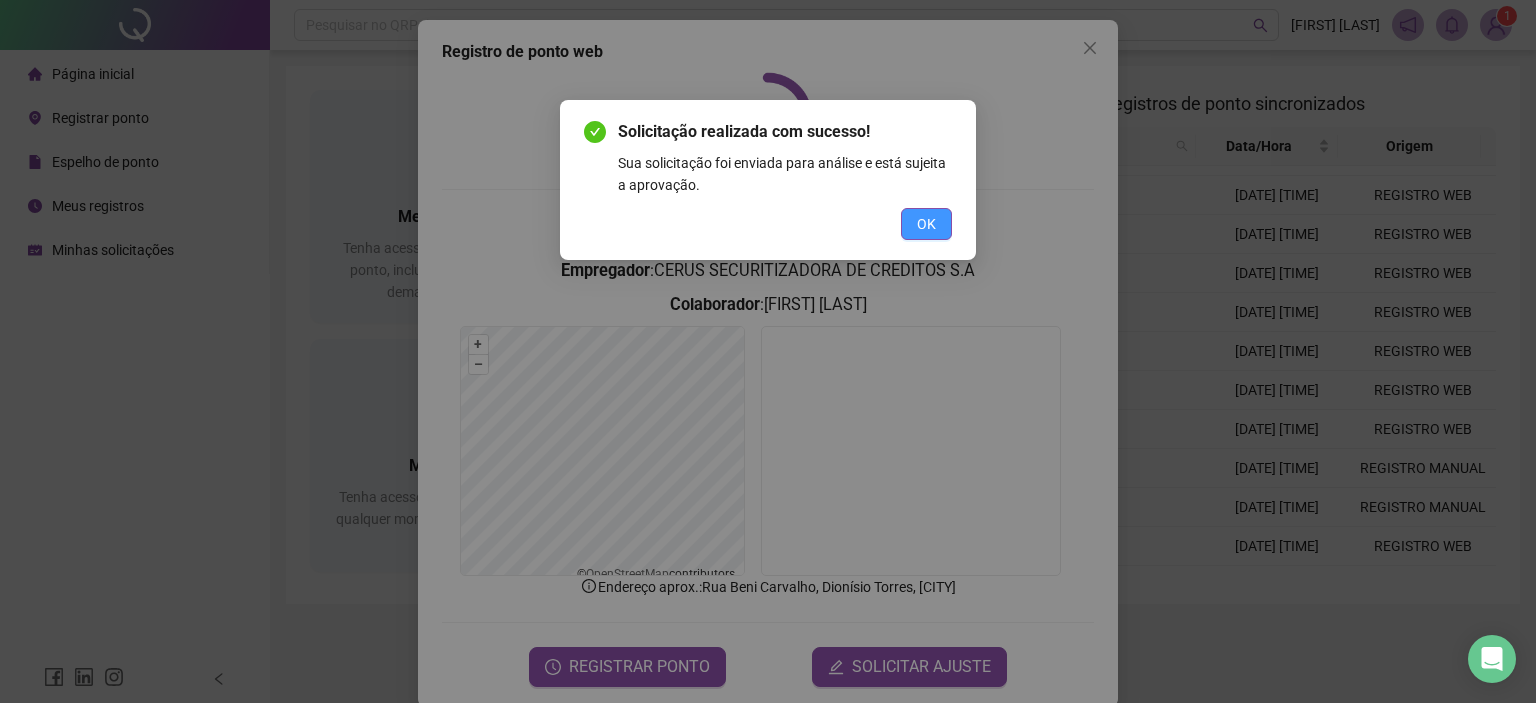 click on "OK" at bounding box center [926, 224] 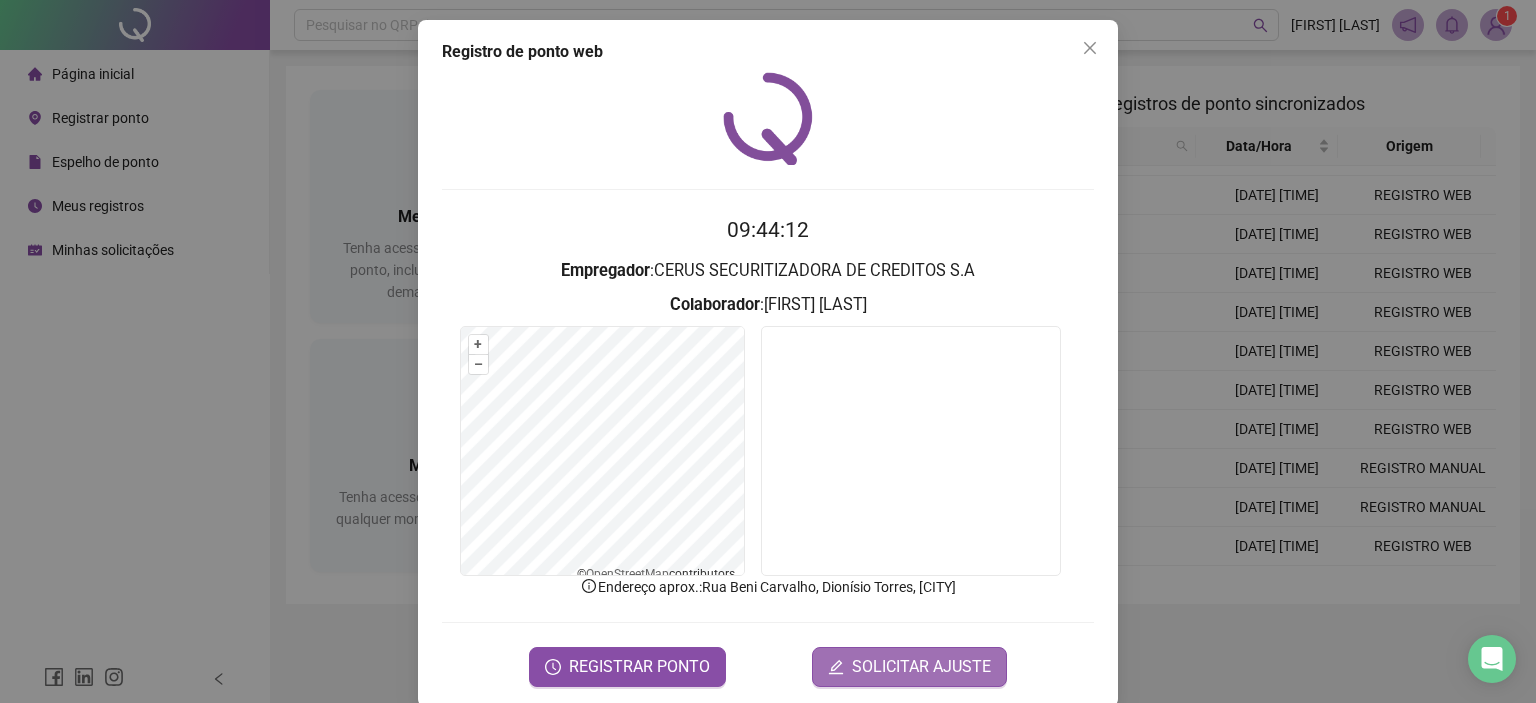 click on "SOLICITAR AJUSTE" at bounding box center [921, 667] 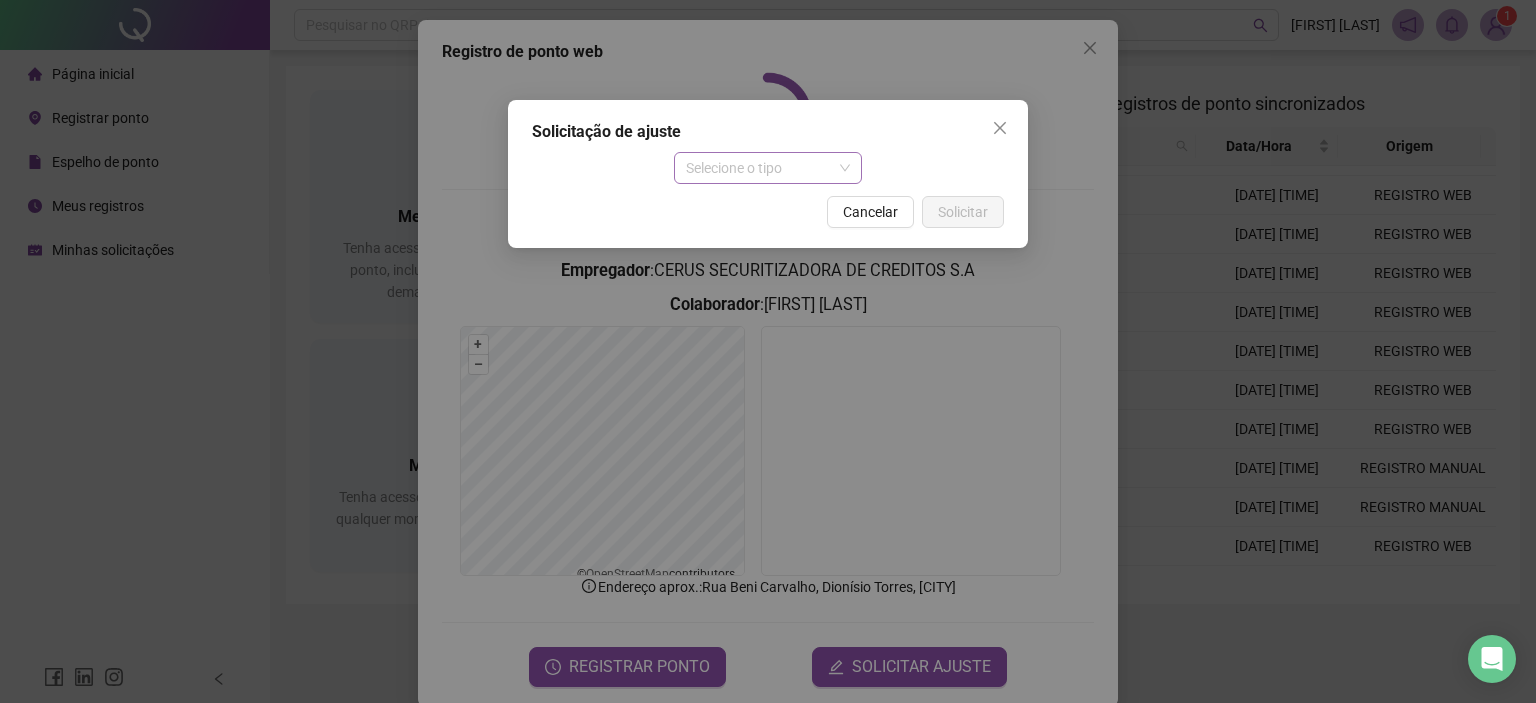 click on "Selecione o tipo" at bounding box center [768, 168] 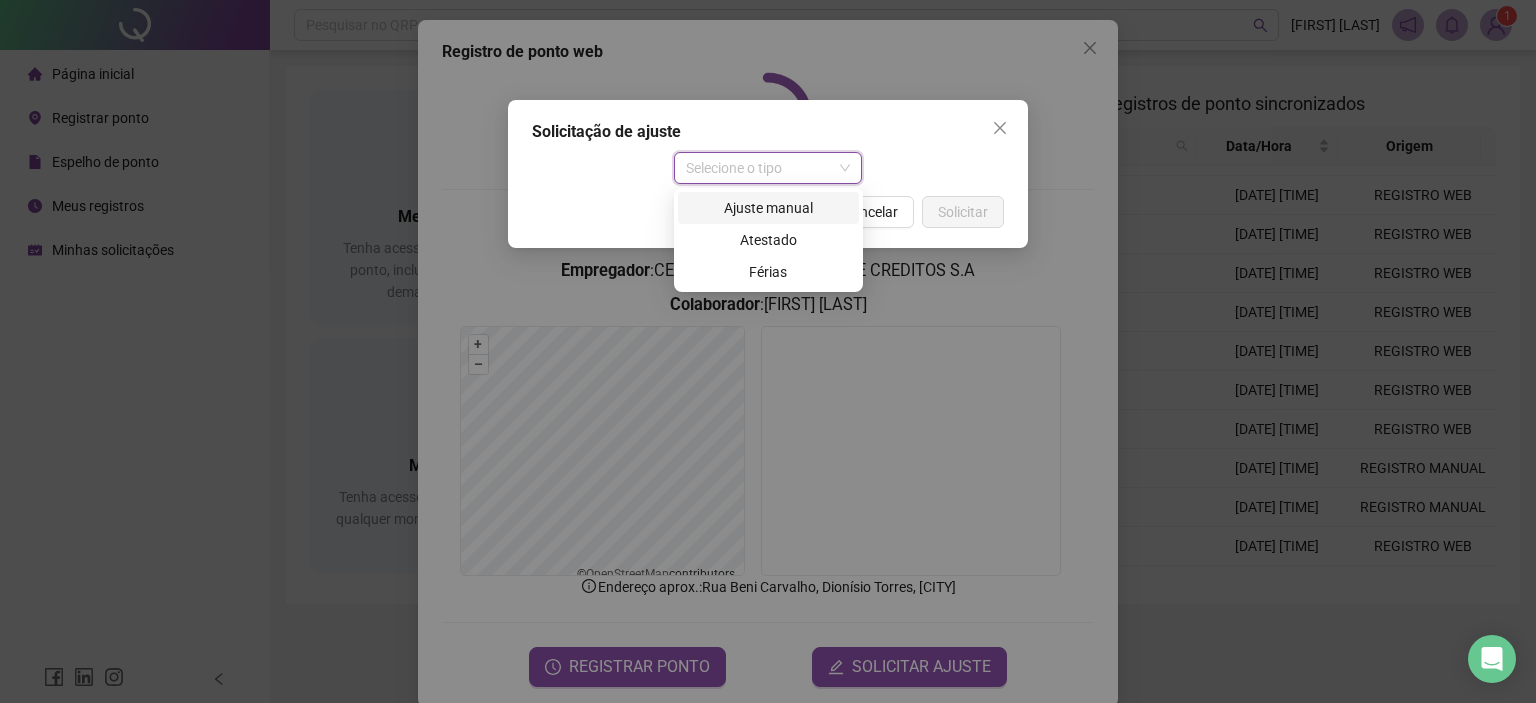click on "Ajuste manual" at bounding box center (768, 208) 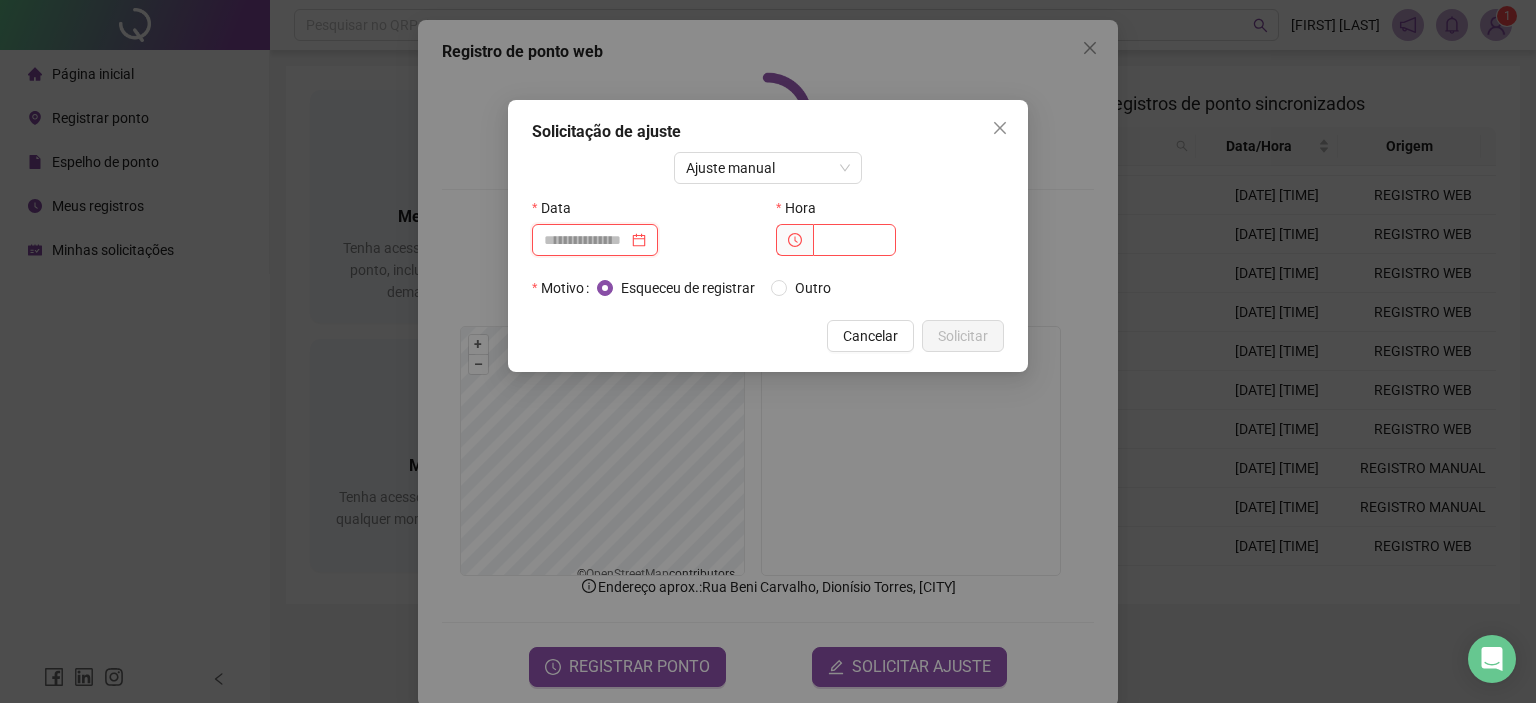 click at bounding box center [586, 240] 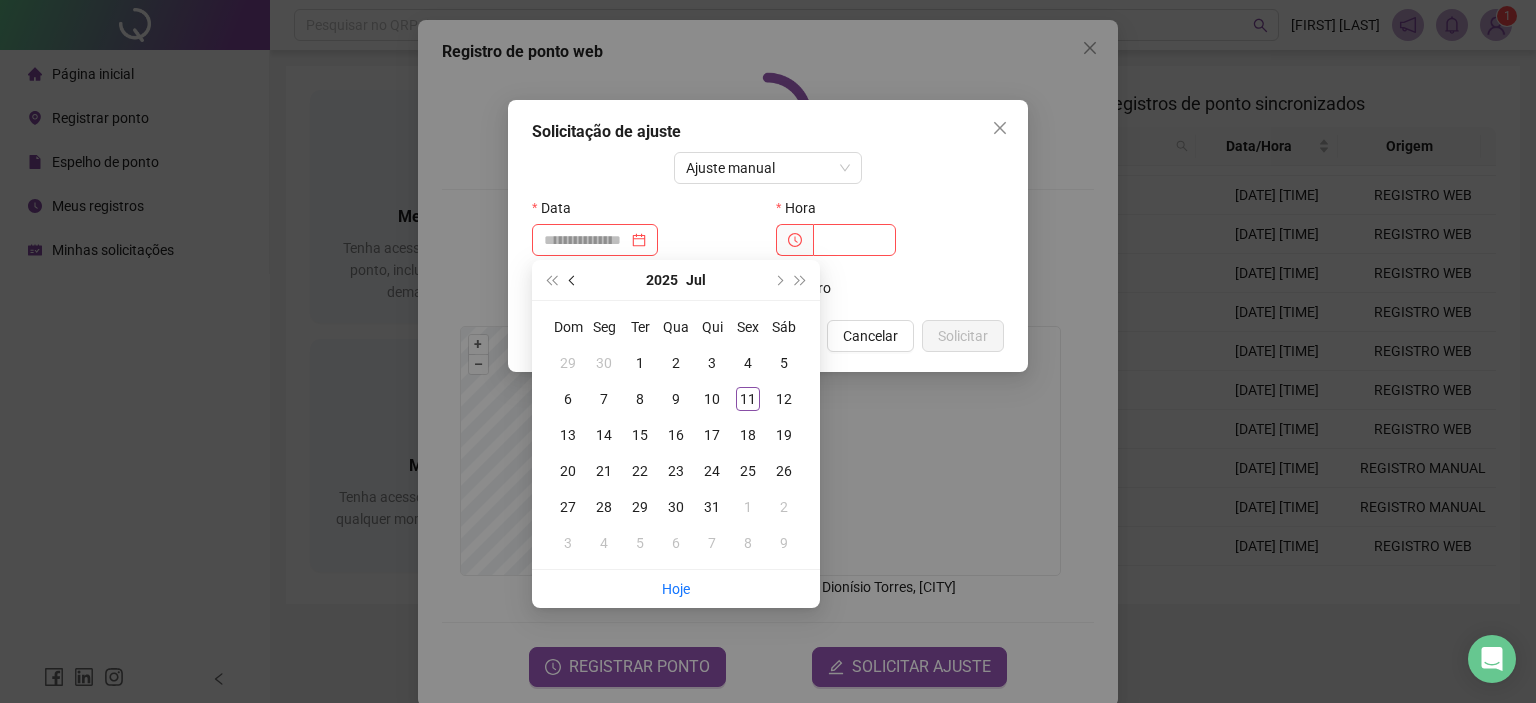 click at bounding box center (574, 280) 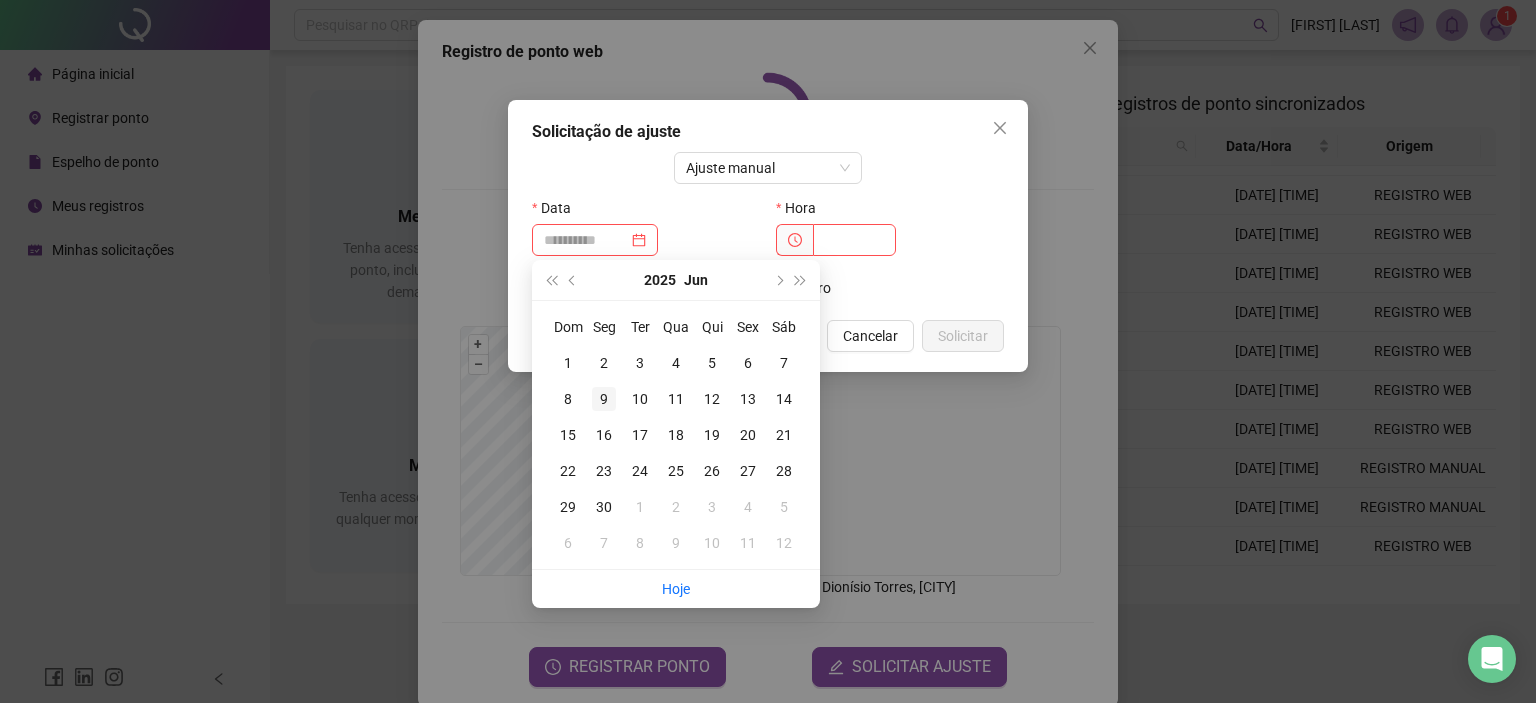 type on "**********" 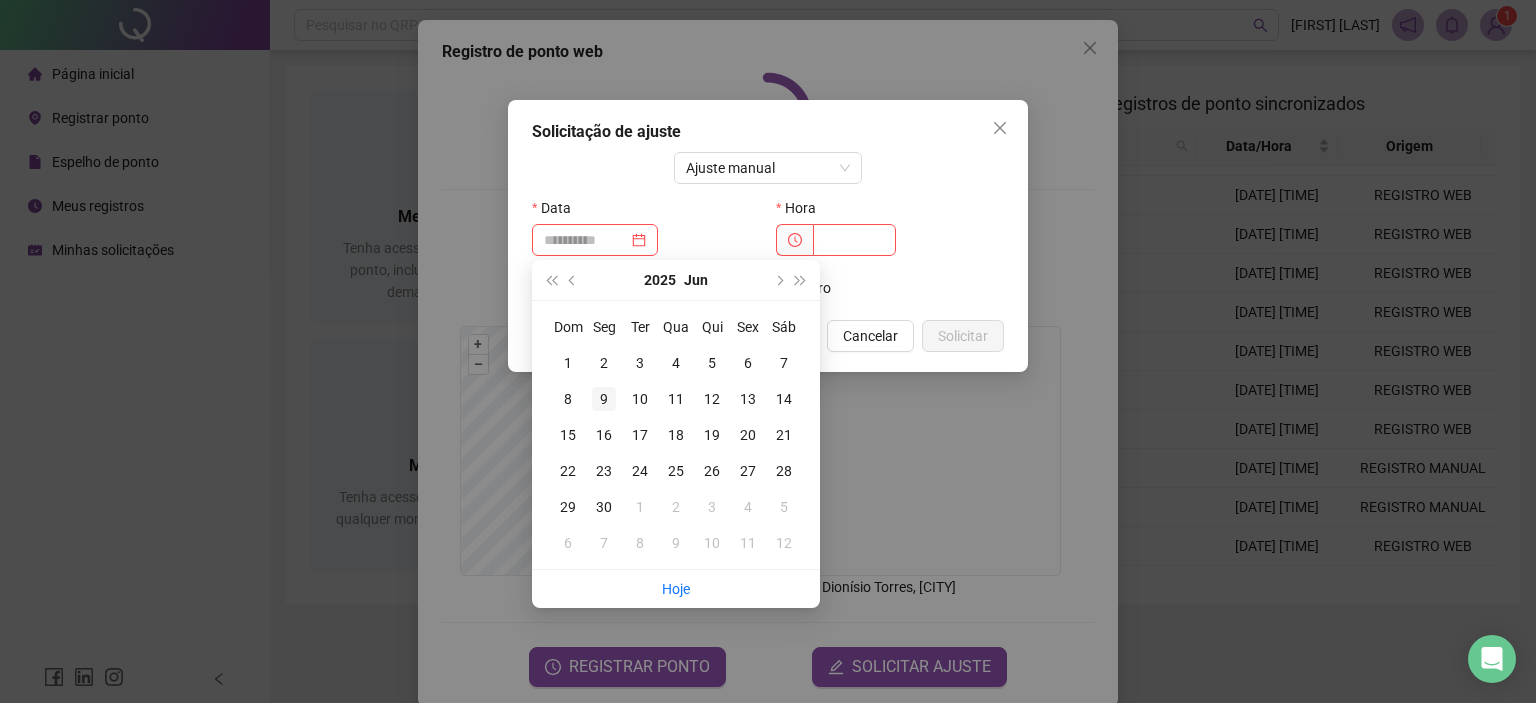 click on "9" at bounding box center (604, 399) 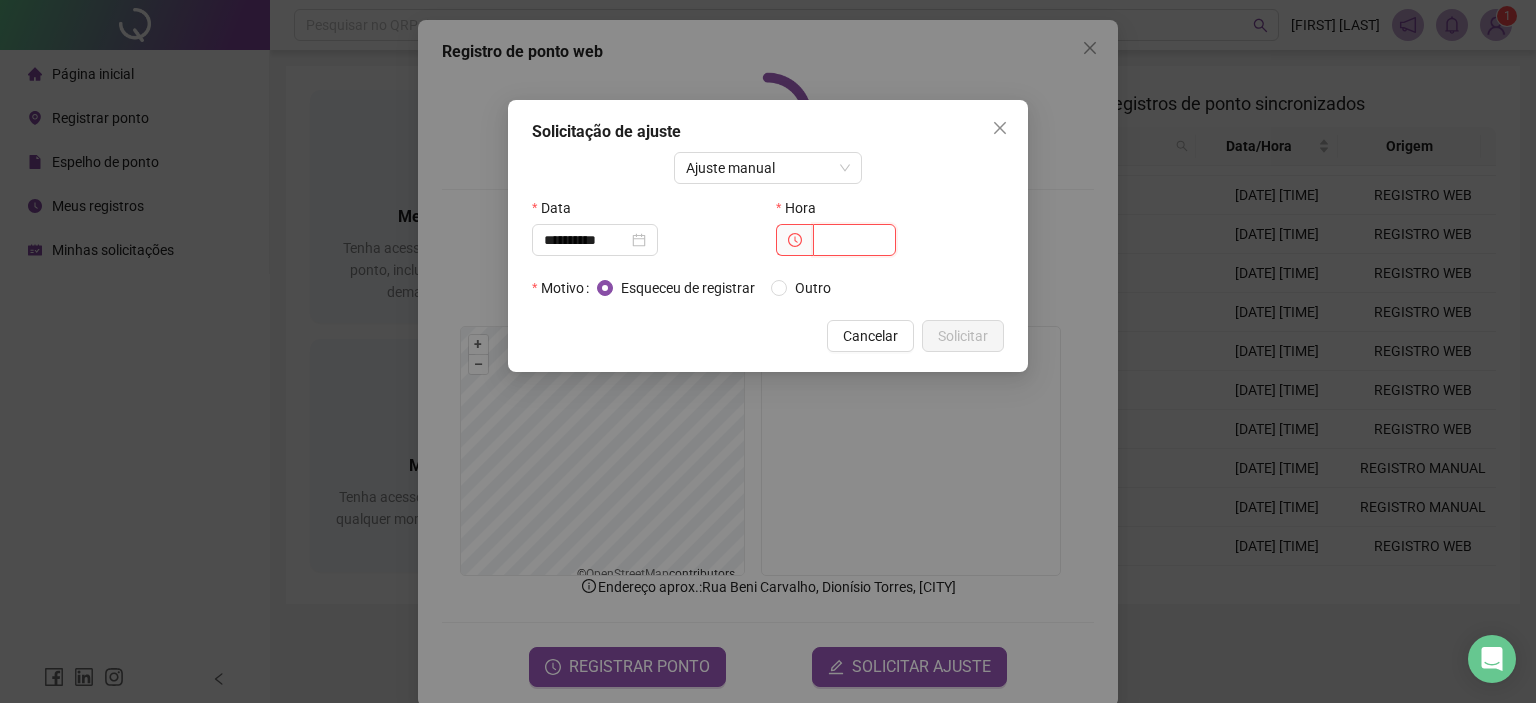 click at bounding box center (854, 240) 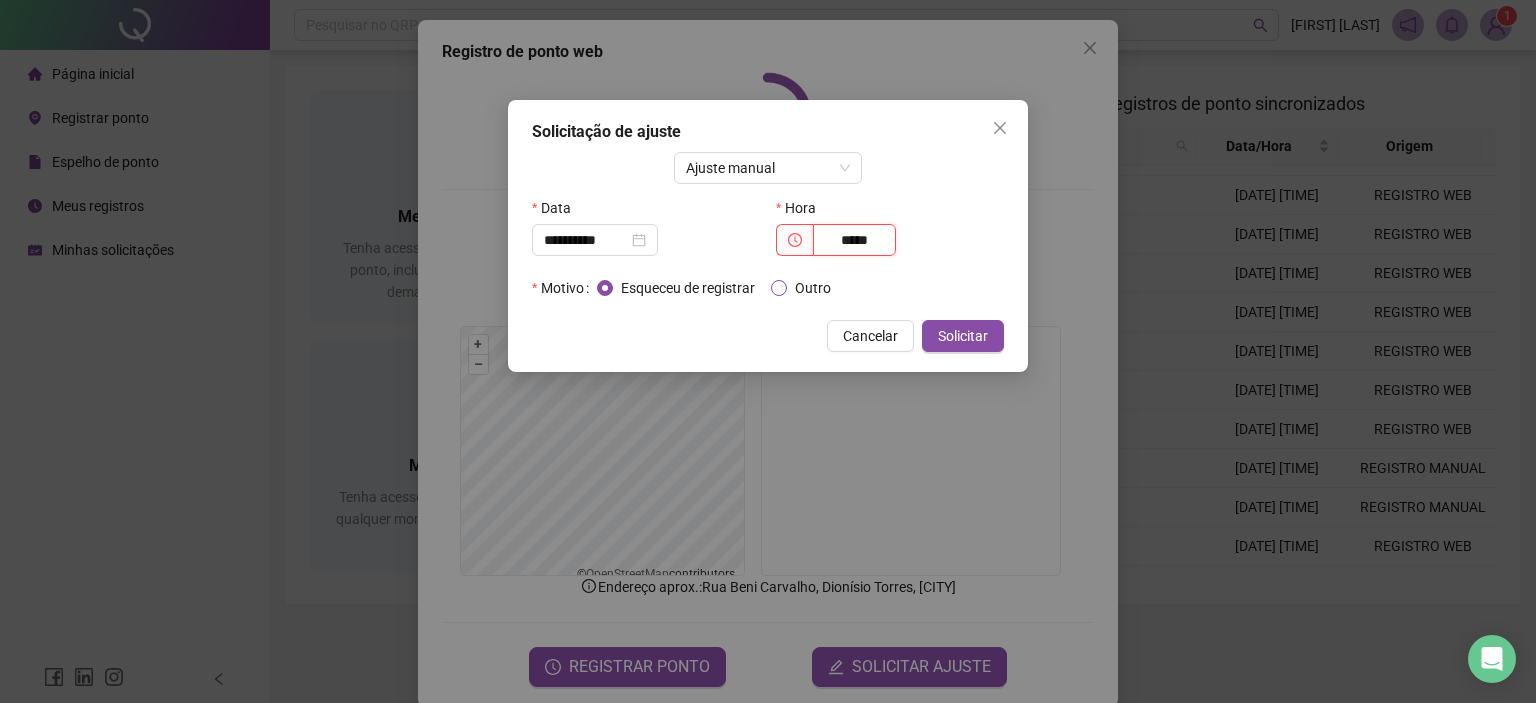 type on "*****" 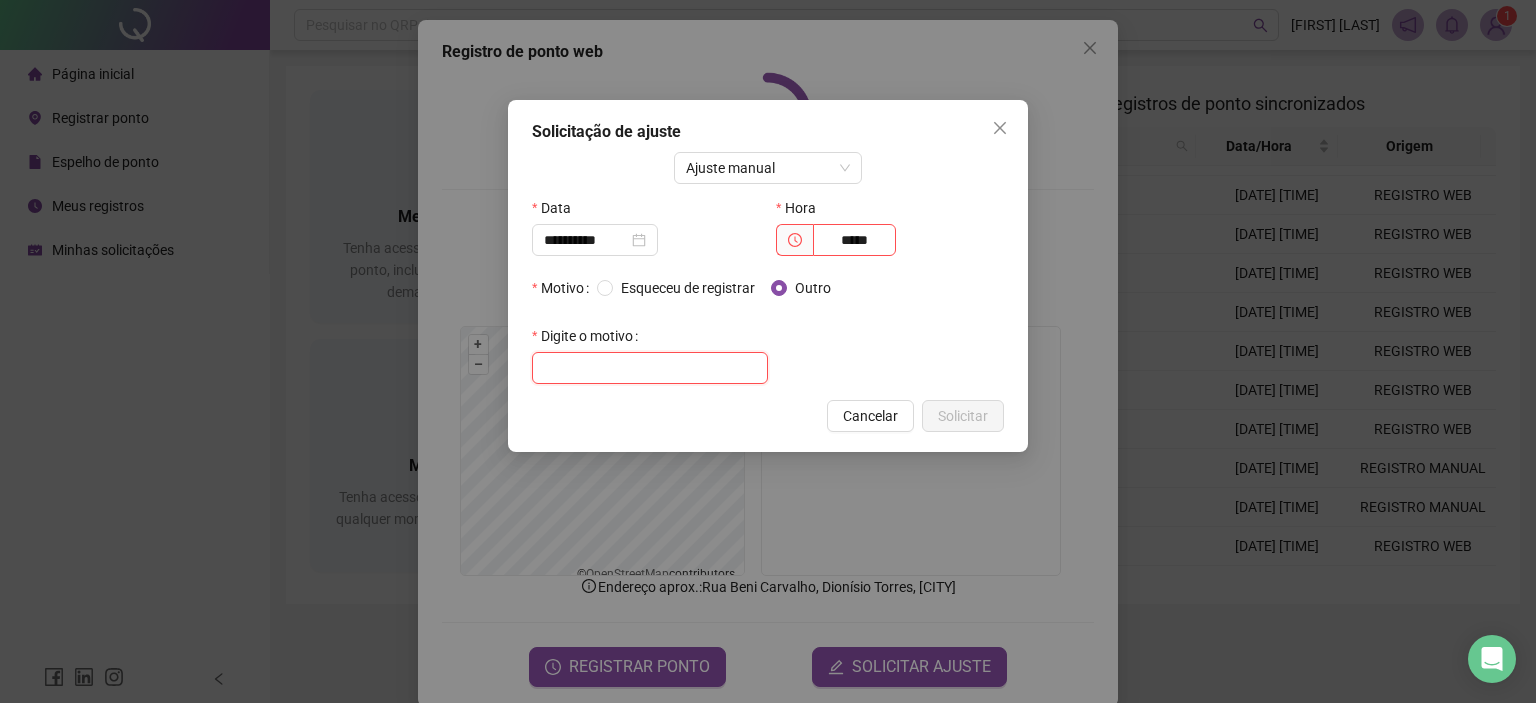 click at bounding box center (650, 368) 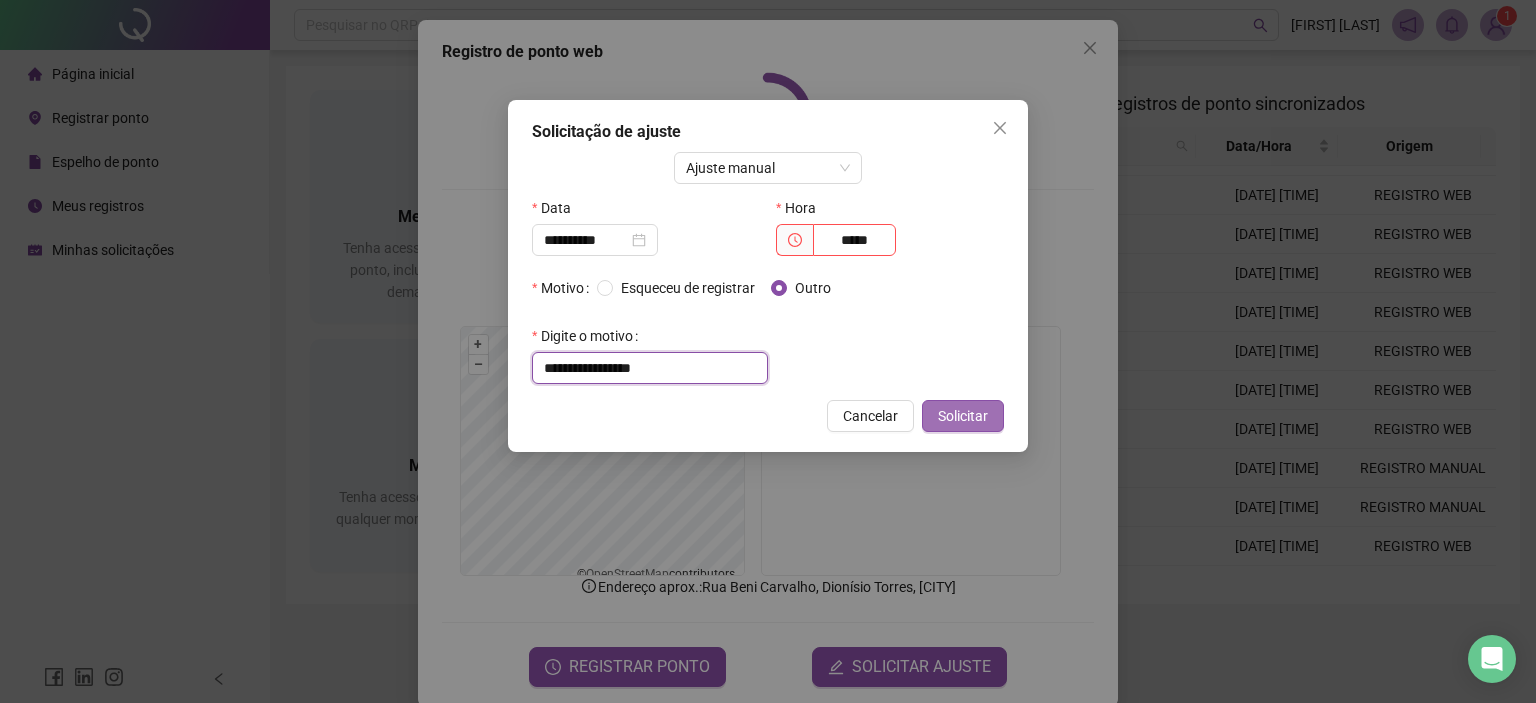 type on "**********" 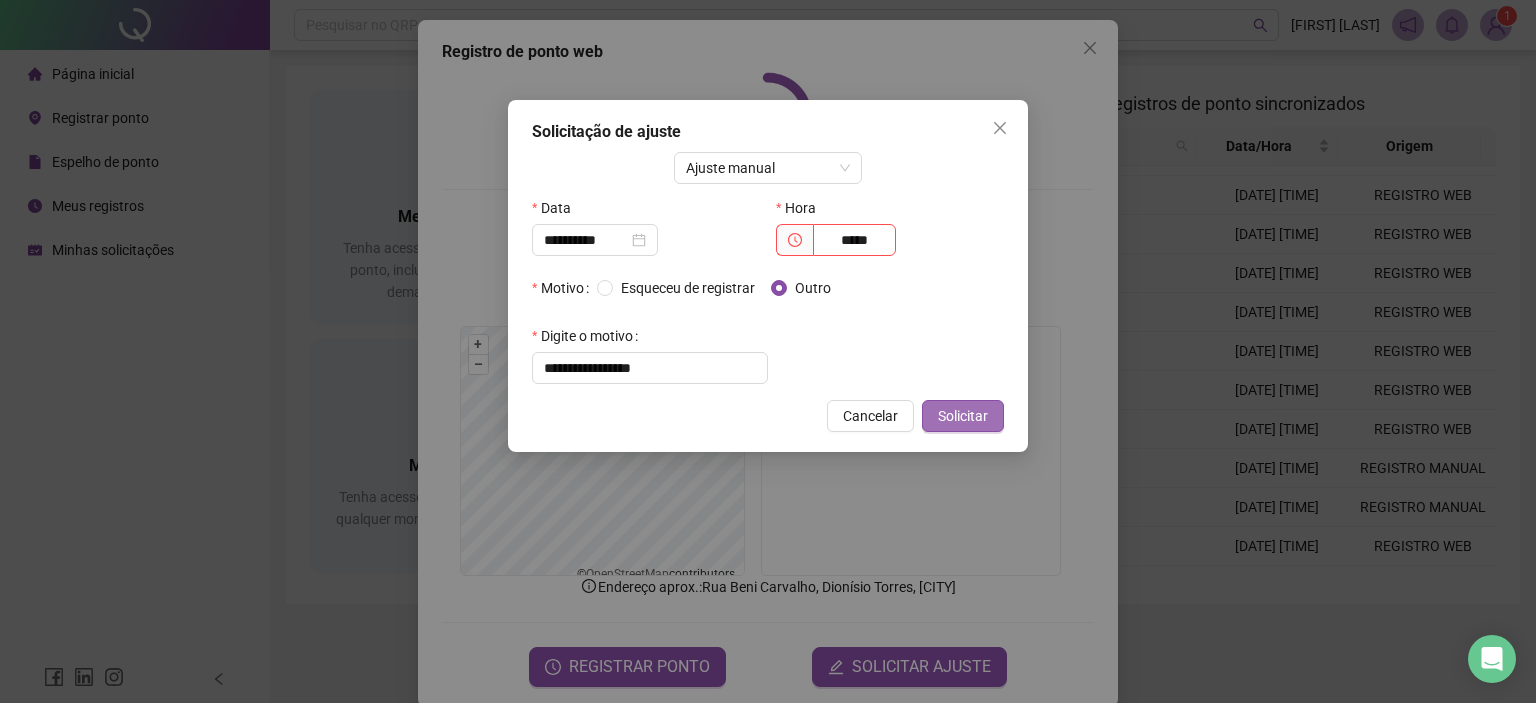 click on "Solicitar" at bounding box center (963, 416) 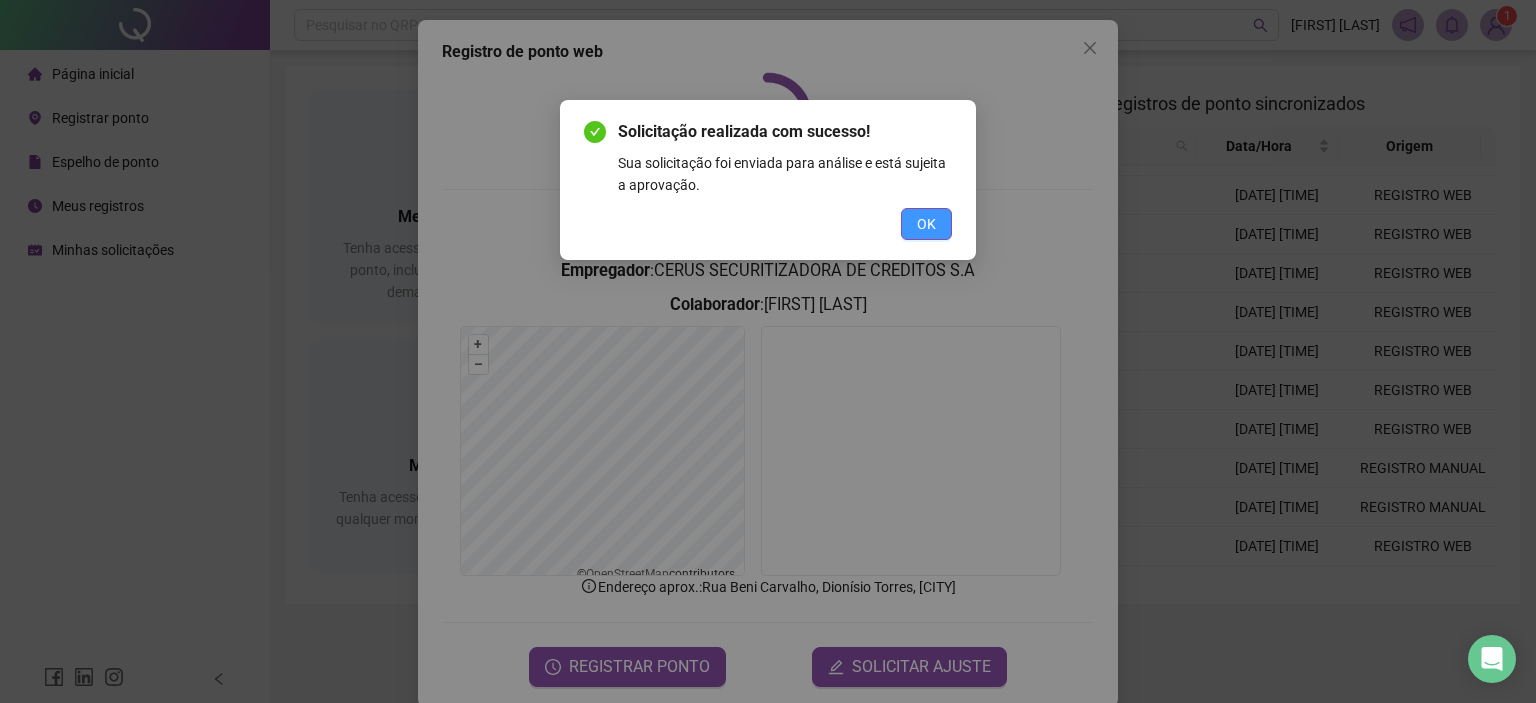 click on "OK" at bounding box center (926, 224) 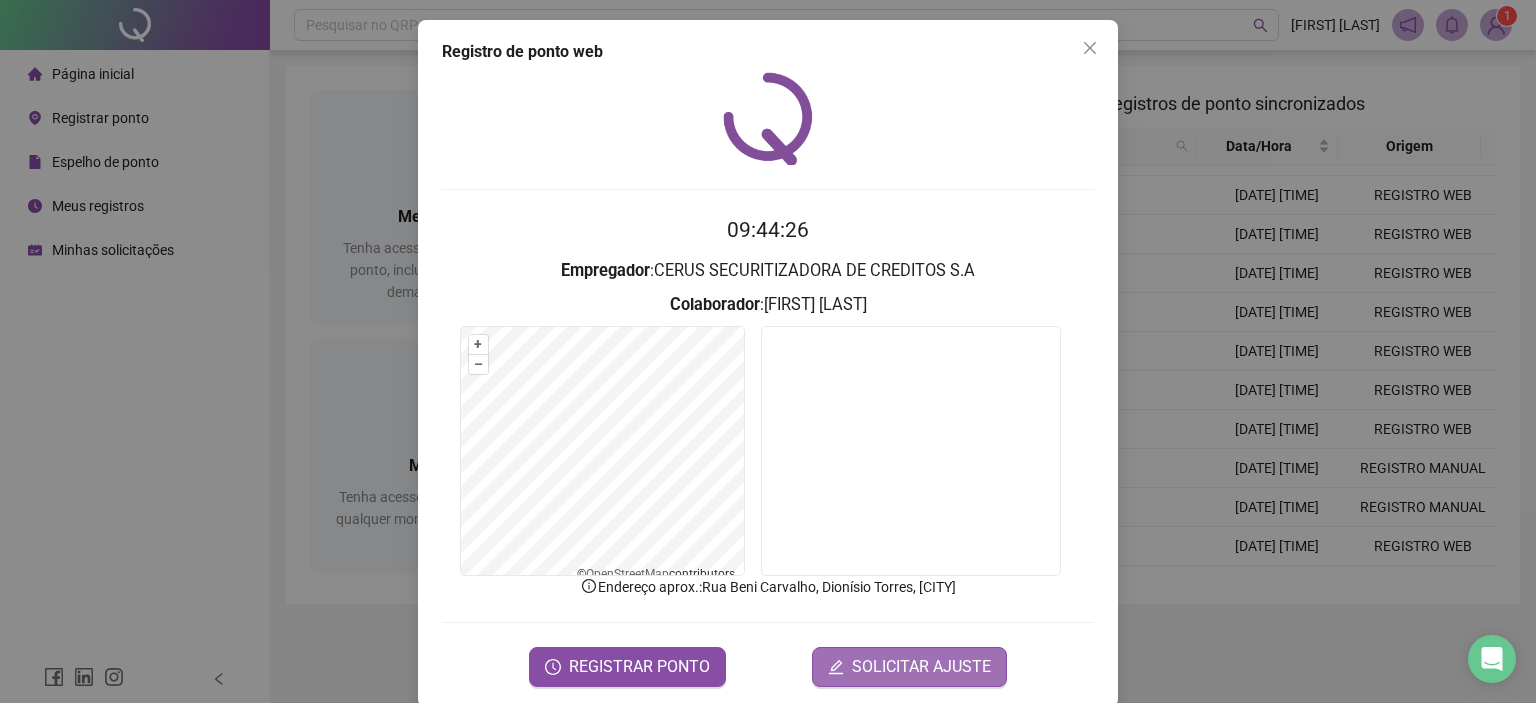 click on "SOLICITAR AJUSTE" at bounding box center (921, 667) 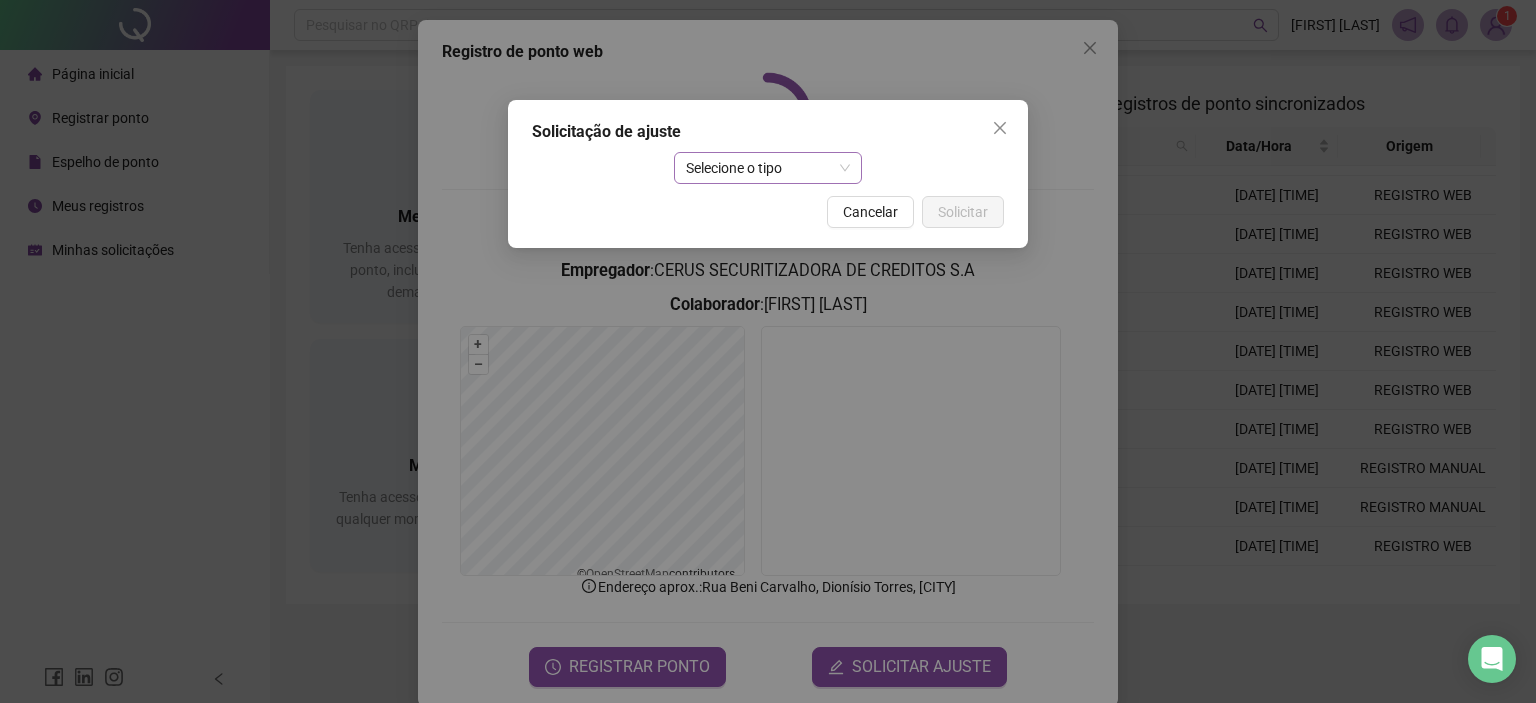 click on "Selecione o tipo" at bounding box center [768, 168] 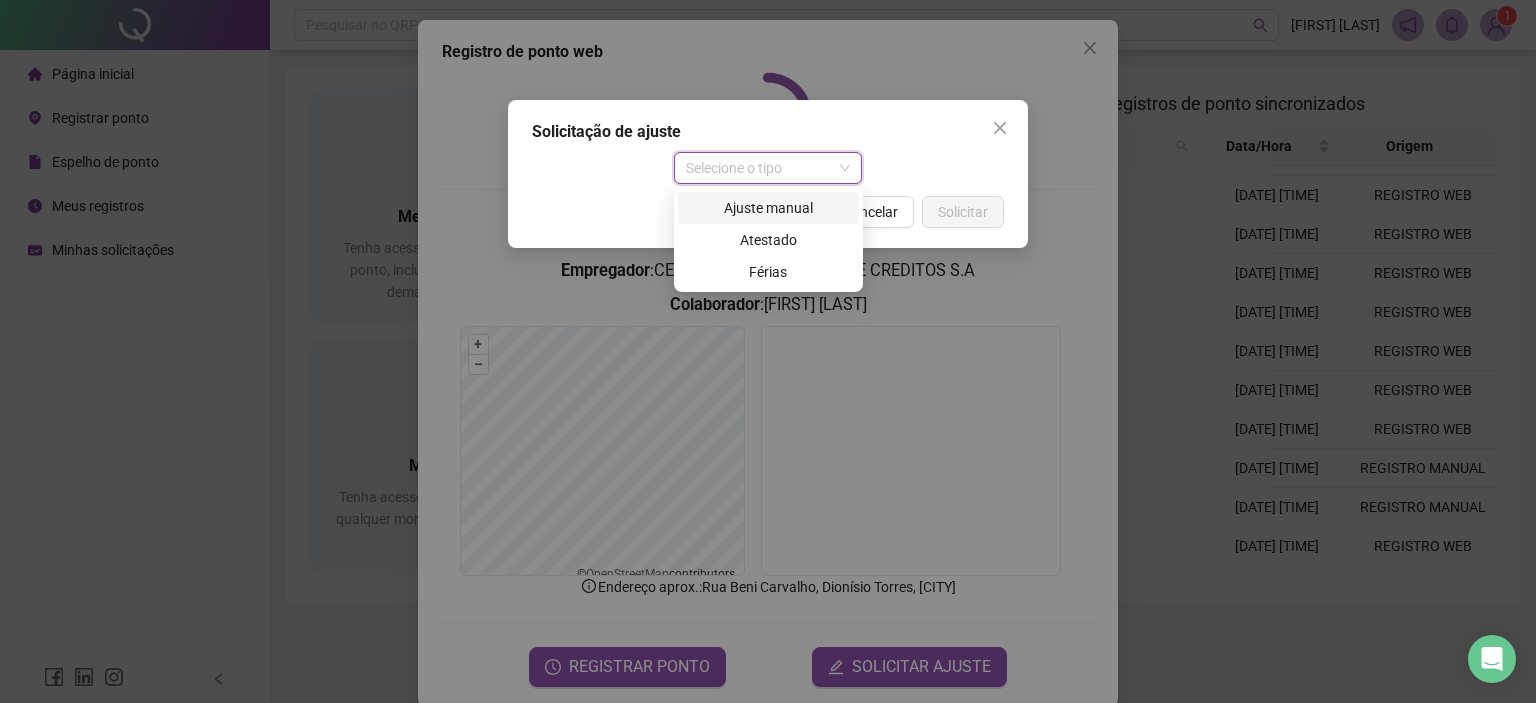 click on "Ajuste manual" at bounding box center (768, 208) 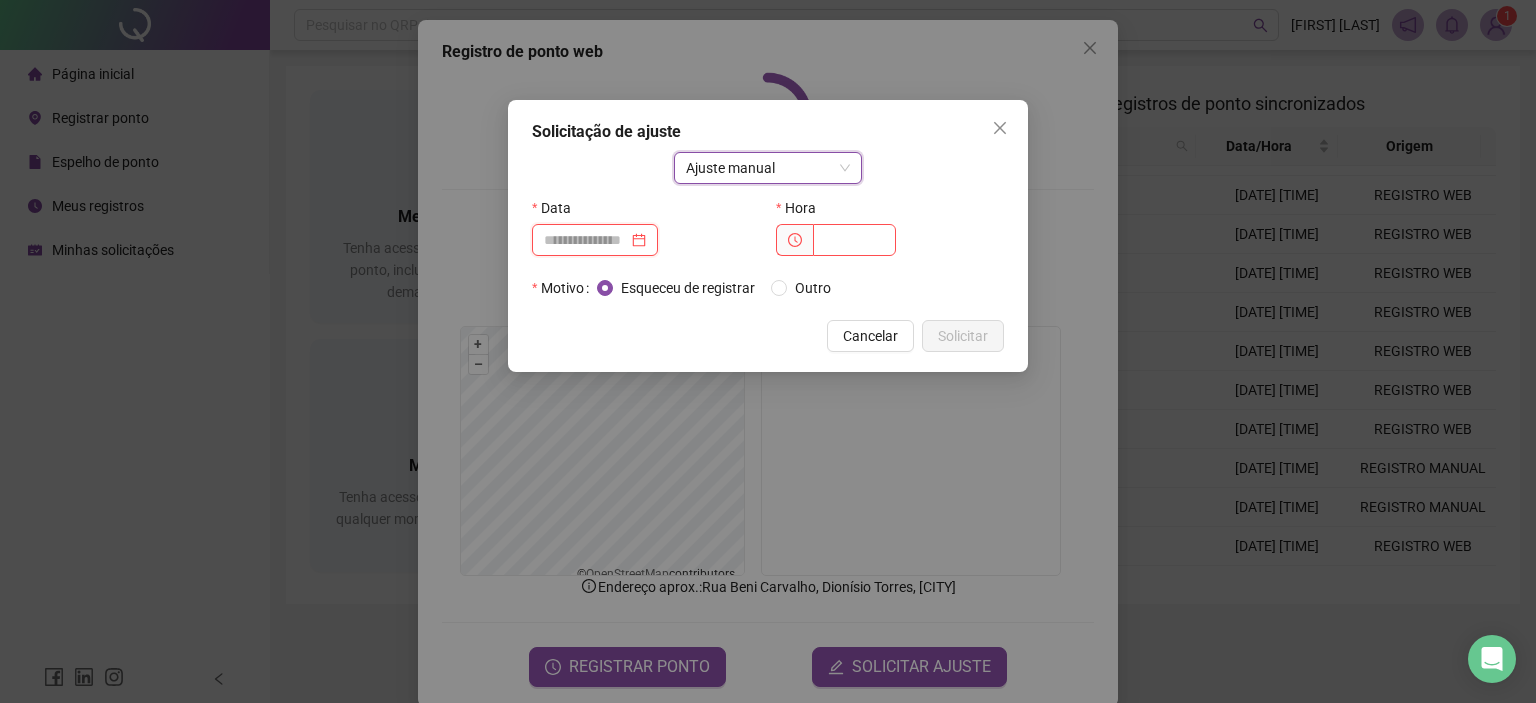 click at bounding box center [586, 240] 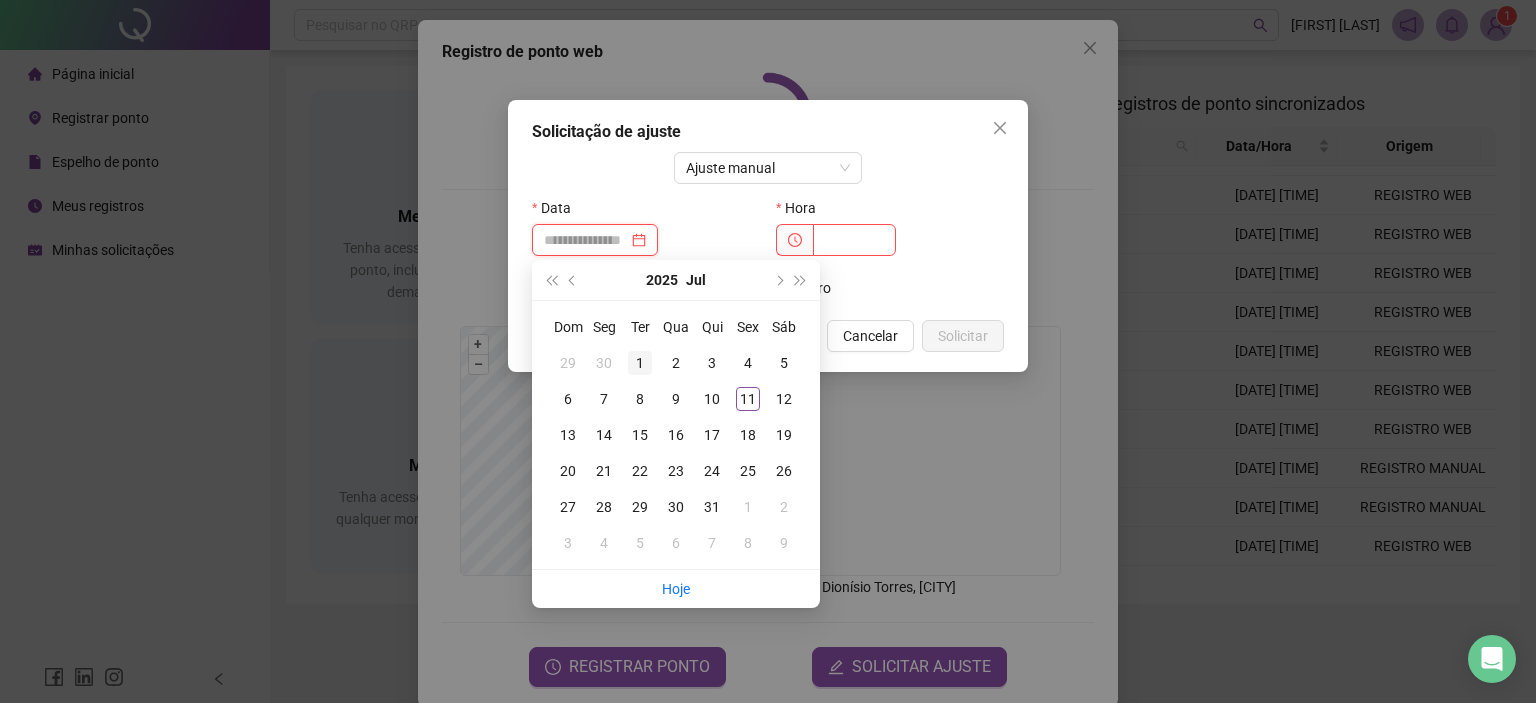 type on "**********" 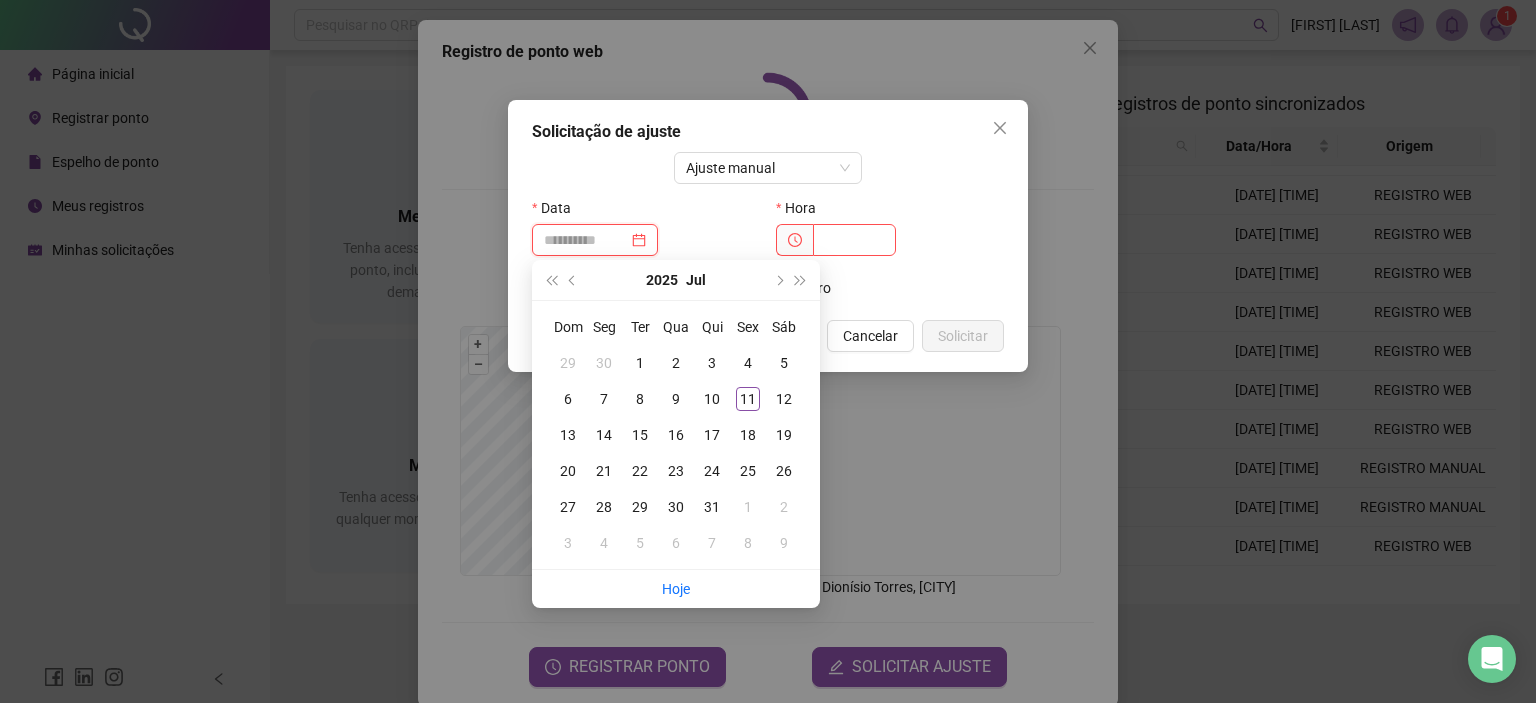 type on "**********" 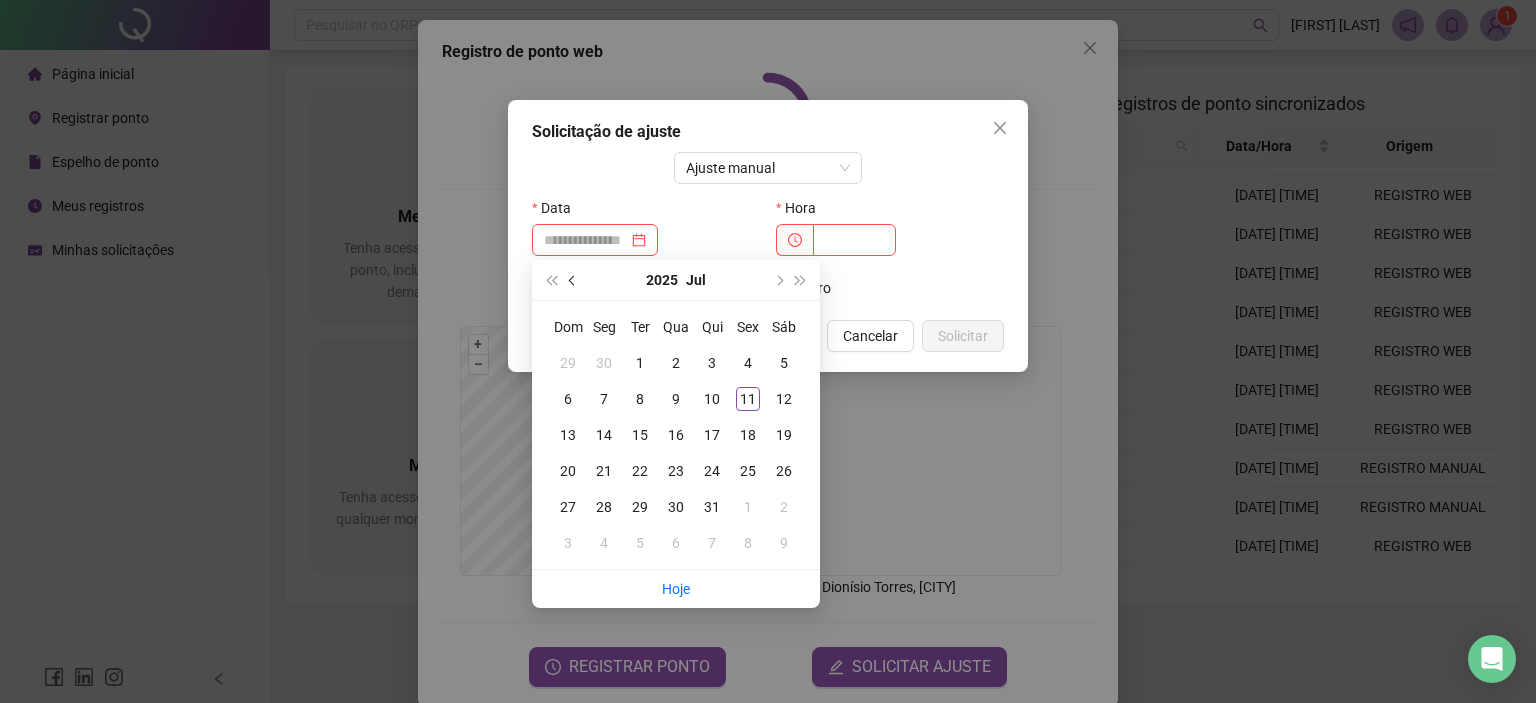 click at bounding box center (574, 280) 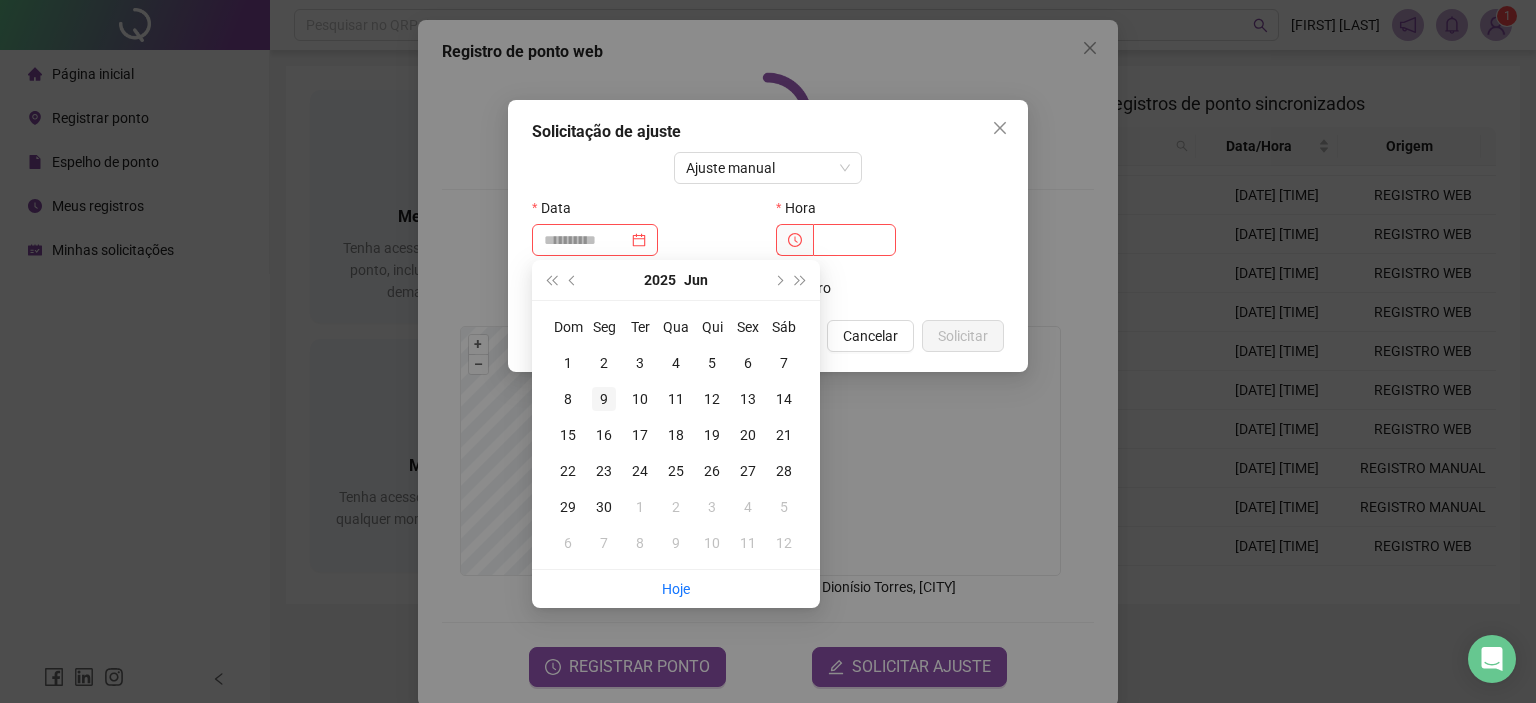 type on "**********" 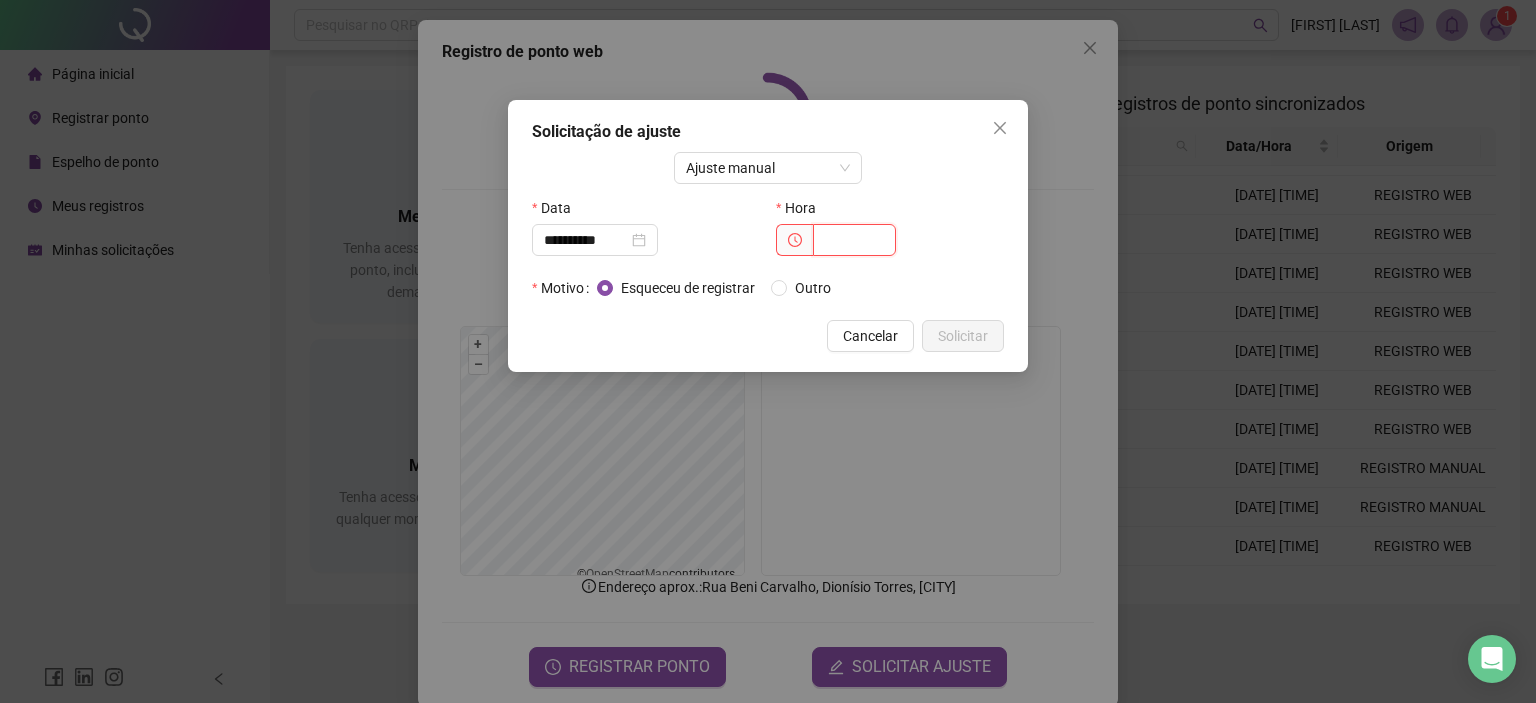 click at bounding box center [854, 240] 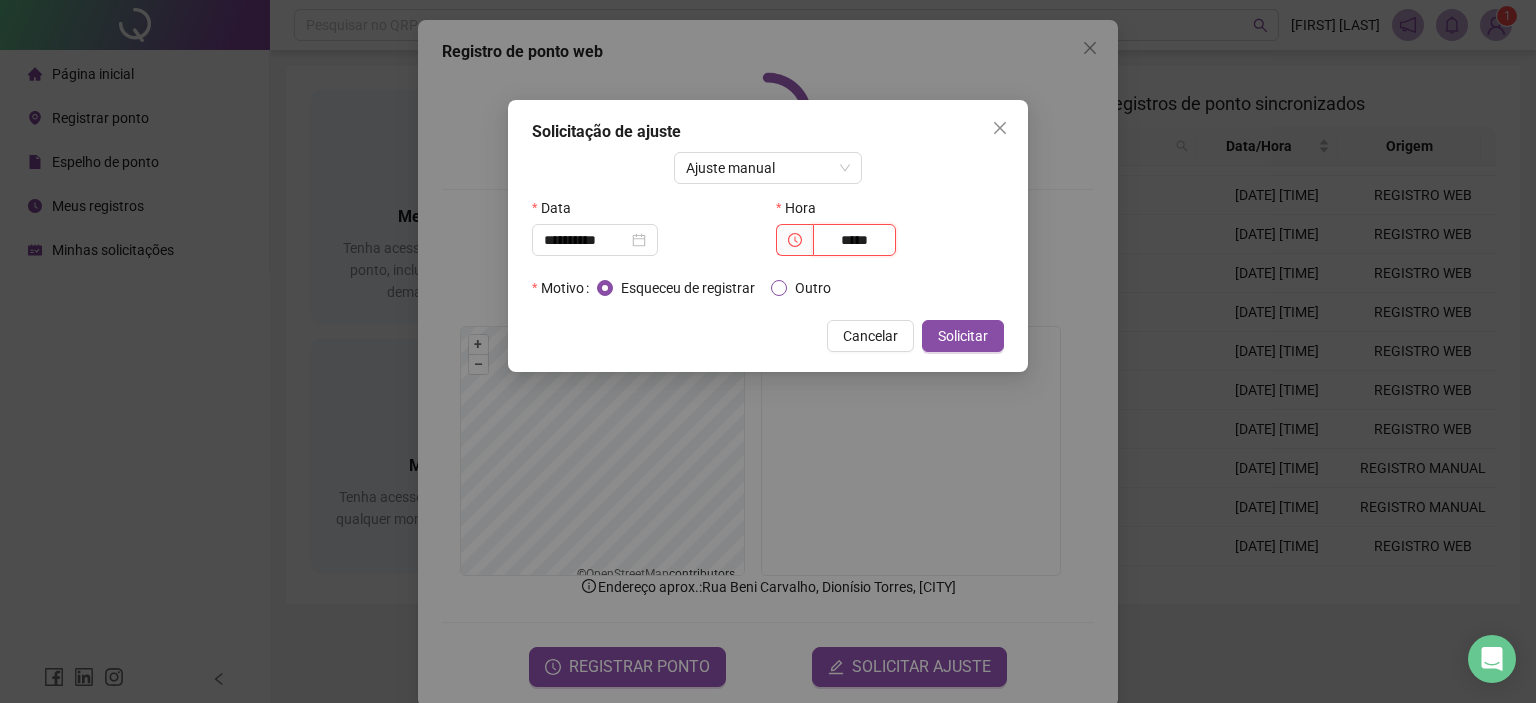 type on "*****" 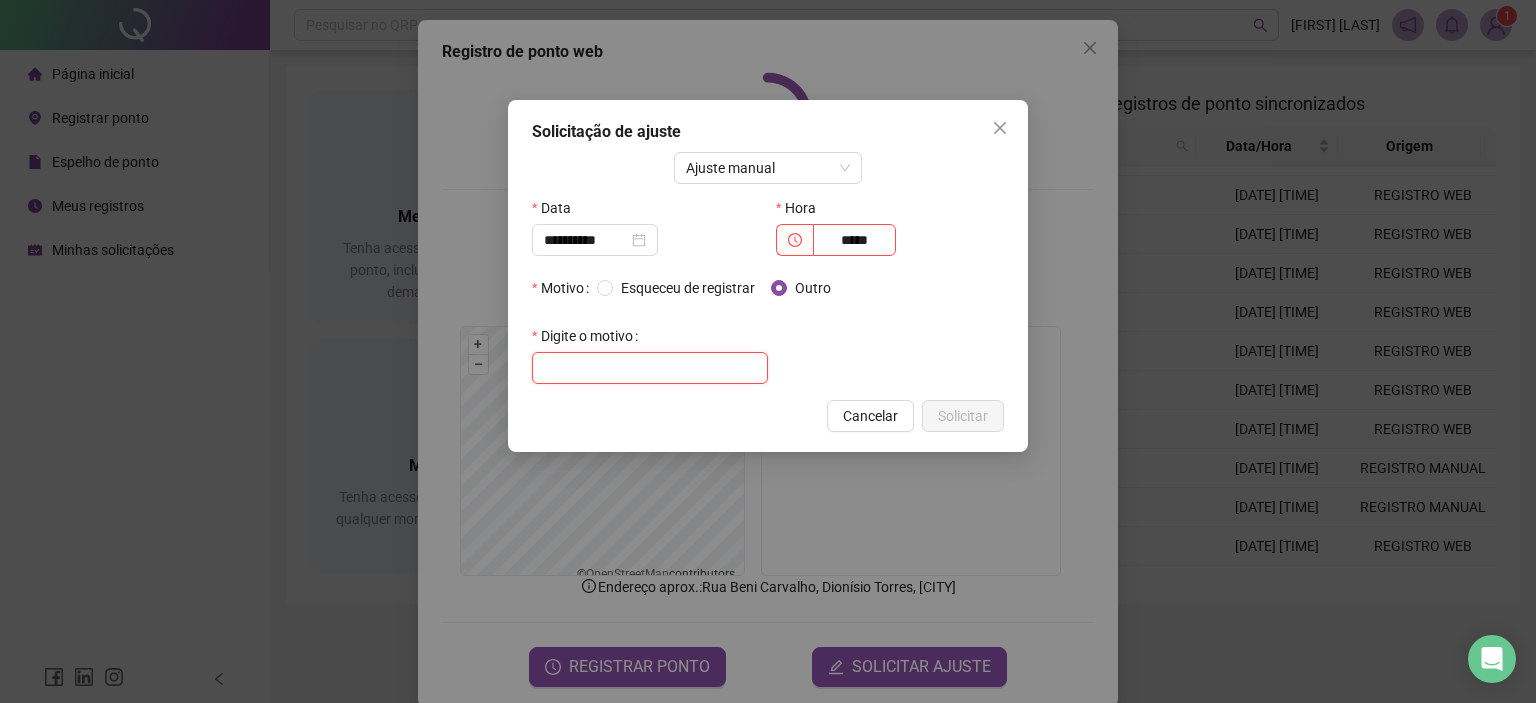 click at bounding box center (650, 368) 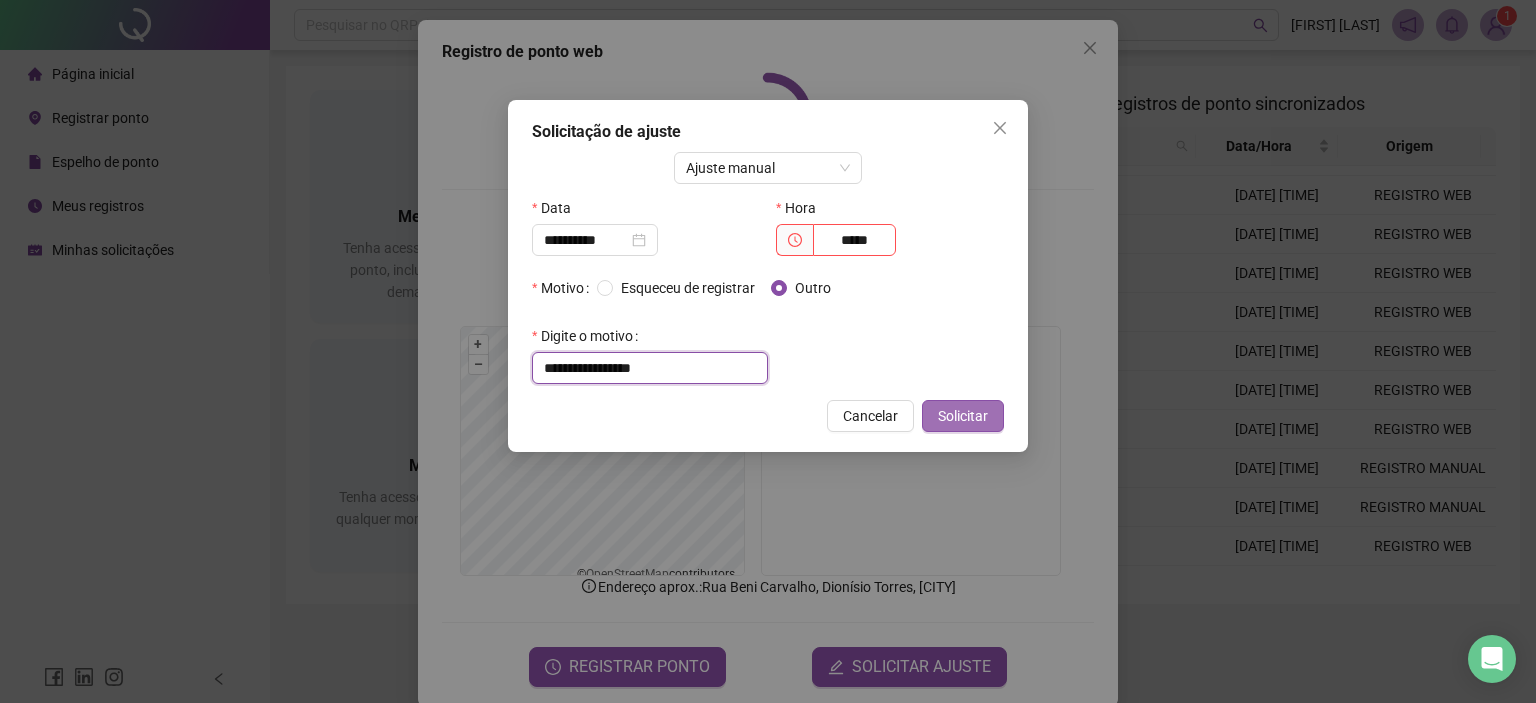 type on "**********" 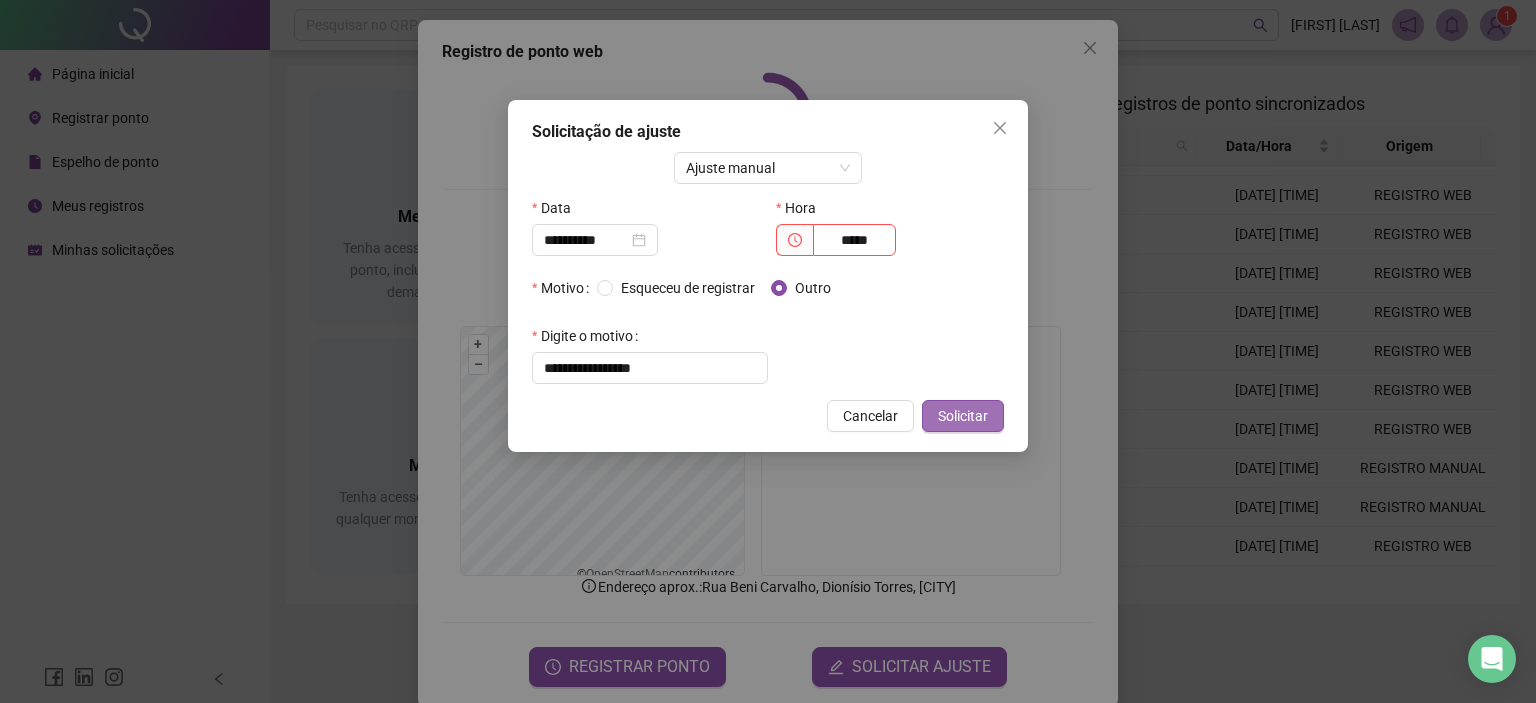 click on "Solicitar" at bounding box center [963, 416] 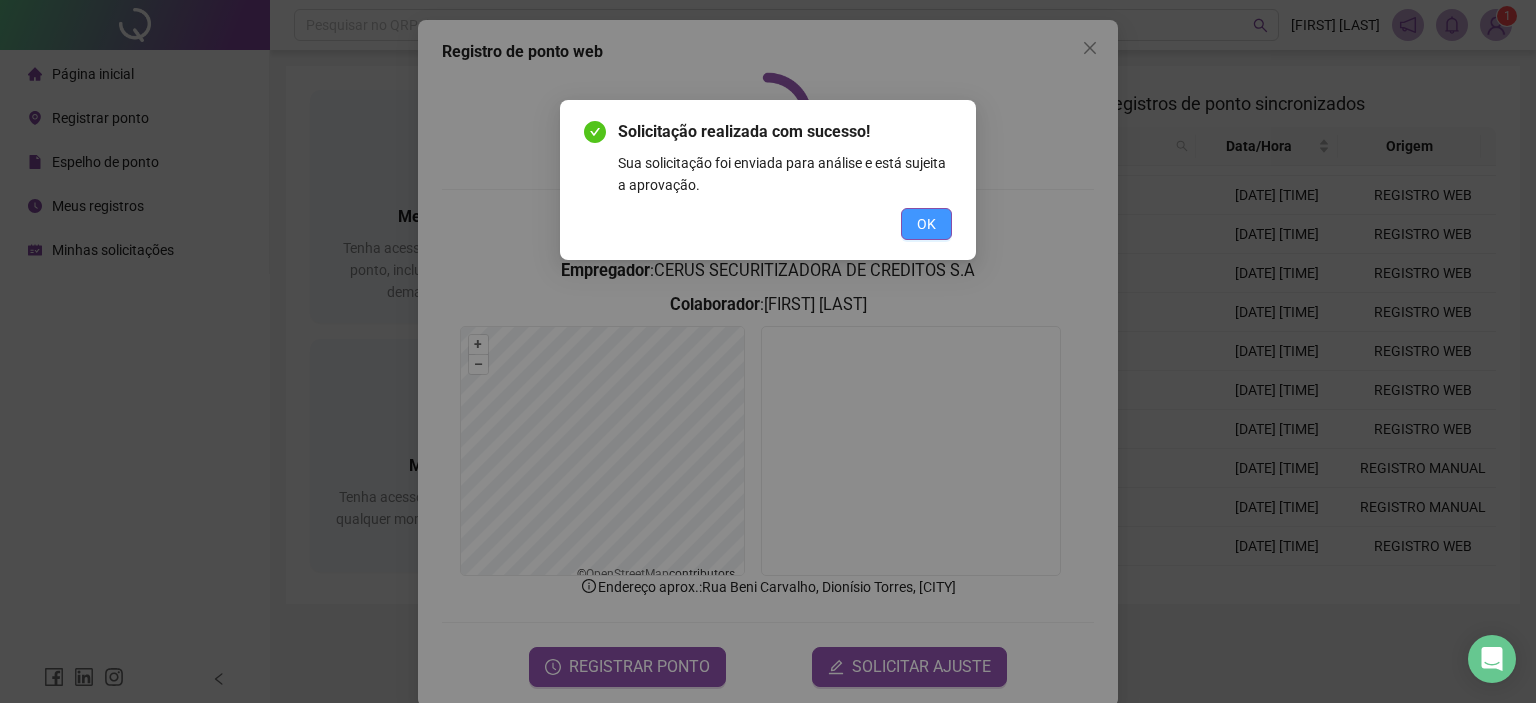 click on "OK" at bounding box center (926, 224) 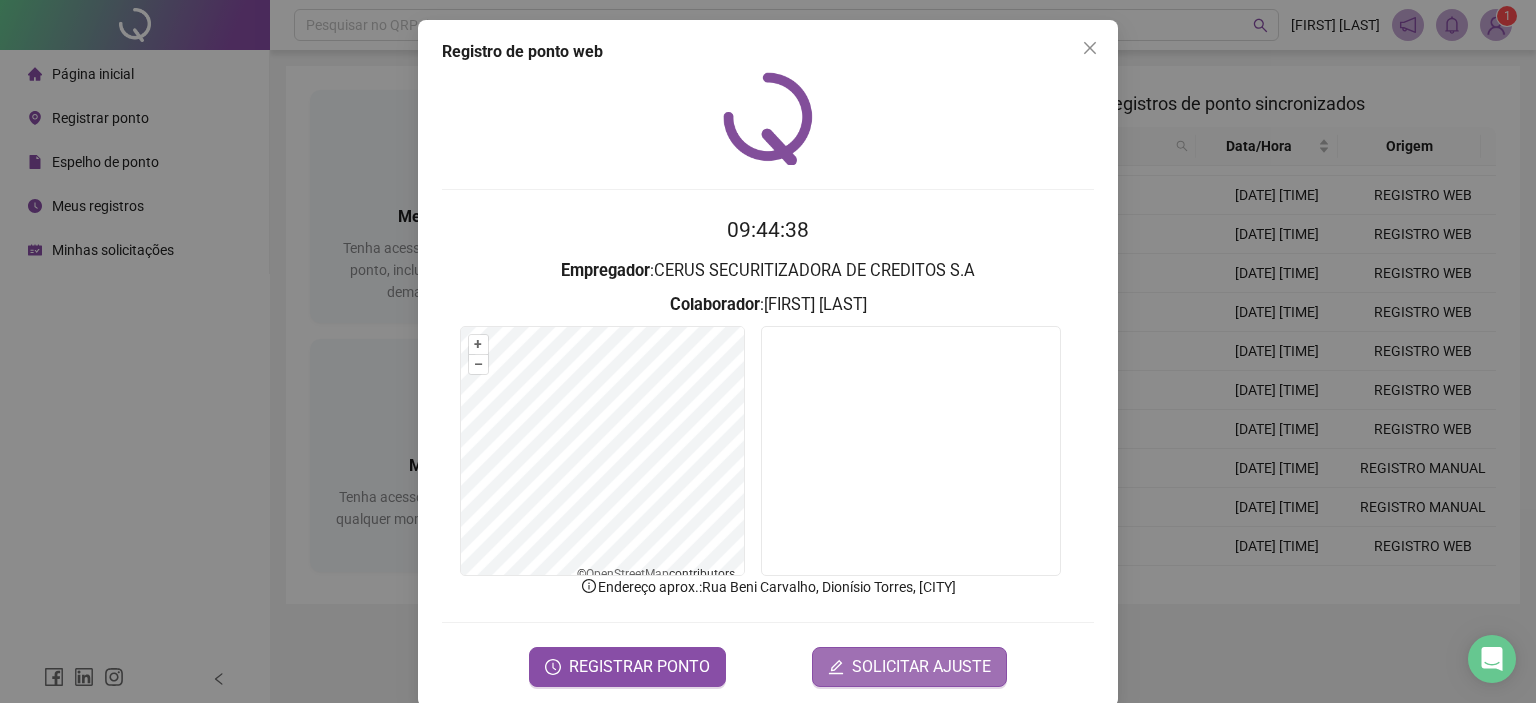 click on "SOLICITAR AJUSTE" at bounding box center (909, 667) 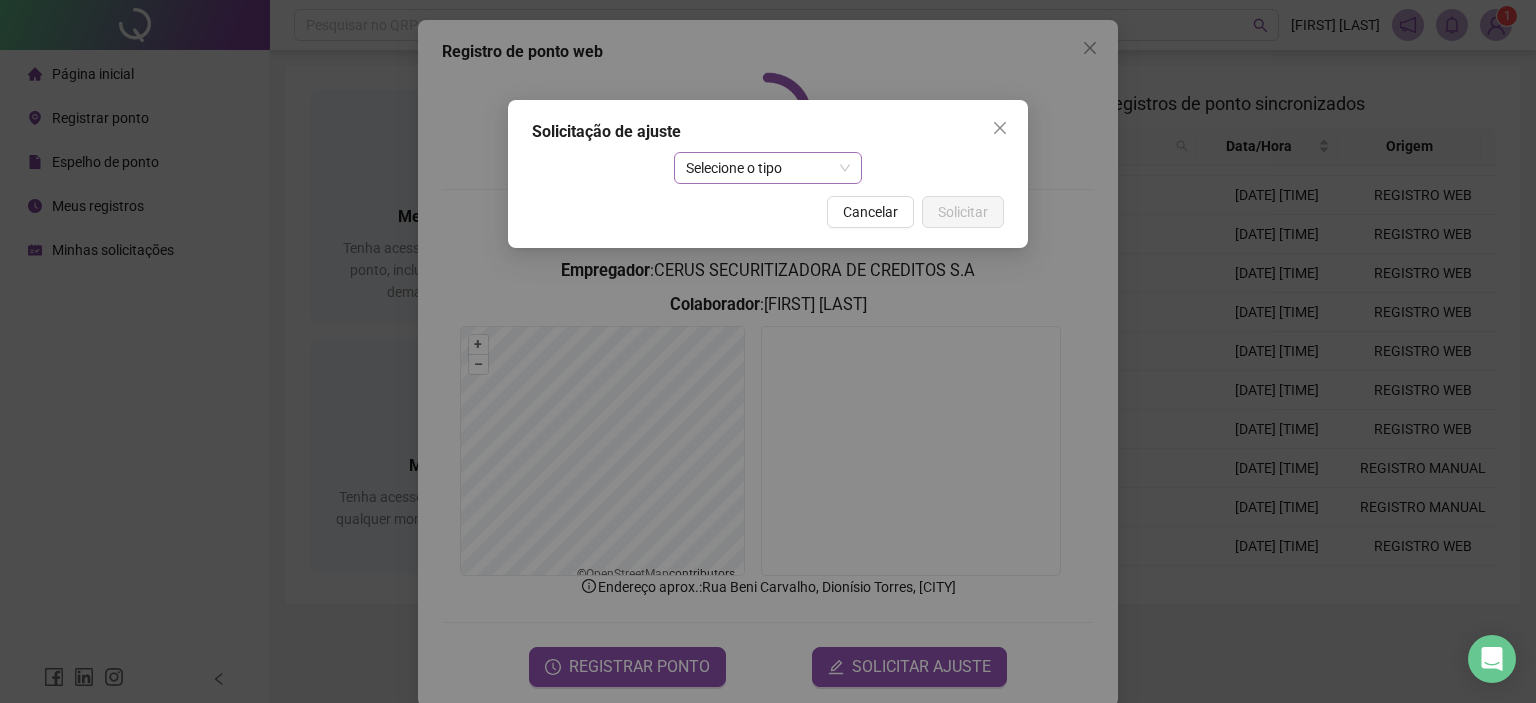 click on "Selecione o tipo" at bounding box center [768, 168] 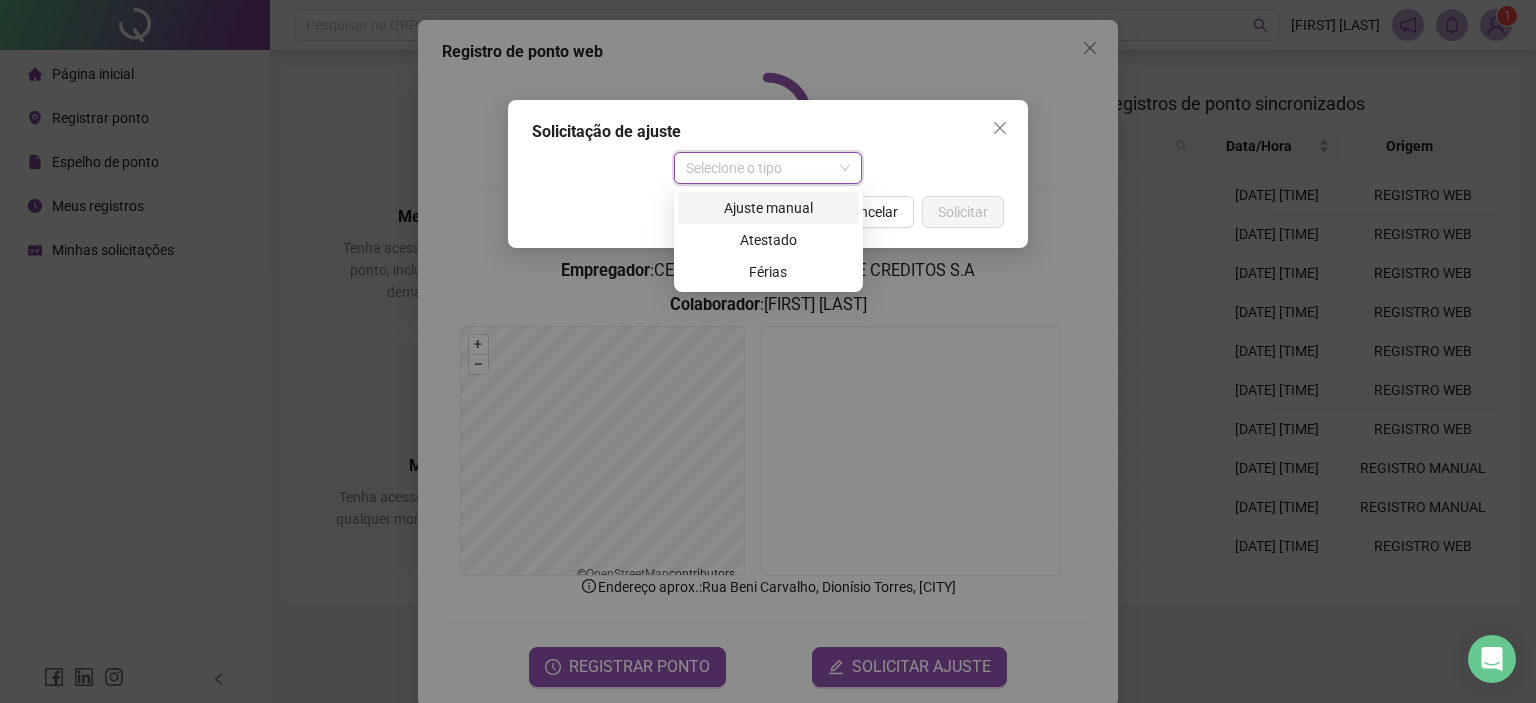 click on "Ajuste manual" at bounding box center (768, 208) 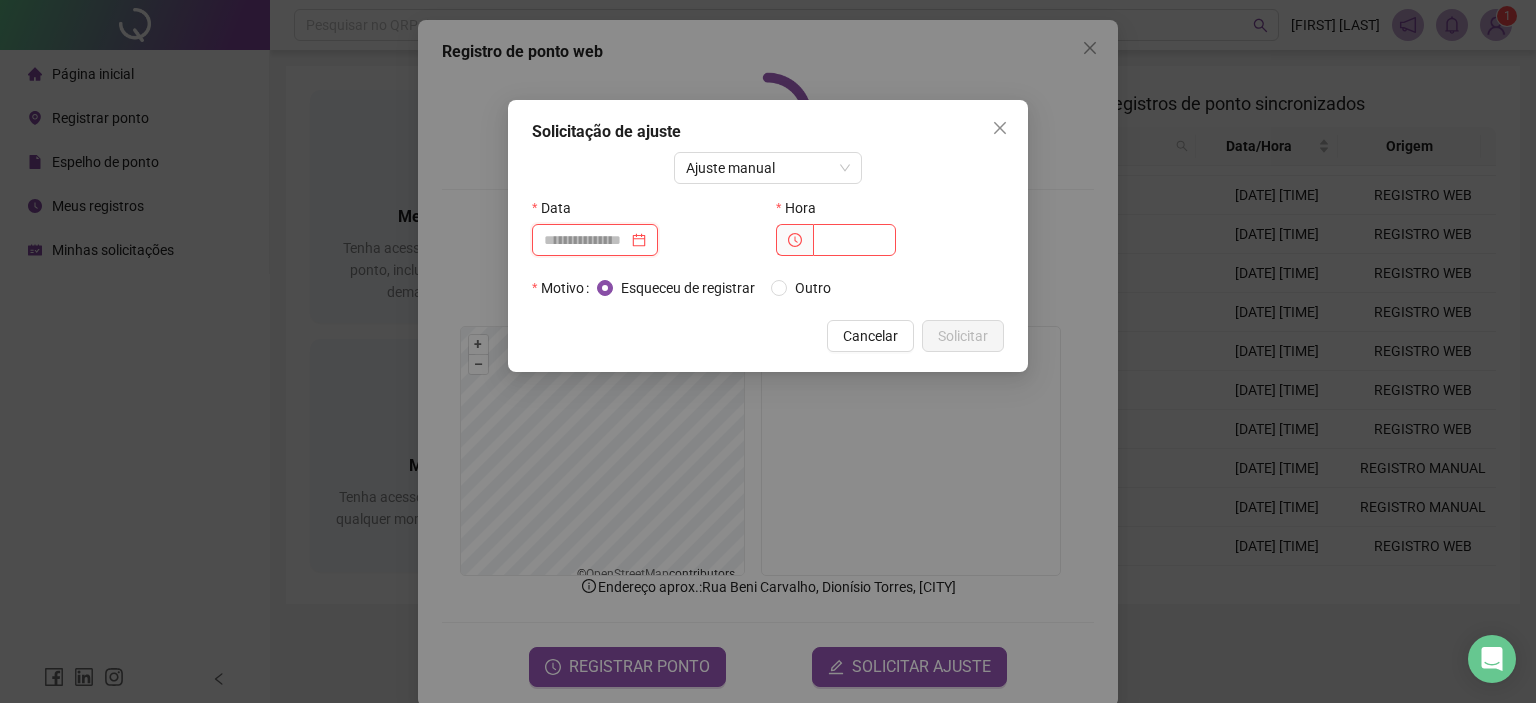 drag, startPoint x: 620, startPoint y: 240, endPoint x: 611, endPoint y: 258, distance: 20.12461 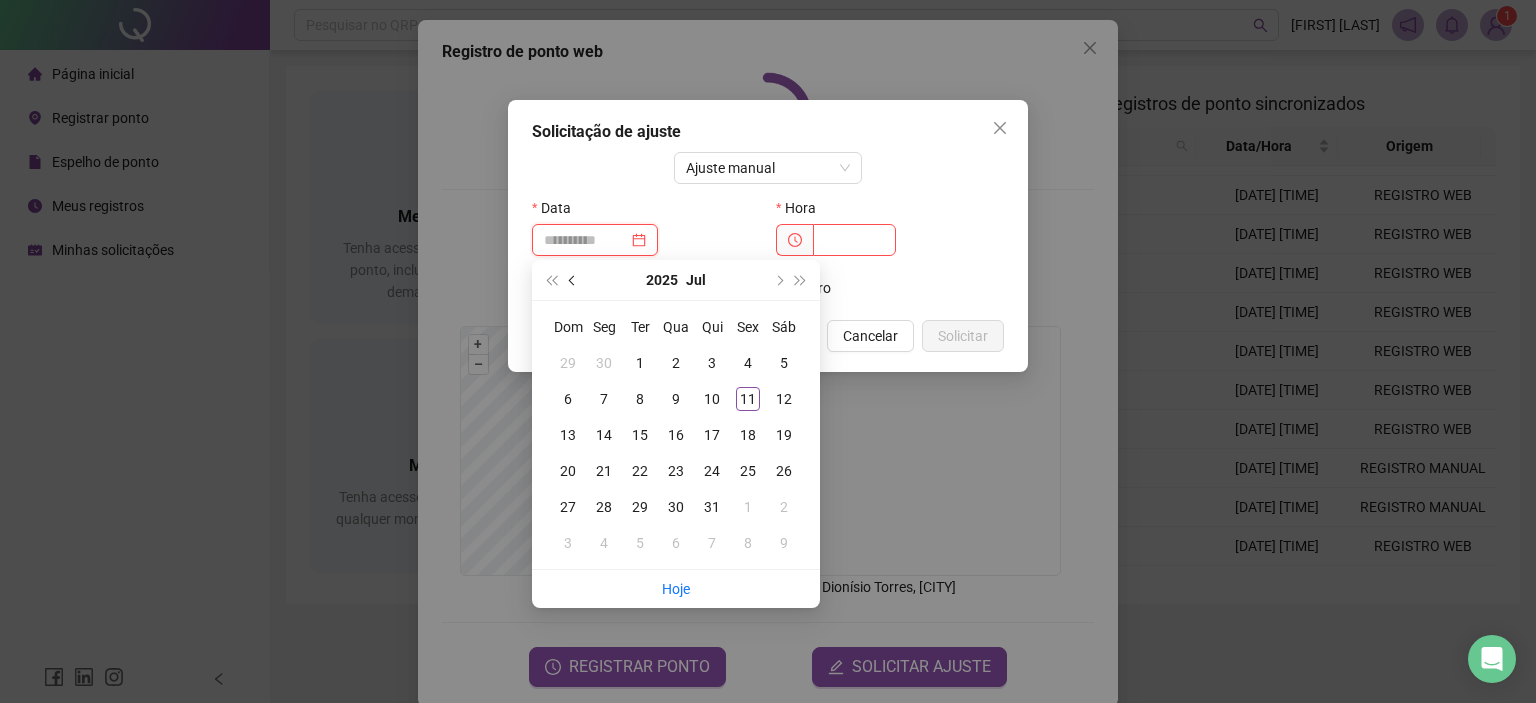 type on "**********" 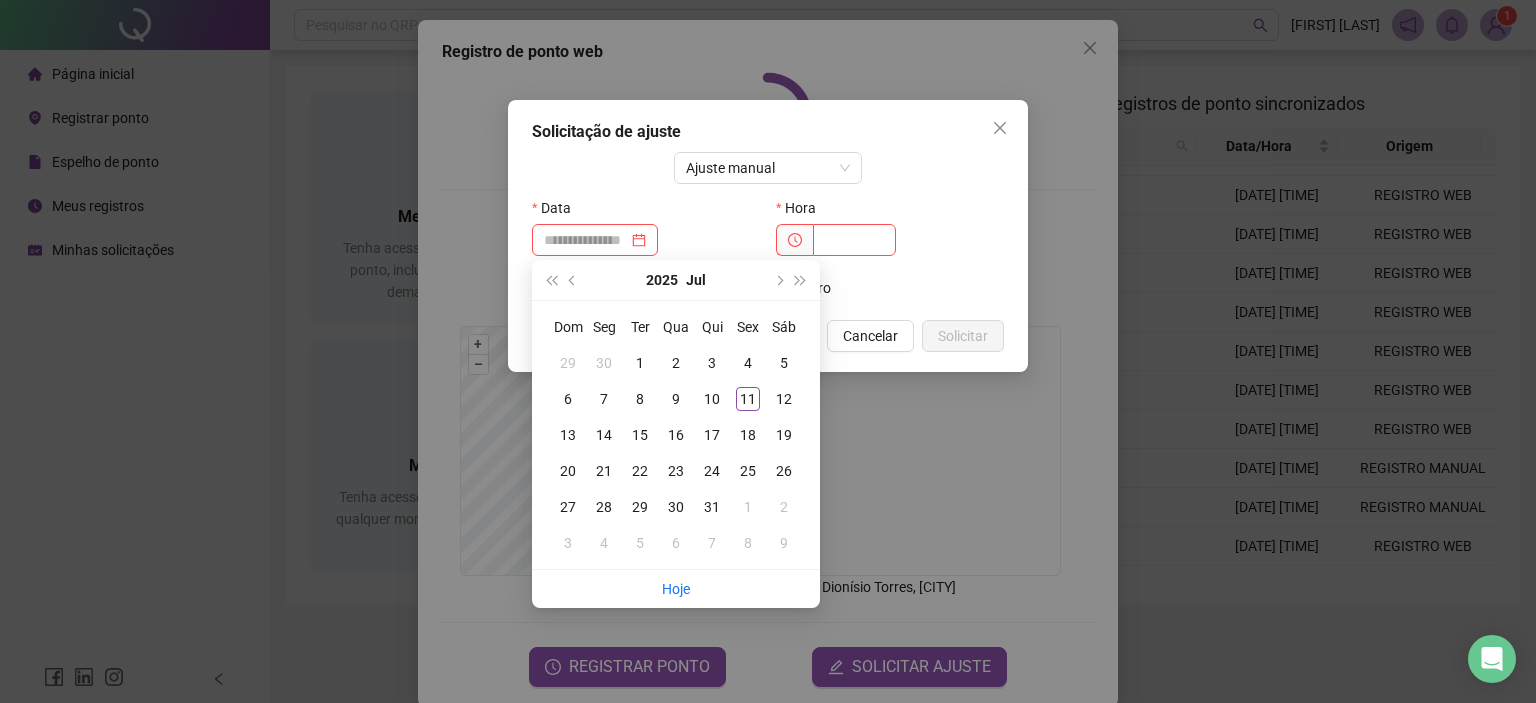 drag, startPoint x: 574, startPoint y: 271, endPoint x: 568, endPoint y: 314, distance: 43.416588 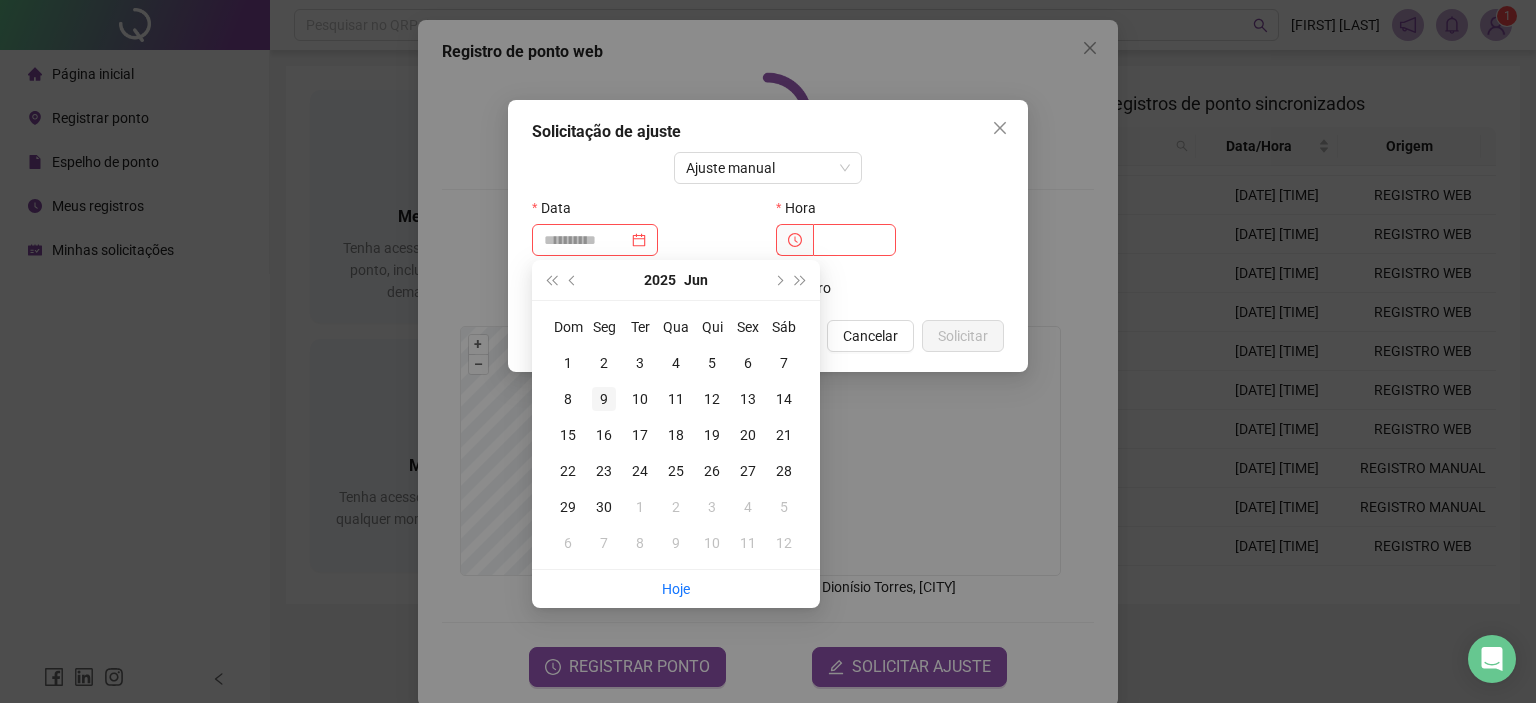 type on "**********" 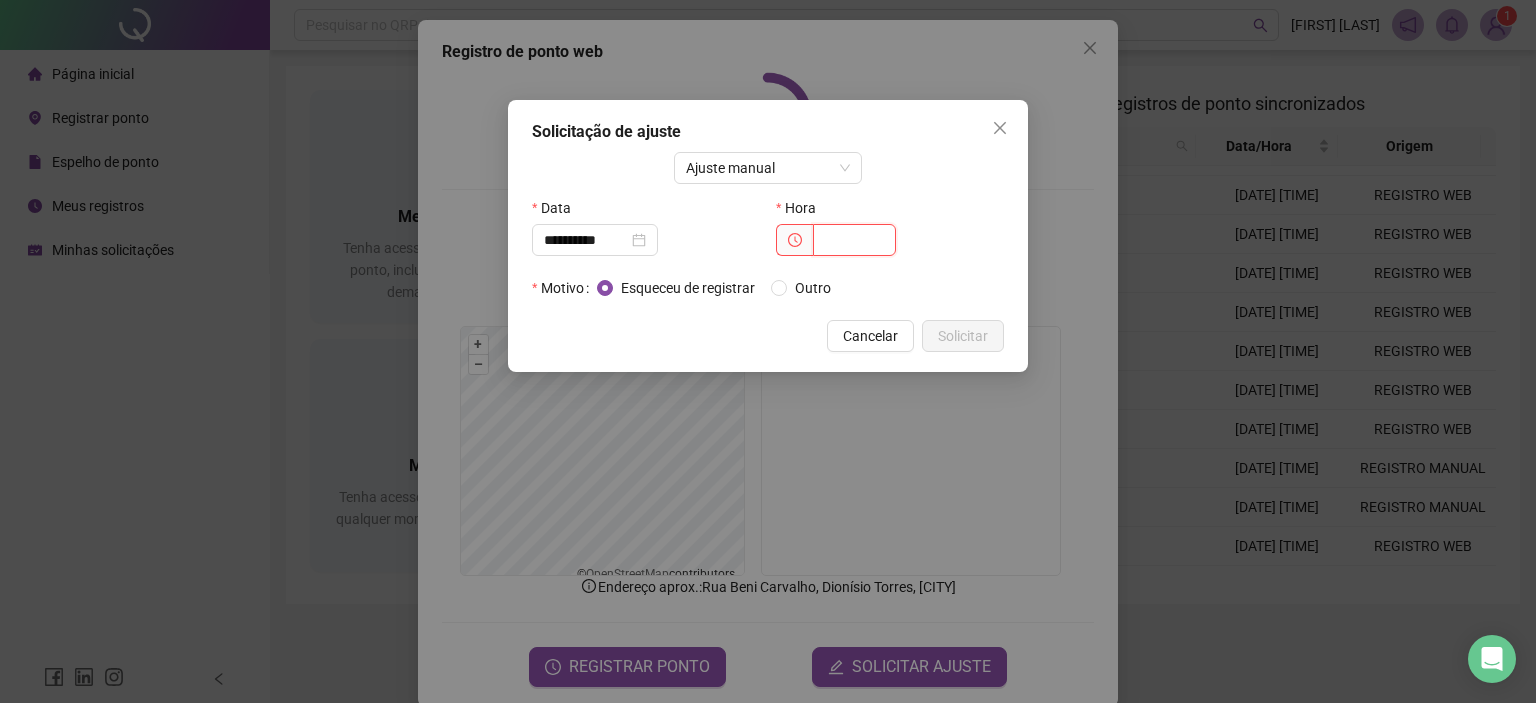 click at bounding box center (854, 240) 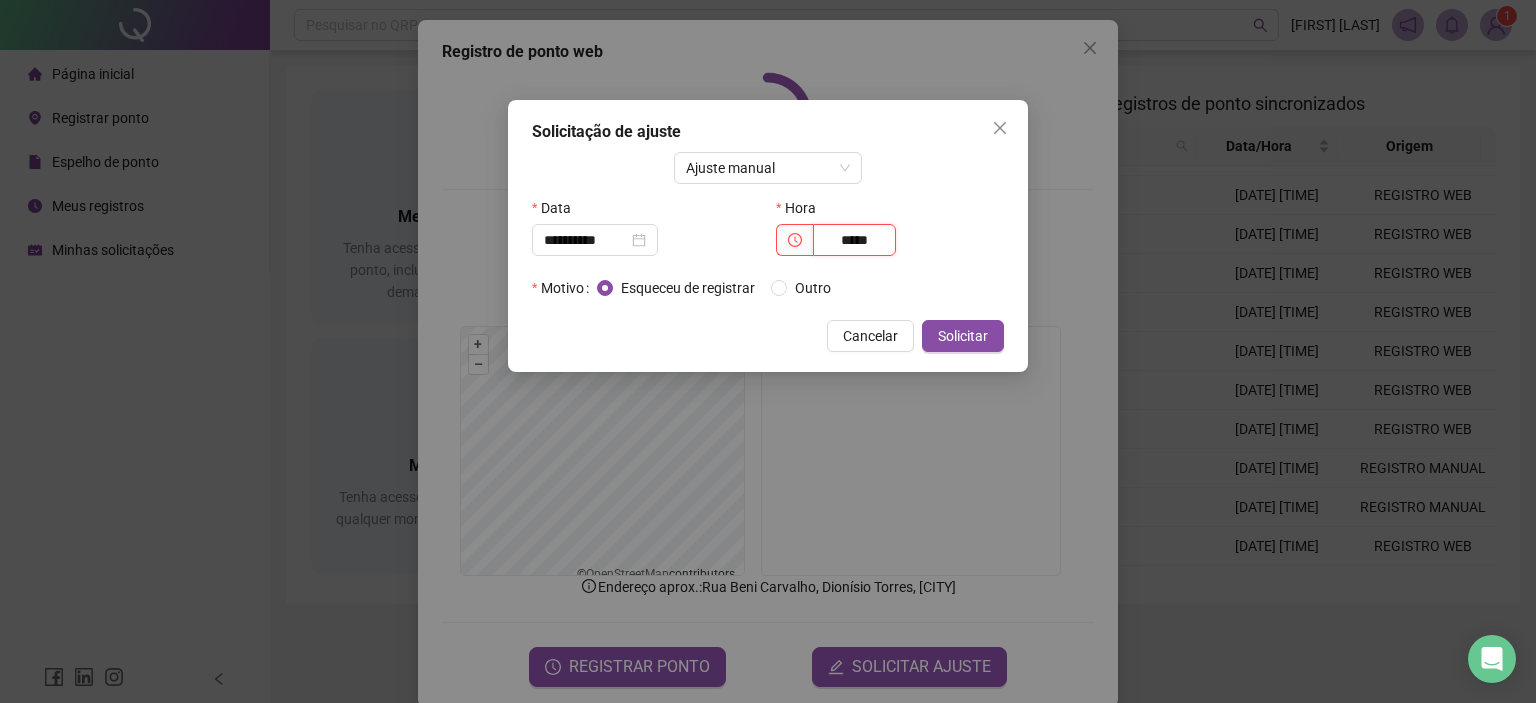 type on "*****" 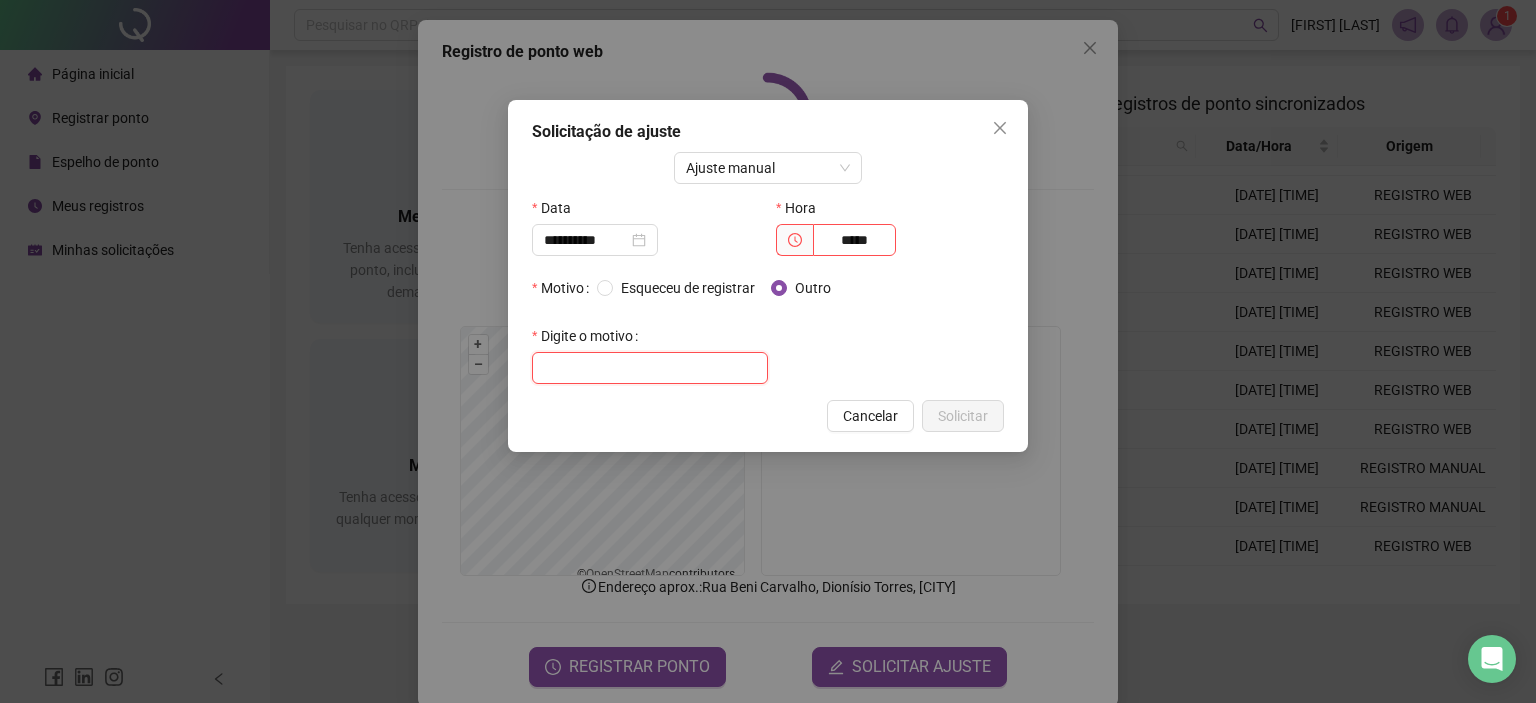 click at bounding box center (650, 368) 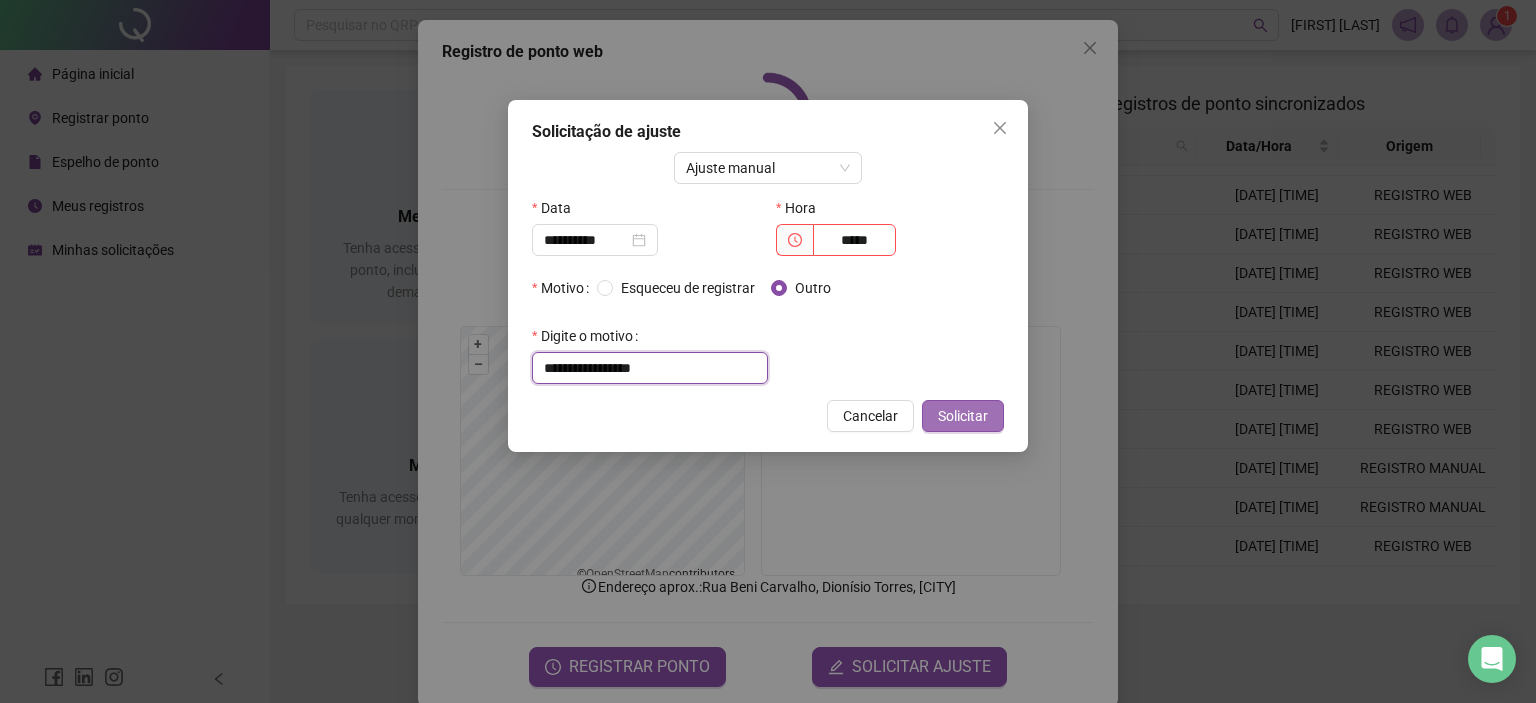 type on "**********" 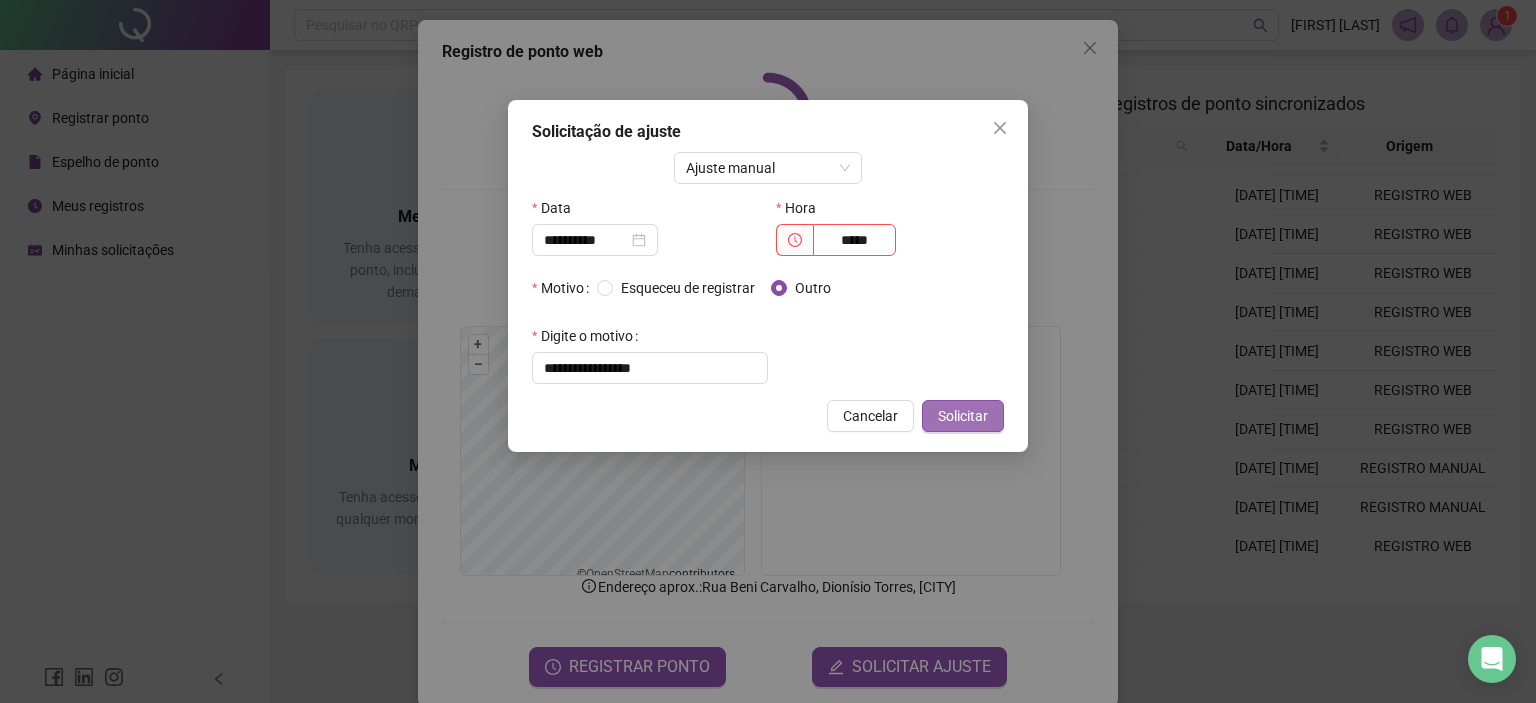 click on "Solicitar" at bounding box center [963, 416] 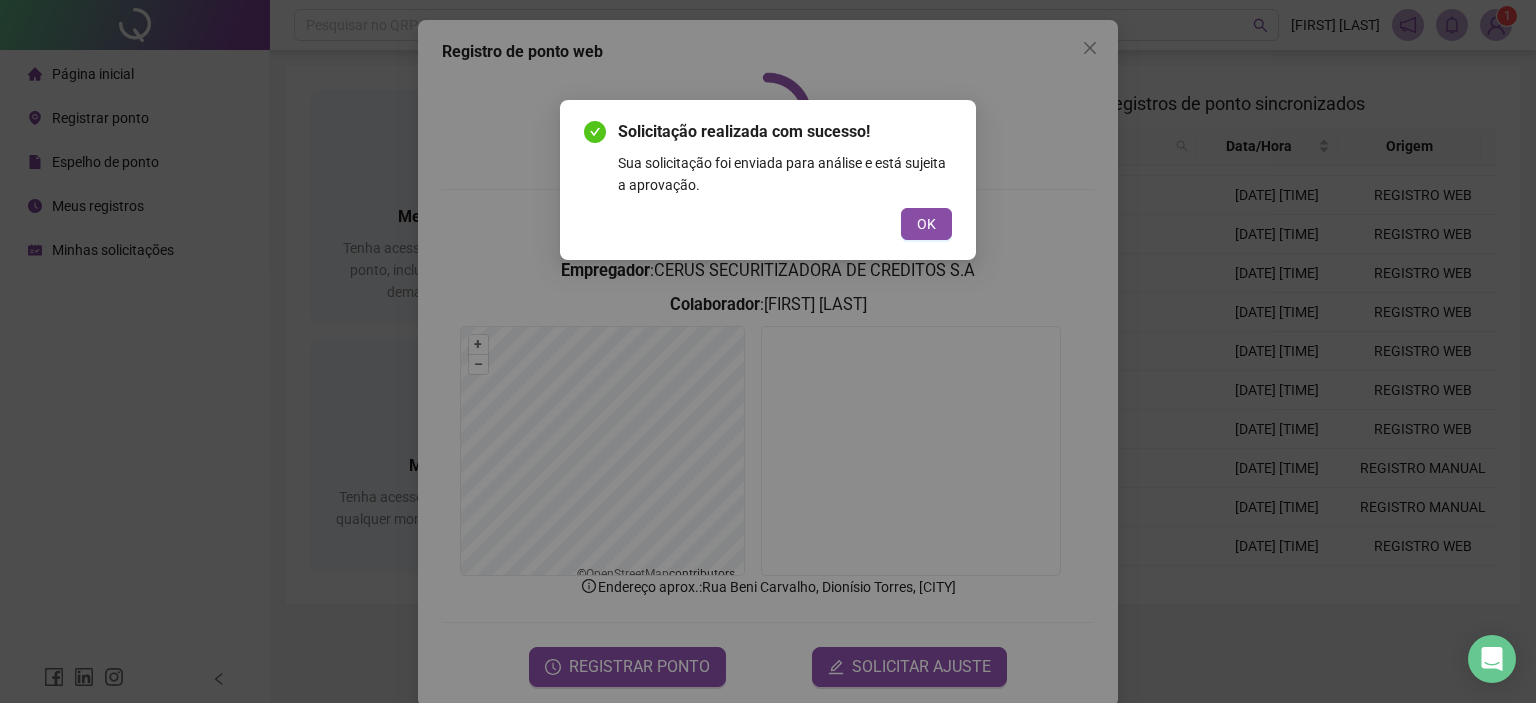 click on "OK" at bounding box center (926, 224) 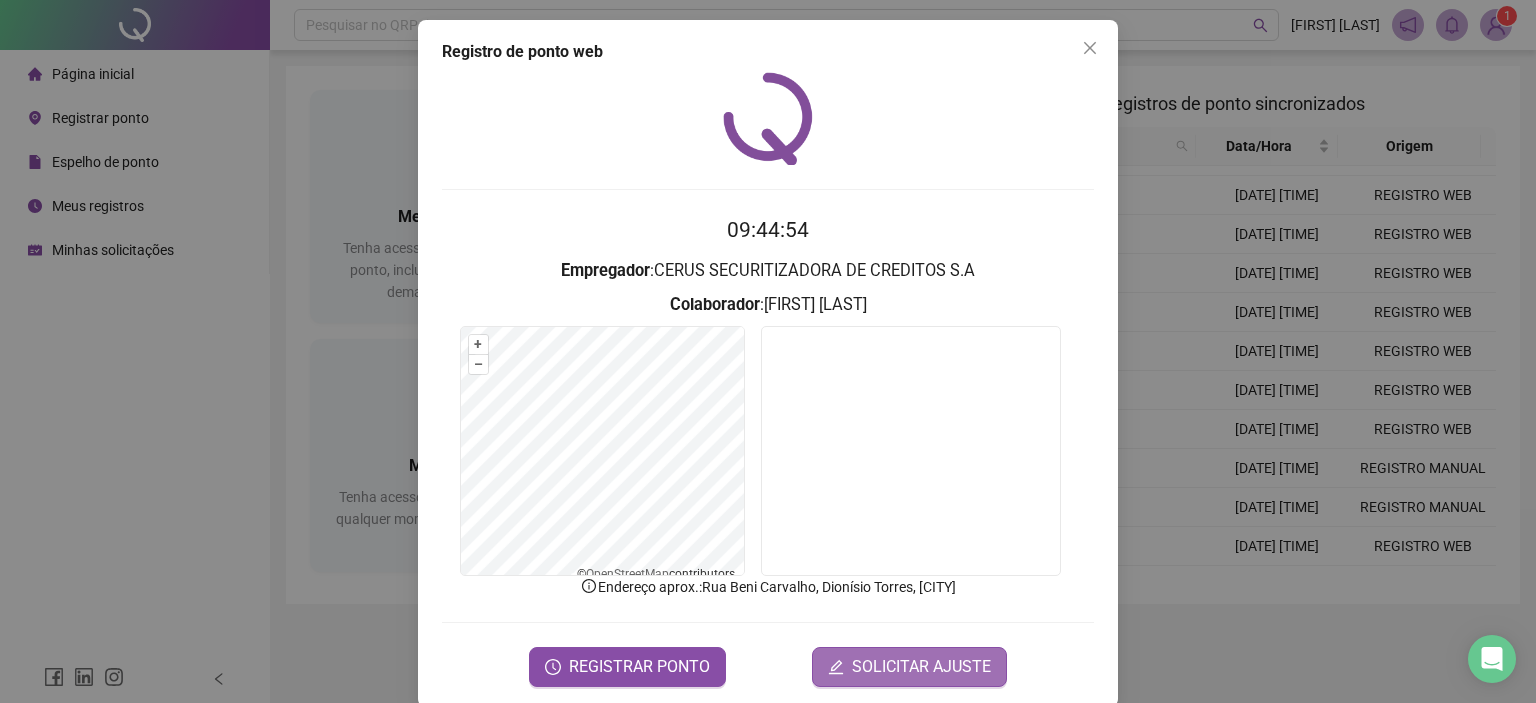 click on "SOLICITAR AJUSTE" at bounding box center (921, 667) 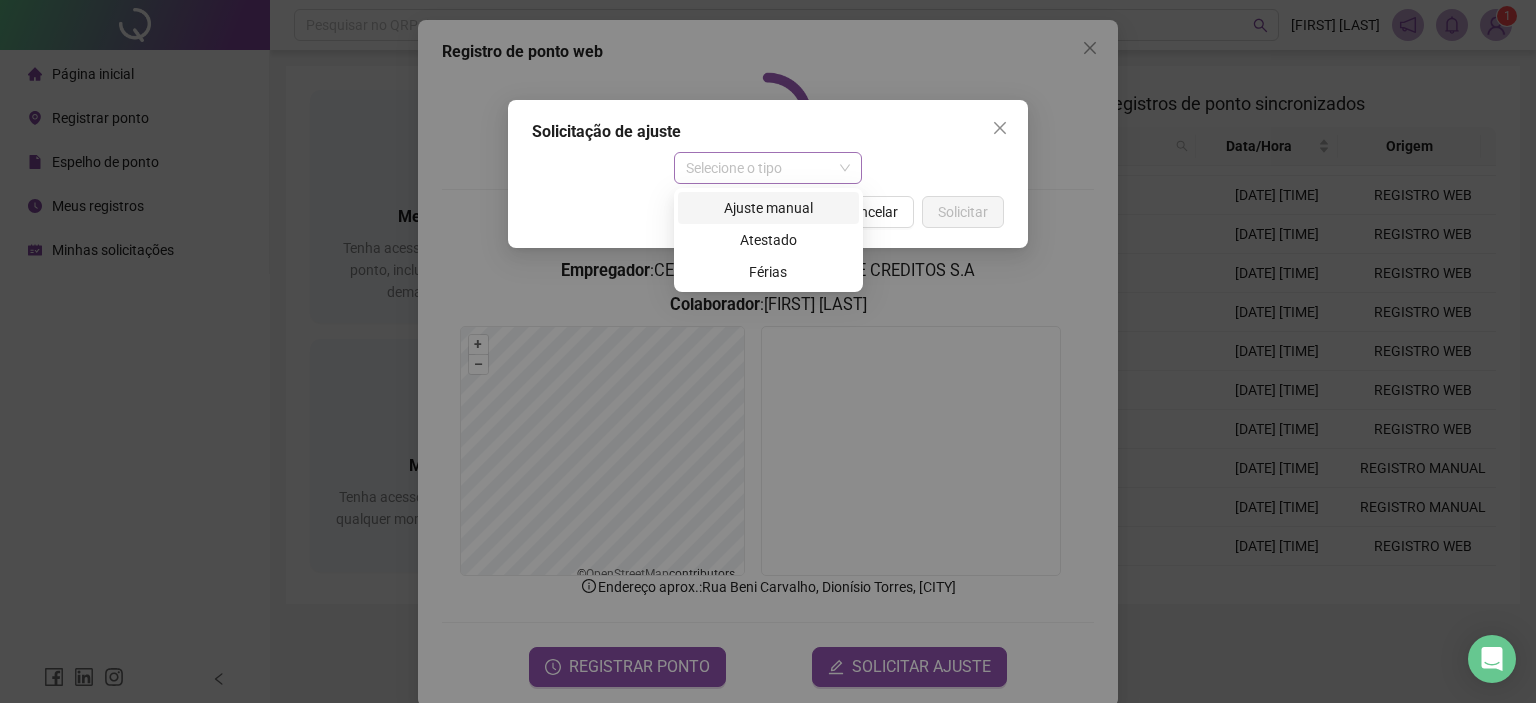 click on "Selecione o tipo" at bounding box center [768, 168] 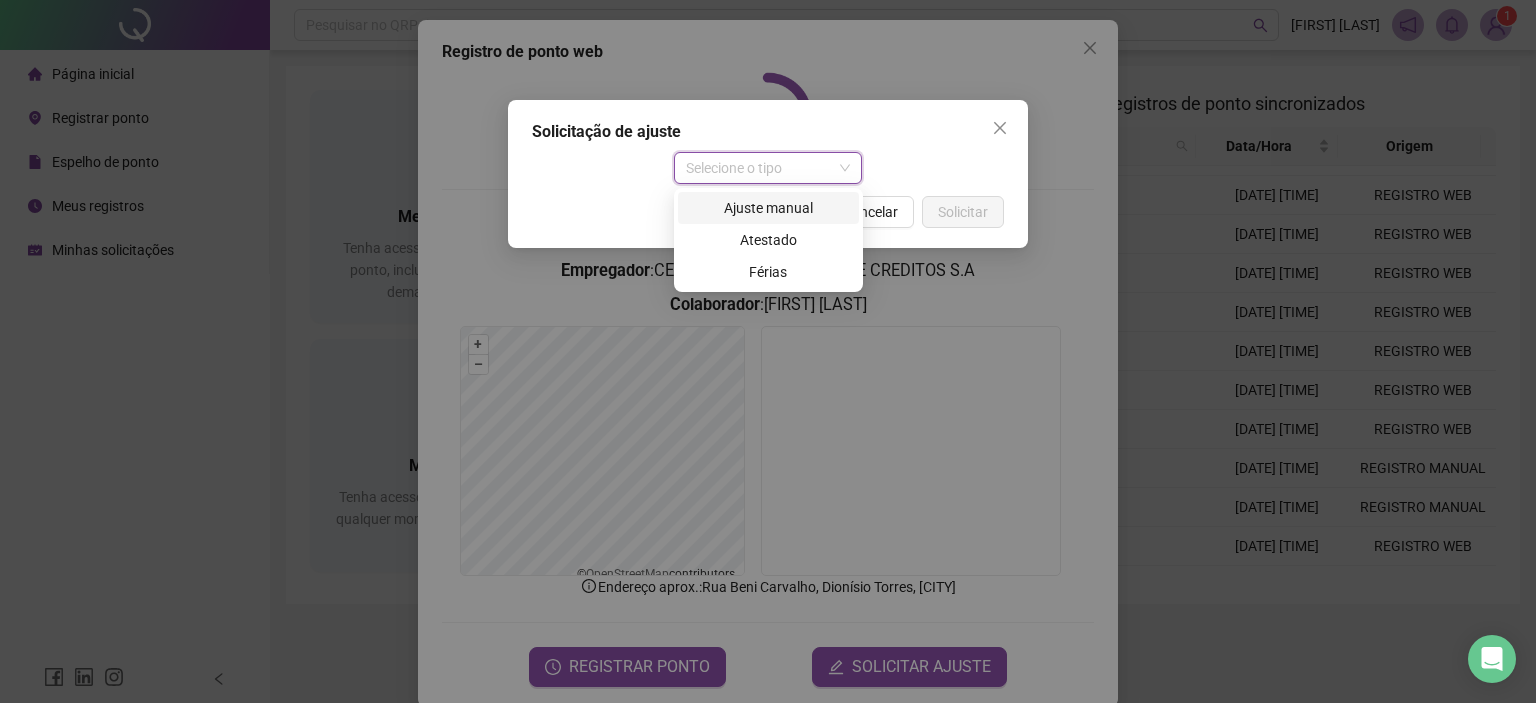 click on "Ajuste manual" at bounding box center (768, 208) 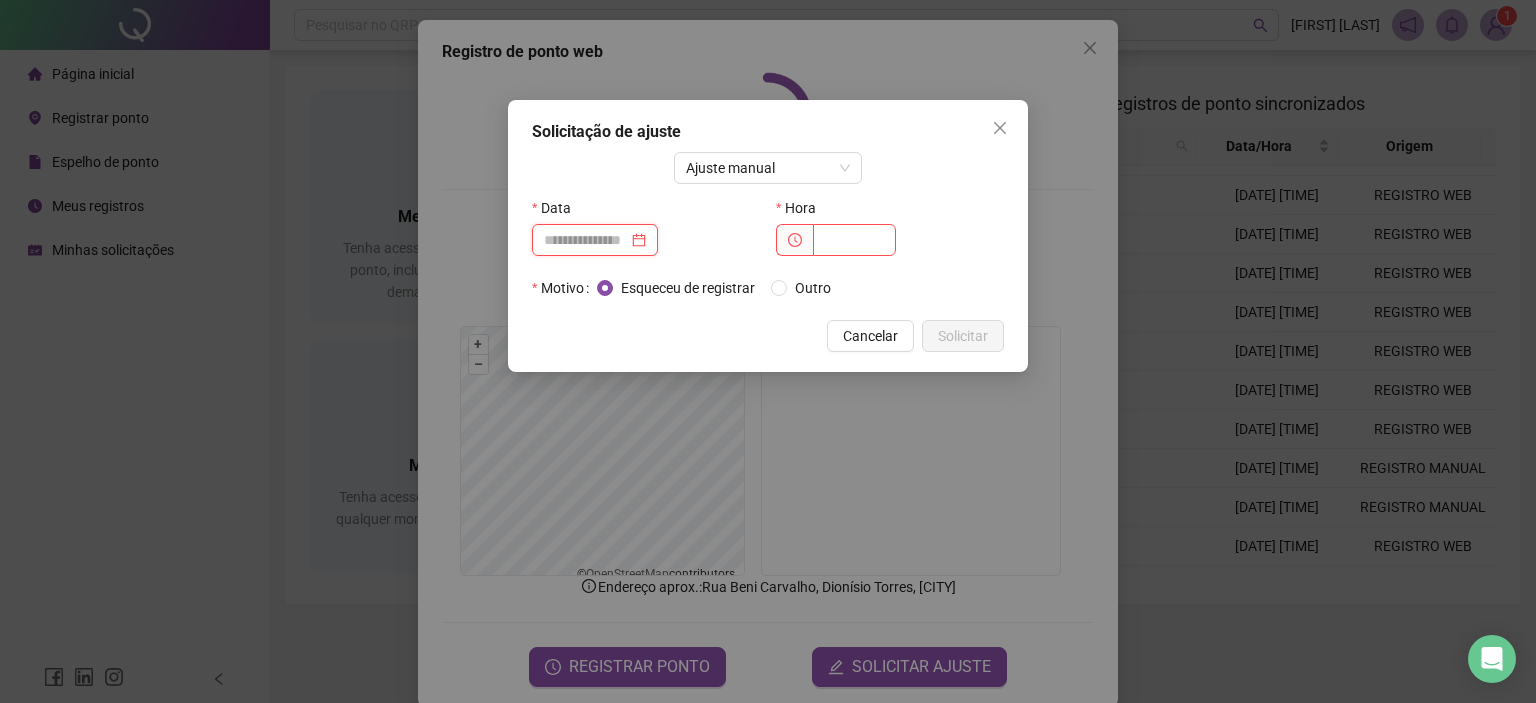 click at bounding box center [586, 240] 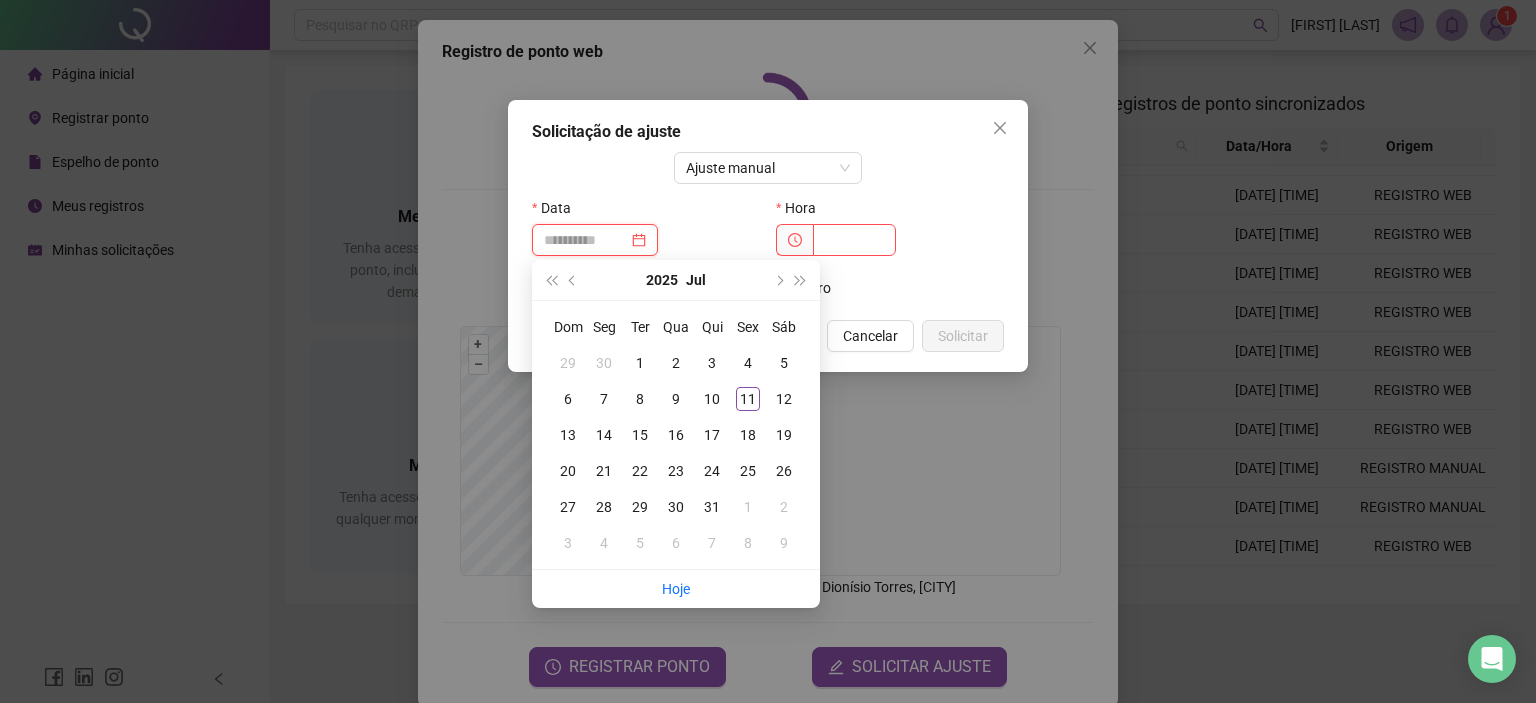 type on "**********" 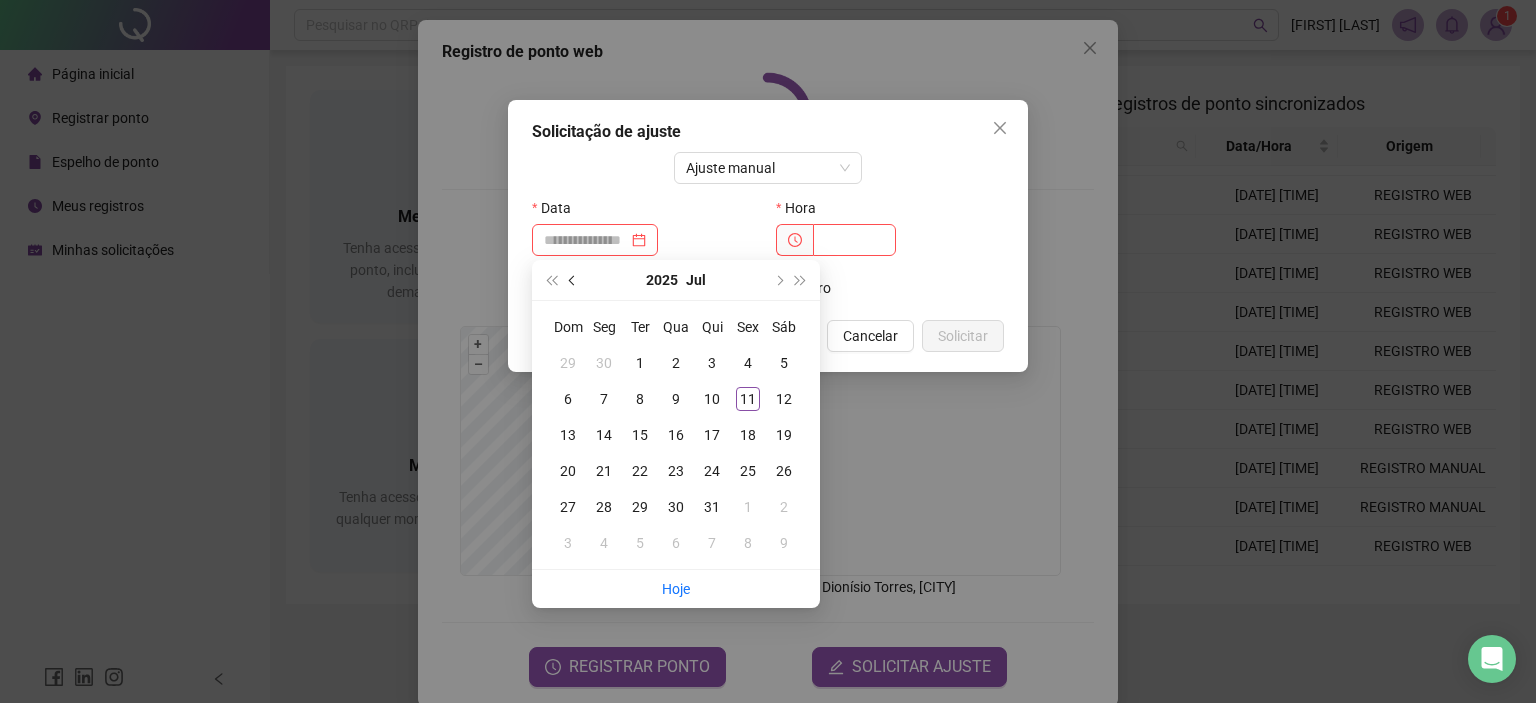 click at bounding box center [574, 280] 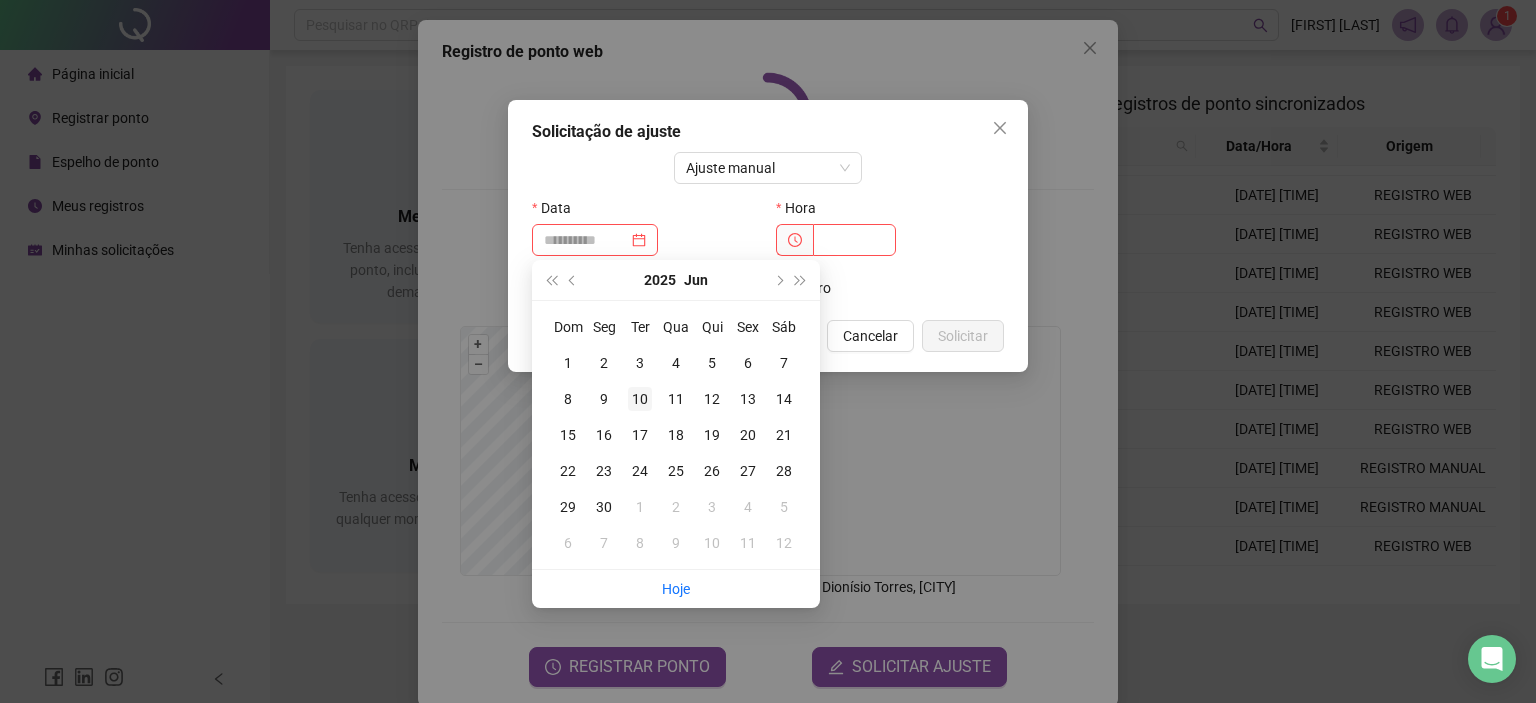 type on "**********" 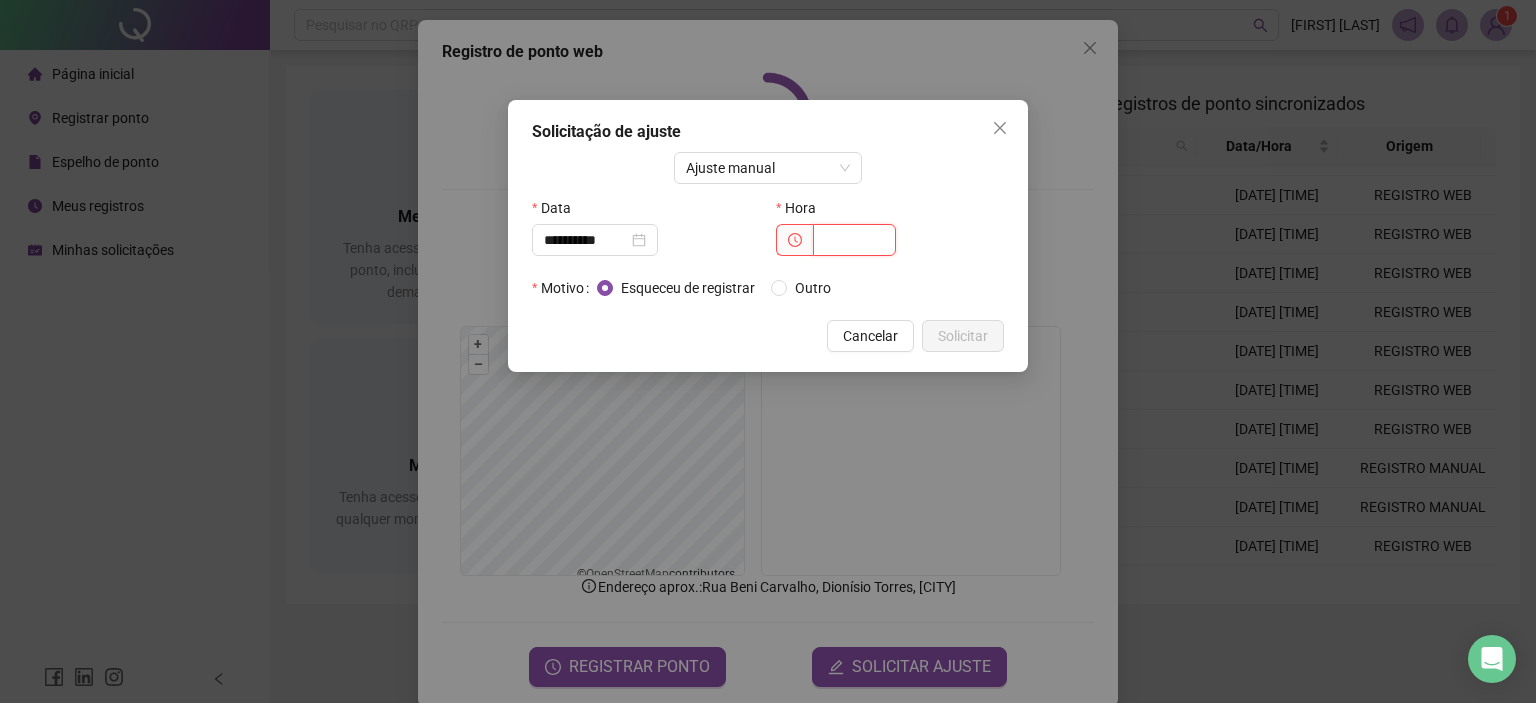 click at bounding box center (854, 240) 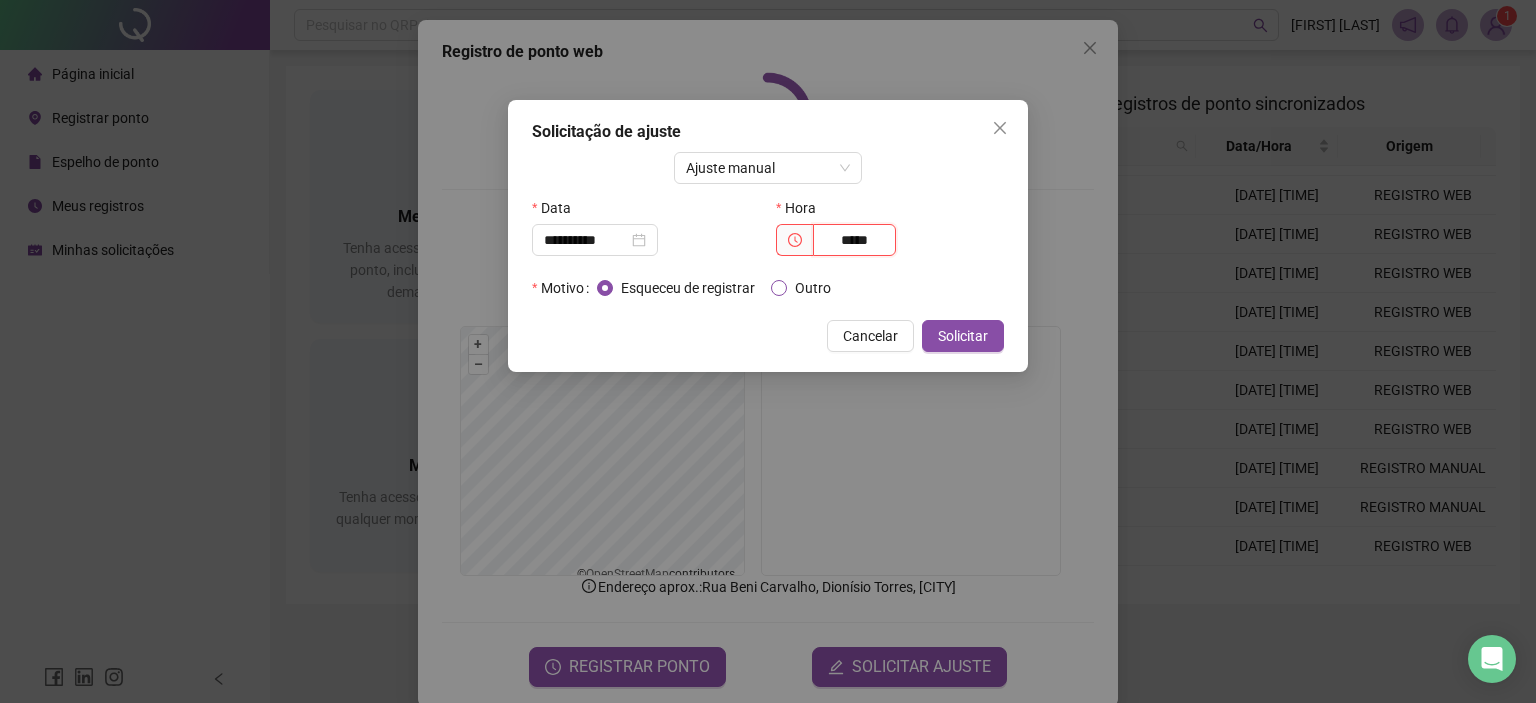 type on "*****" 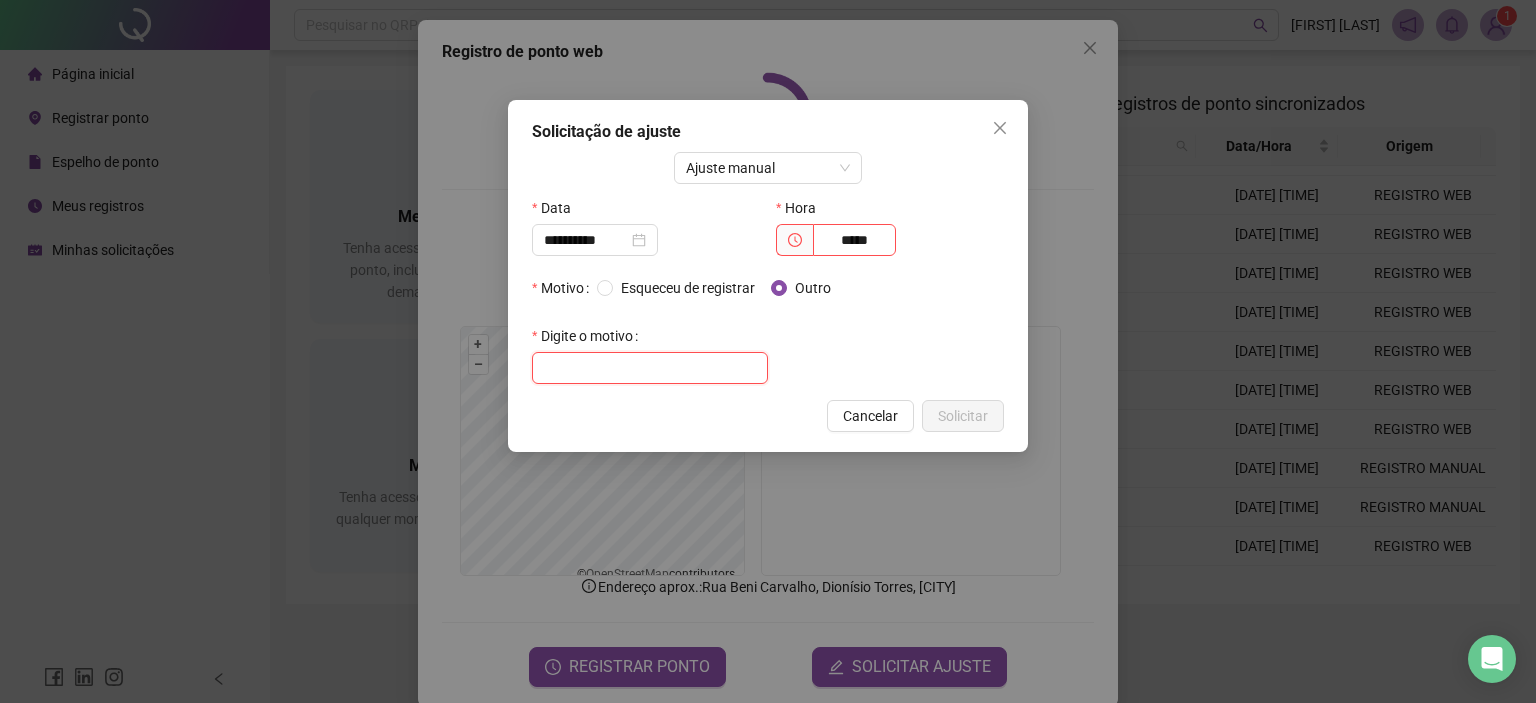 click at bounding box center [650, 368] 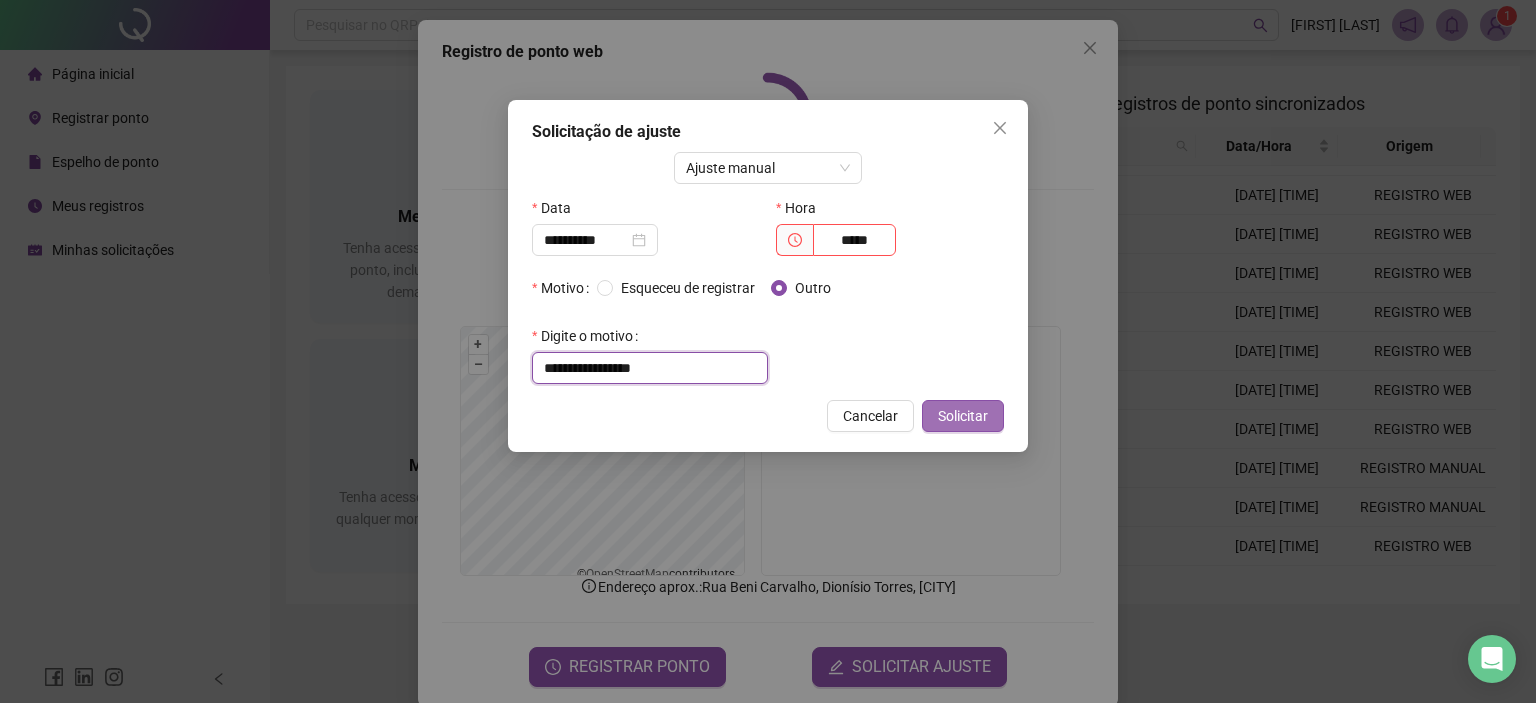 type on "**********" 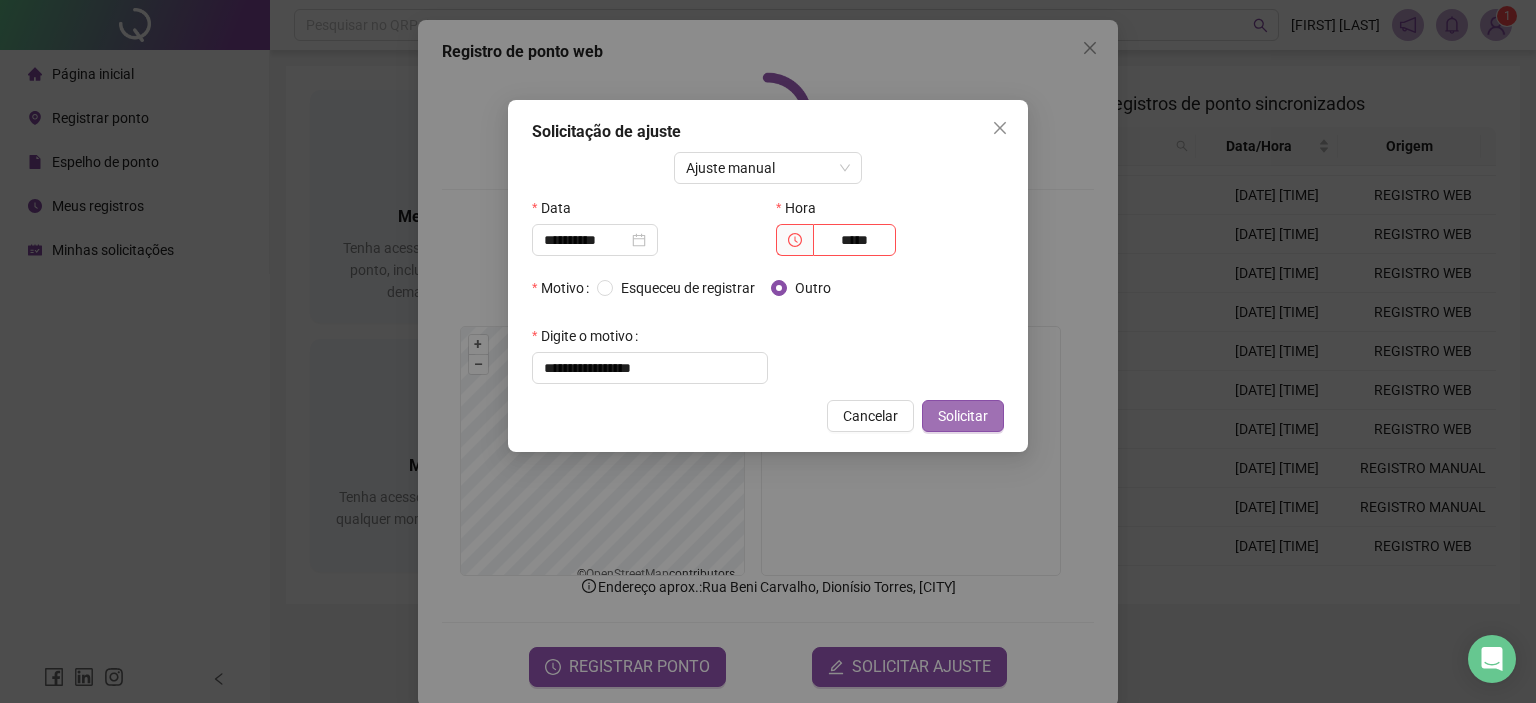 click on "Solicitar" at bounding box center [963, 416] 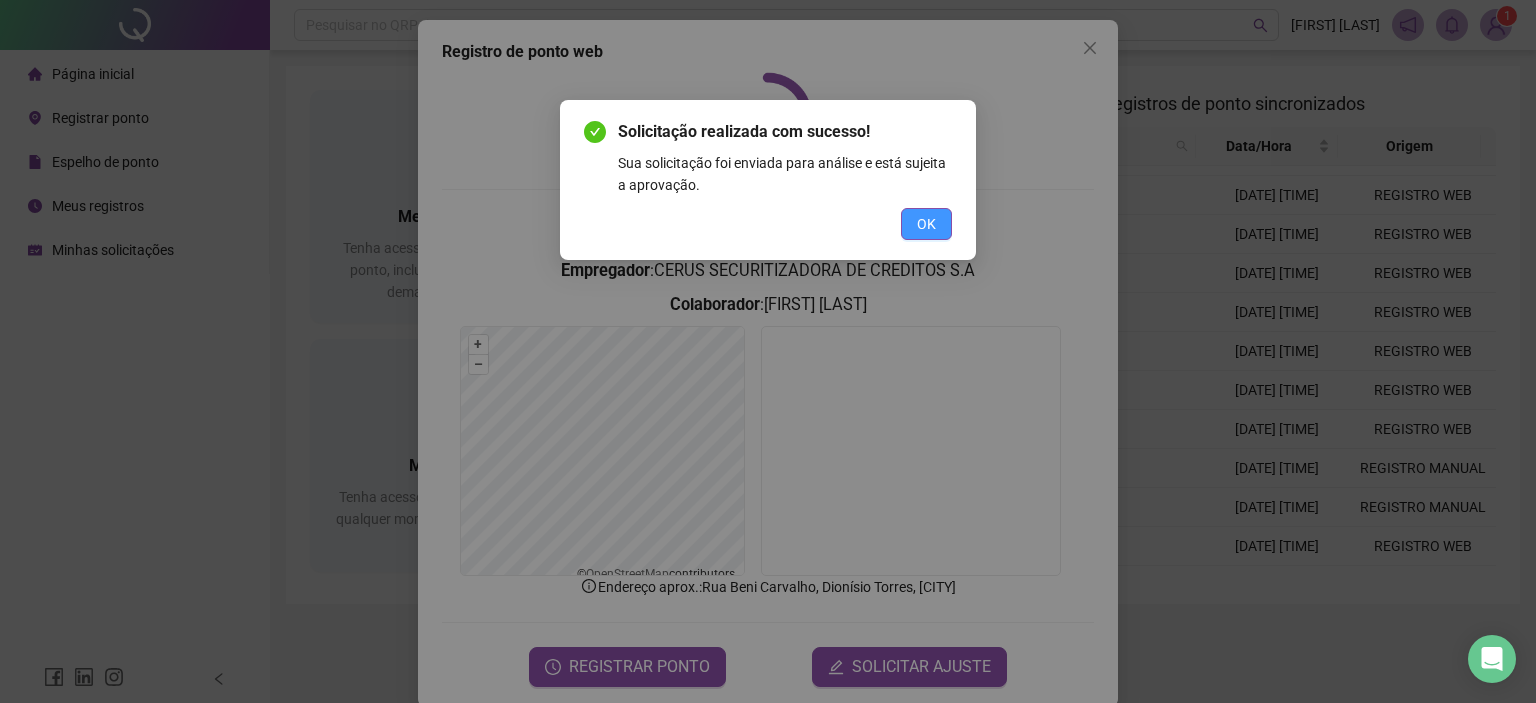 click on "OK" at bounding box center [926, 224] 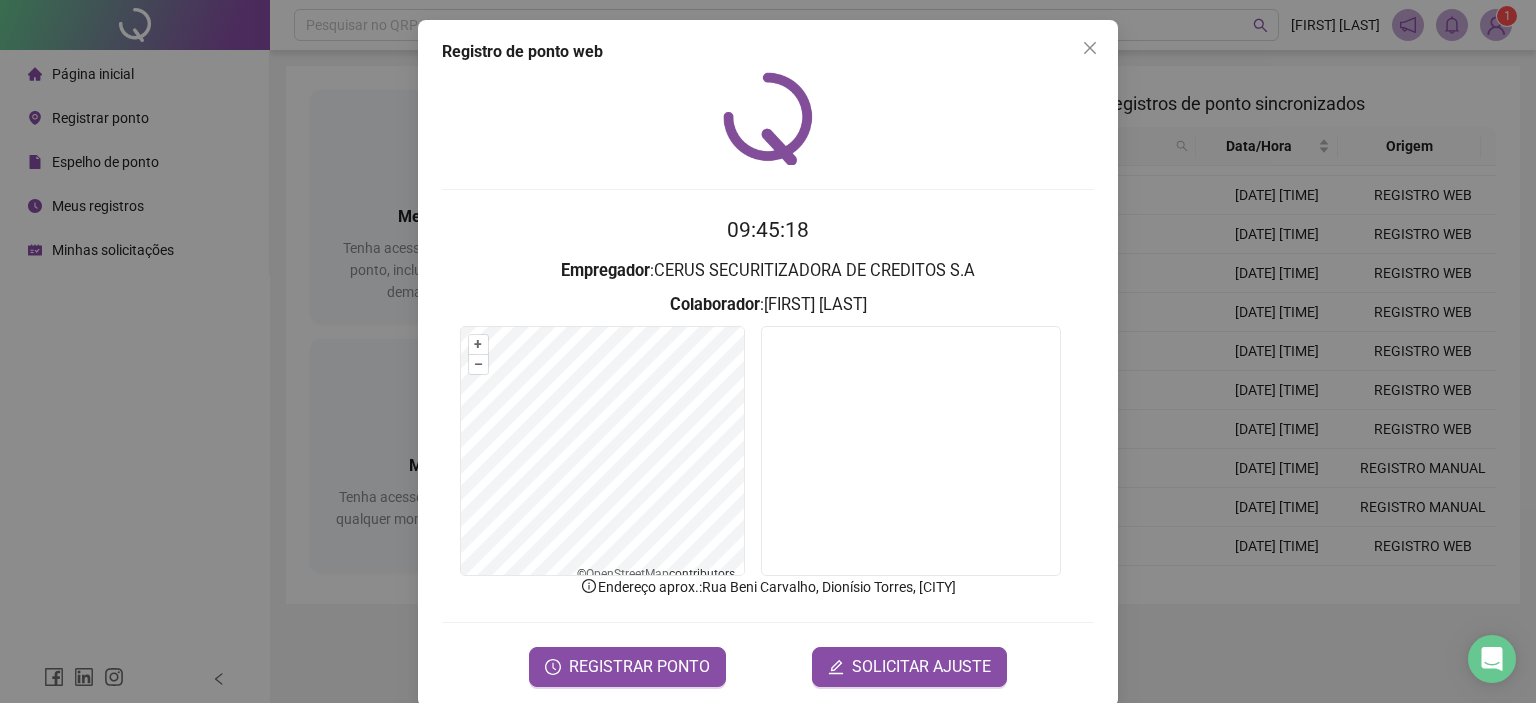 click on "SOLICITAR AJUSTE" at bounding box center [921, 667] 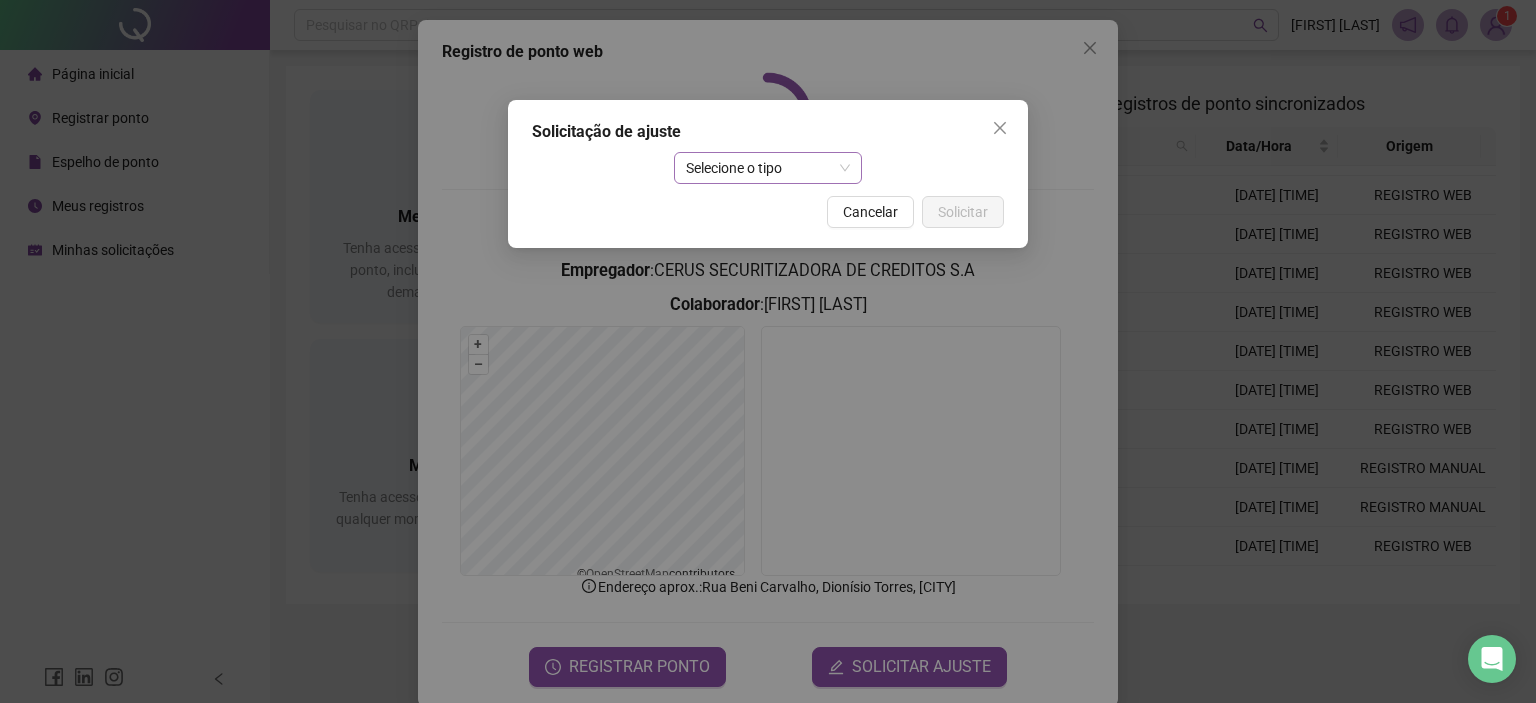 click on "Selecione o tipo" at bounding box center [768, 168] 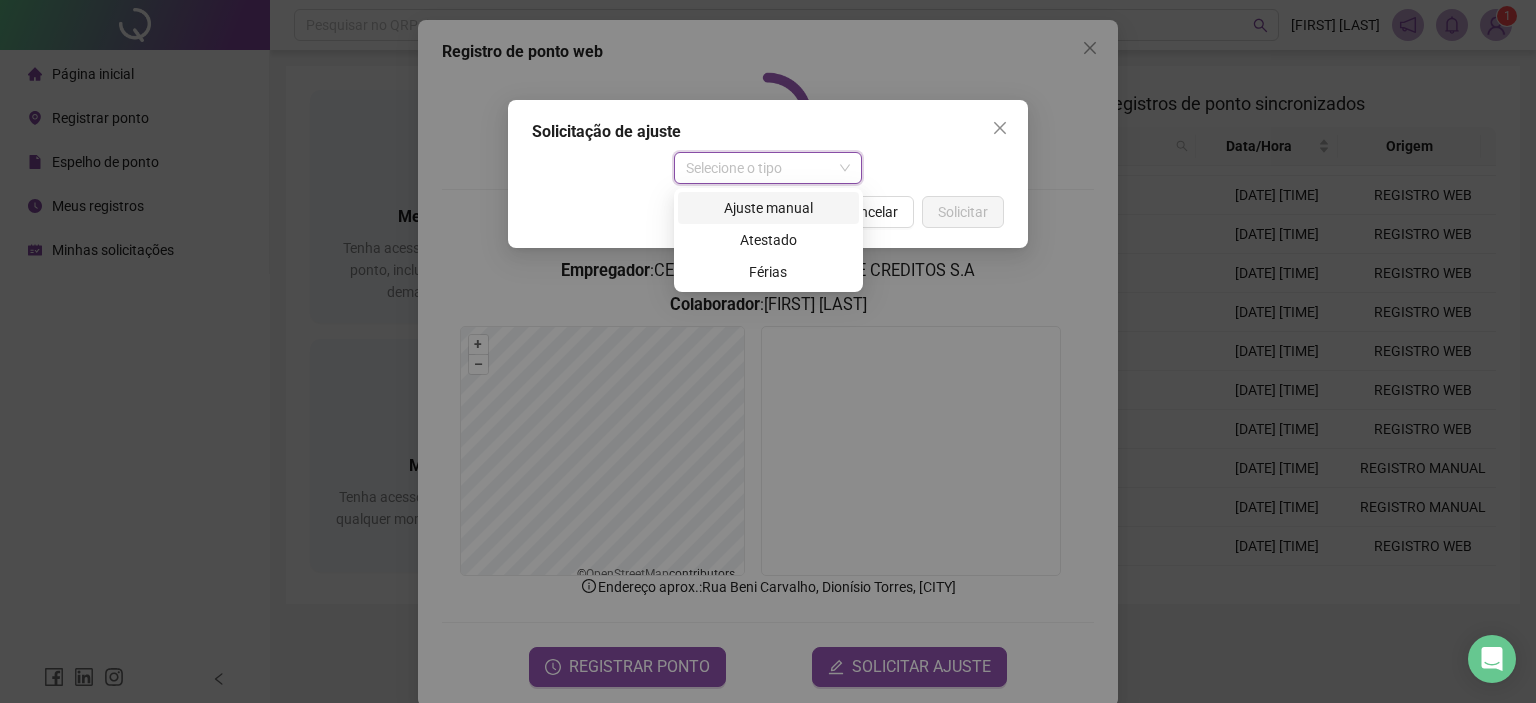 click on "Ajuste manual" at bounding box center [768, 208] 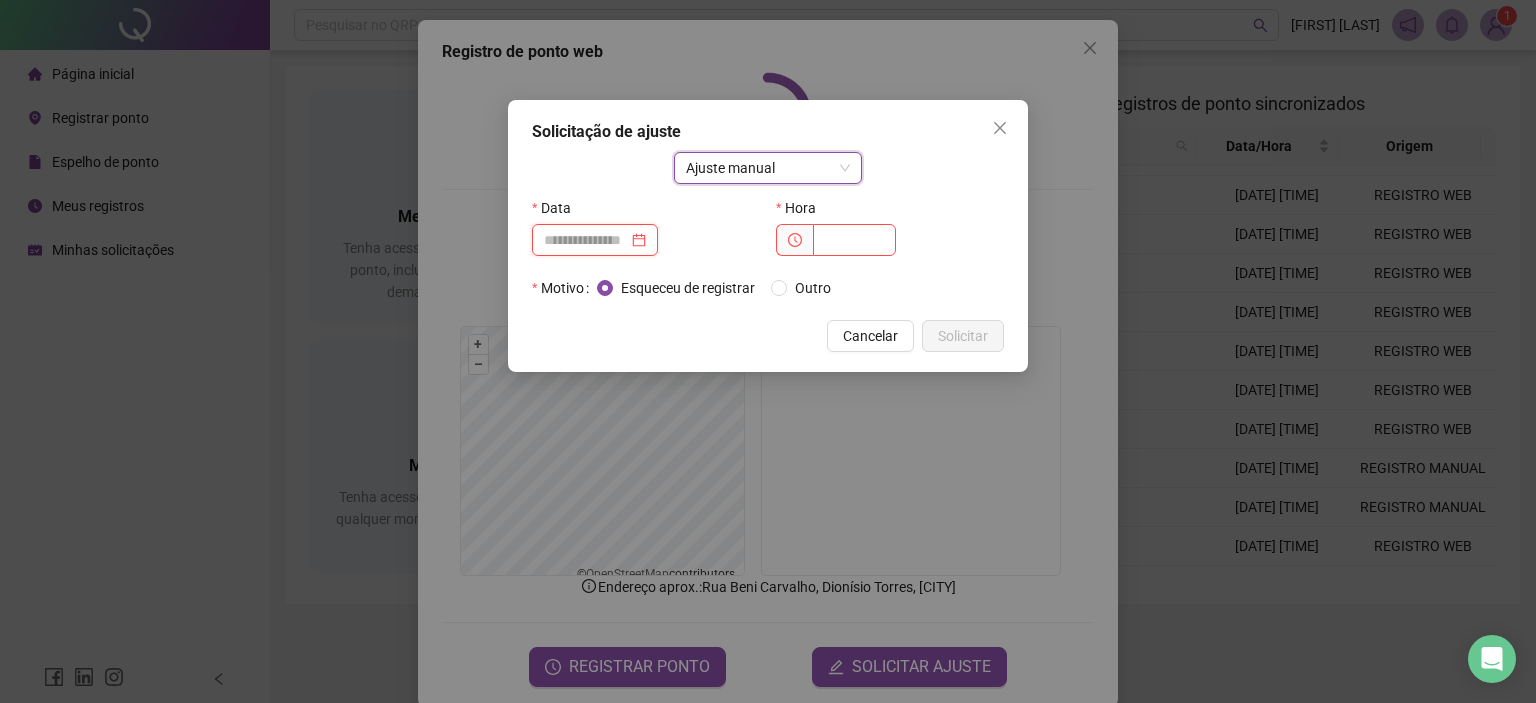 click at bounding box center (586, 240) 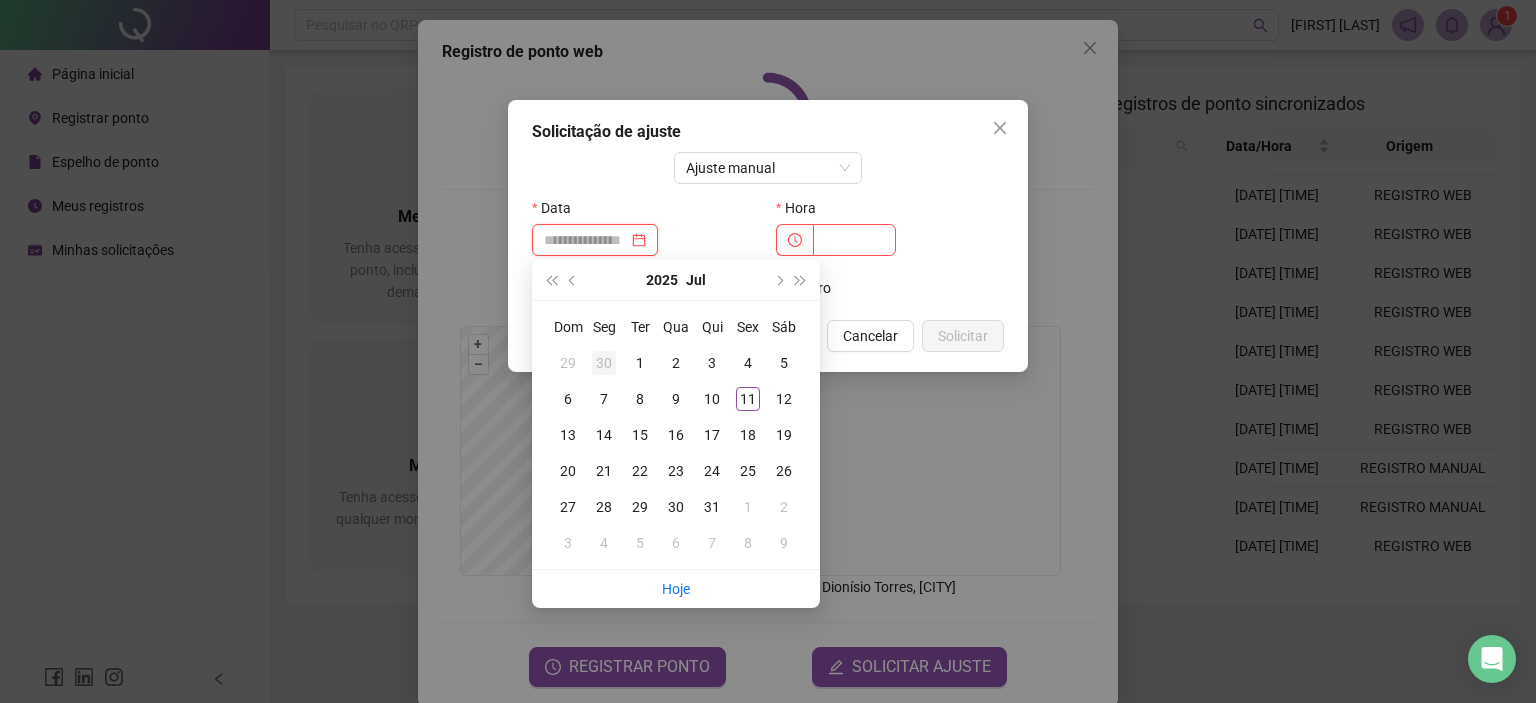type on "**********" 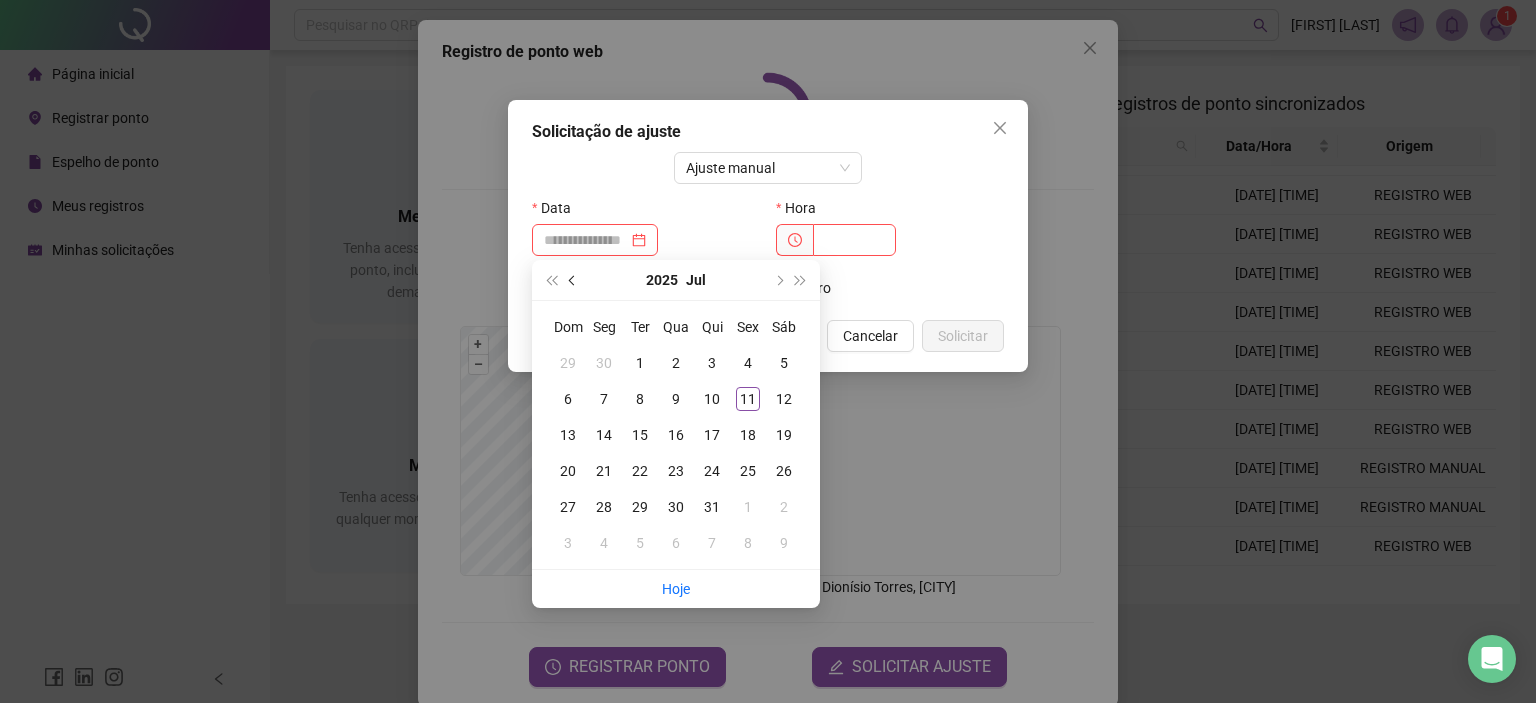 click at bounding box center (573, 280) 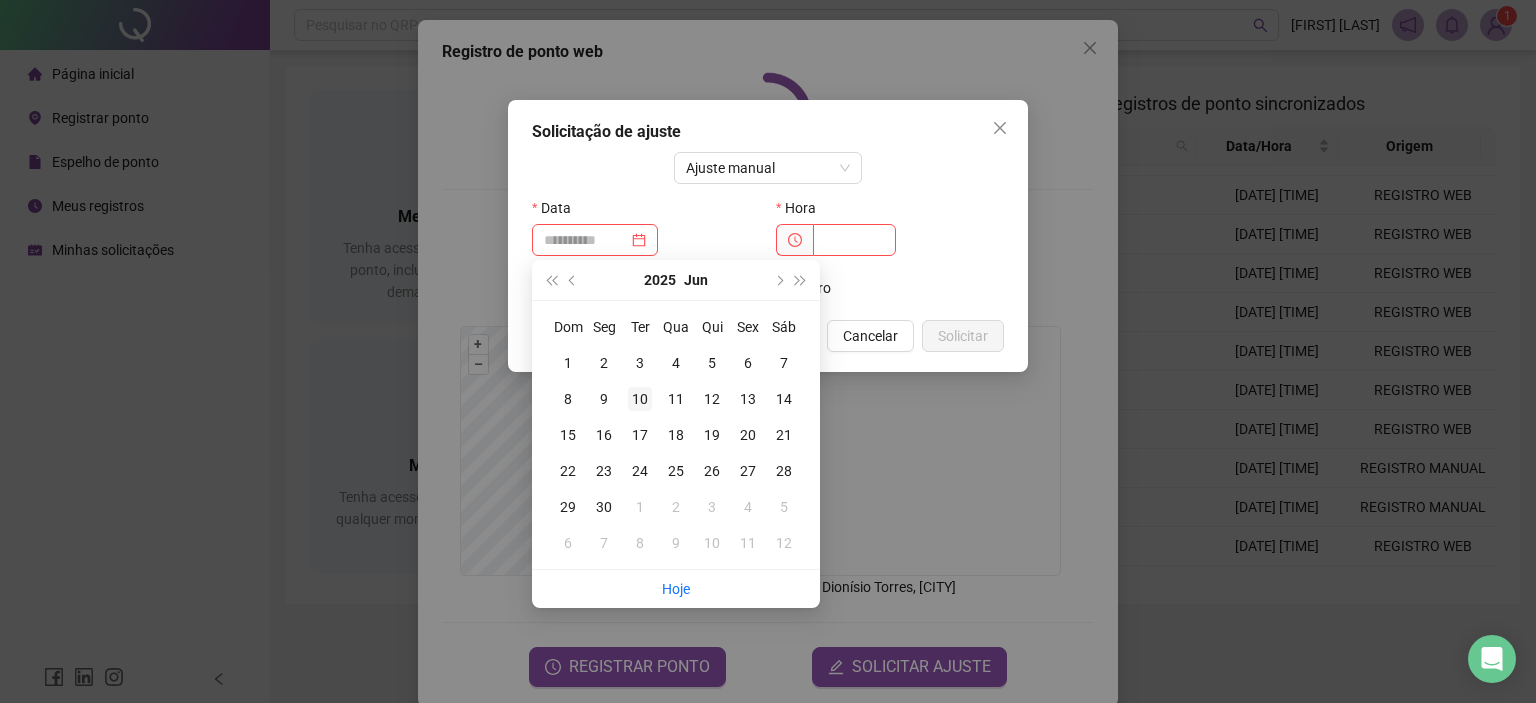 type on "**********" 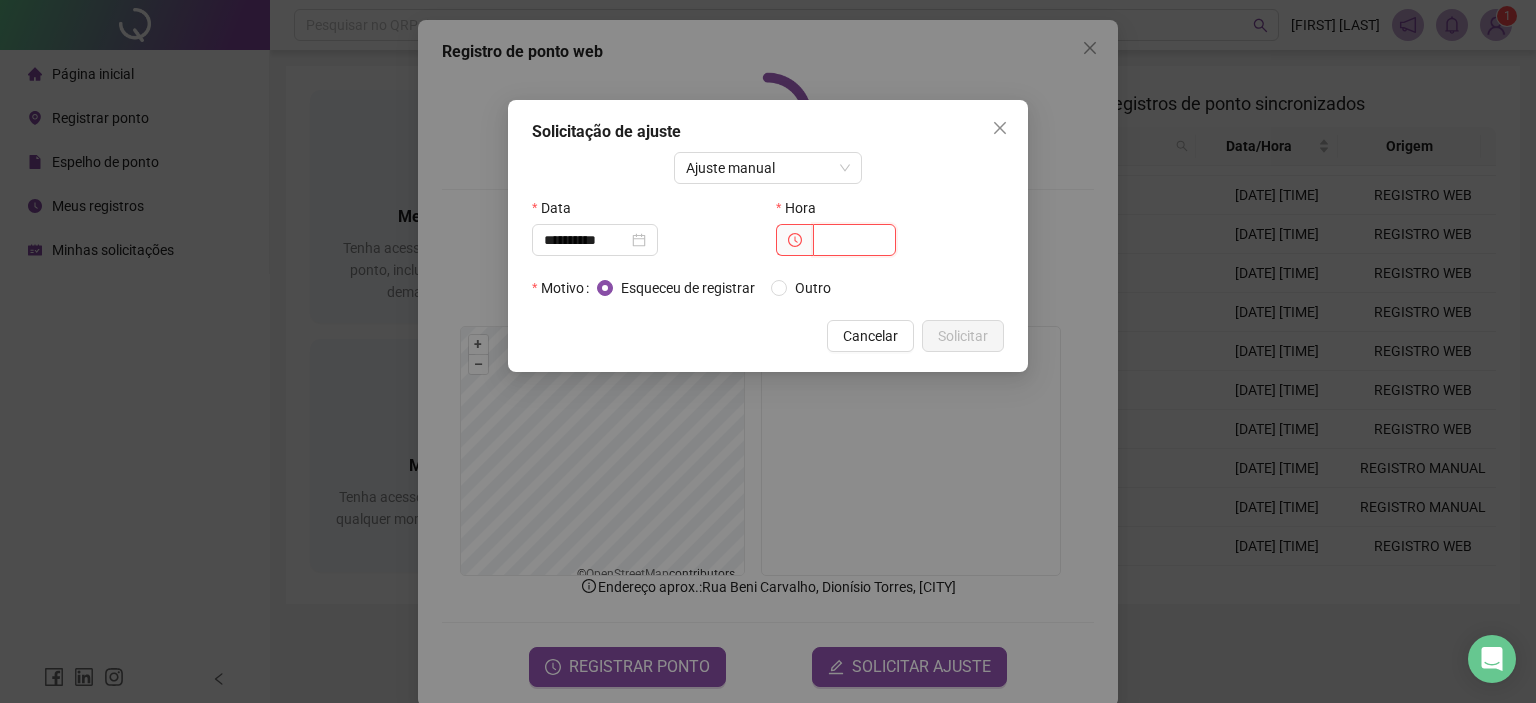 click at bounding box center (854, 240) 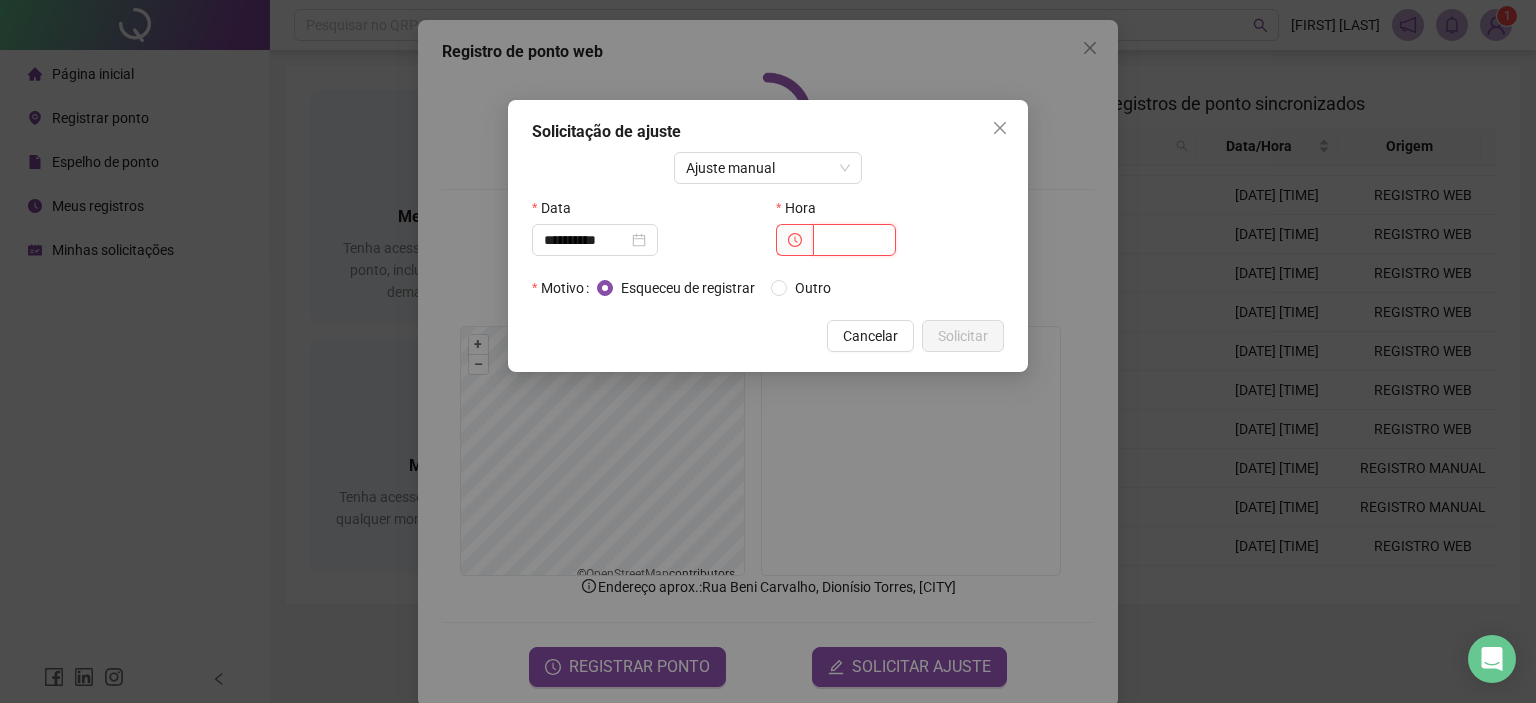 type on "*" 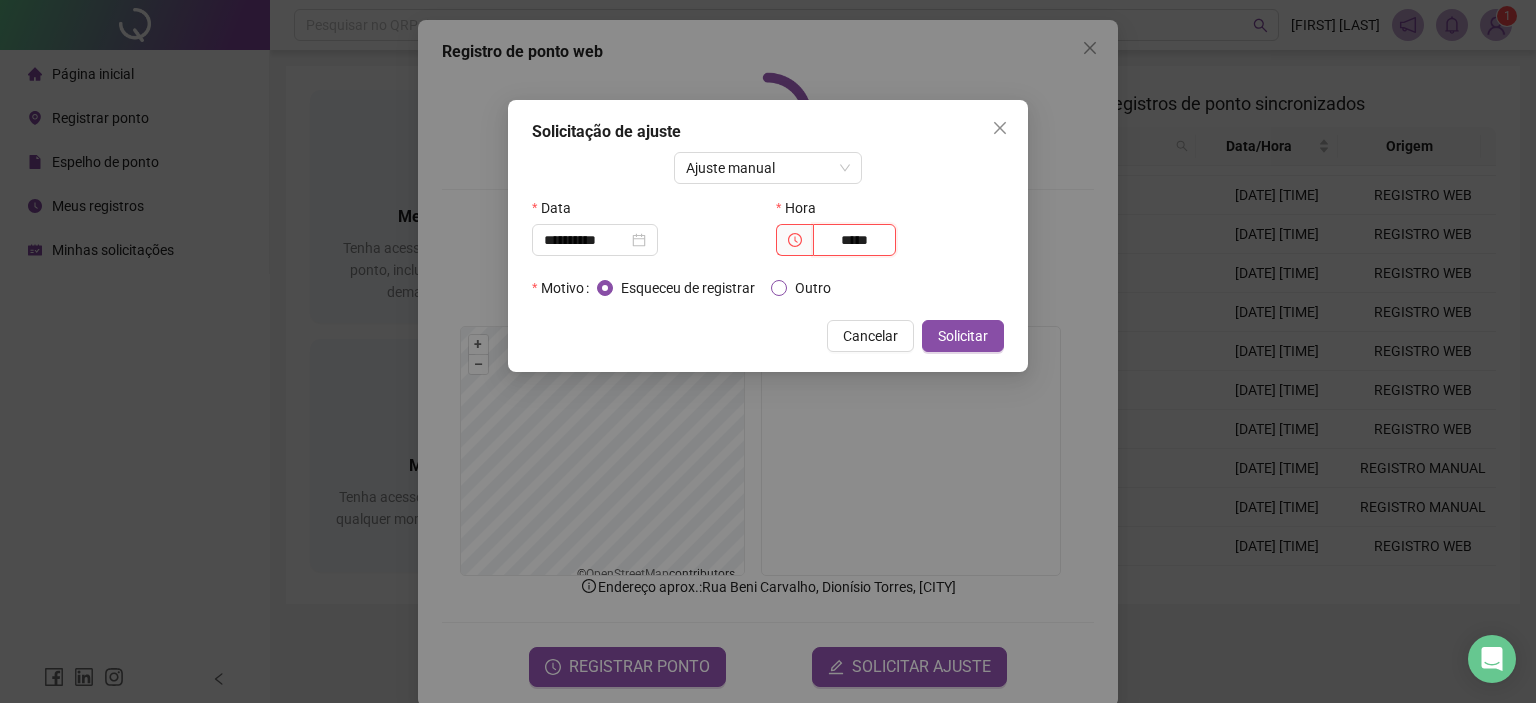 type on "*****" 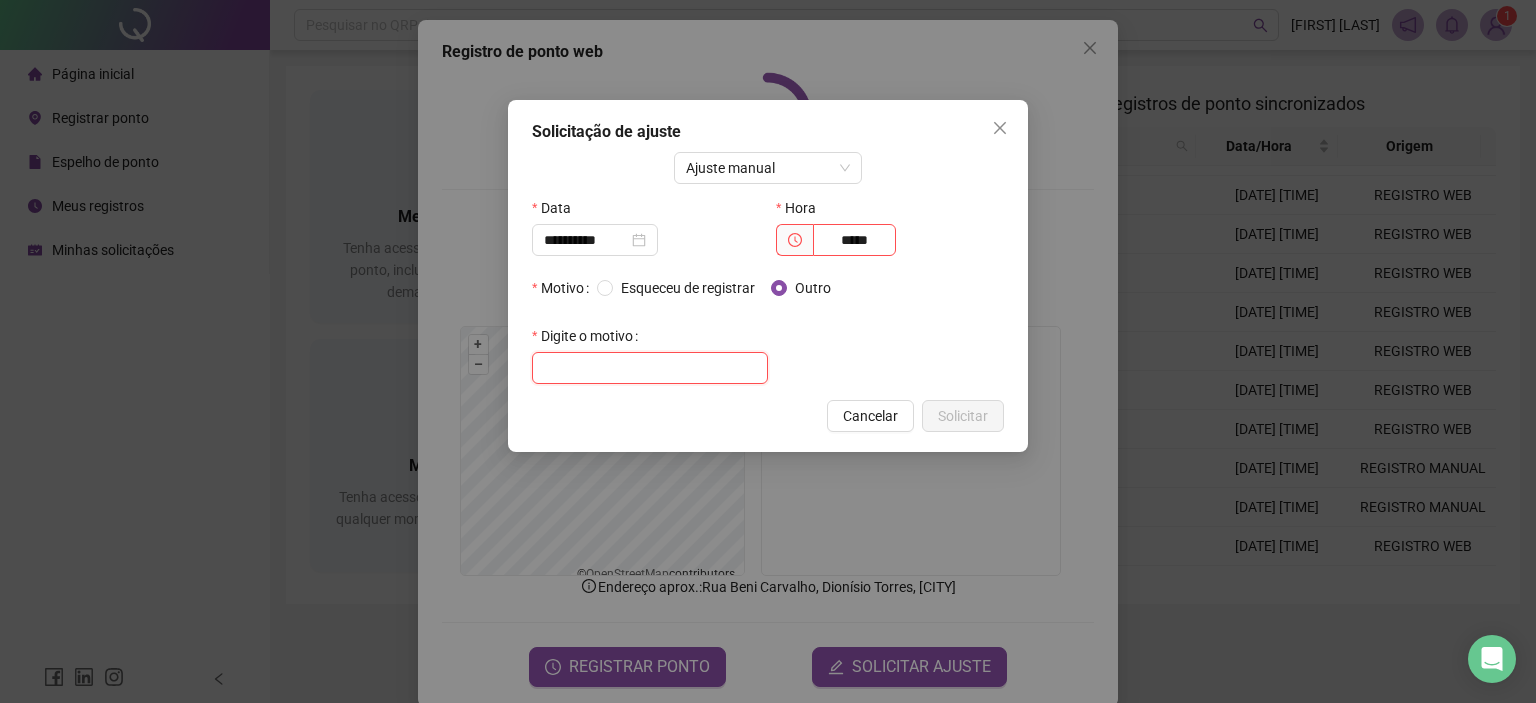 click at bounding box center (650, 368) 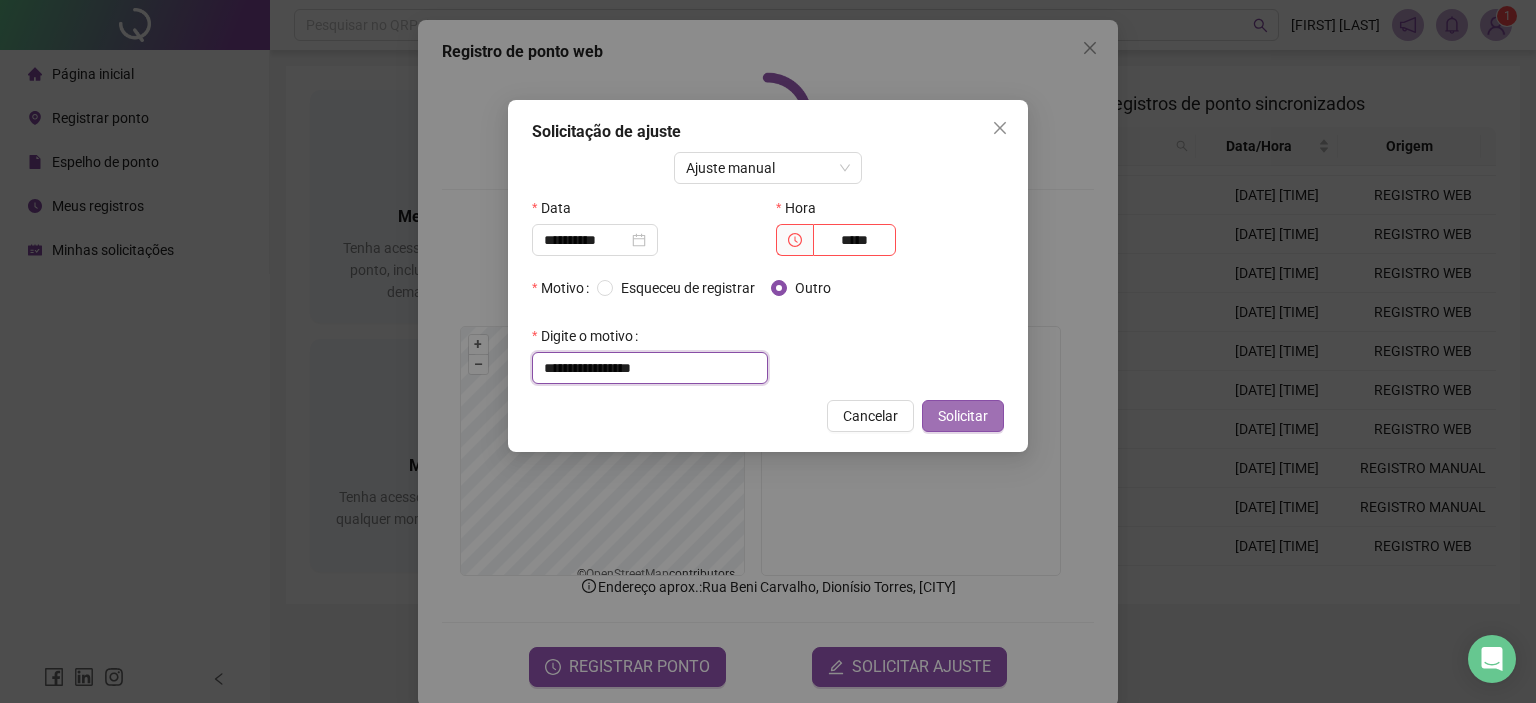 type on "**********" 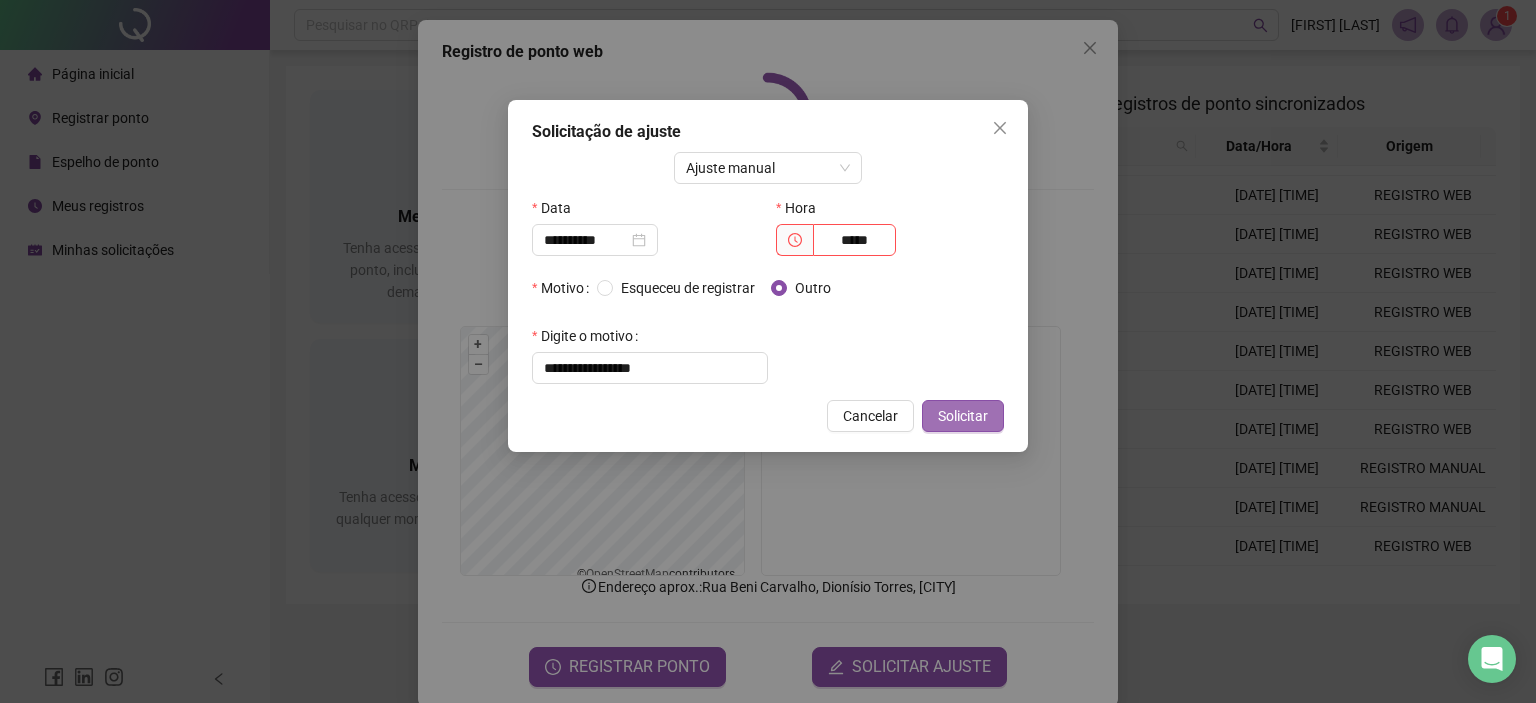 click on "Solicitar" at bounding box center (963, 416) 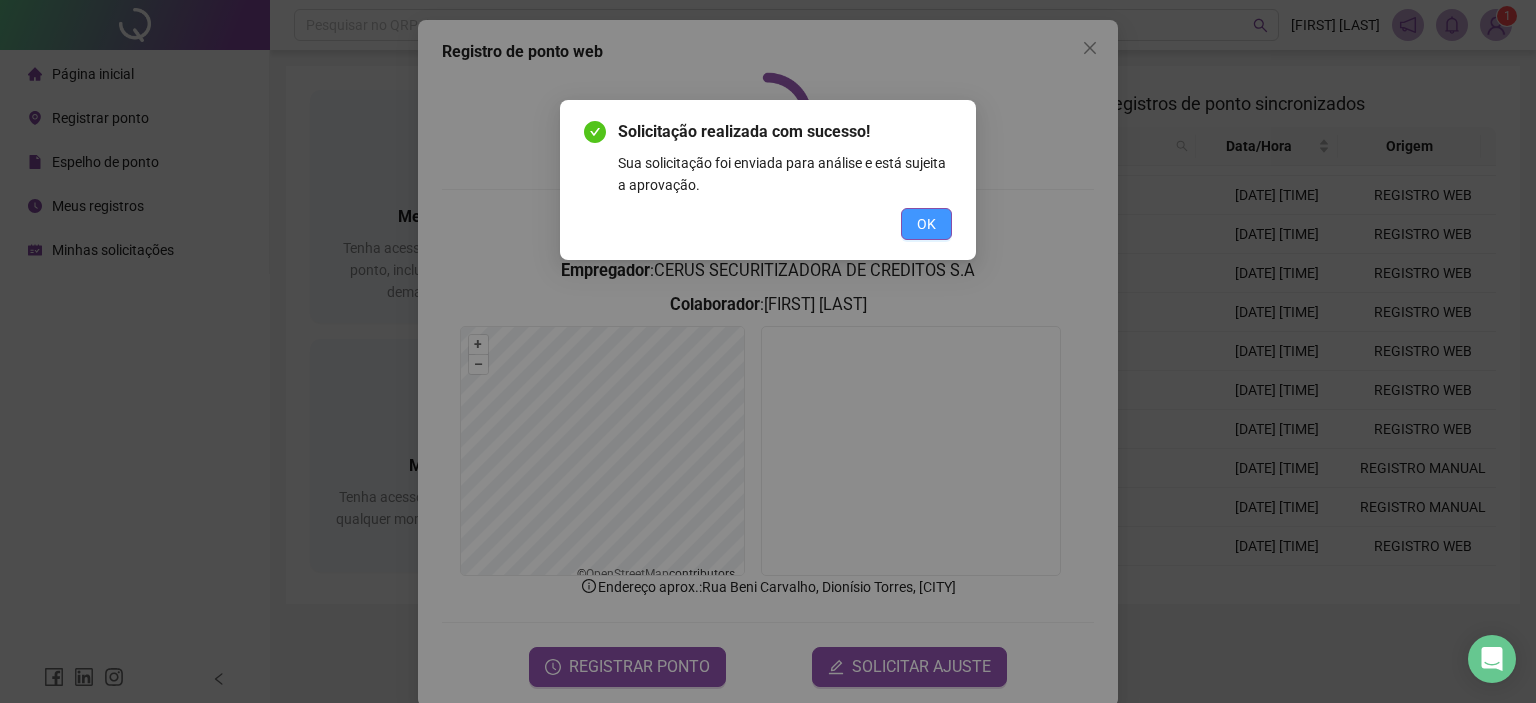 click on "OK" at bounding box center [926, 224] 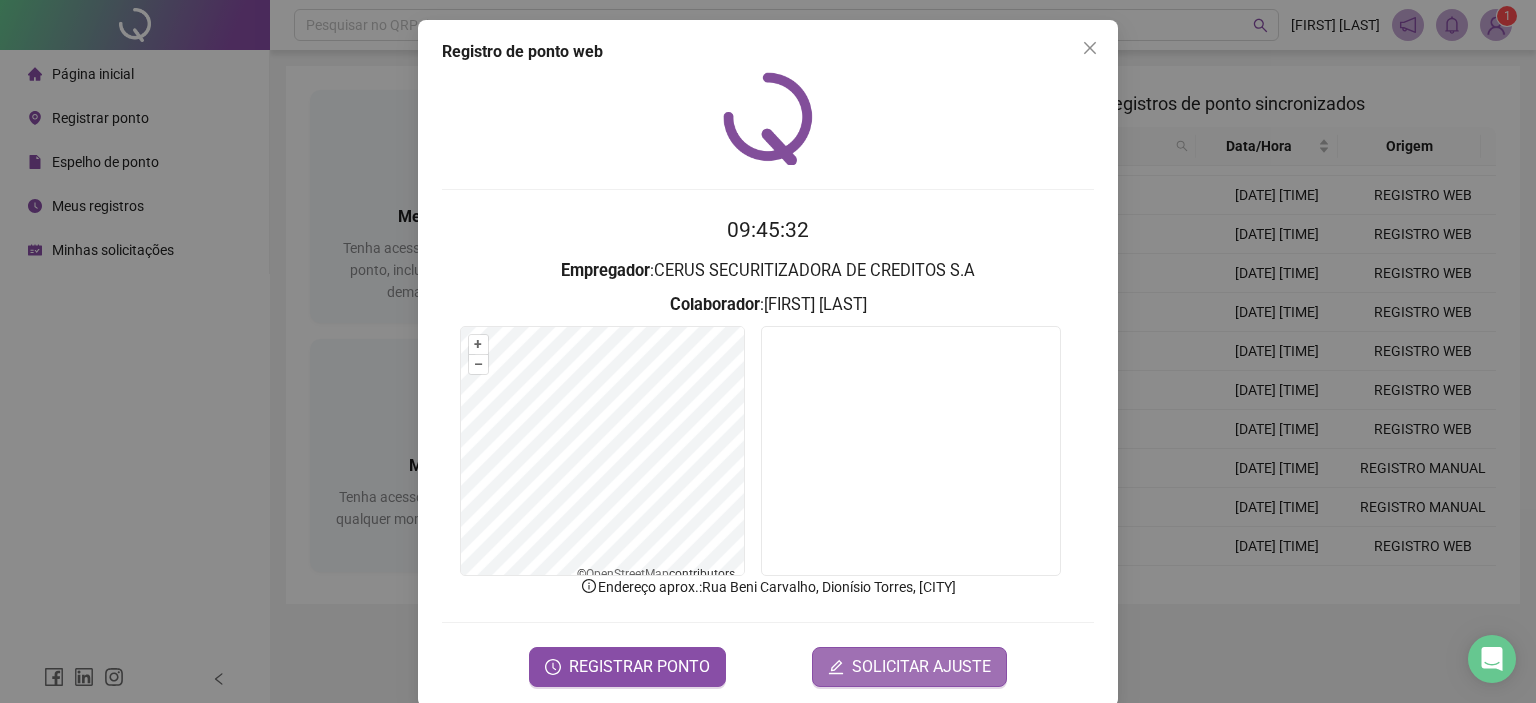 click on "SOLICITAR AJUSTE" at bounding box center (921, 667) 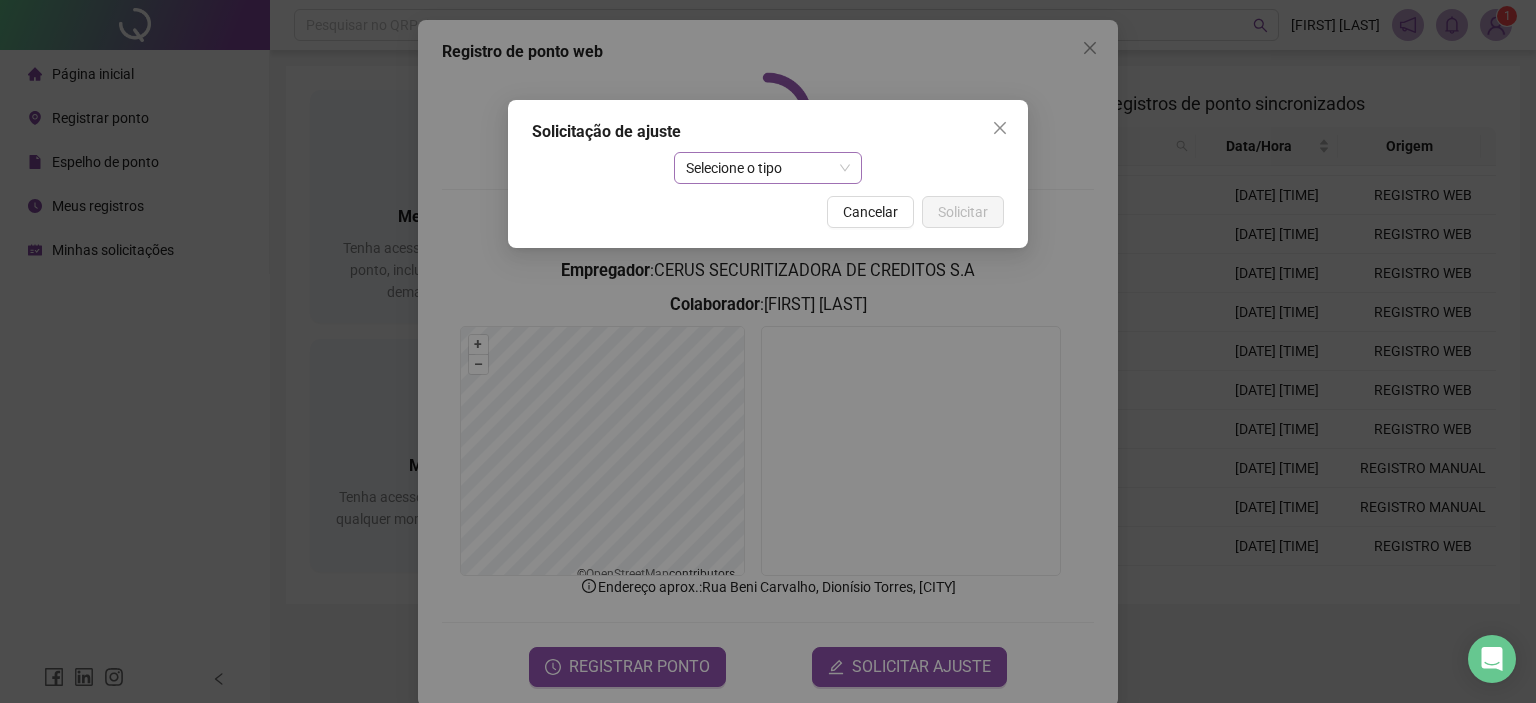 click on "Selecione o tipo" at bounding box center [768, 168] 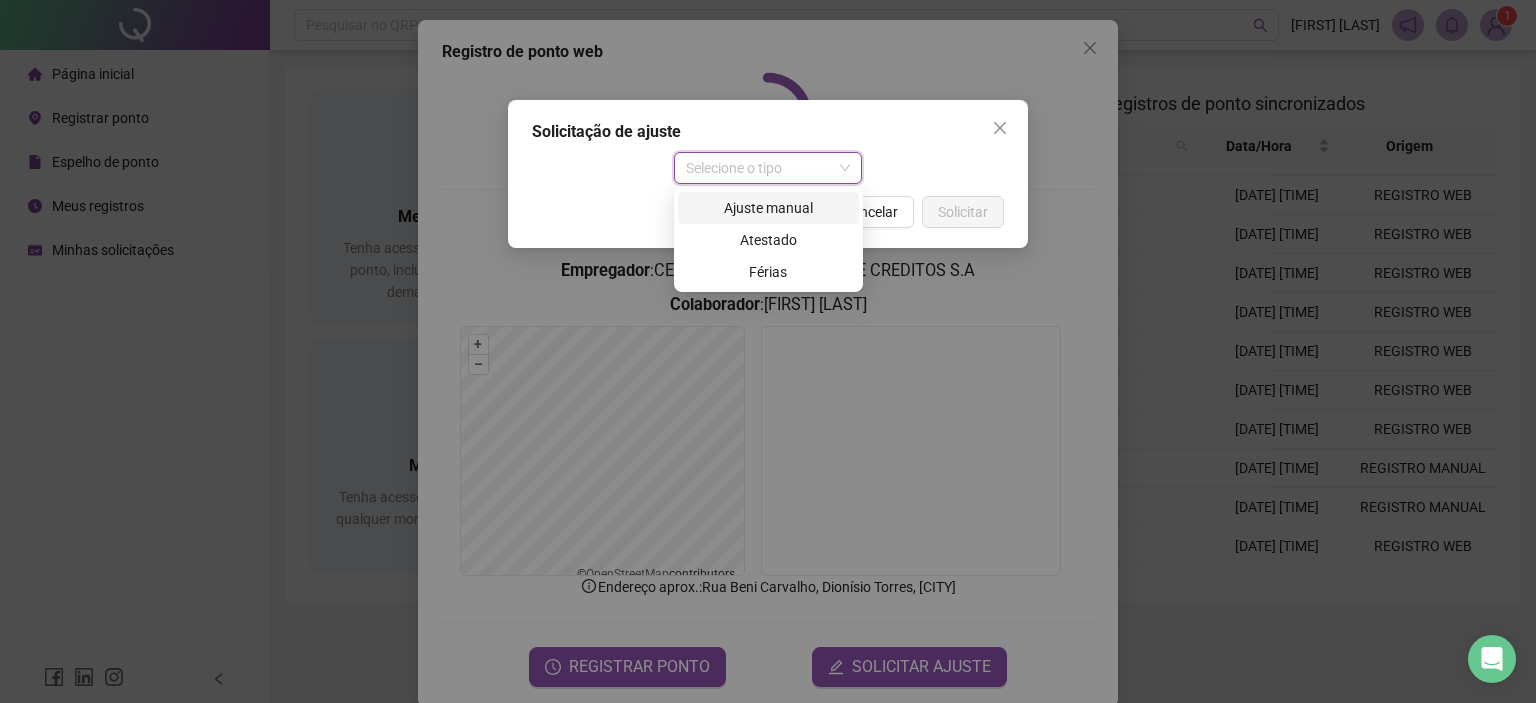 click on "Ajuste manual" at bounding box center (768, 208) 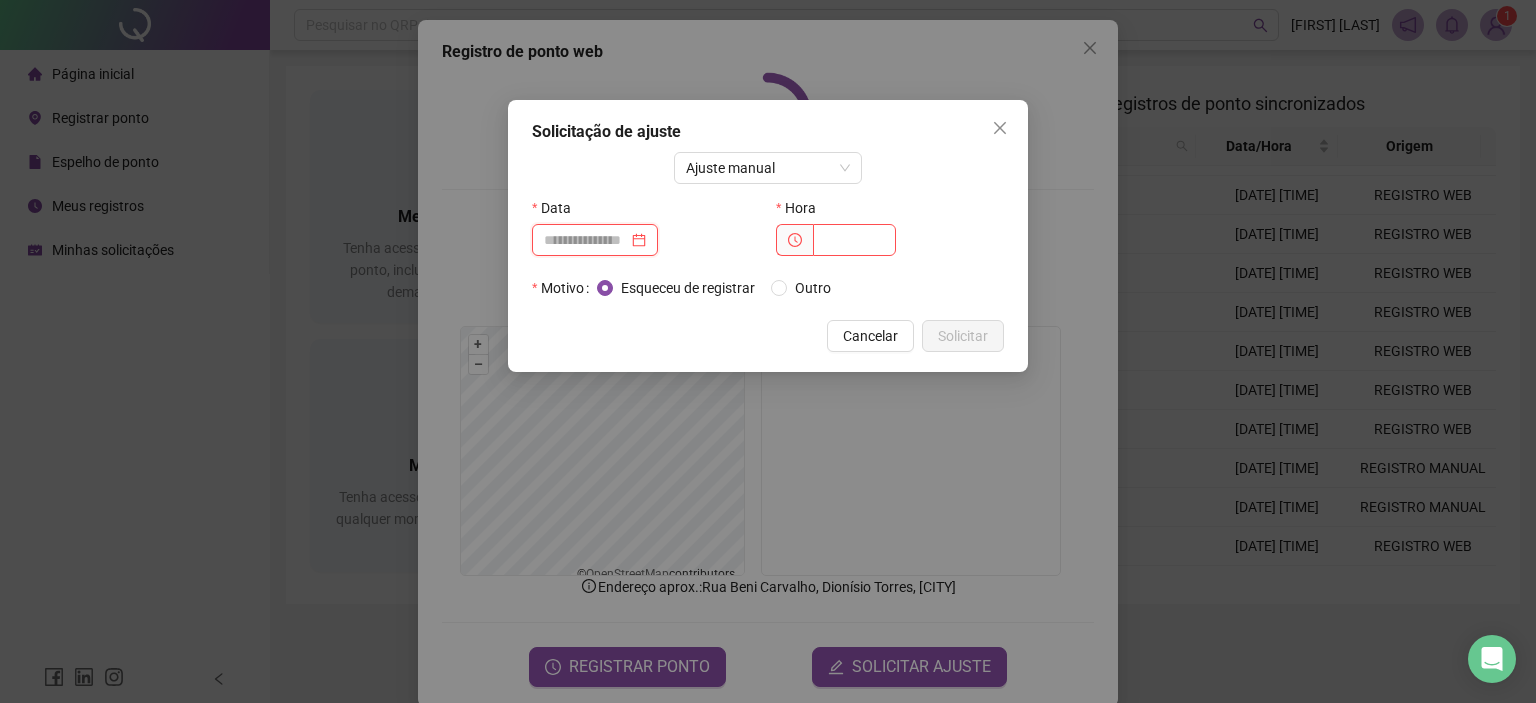 click at bounding box center (586, 240) 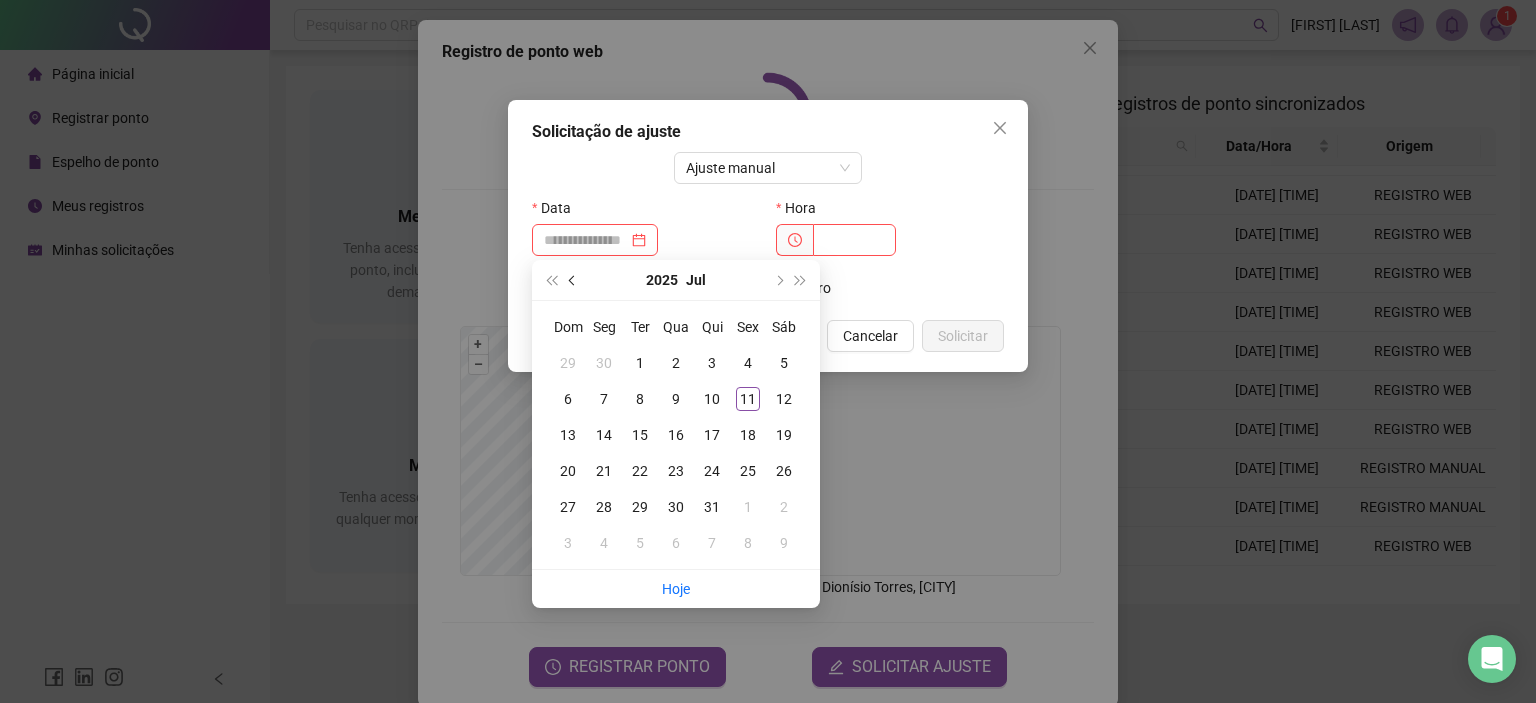 click at bounding box center (573, 280) 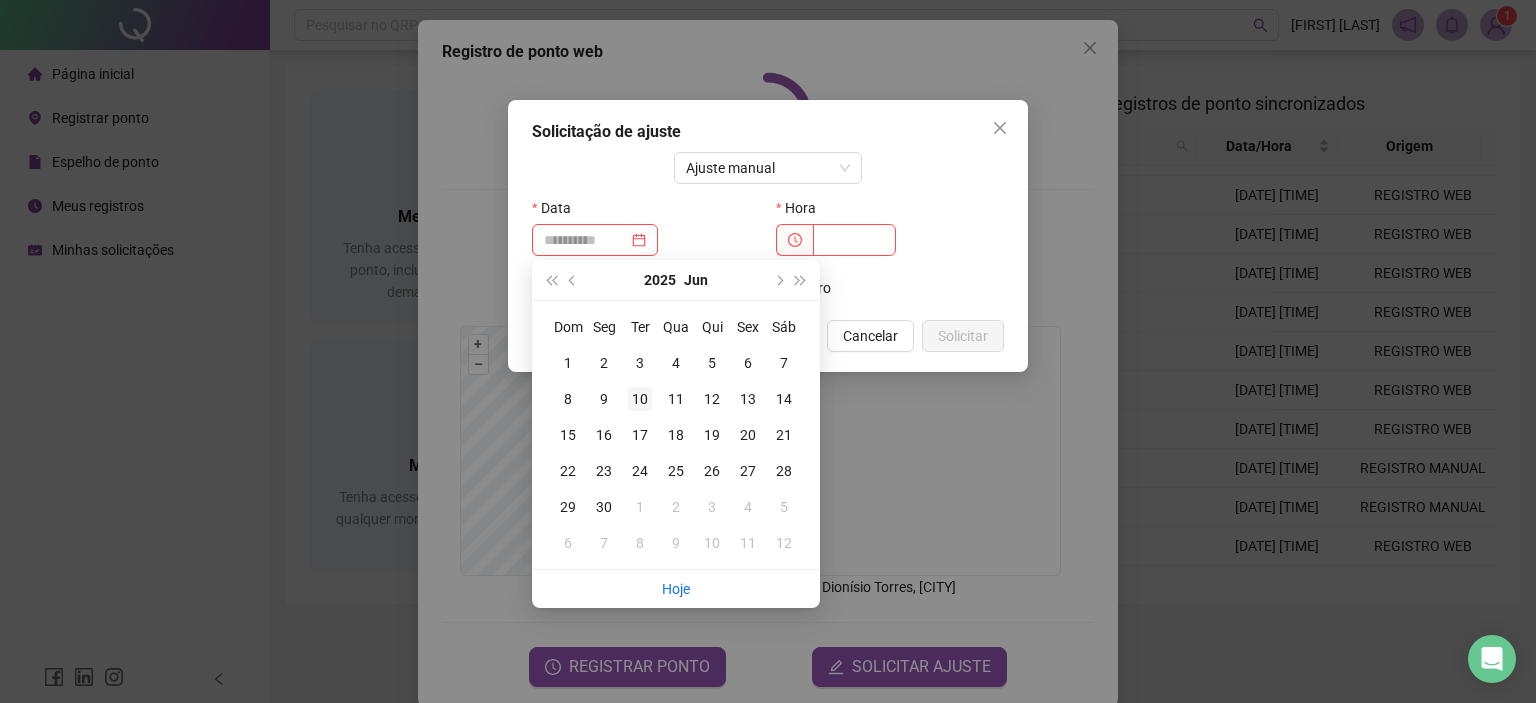 type on "**********" 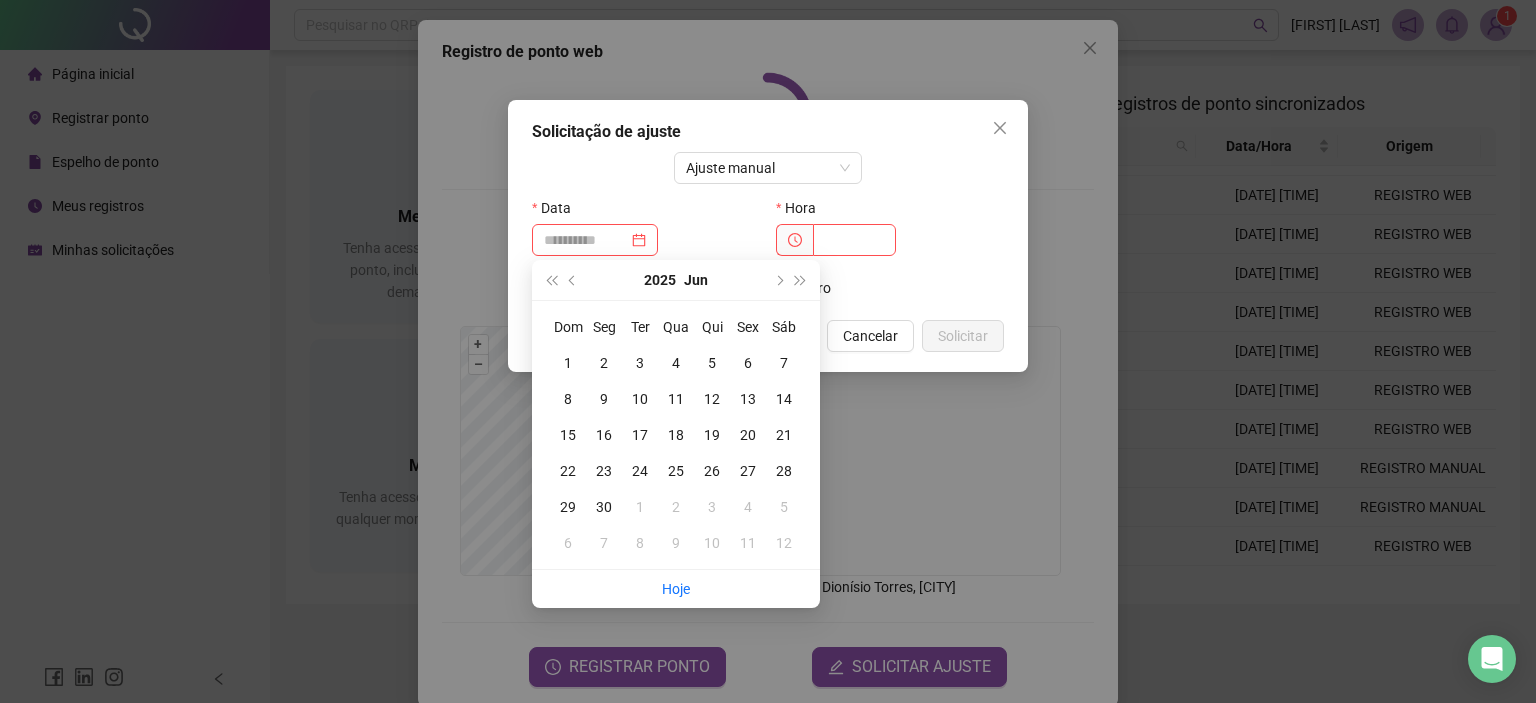 drag, startPoint x: 638, startPoint y: 401, endPoint x: 780, endPoint y: 371, distance: 145.13441 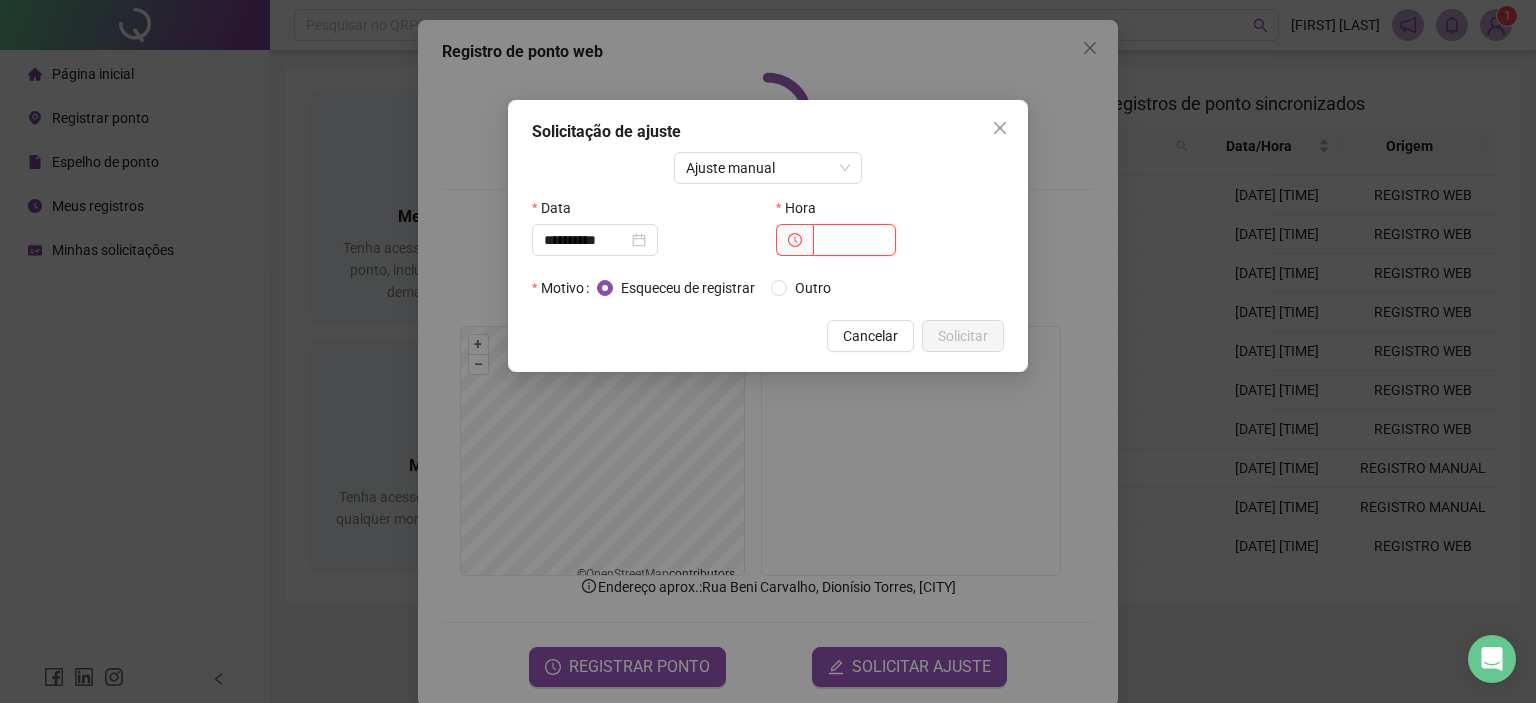 click at bounding box center [854, 240] 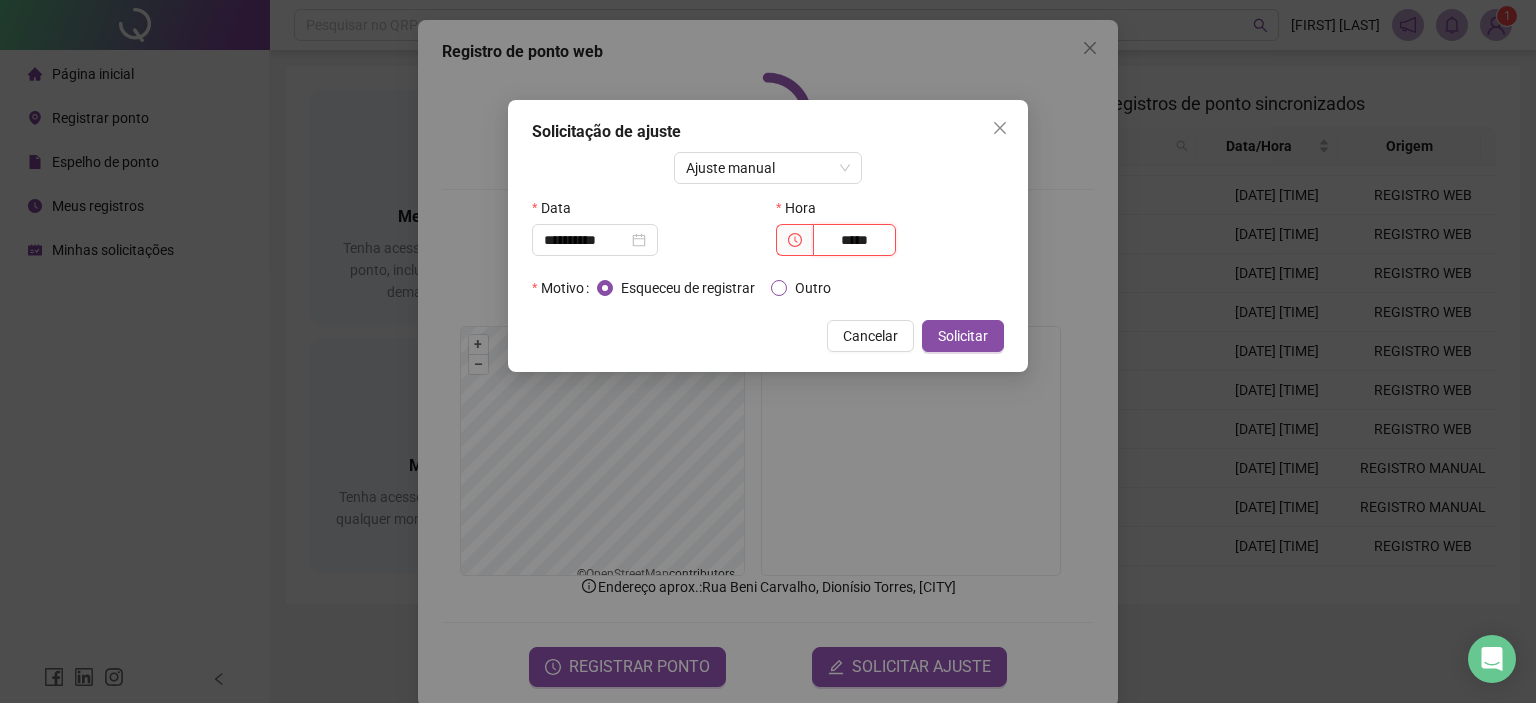 type on "*****" 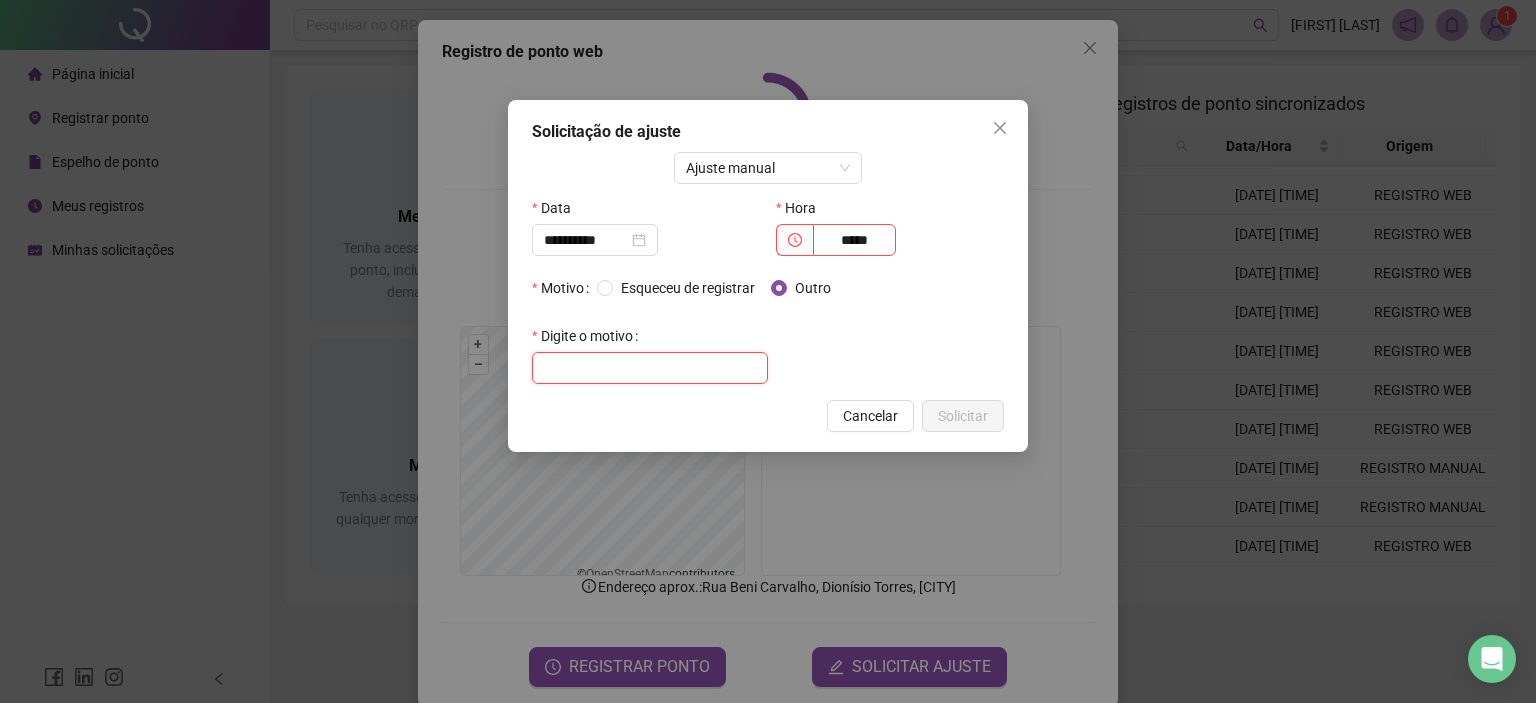 click at bounding box center (650, 368) 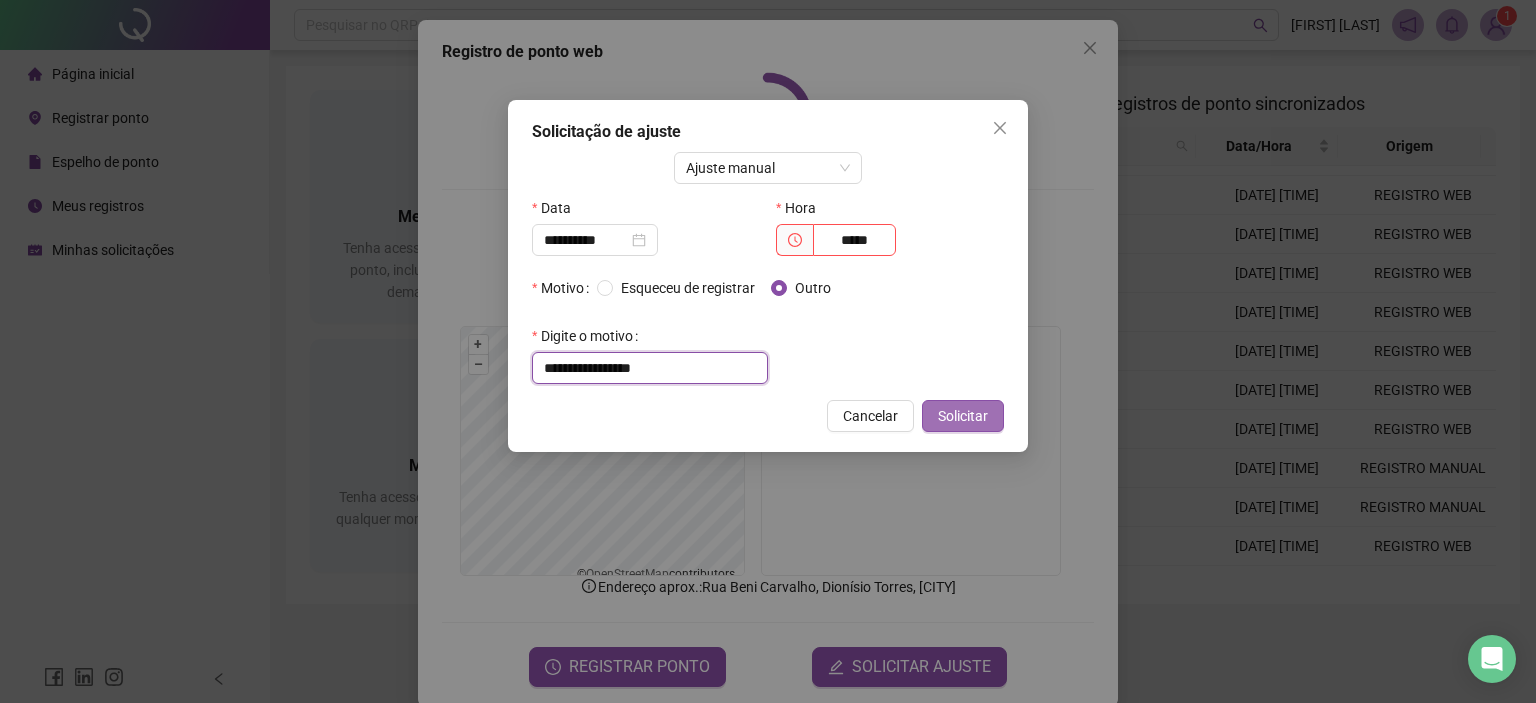 type on "**********" 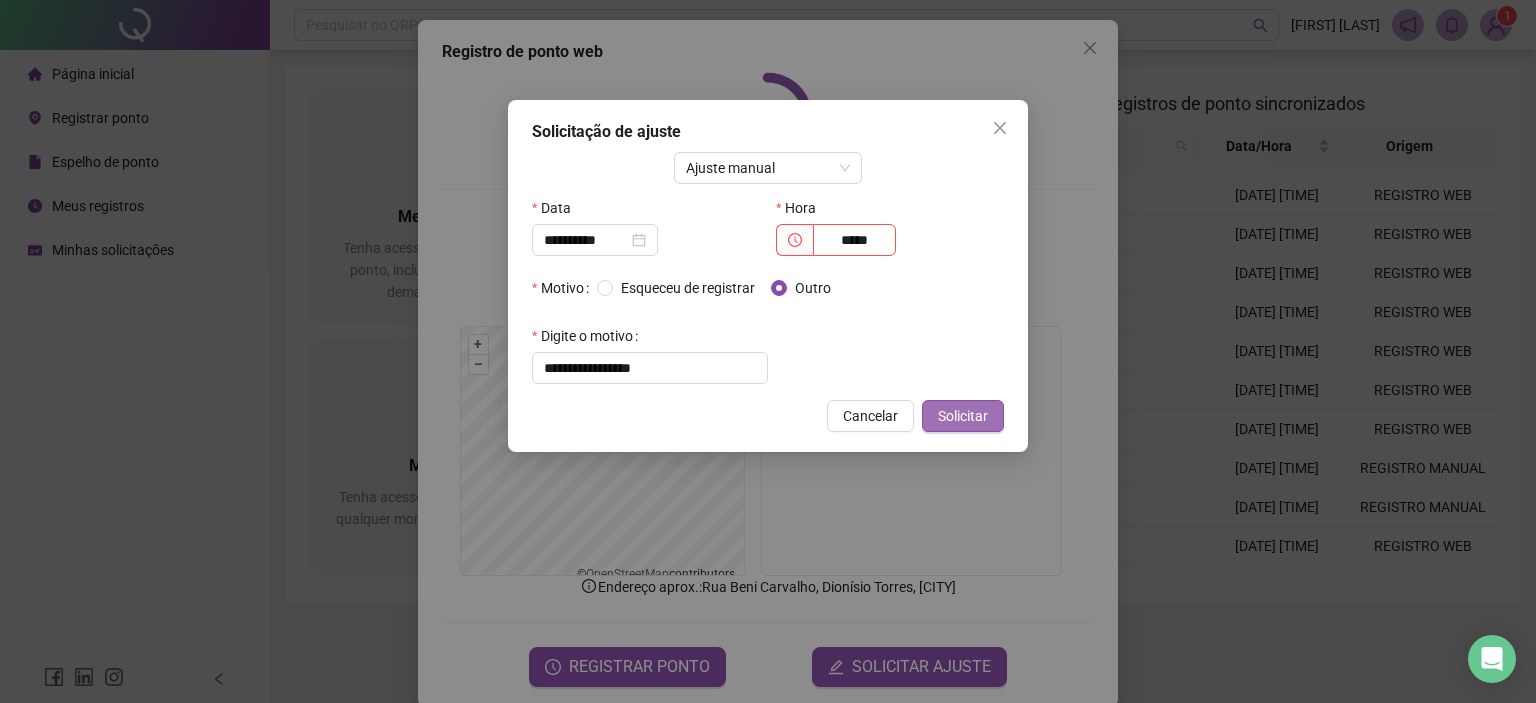 click on "Solicitar" at bounding box center (963, 416) 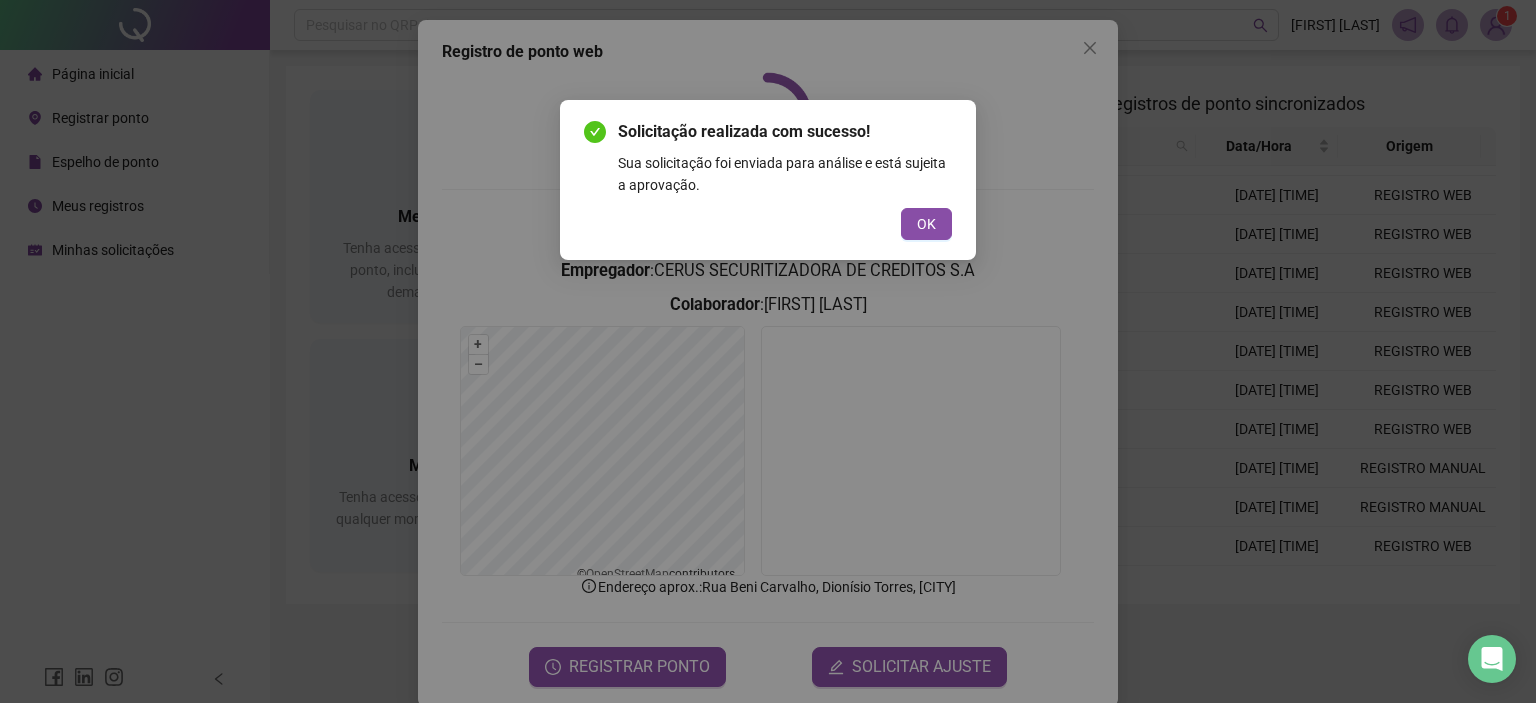 click on "OK" at bounding box center [926, 224] 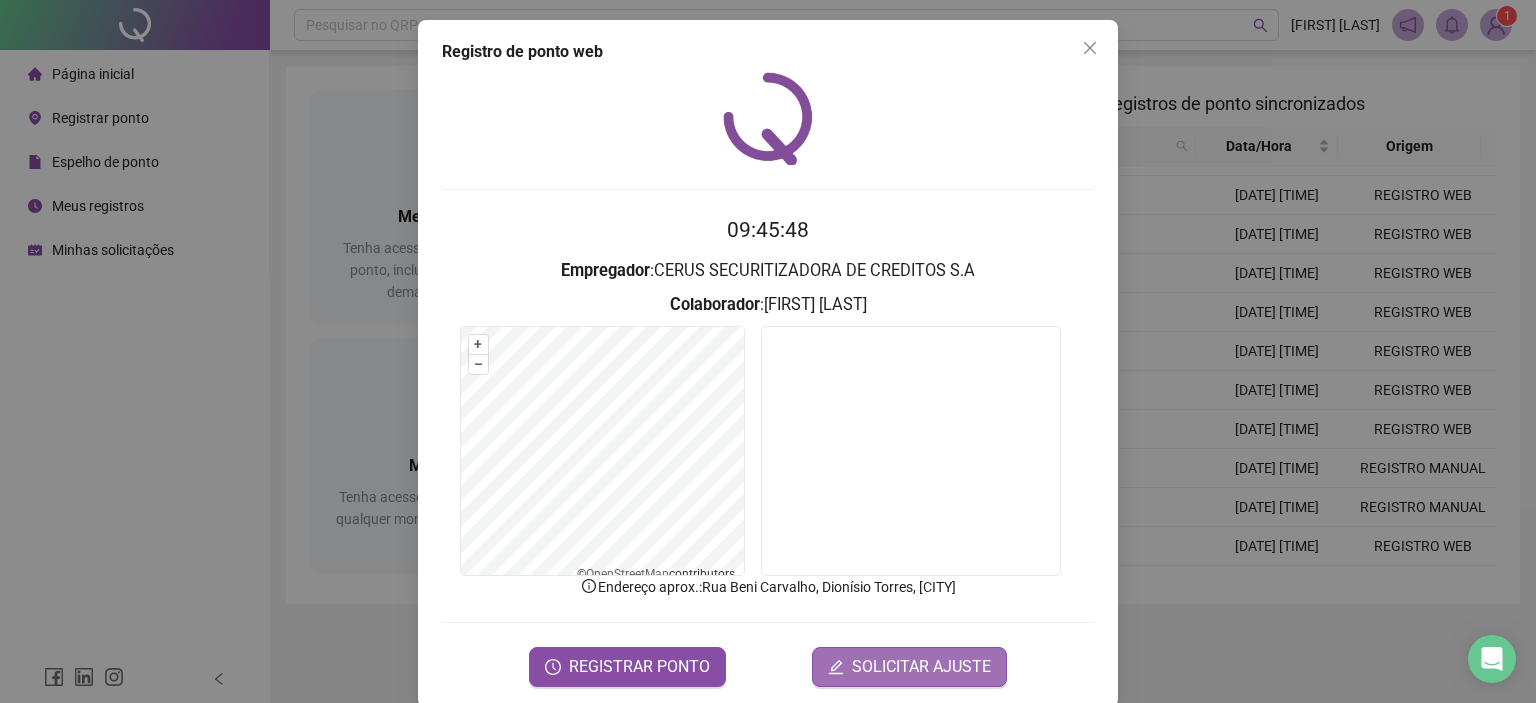 click on "SOLICITAR AJUSTE" at bounding box center (921, 667) 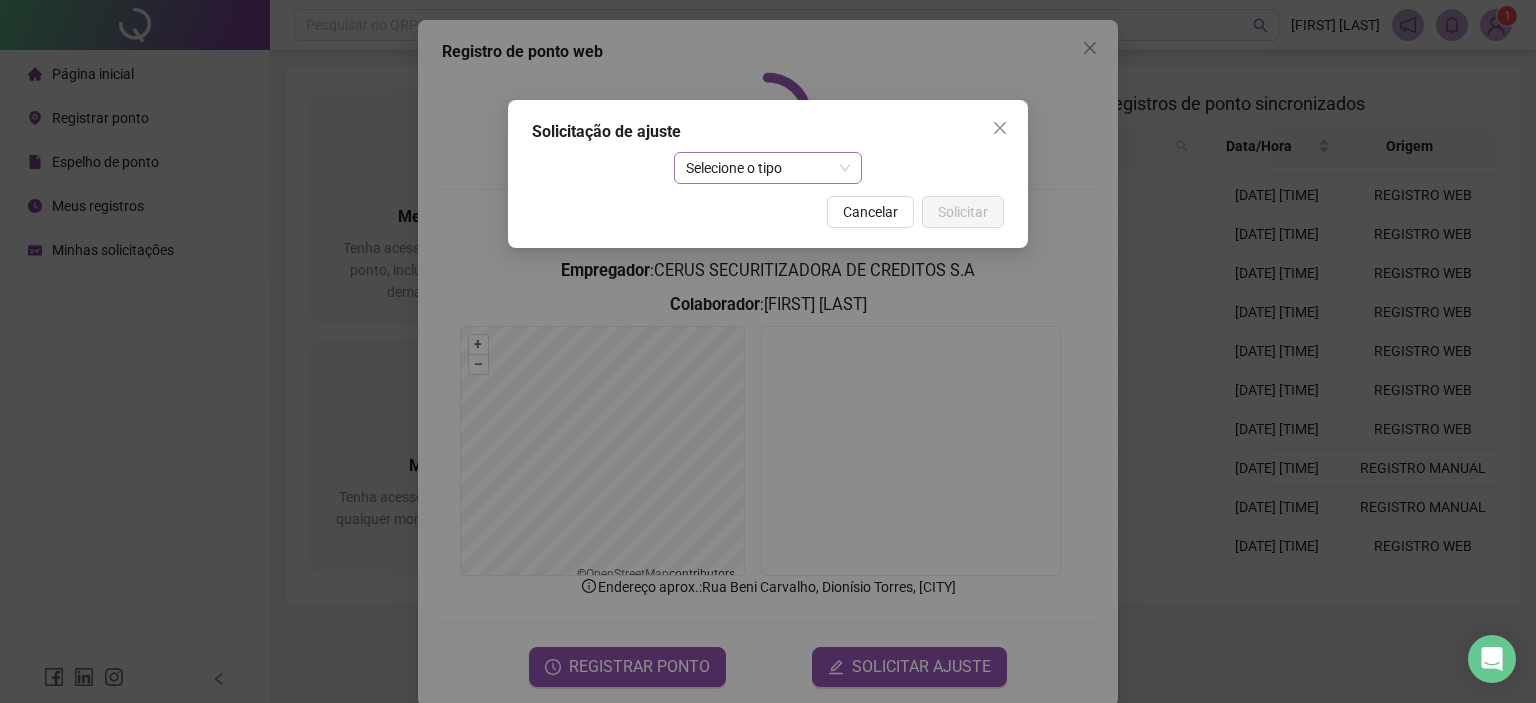 click on "Selecione o tipo" at bounding box center (768, 168) 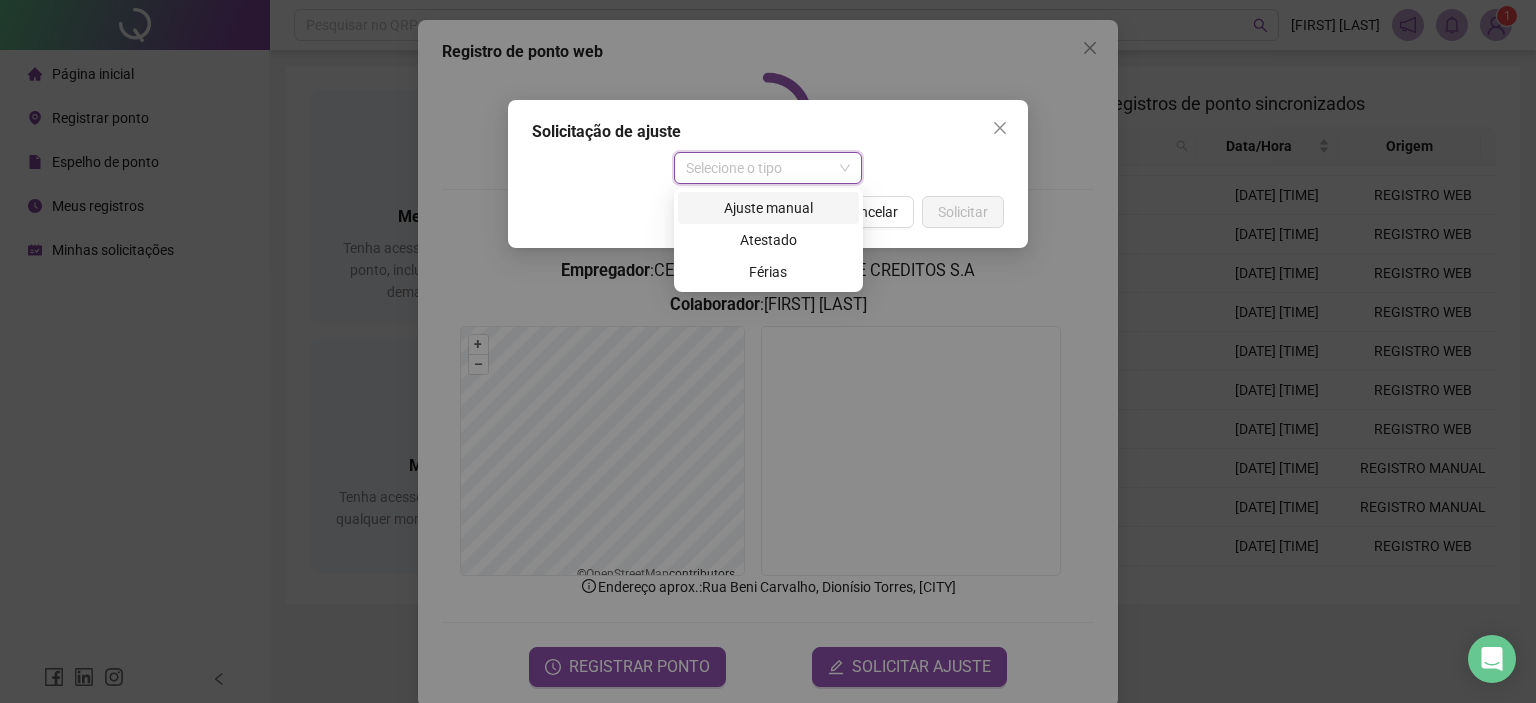 click on "Ajuste manual" at bounding box center [768, 208] 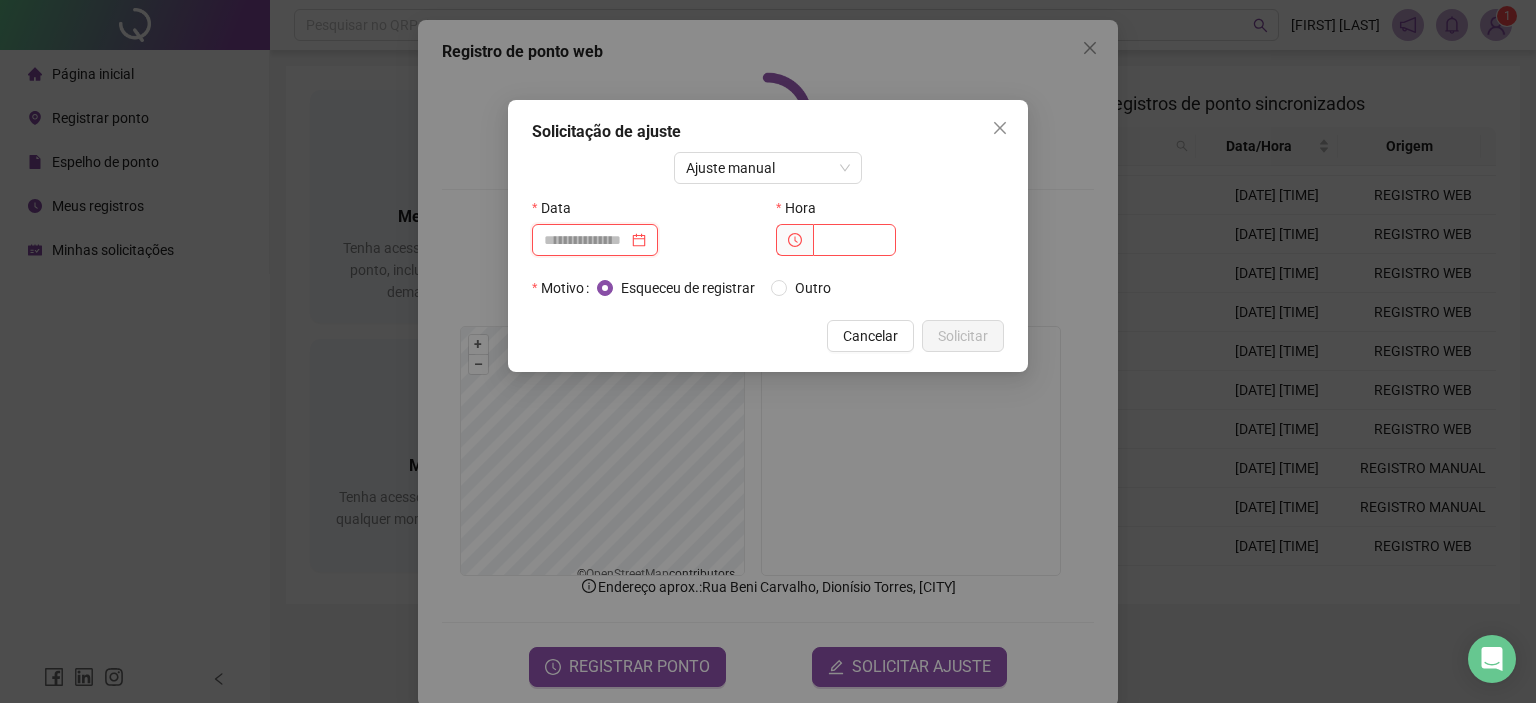 click at bounding box center [586, 240] 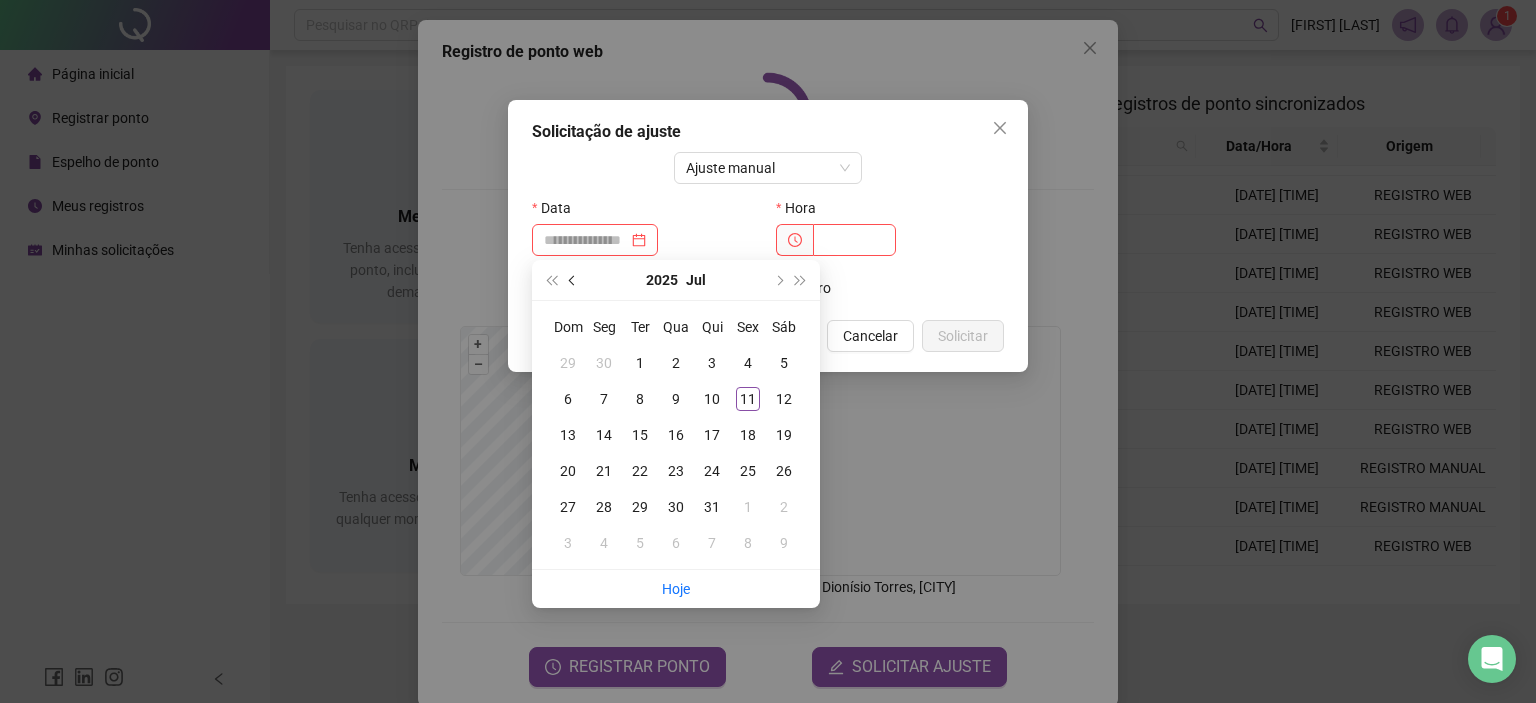 click at bounding box center (573, 280) 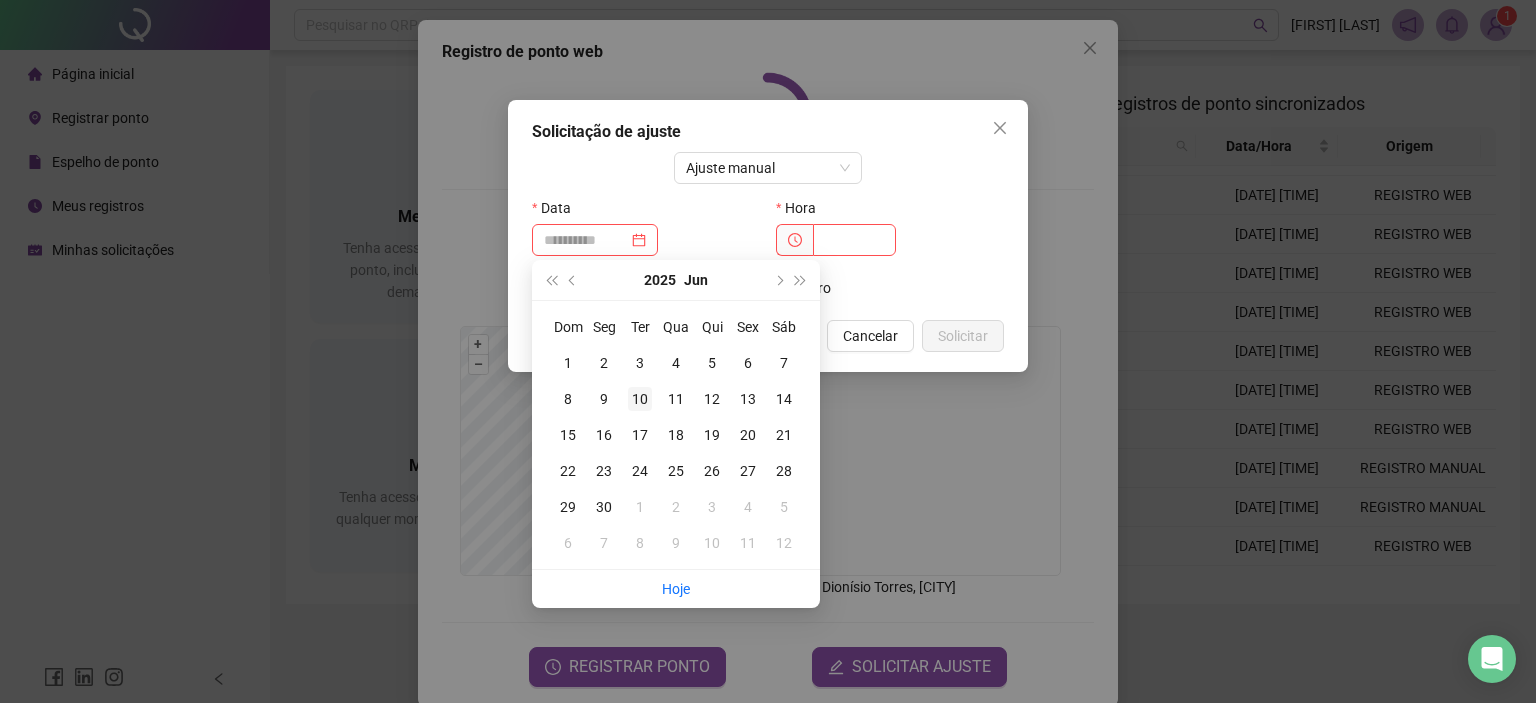 type on "**********" 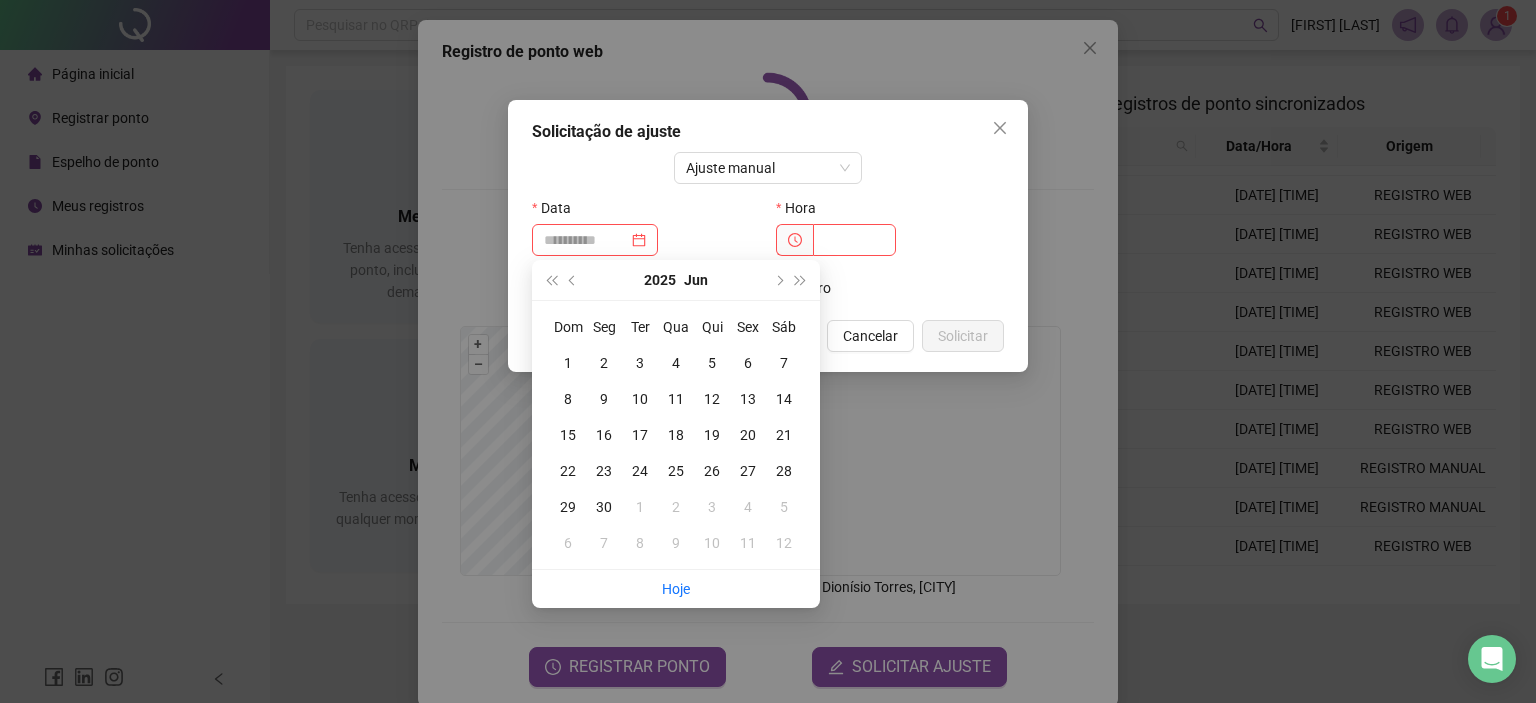 drag, startPoint x: 643, startPoint y: 398, endPoint x: 744, endPoint y: 318, distance: 128.84486 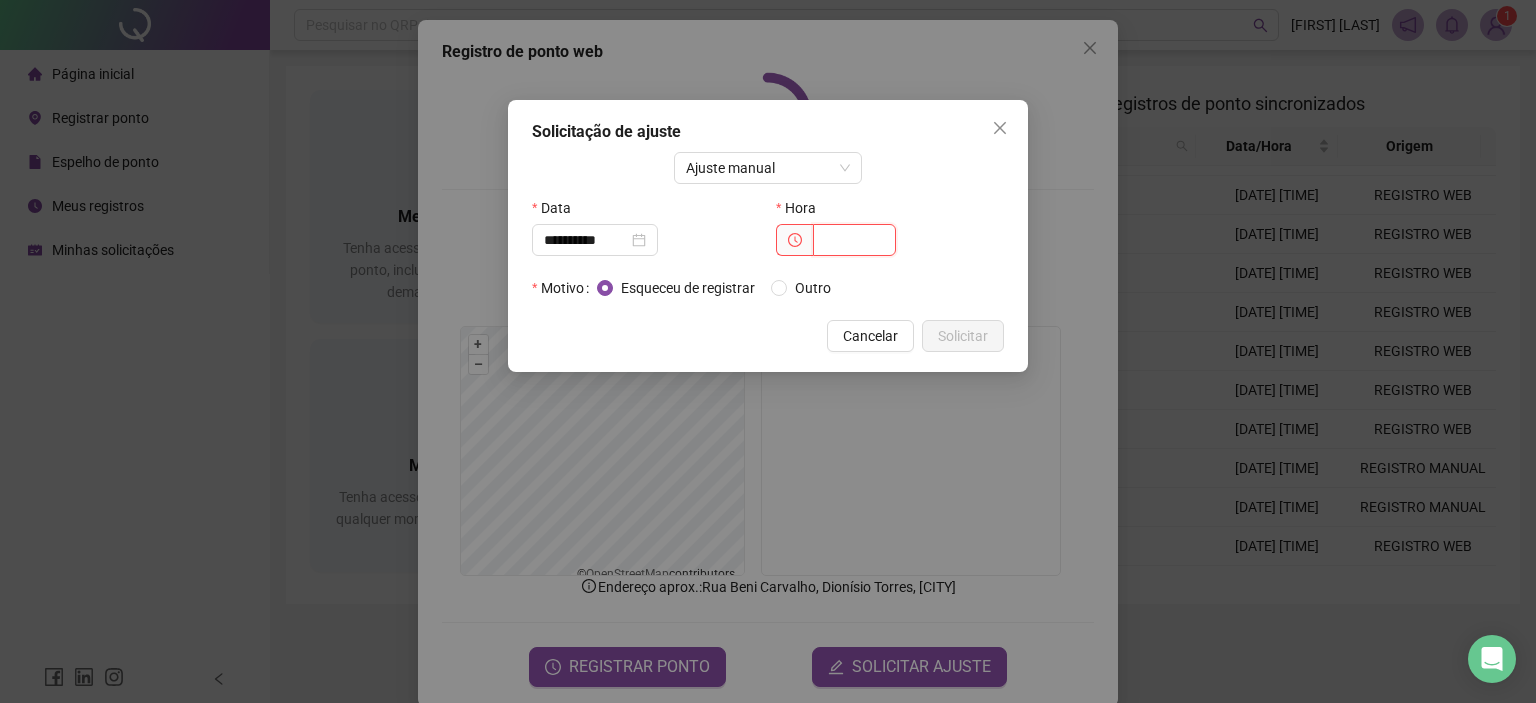 click at bounding box center [854, 240] 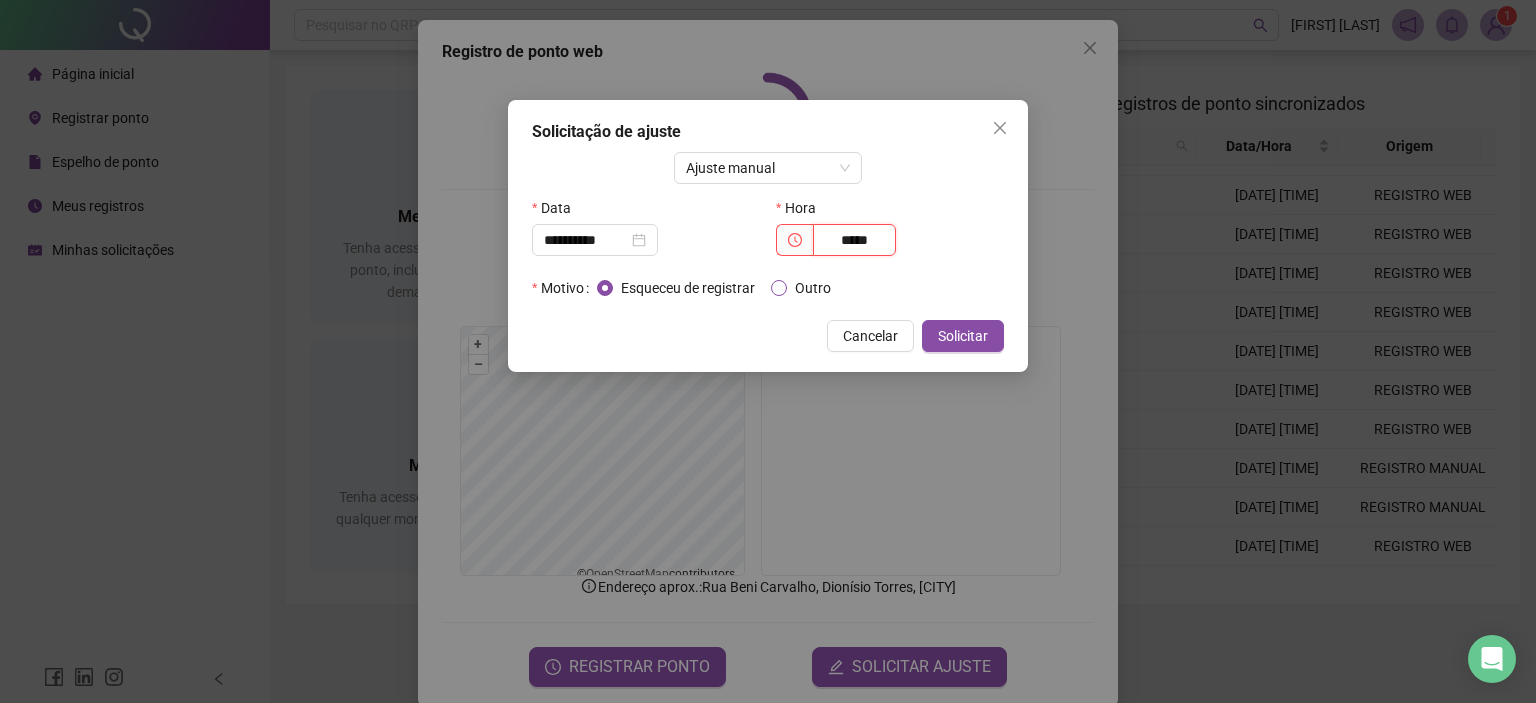 type on "*****" 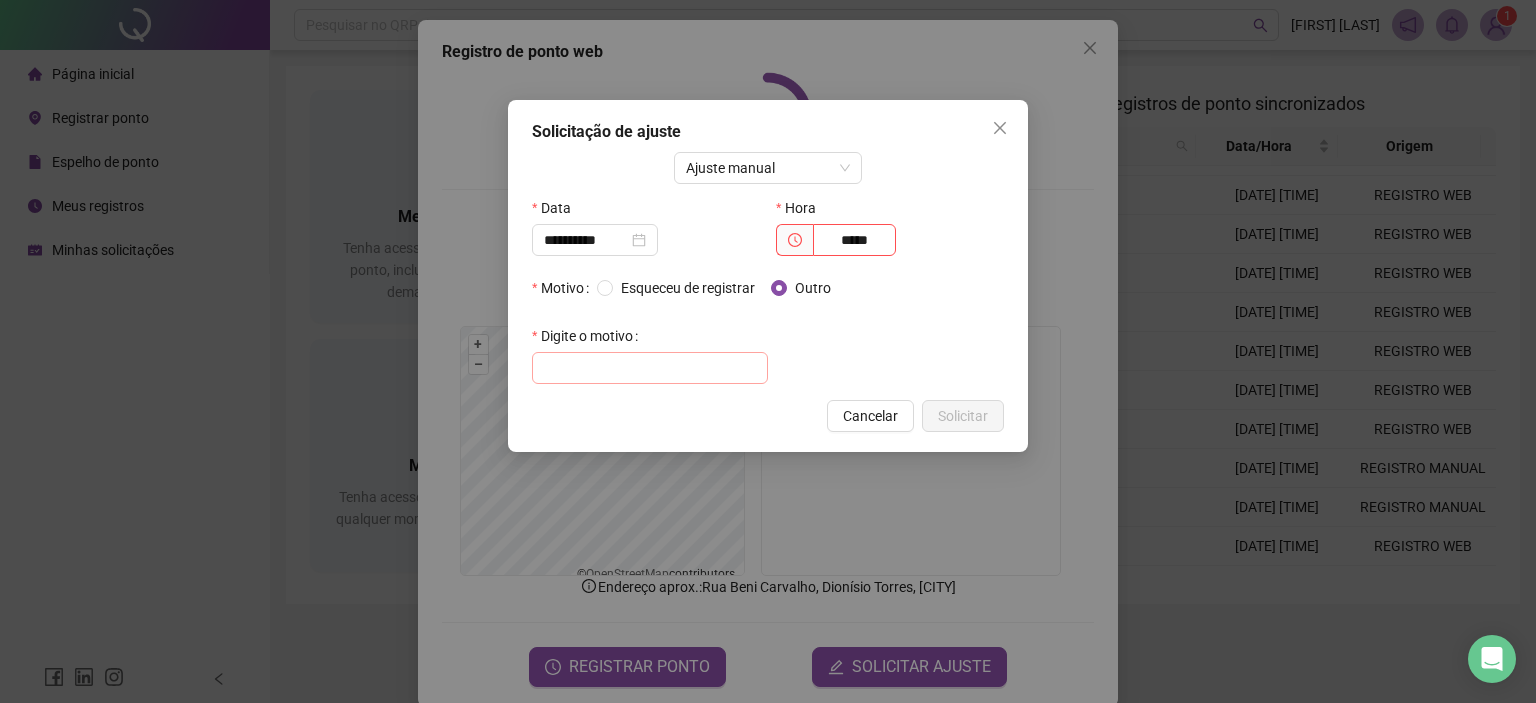 click on "Motivo Esqueceu de registrar Outro Digite o motivo" at bounding box center [768, 328] 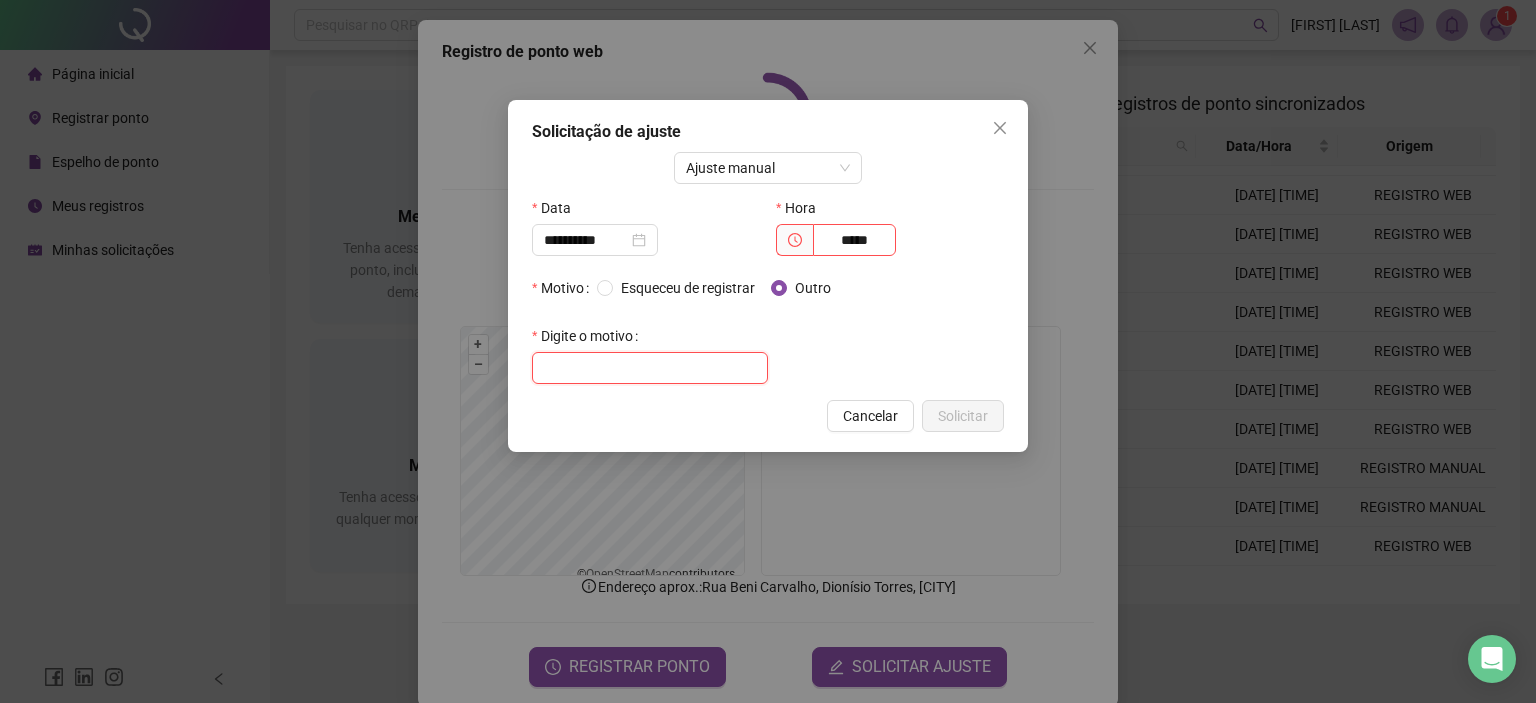 click at bounding box center (650, 368) 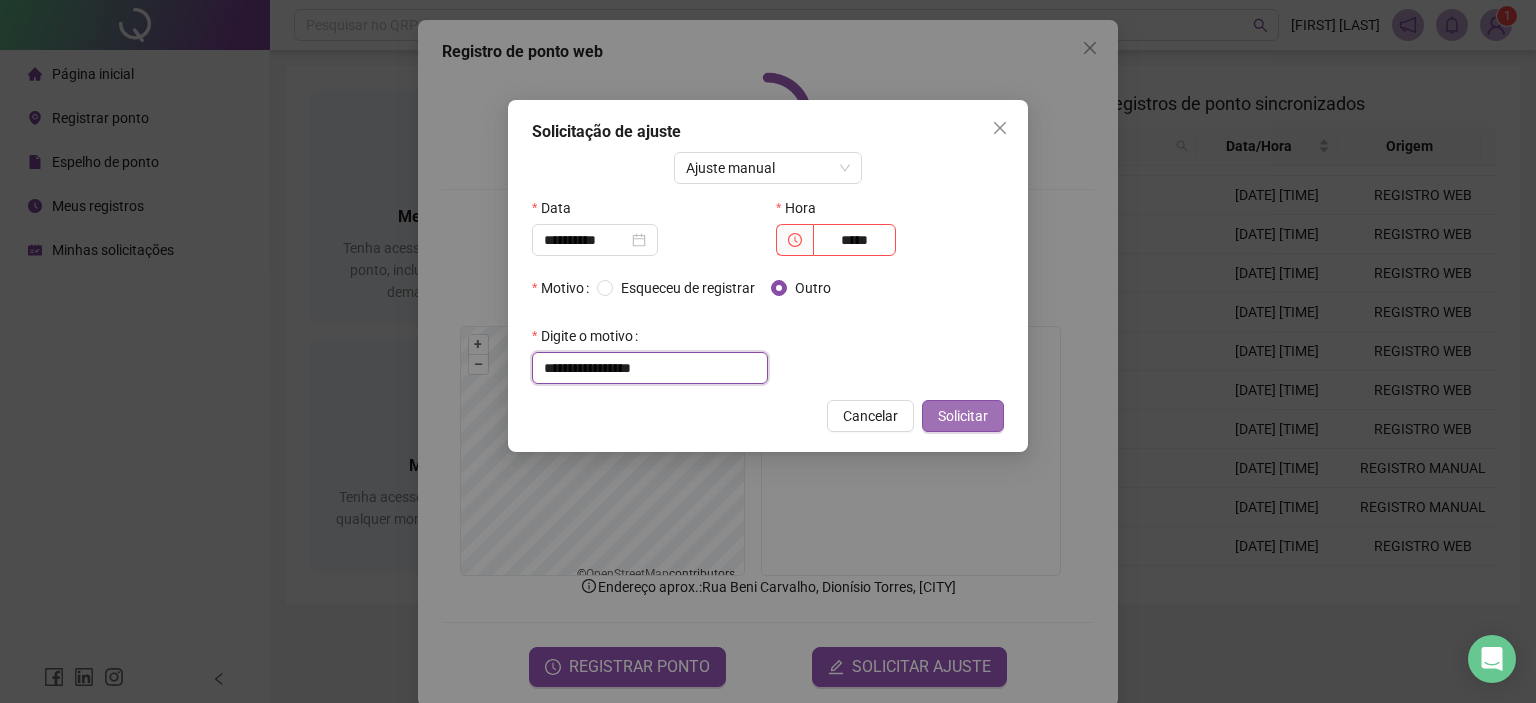 type on "**********" 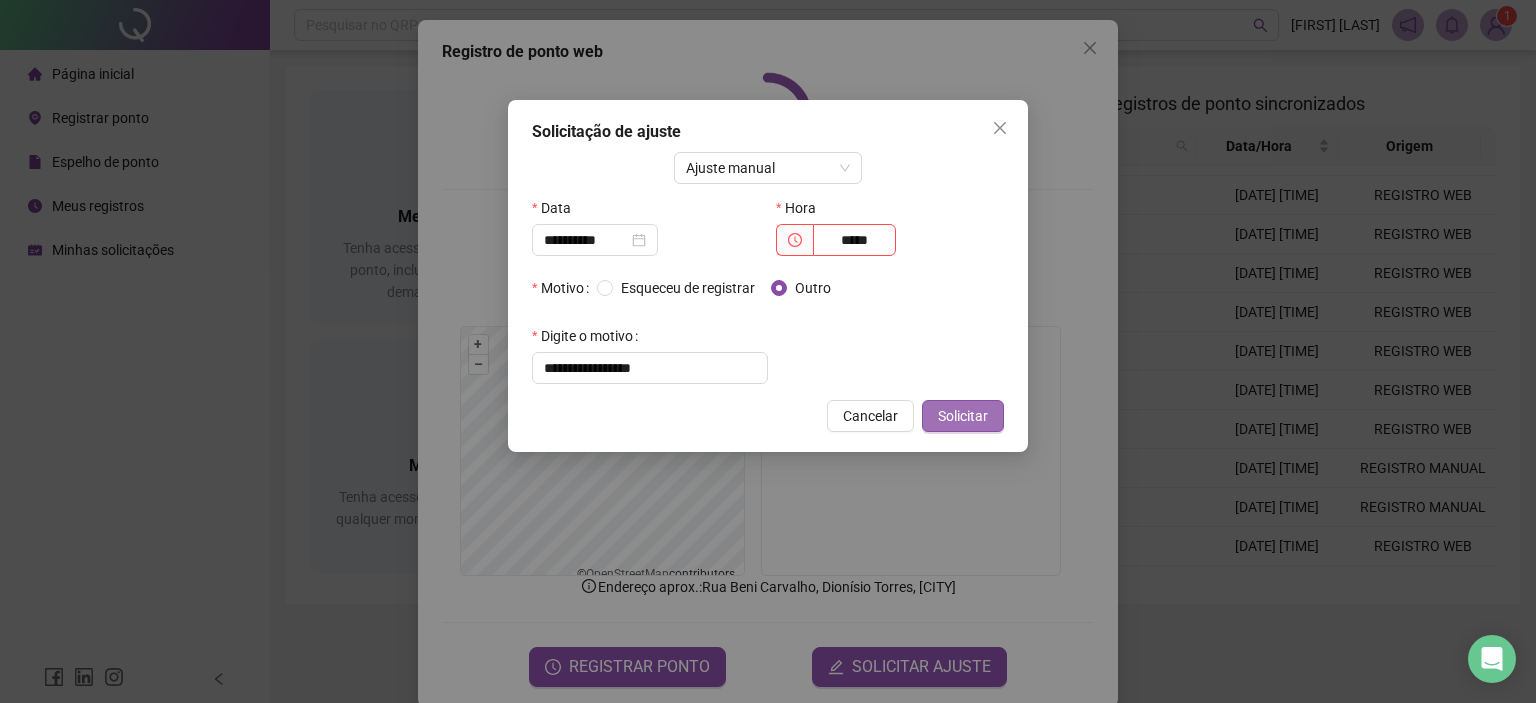 click on "Solicitar" at bounding box center (963, 416) 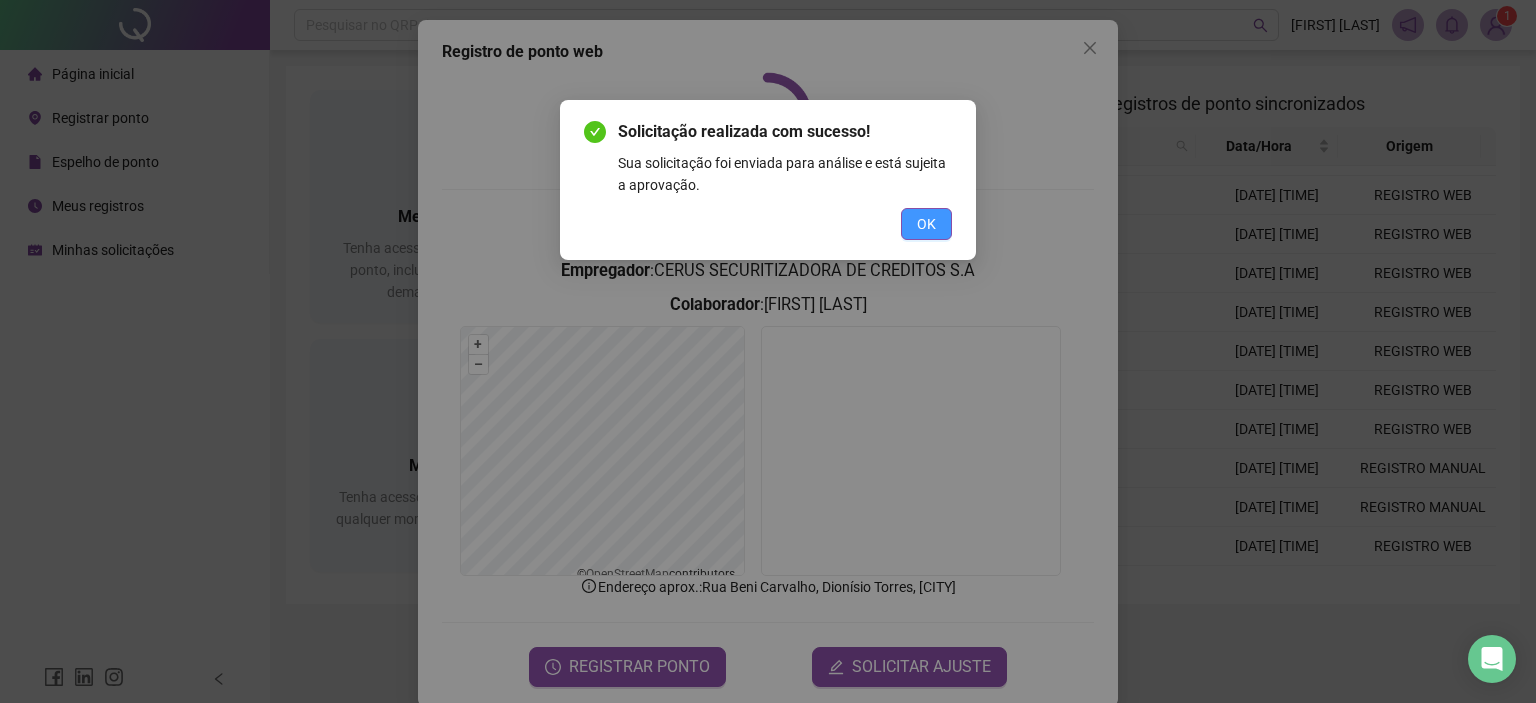 click on "OK" at bounding box center [926, 224] 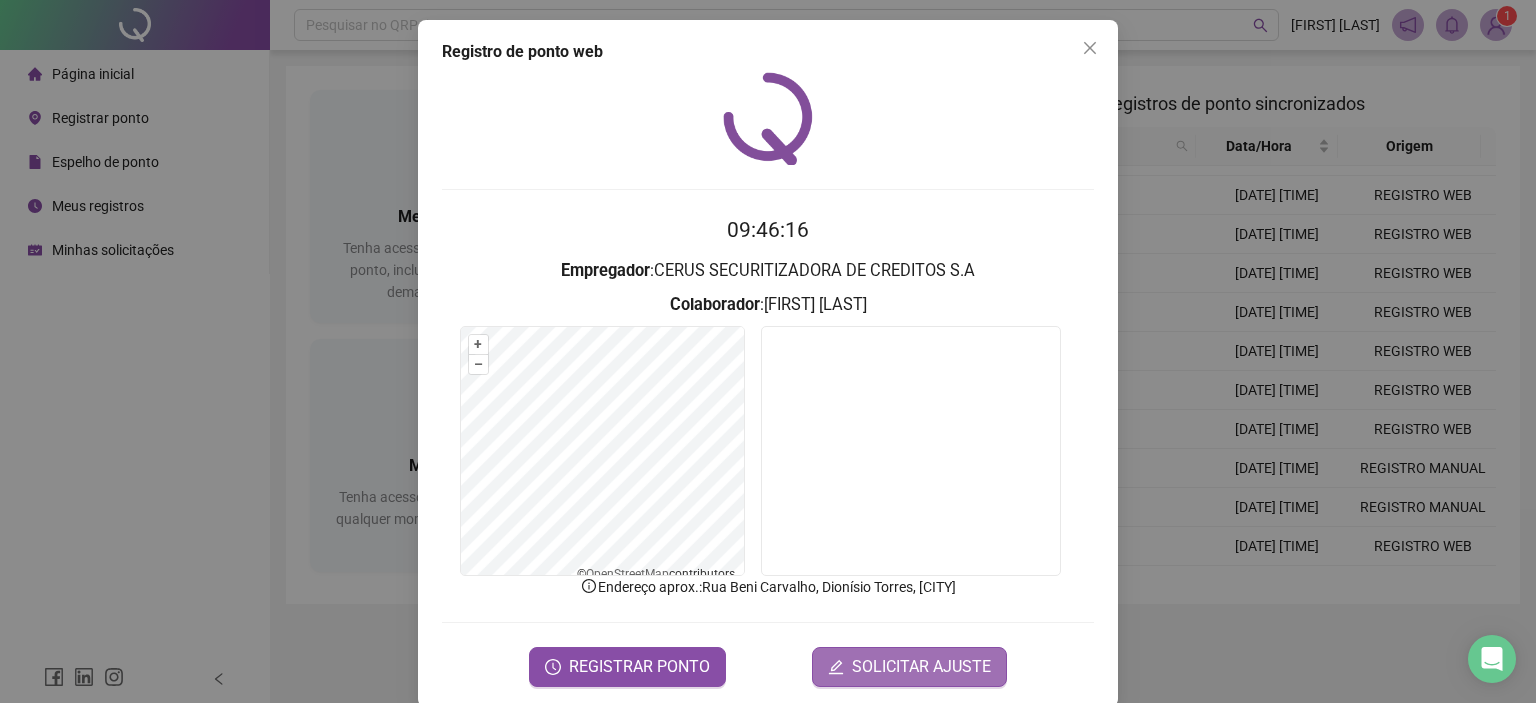 click on "SOLICITAR AJUSTE" at bounding box center (921, 667) 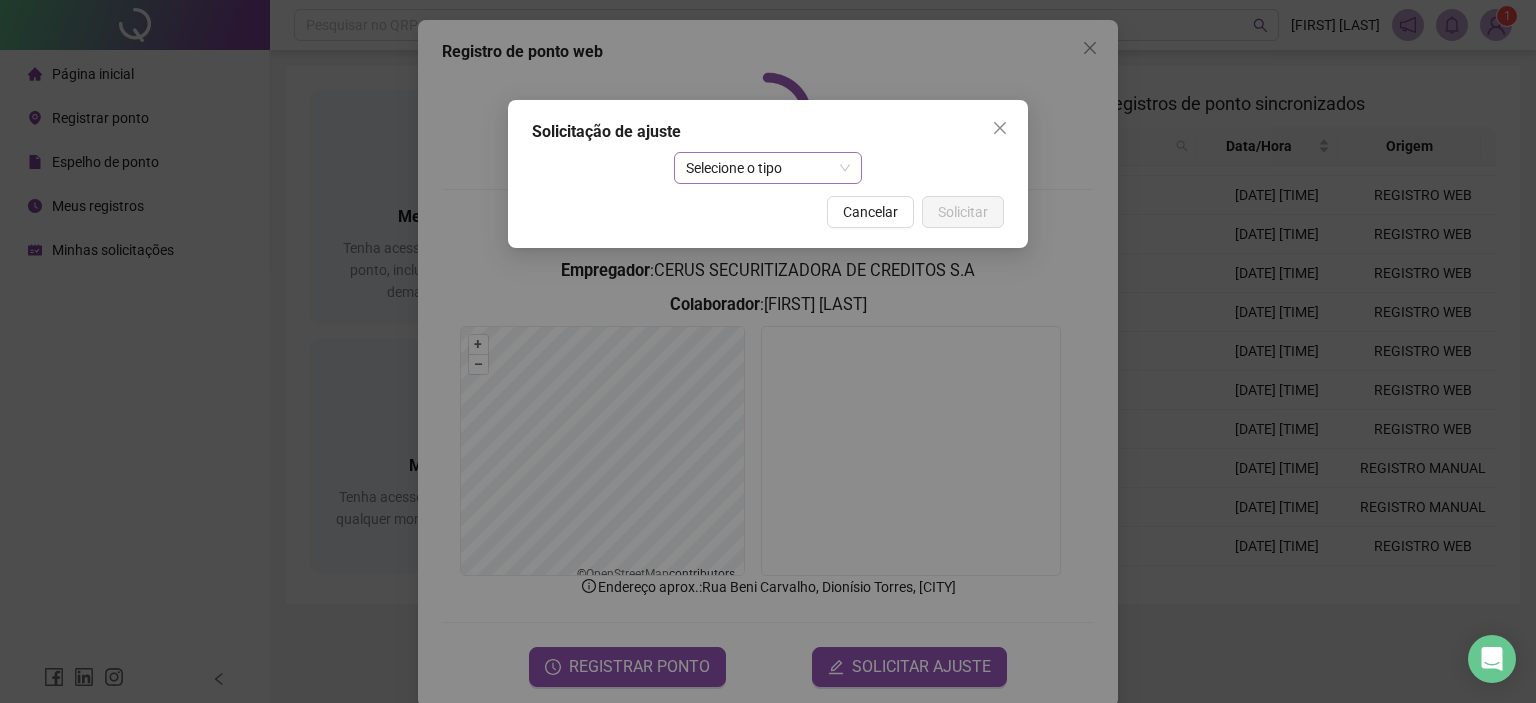 click on "Selecione o tipo" at bounding box center [768, 168] 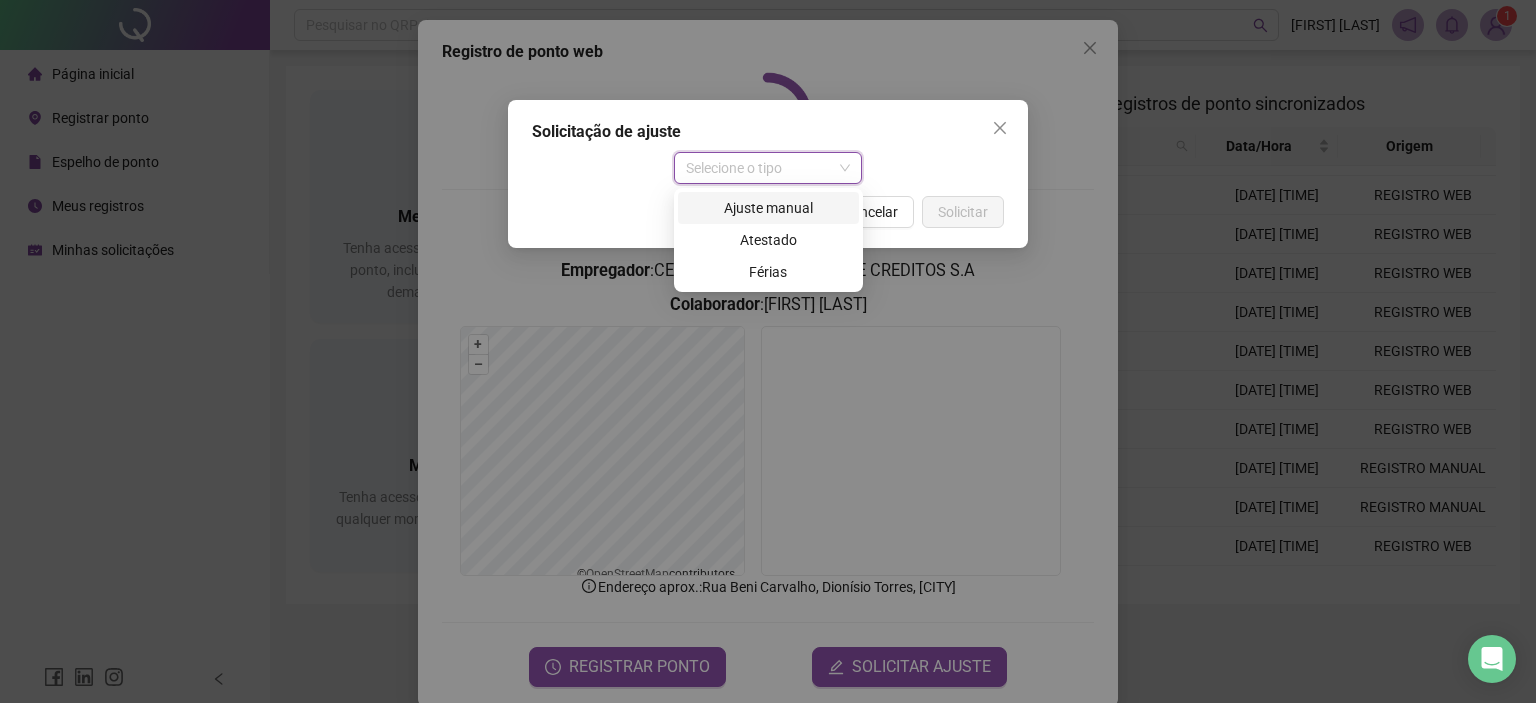 click on "Ajuste manual" at bounding box center (768, 208) 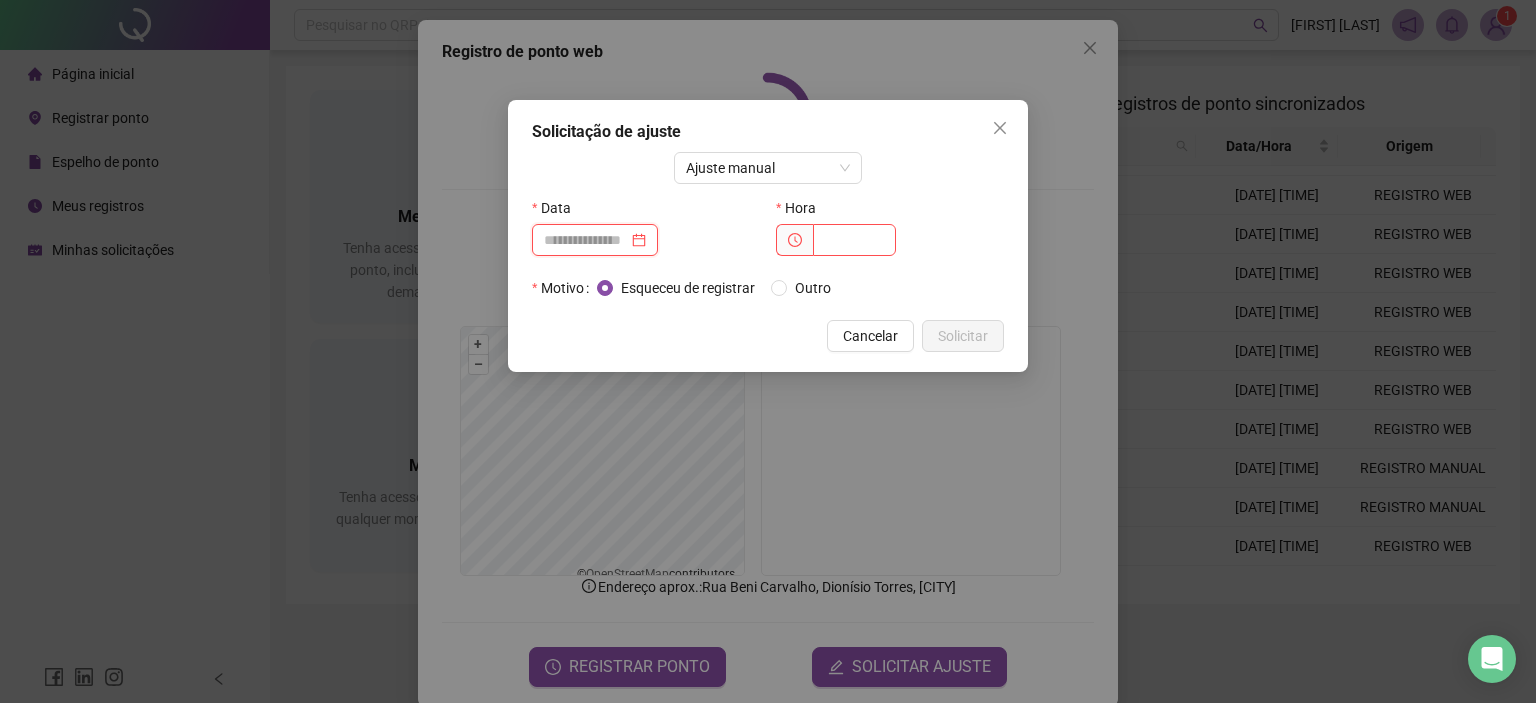 click at bounding box center (586, 240) 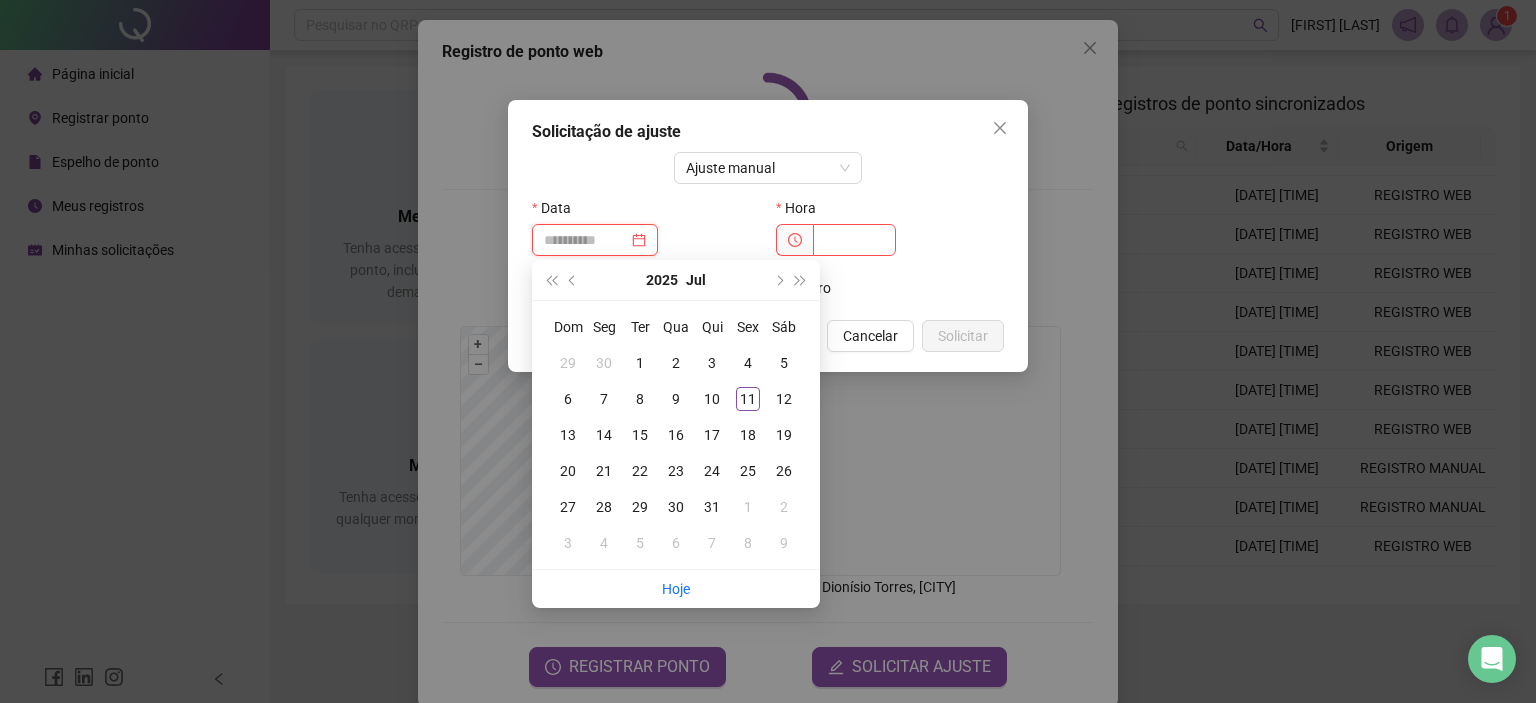type on "**********" 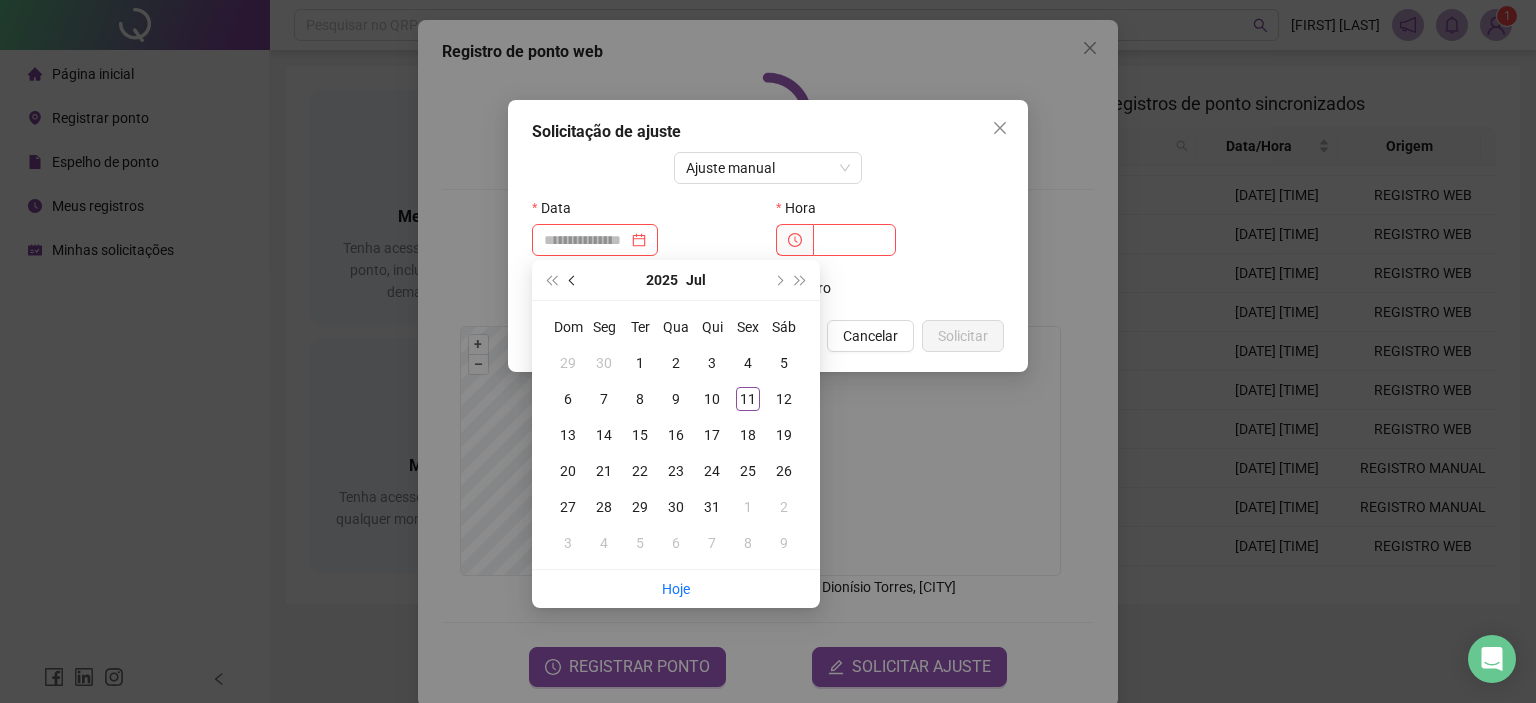 click at bounding box center [574, 280] 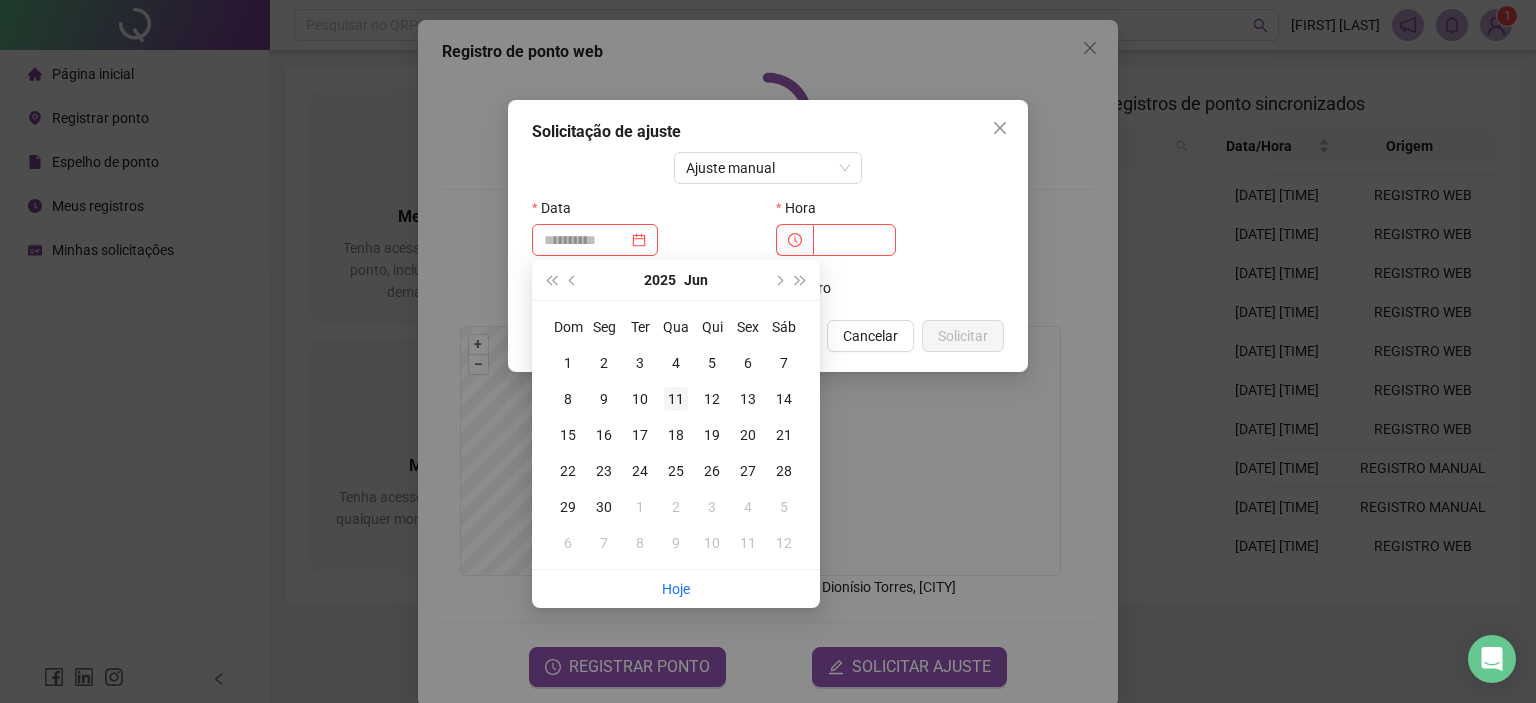 type on "**********" 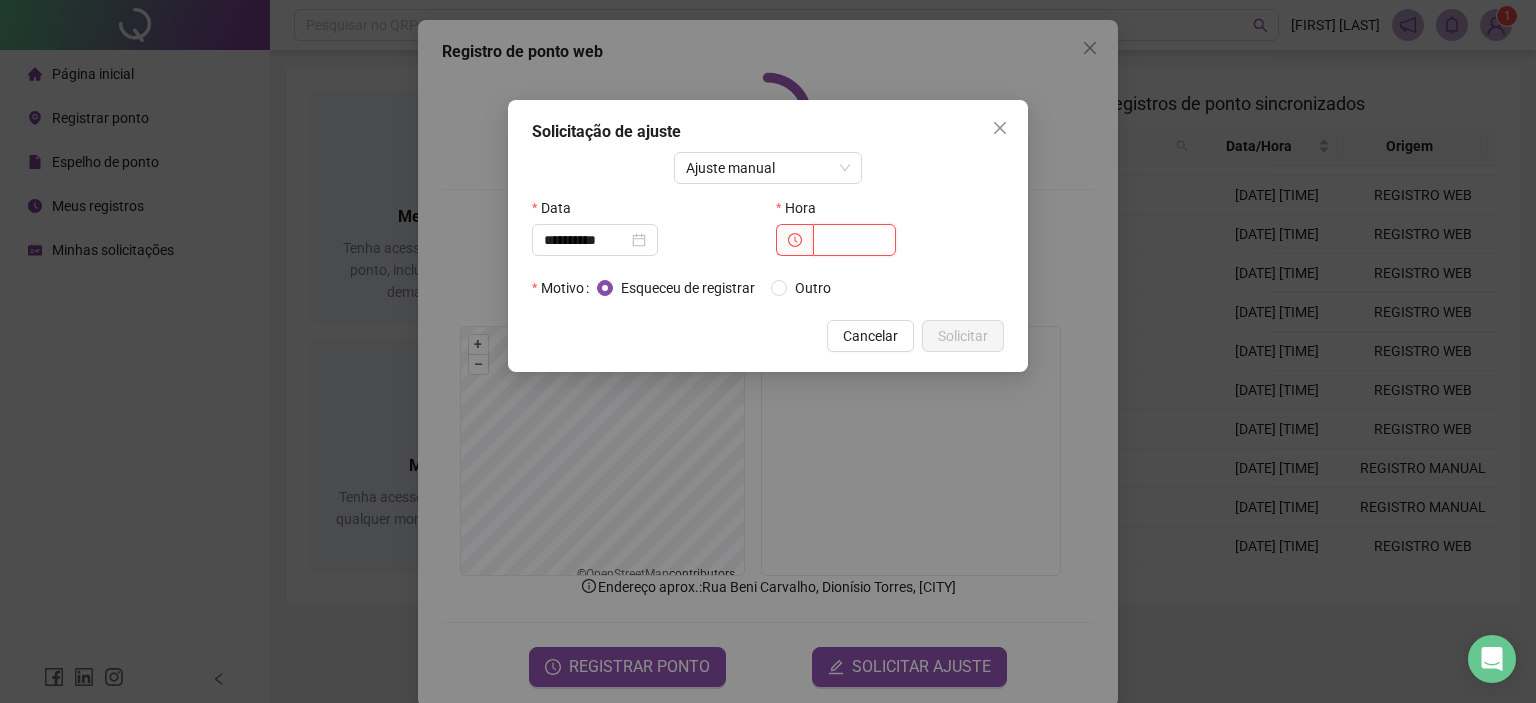 click at bounding box center (854, 240) 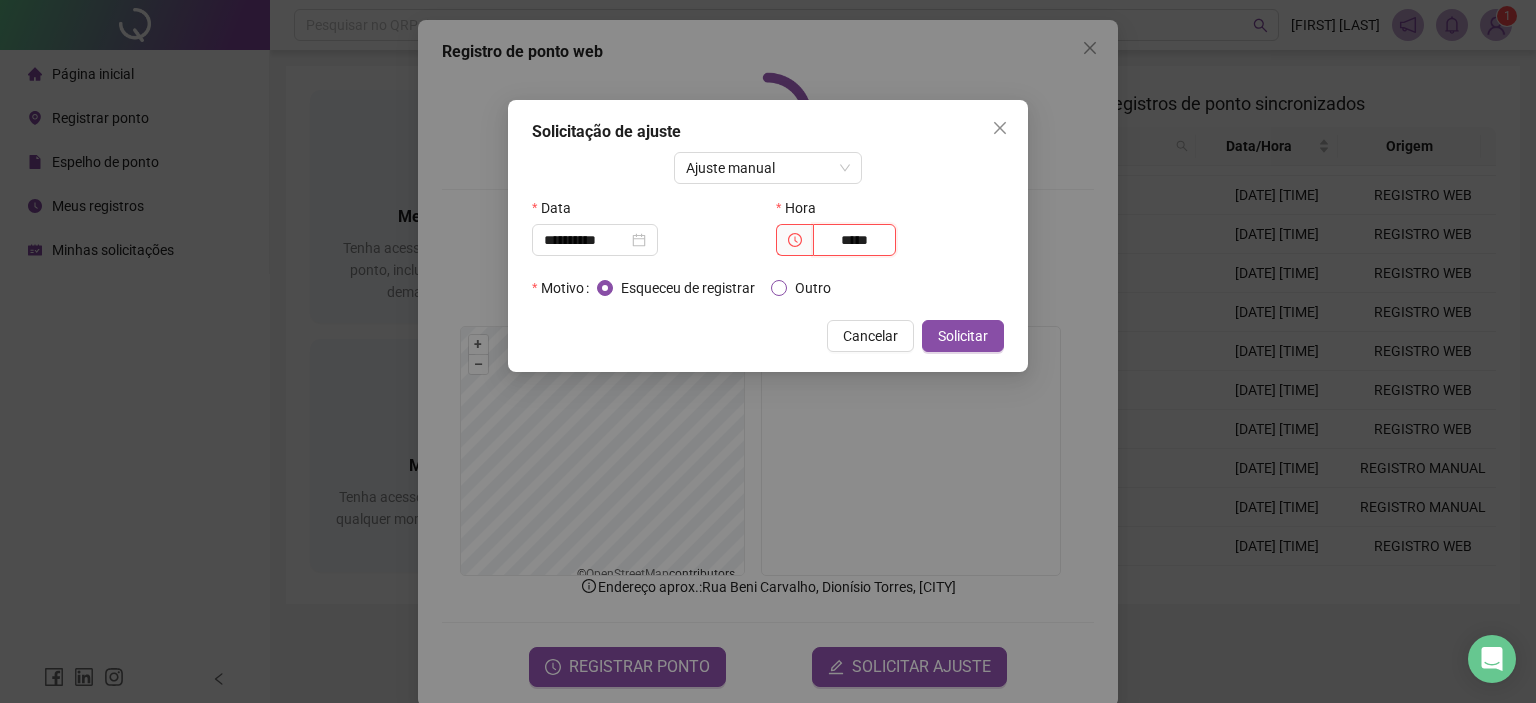 type on "*****" 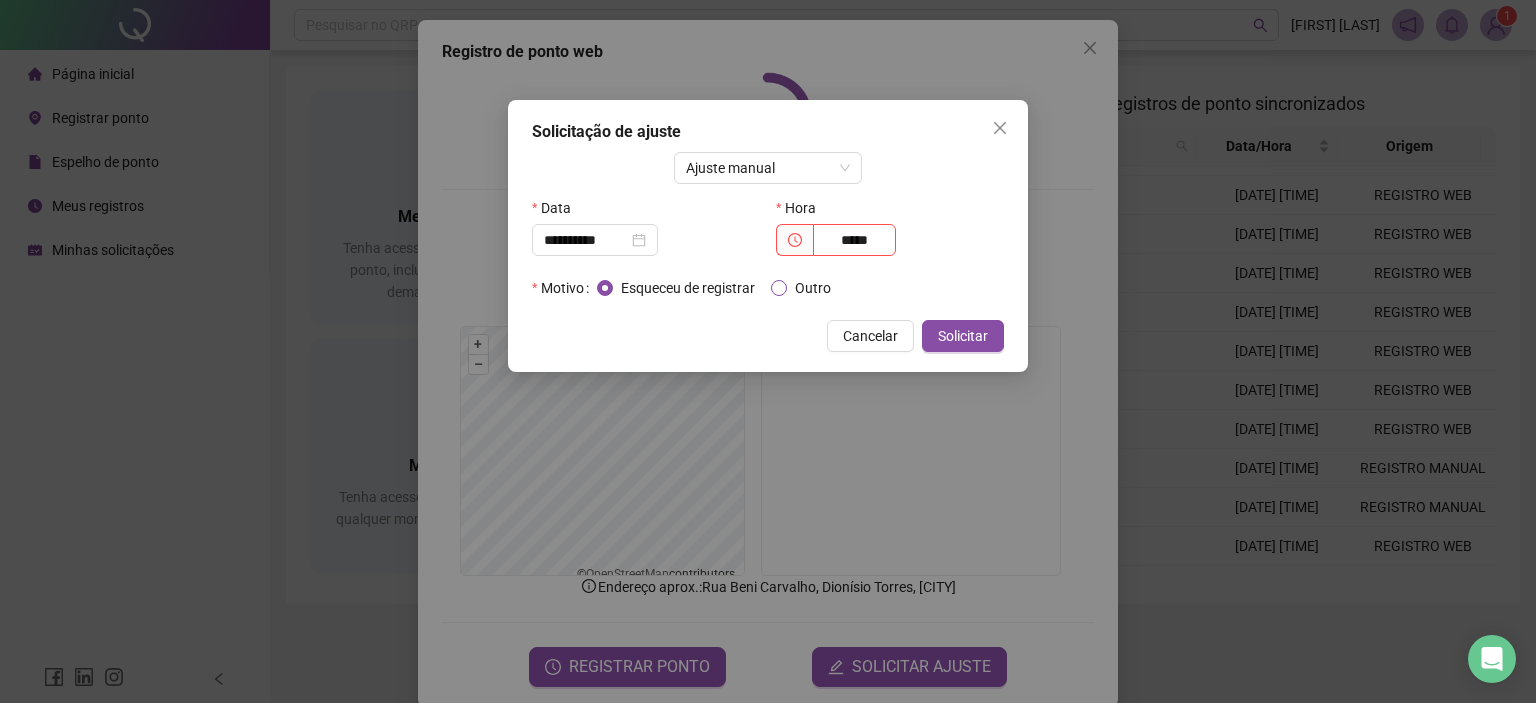 click on "Outro" at bounding box center [813, 288] 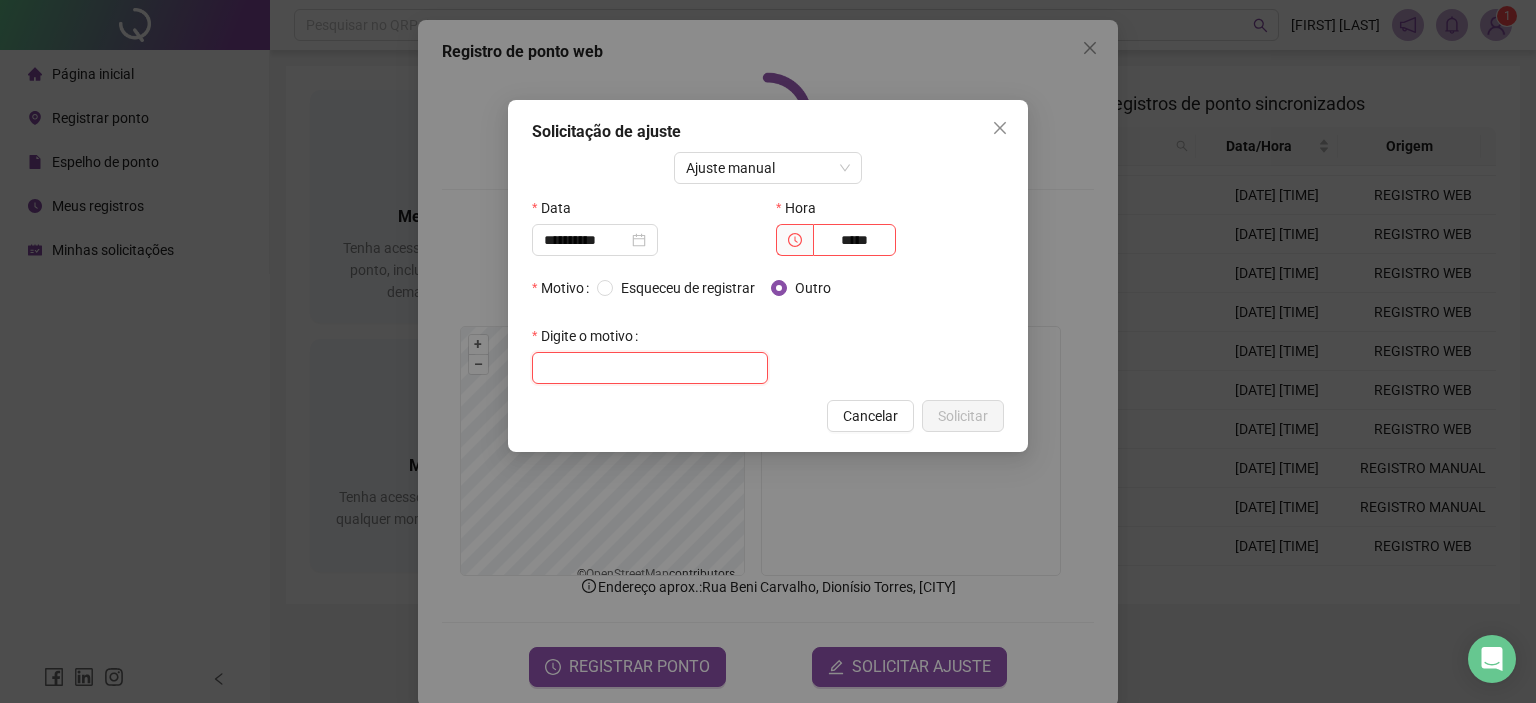 click at bounding box center (650, 368) 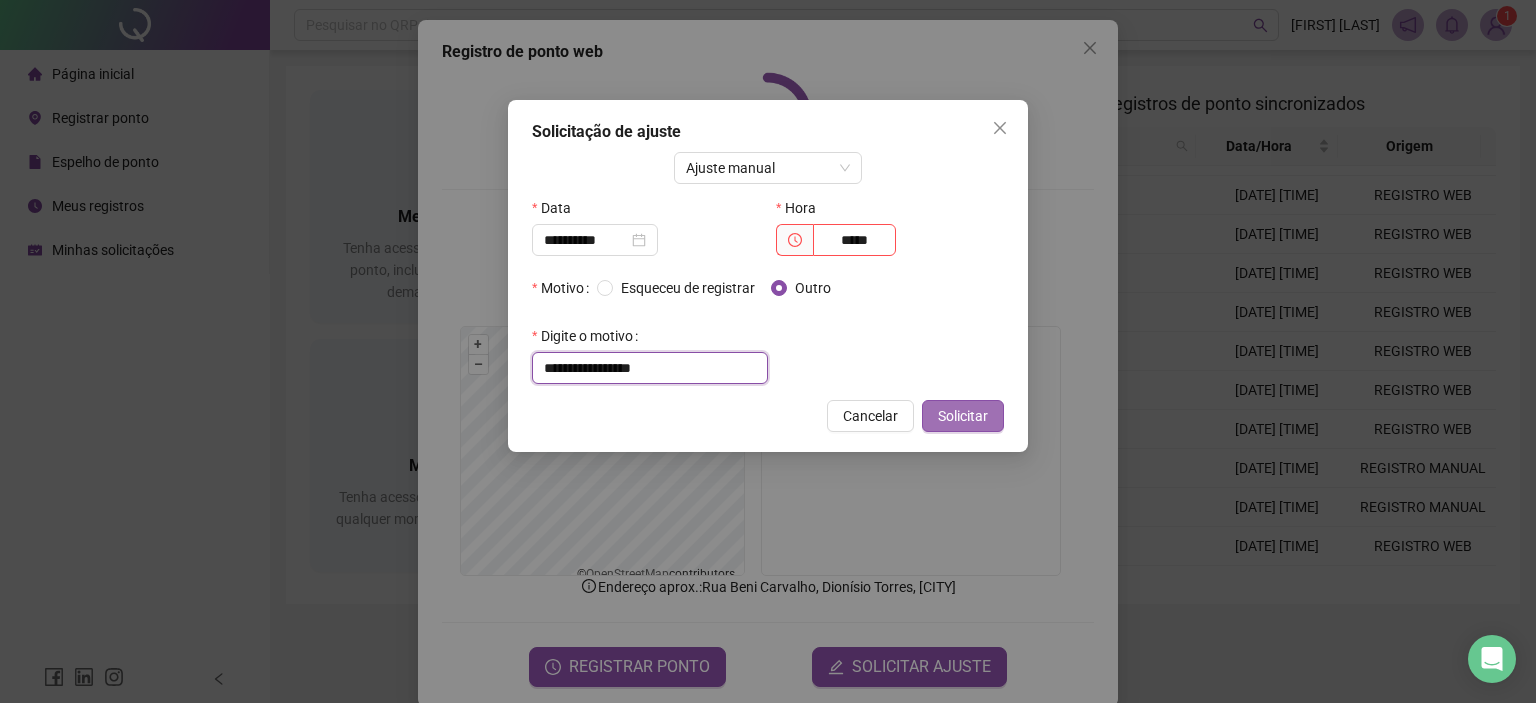 type on "**********" 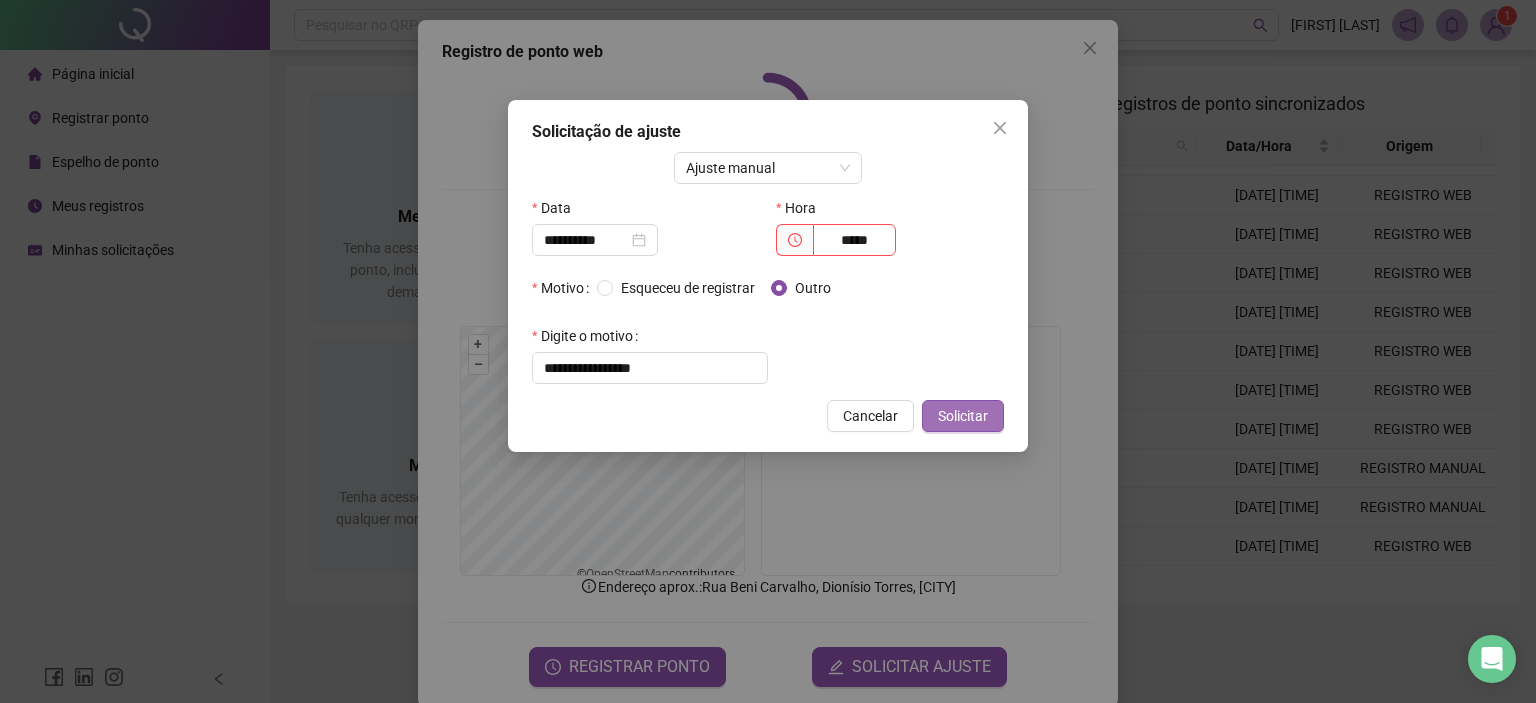 click on "Solicitar" at bounding box center (963, 416) 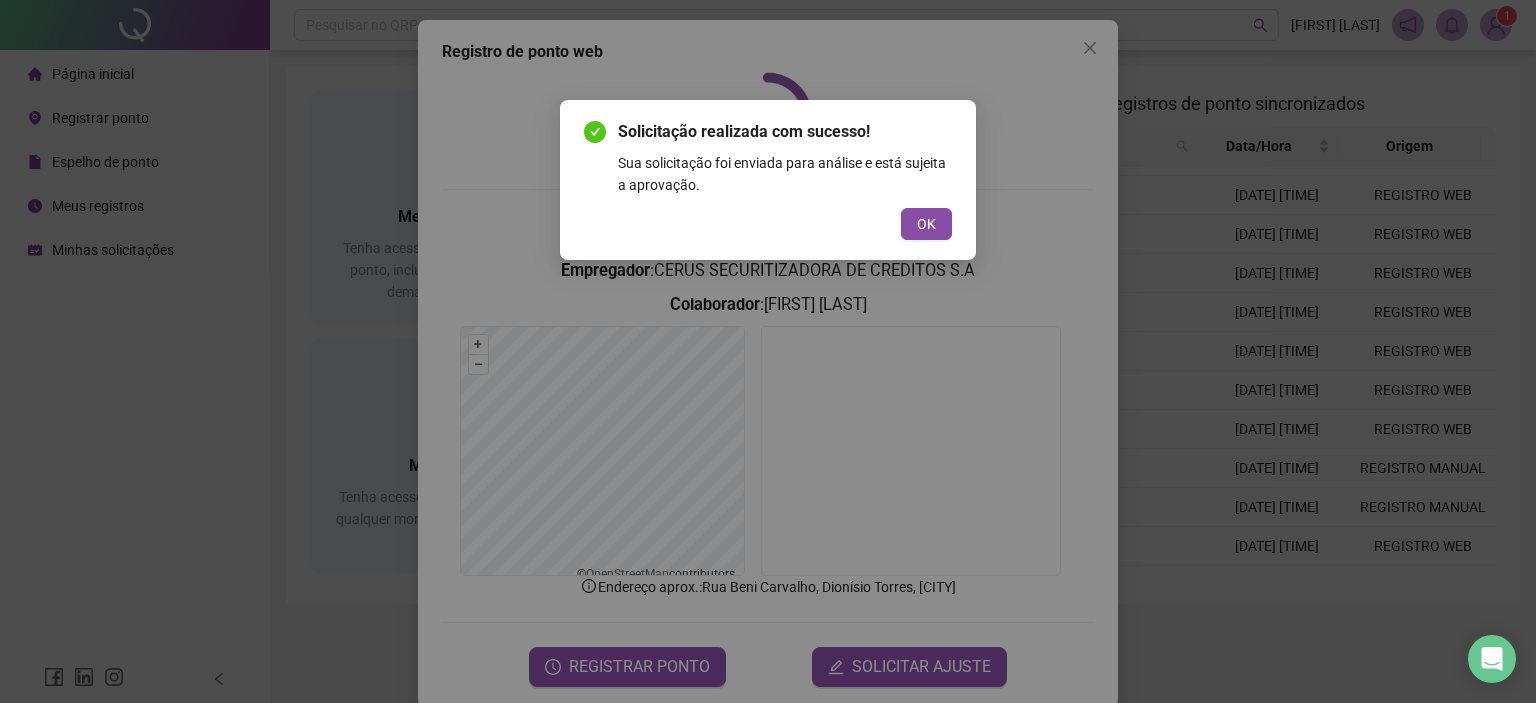 drag, startPoint x: 940, startPoint y: 224, endPoint x: 948, endPoint y: 4, distance: 220.1454 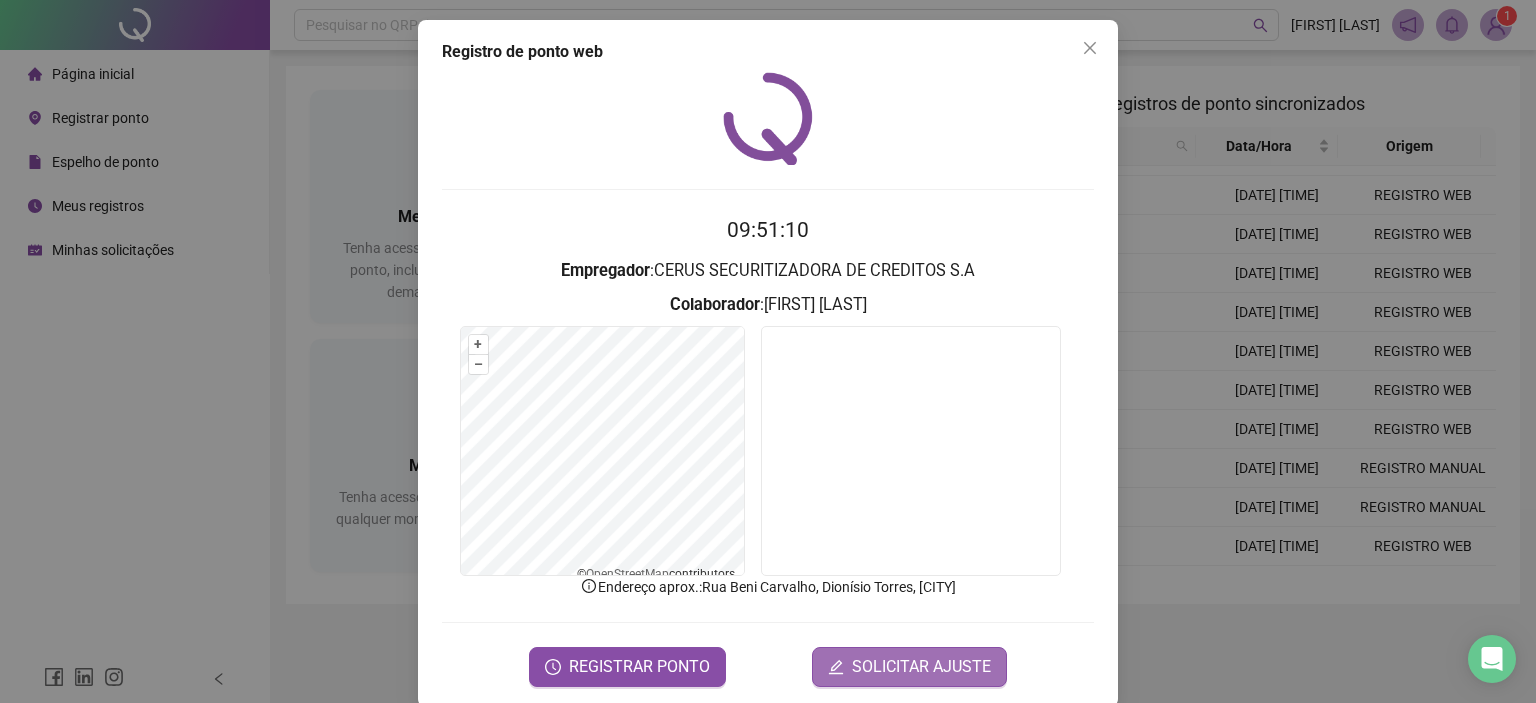 click on "SOLICITAR AJUSTE" at bounding box center (921, 667) 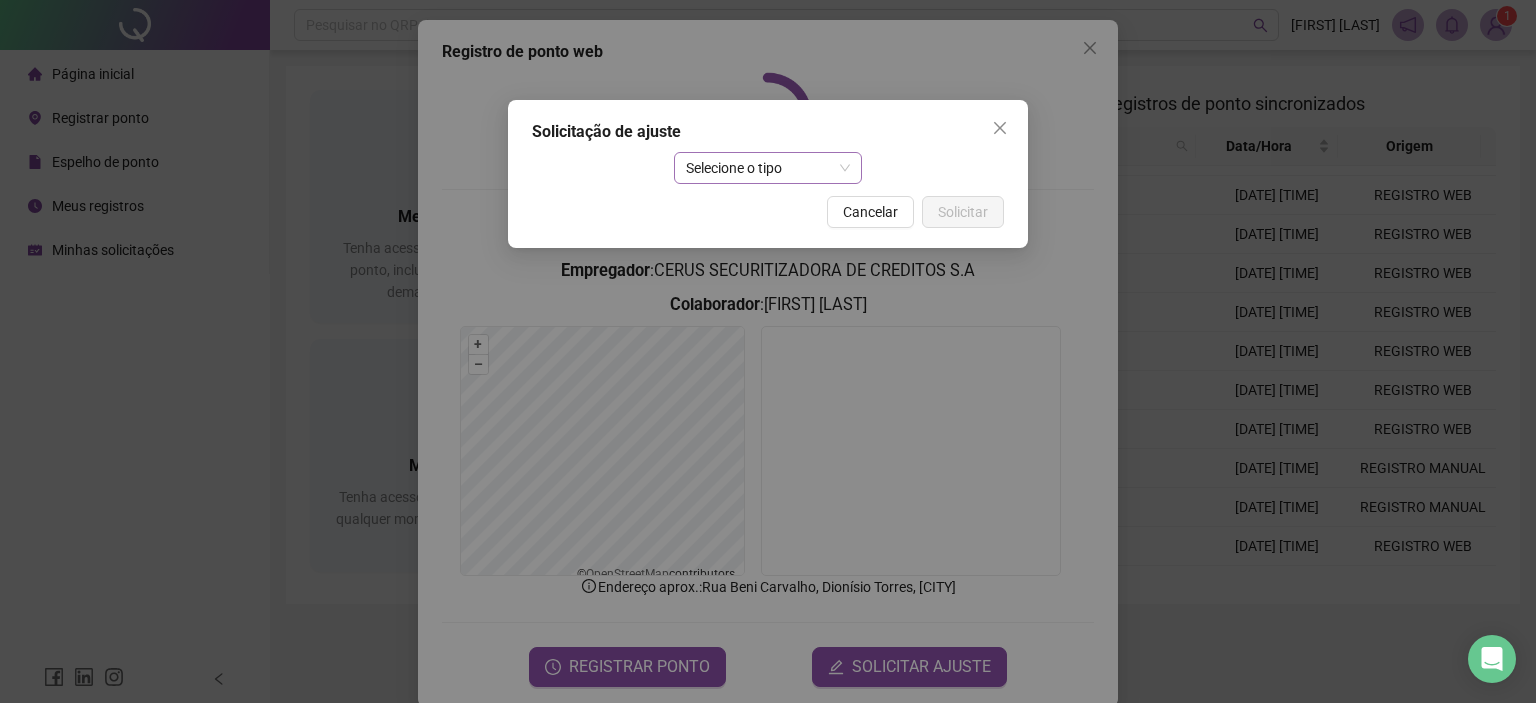 click on "Selecione o tipo" at bounding box center (768, 168) 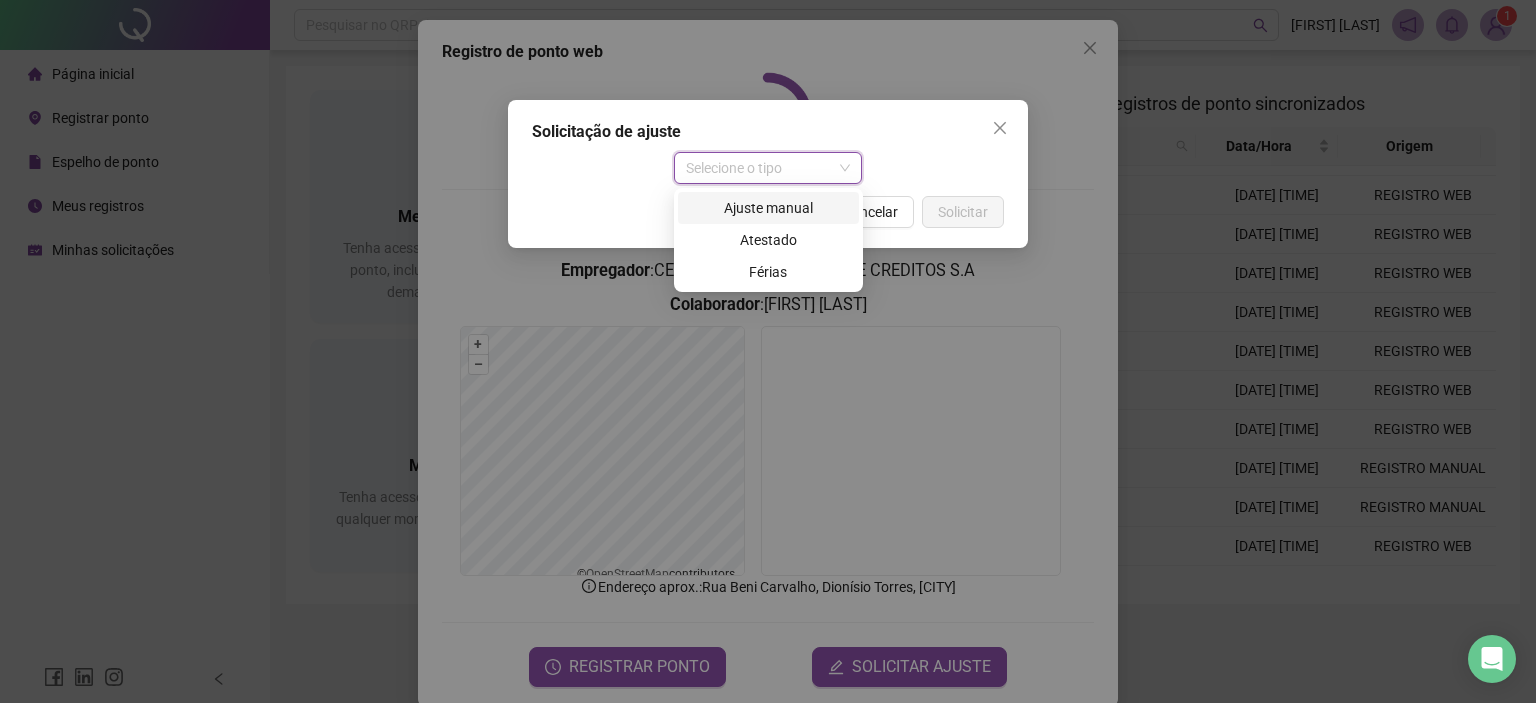 click on "Ajuste manual" at bounding box center [768, 208] 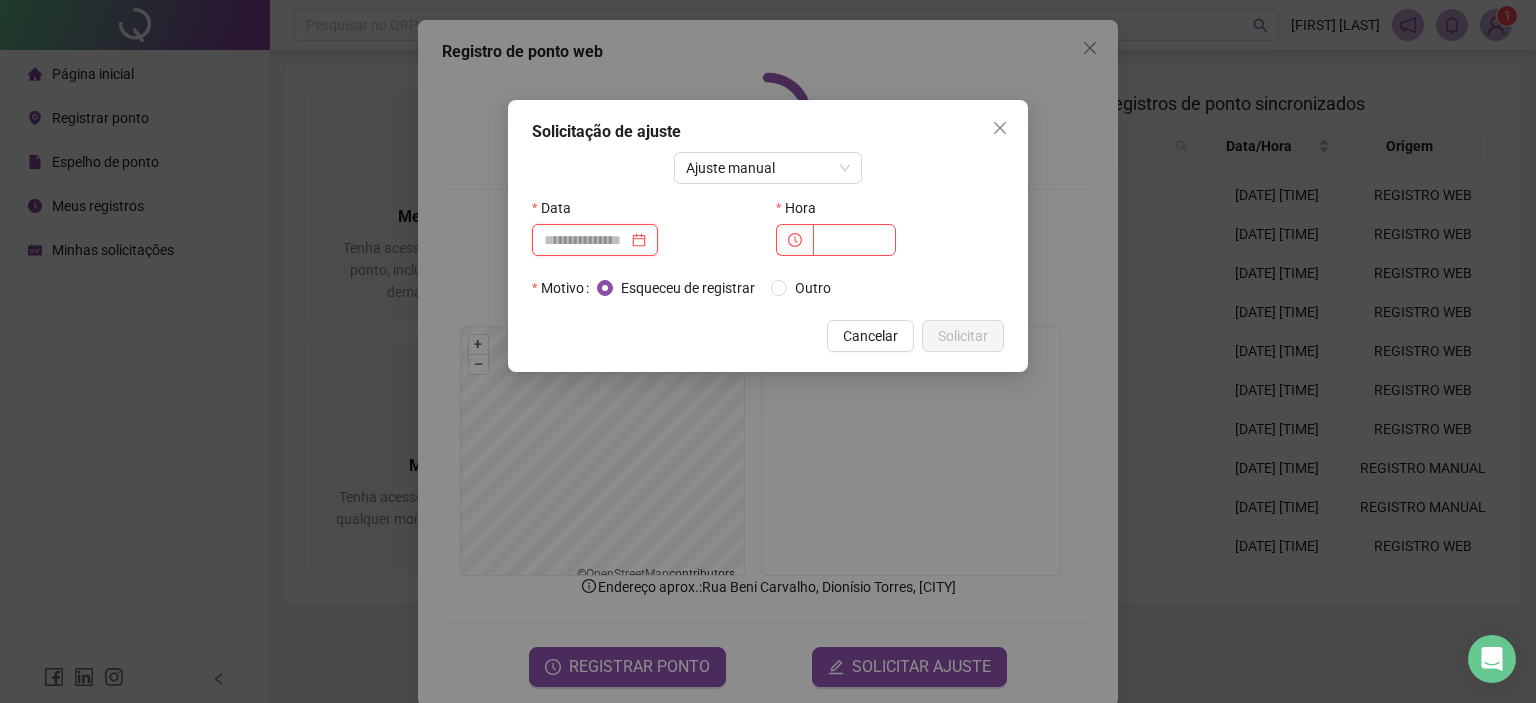 click at bounding box center (586, 240) 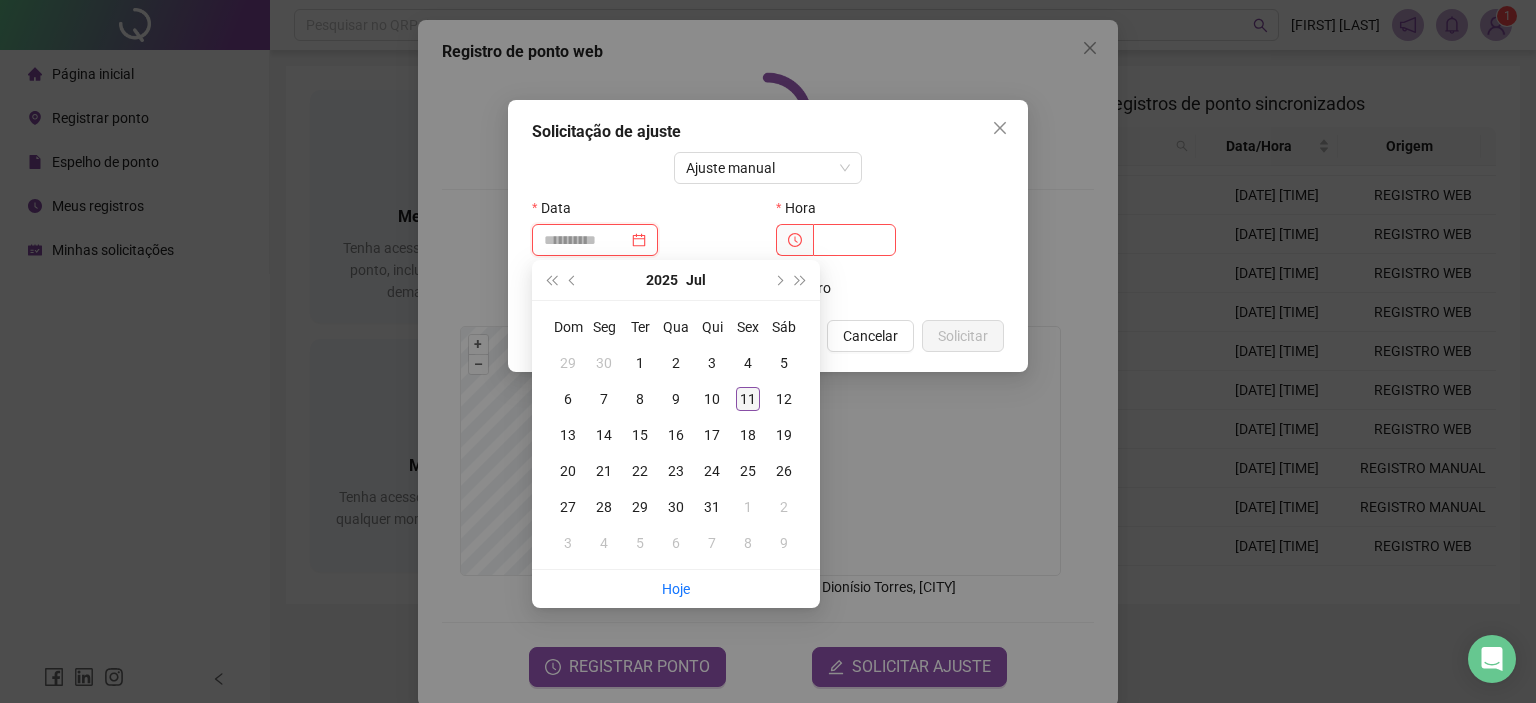 type on "**********" 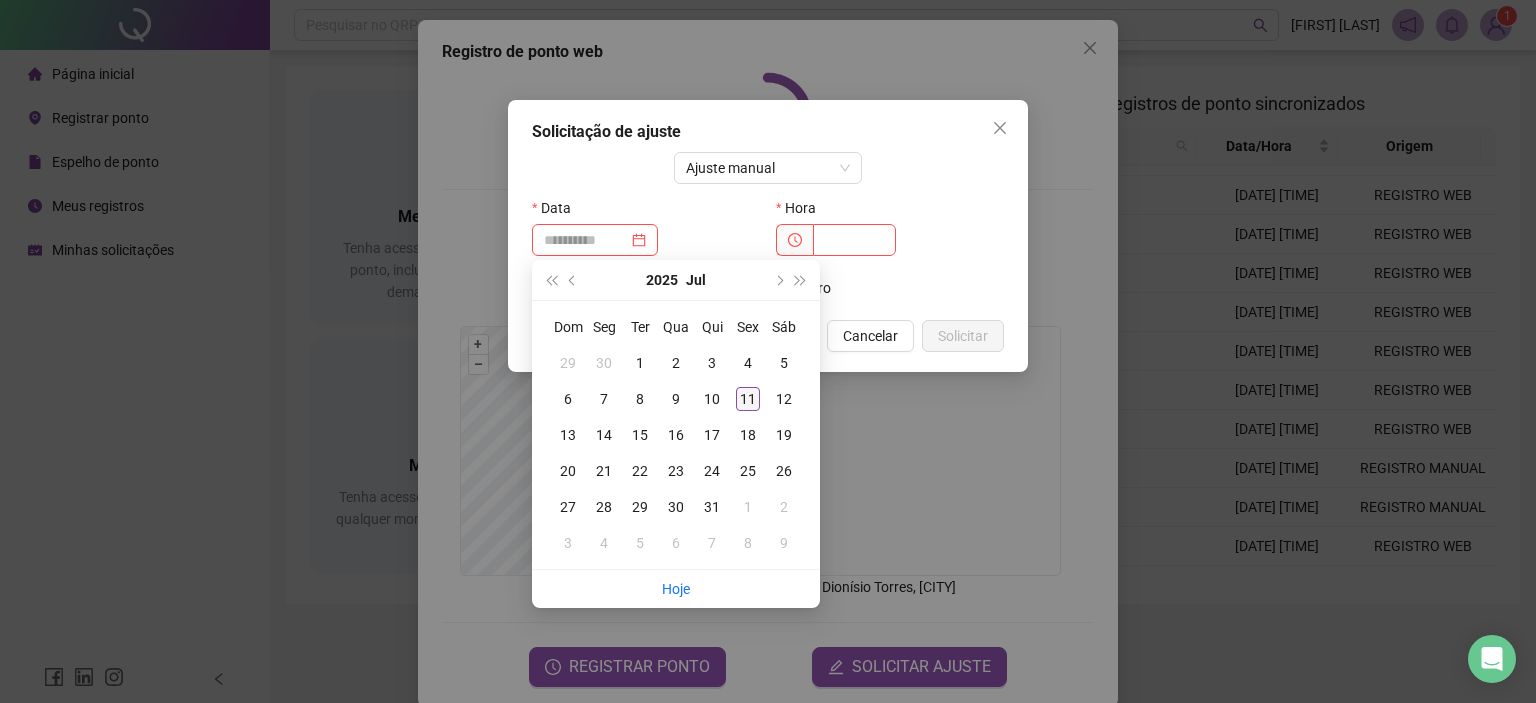 click on "11" at bounding box center (748, 399) 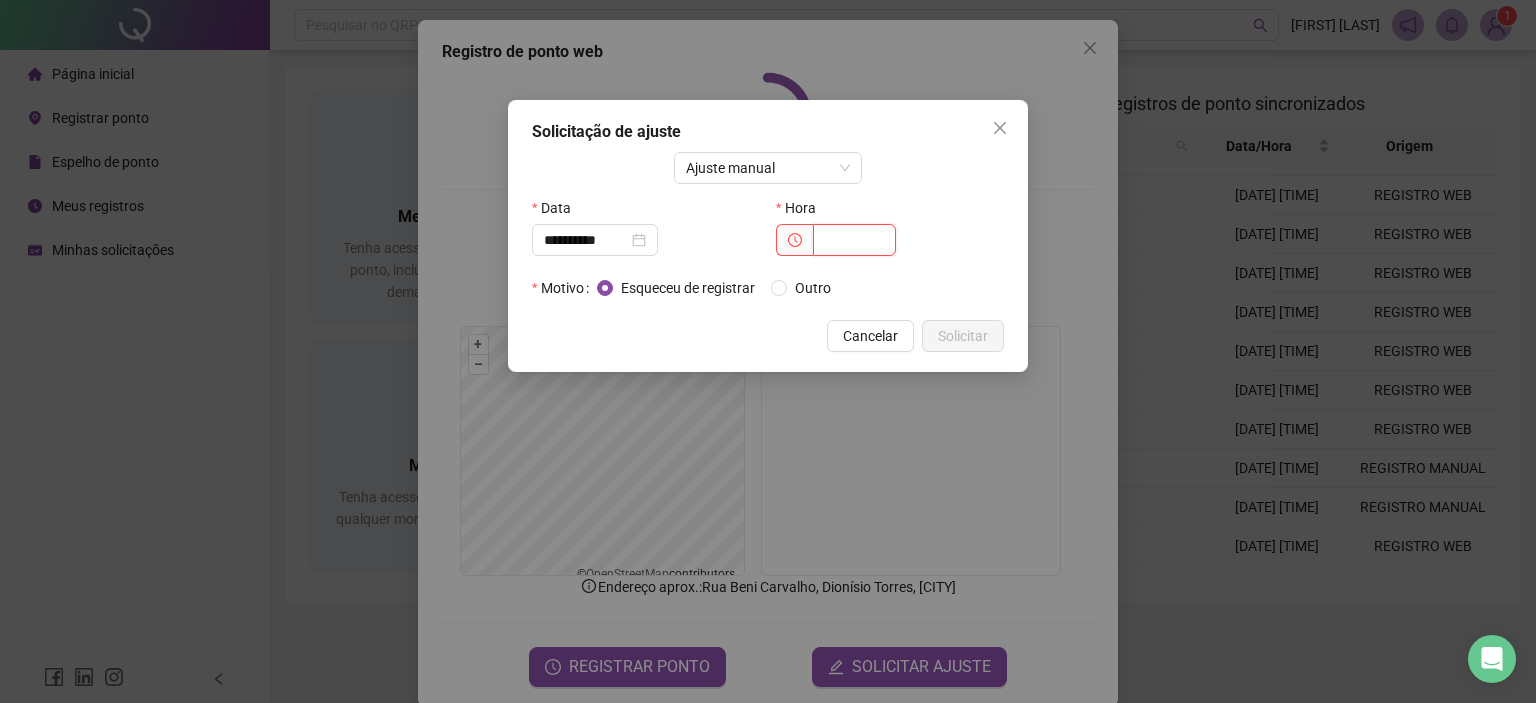 click at bounding box center (854, 240) 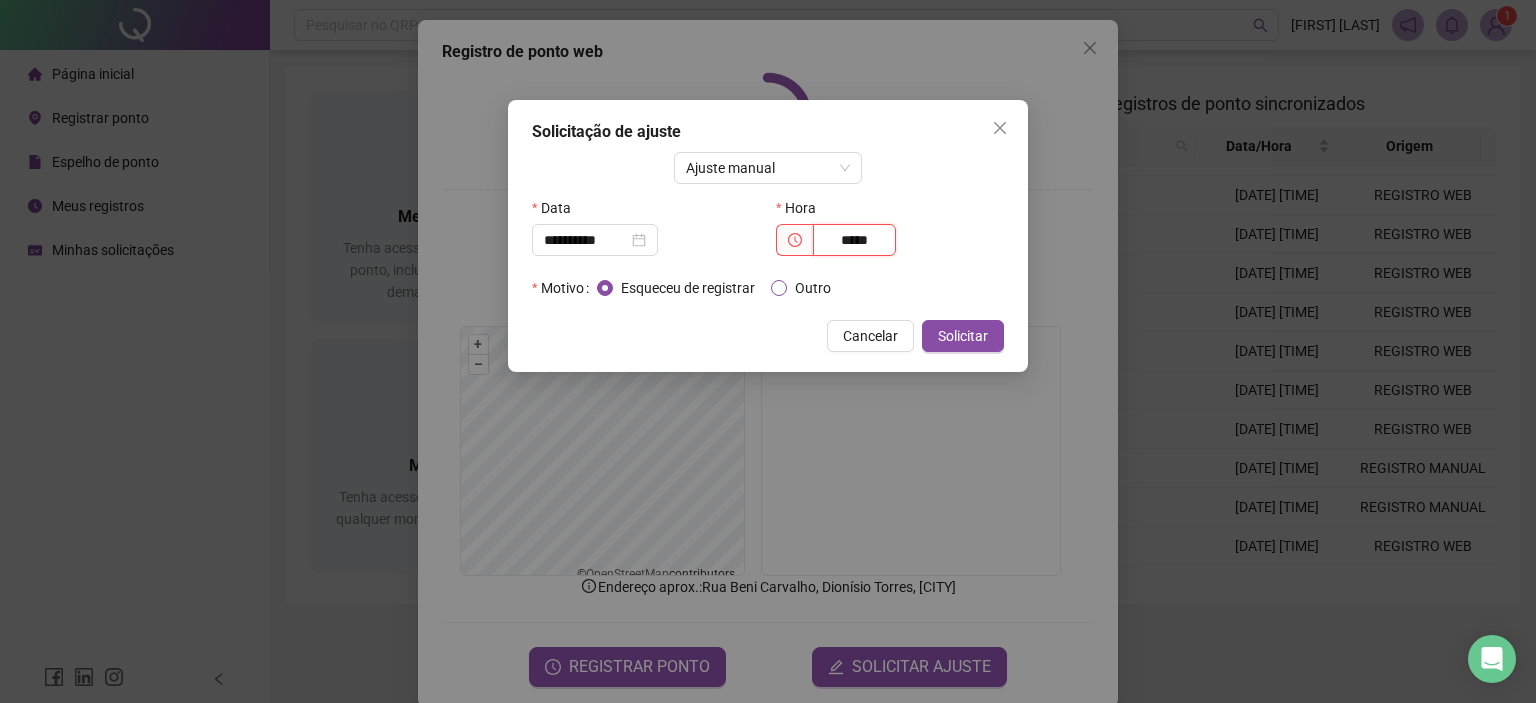 type on "*****" 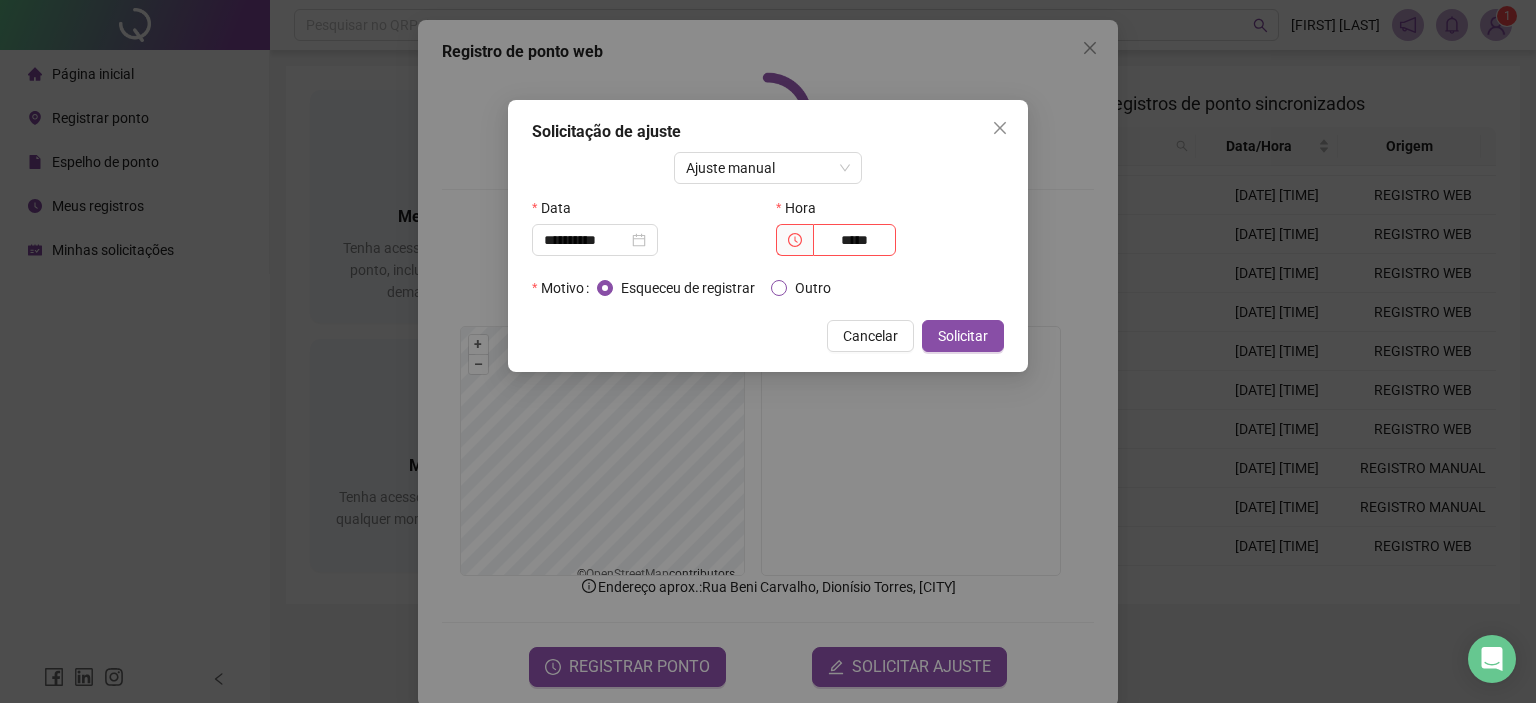 click on "Outro" at bounding box center [813, 288] 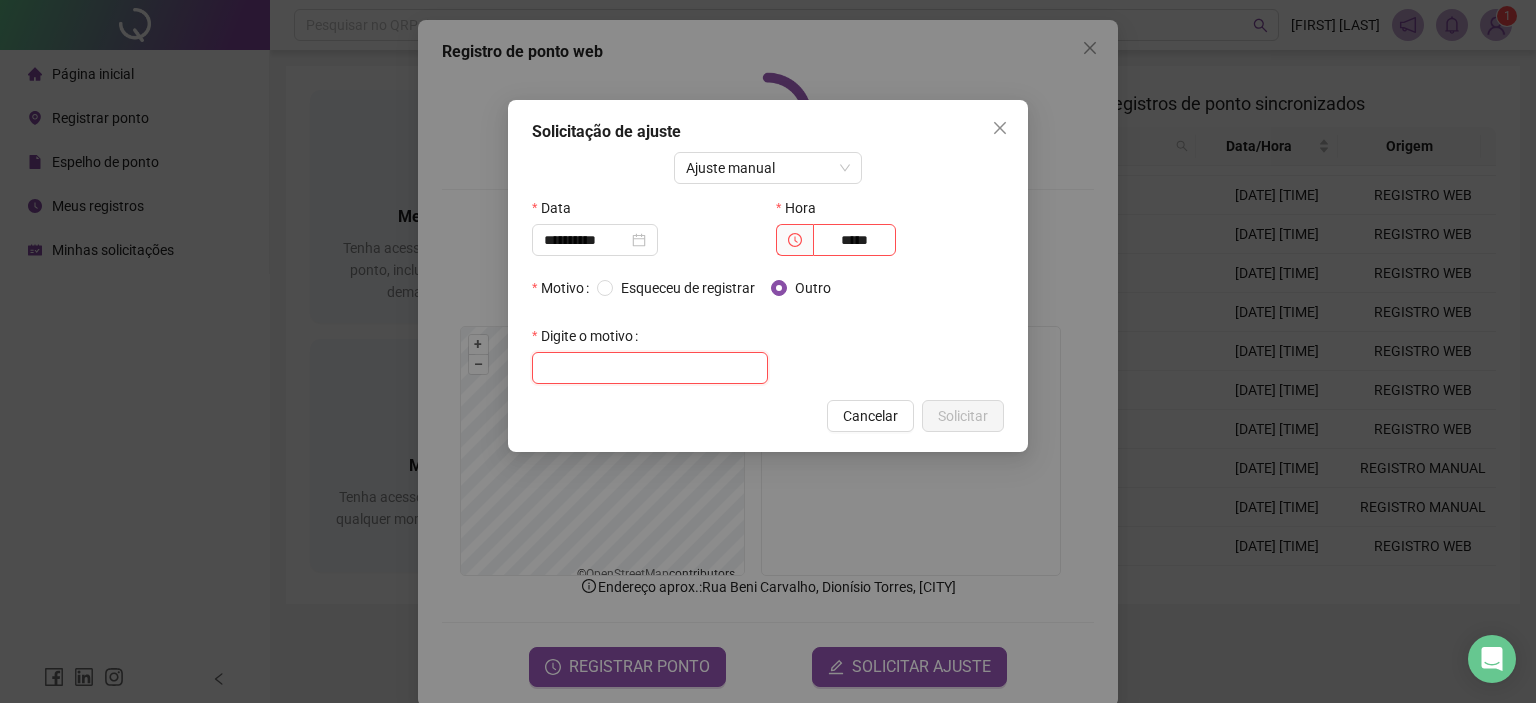 click at bounding box center [650, 368] 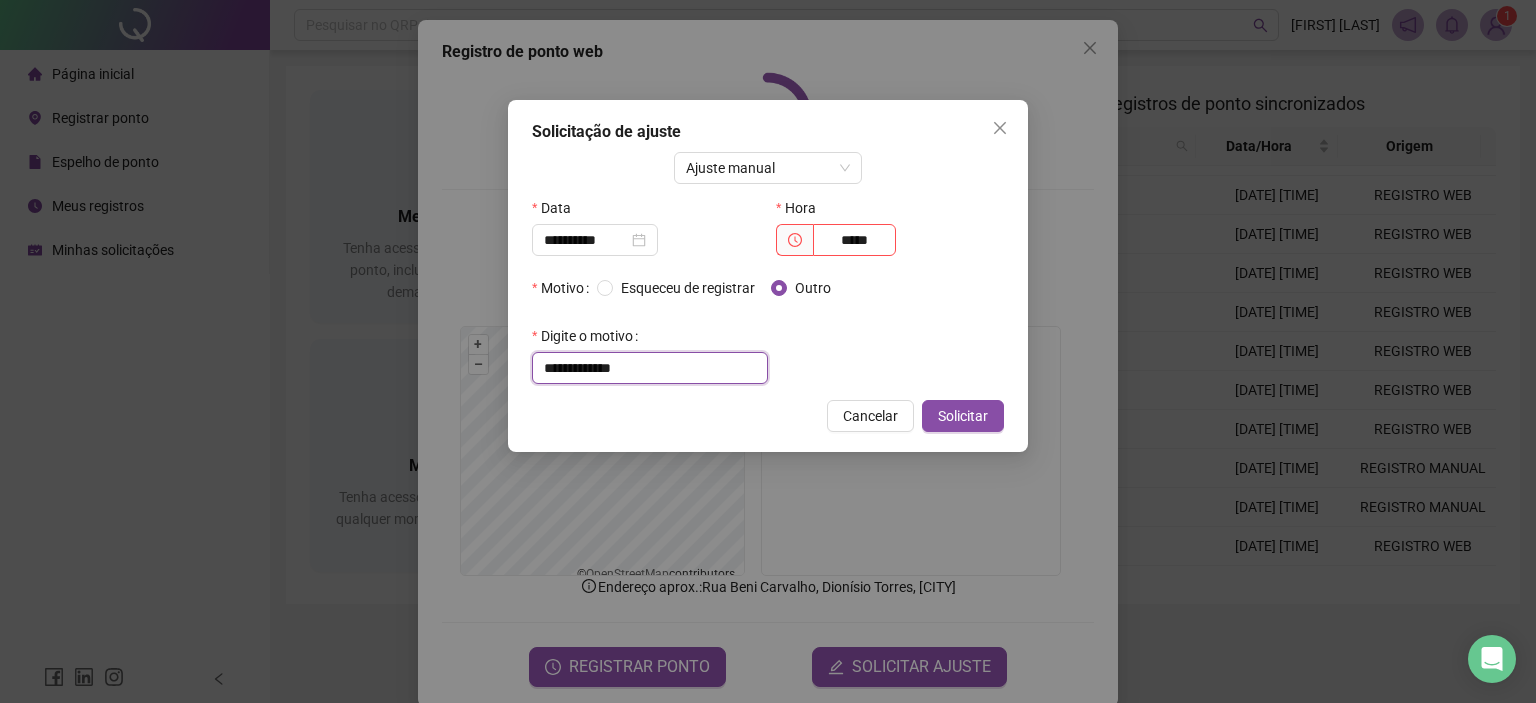 drag, startPoint x: 672, startPoint y: 367, endPoint x: 370, endPoint y: 351, distance: 302.42355 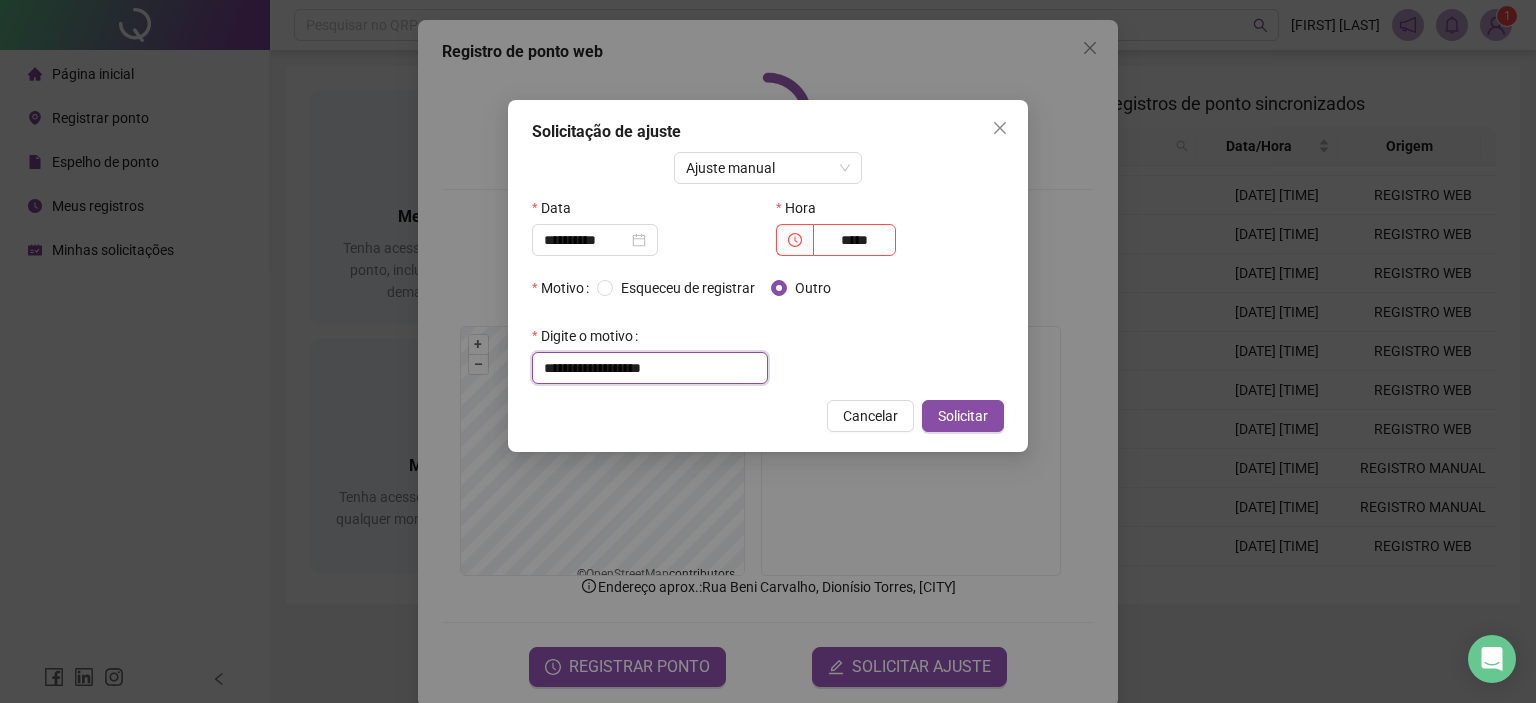 drag, startPoint x: 723, startPoint y: 367, endPoint x: 480, endPoint y: 364, distance: 243.01852 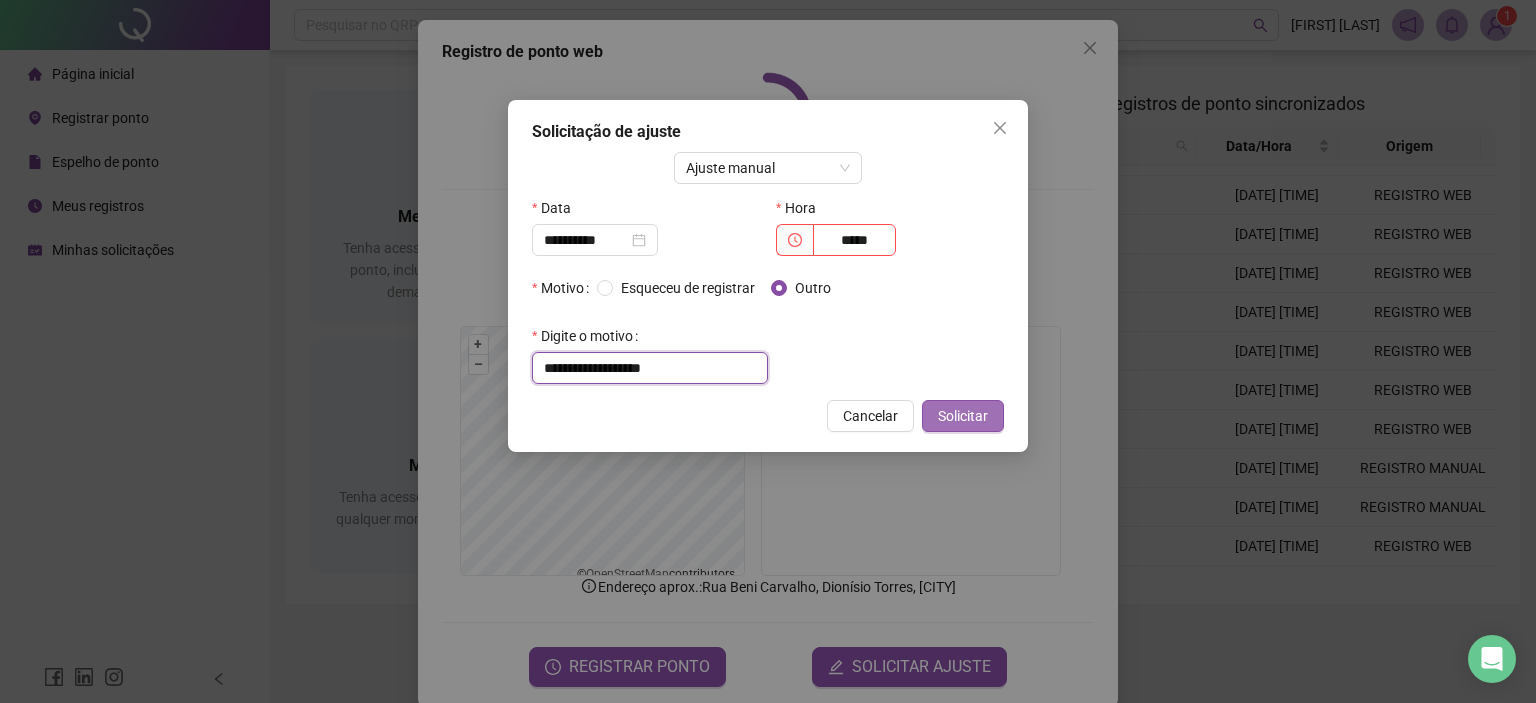 type on "**********" 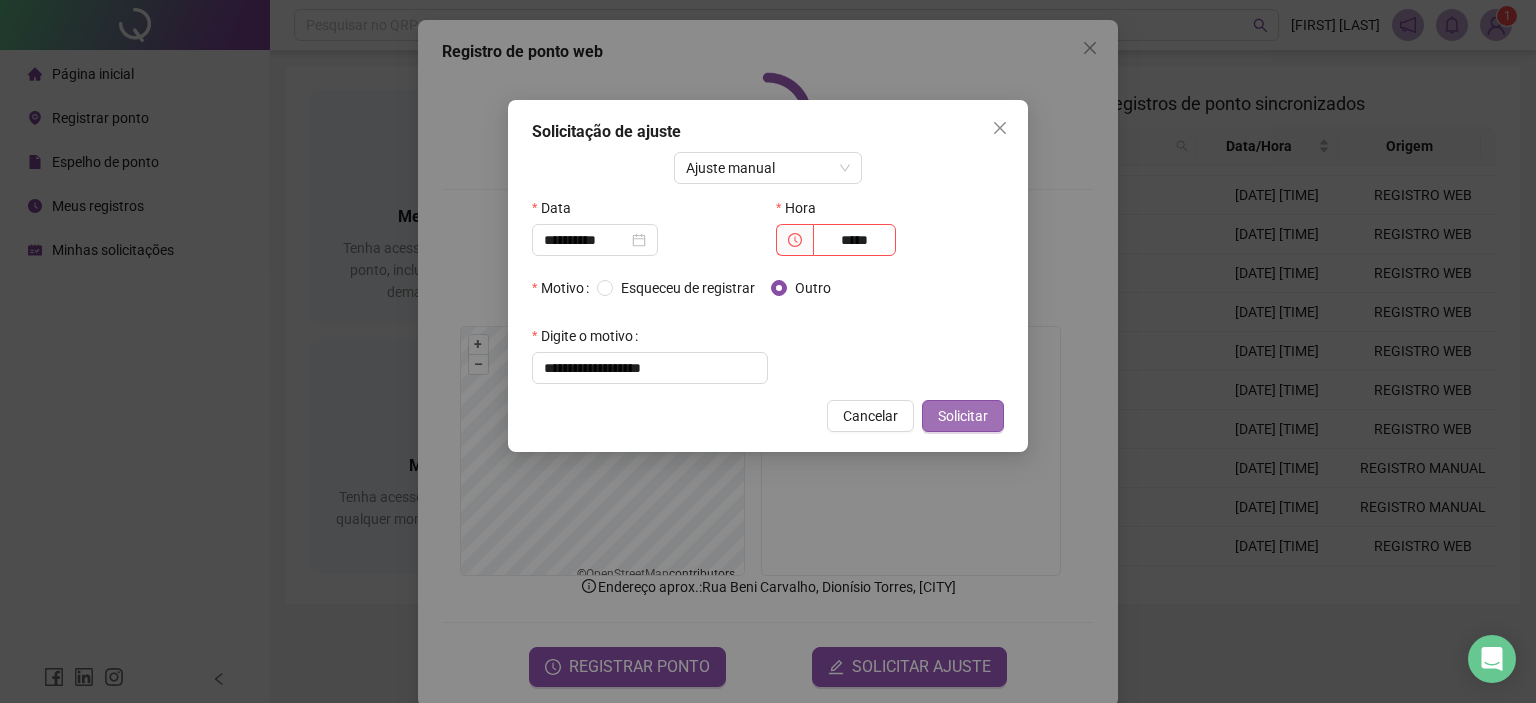 click on "Solicitar" at bounding box center [963, 416] 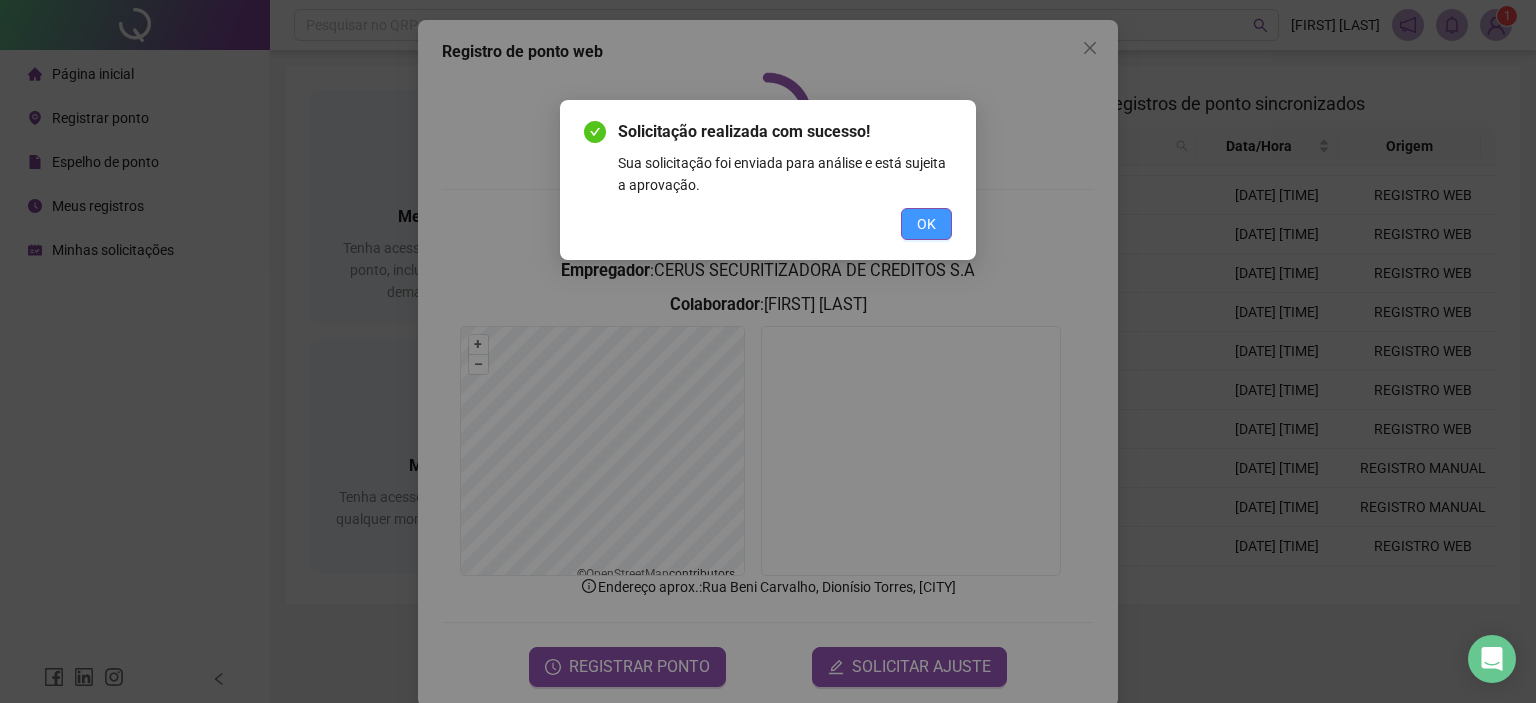 click on "OK" at bounding box center [926, 224] 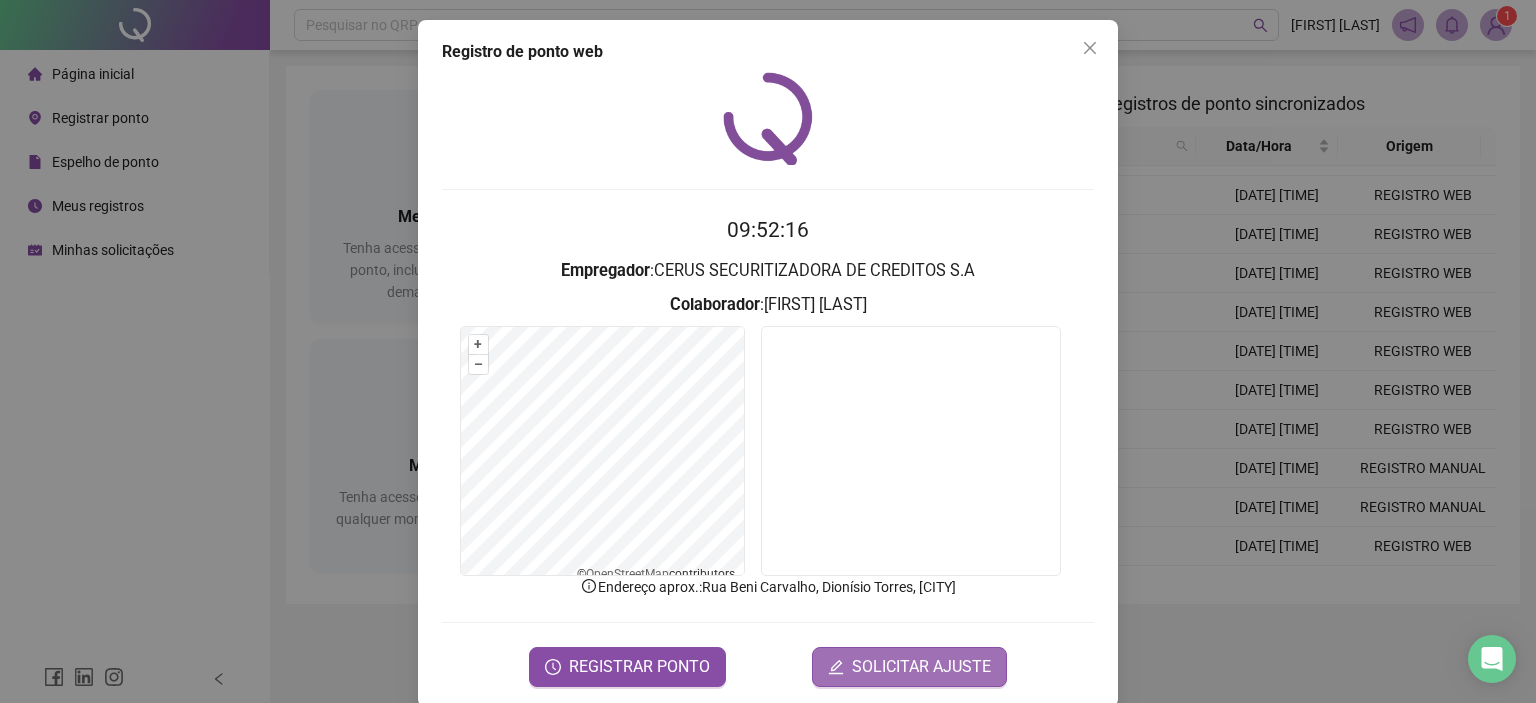click on "SOLICITAR AJUSTE" at bounding box center (921, 667) 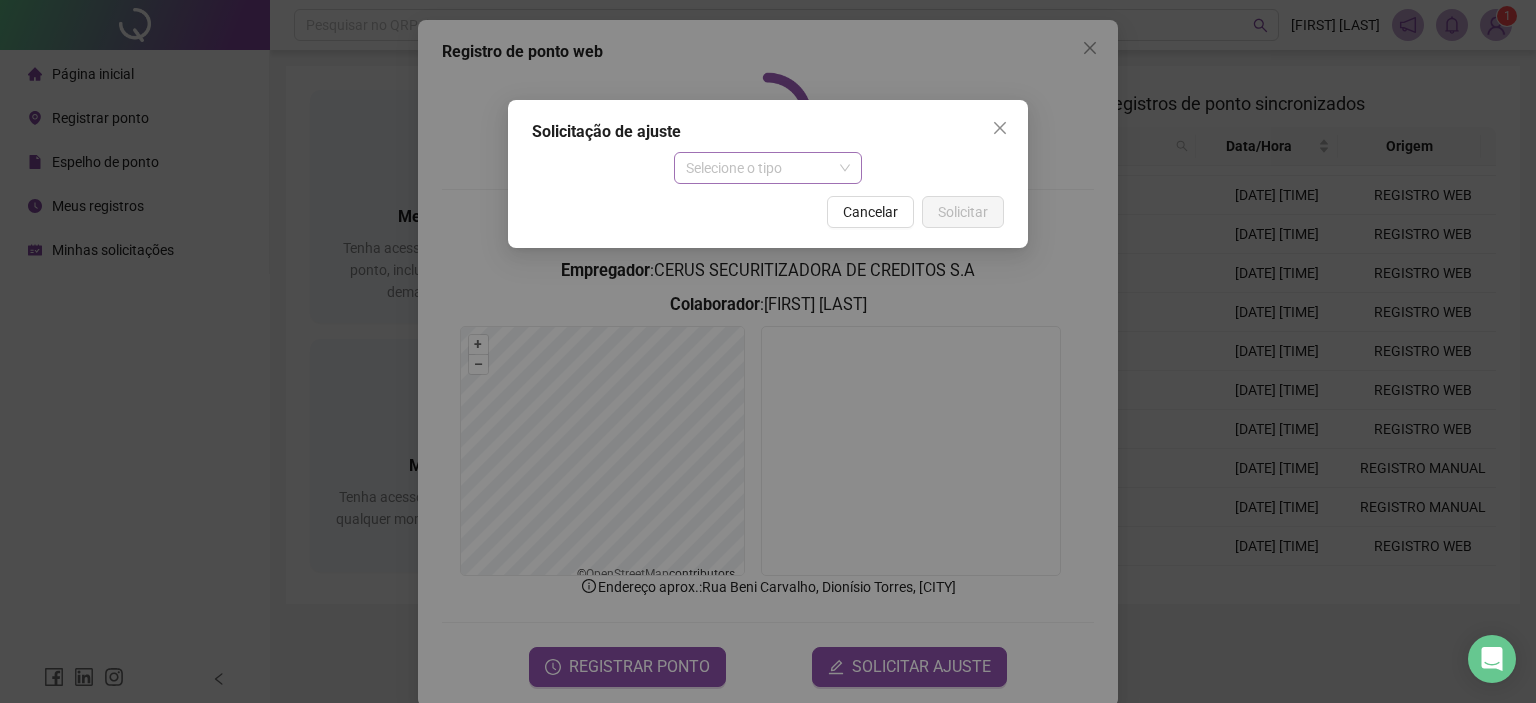 click on "Selecione o tipo" at bounding box center (768, 168) 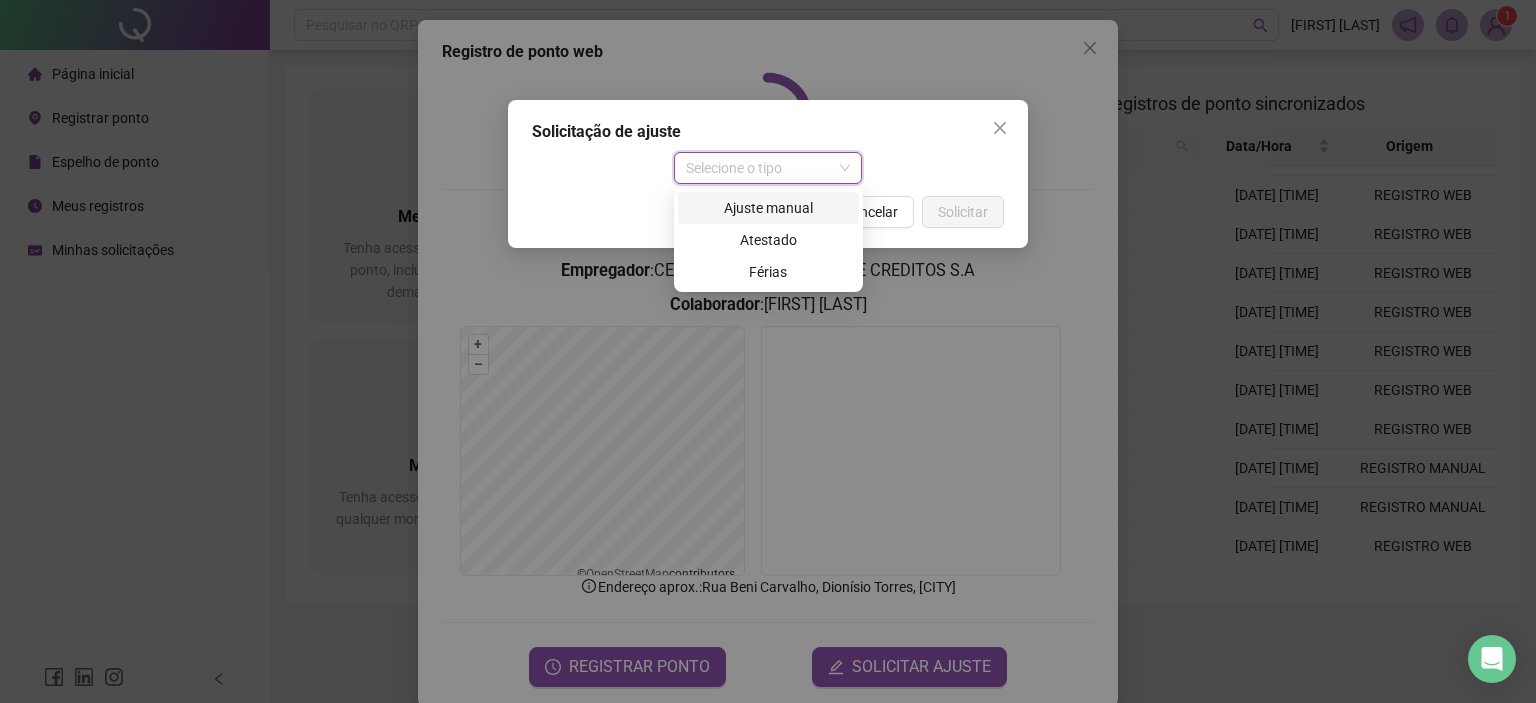 click on "Ajuste manual" at bounding box center (768, 208) 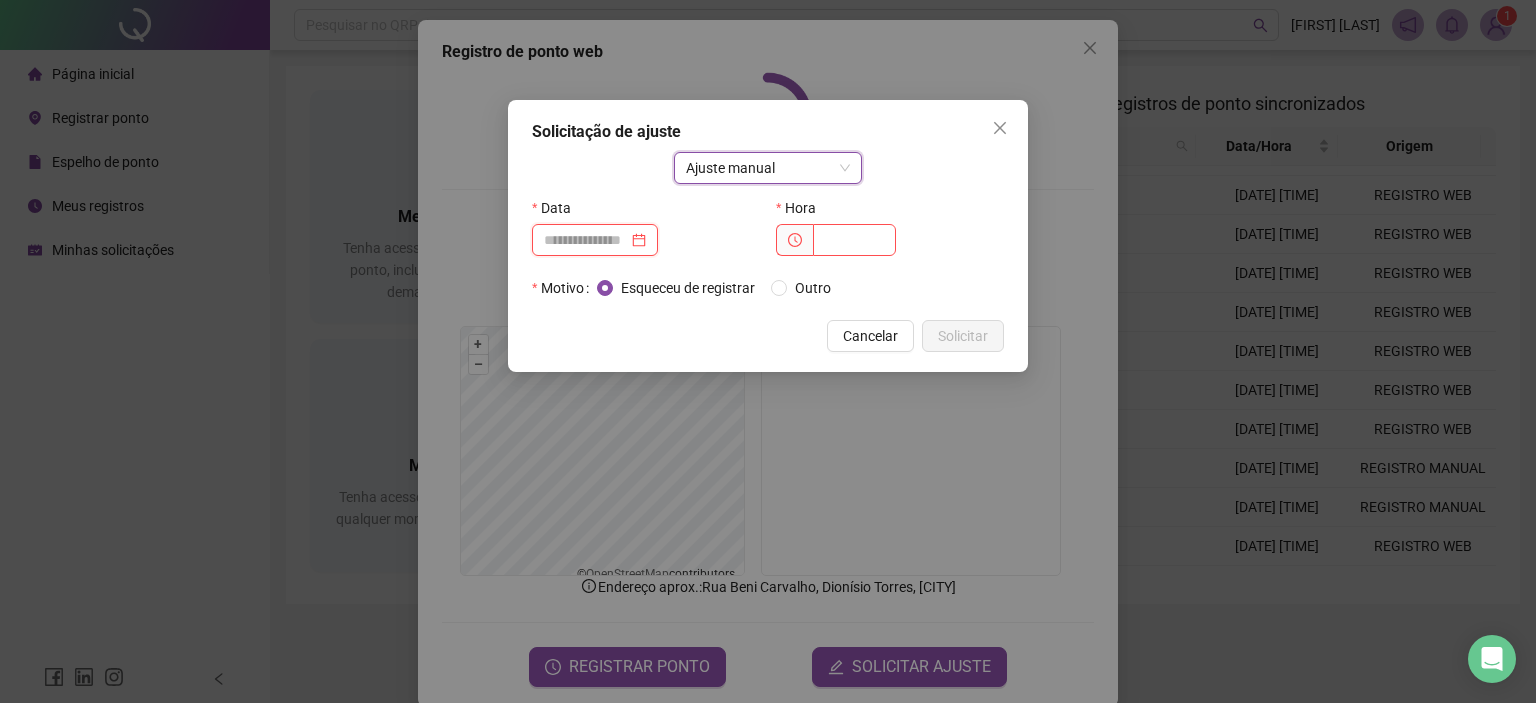 click at bounding box center (586, 240) 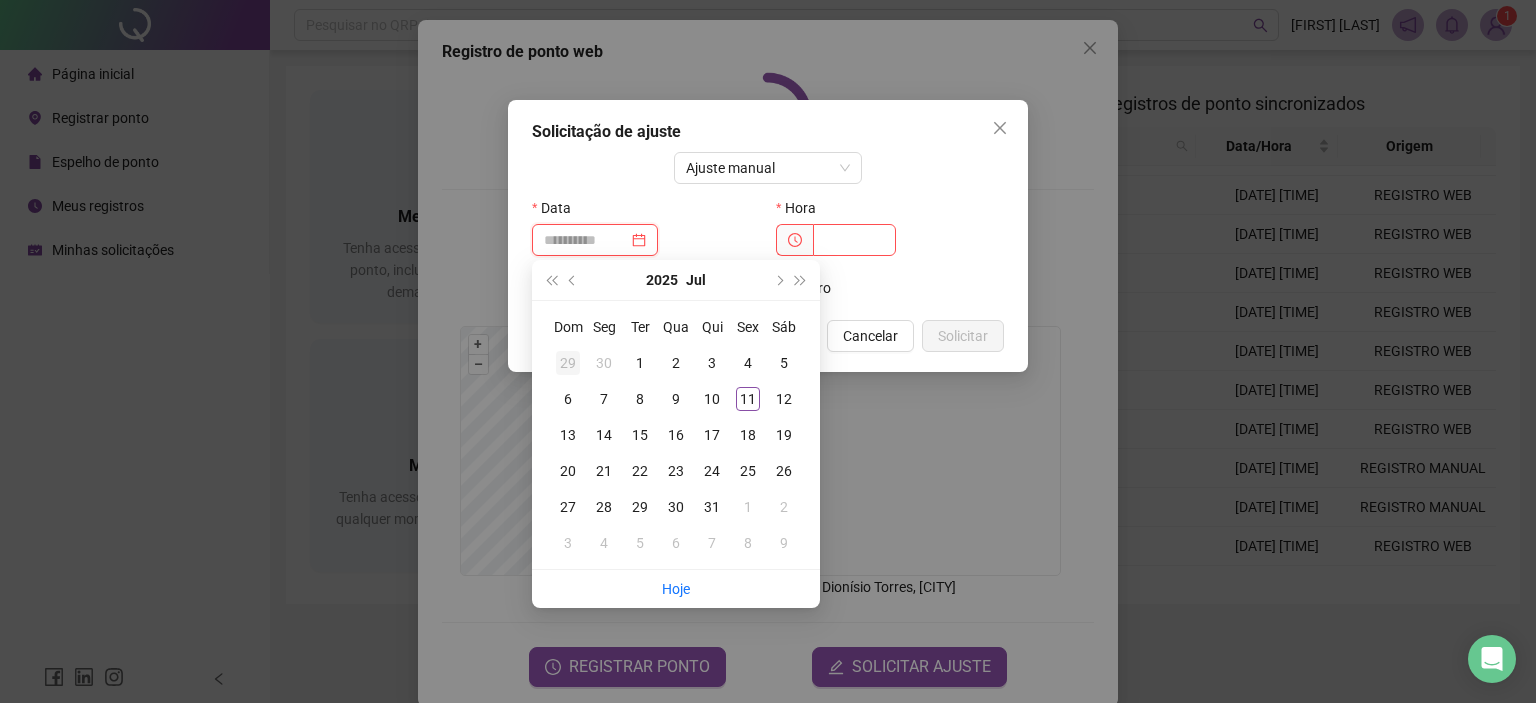 type on "**********" 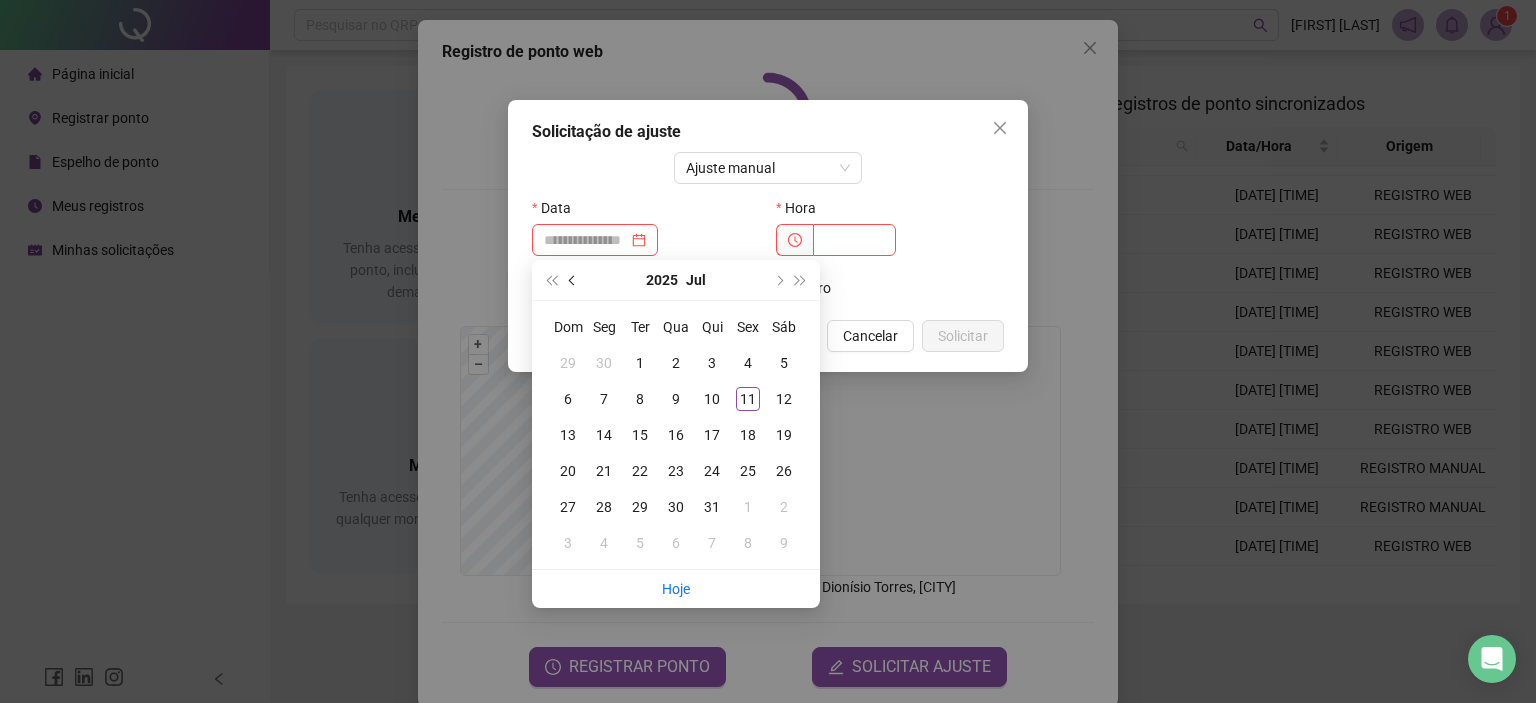 click at bounding box center [574, 280] 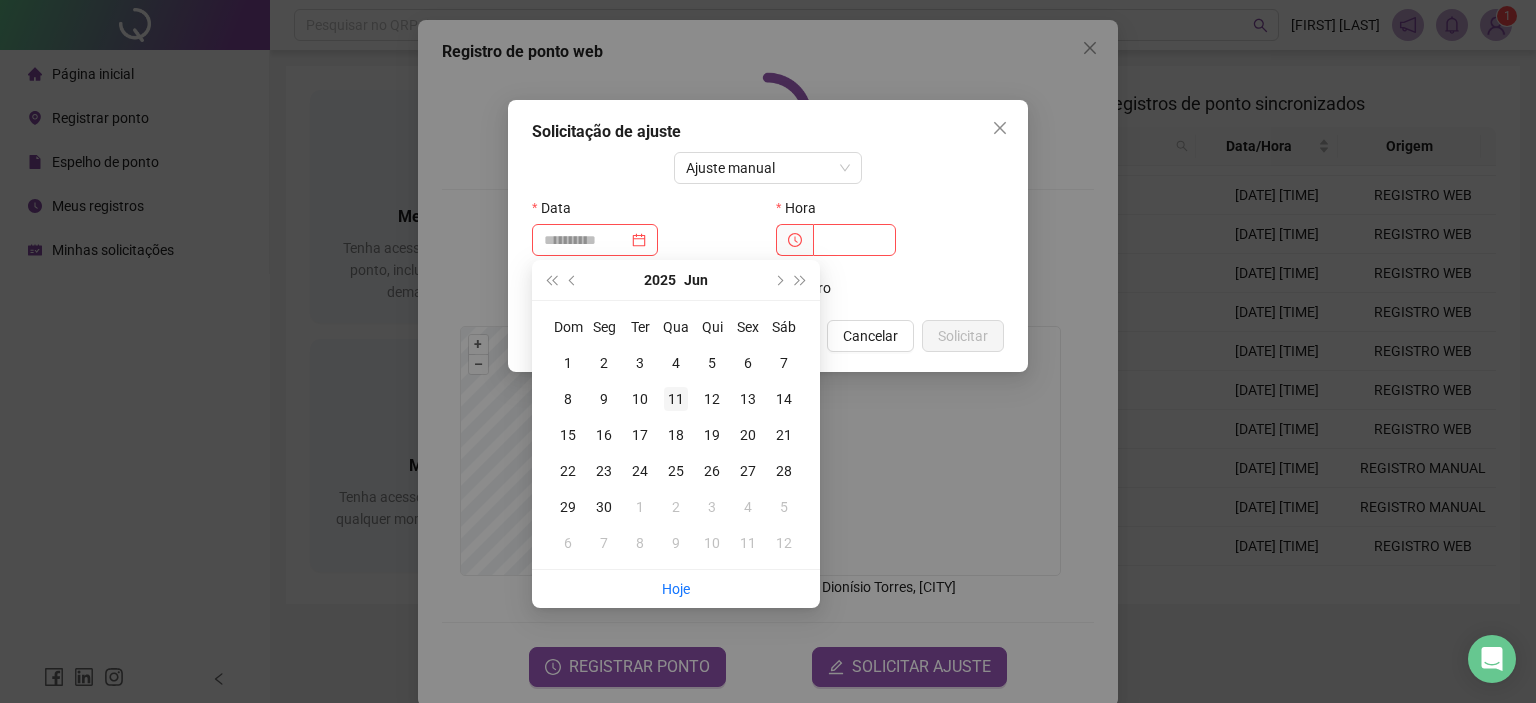 type on "**********" 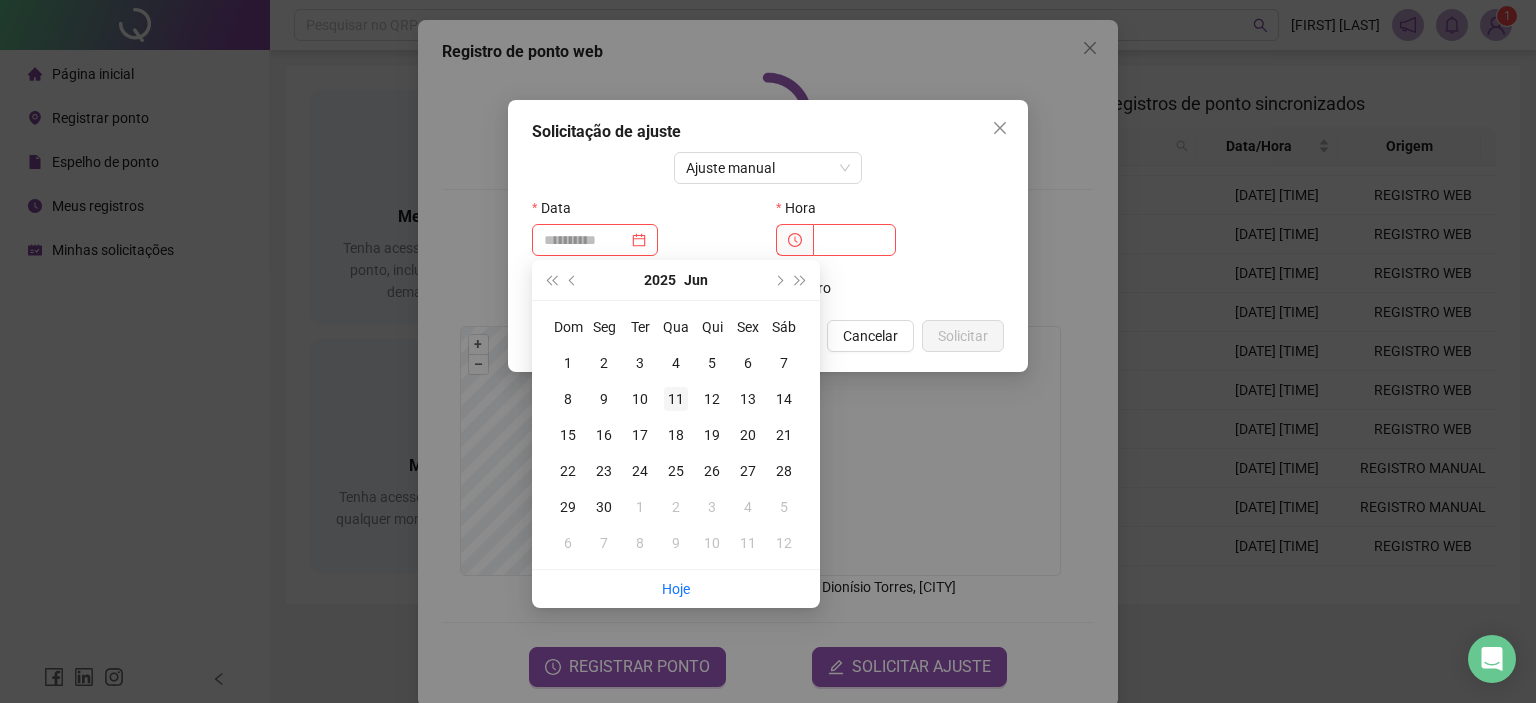 click on "11" at bounding box center (676, 399) 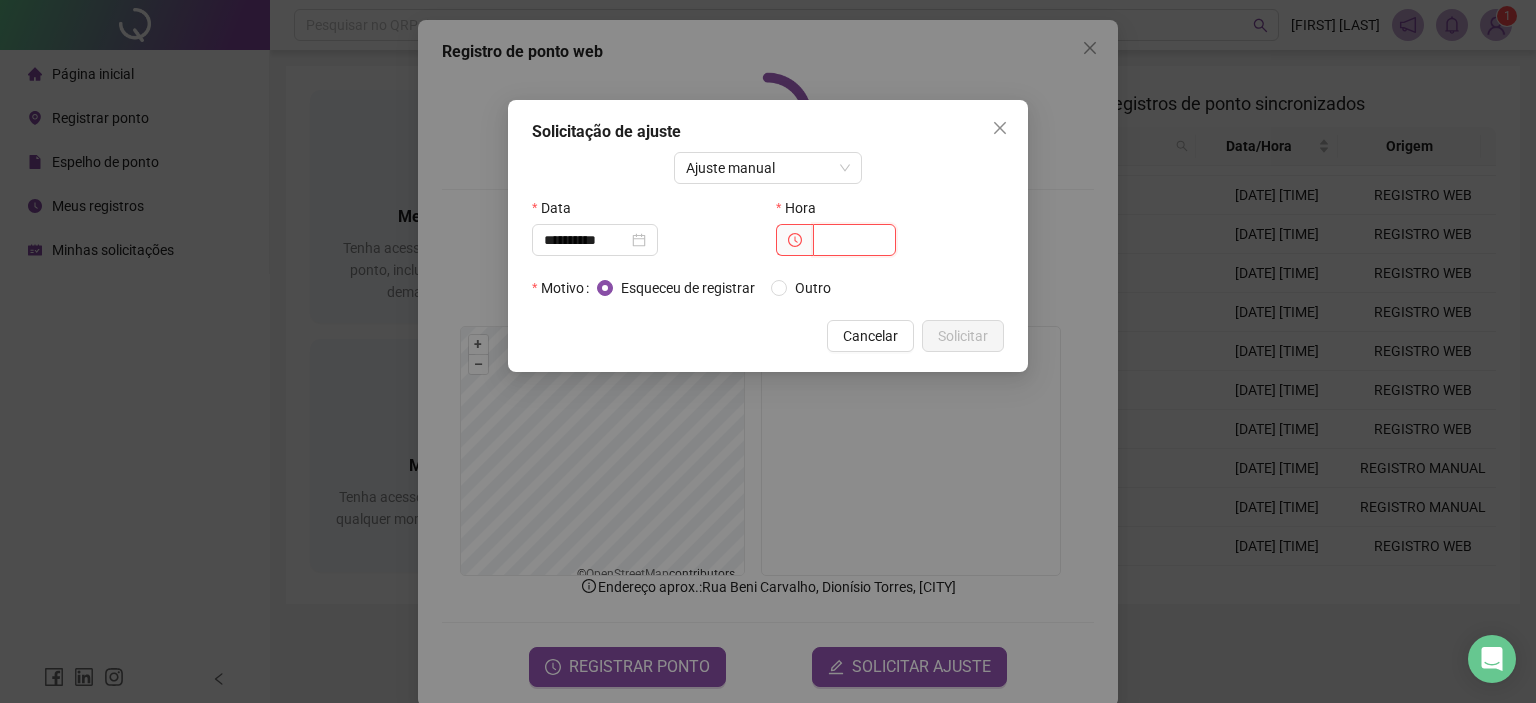 click at bounding box center [854, 240] 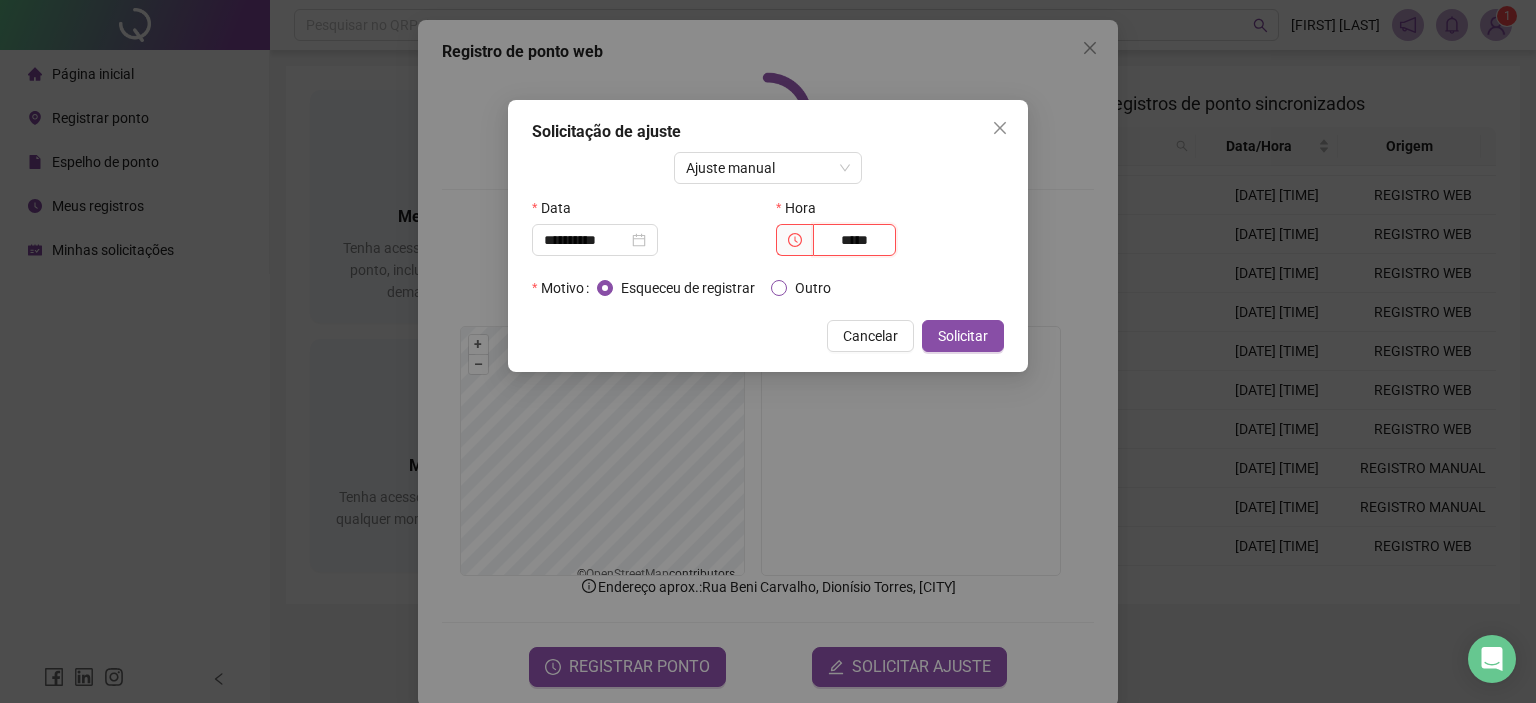 type on "*****" 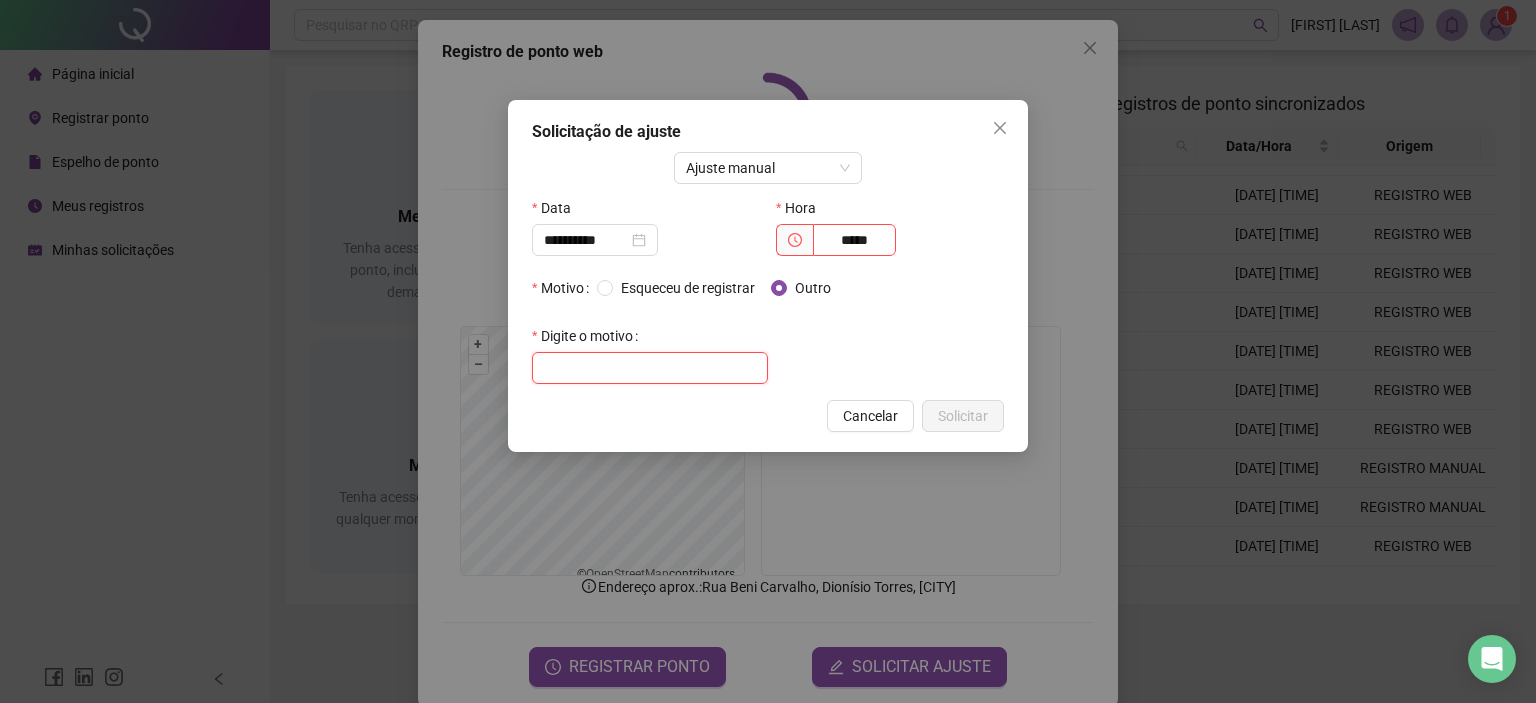 click at bounding box center (650, 368) 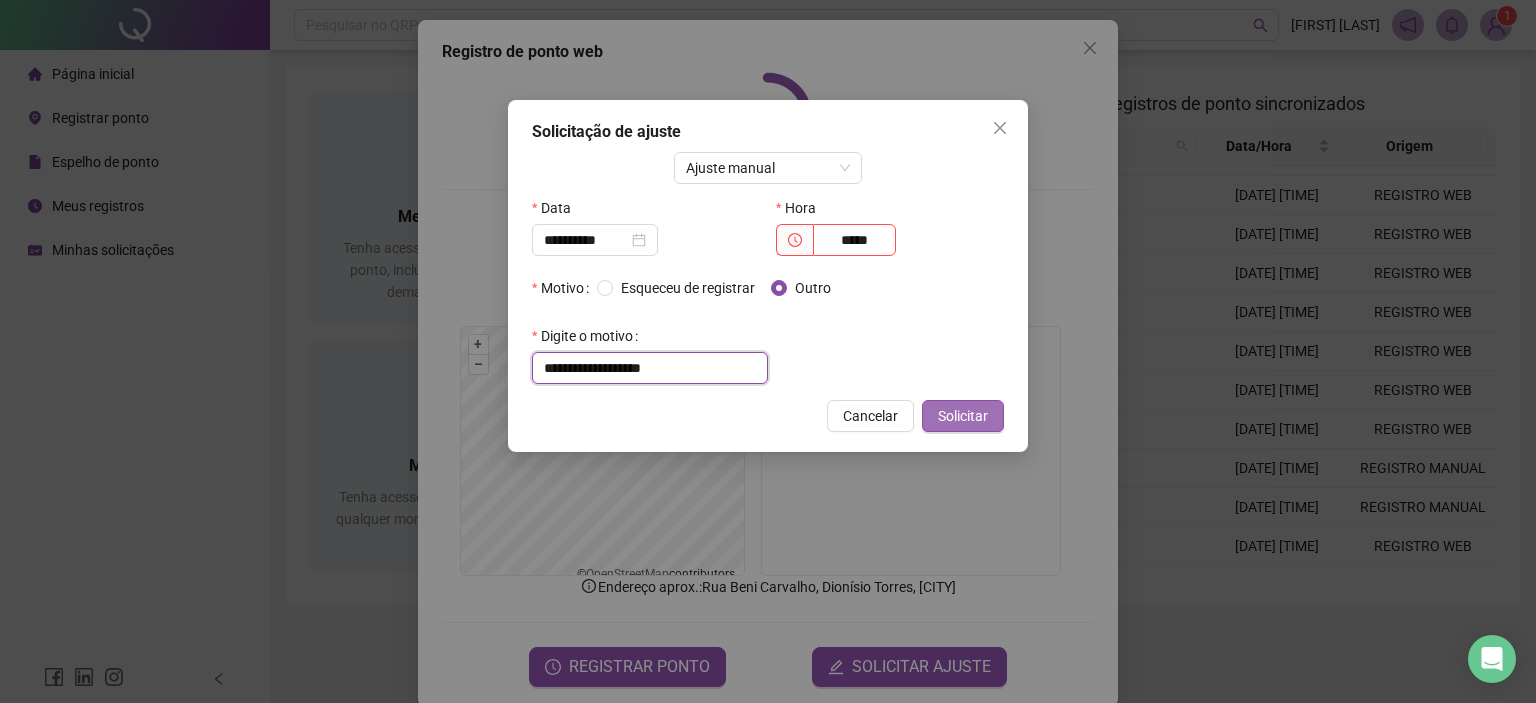 type on "**********" 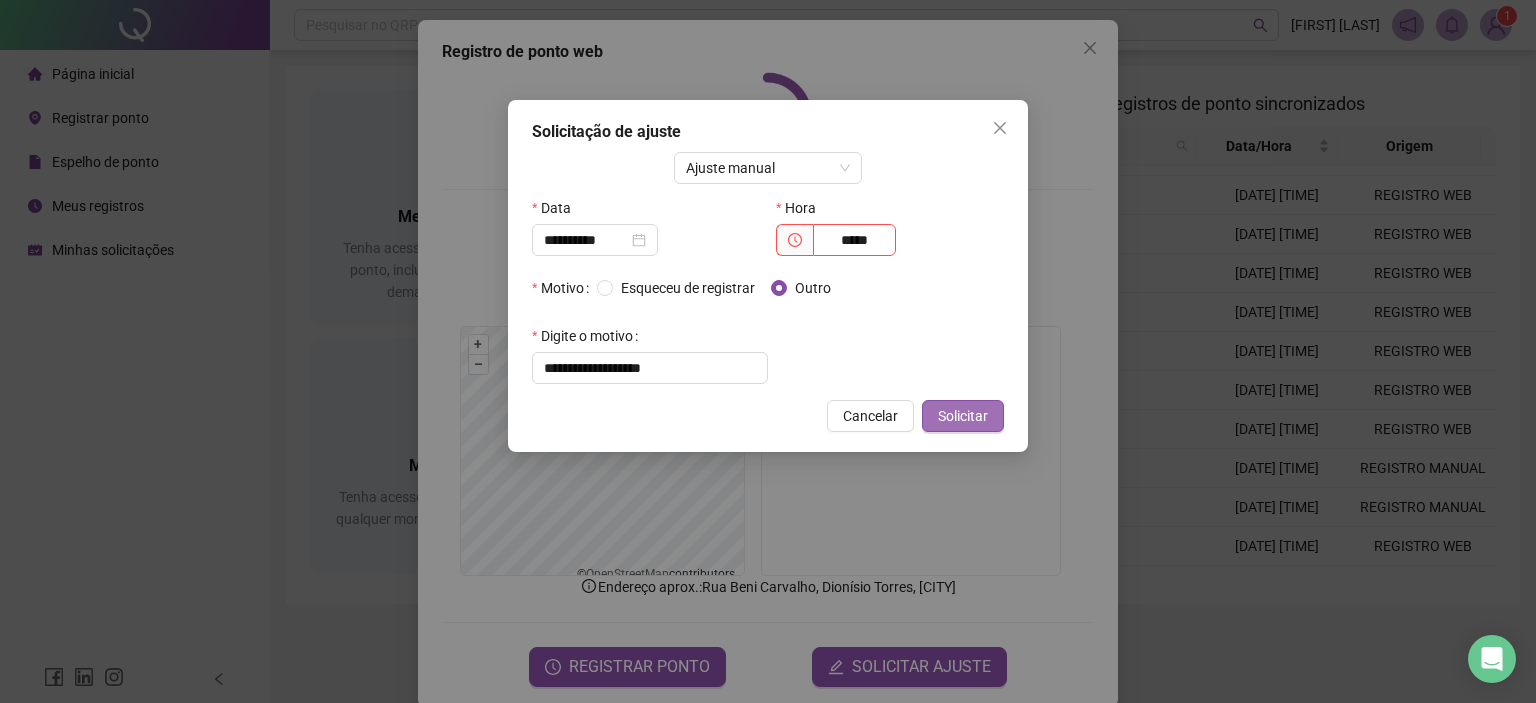 click on "Solicitar" at bounding box center (963, 416) 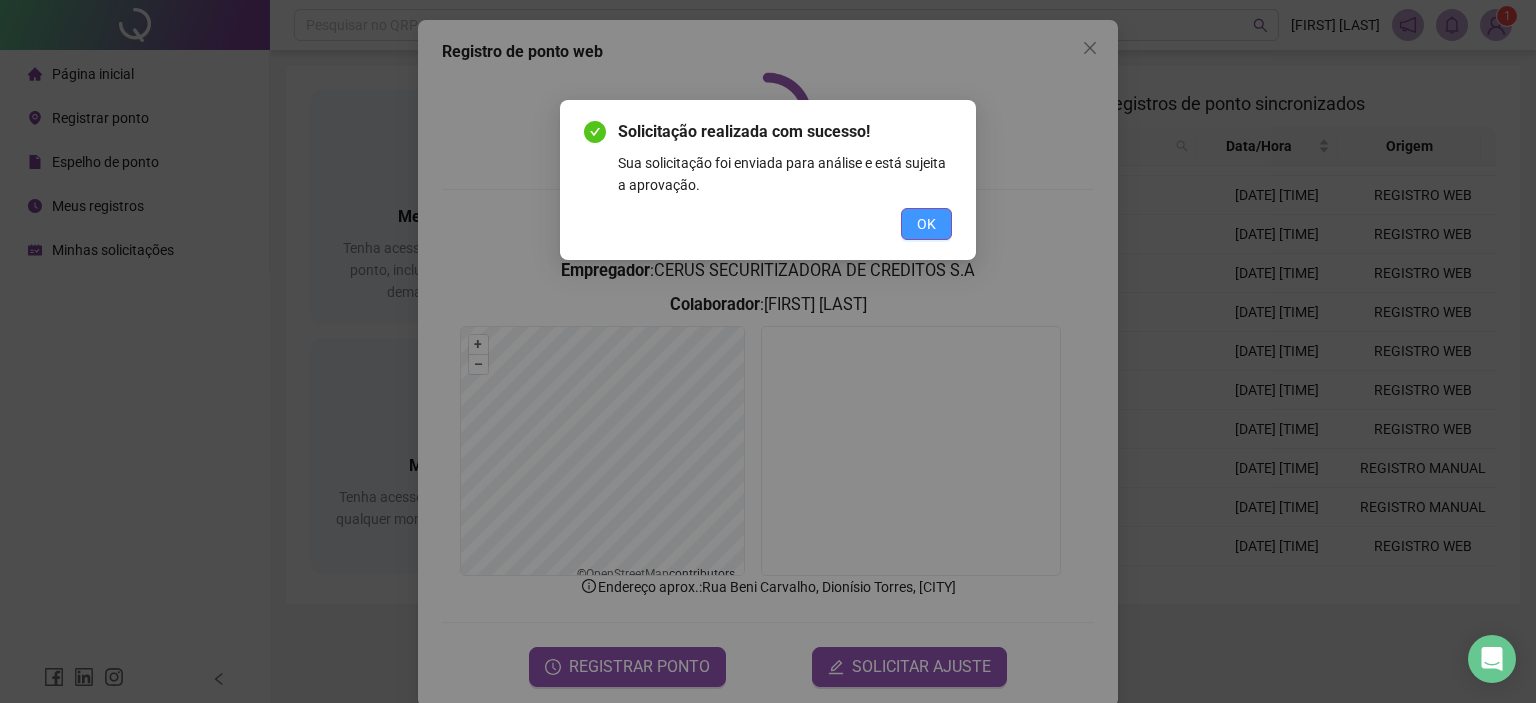 click on "OK" at bounding box center (926, 224) 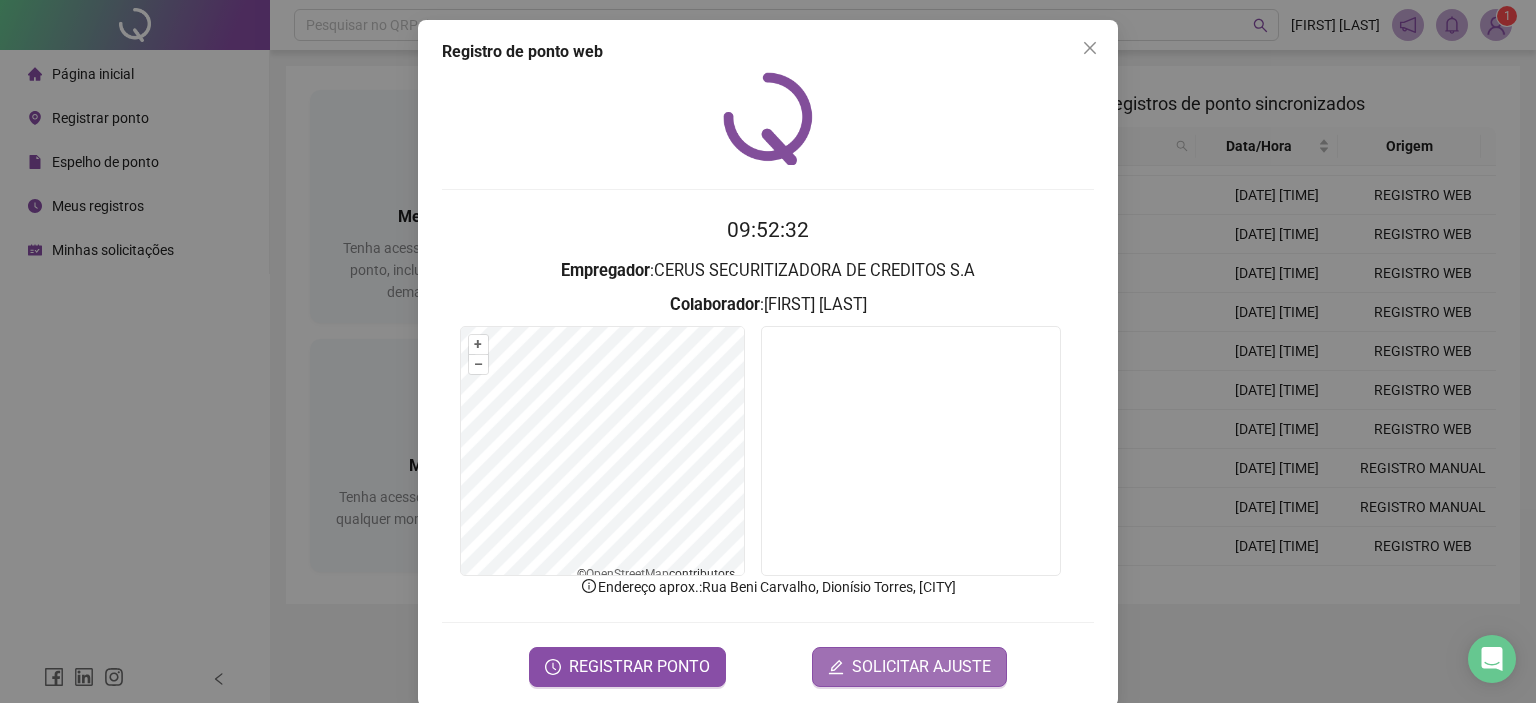 click on "SOLICITAR AJUSTE" at bounding box center [909, 667] 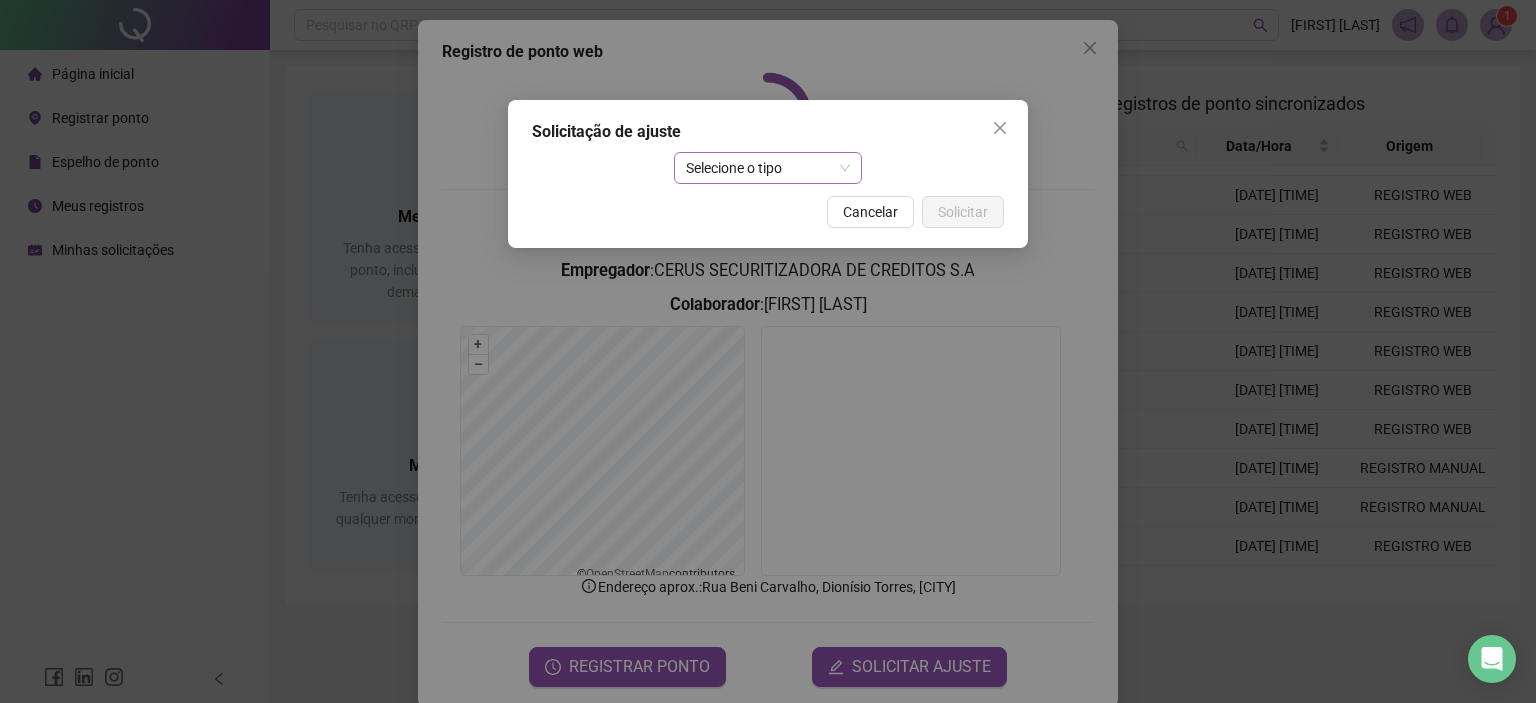 click on "Selecione o tipo" at bounding box center [768, 168] 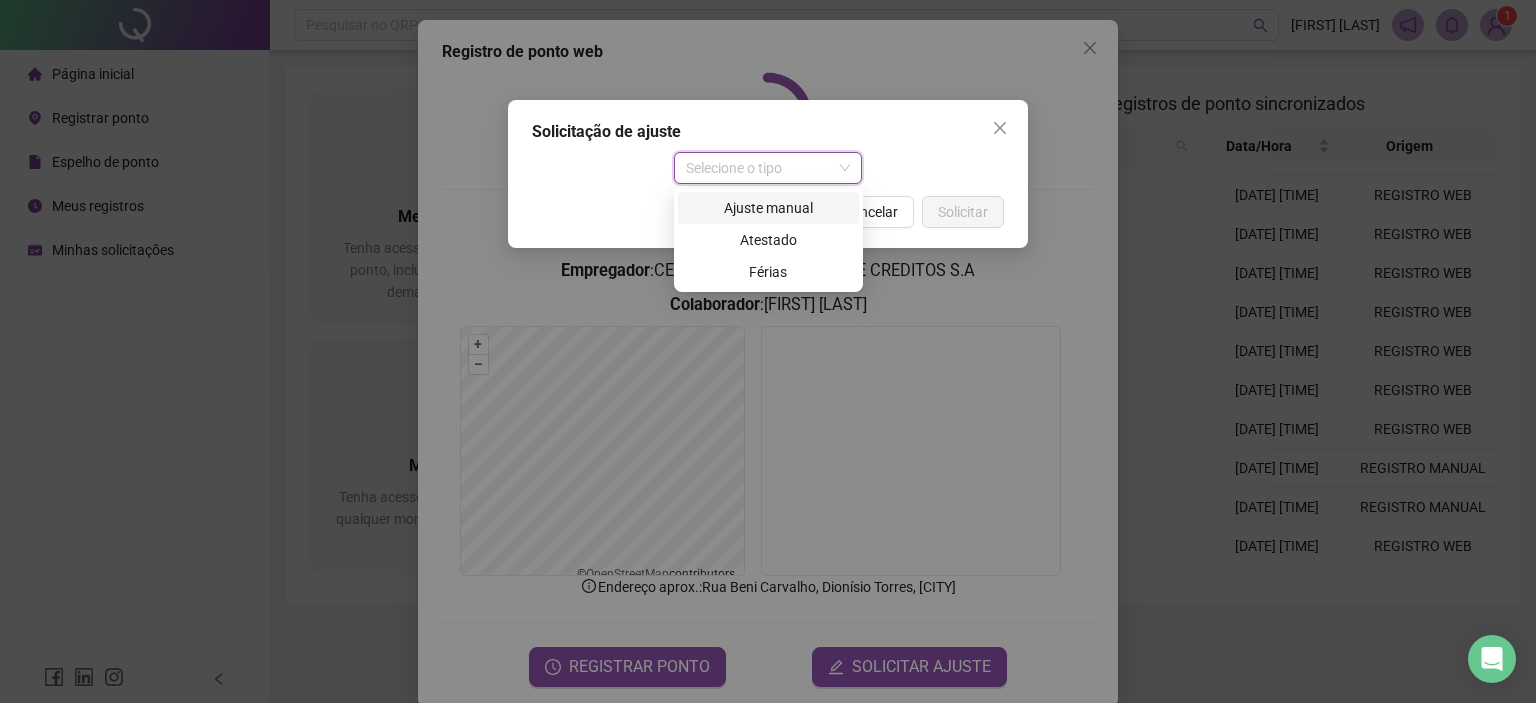 click on "Ajuste manual" at bounding box center [768, 208] 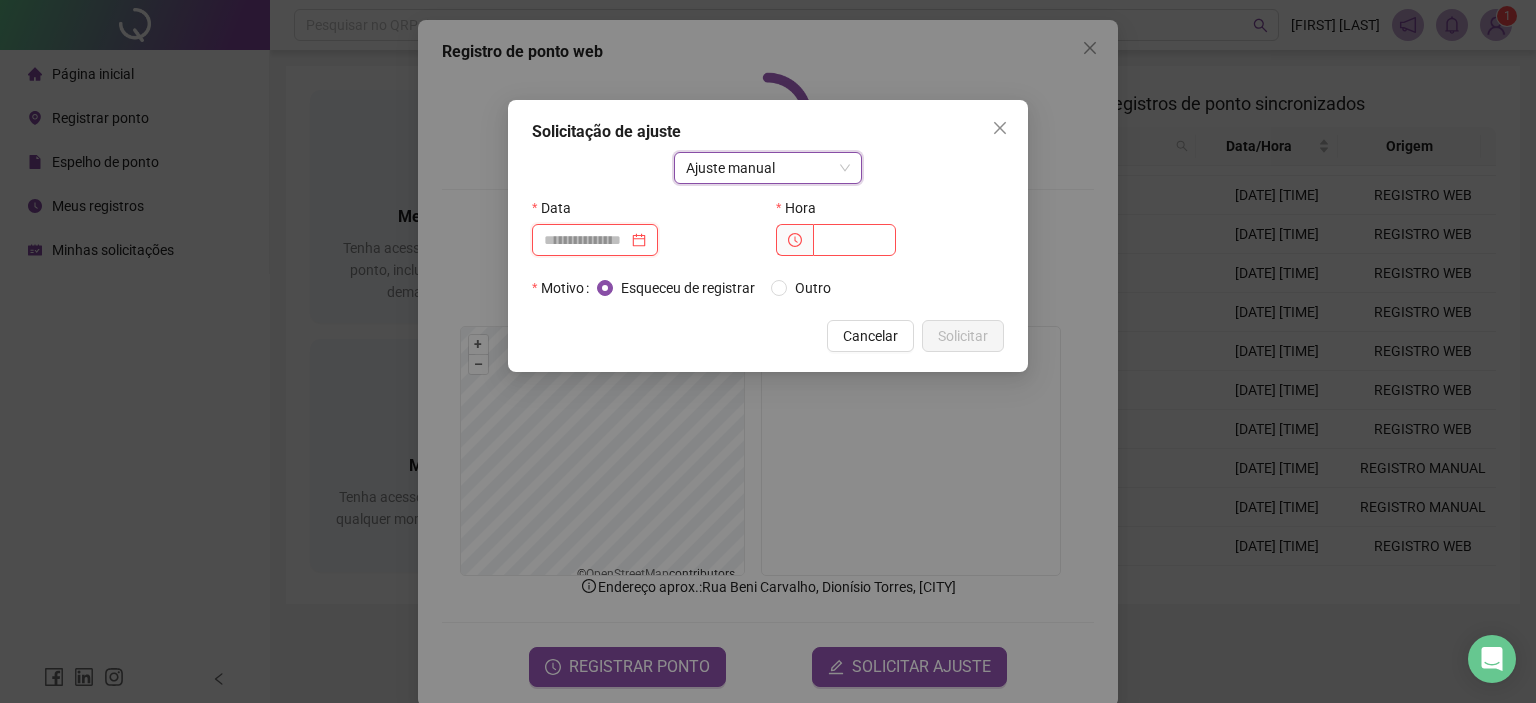 click at bounding box center (586, 240) 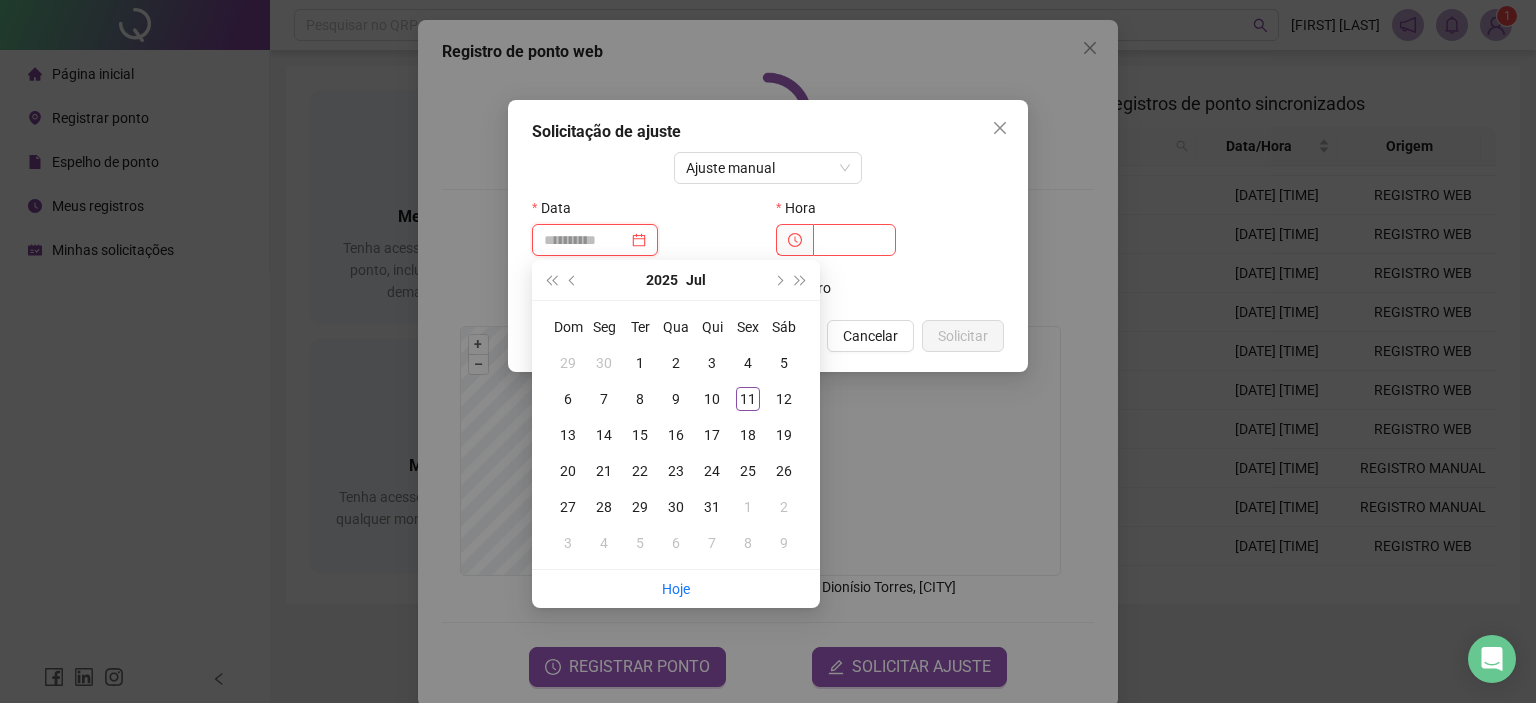 type on "**********" 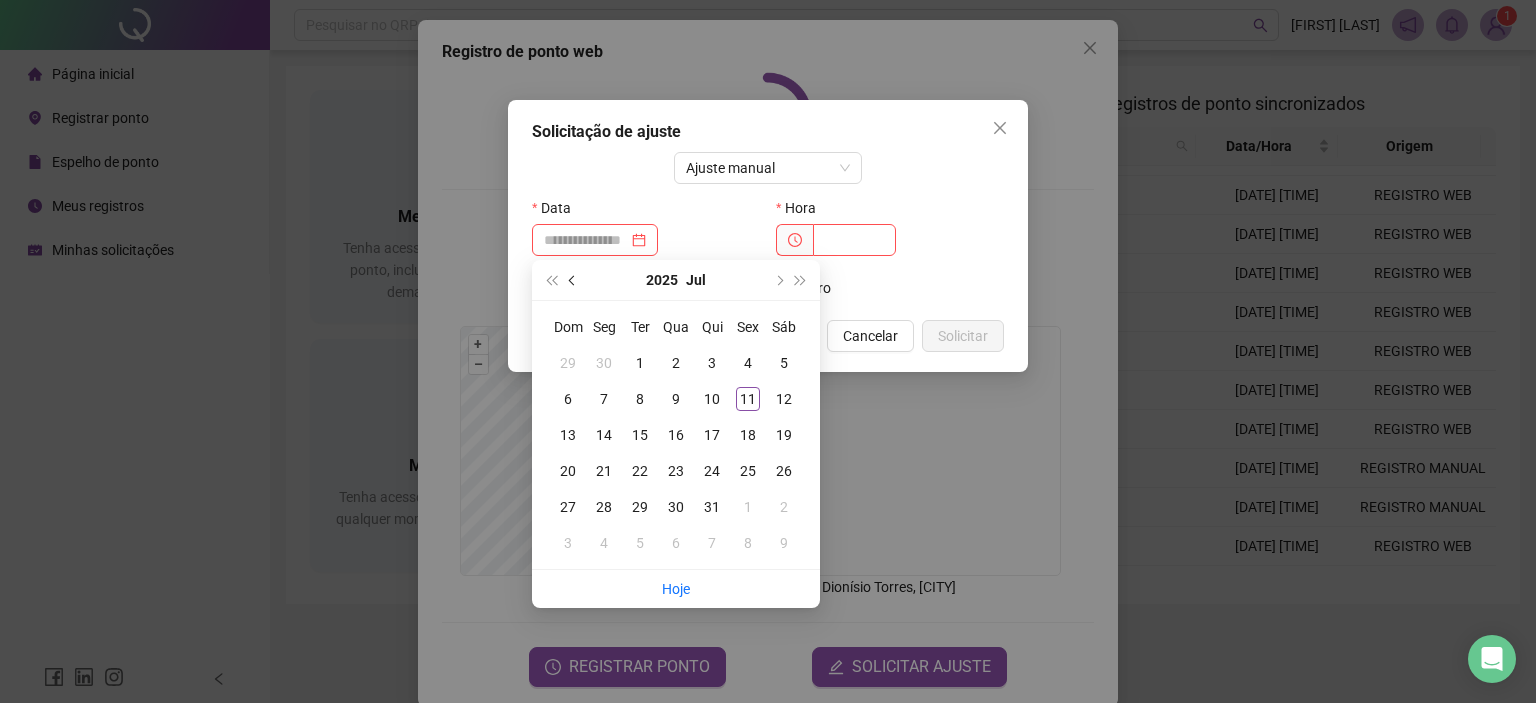 click at bounding box center (573, 280) 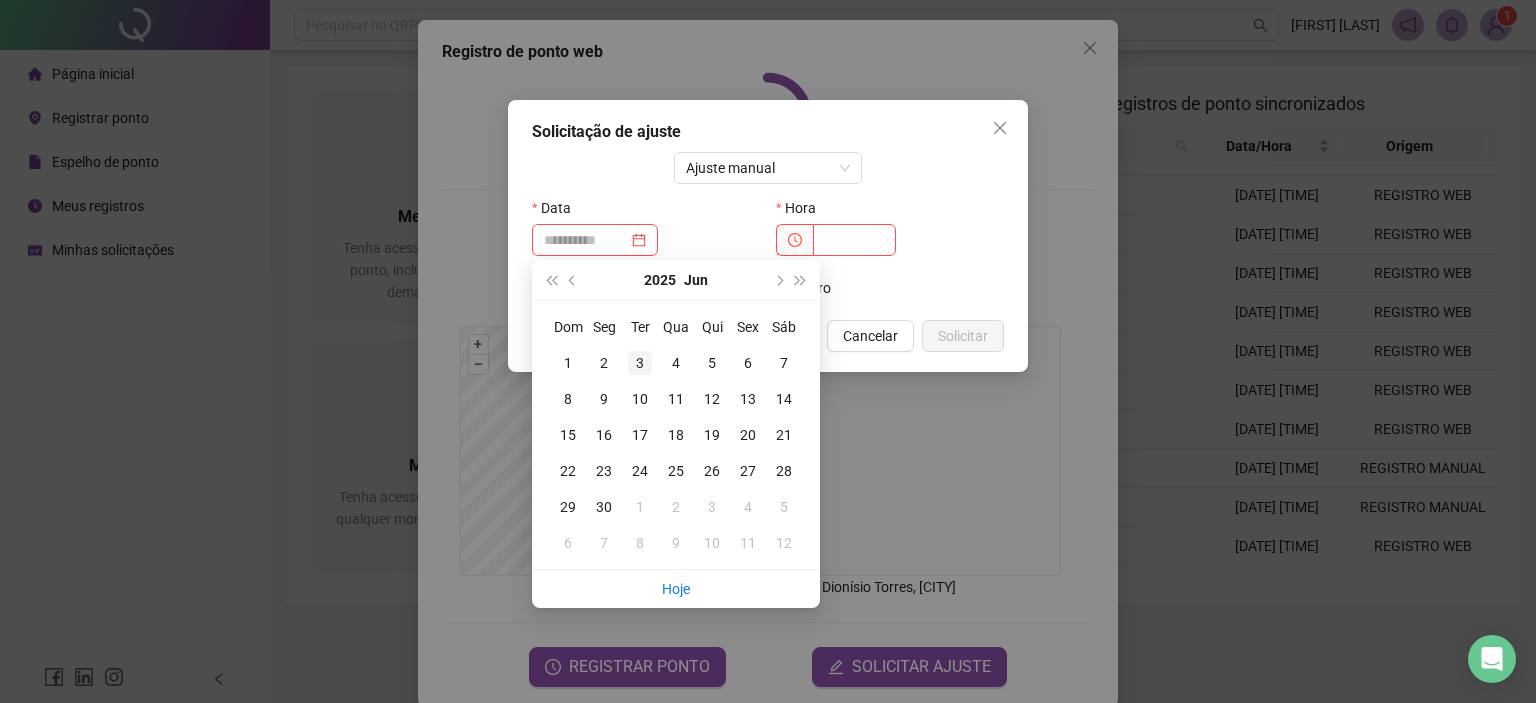 type on "**********" 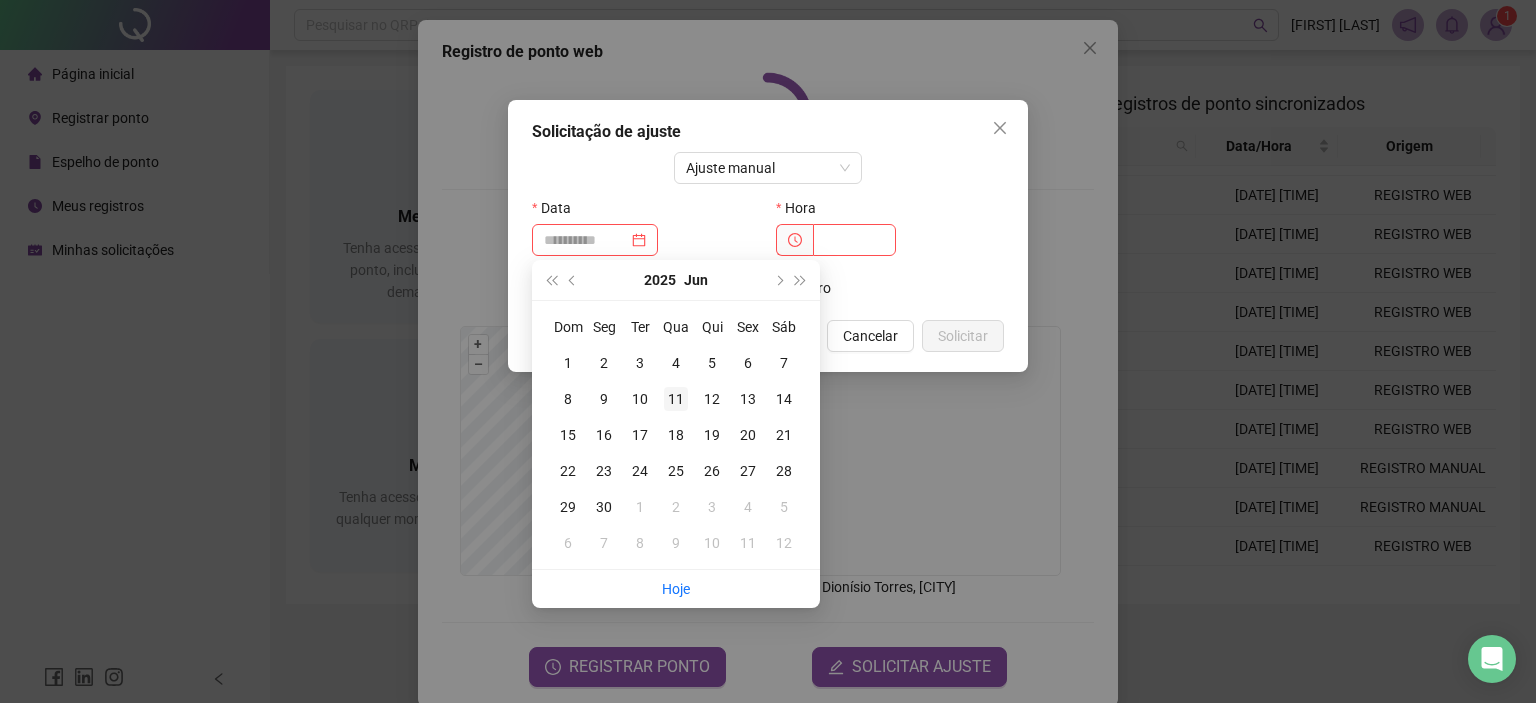 type on "**********" 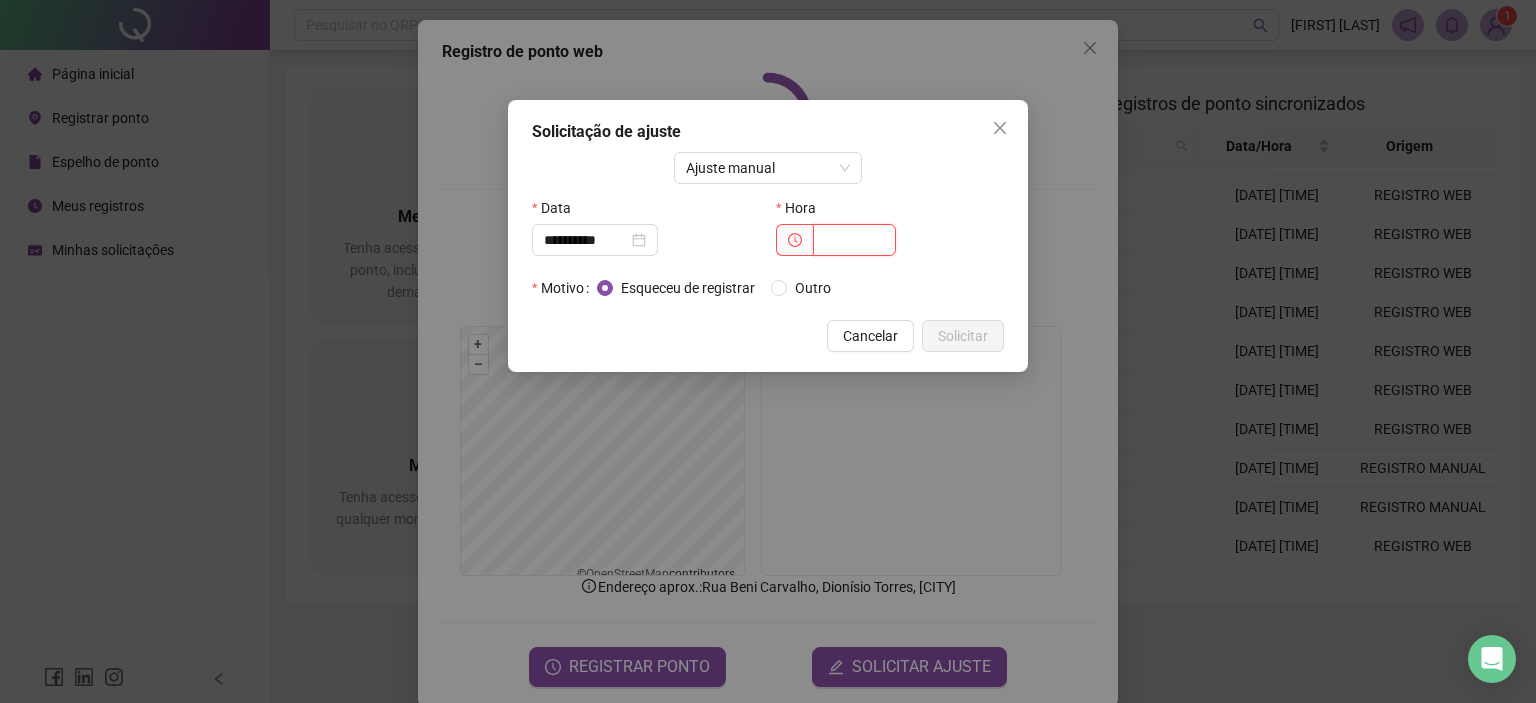 click at bounding box center (854, 240) 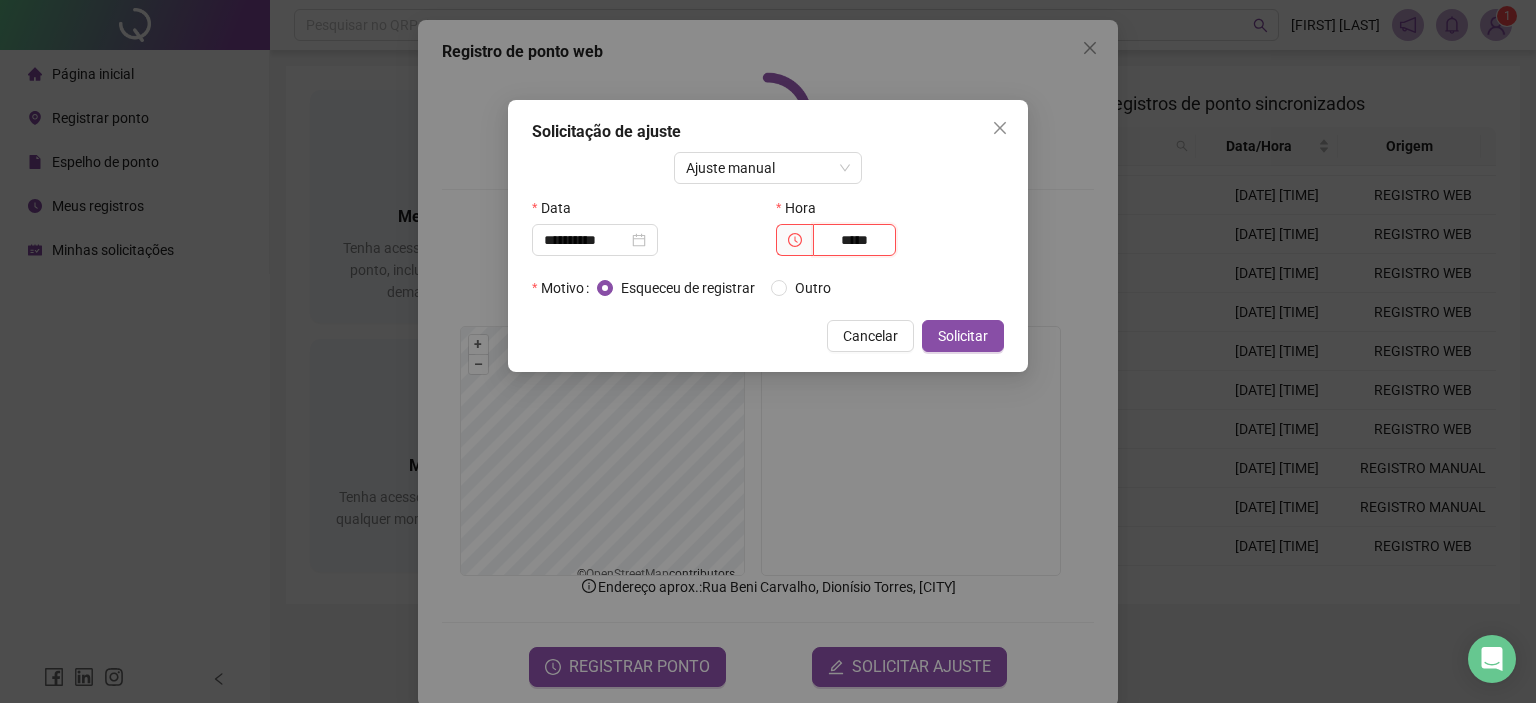 type on "*****" 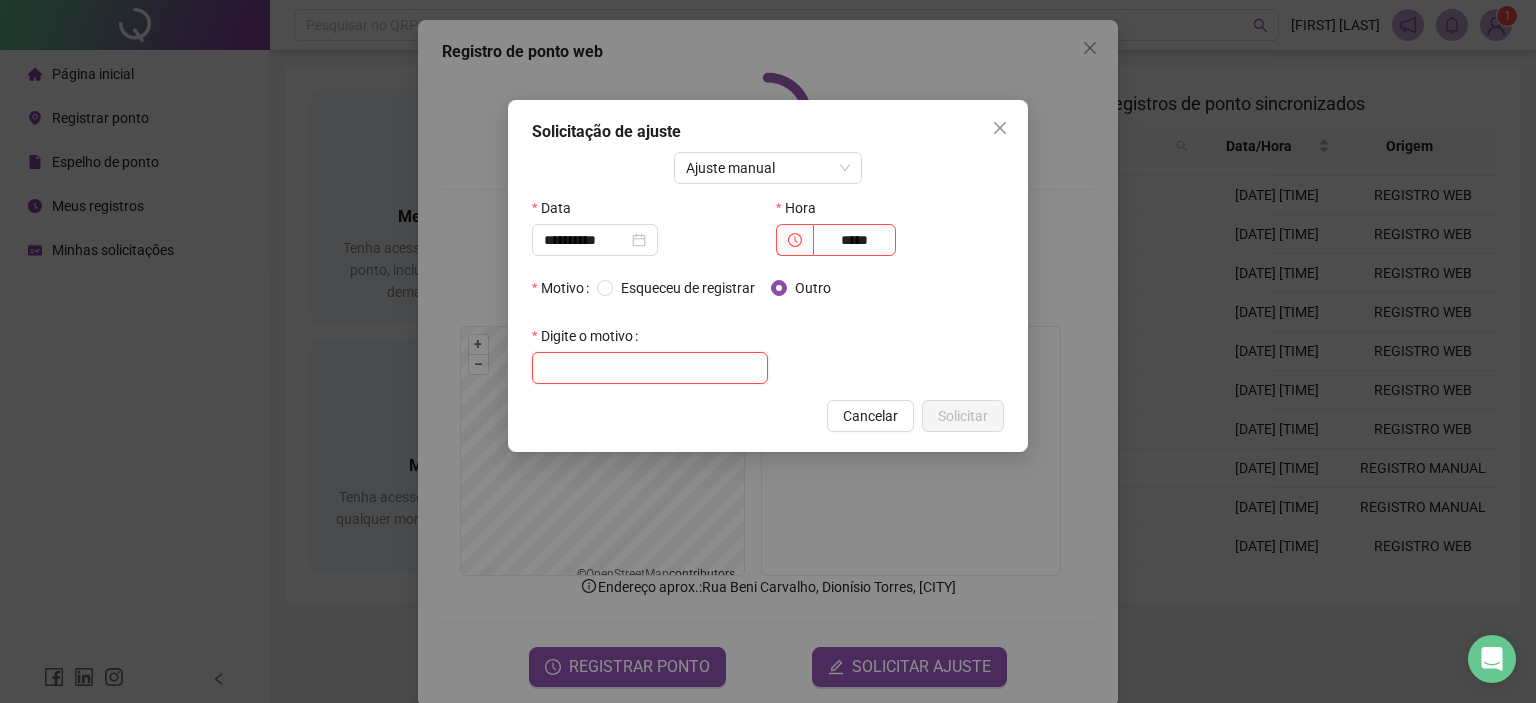 click at bounding box center (650, 368) 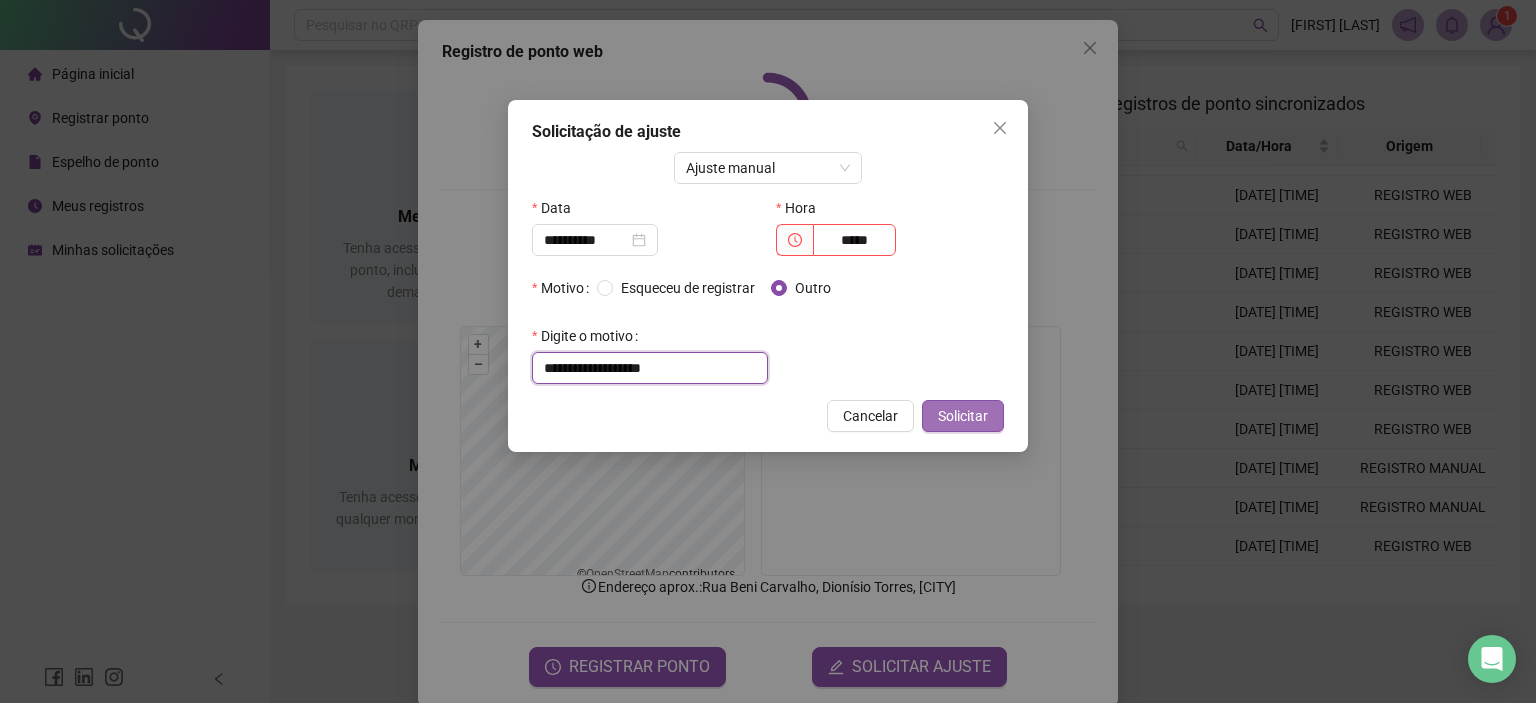 type on "**********" 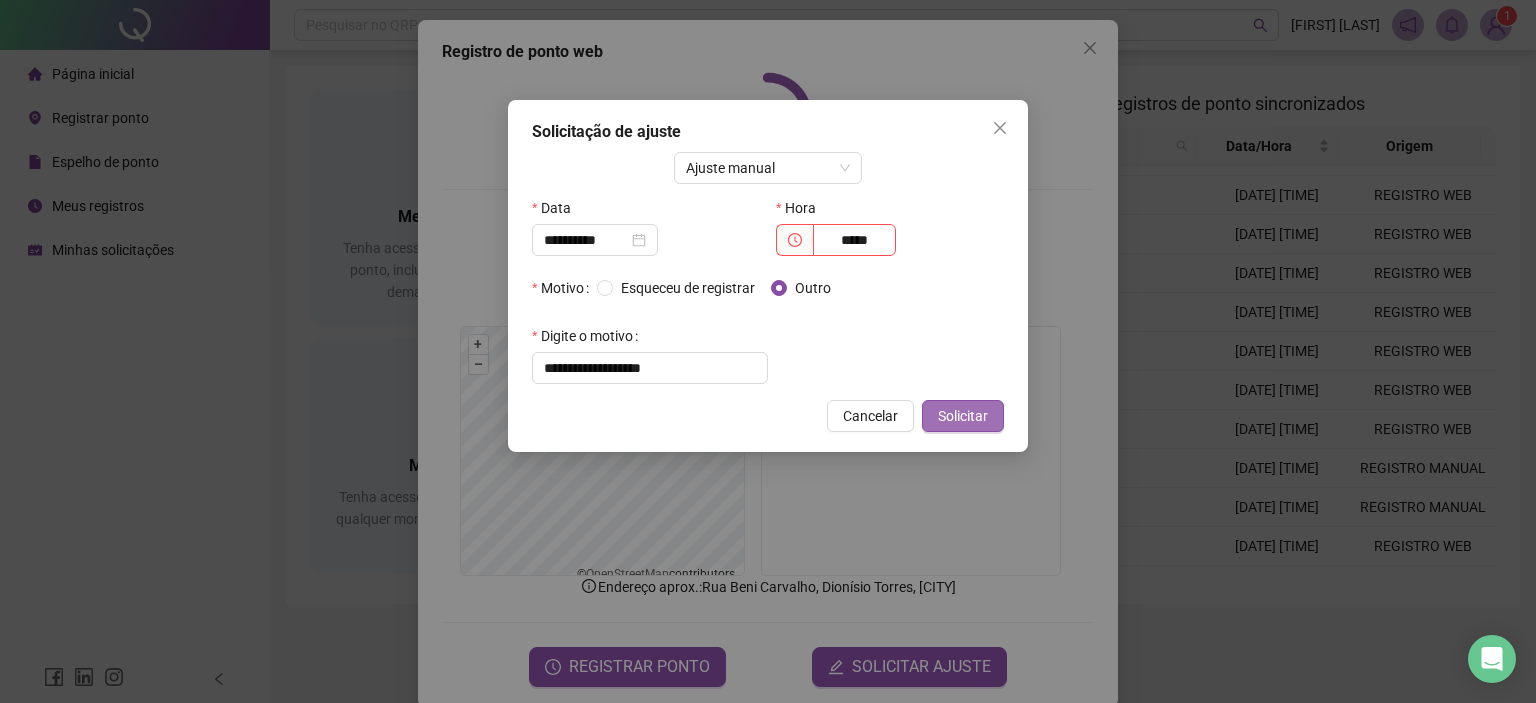 click on "Solicitar" at bounding box center (963, 416) 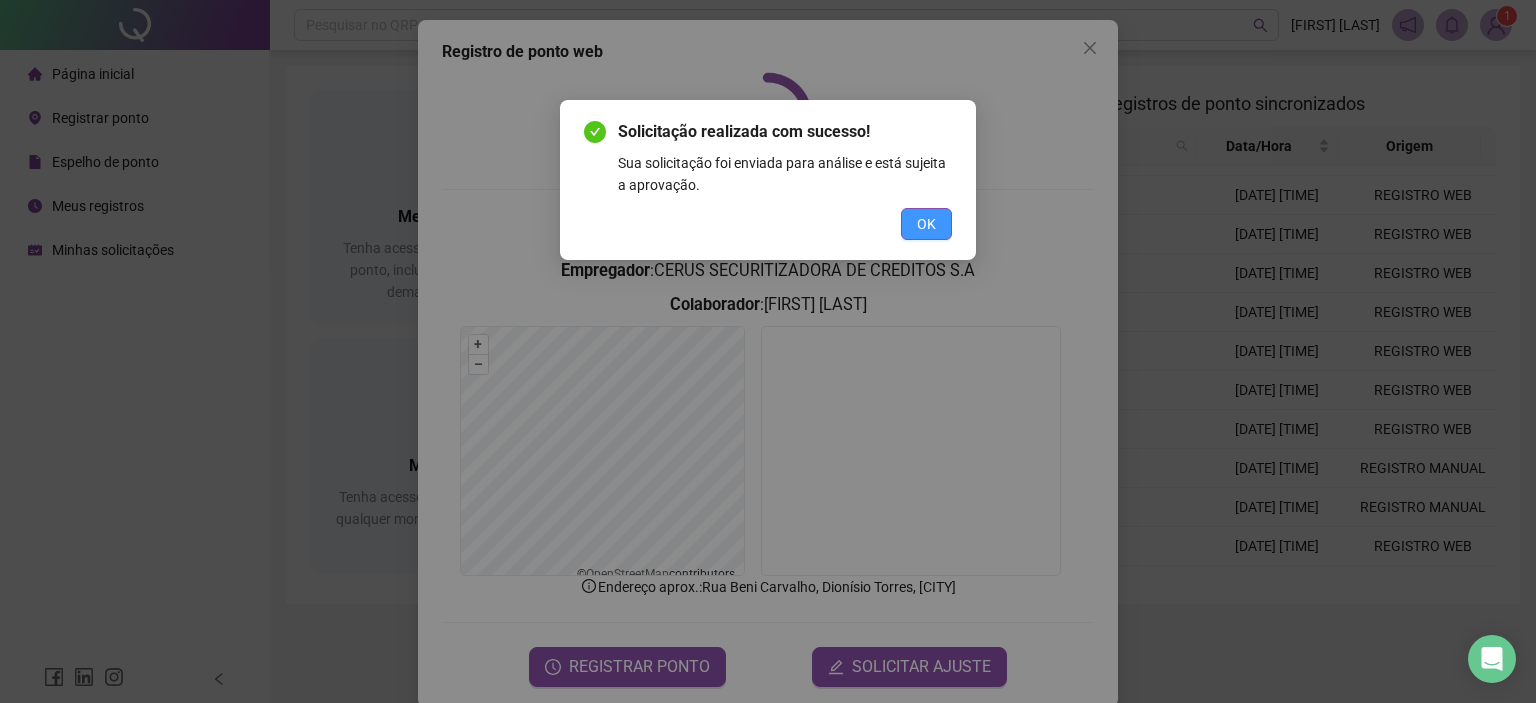 click on "OK" at bounding box center (926, 224) 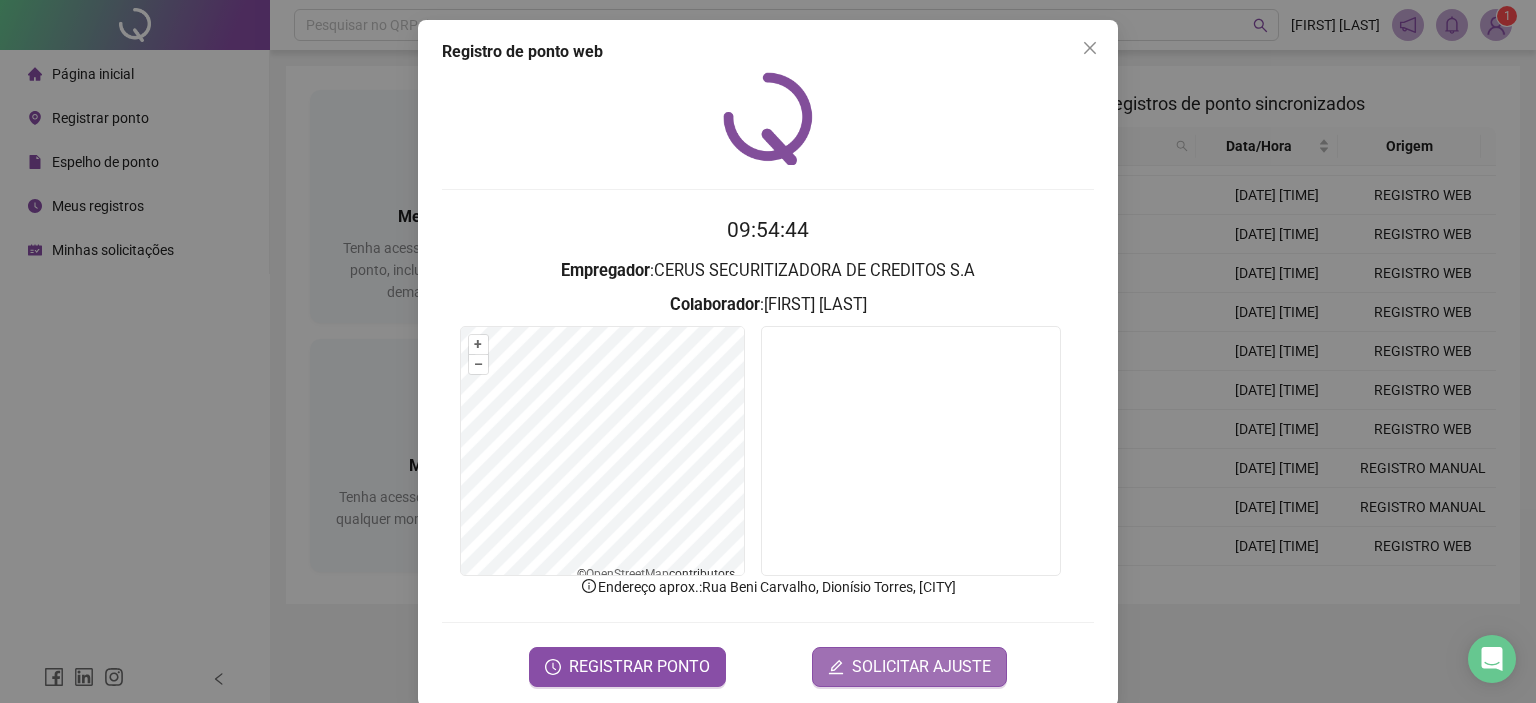 click on "SOLICITAR AJUSTE" at bounding box center (921, 667) 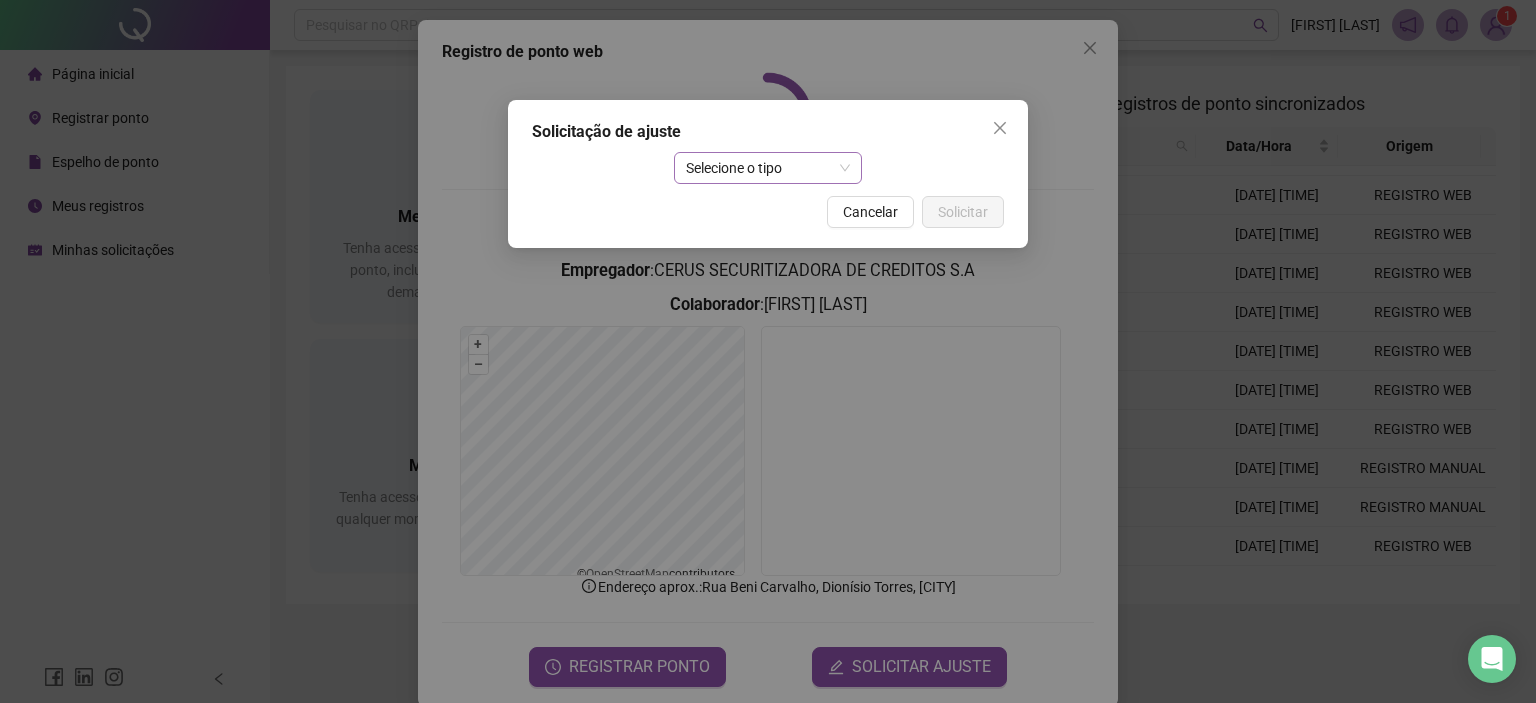 click on "Selecione o tipo" at bounding box center [768, 168] 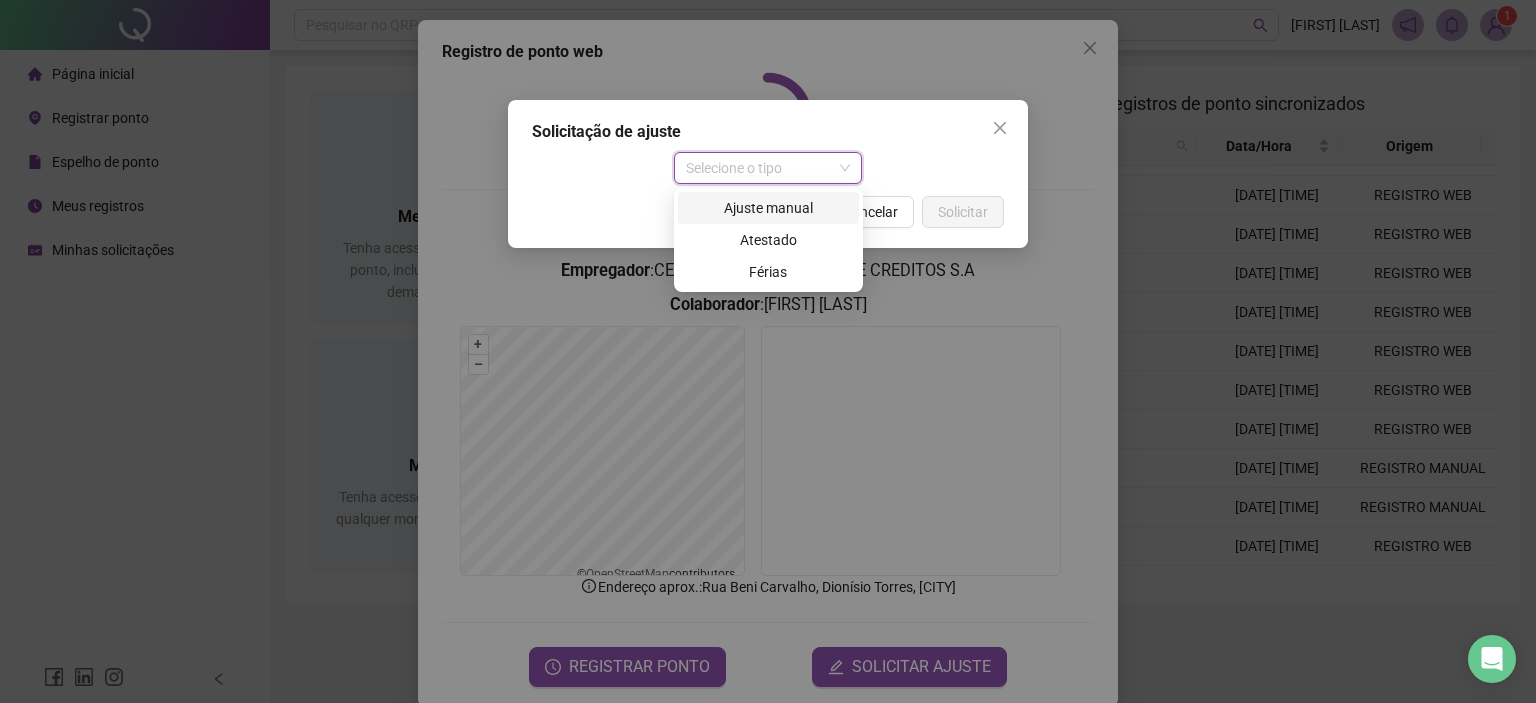 click on "Ajuste manual" at bounding box center [768, 208] 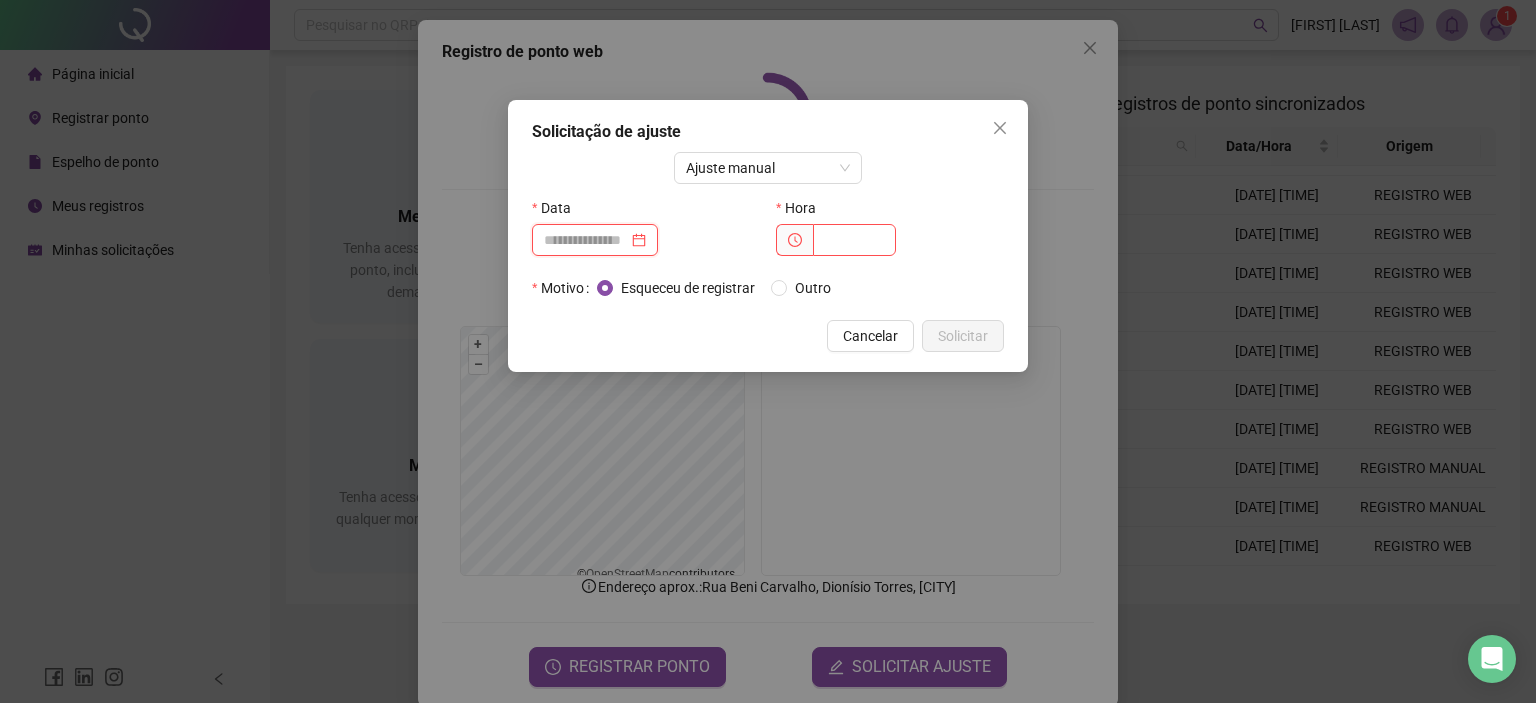 click at bounding box center (586, 240) 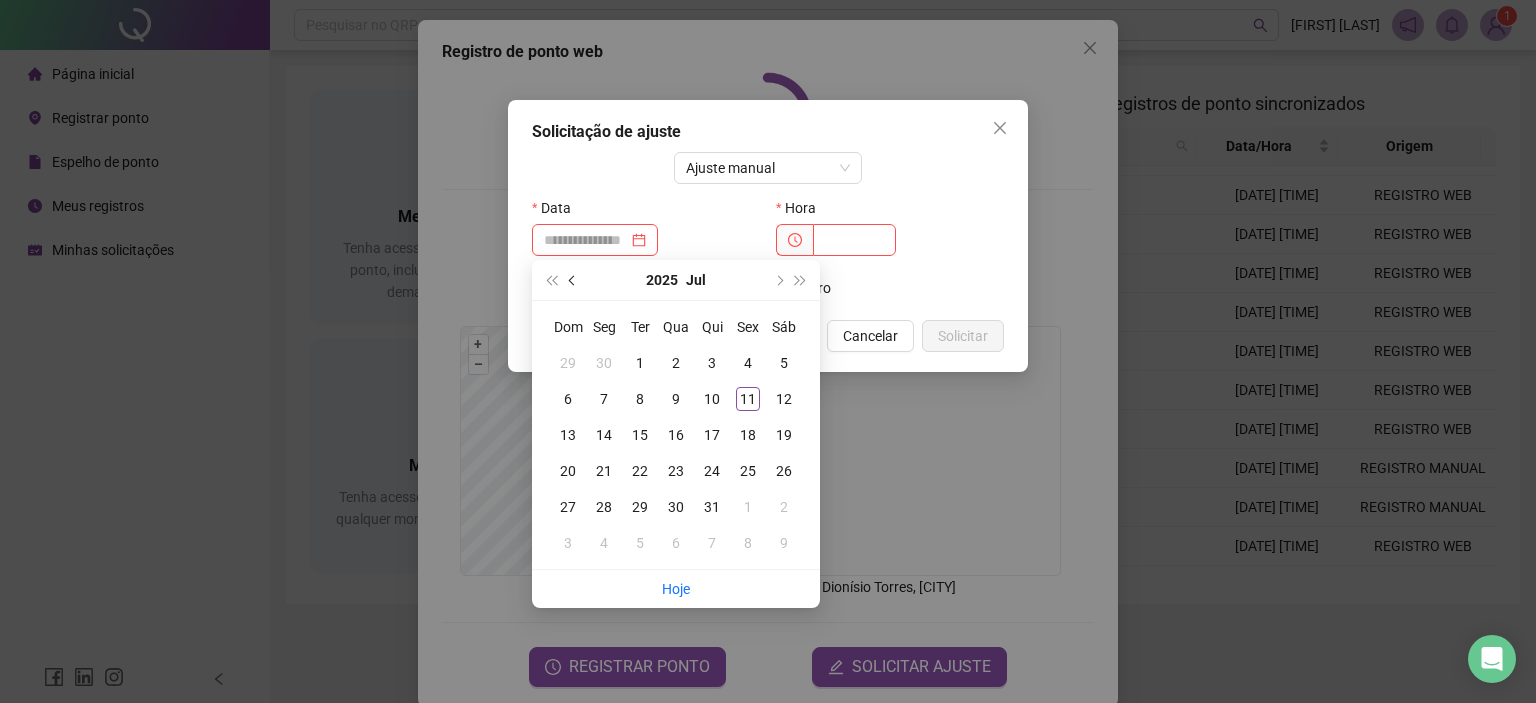 click at bounding box center [574, 280] 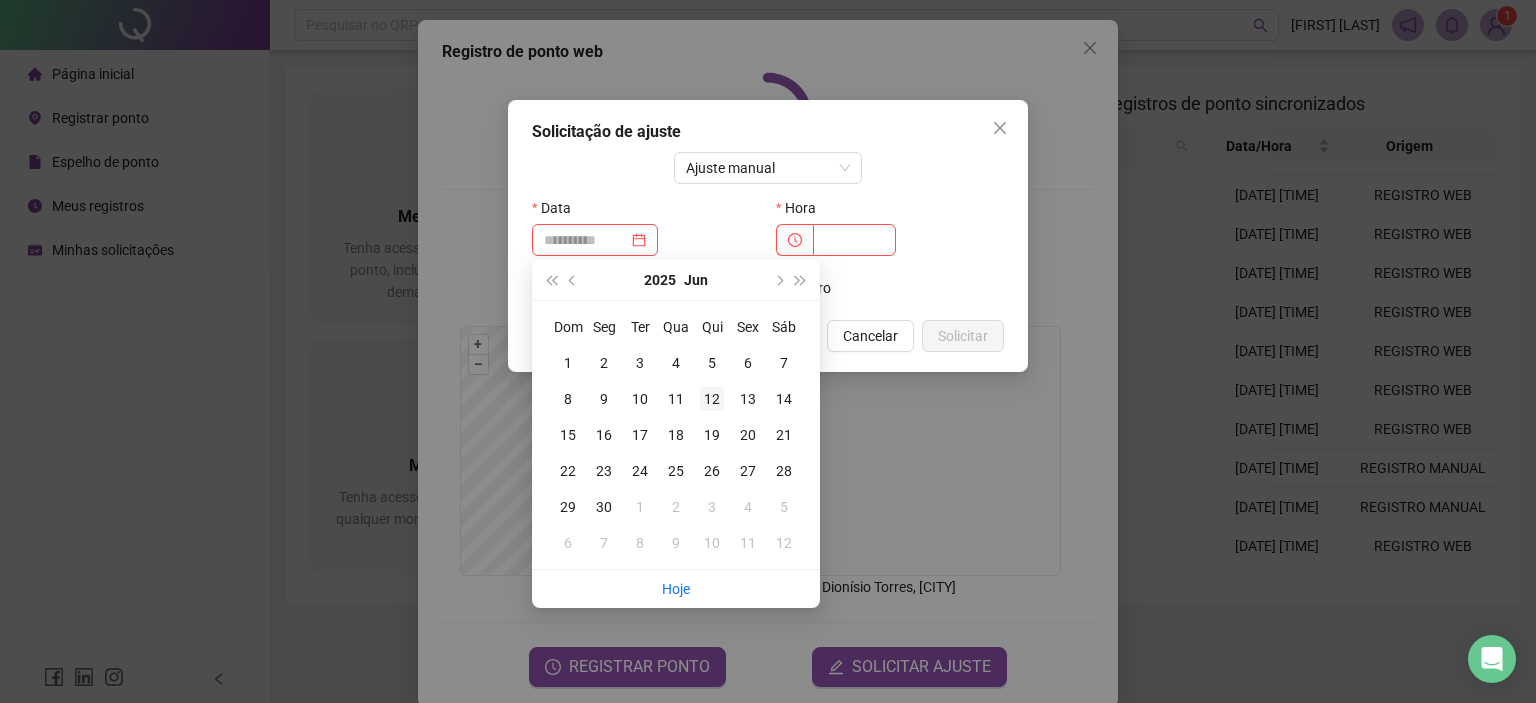 type on "**********" 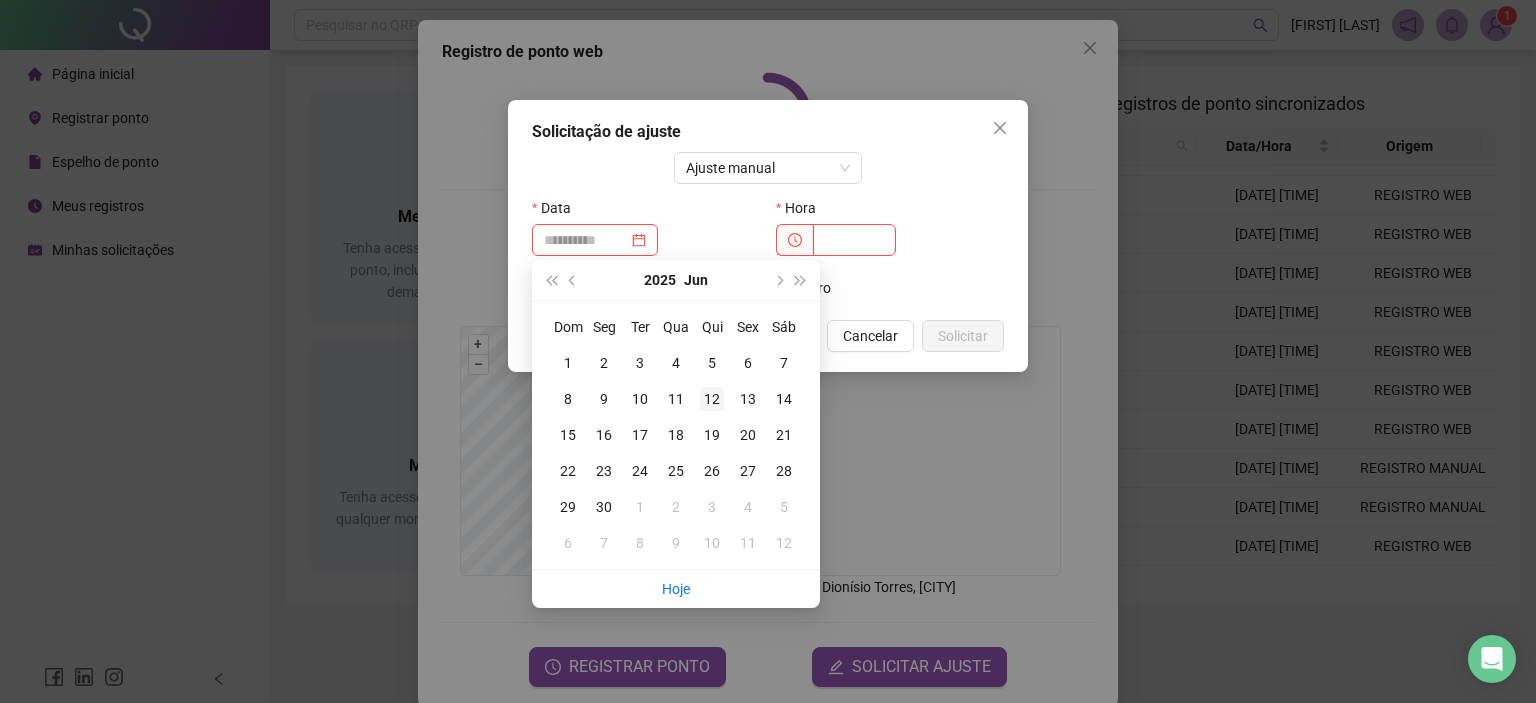 click on "12" at bounding box center (712, 399) 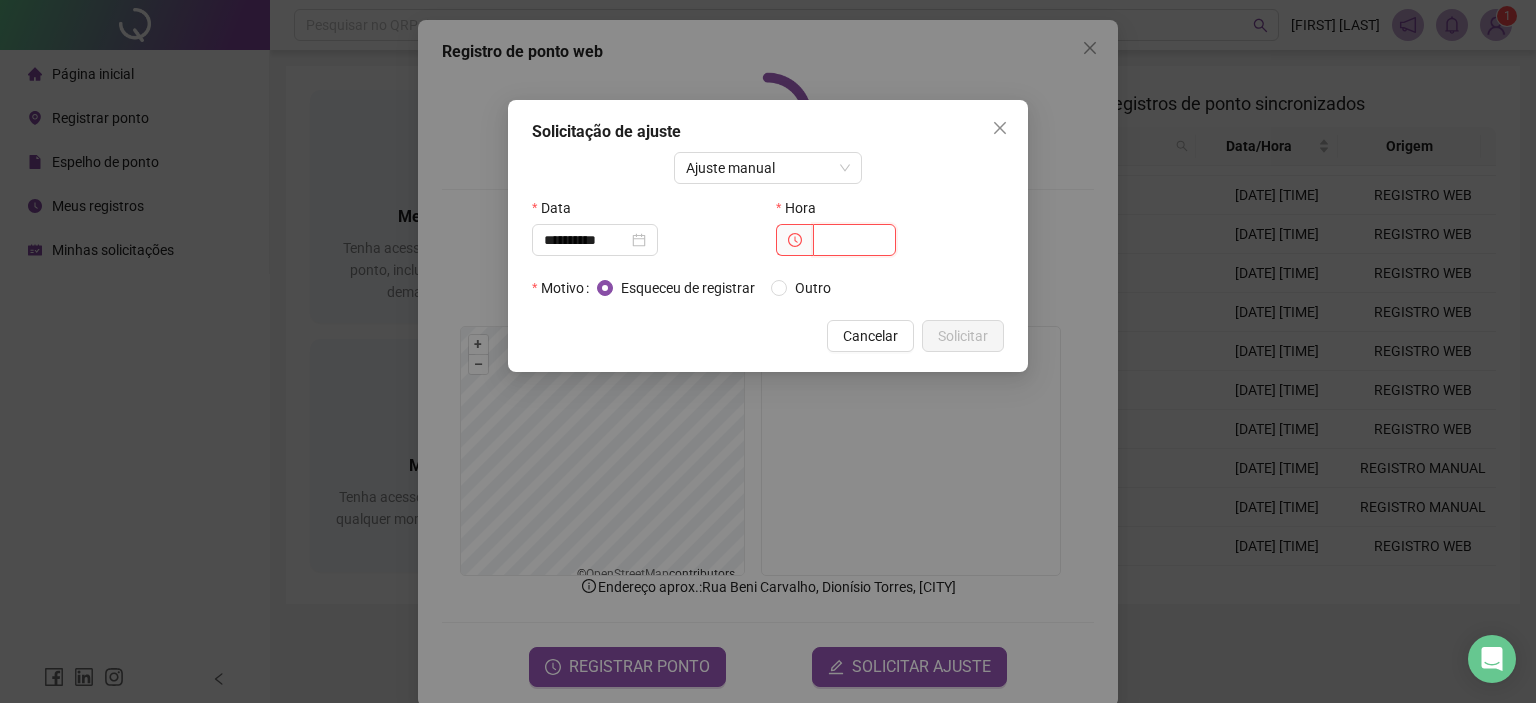 click at bounding box center [854, 240] 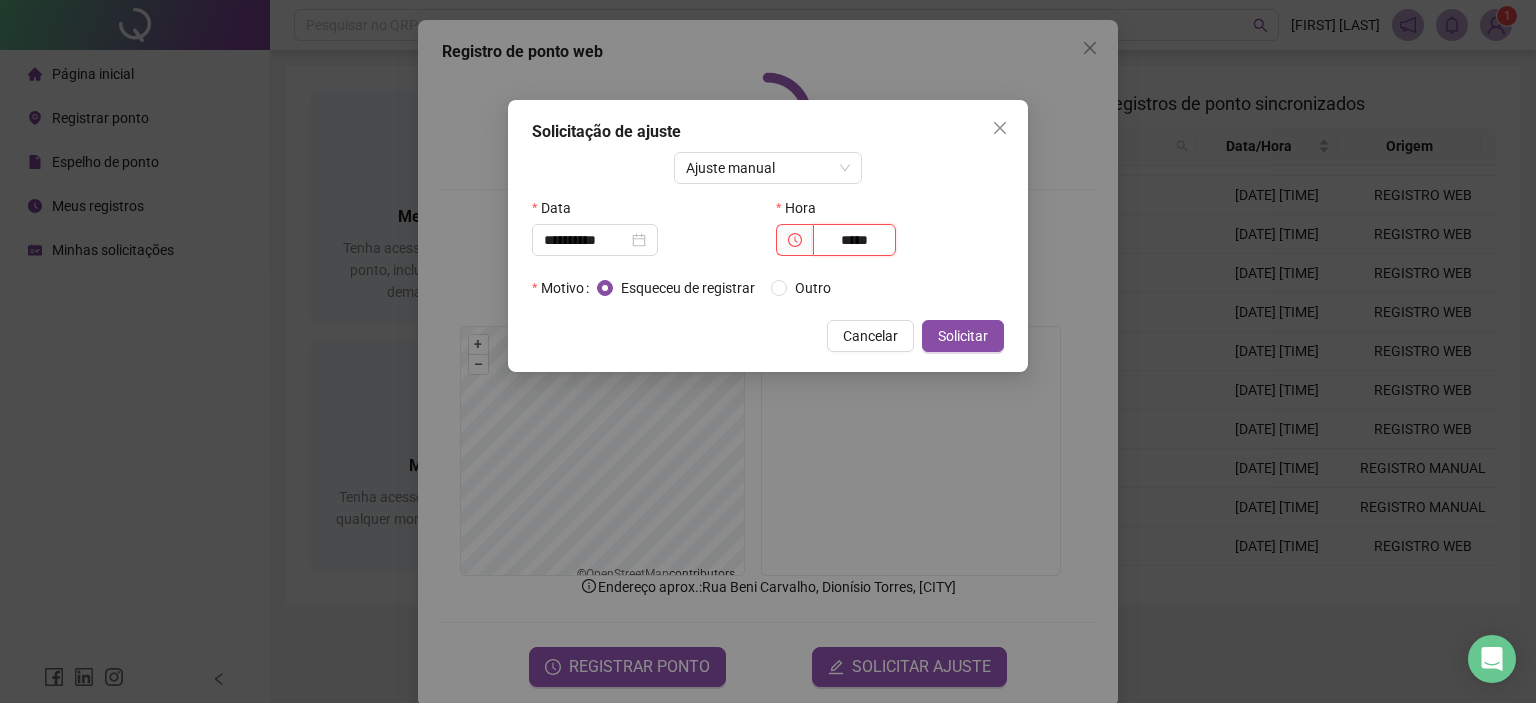 type on "*****" 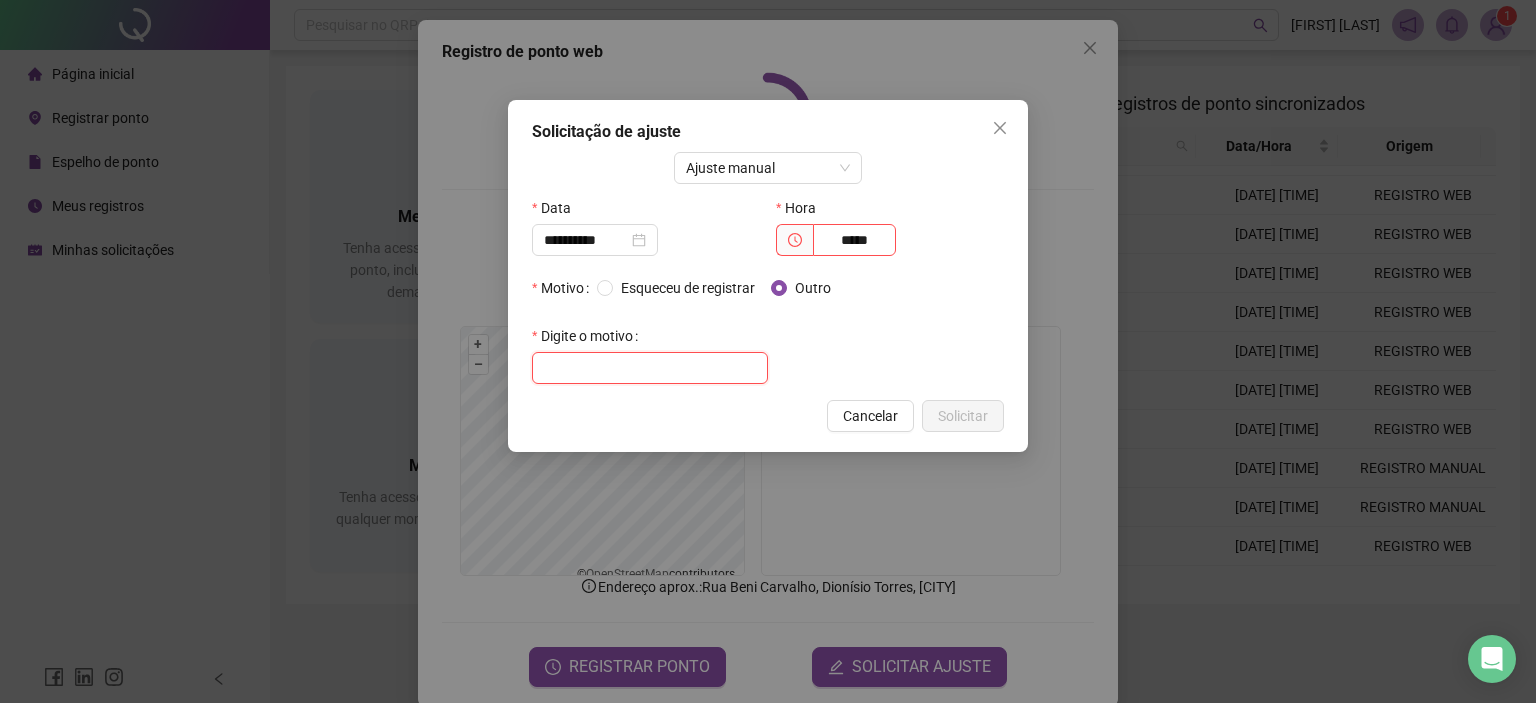 click at bounding box center (650, 368) 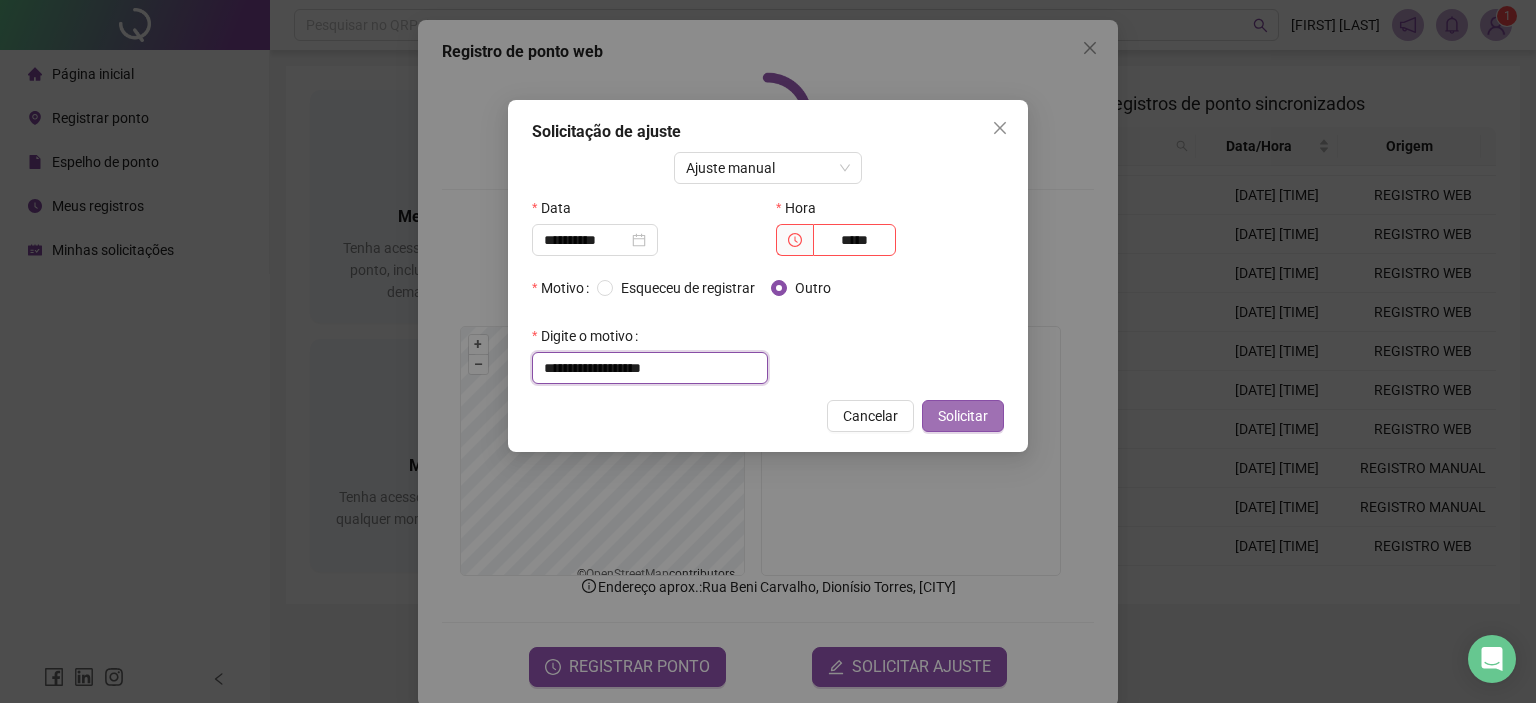 type on "**********" 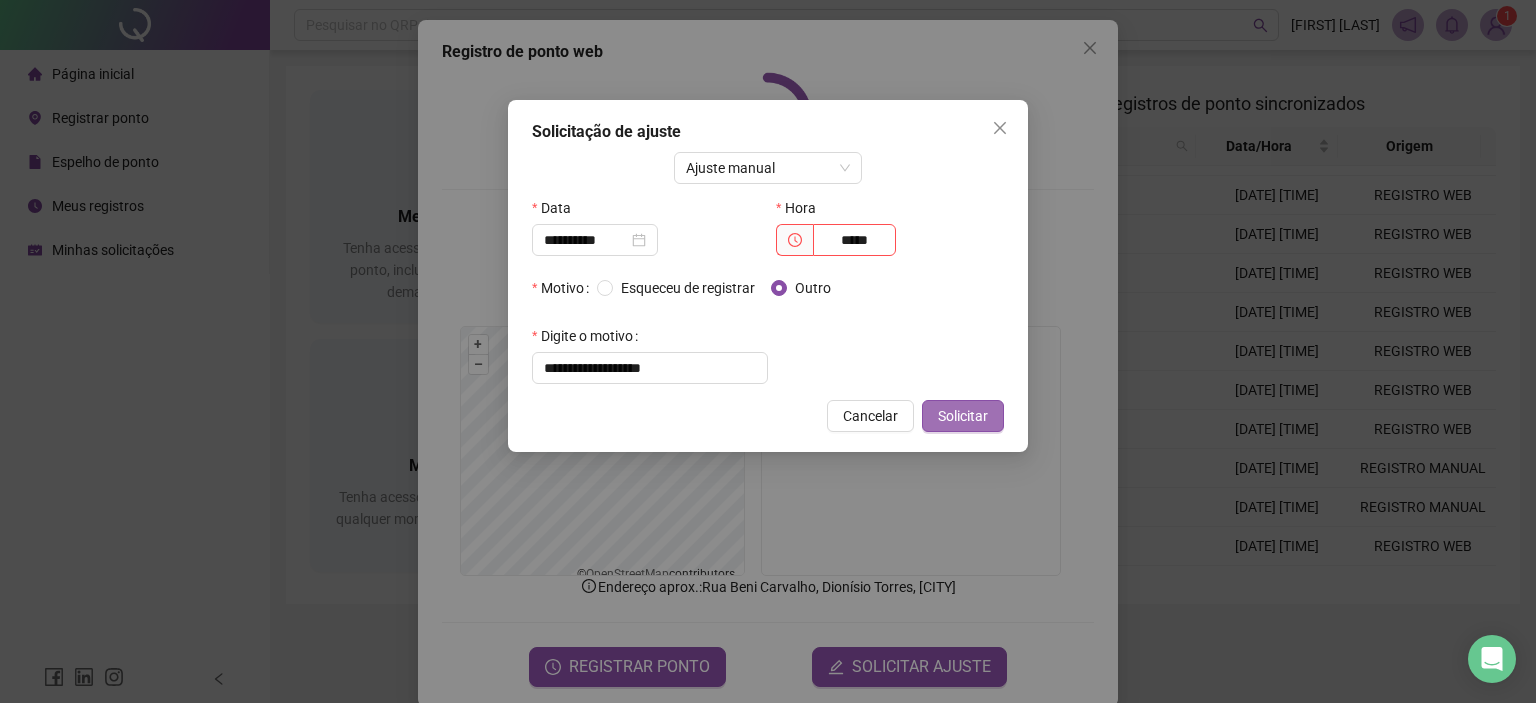 click on "Solicitar" at bounding box center (963, 416) 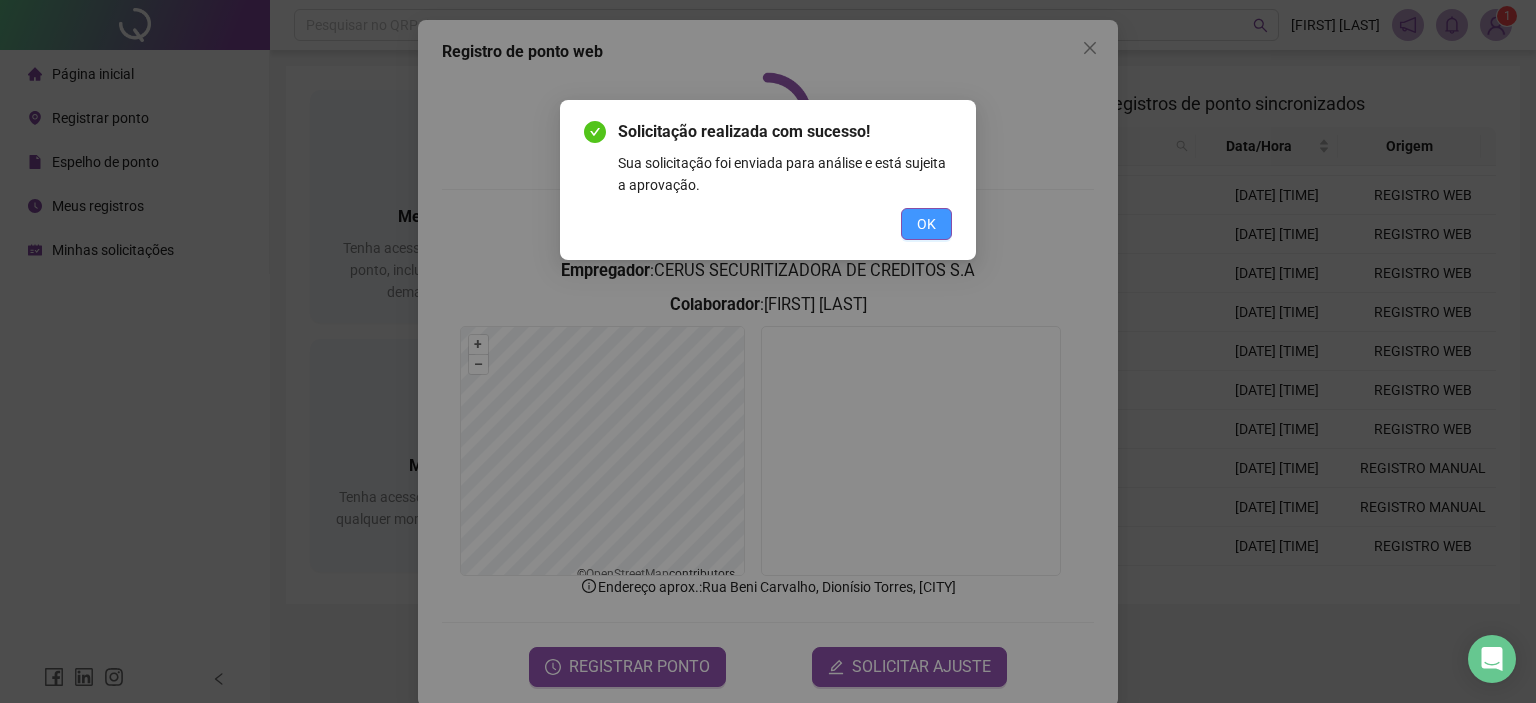 click on "OK" at bounding box center [926, 224] 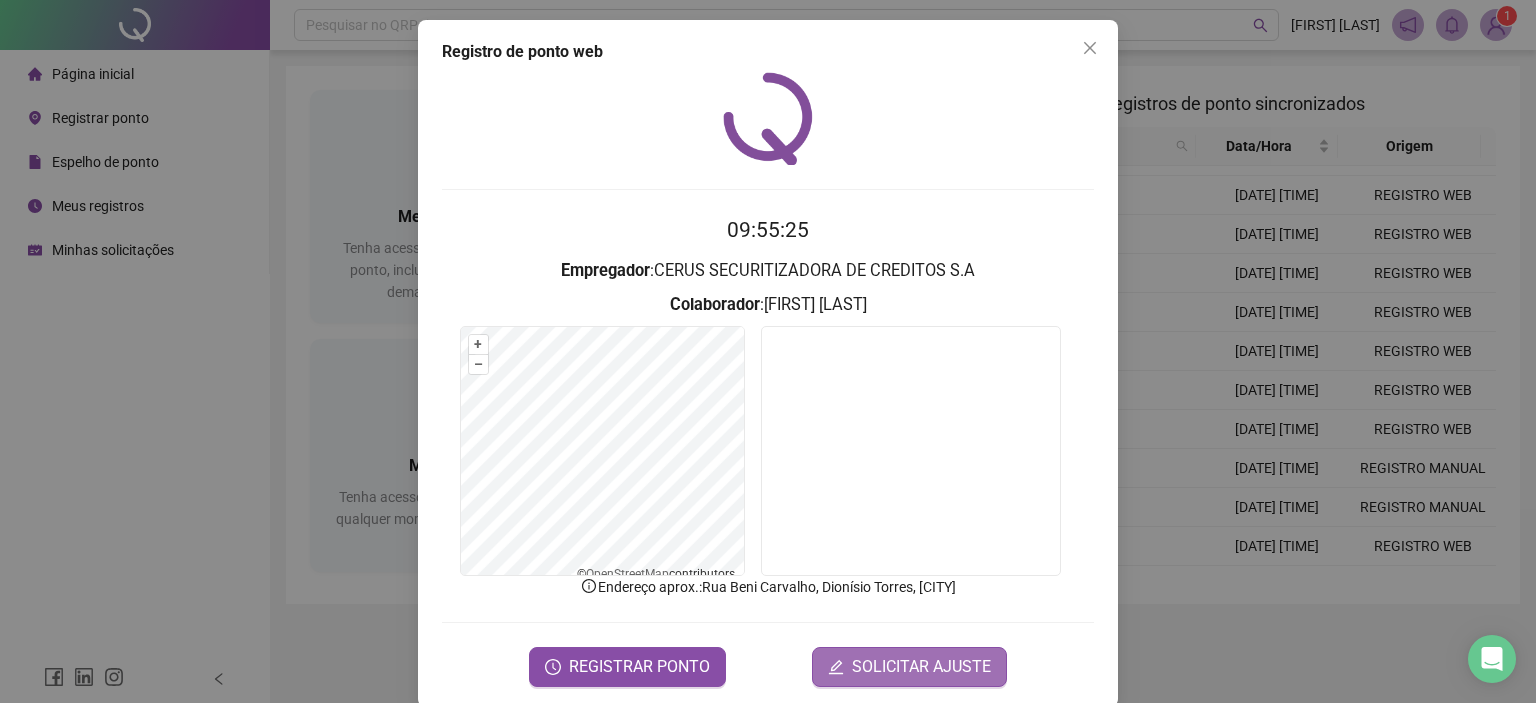 click on "SOLICITAR AJUSTE" at bounding box center [921, 667] 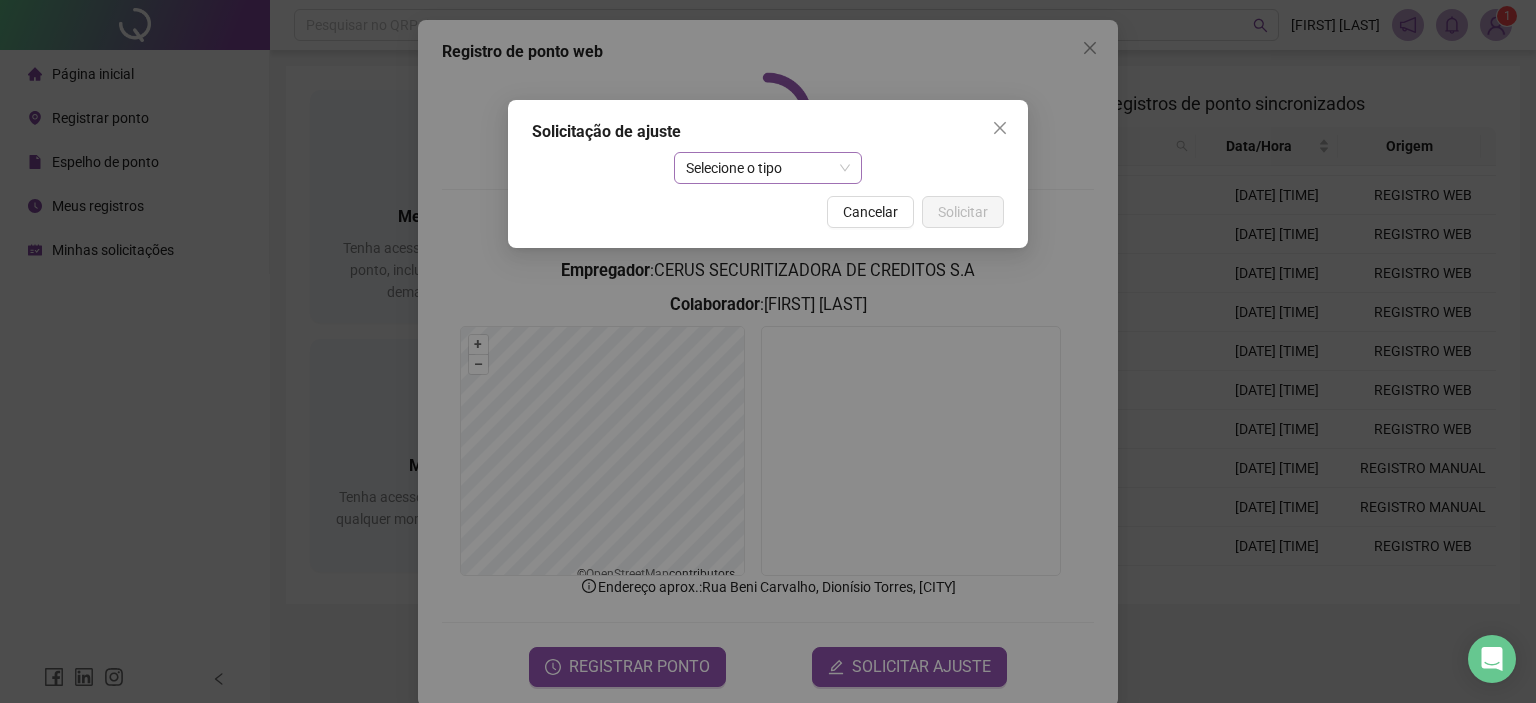 click on "Selecione o tipo" at bounding box center (768, 168) 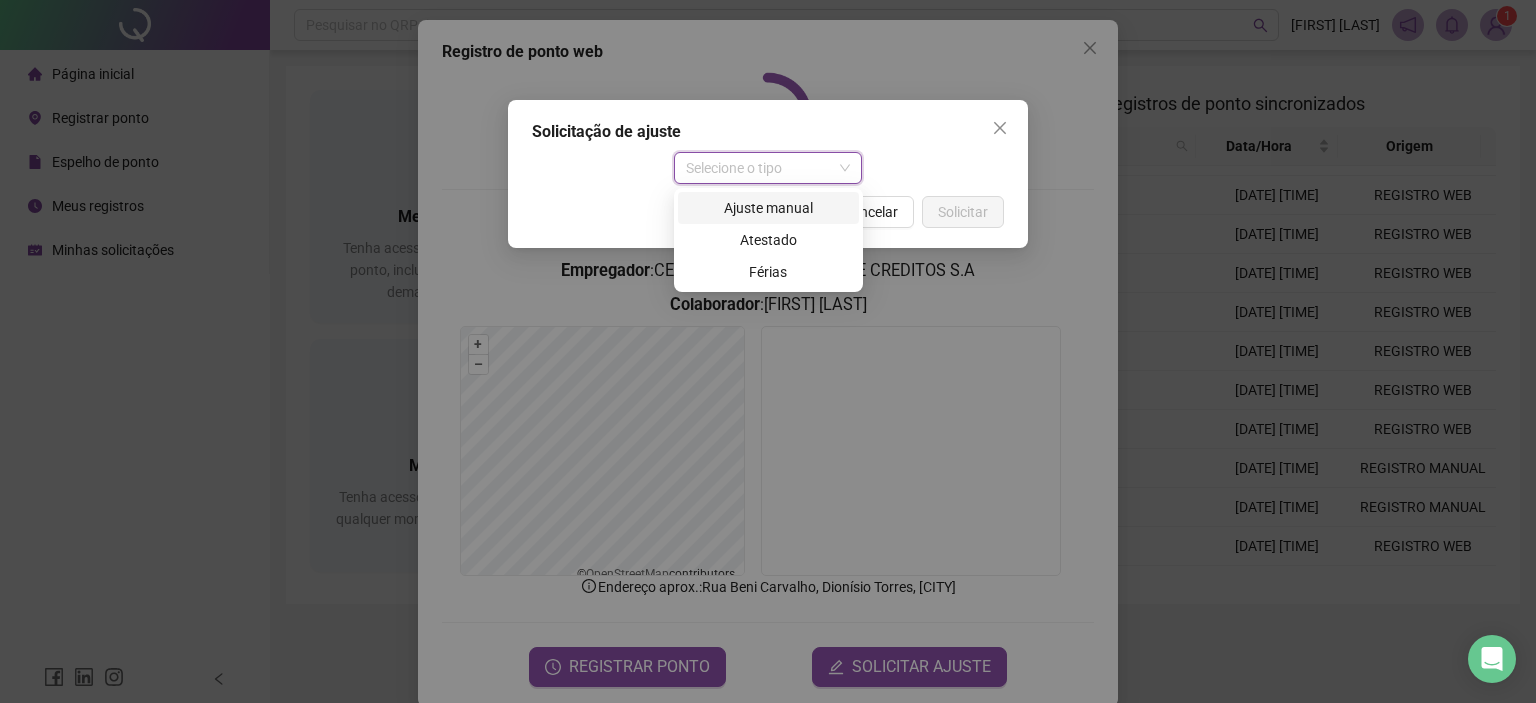 click on "Ajuste manual" at bounding box center [768, 208] 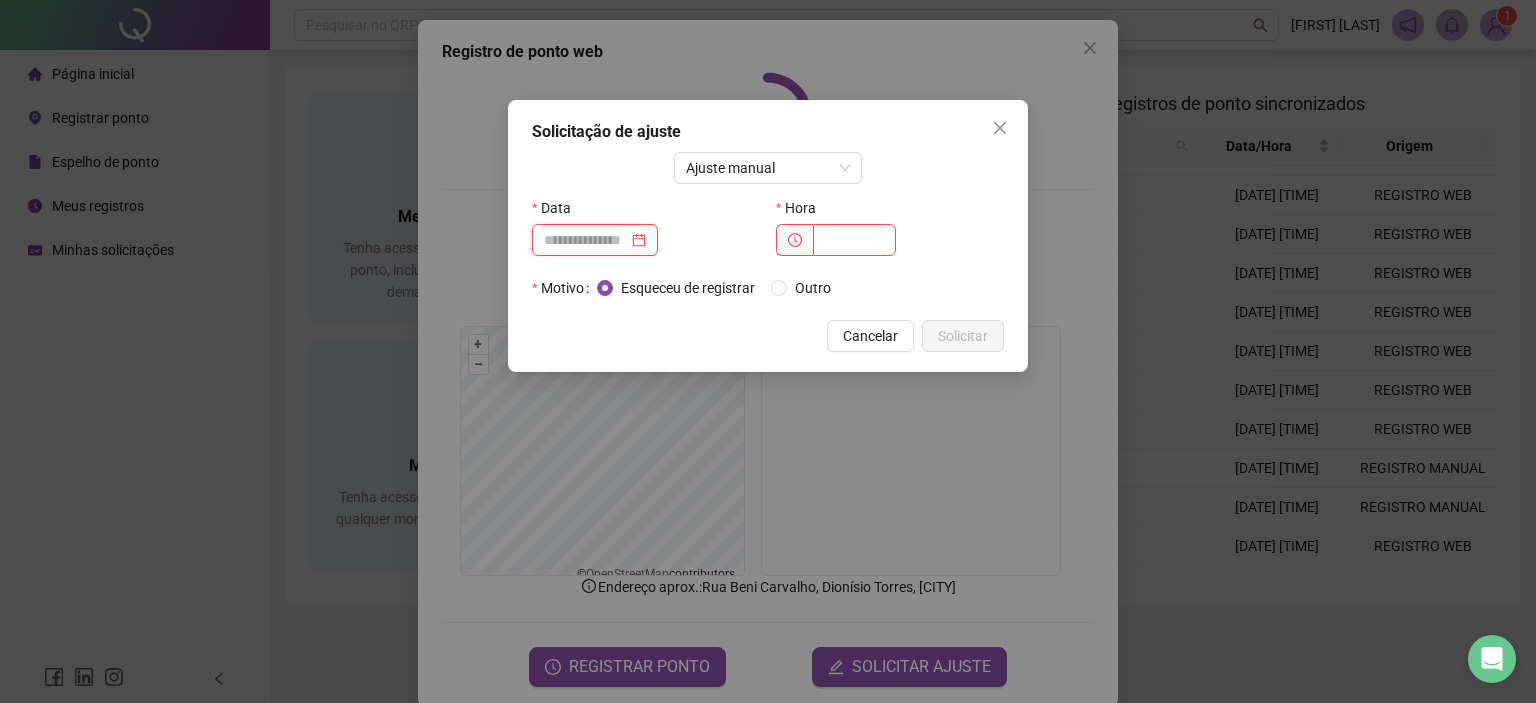 click at bounding box center [586, 240] 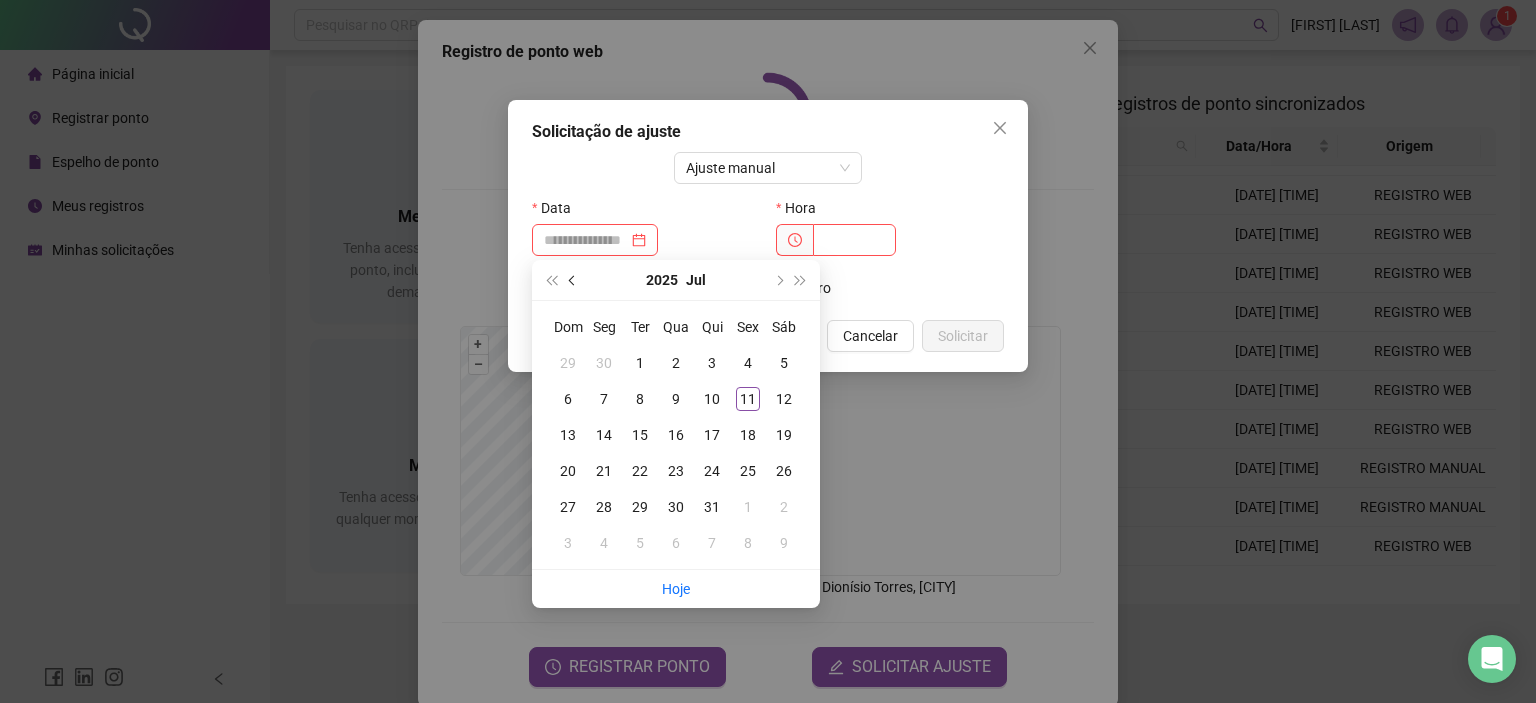 click at bounding box center (574, 280) 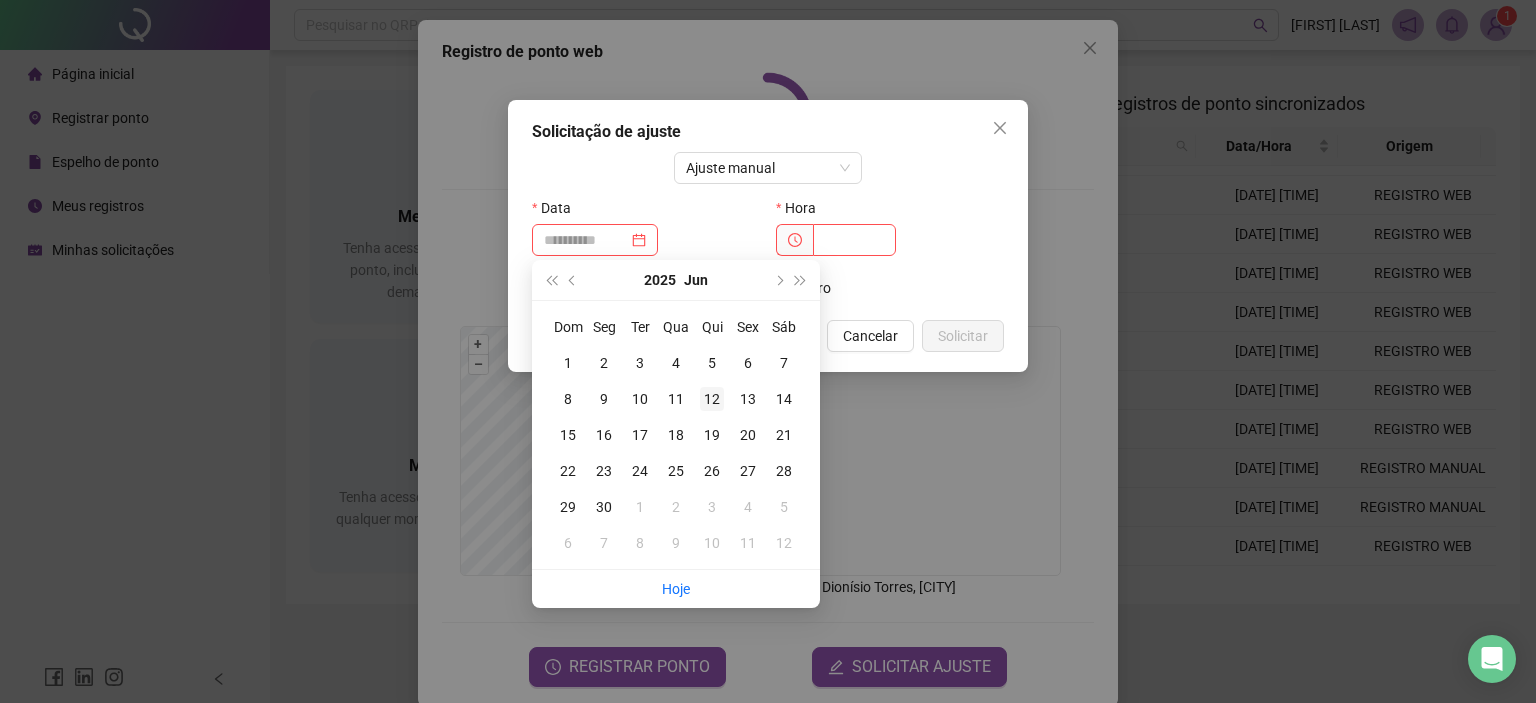 type on "**********" 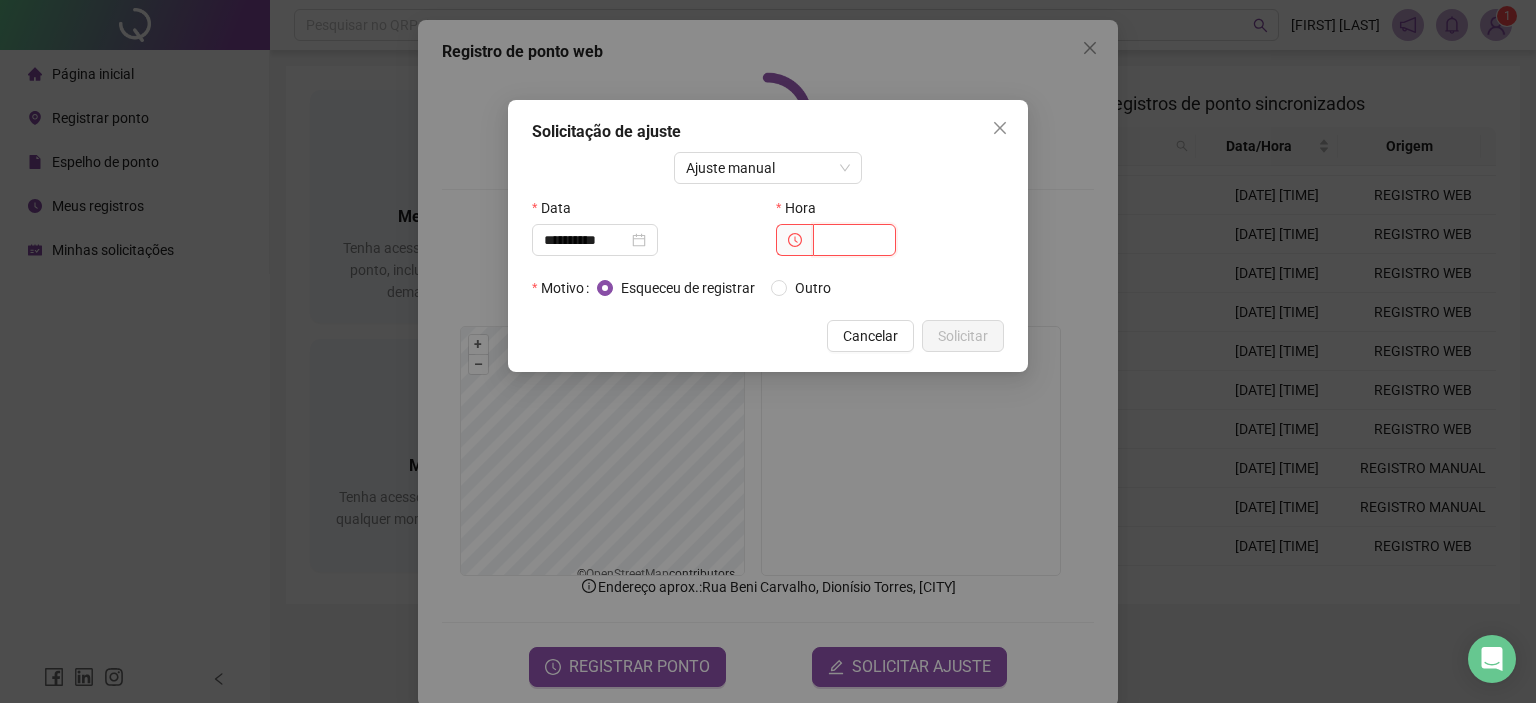 click at bounding box center (854, 240) 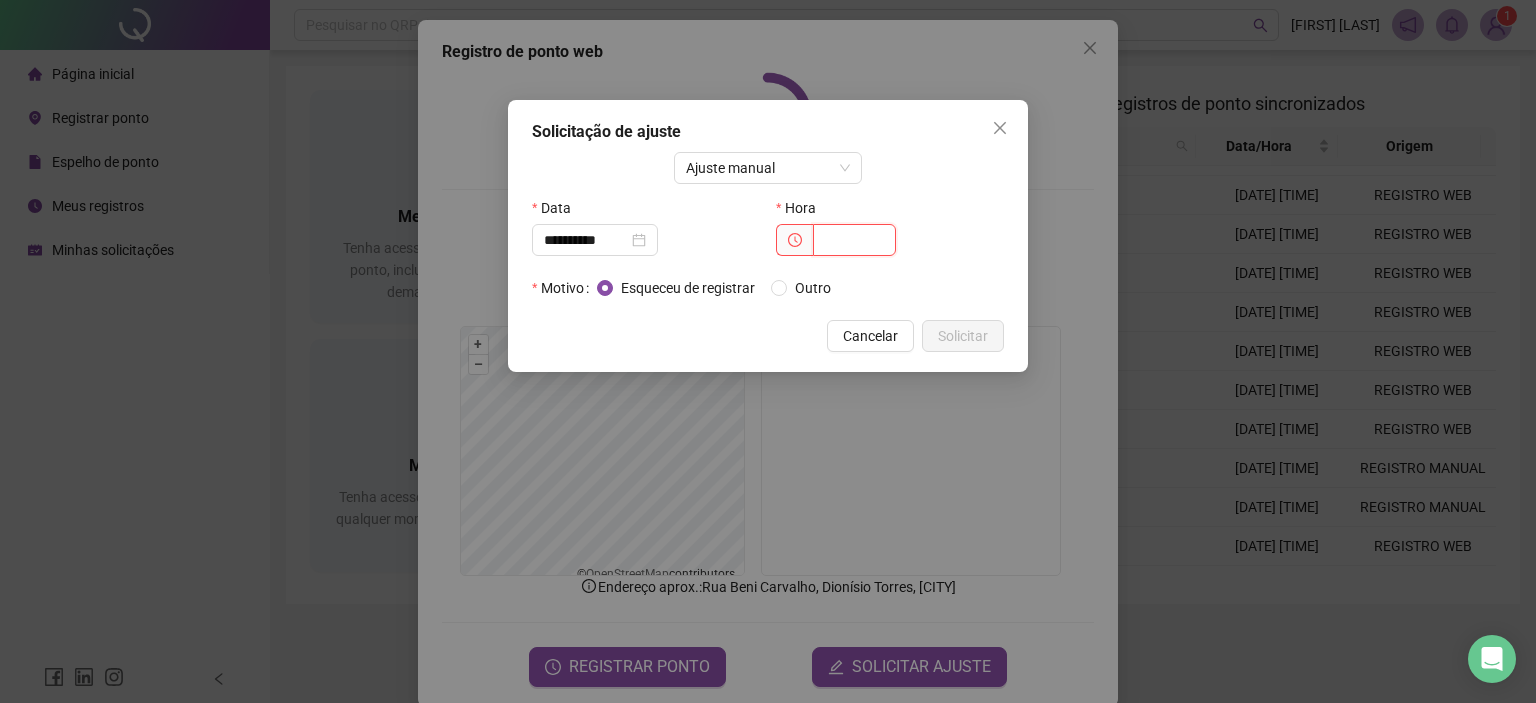 click at bounding box center [854, 240] 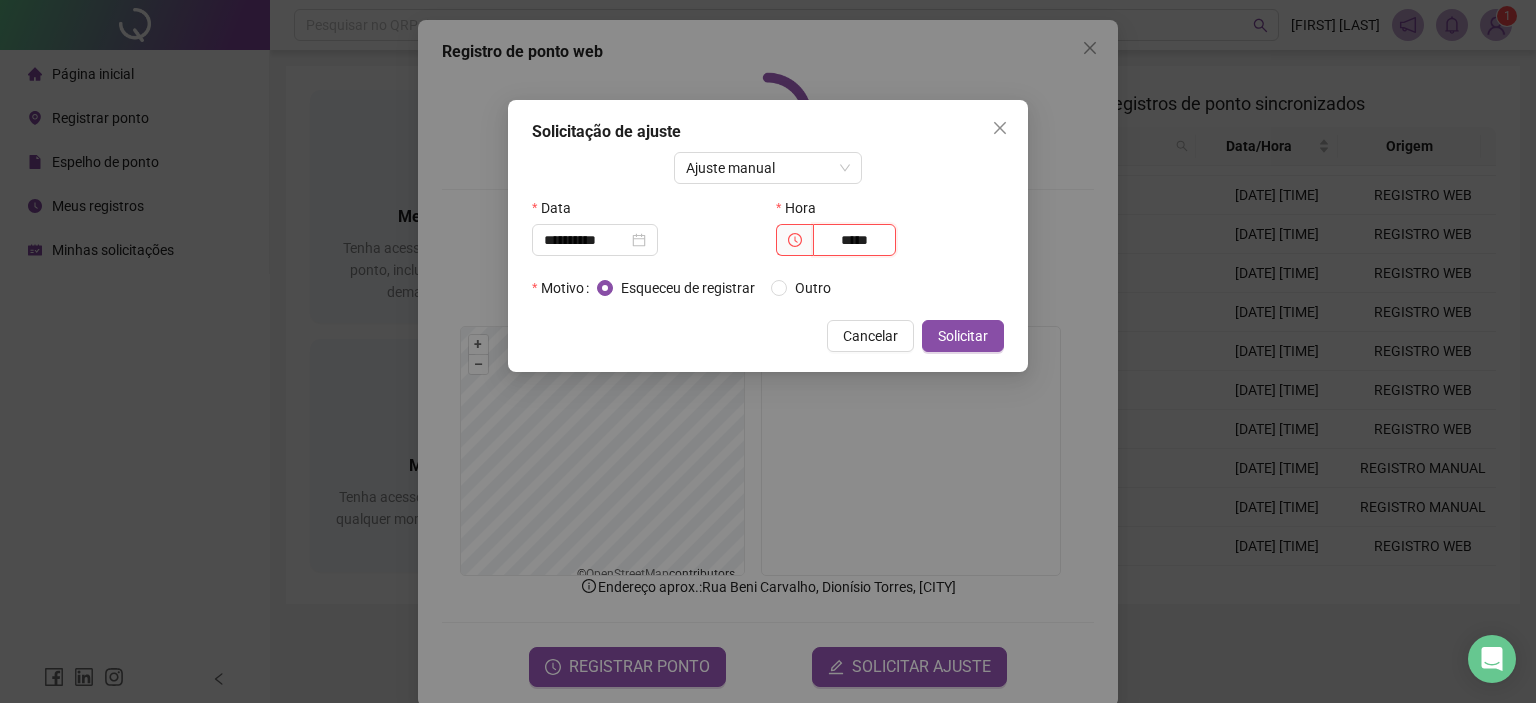 type on "*****" 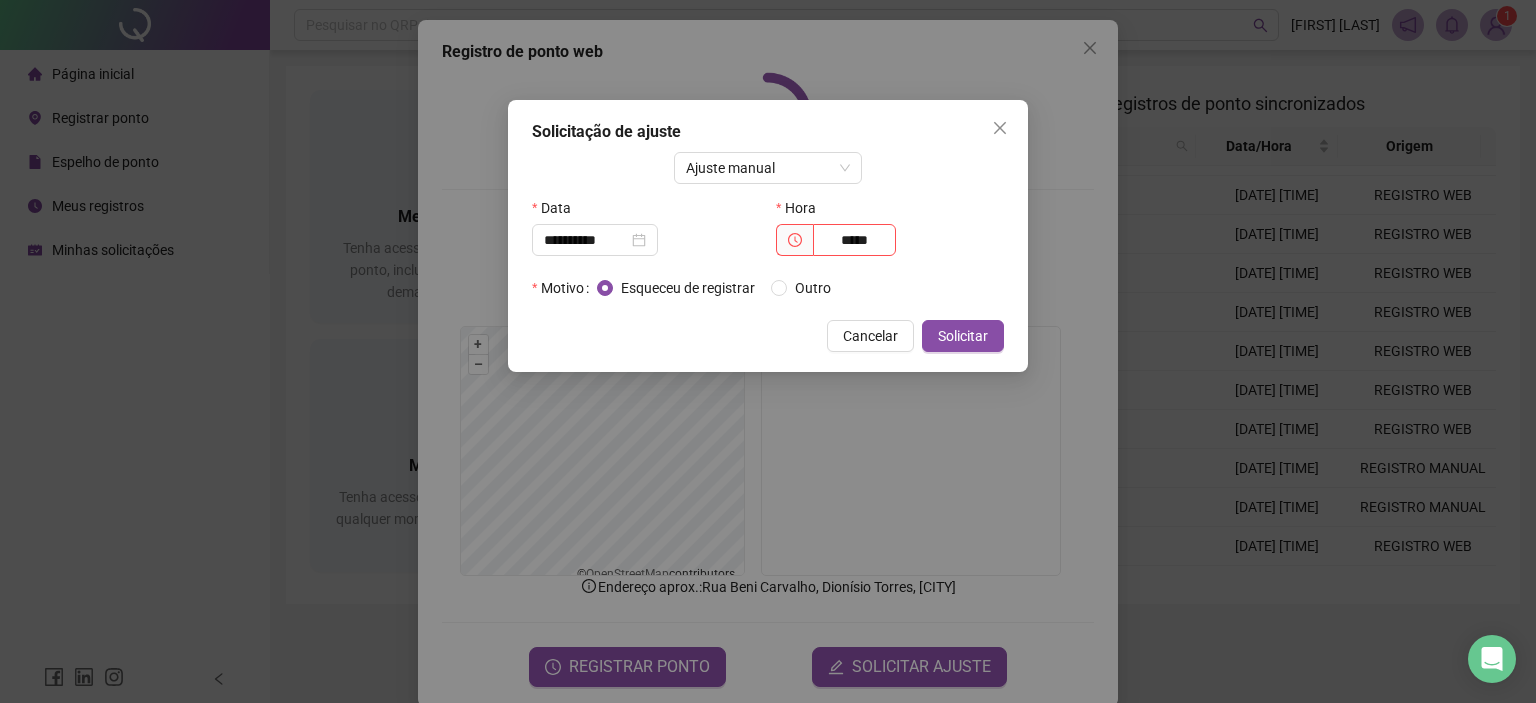 click on "Esqueceu de registrar Outro" at bounding box center (800, 288) 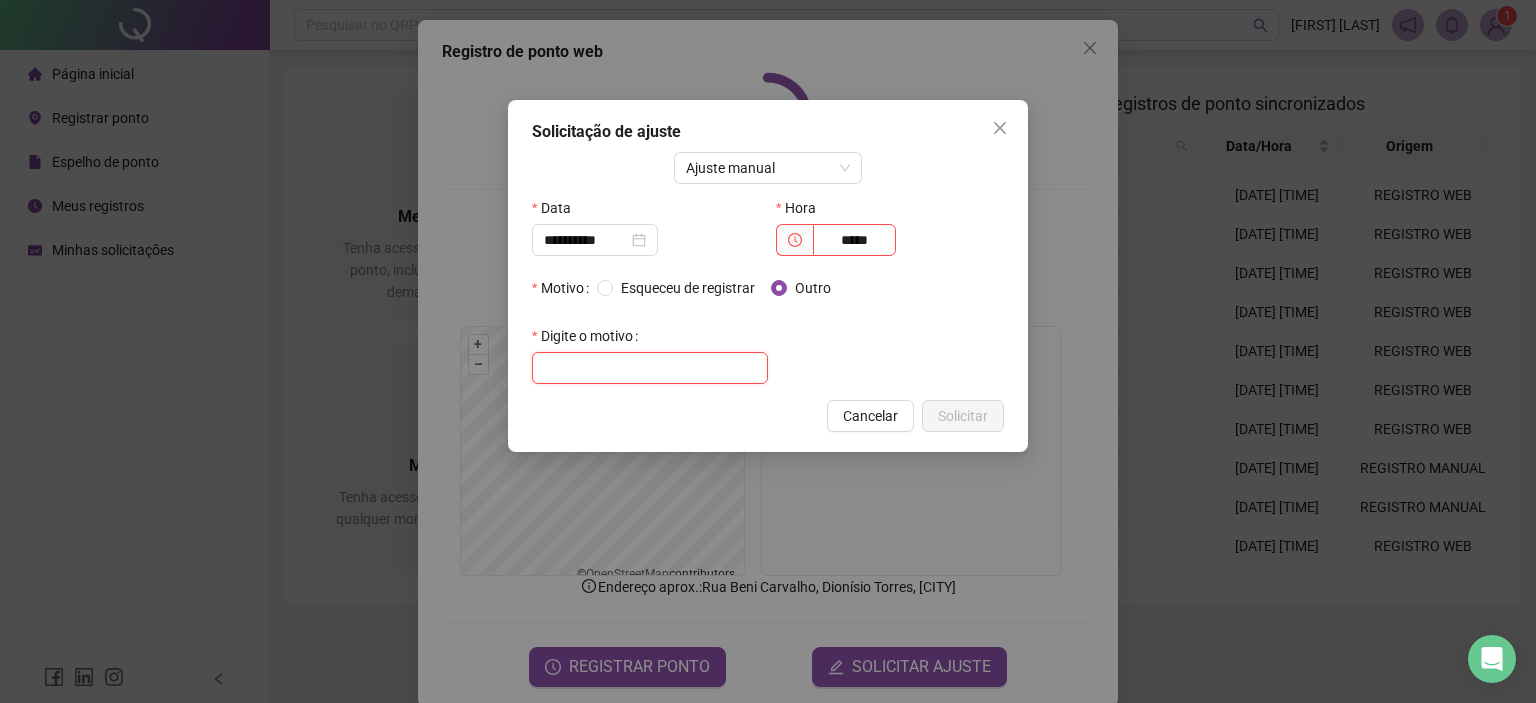 click at bounding box center [650, 368] 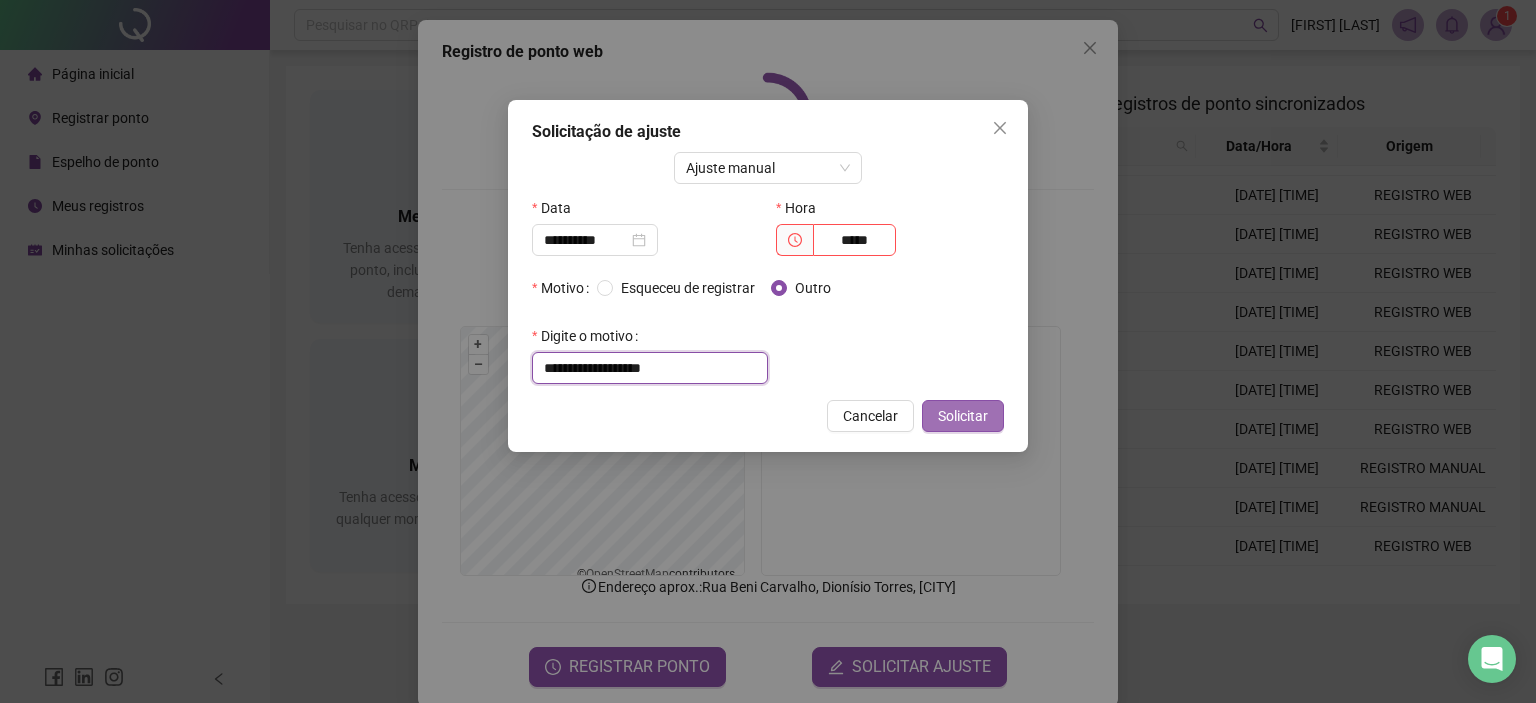 type on "**********" 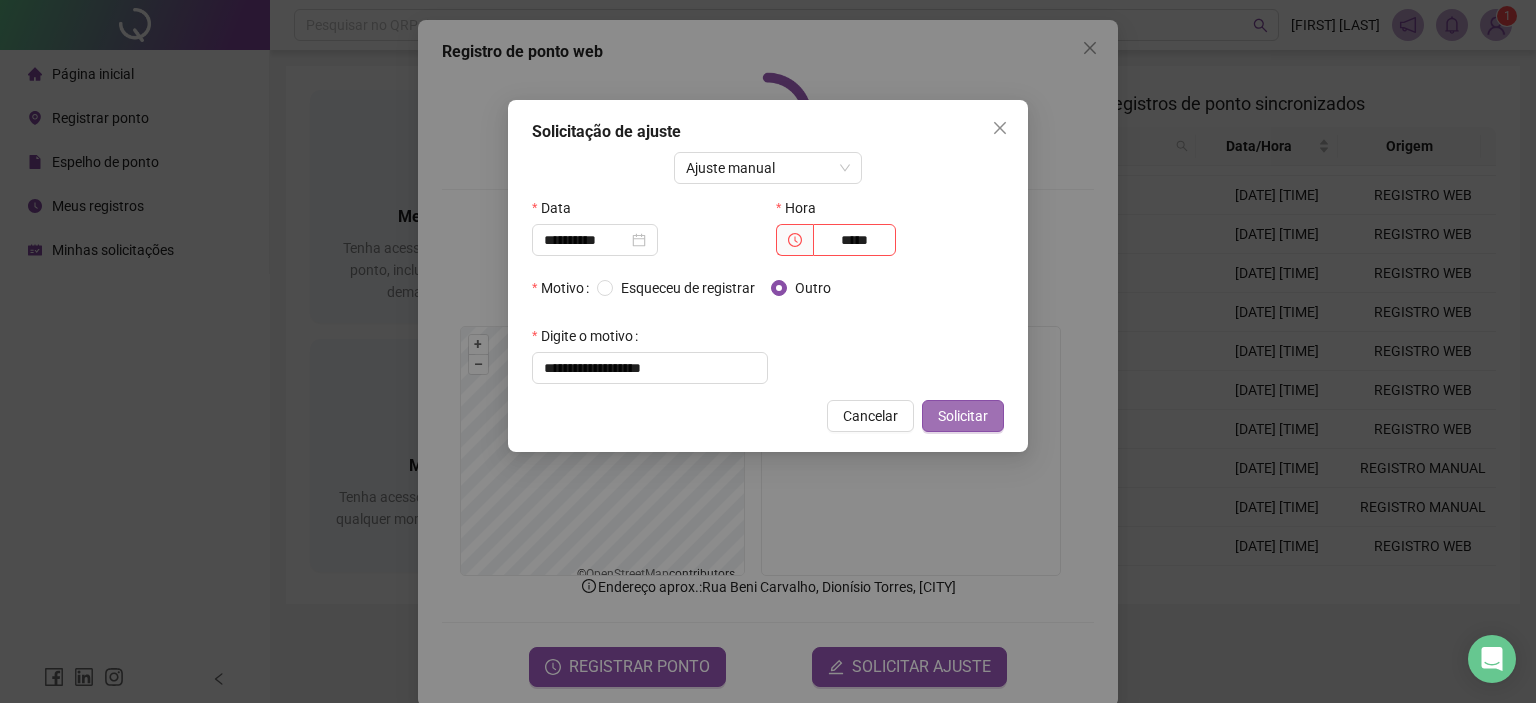 click on "Solicitar" at bounding box center [963, 416] 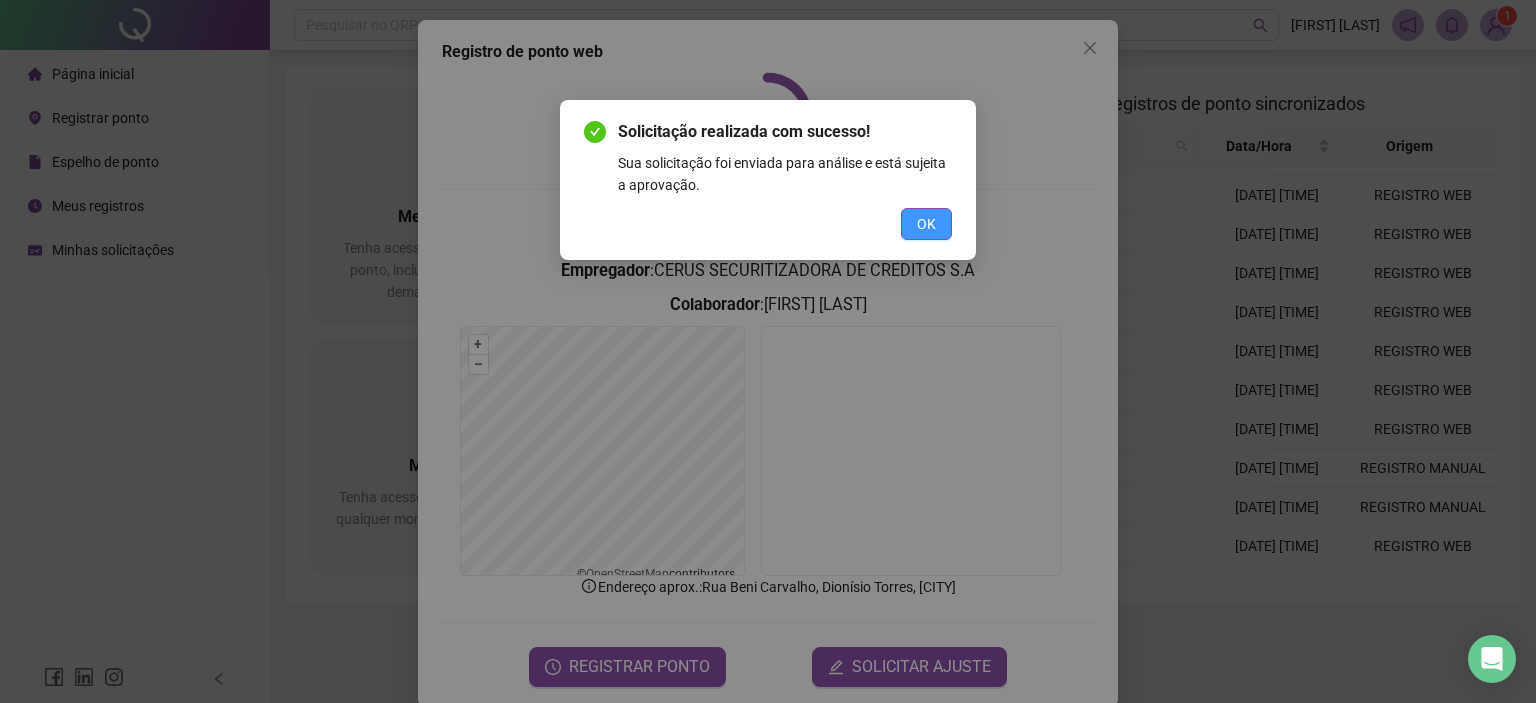 click on "OK" at bounding box center (926, 224) 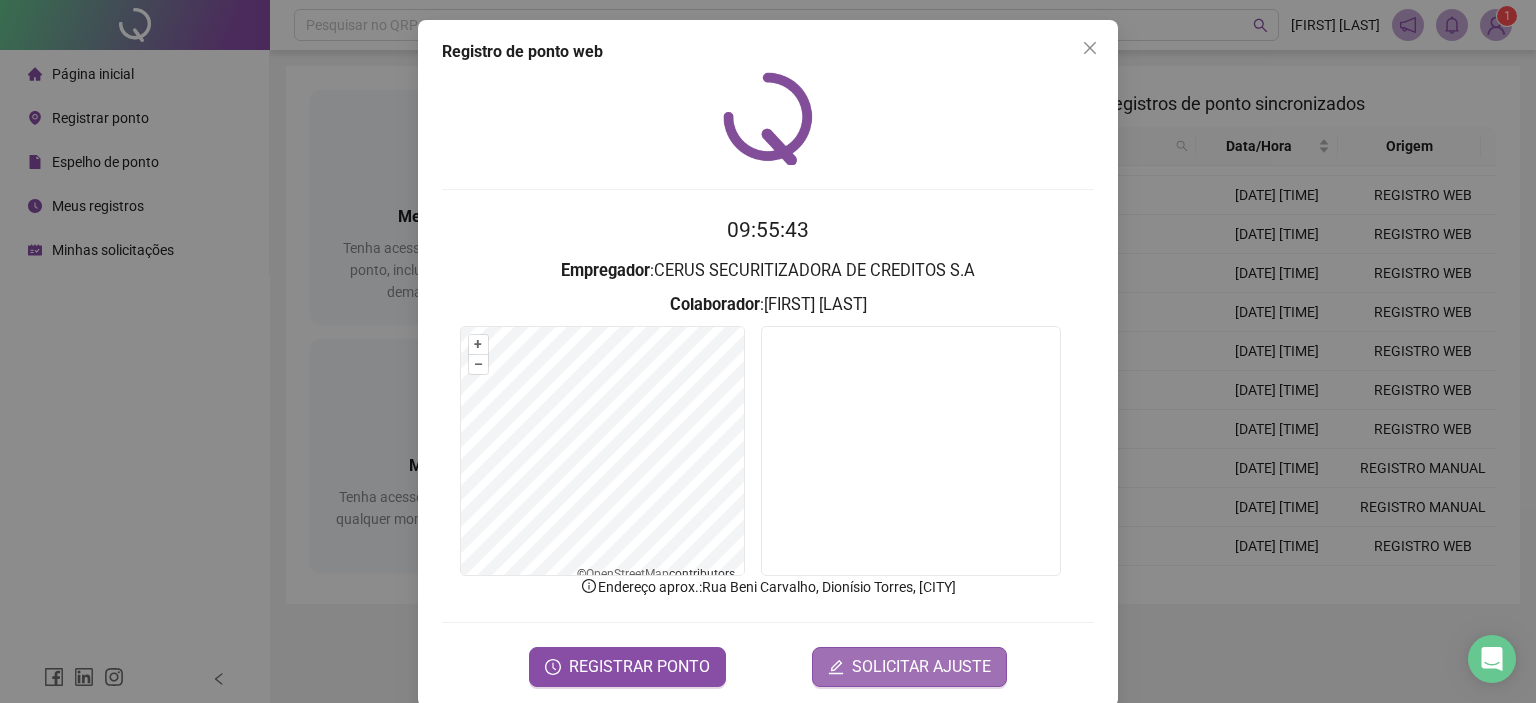 click on "SOLICITAR AJUSTE" at bounding box center (909, 667) 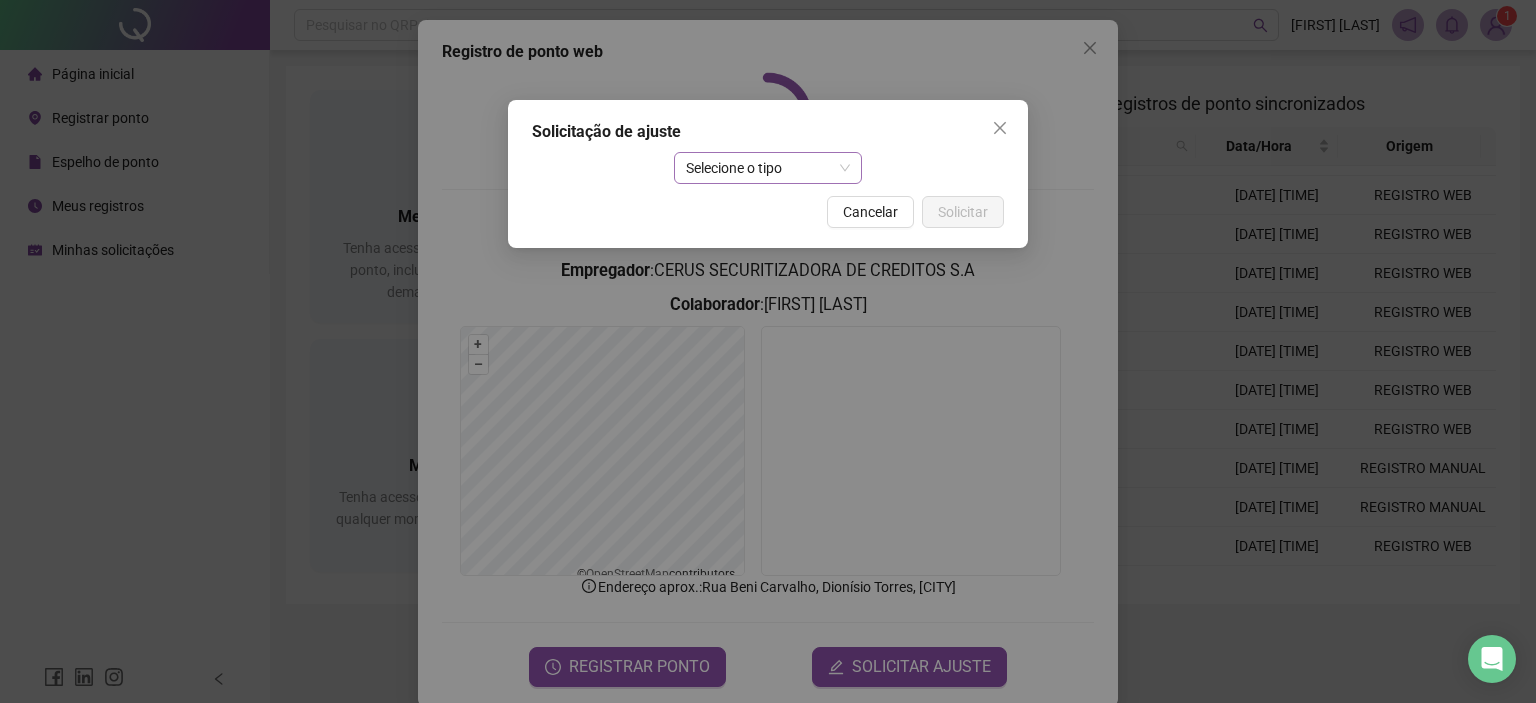 click on "Selecione o tipo" at bounding box center [768, 168] 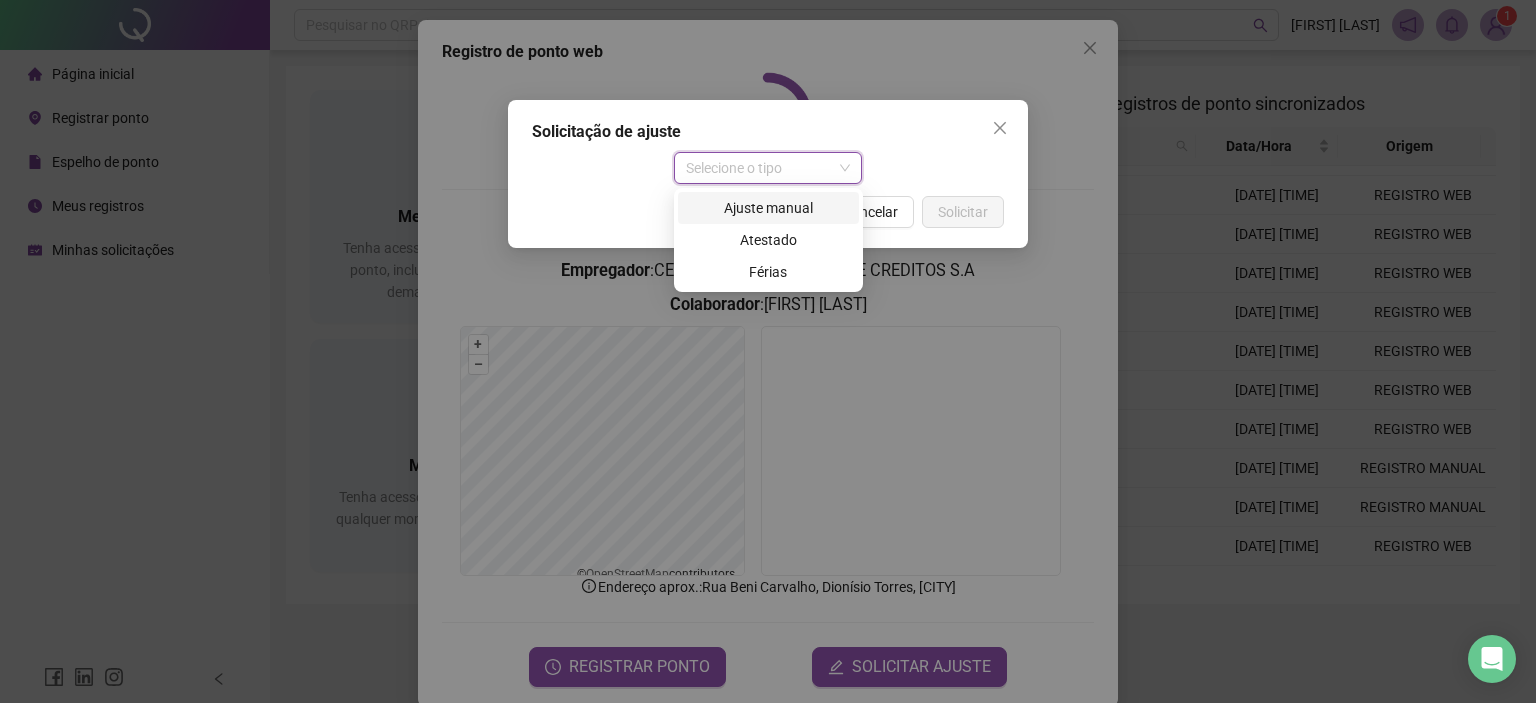 click on "Ajuste manual" at bounding box center (768, 208) 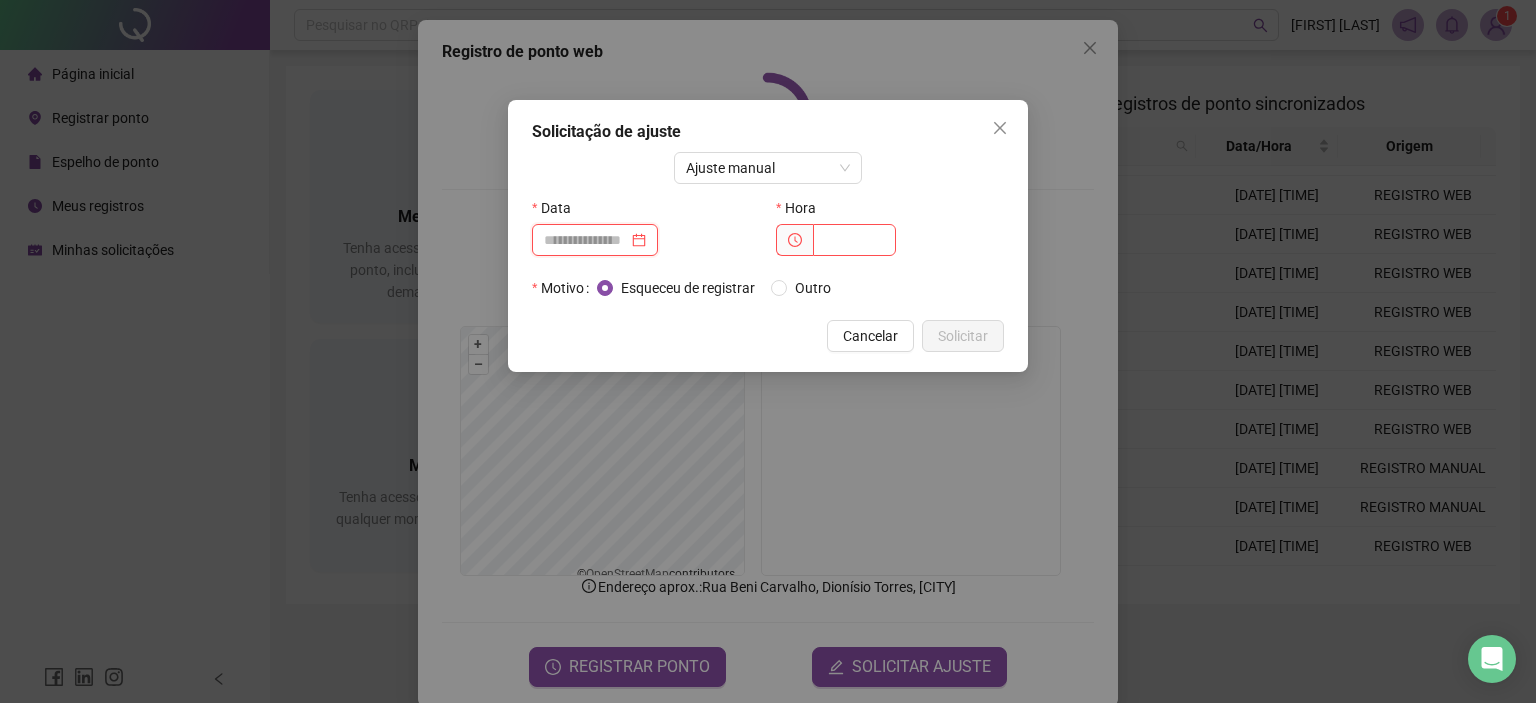drag, startPoint x: 567, startPoint y: 236, endPoint x: 567, endPoint y: 257, distance: 21 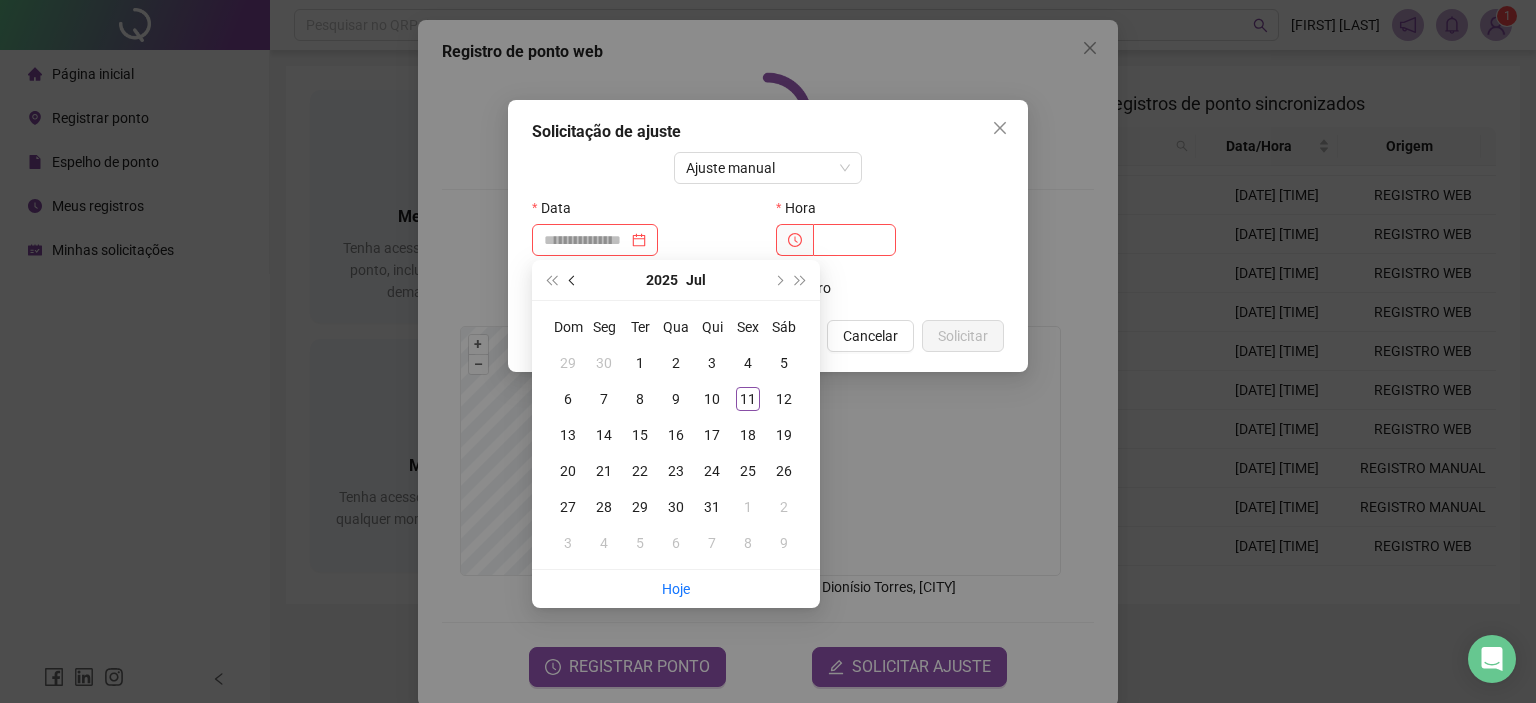 click at bounding box center [573, 280] 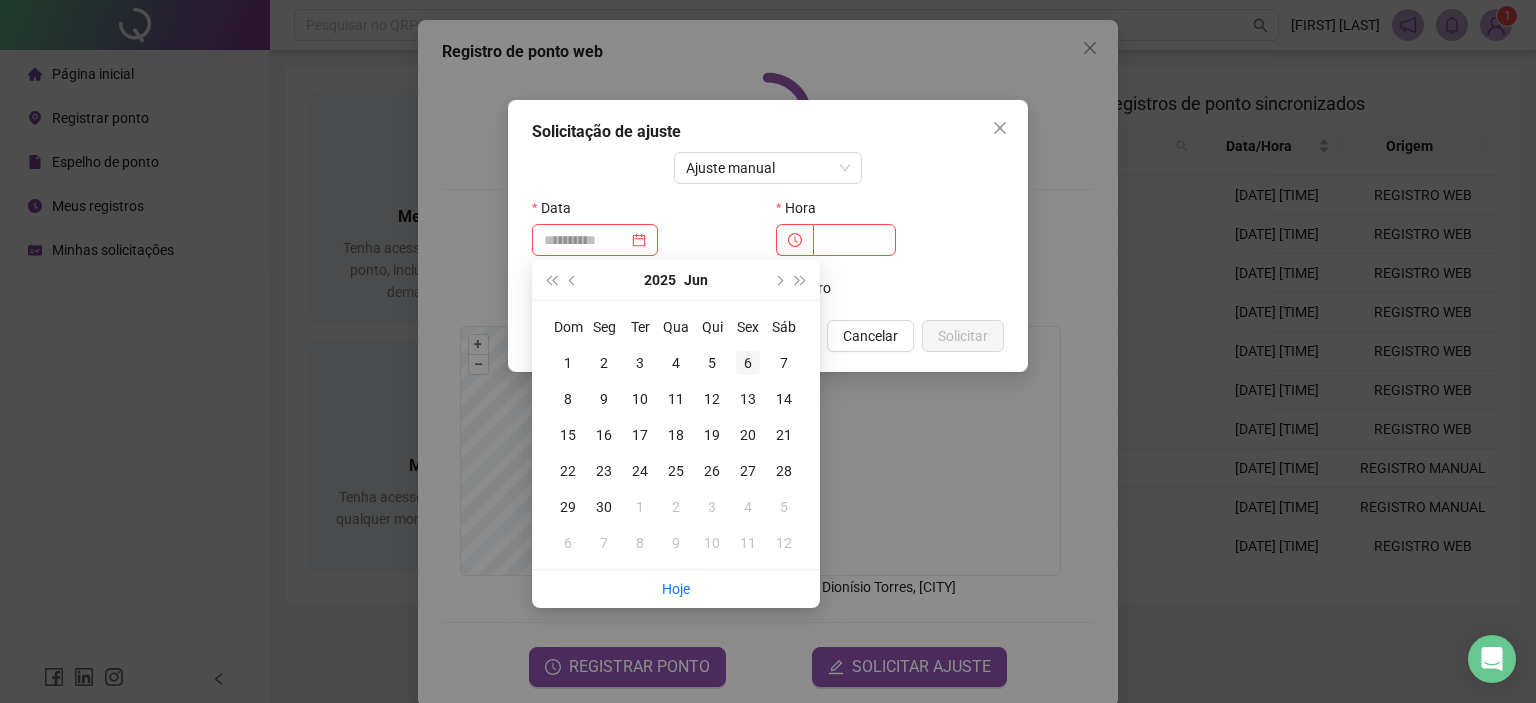 type on "**********" 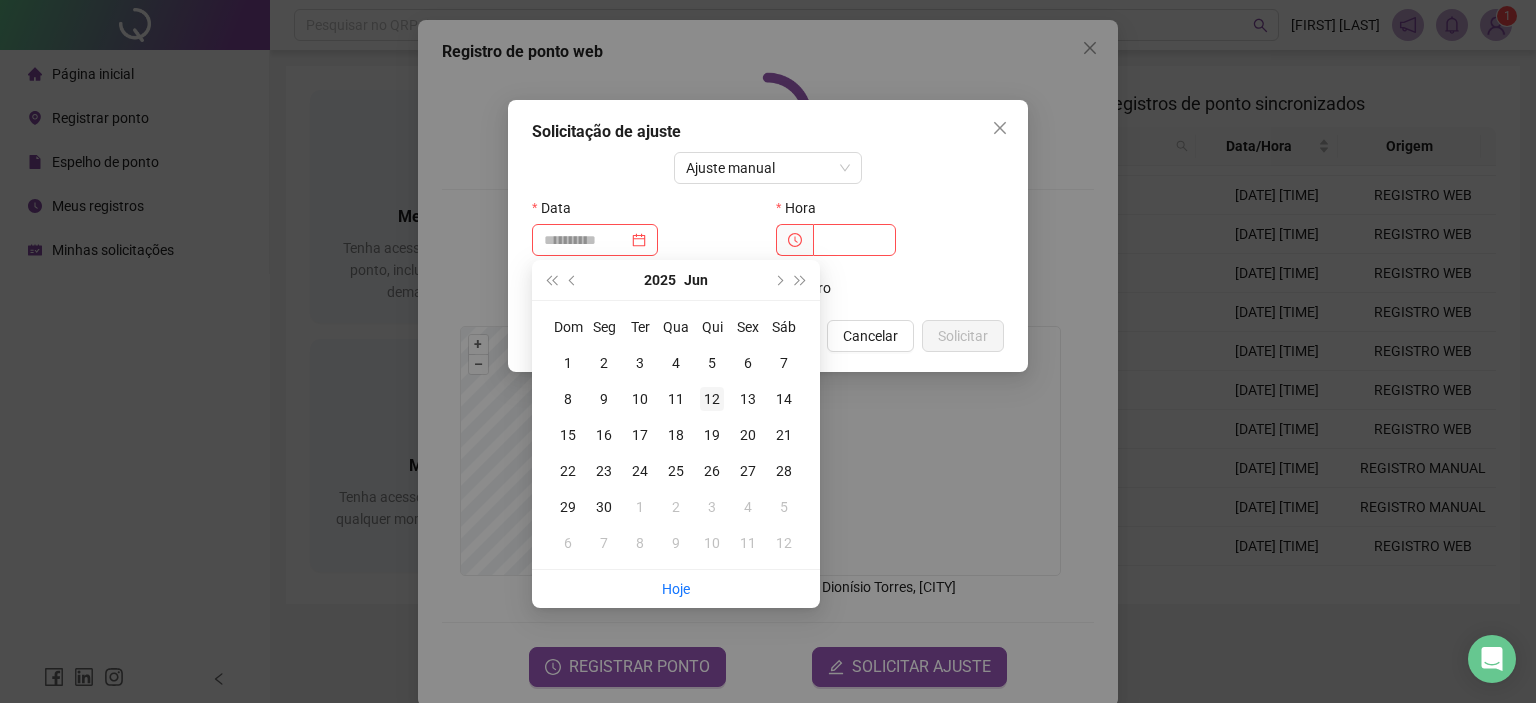 type on "**********" 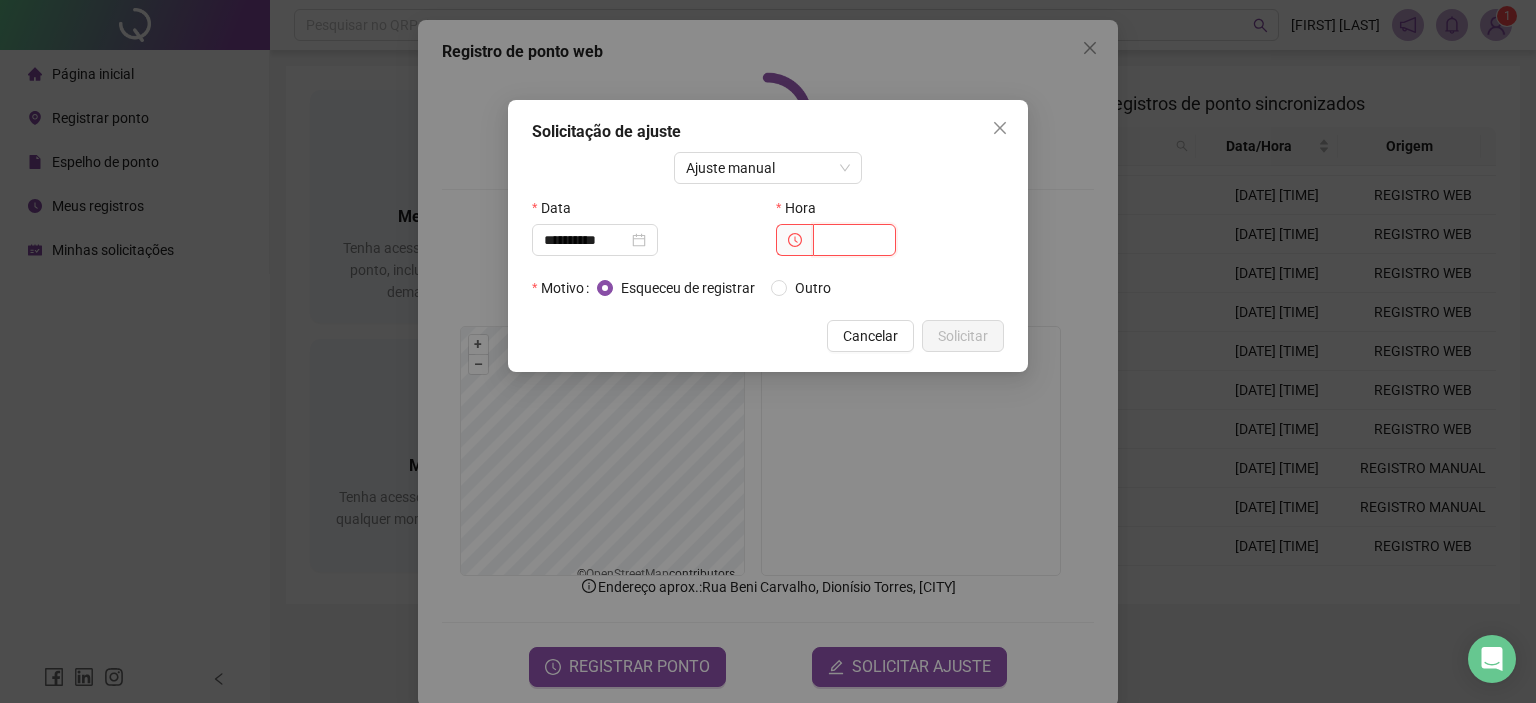 click at bounding box center [854, 240] 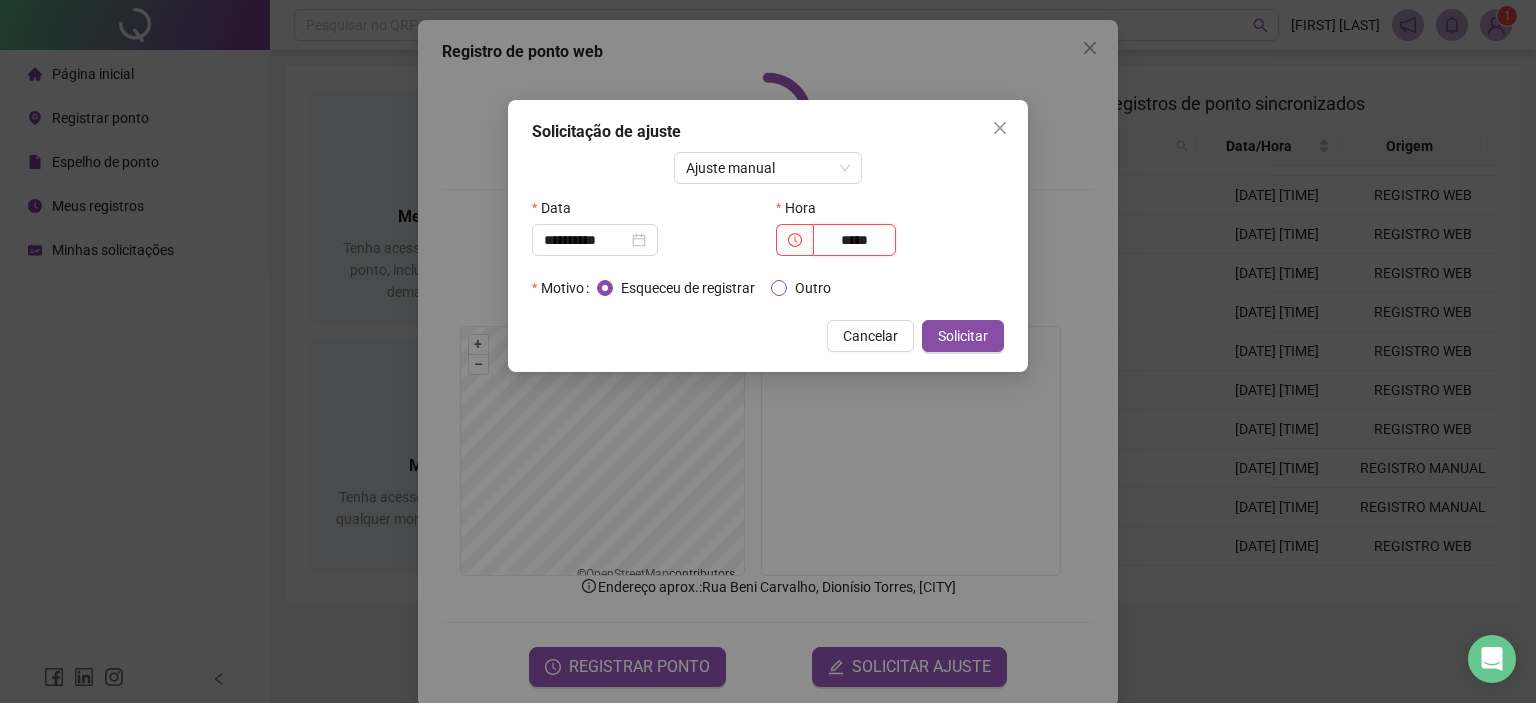 type on "*****" 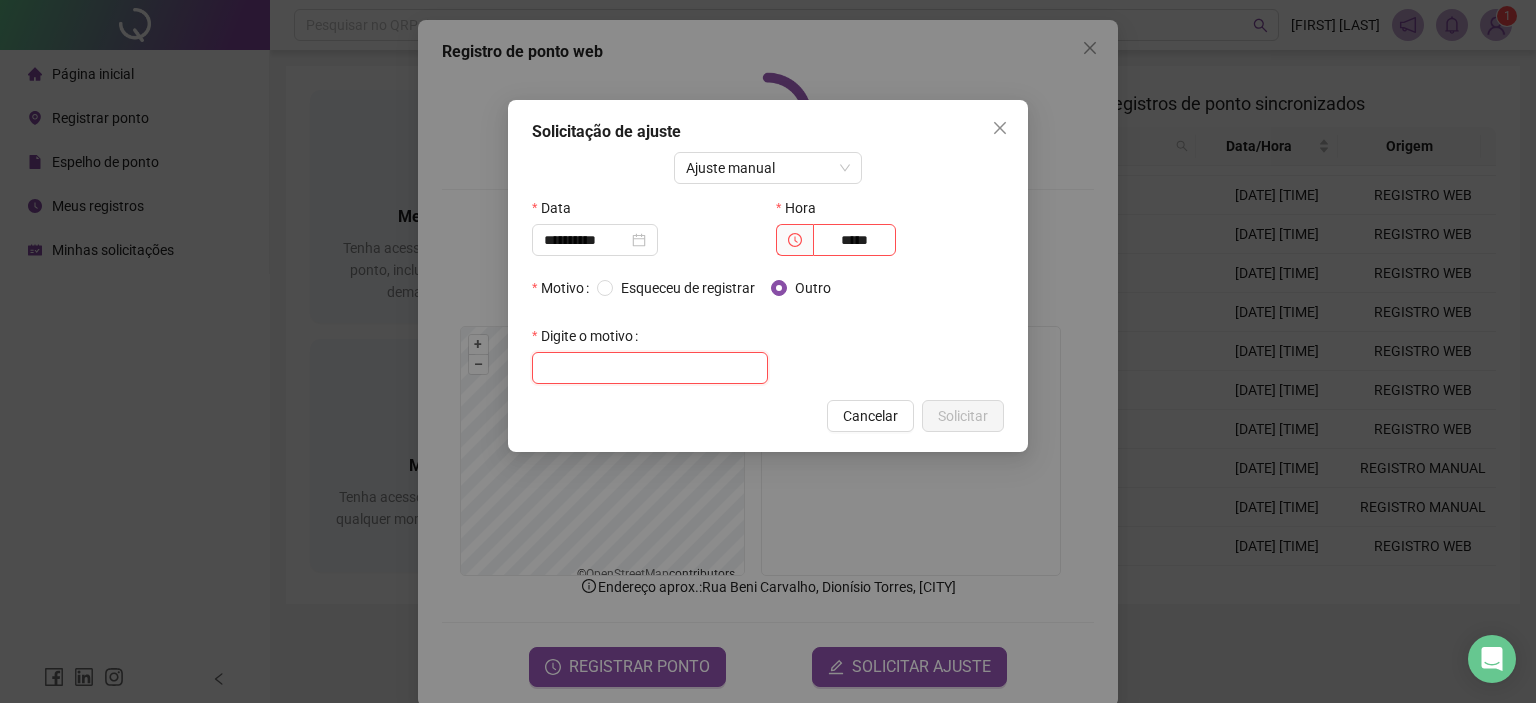 drag, startPoint x: 692, startPoint y: 356, endPoint x: 680, endPoint y: 367, distance: 16.27882 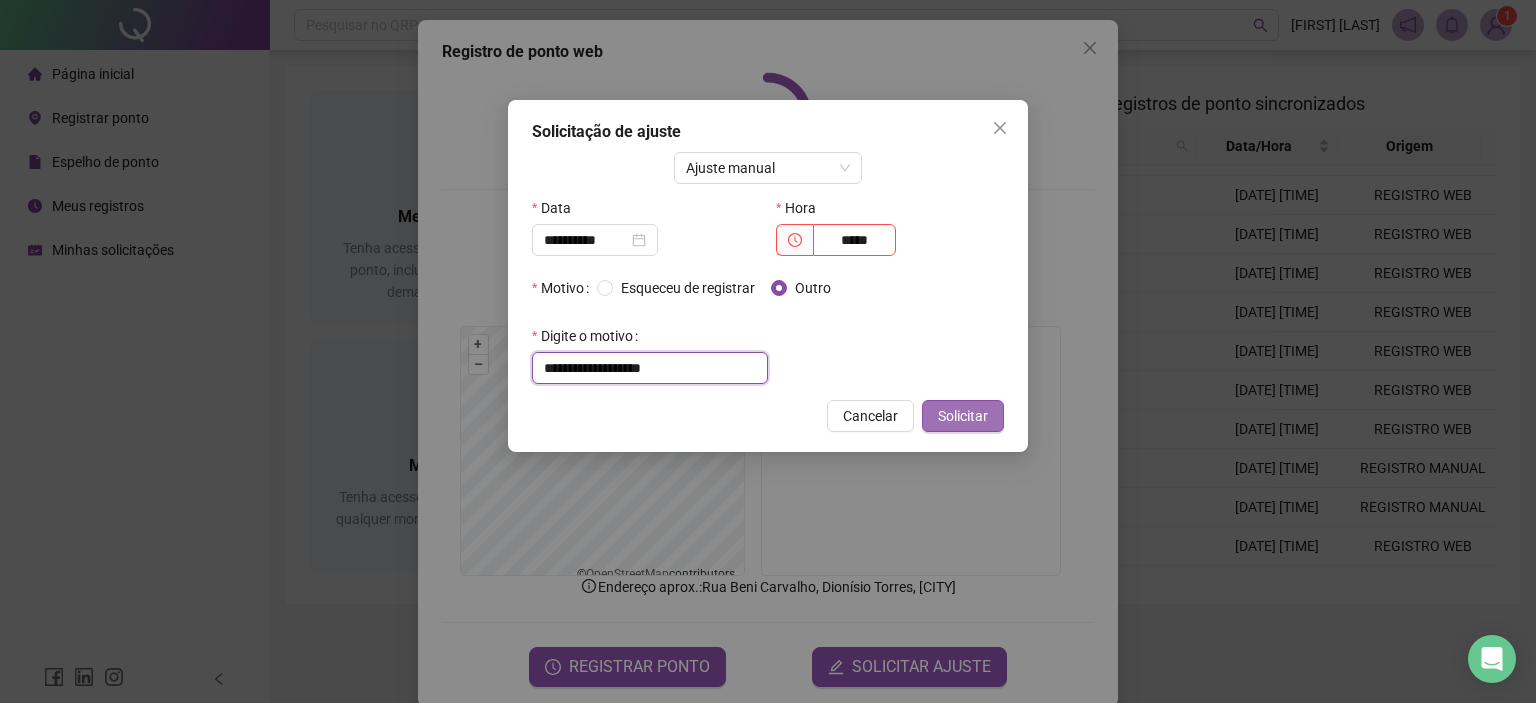 type on "**********" 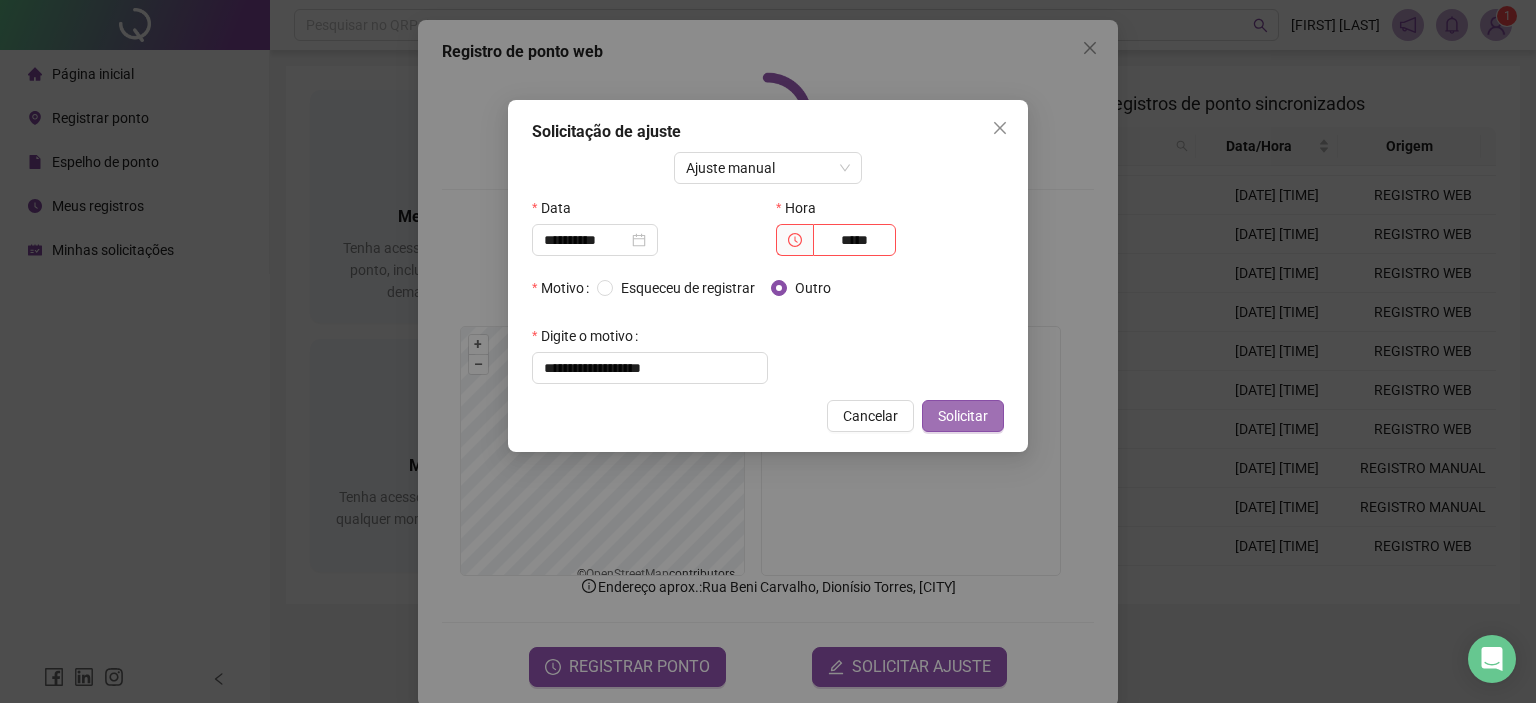 click on "Solicitar" at bounding box center [963, 416] 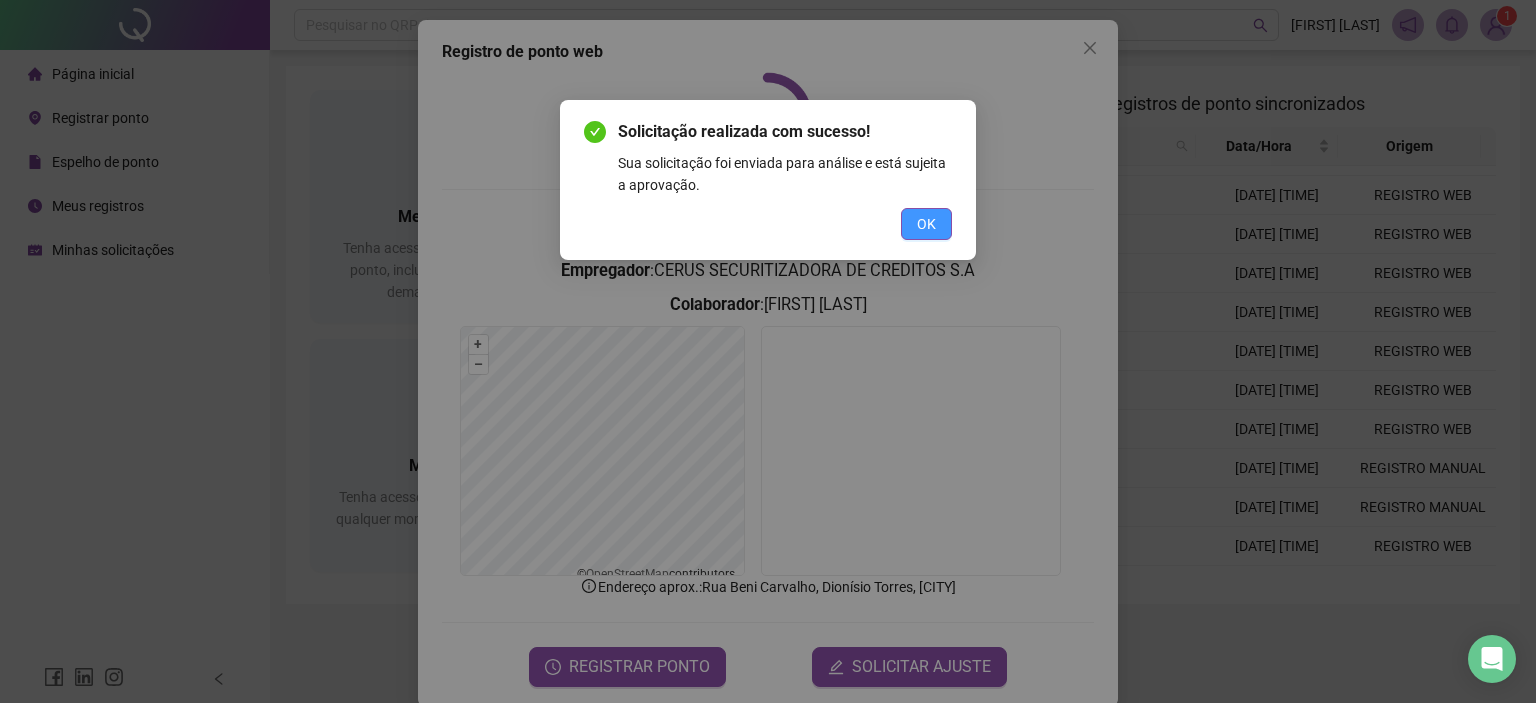 click on "OK" at bounding box center (926, 224) 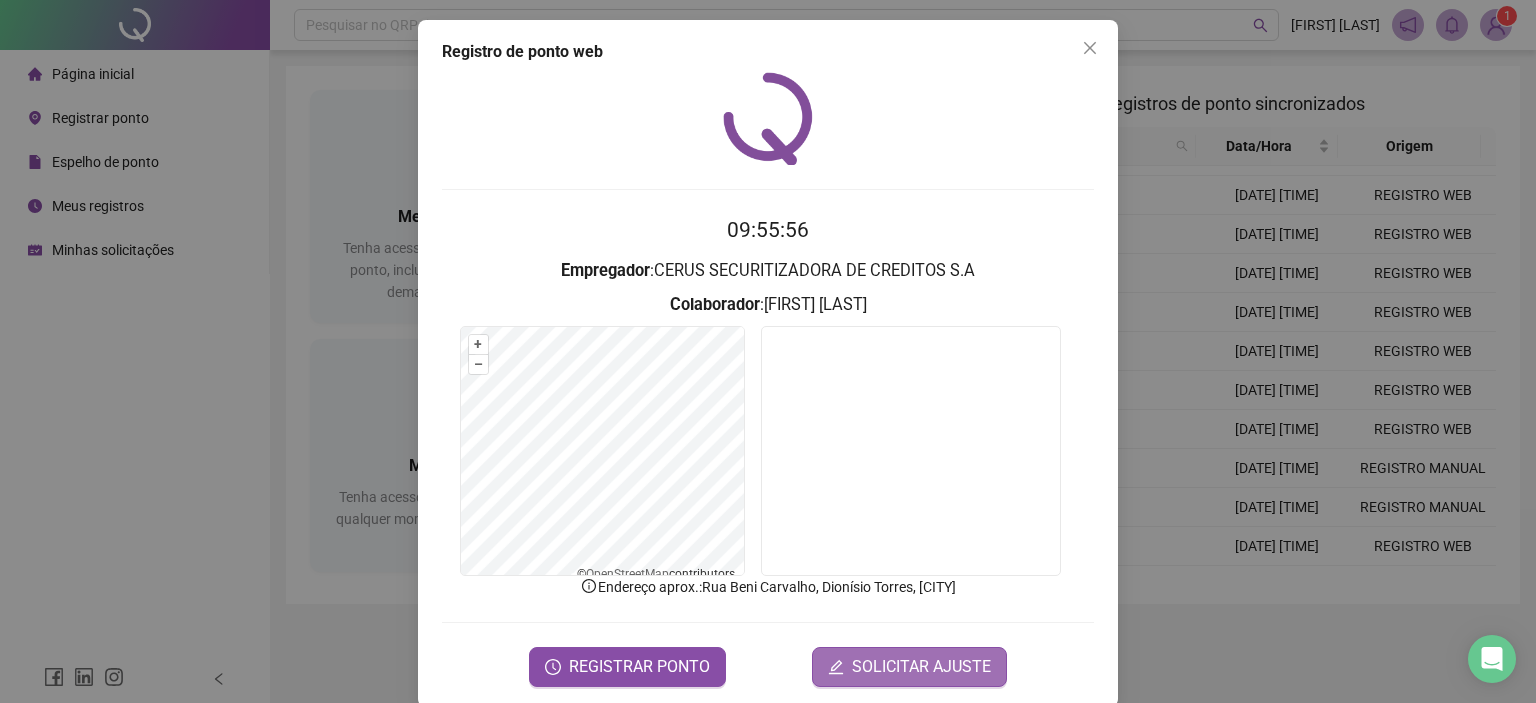 click on "SOLICITAR AJUSTE" at bounding box center (921, 667) 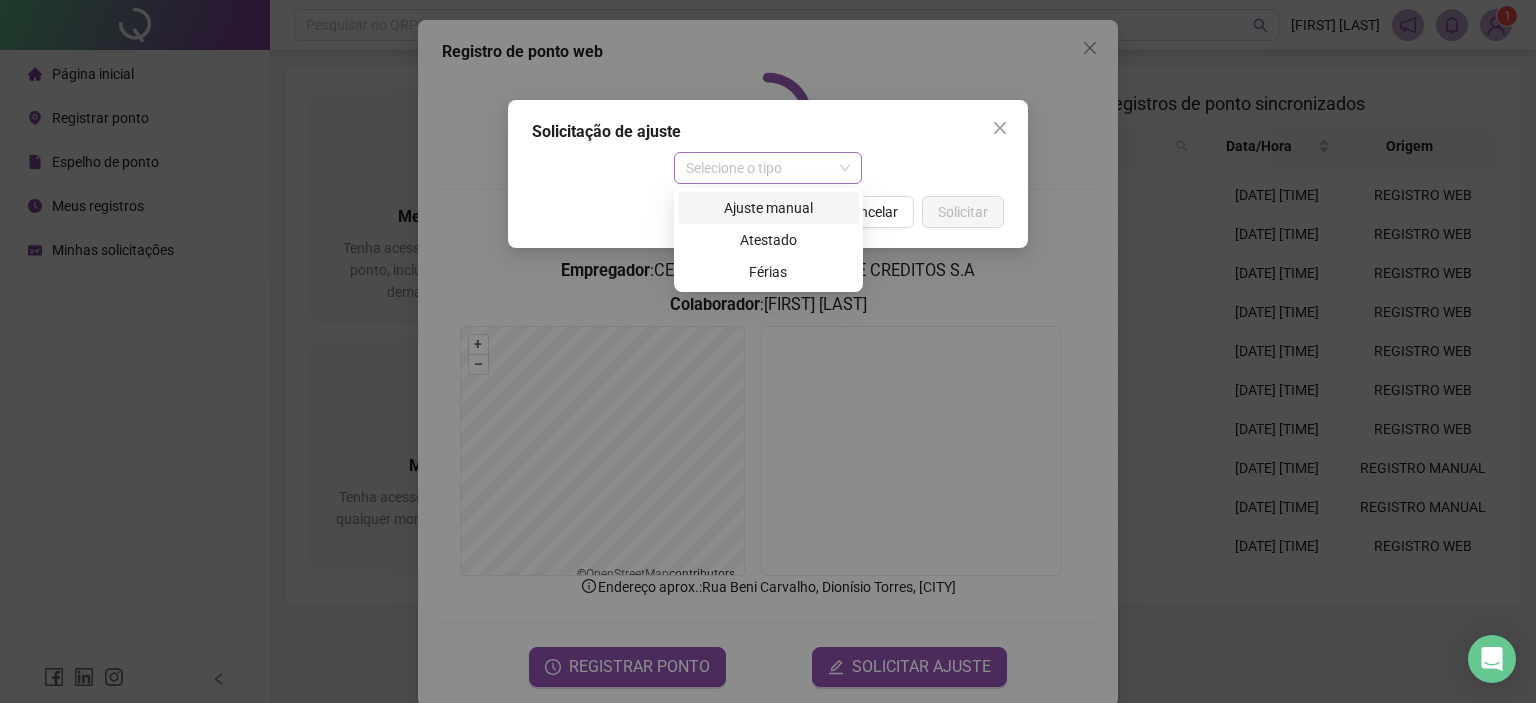 click on "Selecione o tipo" at bounding box center (768, 168) 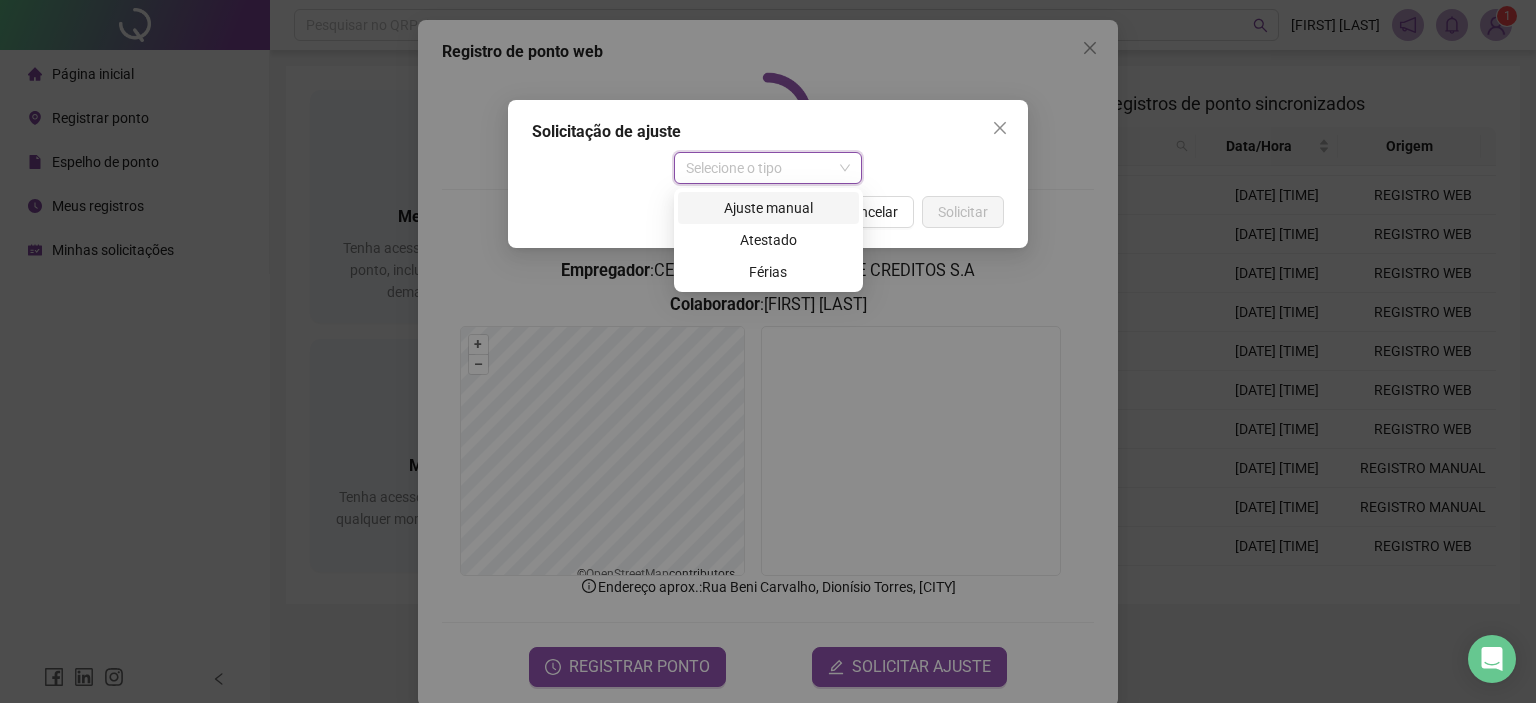 click on "Ajuste manual" at bounding box center [768, 208] 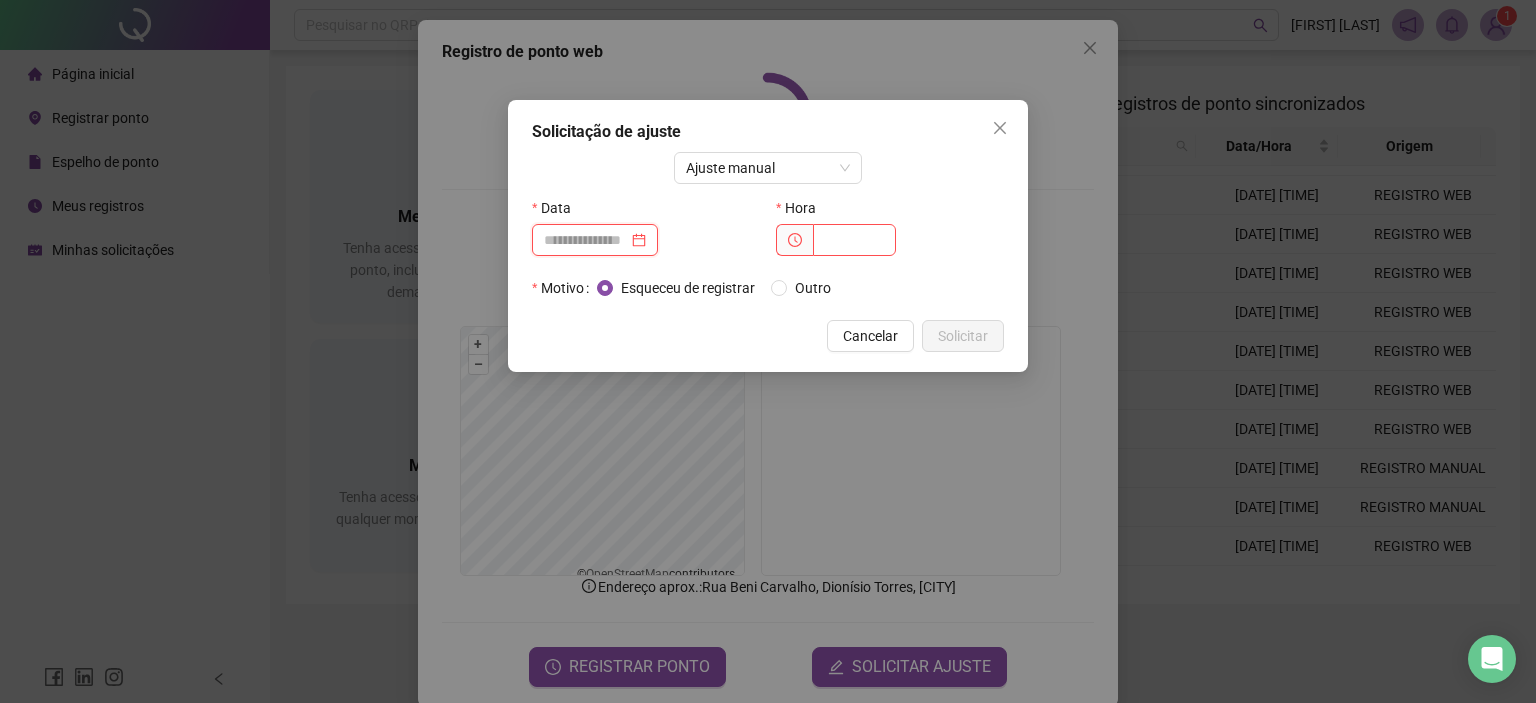 click at bounding box center [586, 240] 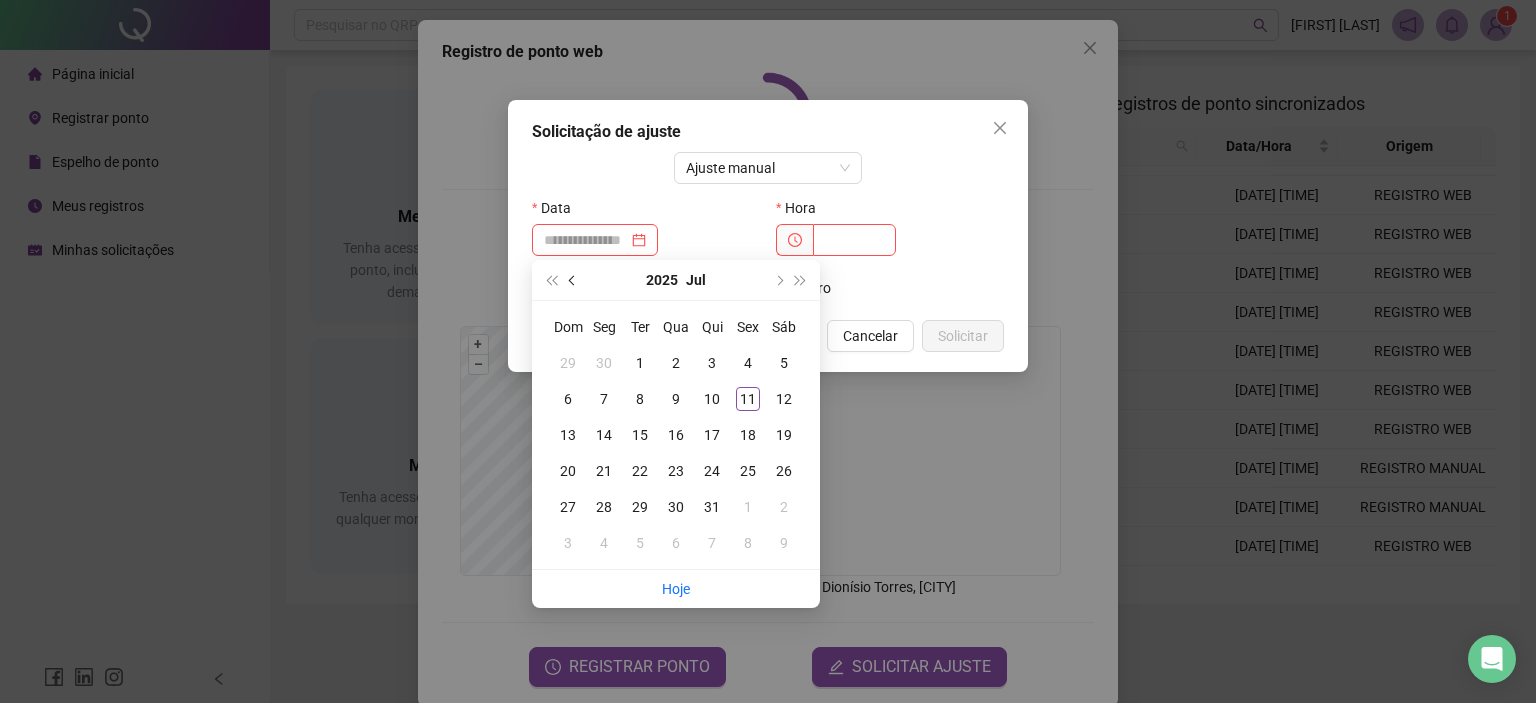 click at bounding box center (574, 280) 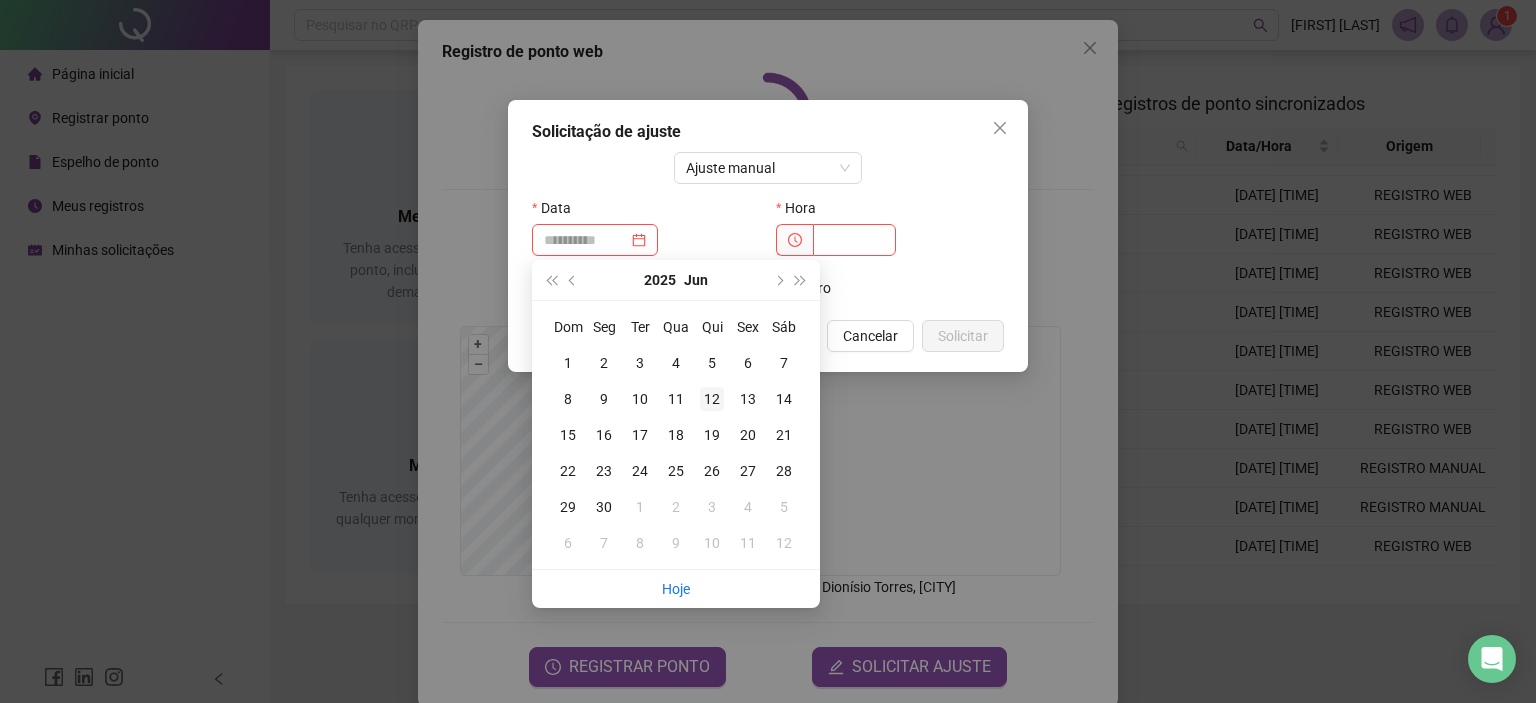 type on "**********" 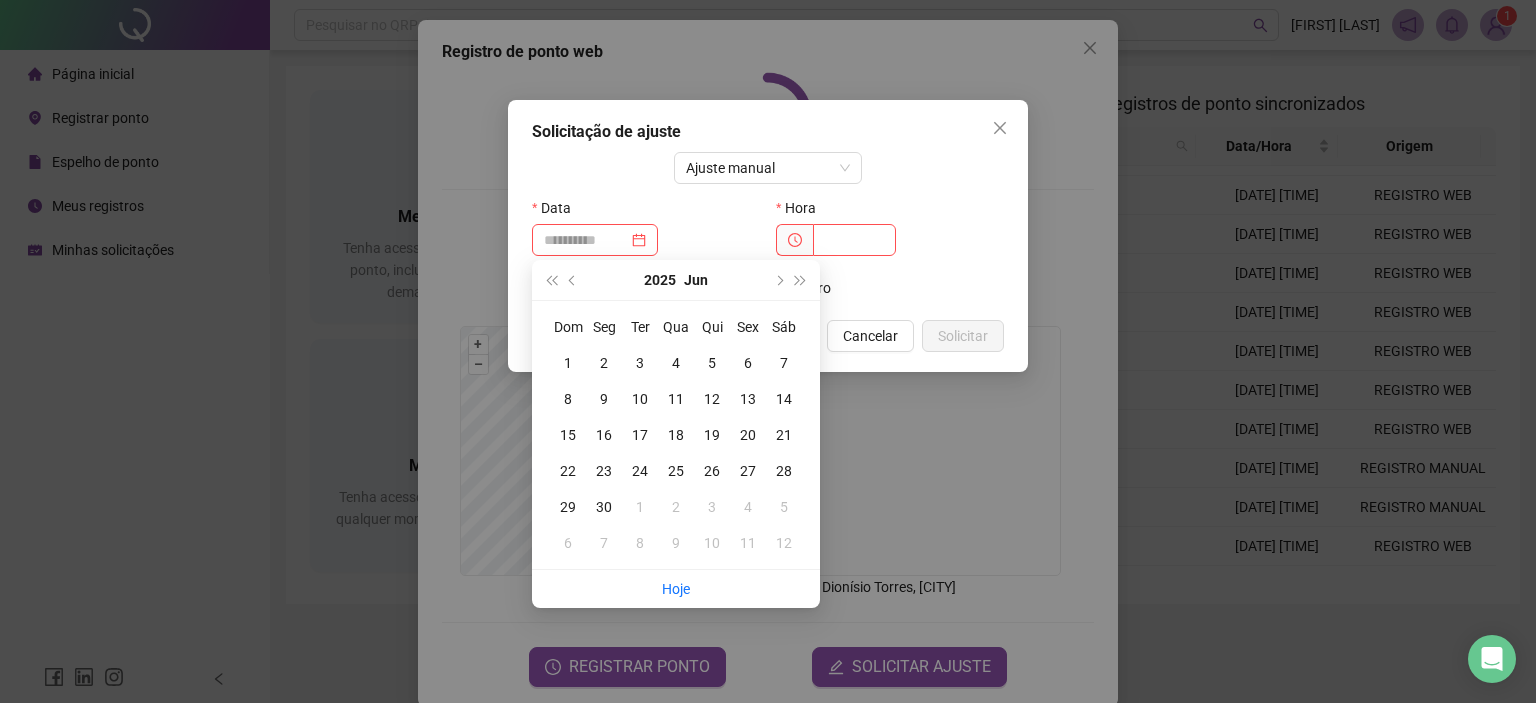 click on "12" at bounding box center (712, 399) 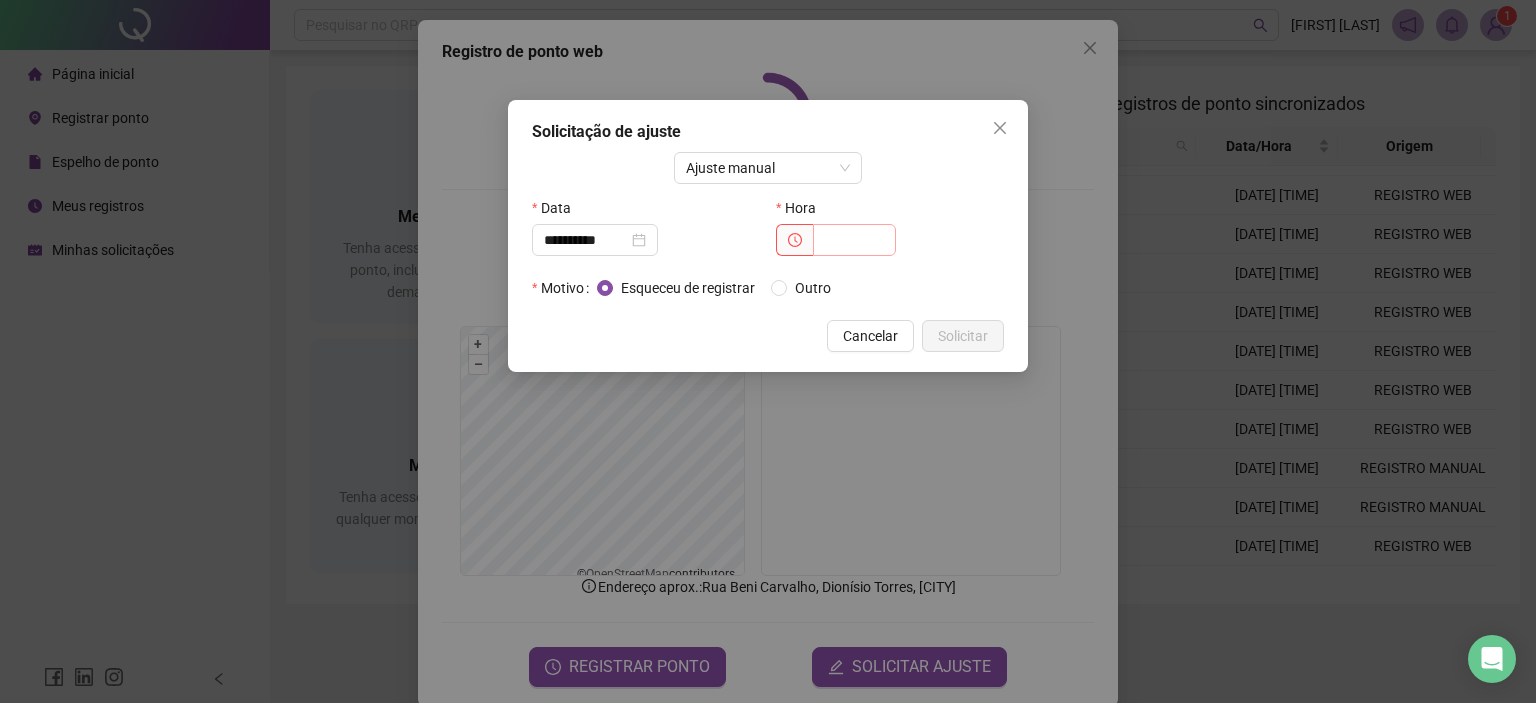 drag, startPoint x: 831, startPoint y: 263, endPoint x: 843, endPoint y: 237, distance: 28.635643 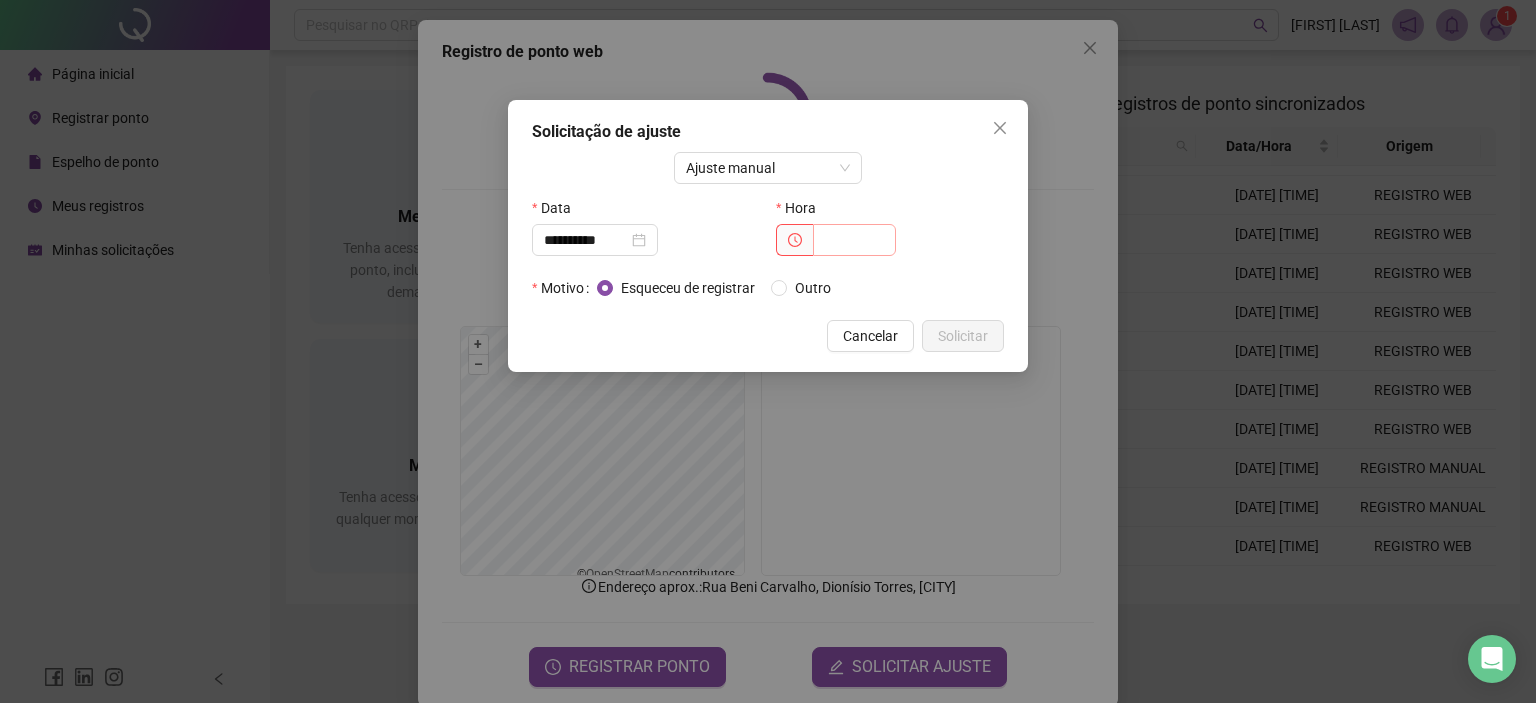 click at bounding box center (854, 240) 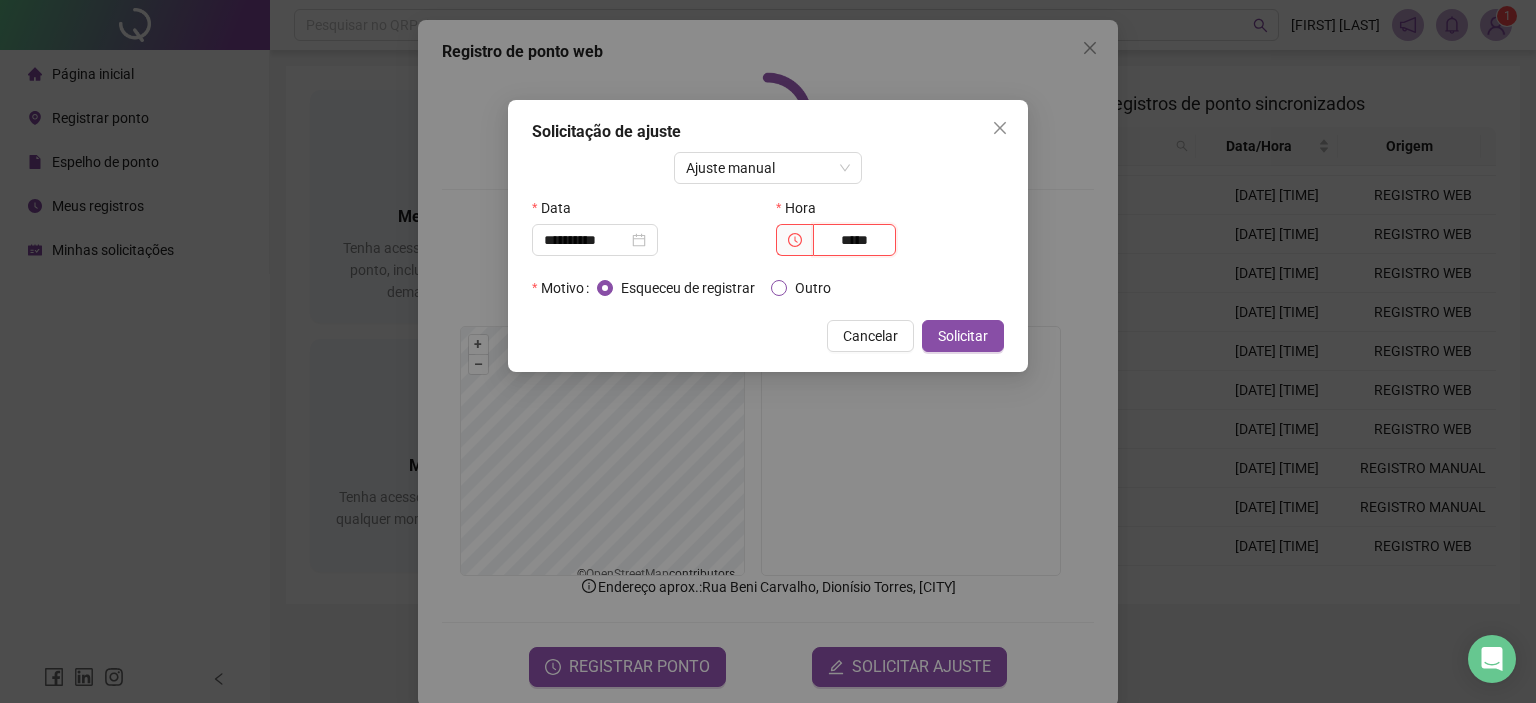 type on "*****" 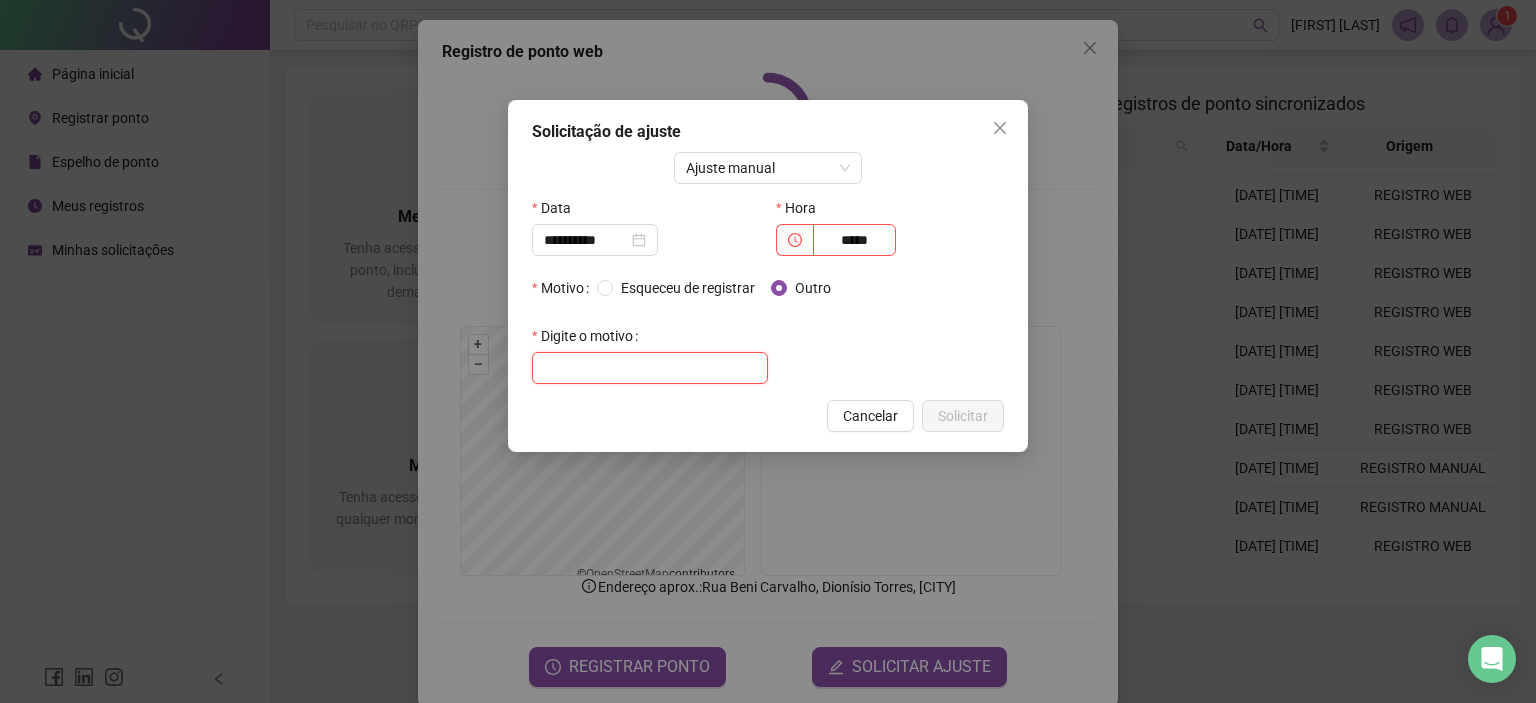click at bounding box center [650, 368] 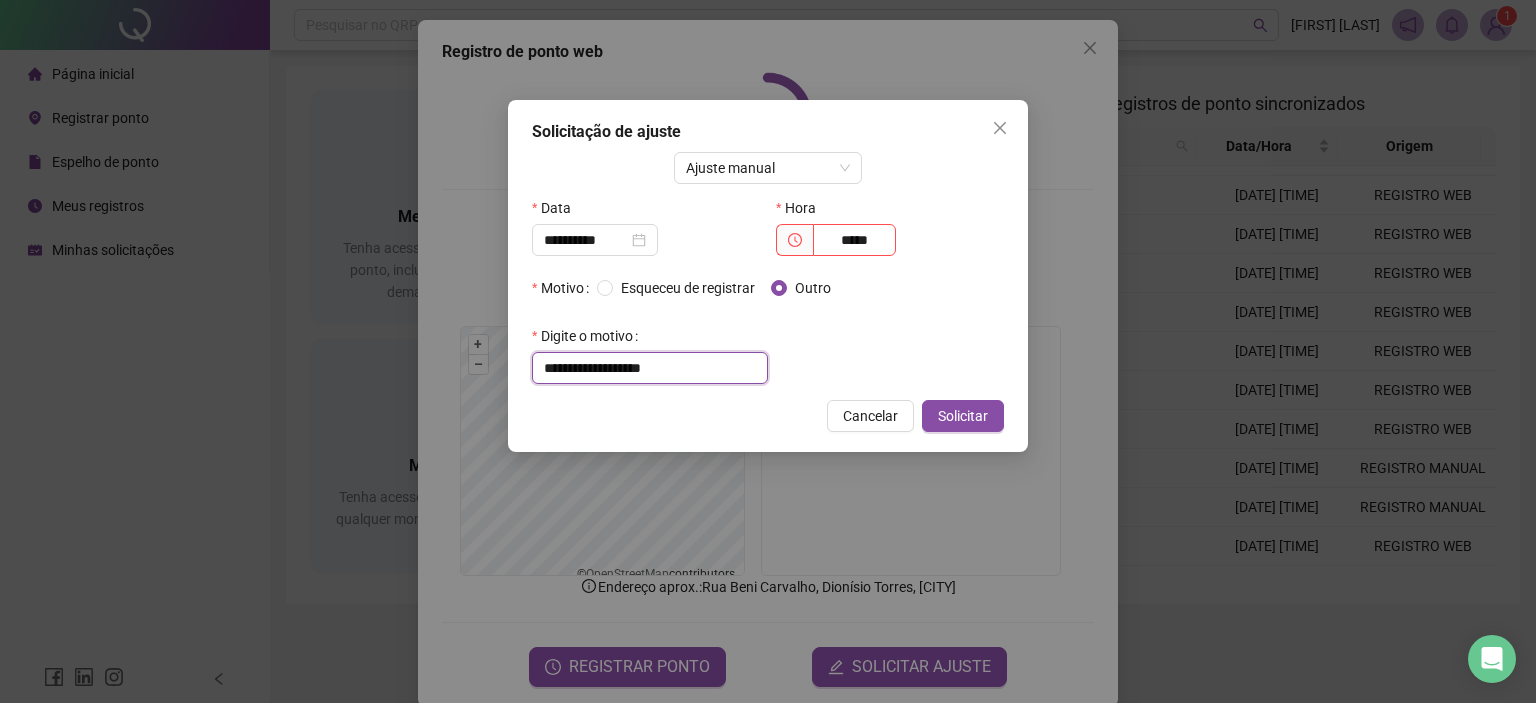 type on "**********" 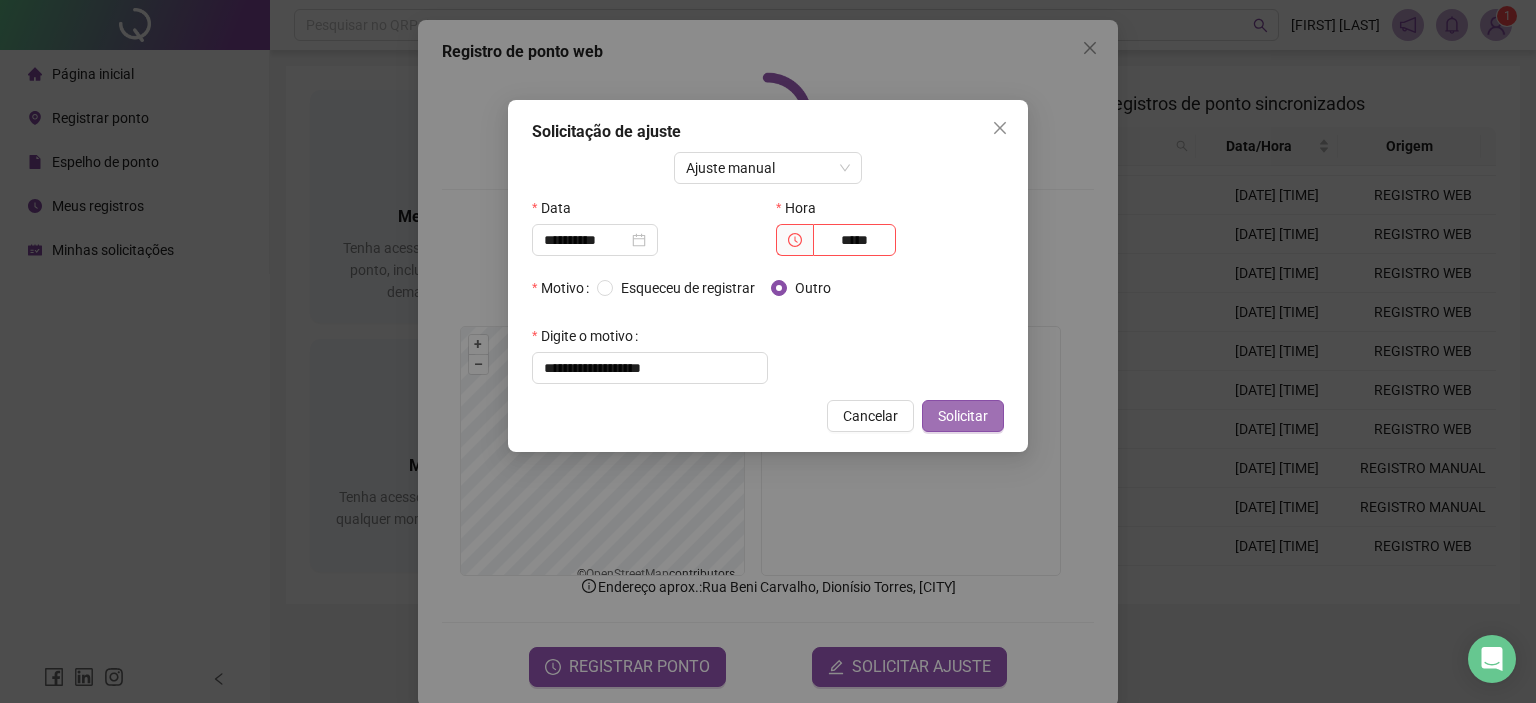 drag, startPoint x: 961, startPoint y: 397, endPoint x: 960, endPoint y: 409, distance: 12.0415945 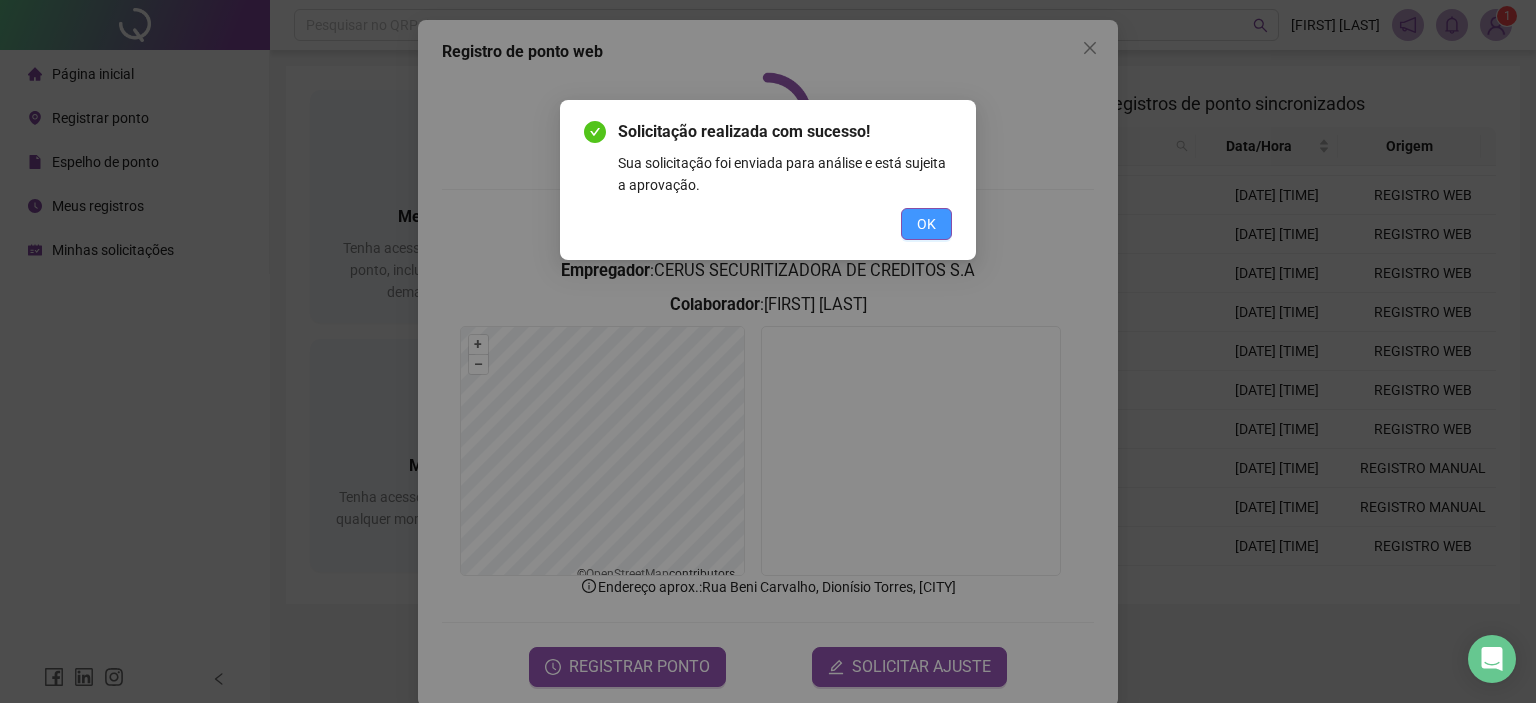 click on "OK" at bounding box center [926, 224] 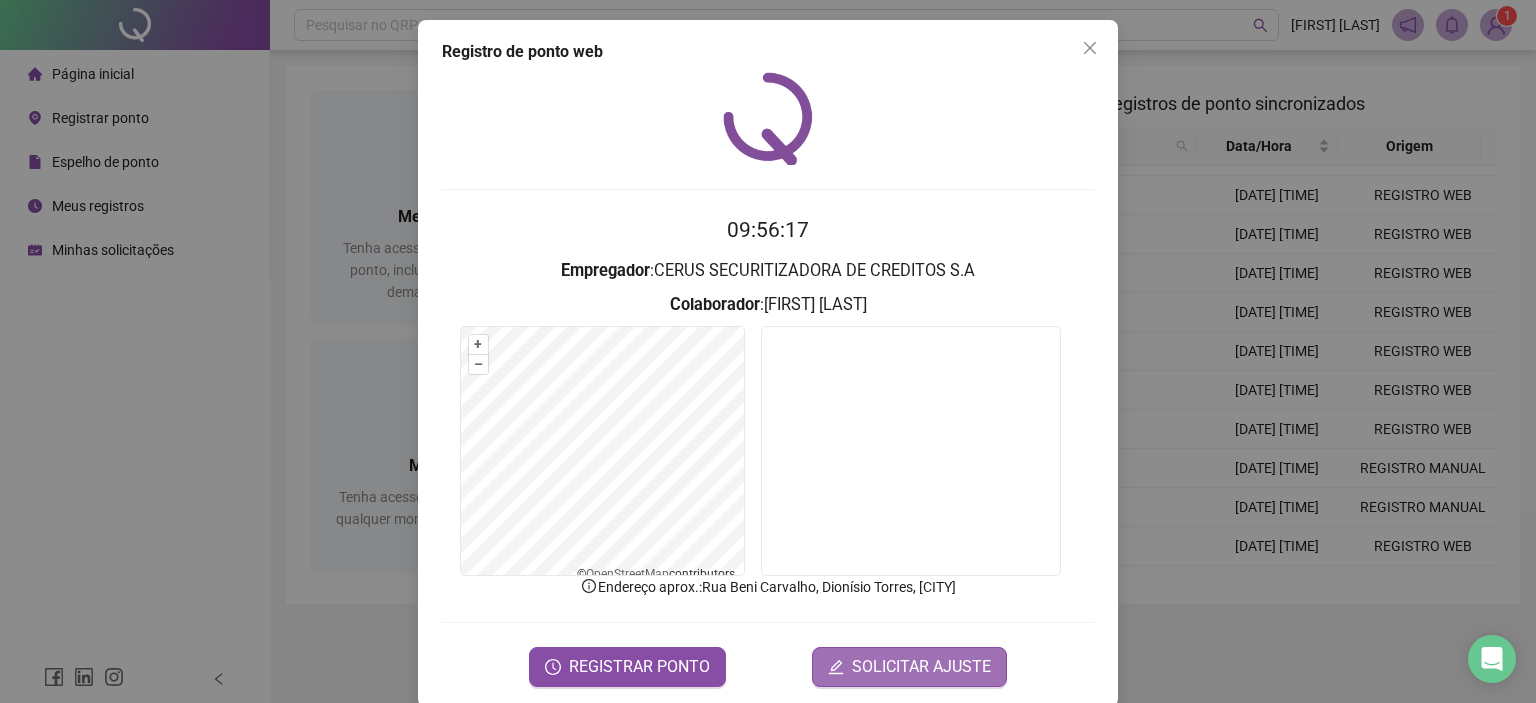 click on "SOLICITAR AJUSTE" at bounding box center [921, 667] 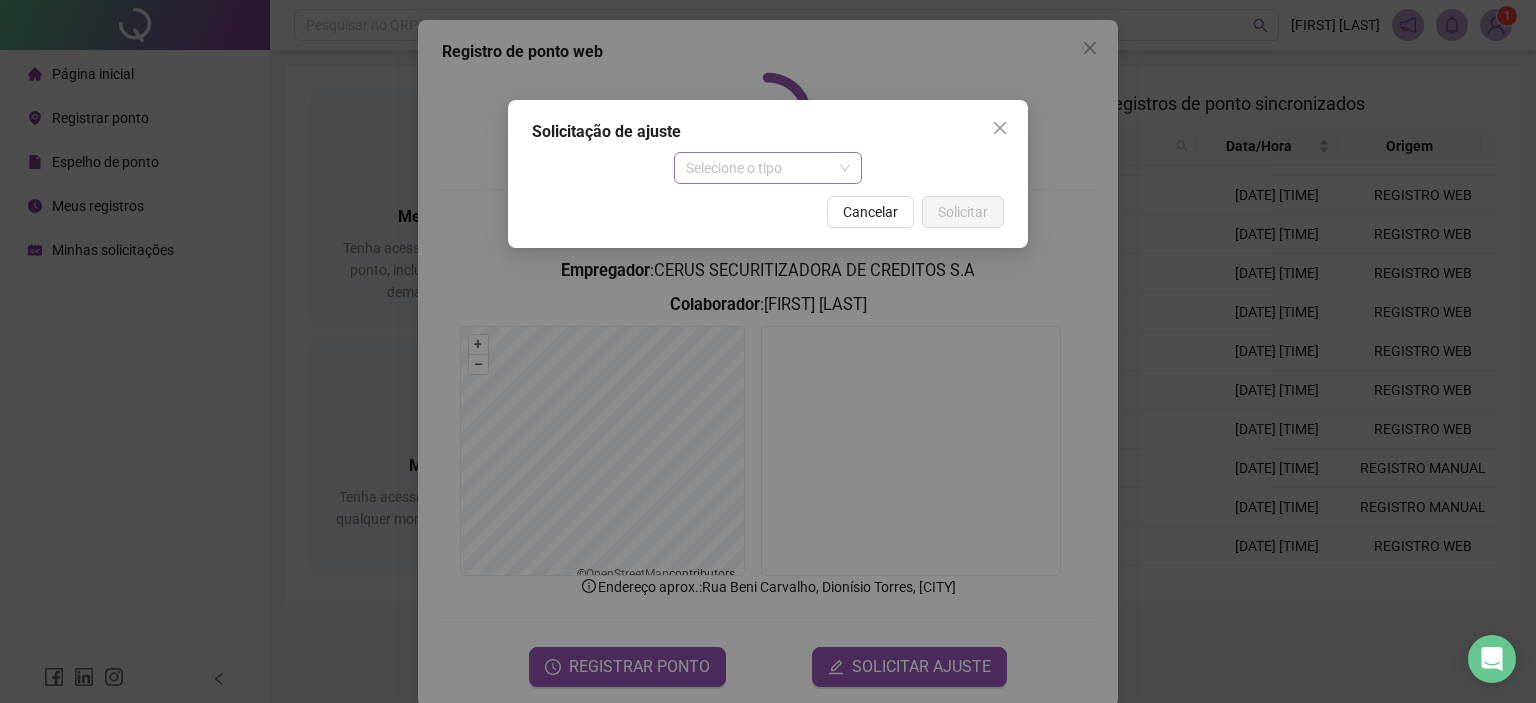 click on "Selecione o tipo" at bounding box center (768, 168) 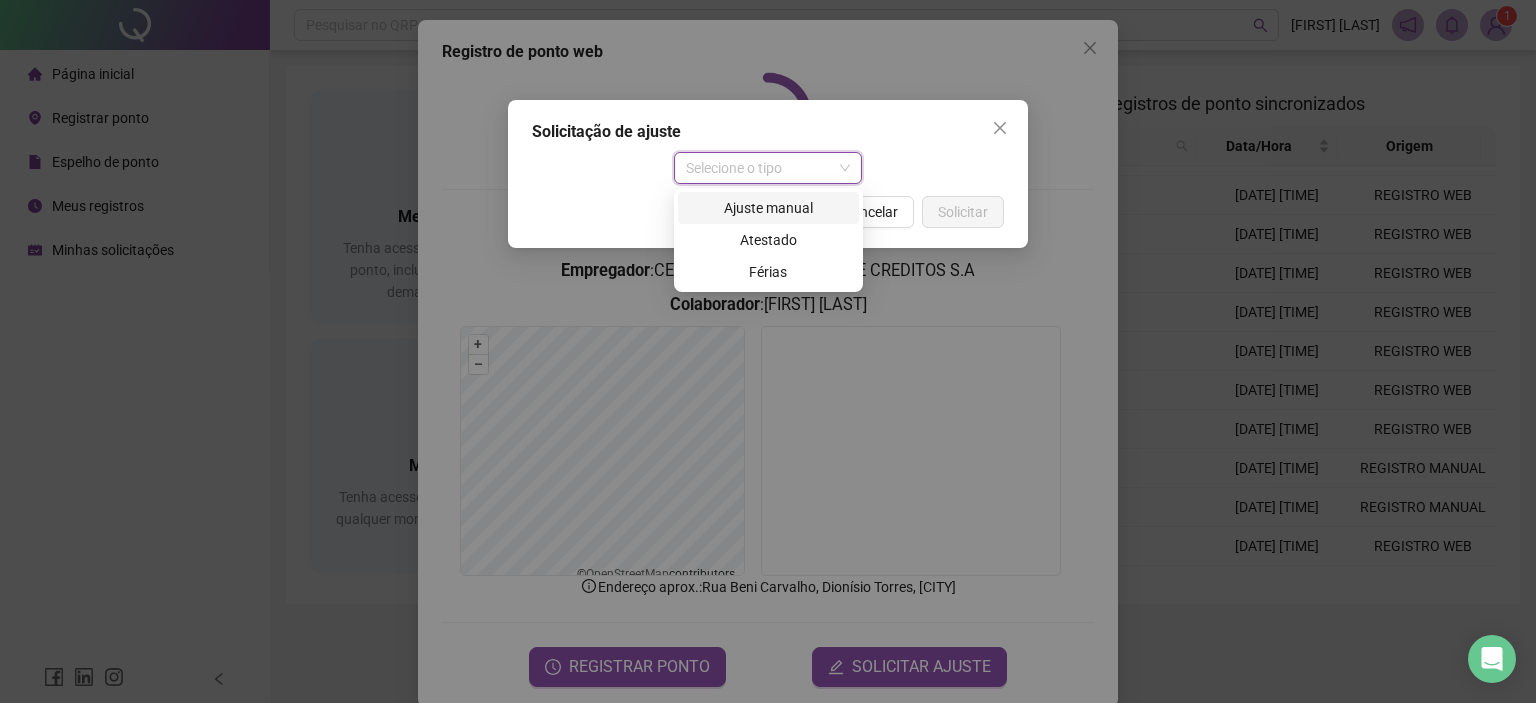 click on "Ajuste manual" at bounding box center (768, 208) 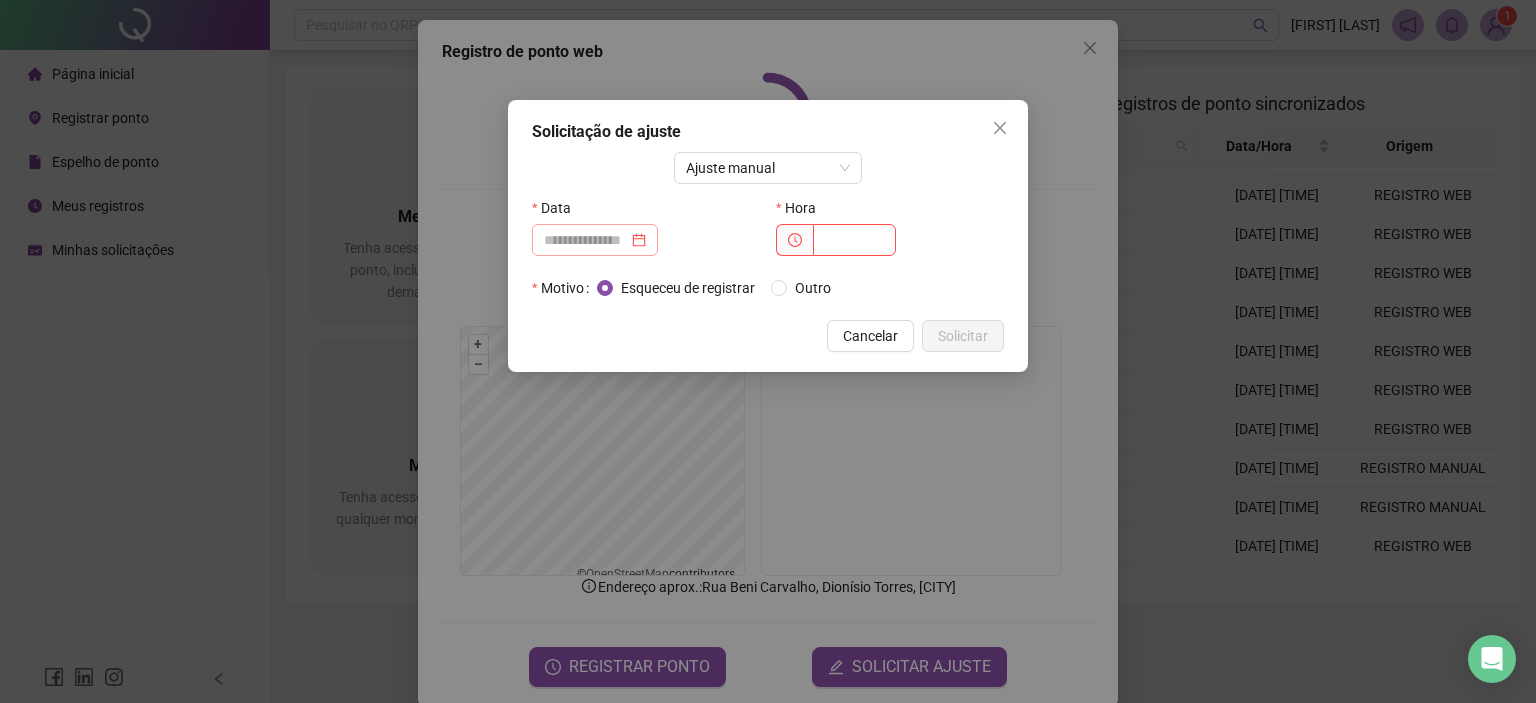 click on "Data" at bounding box center [646, 232] 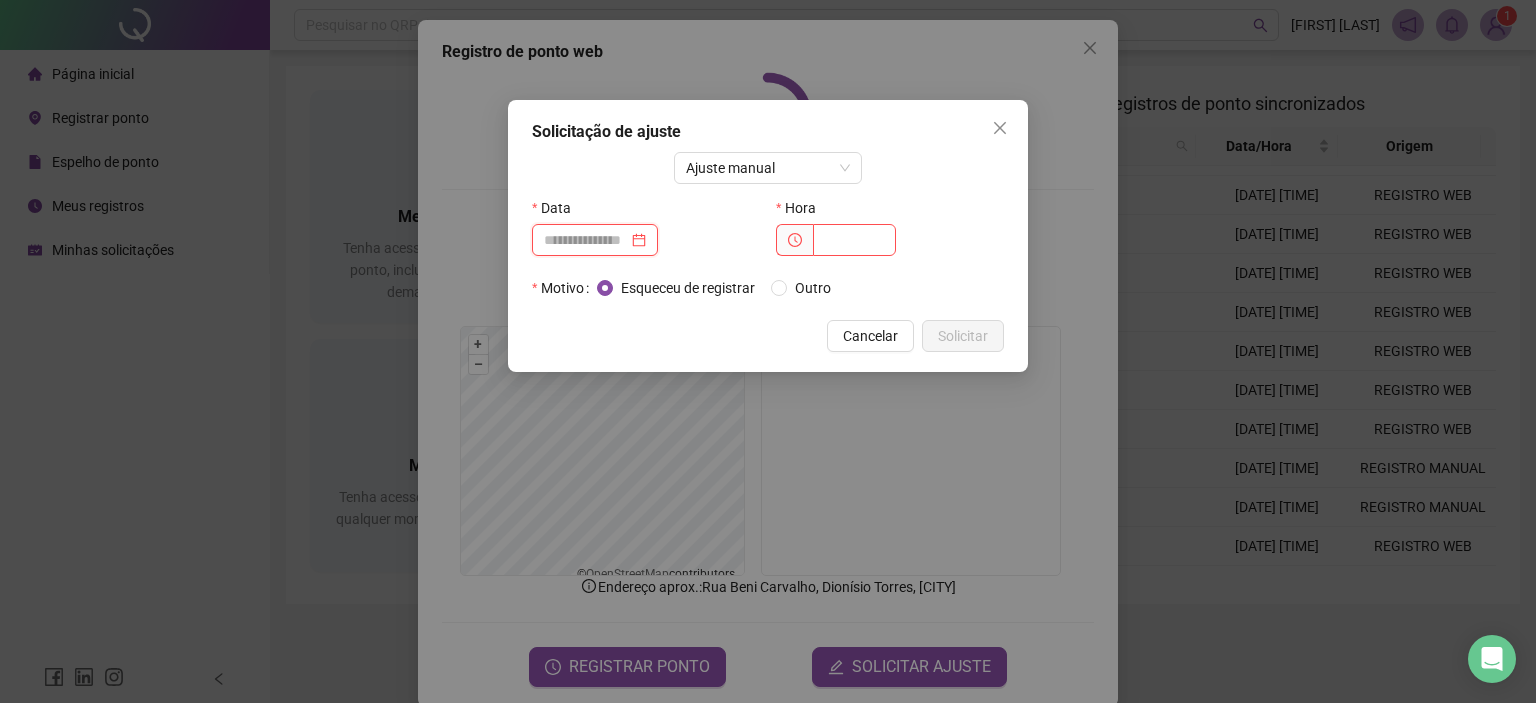 click at bounding box center (586, 240) 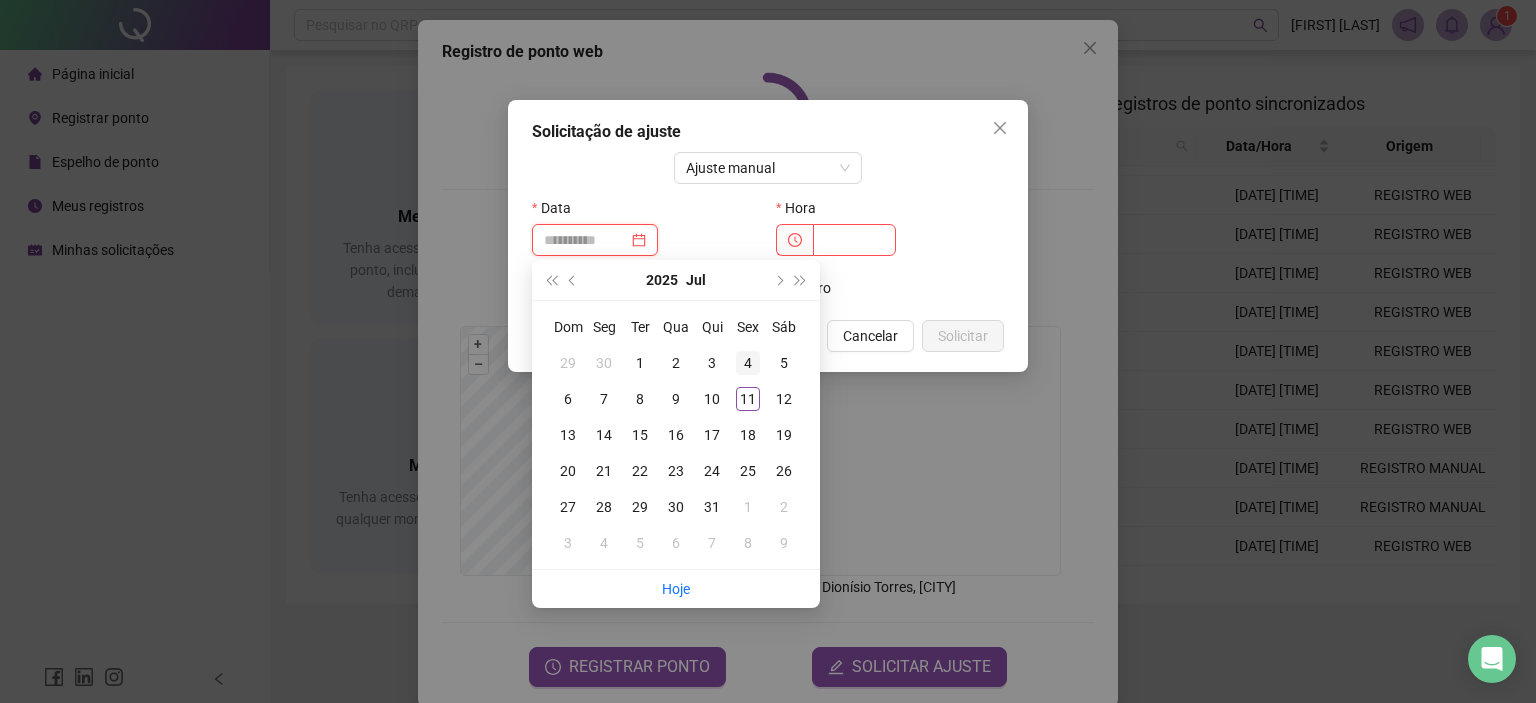 type on "**********" 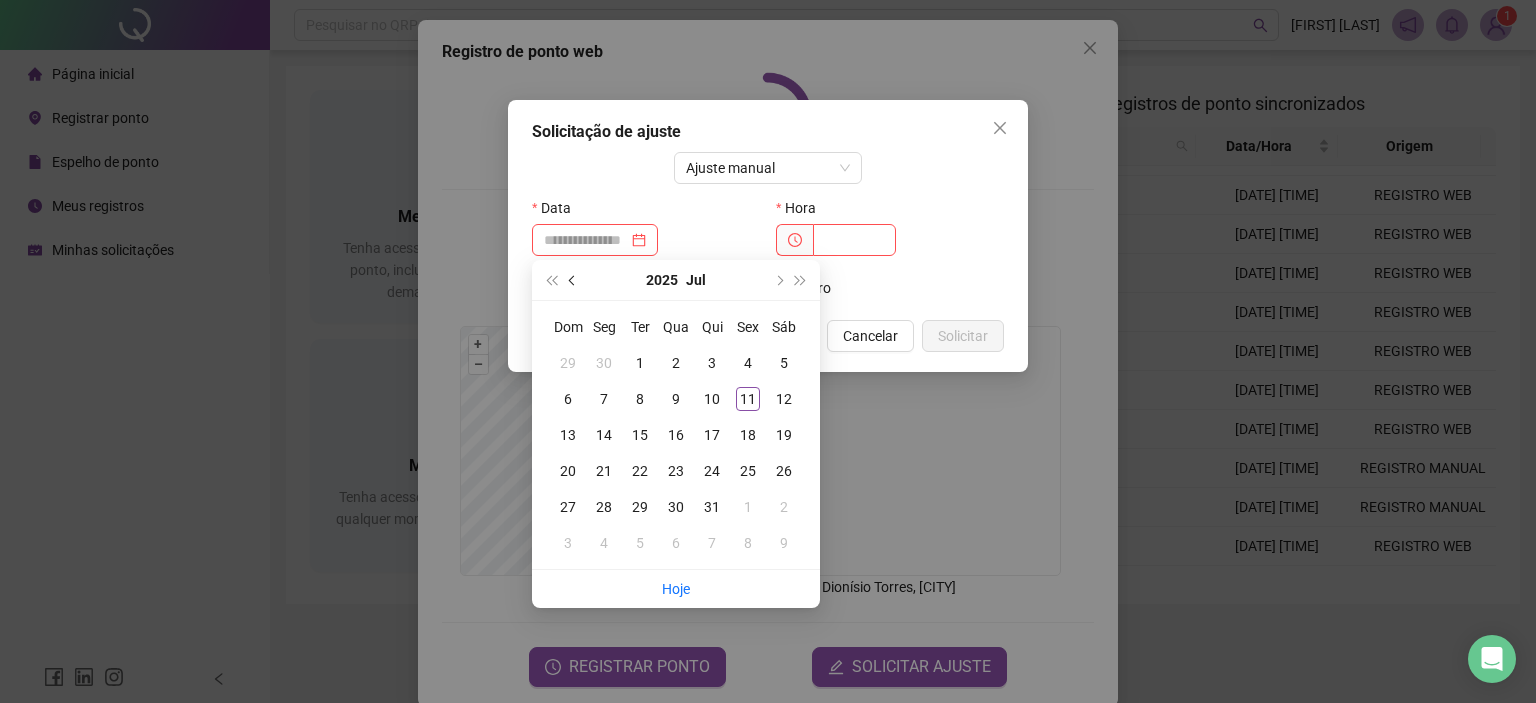 click at bounding box center [574, 280] 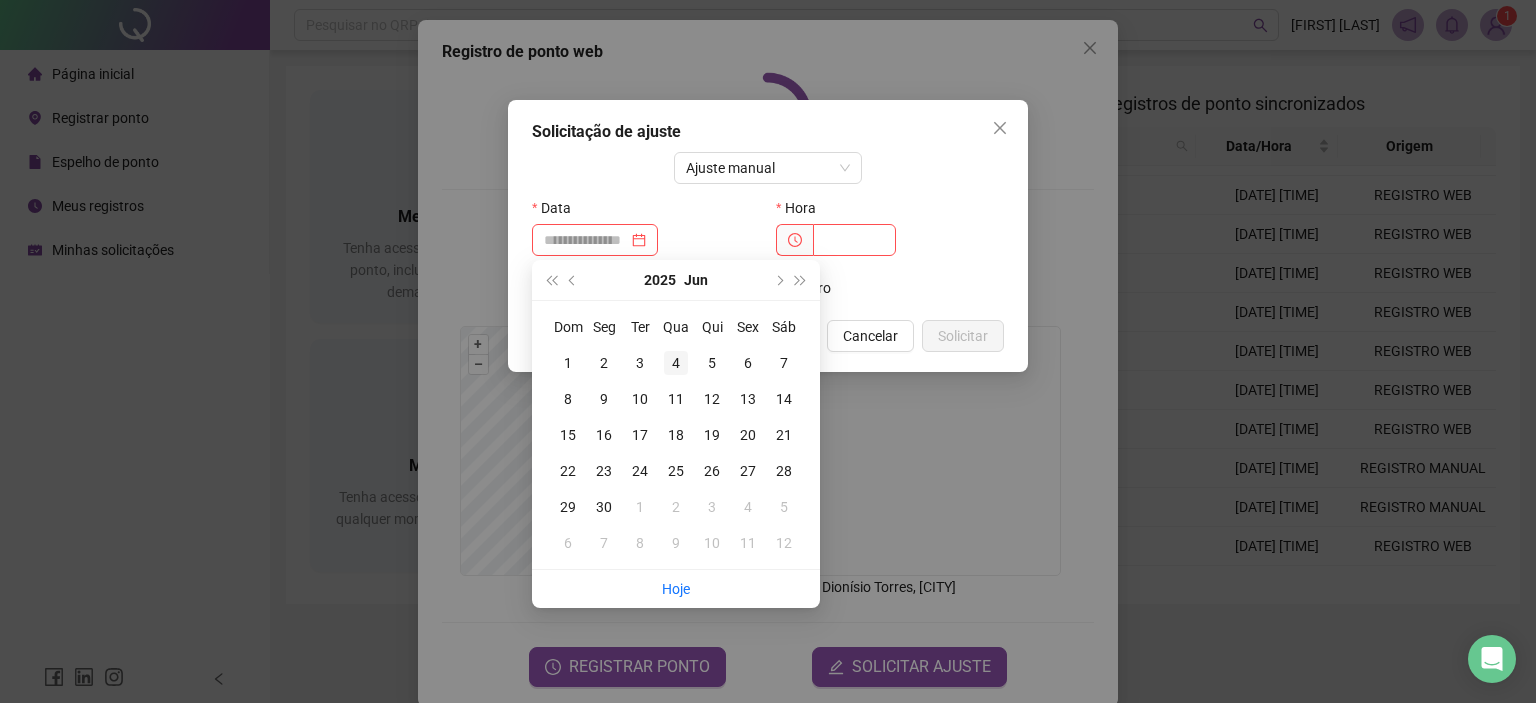 type on "**********" 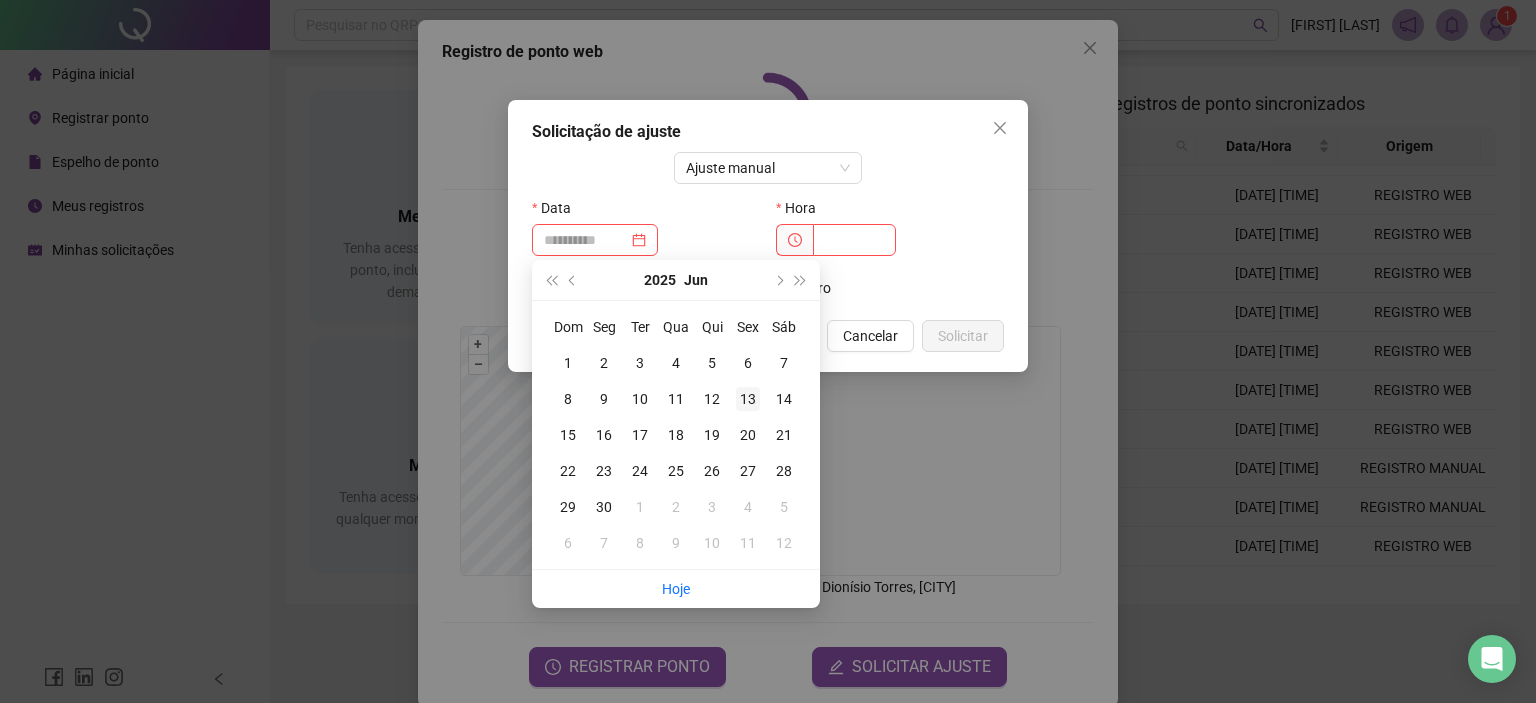 type on "**********" 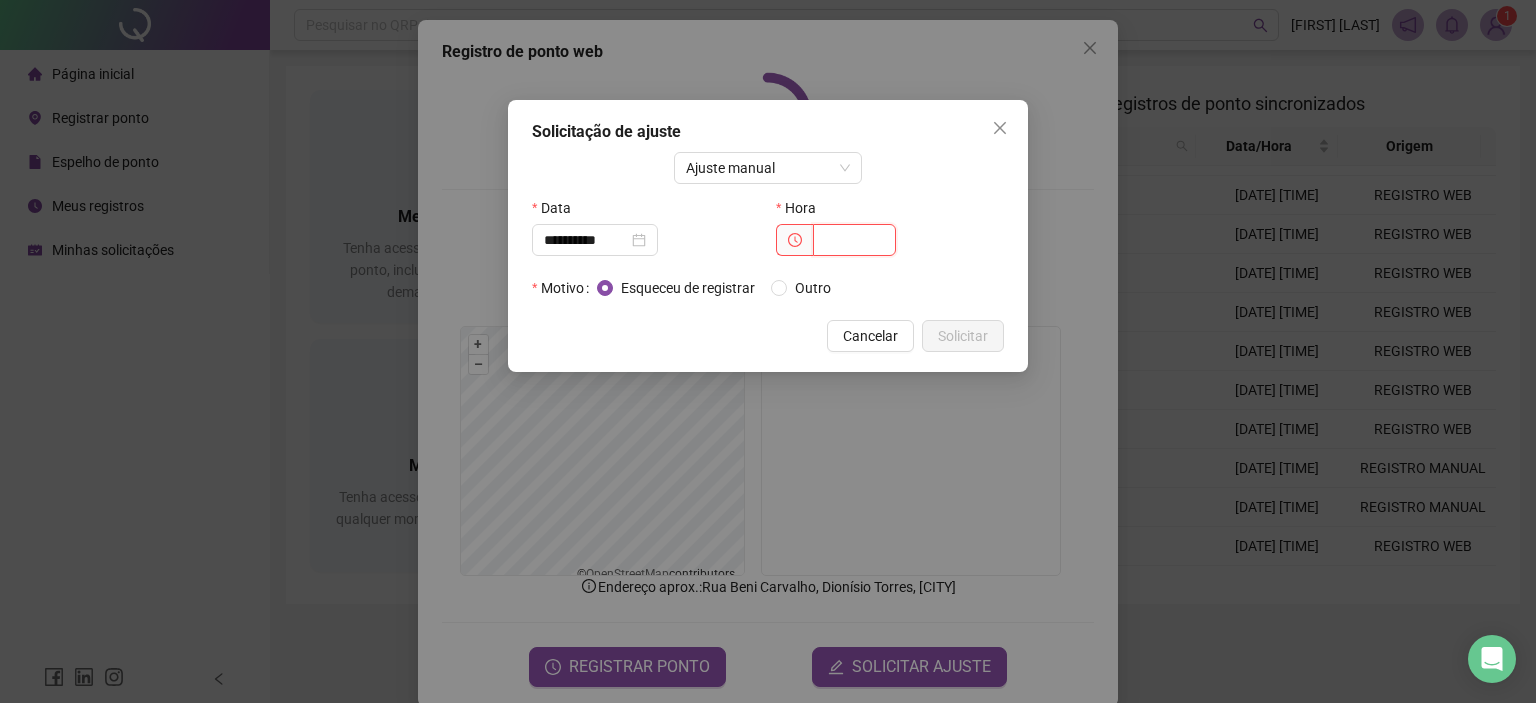click at bounding box center (854, 240) 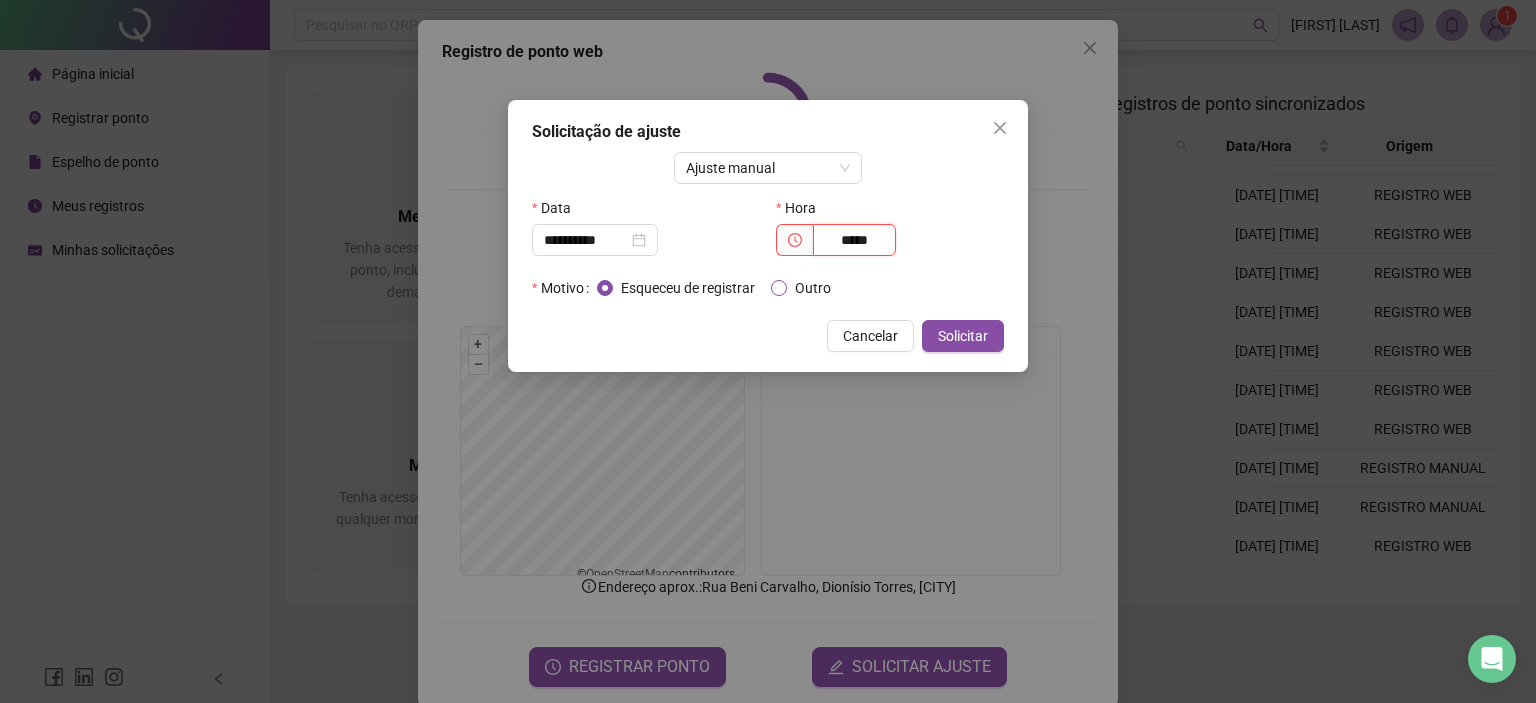 type on "*****" 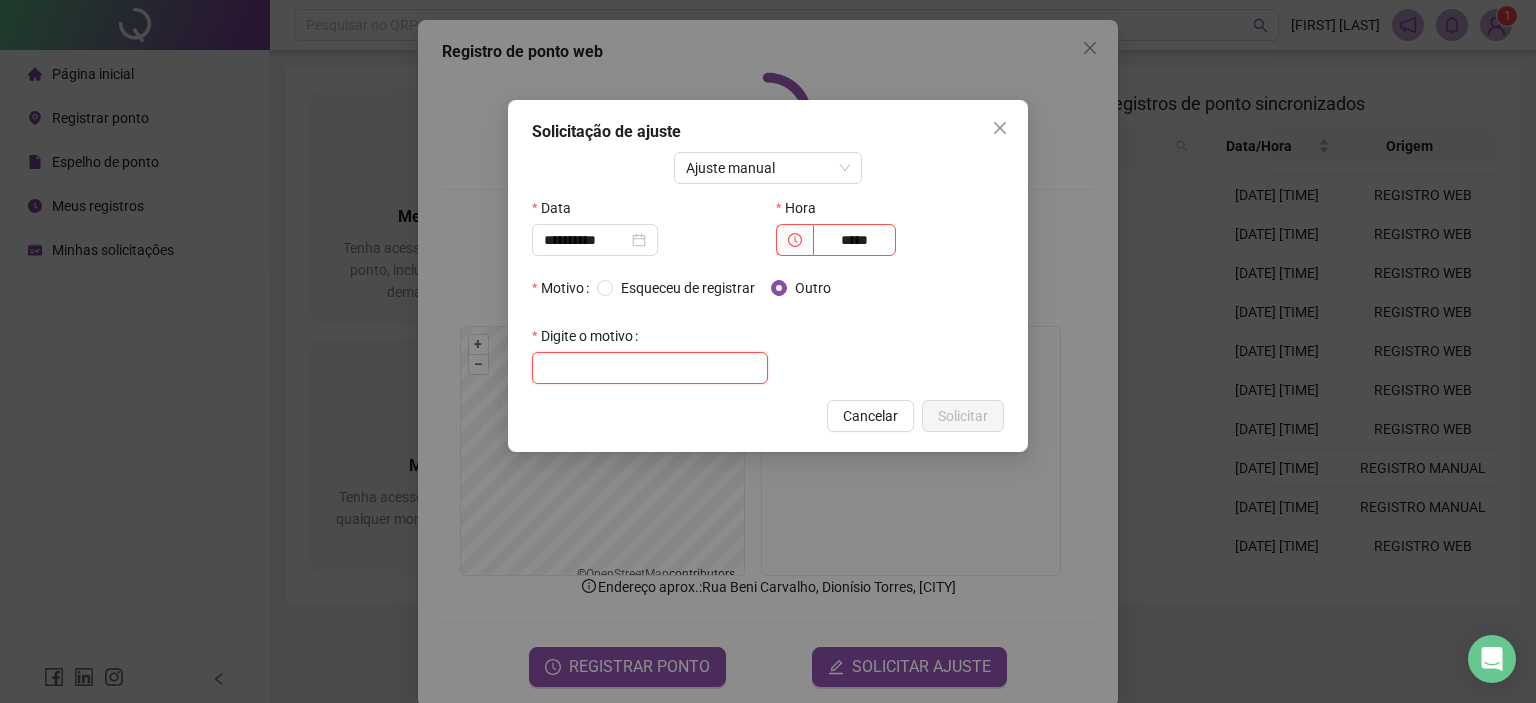 click at bounding box center [650, 368] 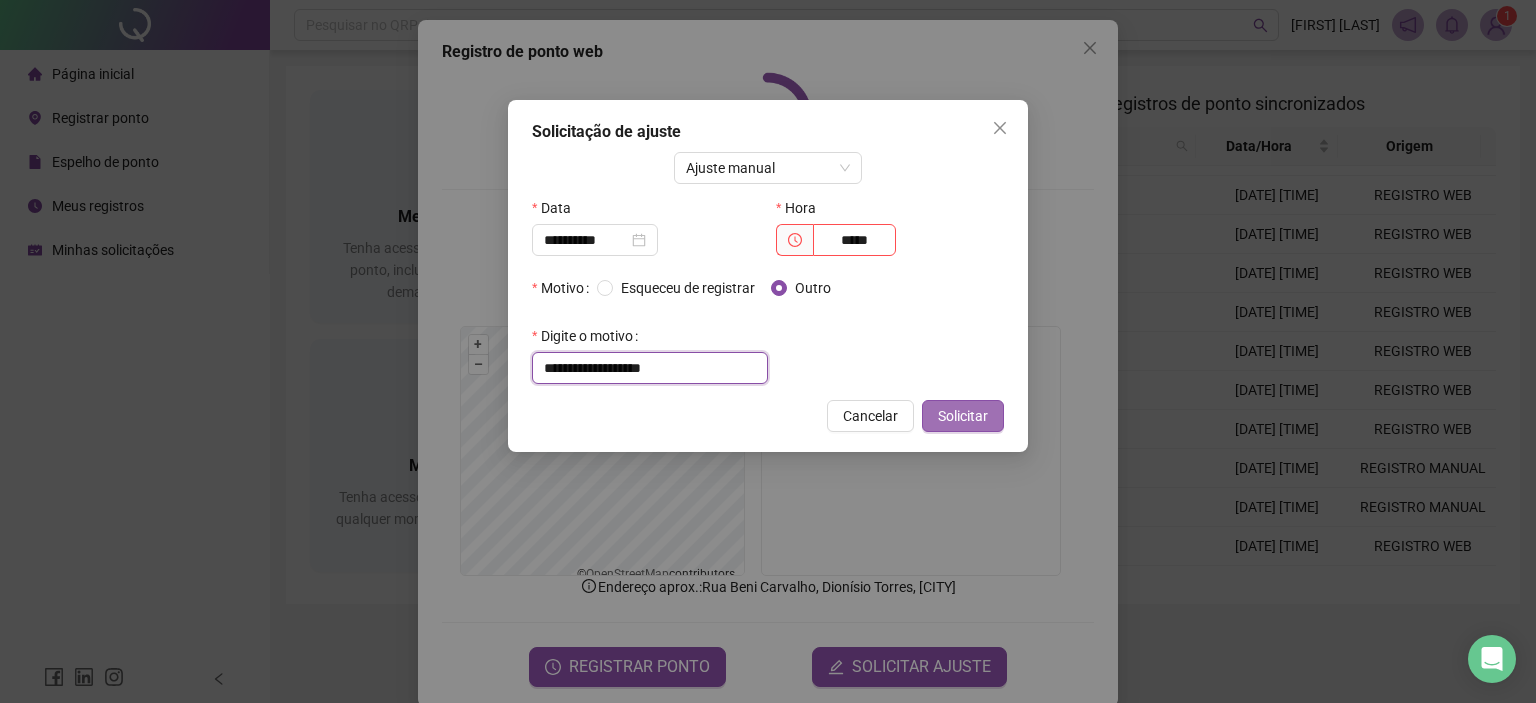 type on "**********" 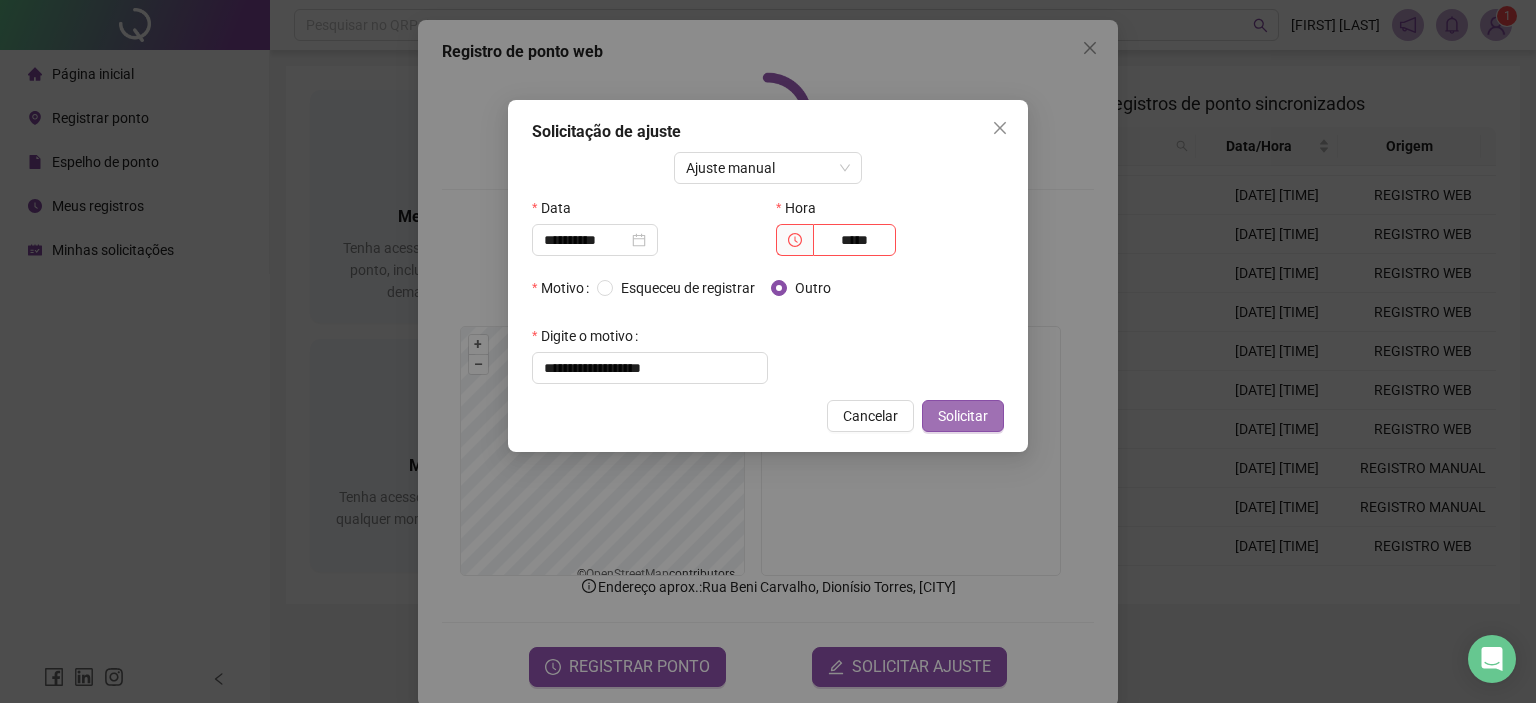 click on "Solicitar" at bounding box center (963, 416) 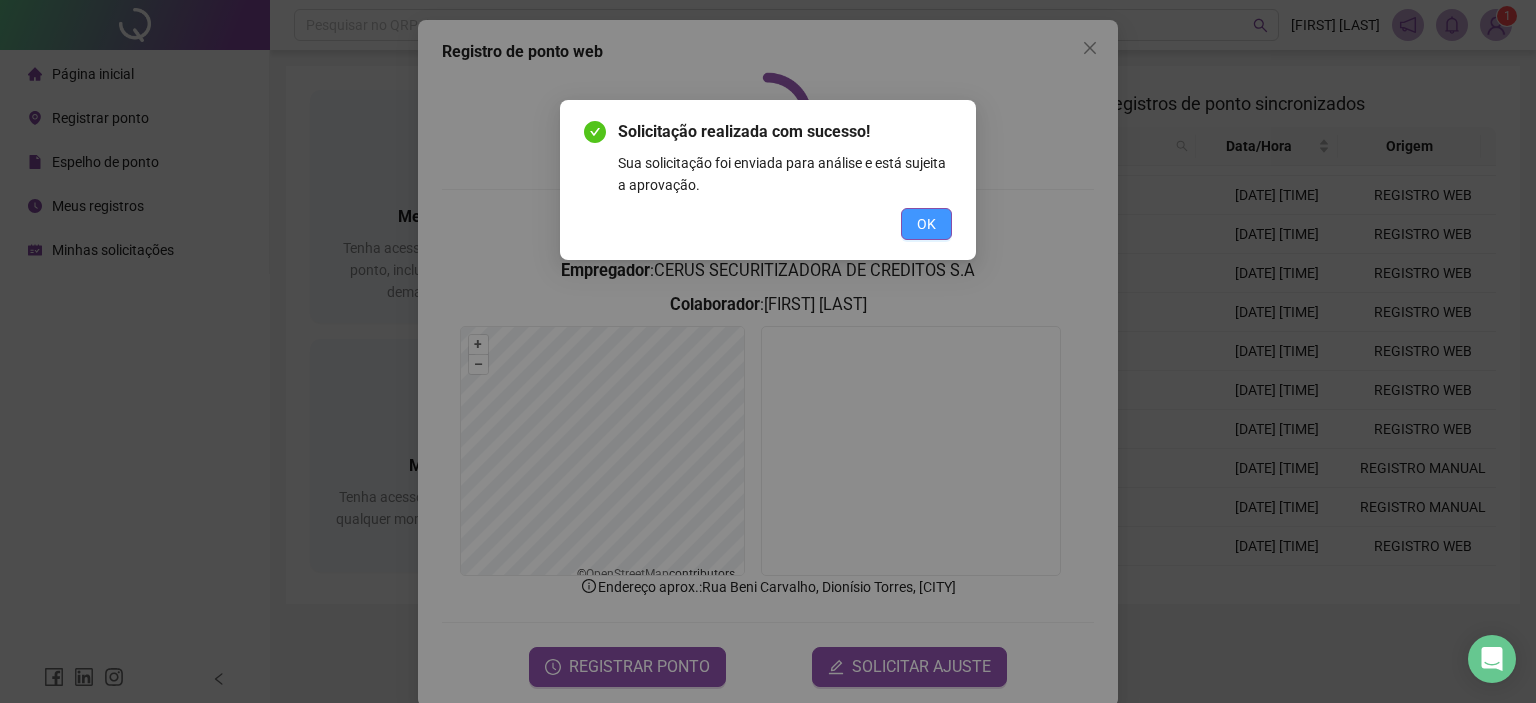 click on "OK" at bounding box center [926, 224] 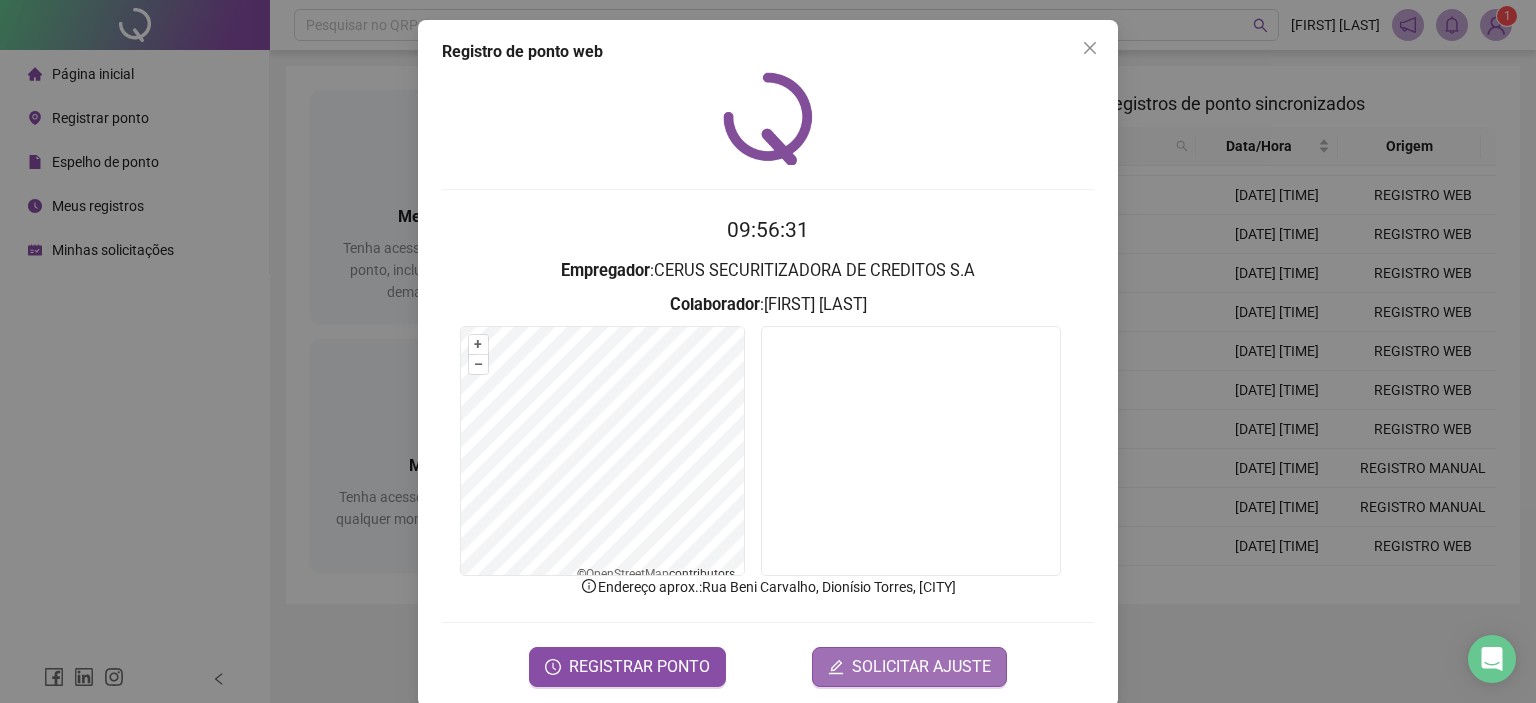 click on "SOLICITAR AJUSTE" at bounding box center (921, 667) 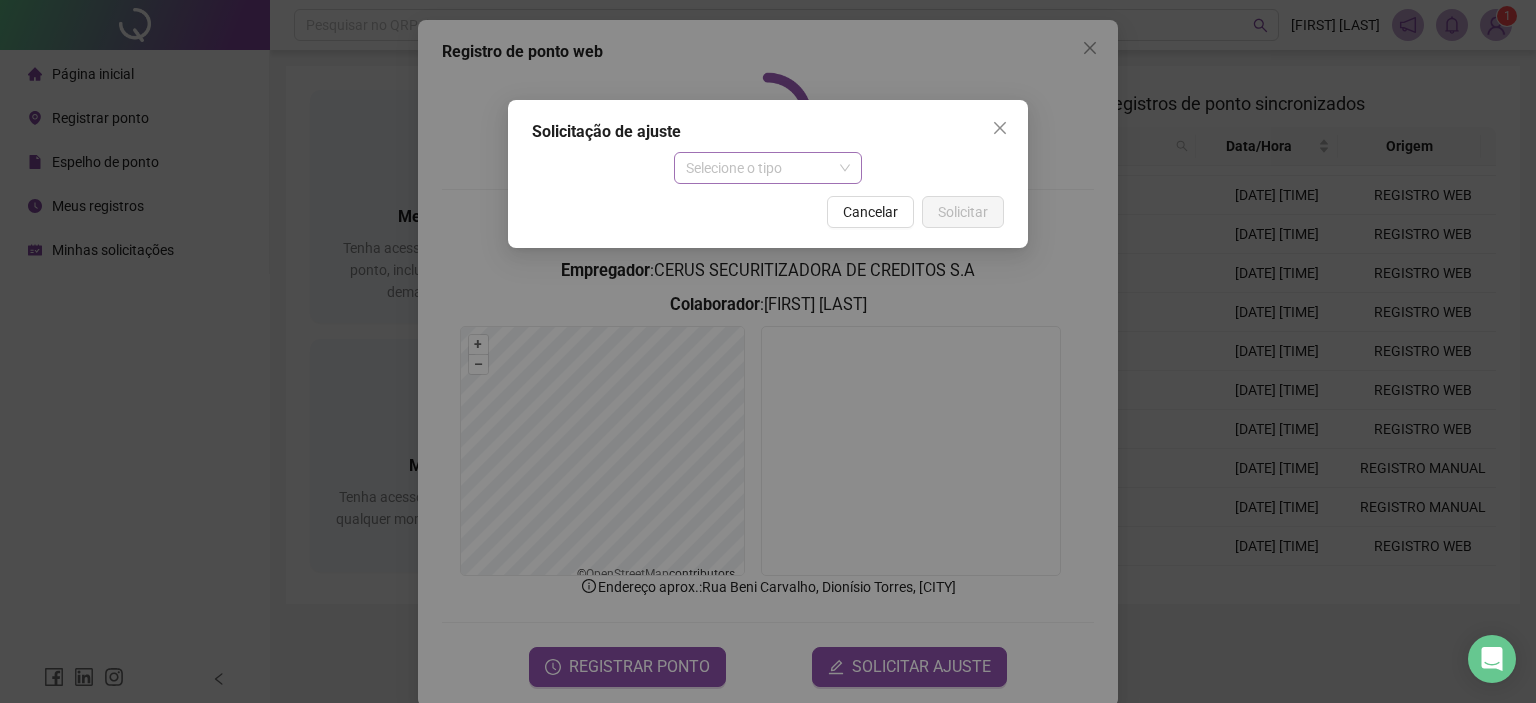 click on "Selecione o tipo" at bounding box center [768, 168] 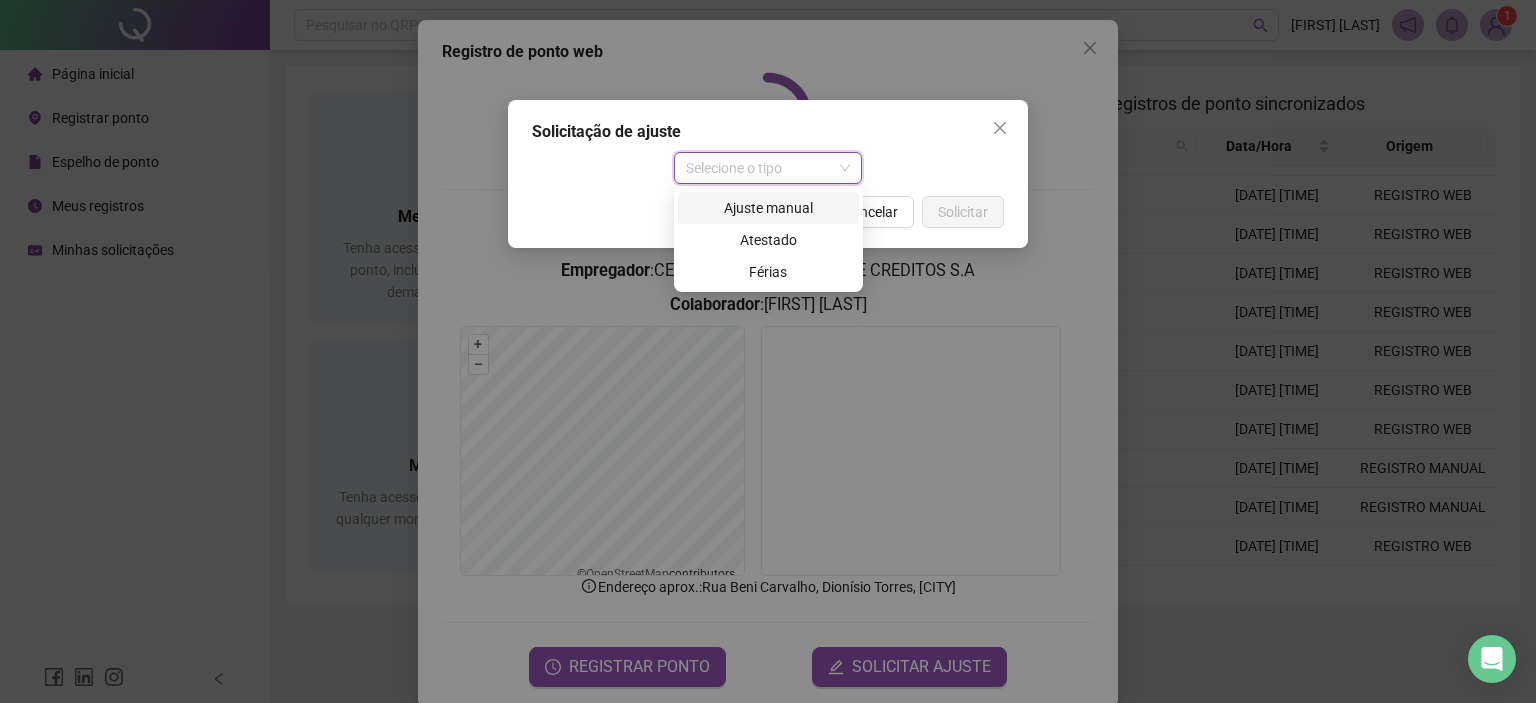 click on "Ajuste manual" at bounding box center (768, 208) 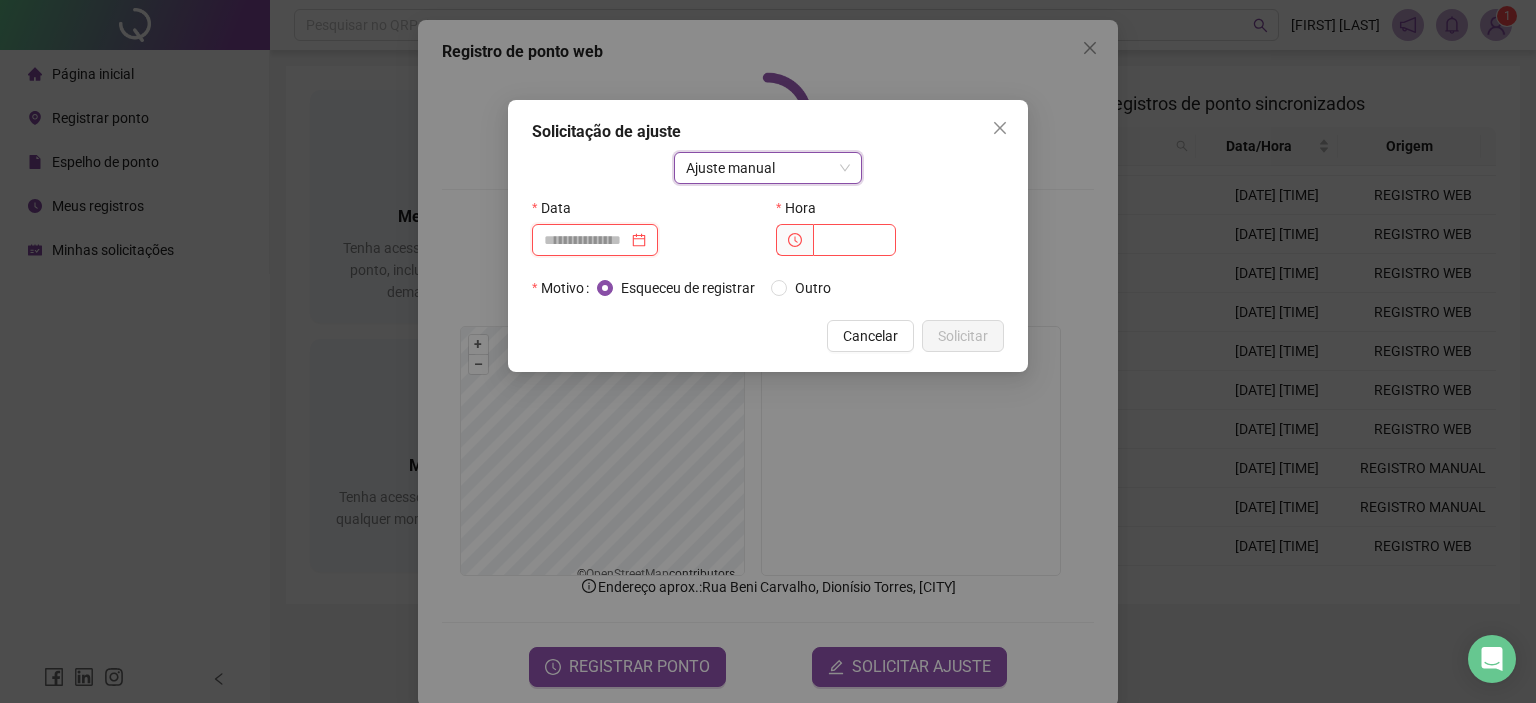 click at bounding box center (586, 240) 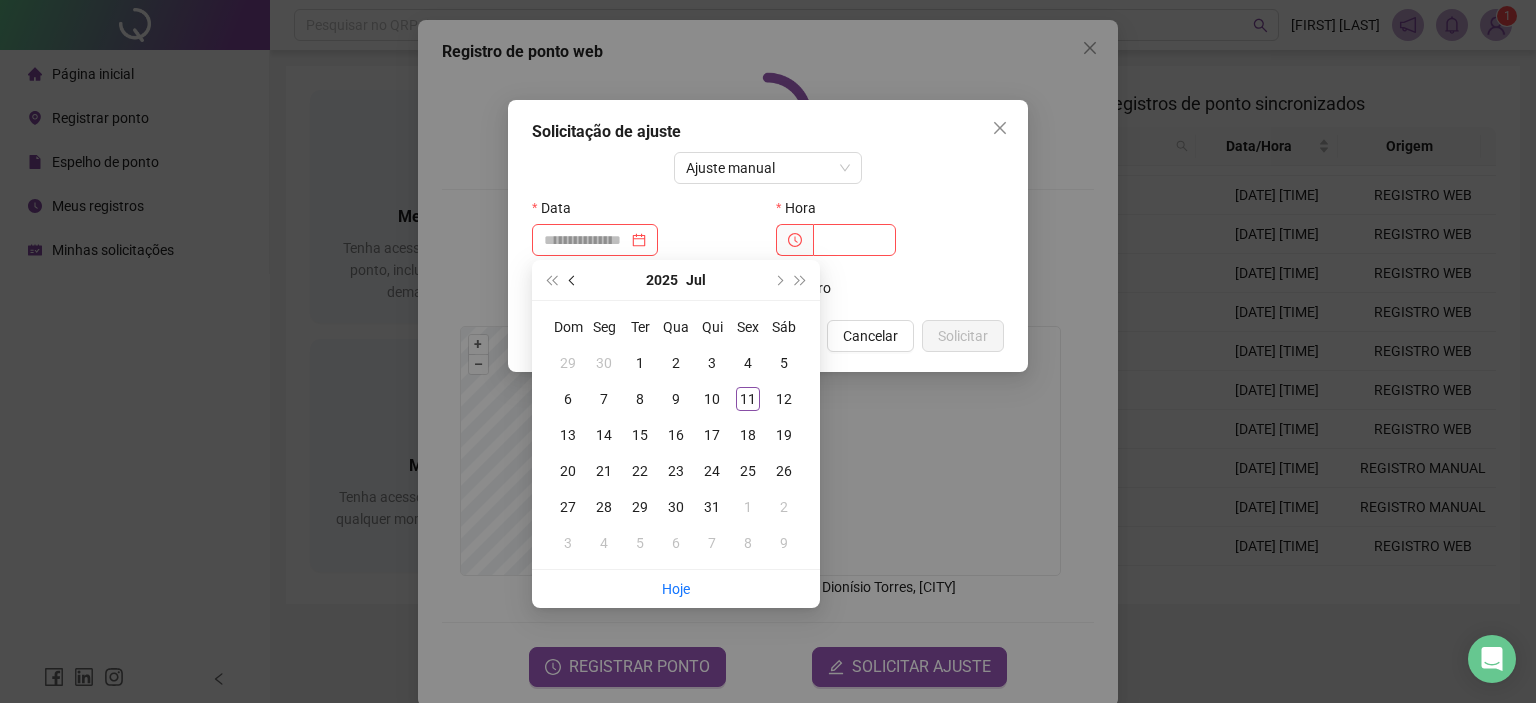 click at bounding box center (574, 280) 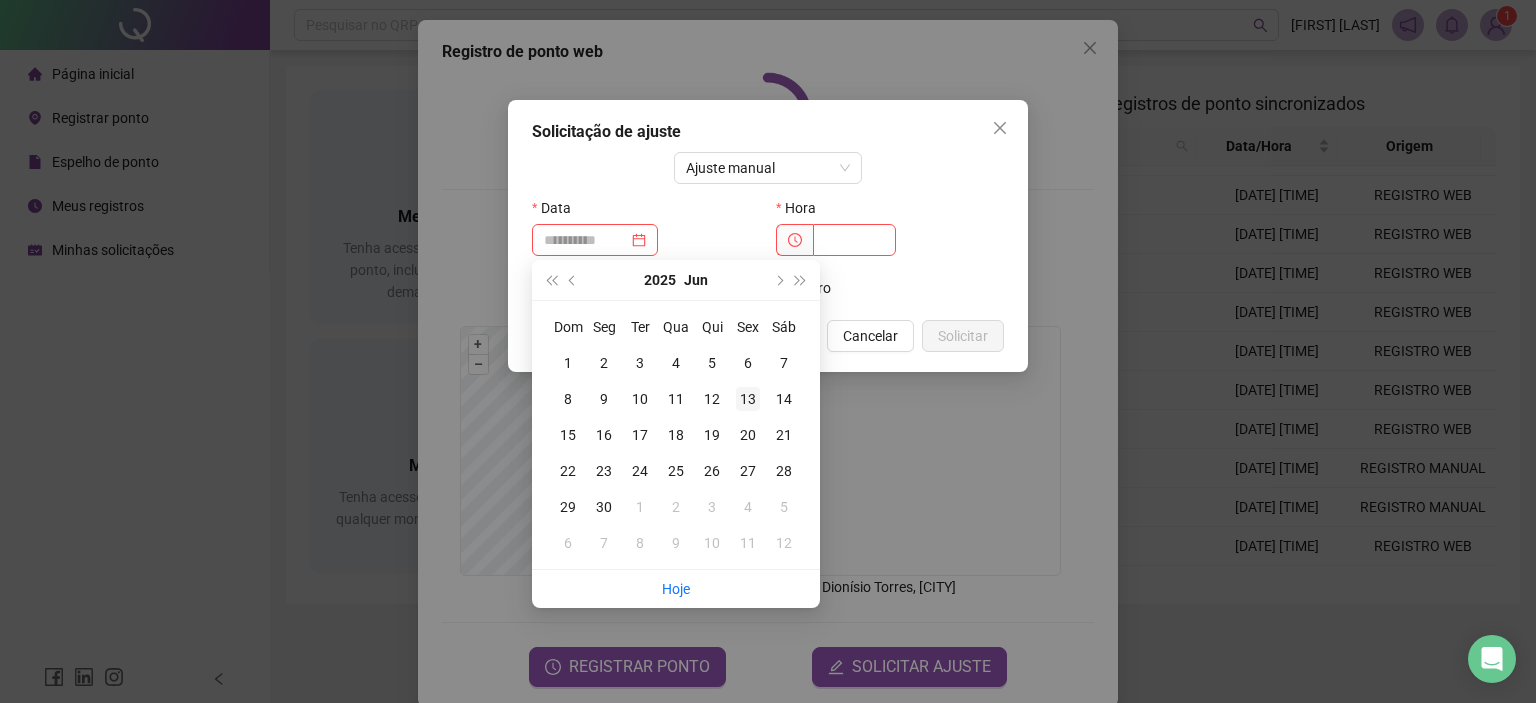 type on "**********" 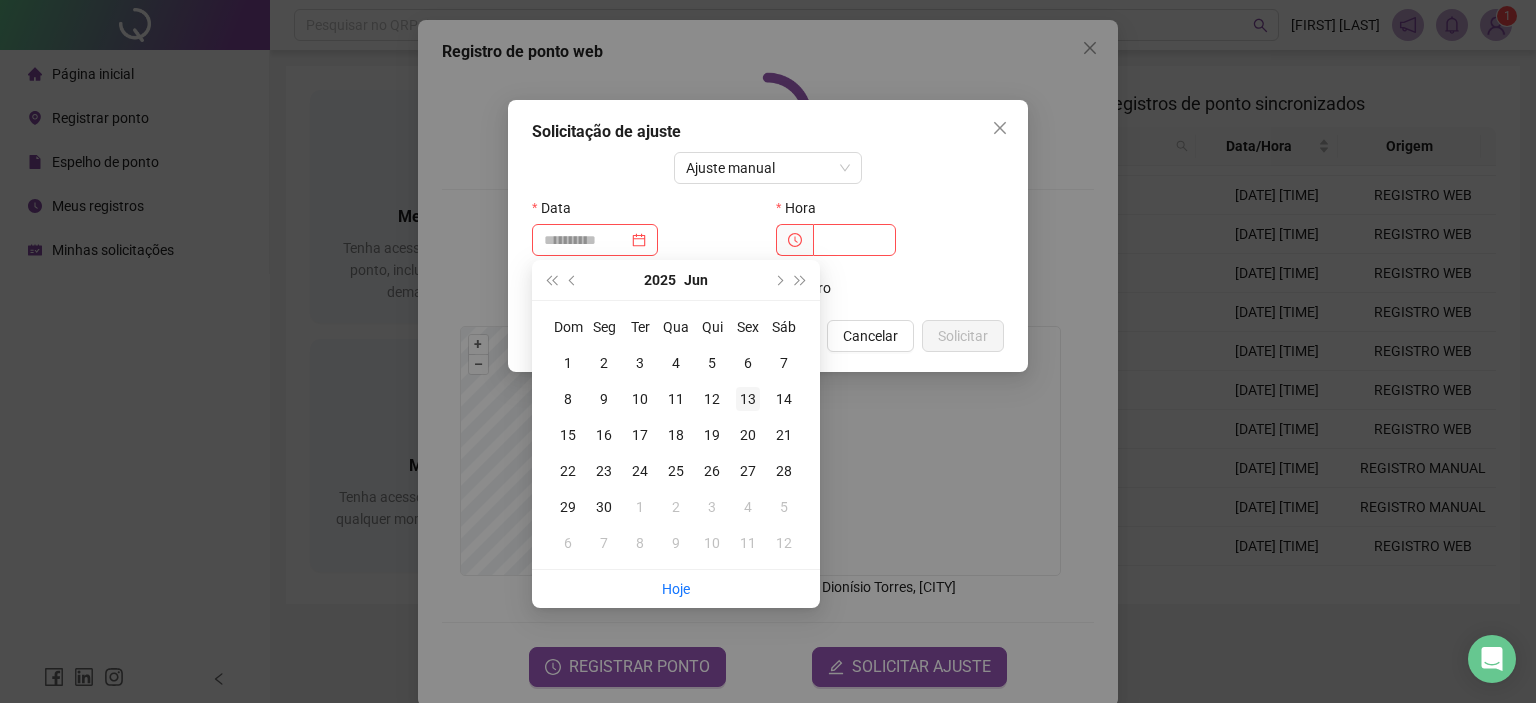 drag, startPoint x: 745, startPoint y: 397, endPoint x: 748, endPoint y: 369, distance: 28.160255 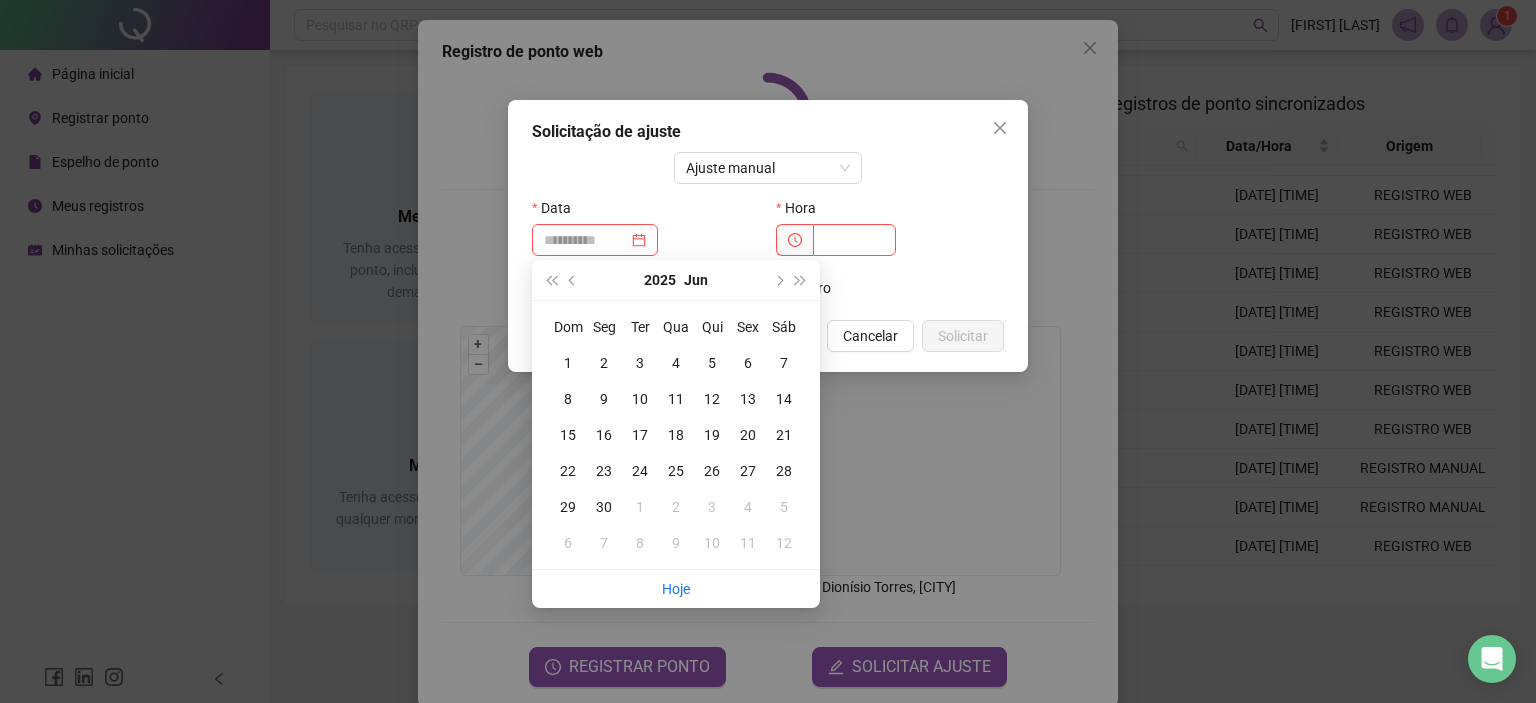 click on "13" at bounding box center (748, 399) 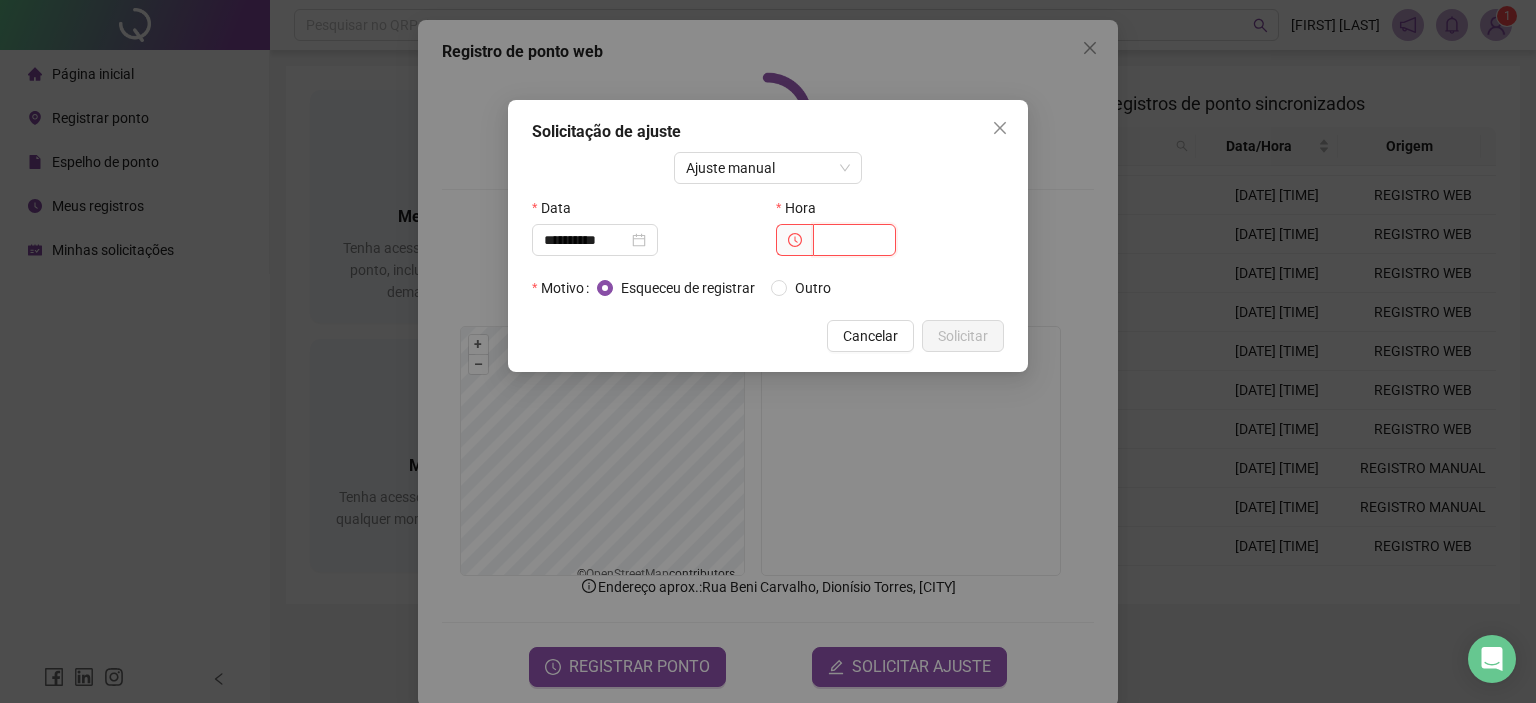 click at bounding box center (854, 240) 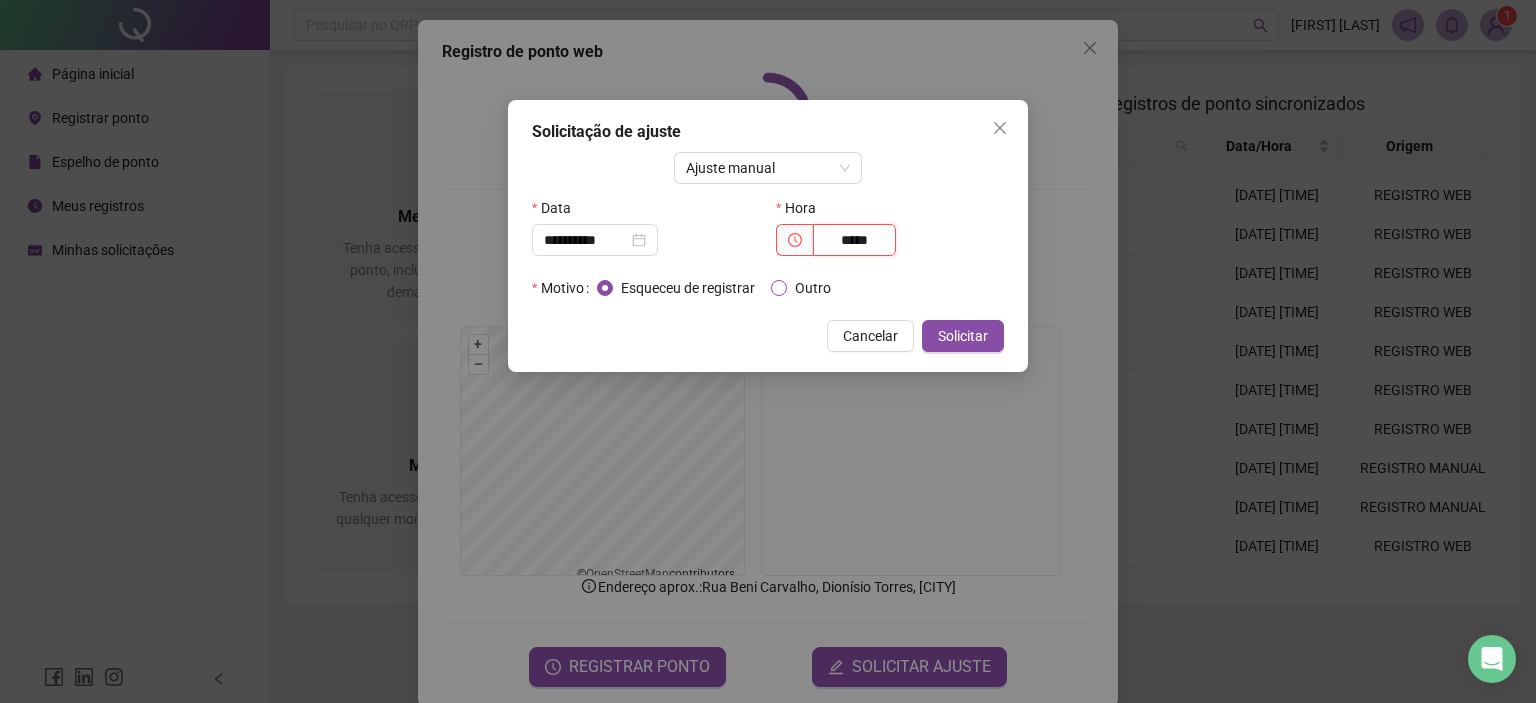 type on "*****" 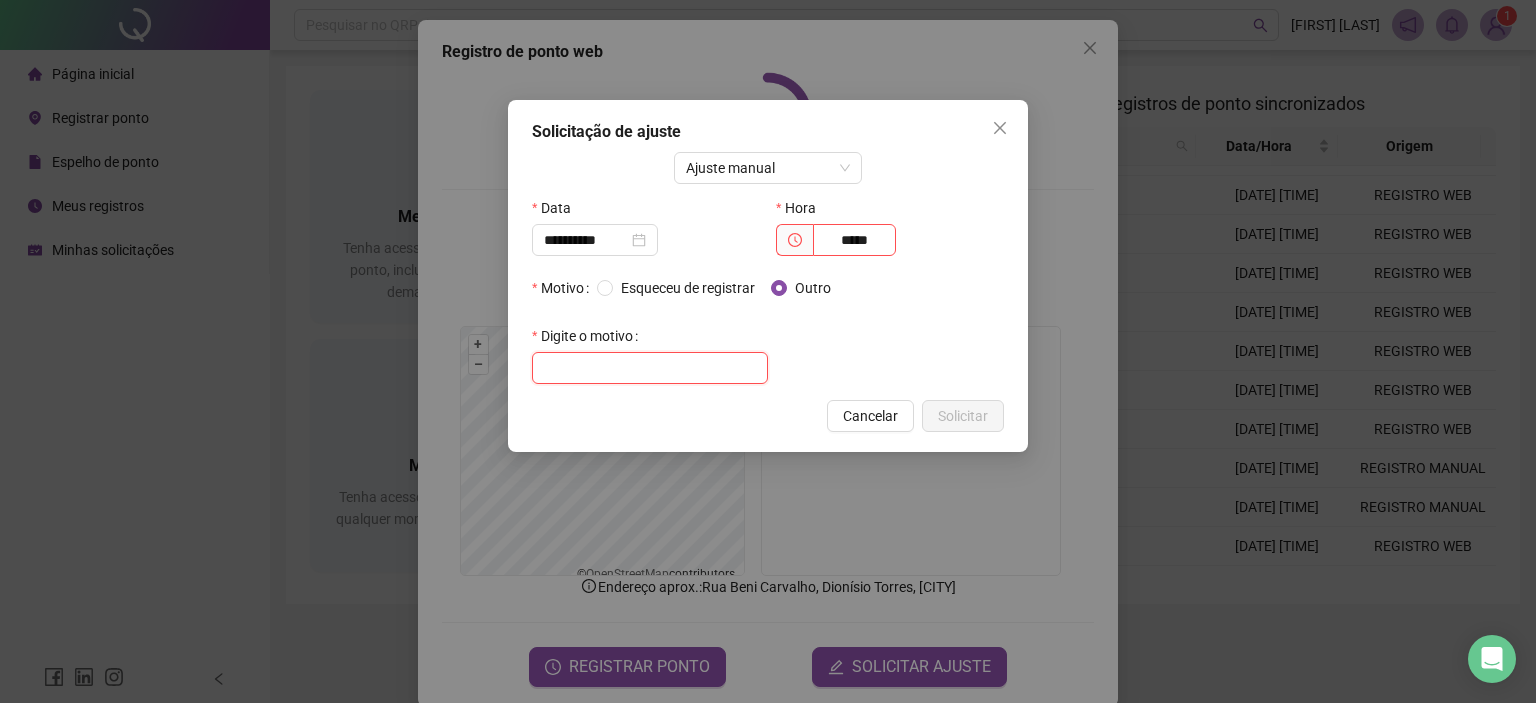 click at bounding box center (650, 368) 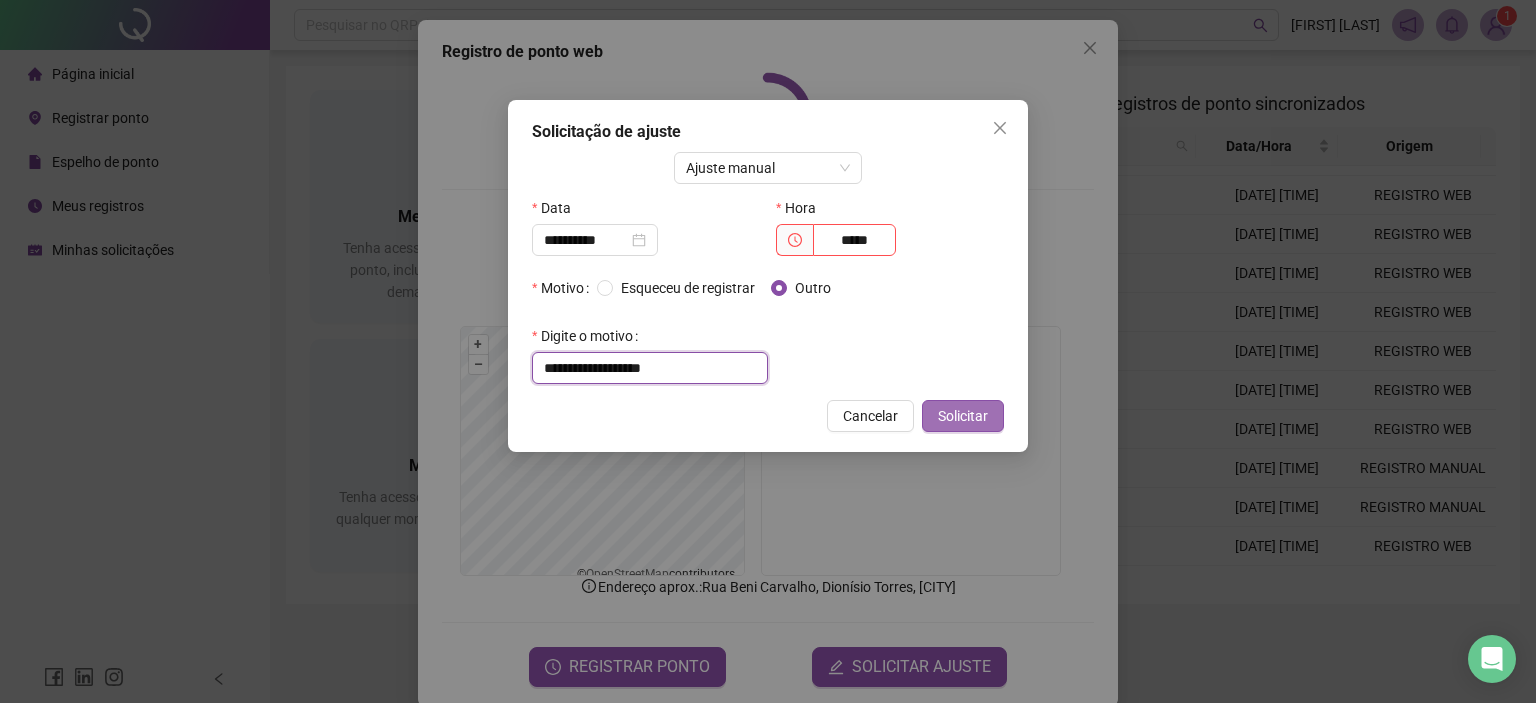 type on "**********" 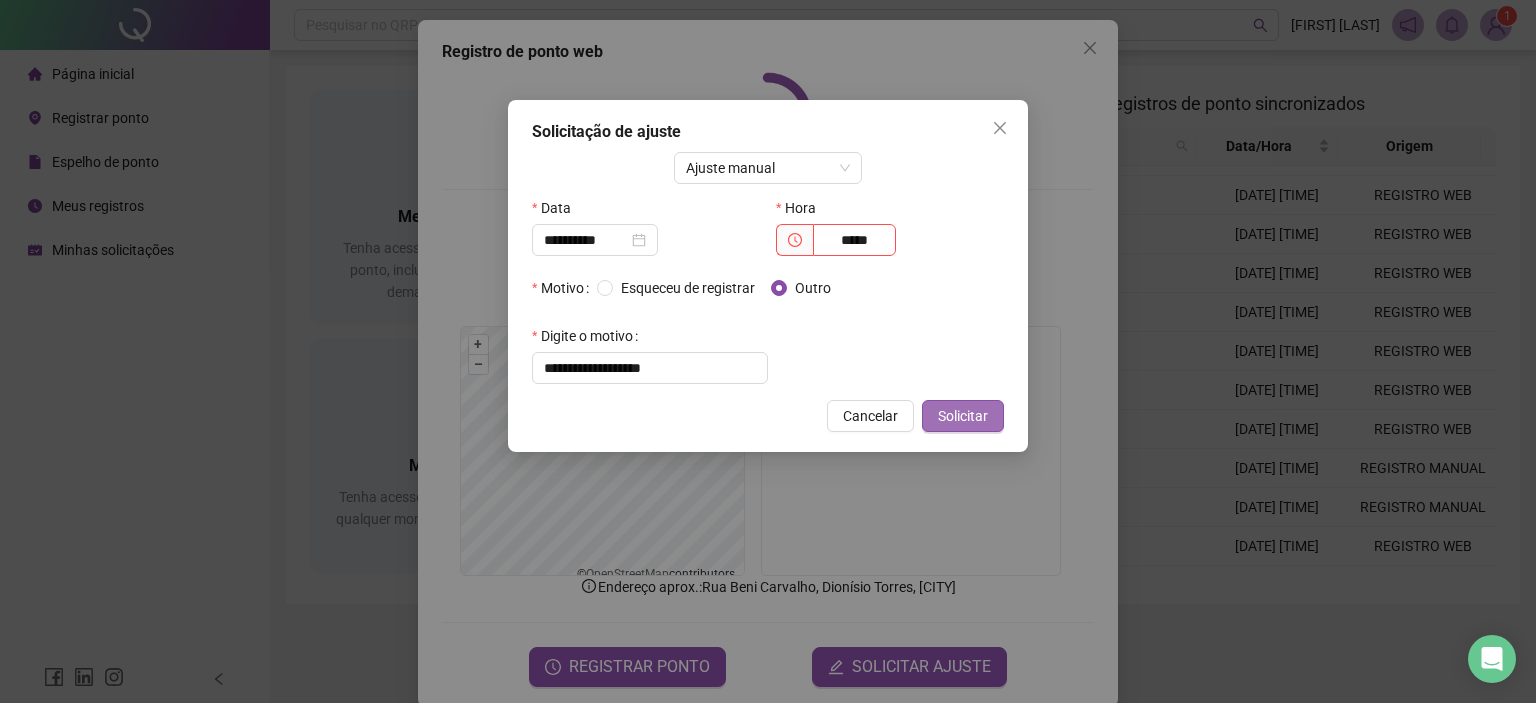 click on "Solicitar" at bounding box center (963, 416) 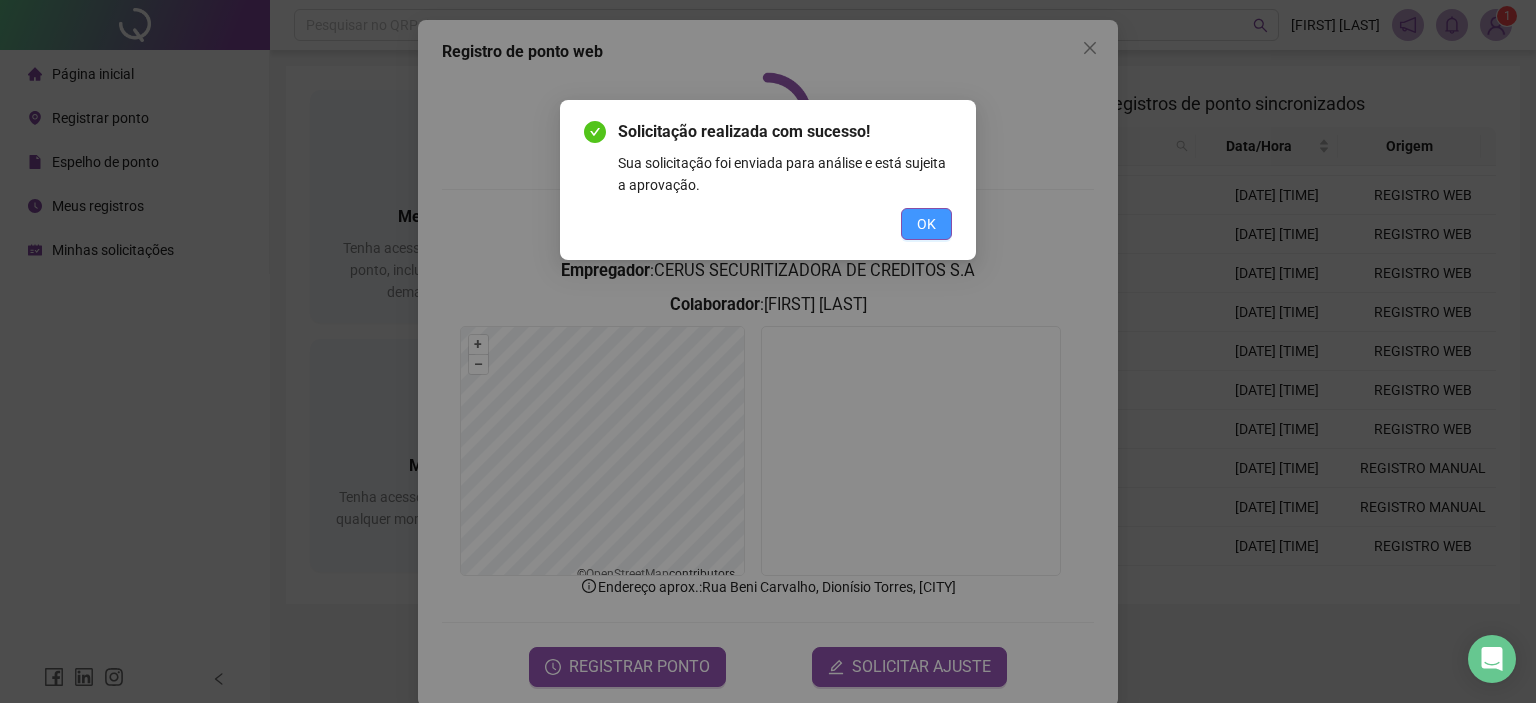 click on "OK" at bounding box center [926, 224] 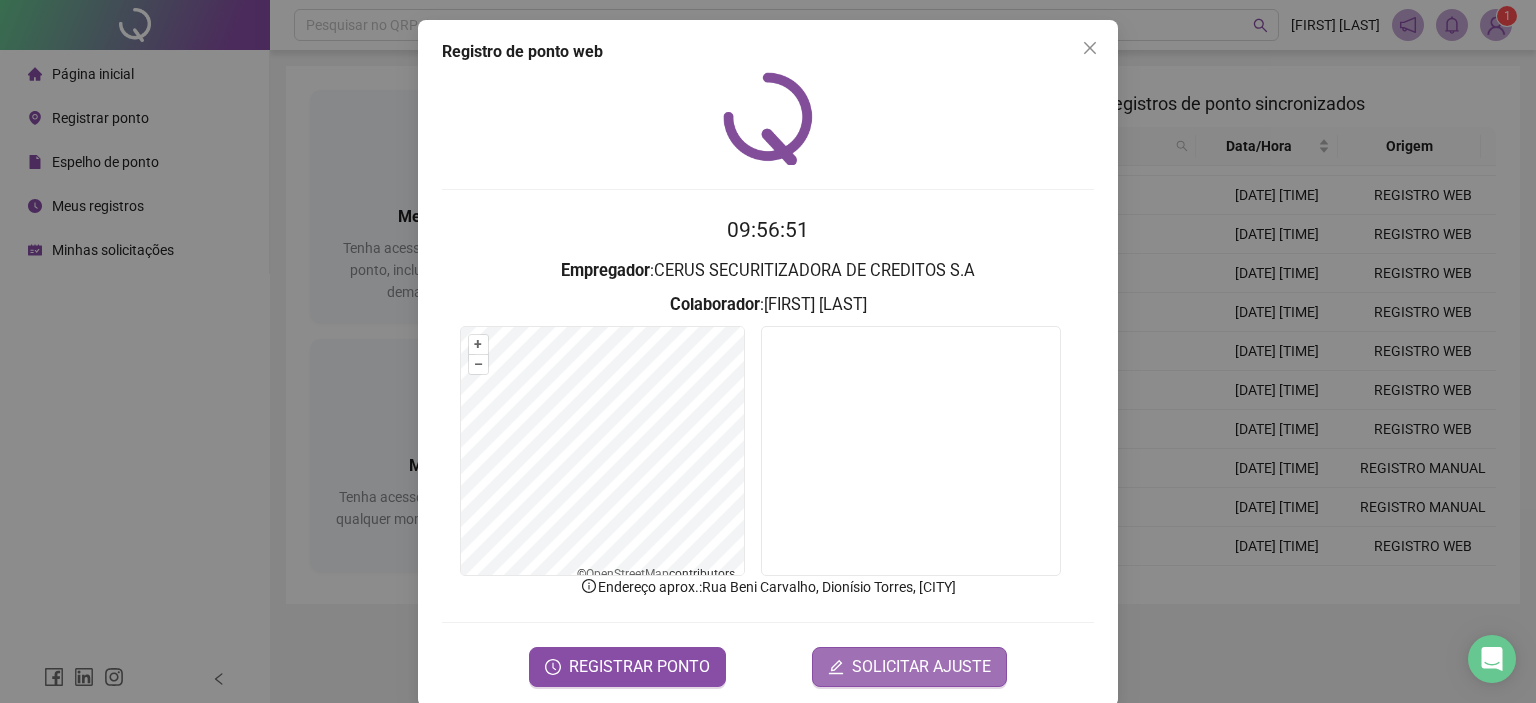 click on "SOLICITAR AJUSTE" at bounding box center (909, 667) 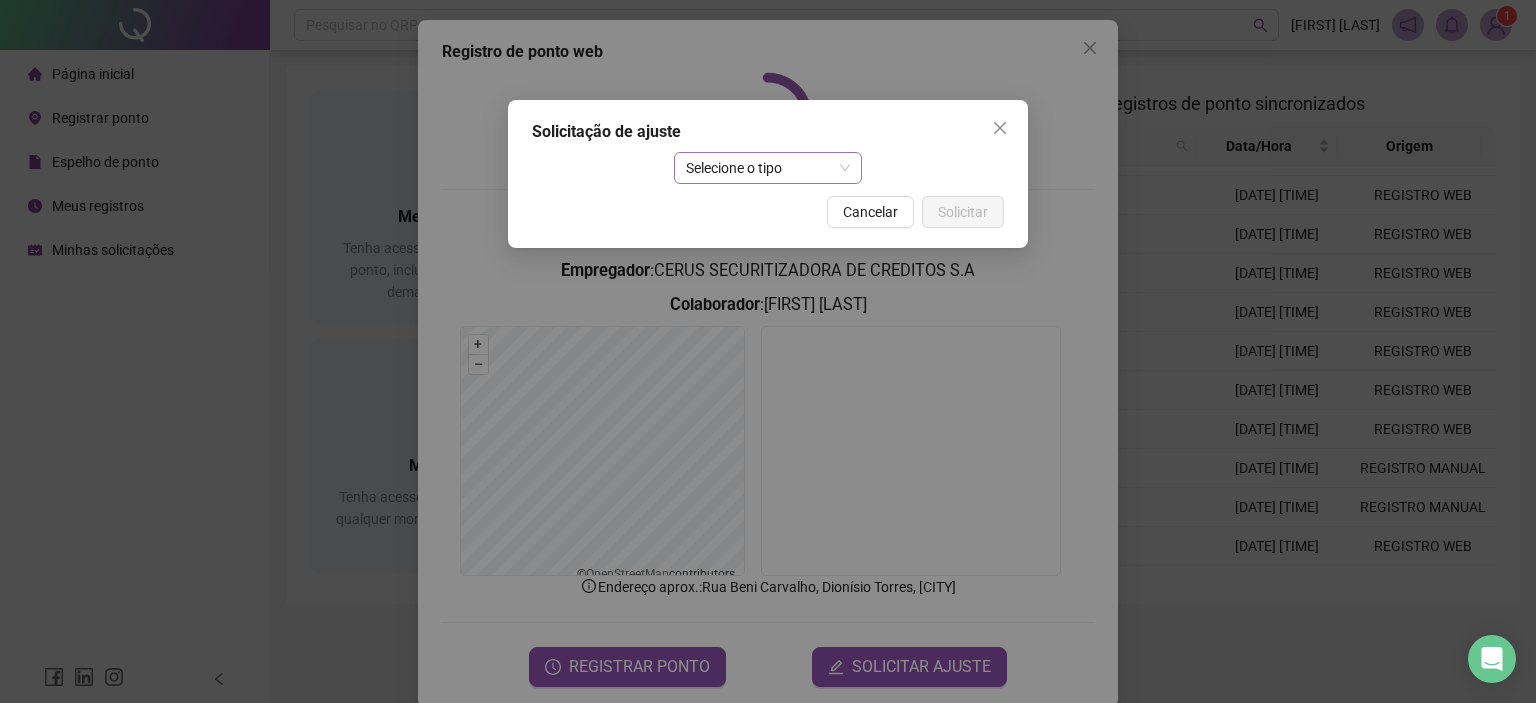 click on "Selecione o tipo" at bounding box center (768, 168) 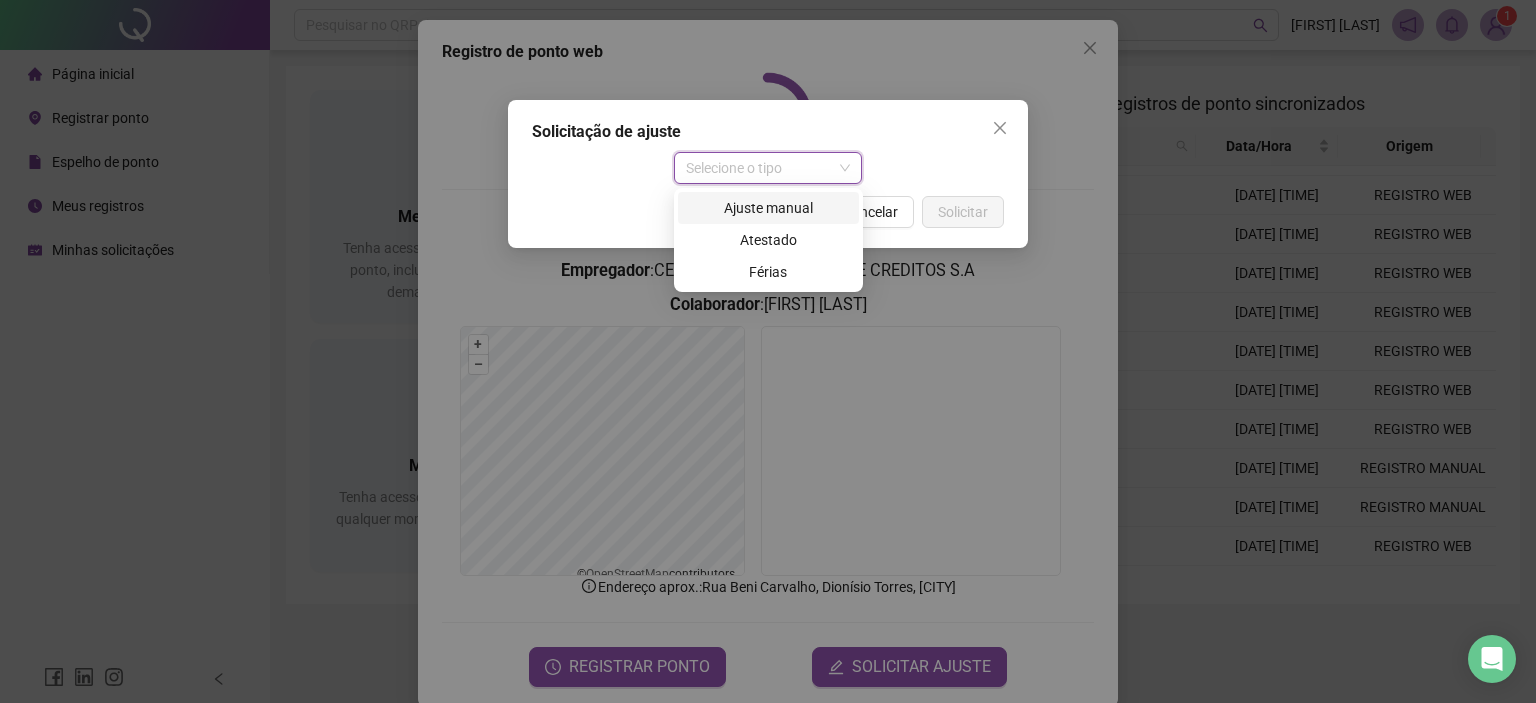 click on "Ajuste manual" at bounding box center (768, 208) 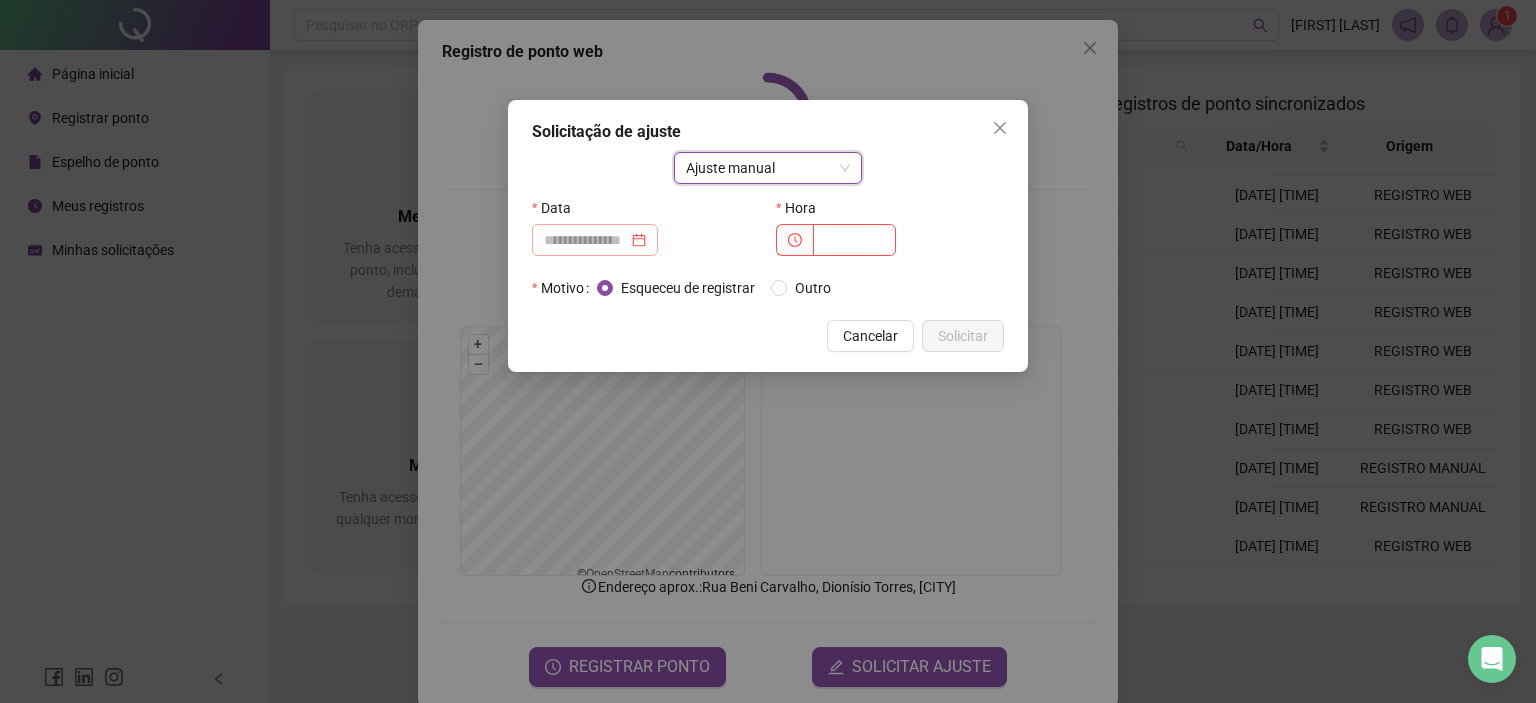 click at bounding box center [595, 240] 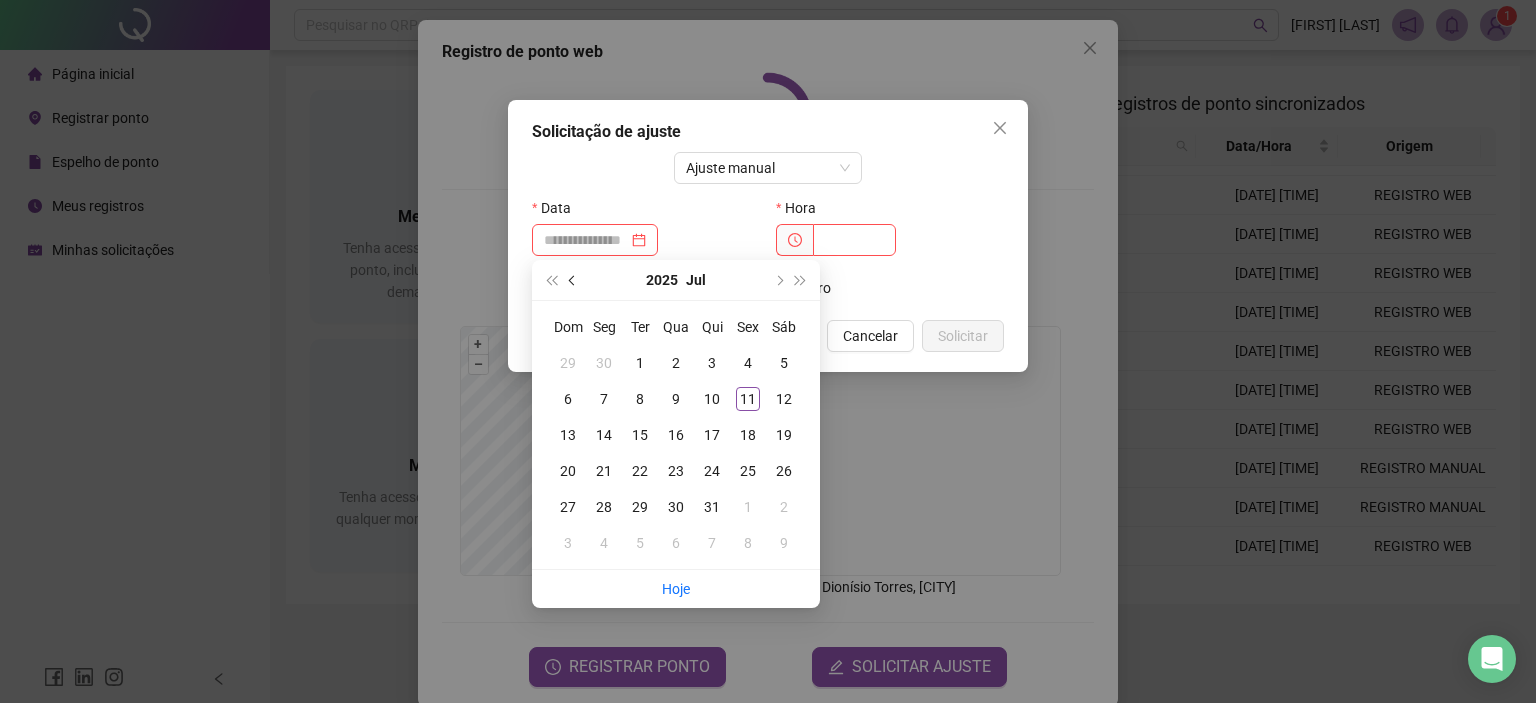 click at bounding box center [573, 280] 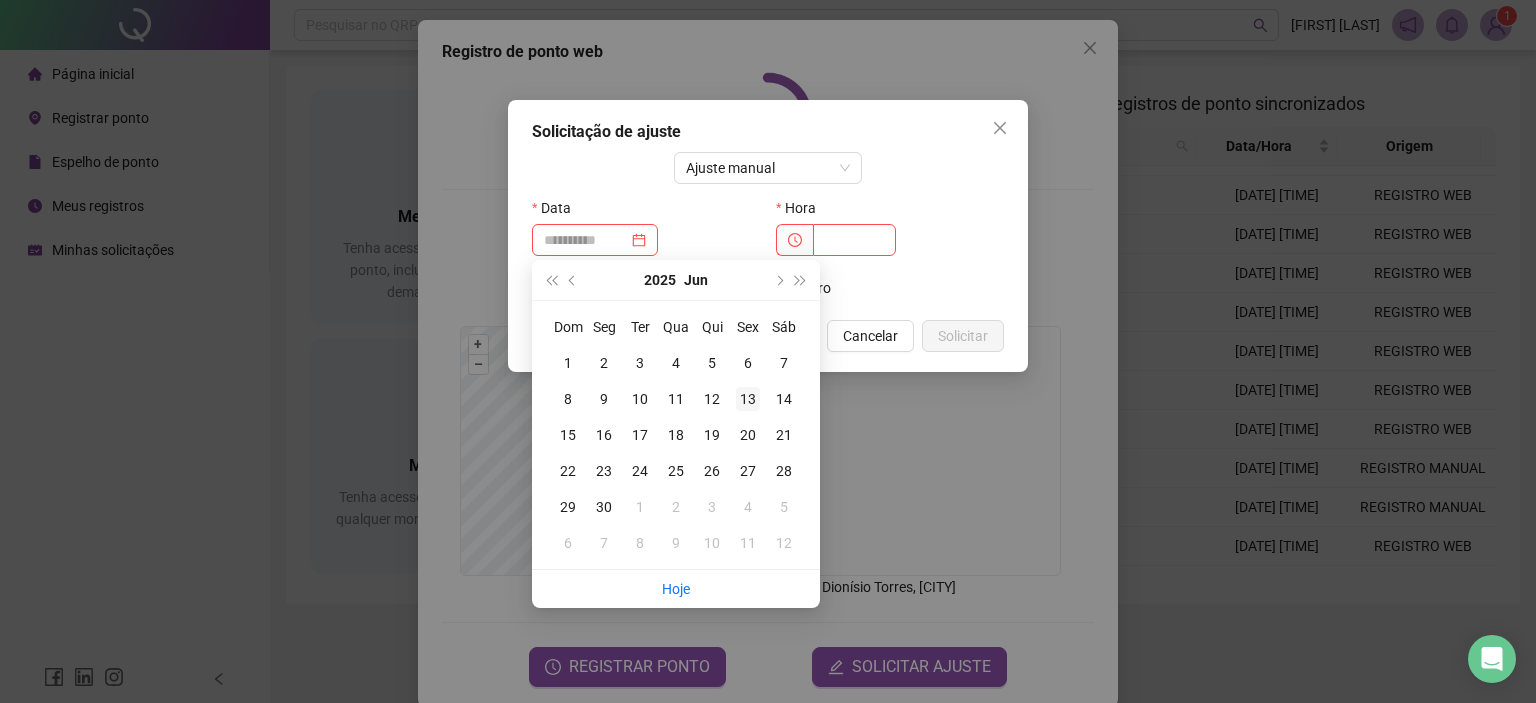 type on "**********" 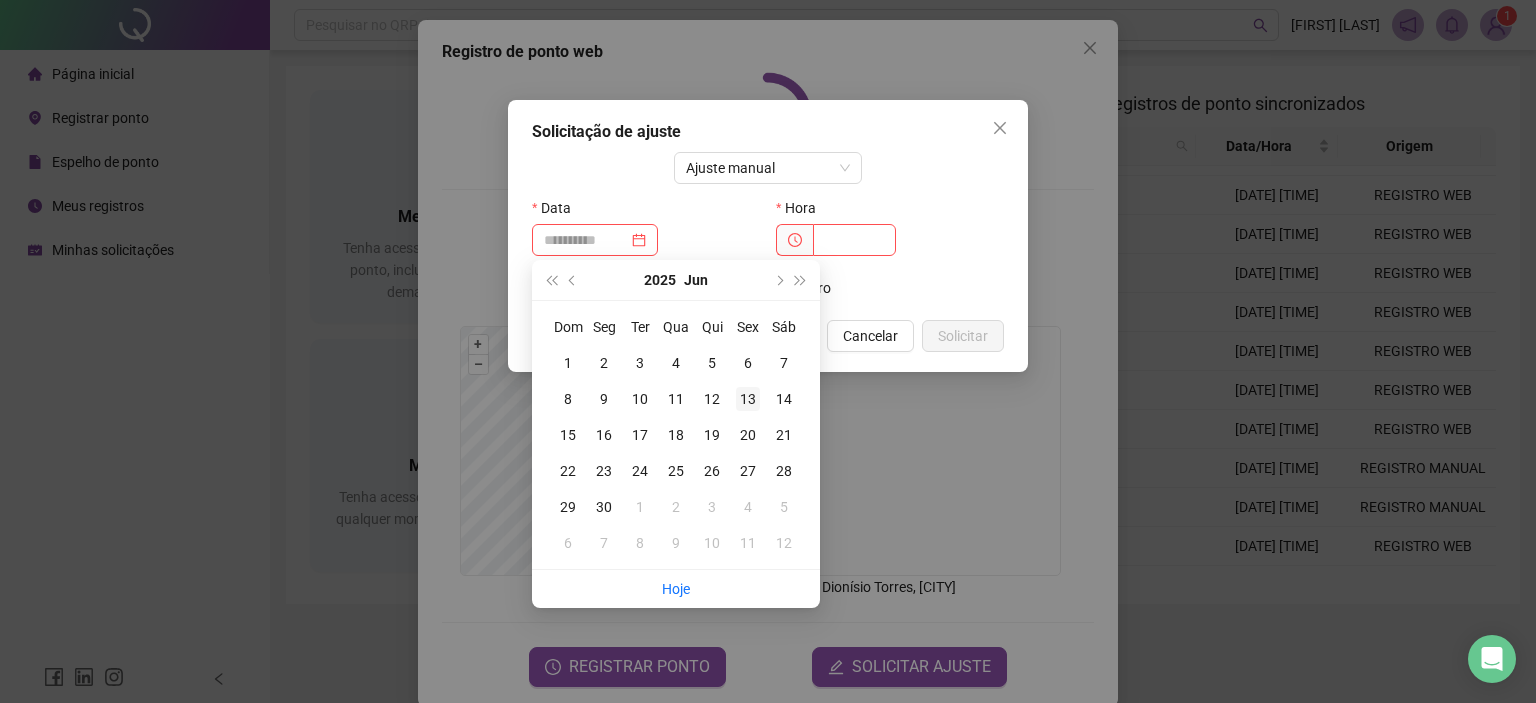 click on "13" at bounding box center [748, 399] 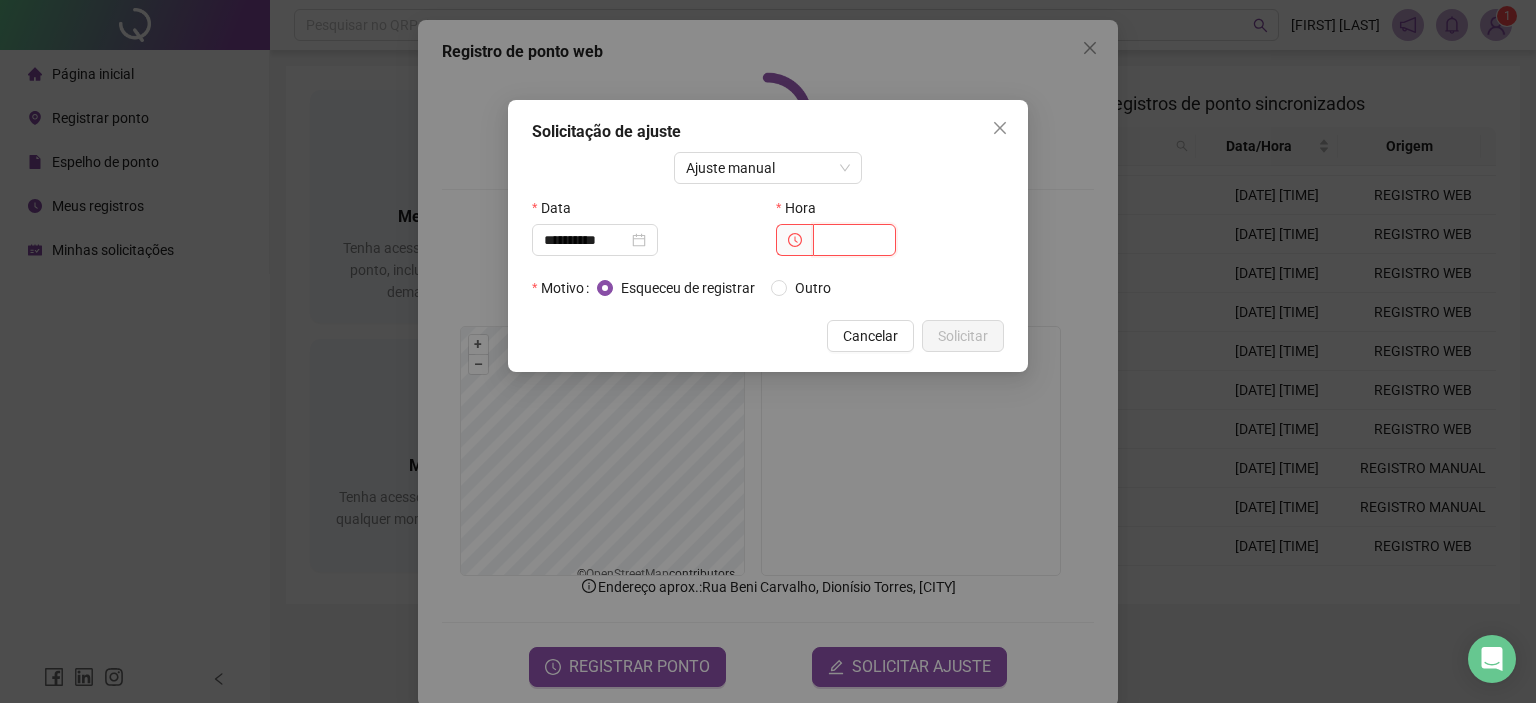 click at bounding box center (854, 240) 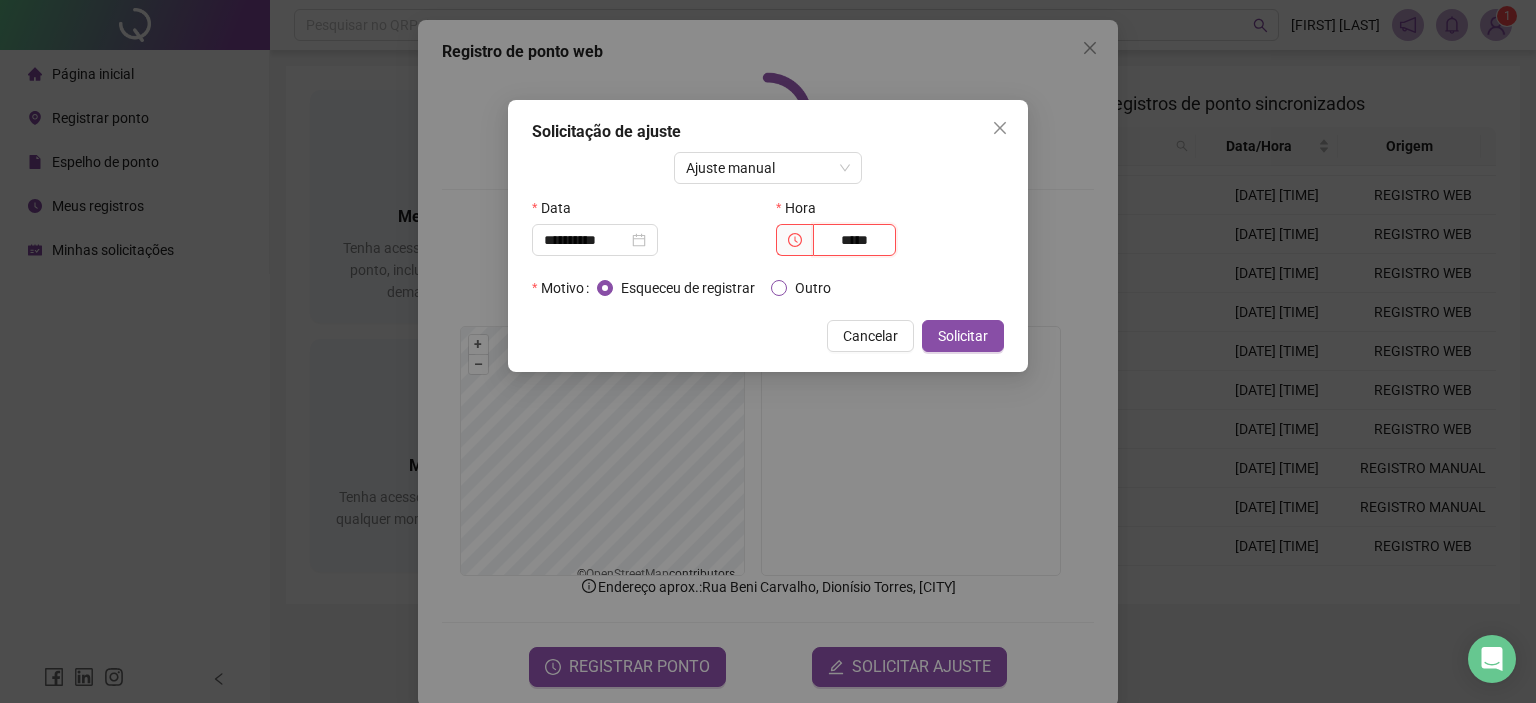 type on "*****" 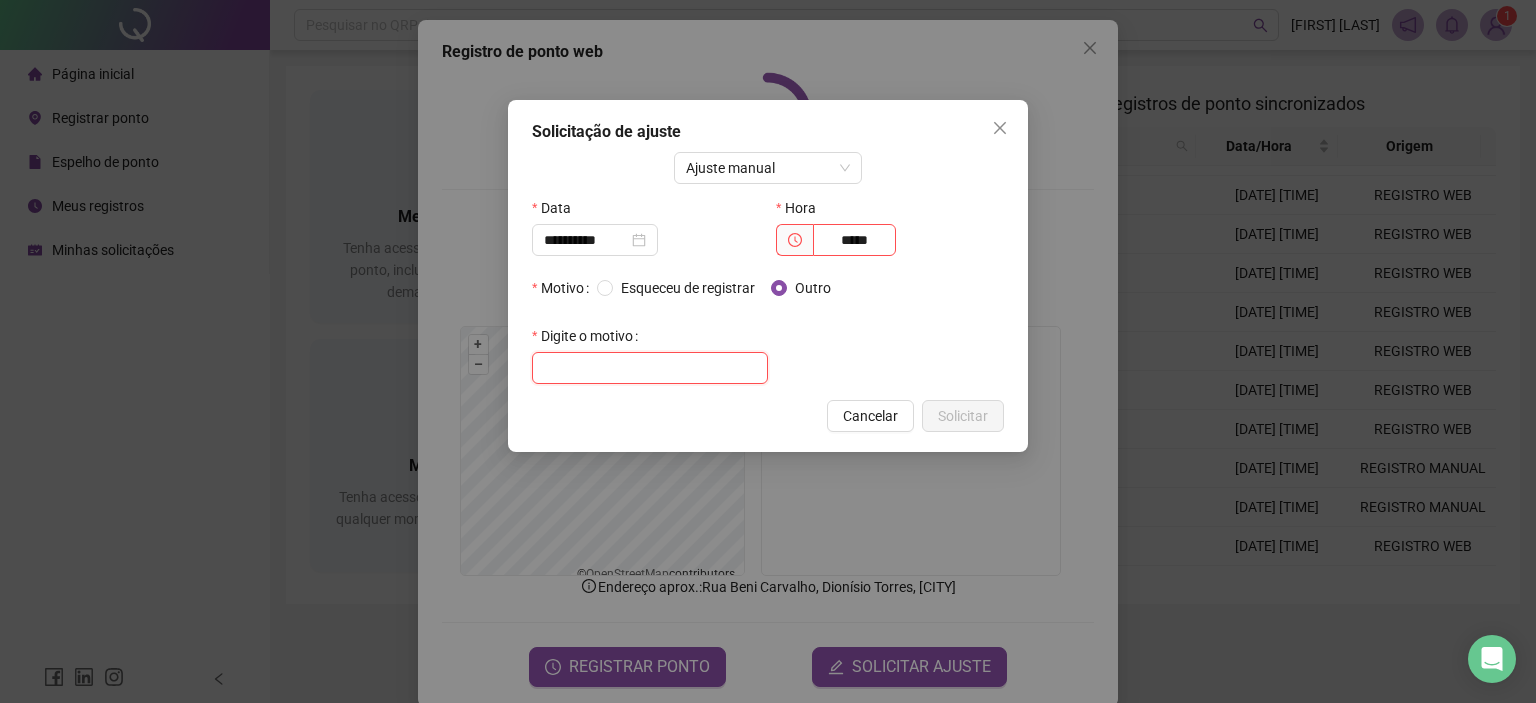 click at bounding box center [650, 368] 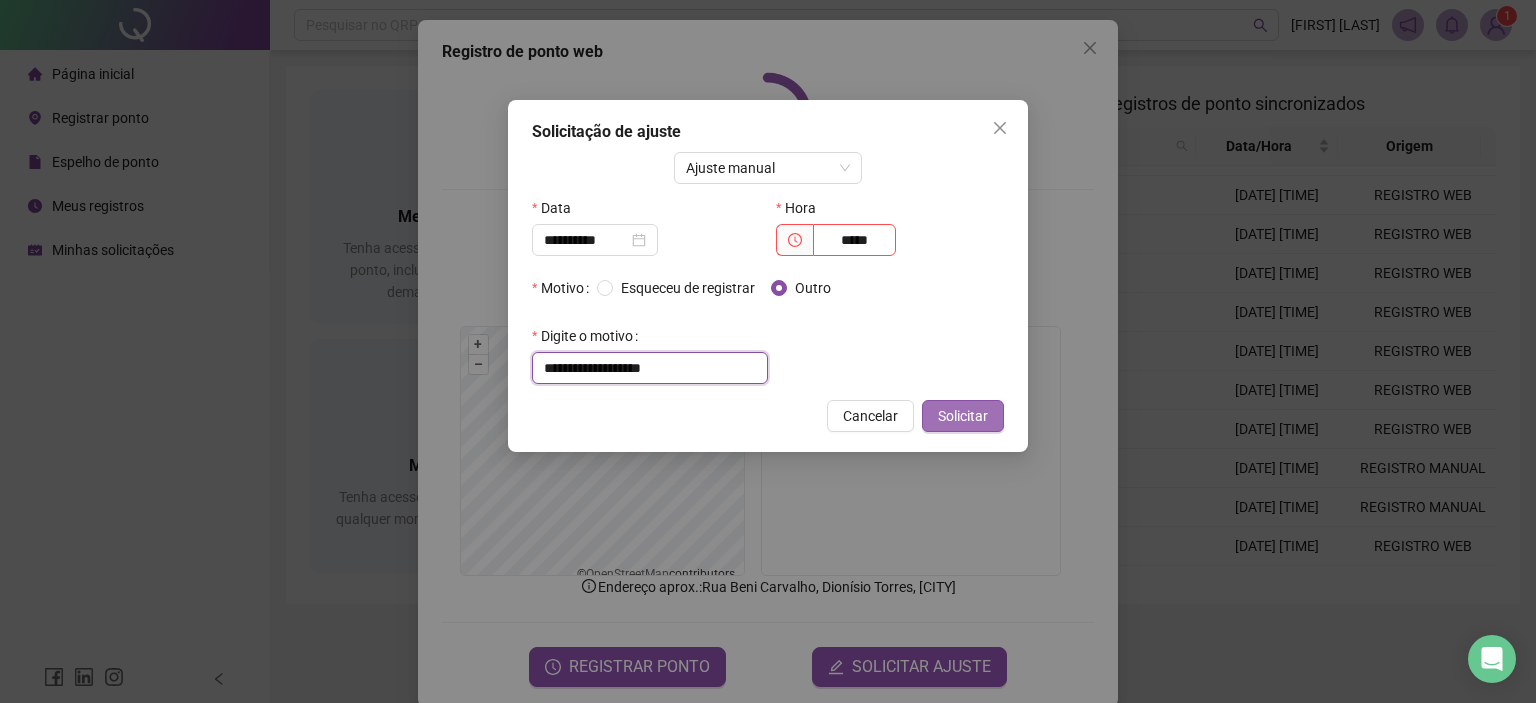 type on "**********" 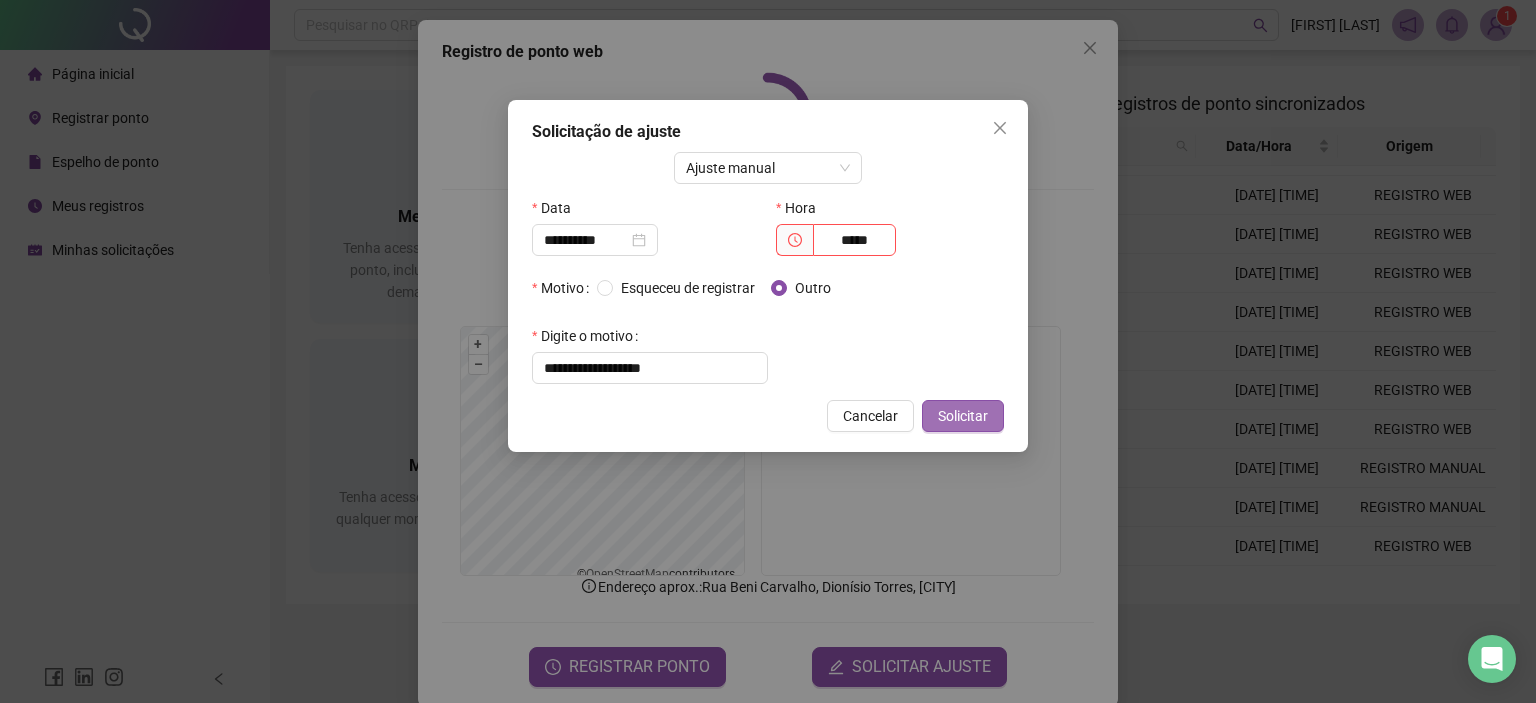 click on "Solicitar" at bounding box center [963, 416] 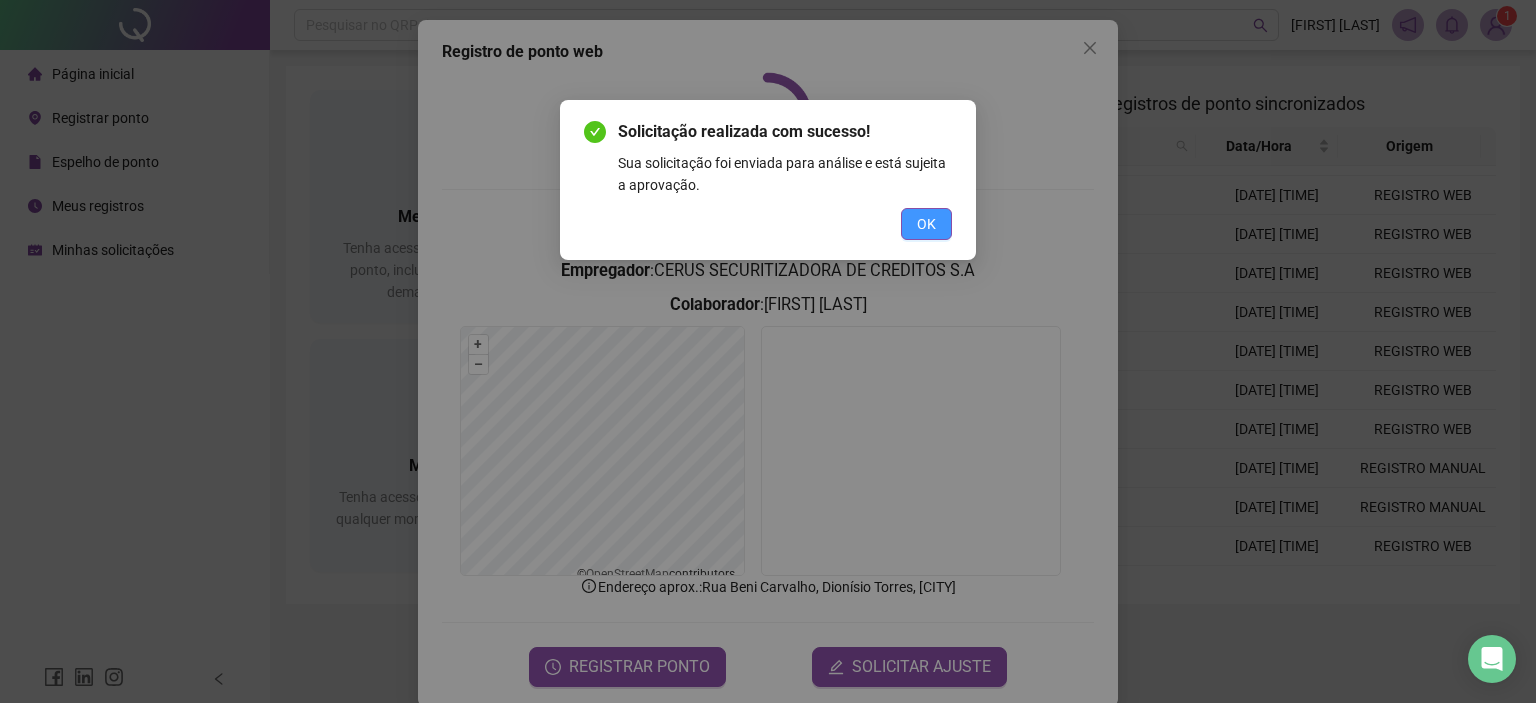 click on "OK" at bounding box center [926, 224] 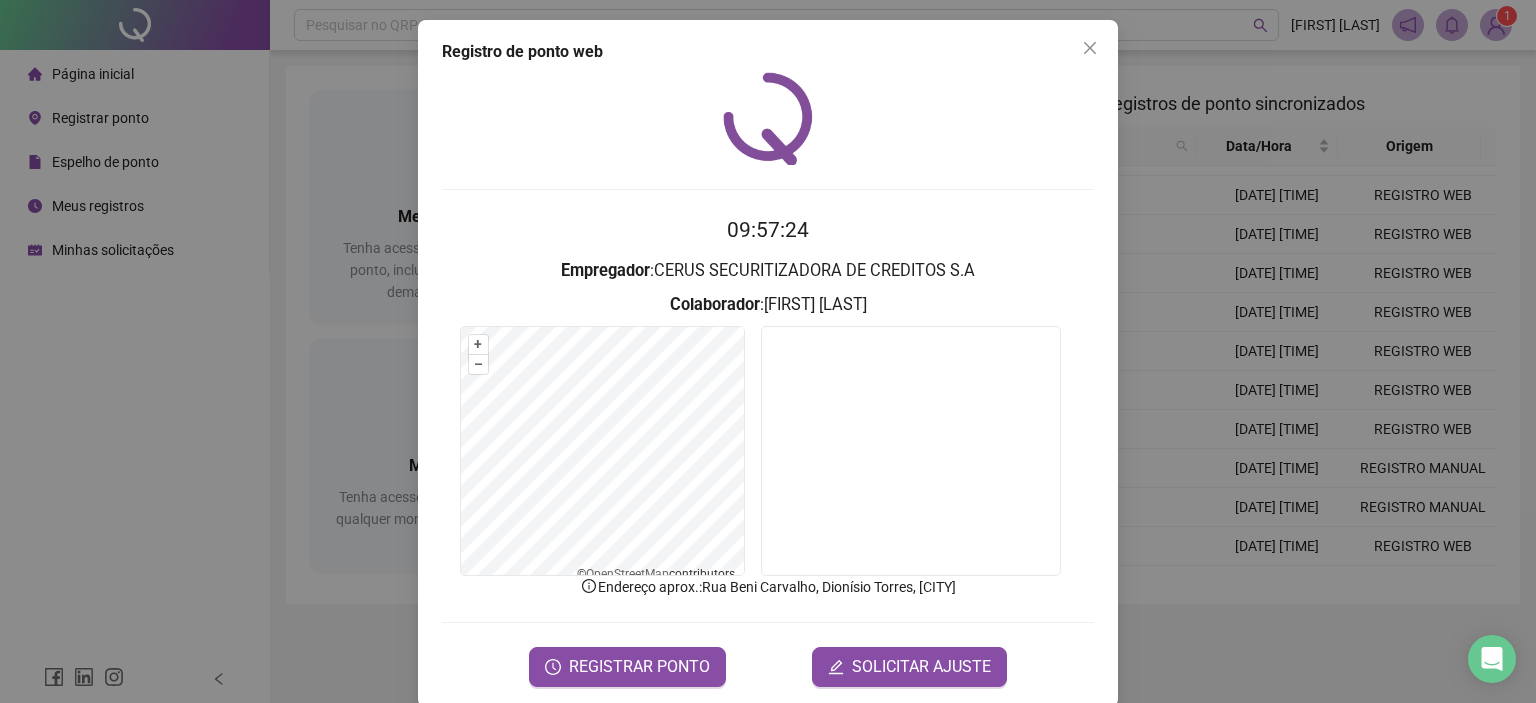 click at bounding box center (768, 118) 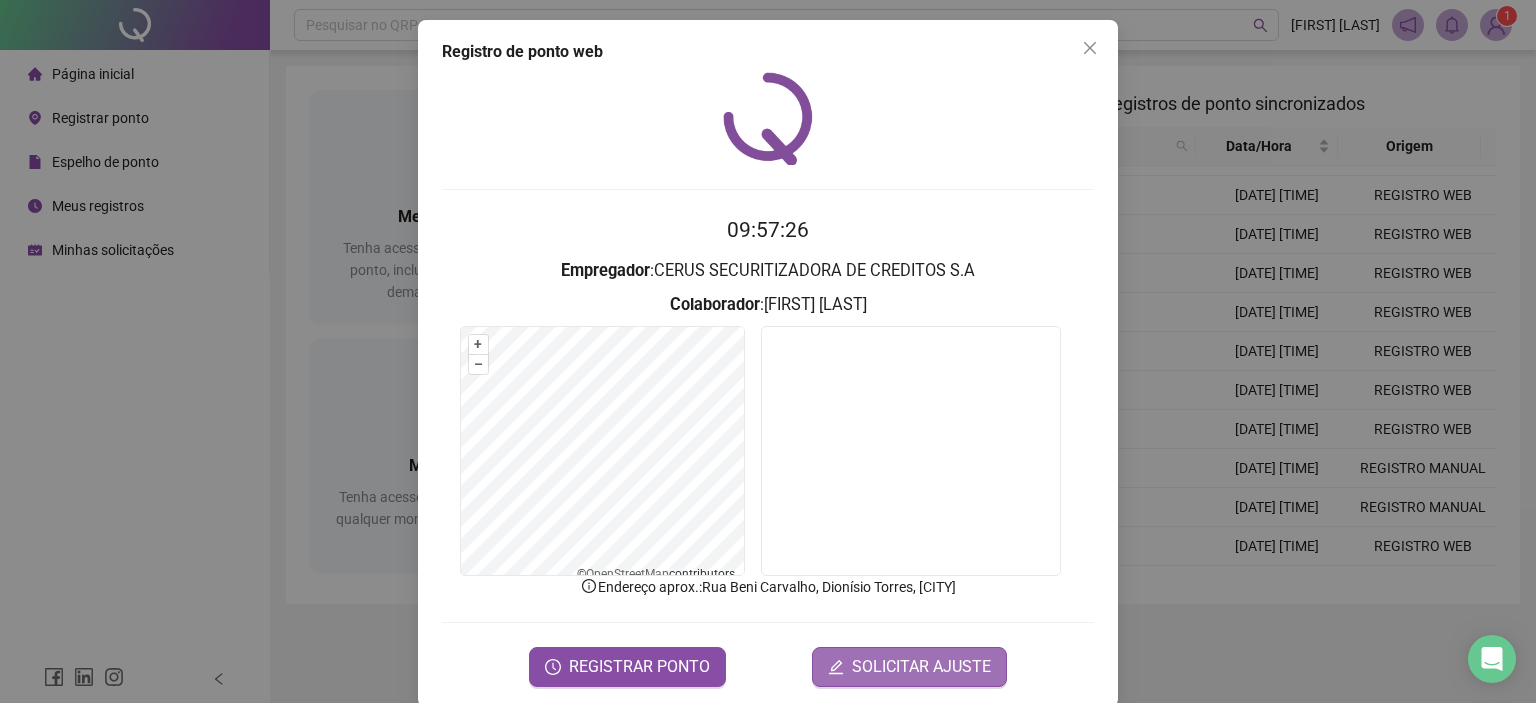 click on "SOLICITAR AJUSTE" at bounding box center (921, 667) 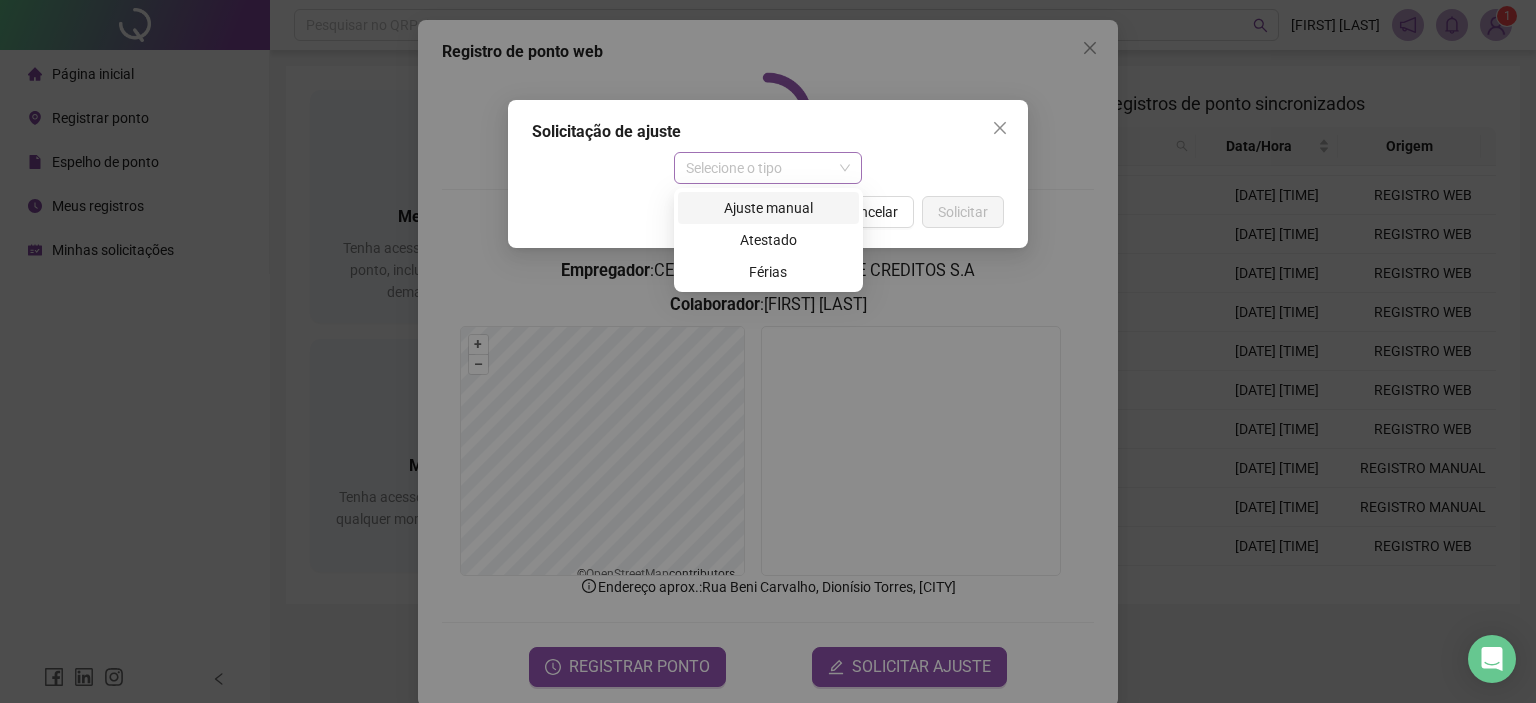 click on "Selecione o tipo" at bounding box center (768, 168) 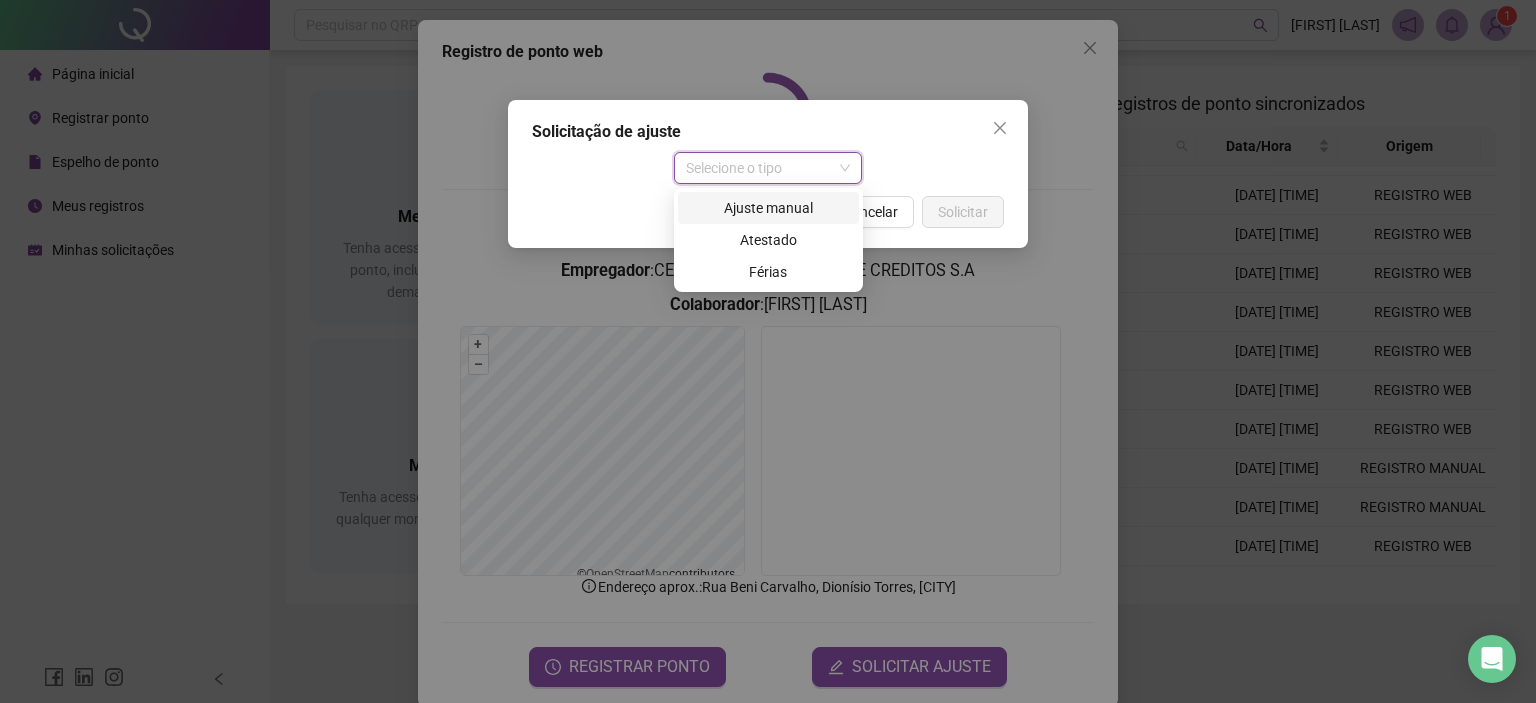 click on "Ajuste manual" at bounding box center (768, 208) 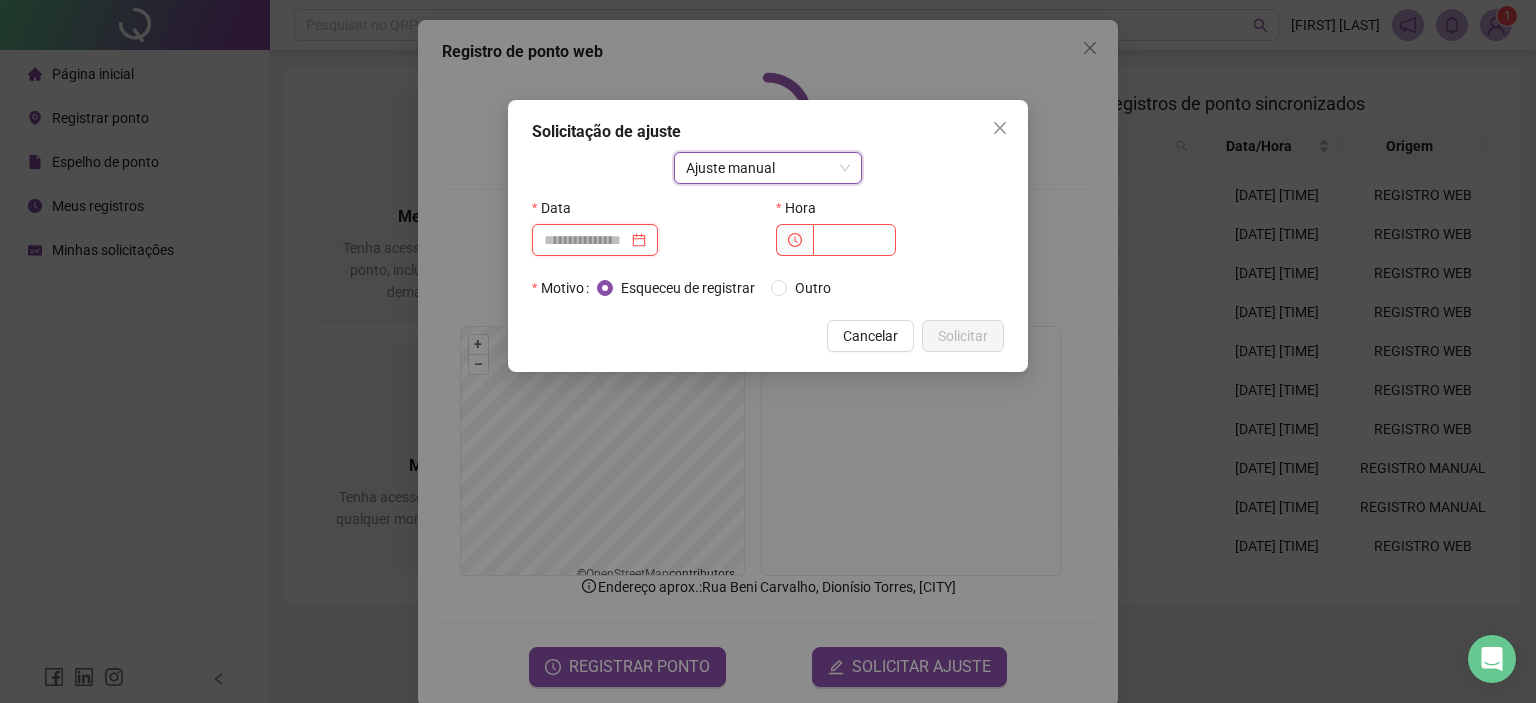 click at bounding box center (586, 240) 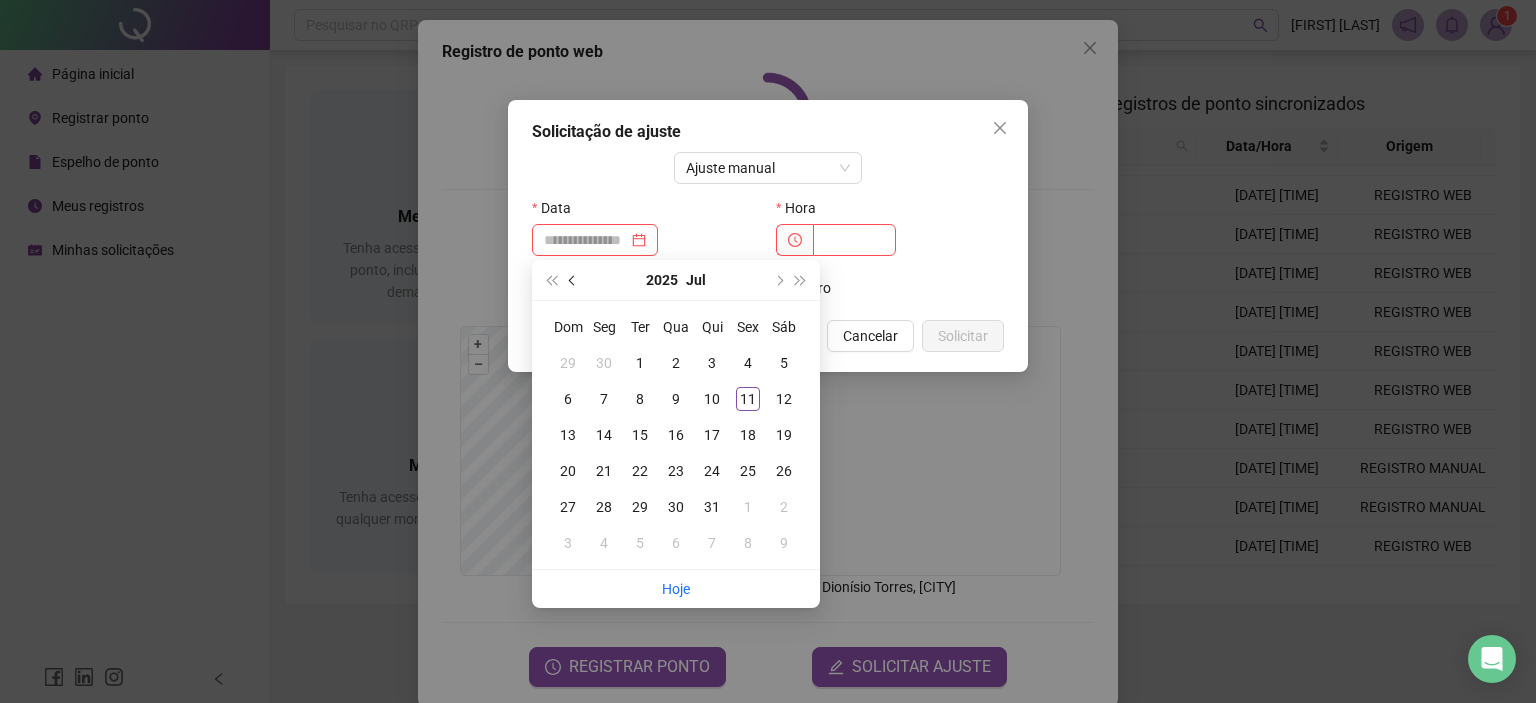 click at bounding box center (573, 280) 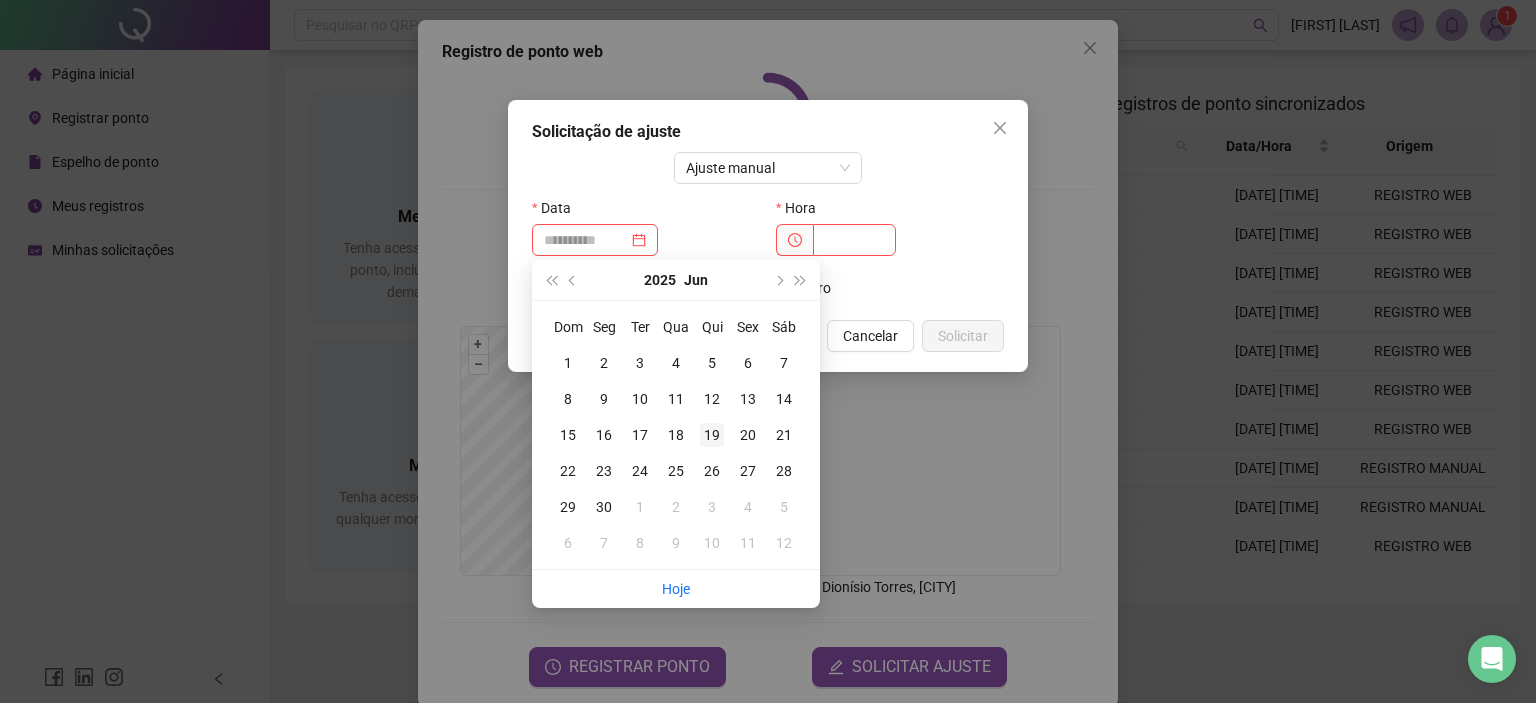 type on "**********" 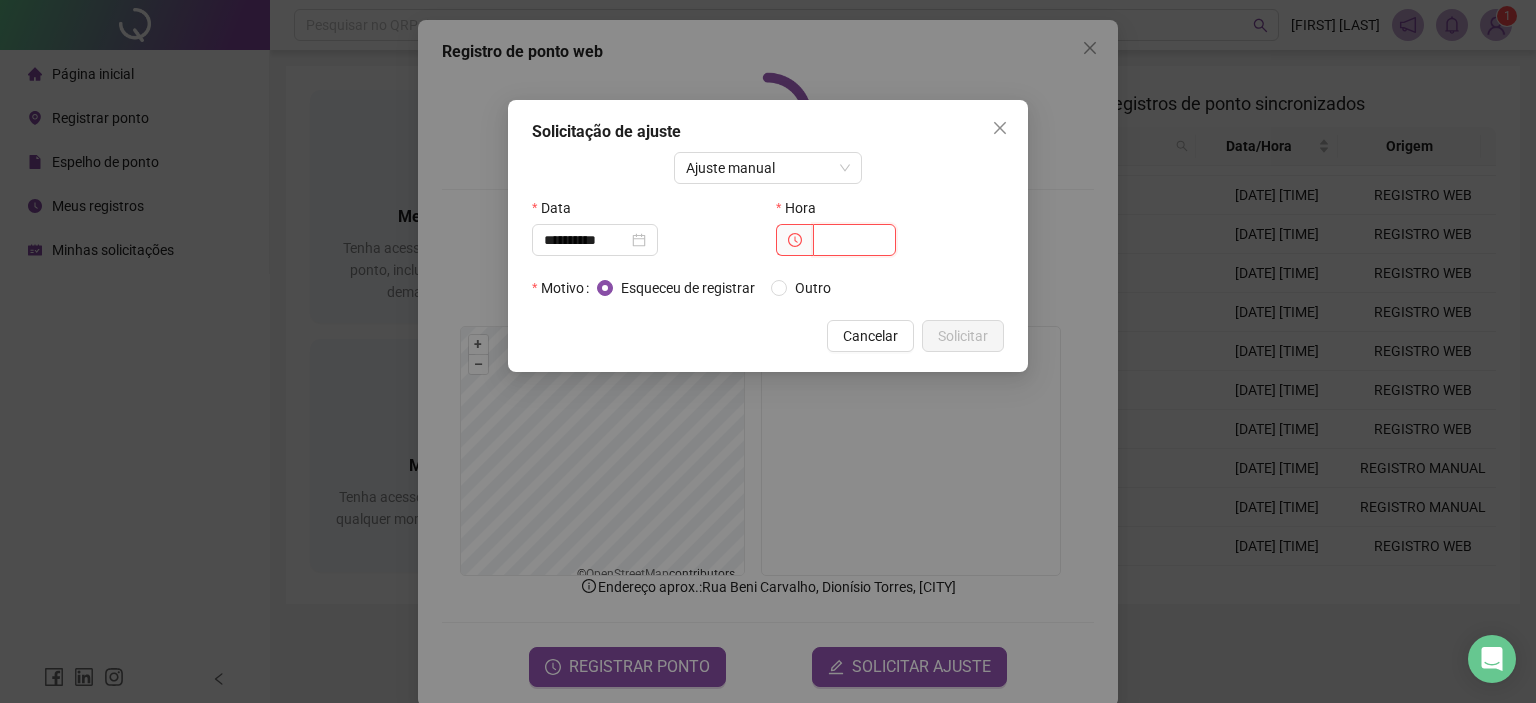 click at bounding box center (854, 240) 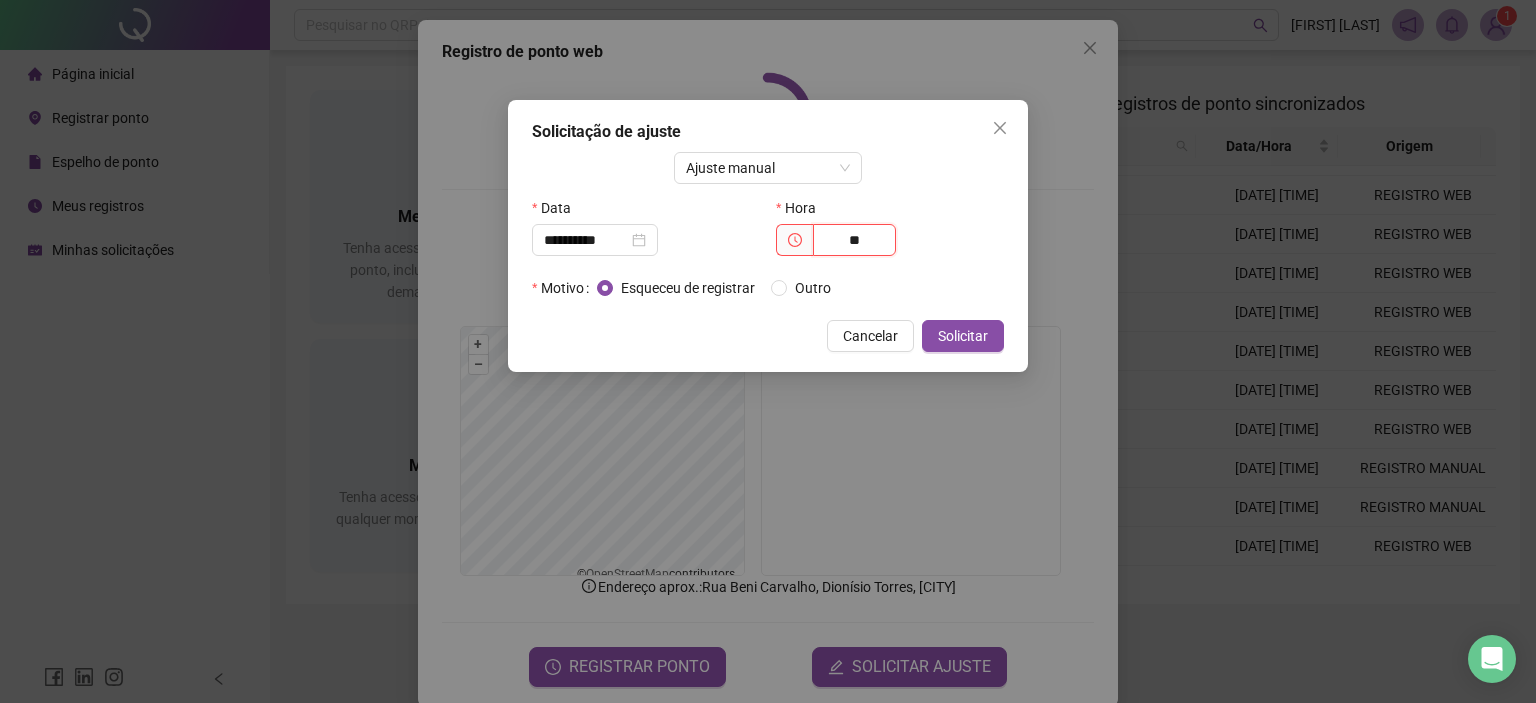 type on "*" 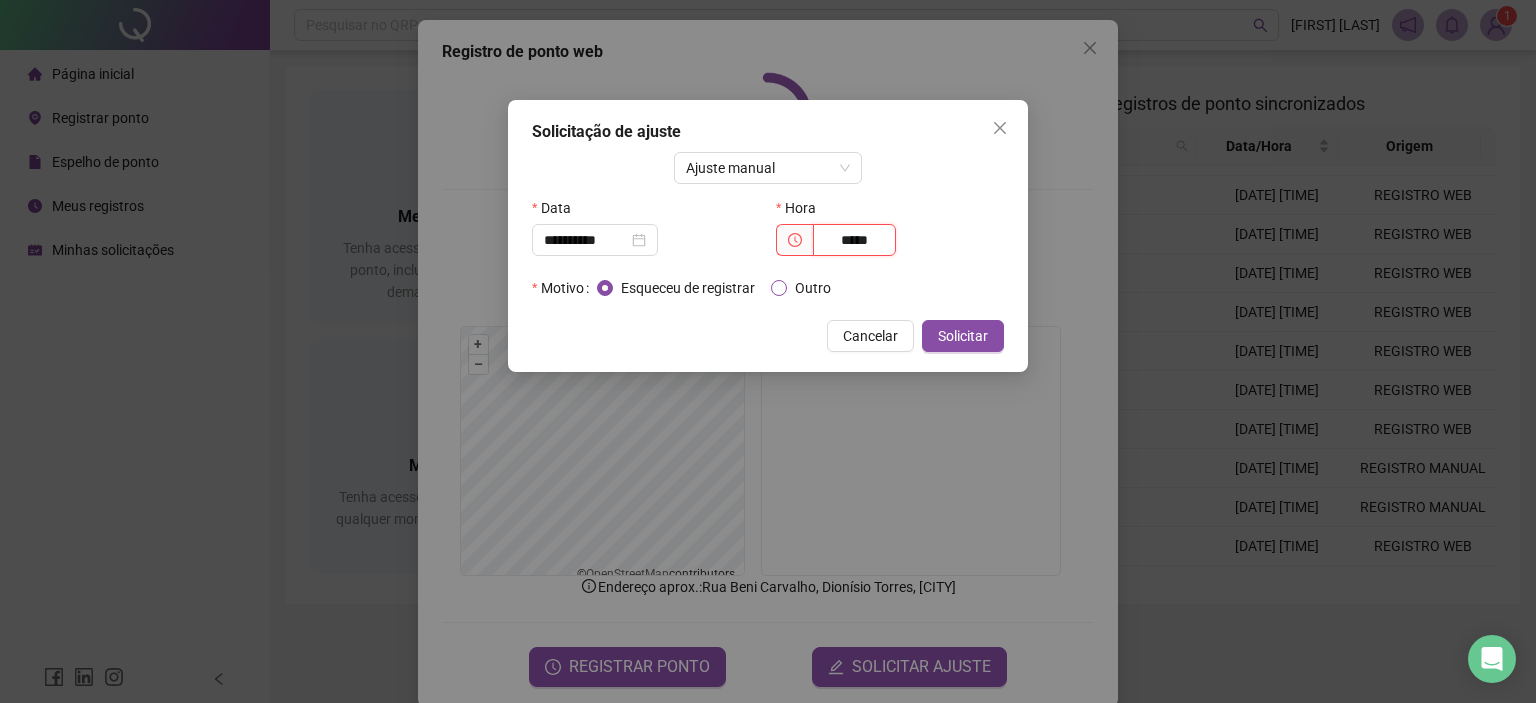 type on "*****" 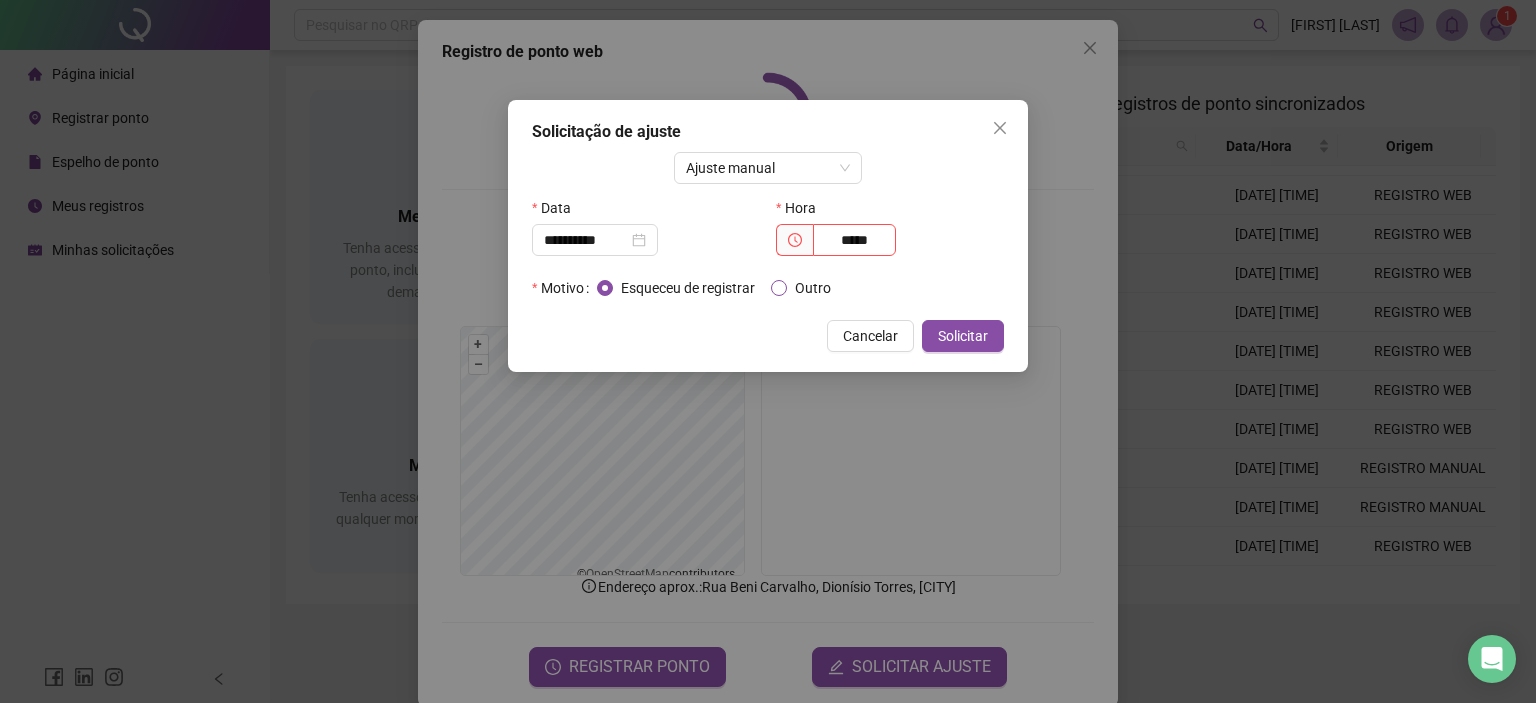 click on "Outro" at bounding box center (805, 288) 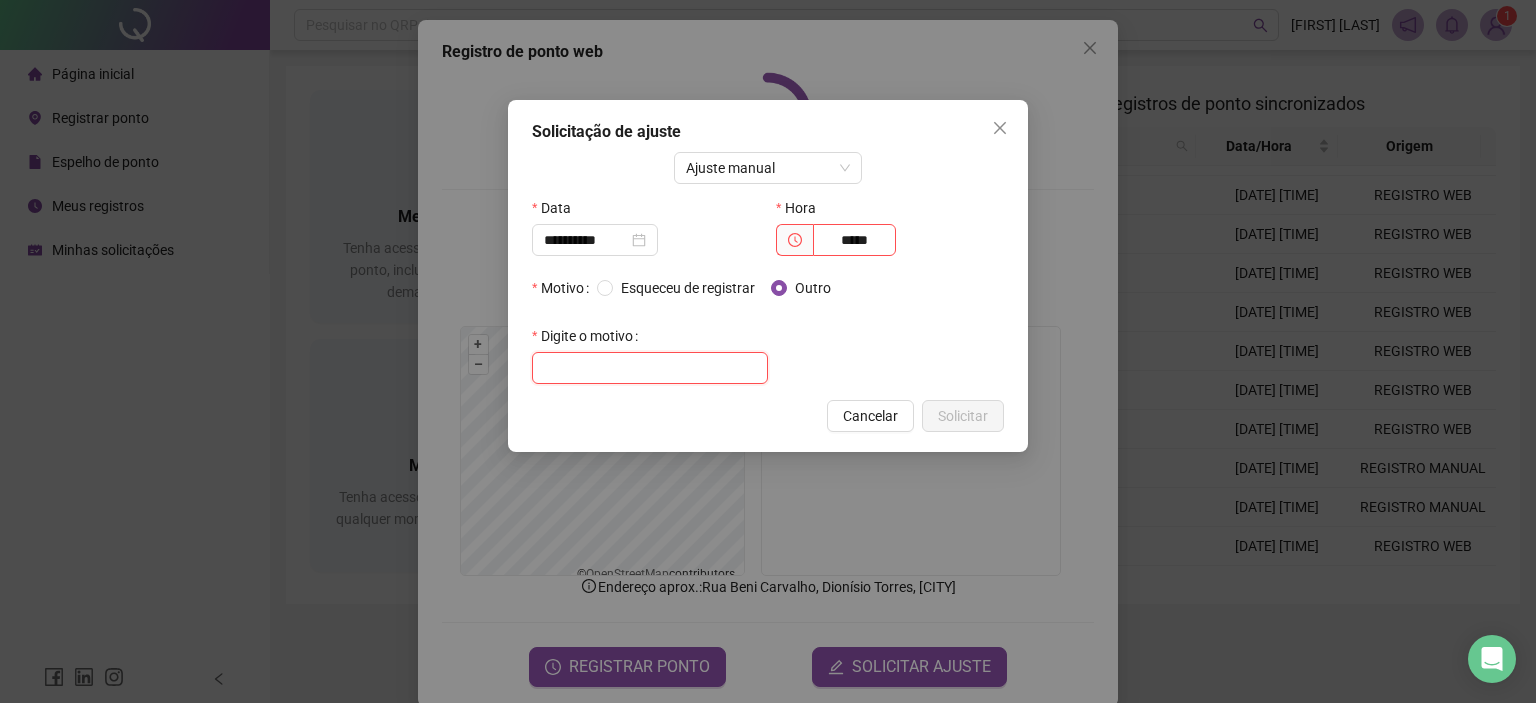 click at bounding box center (650, 368) 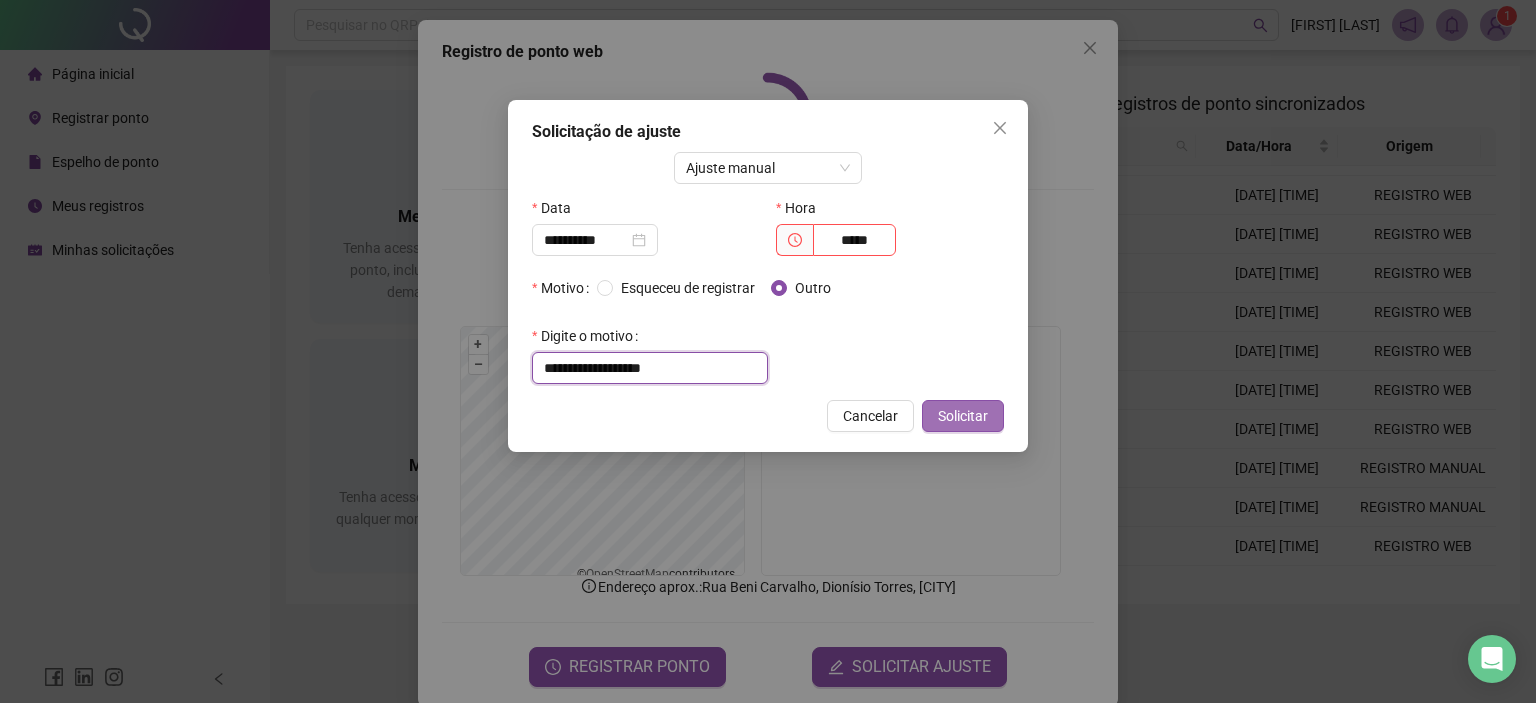 type on "**********" 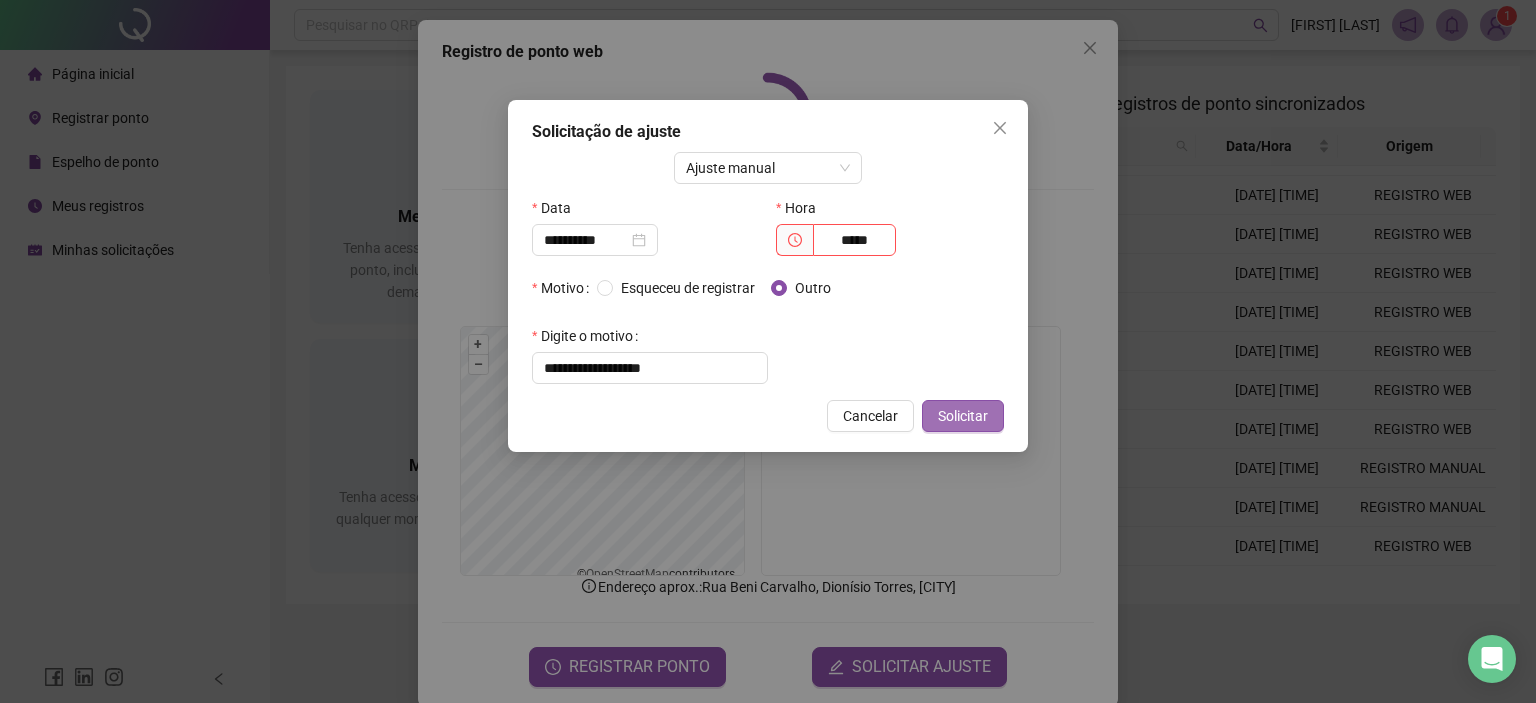 click on "Solicitar" at bounding box center [963, 416] 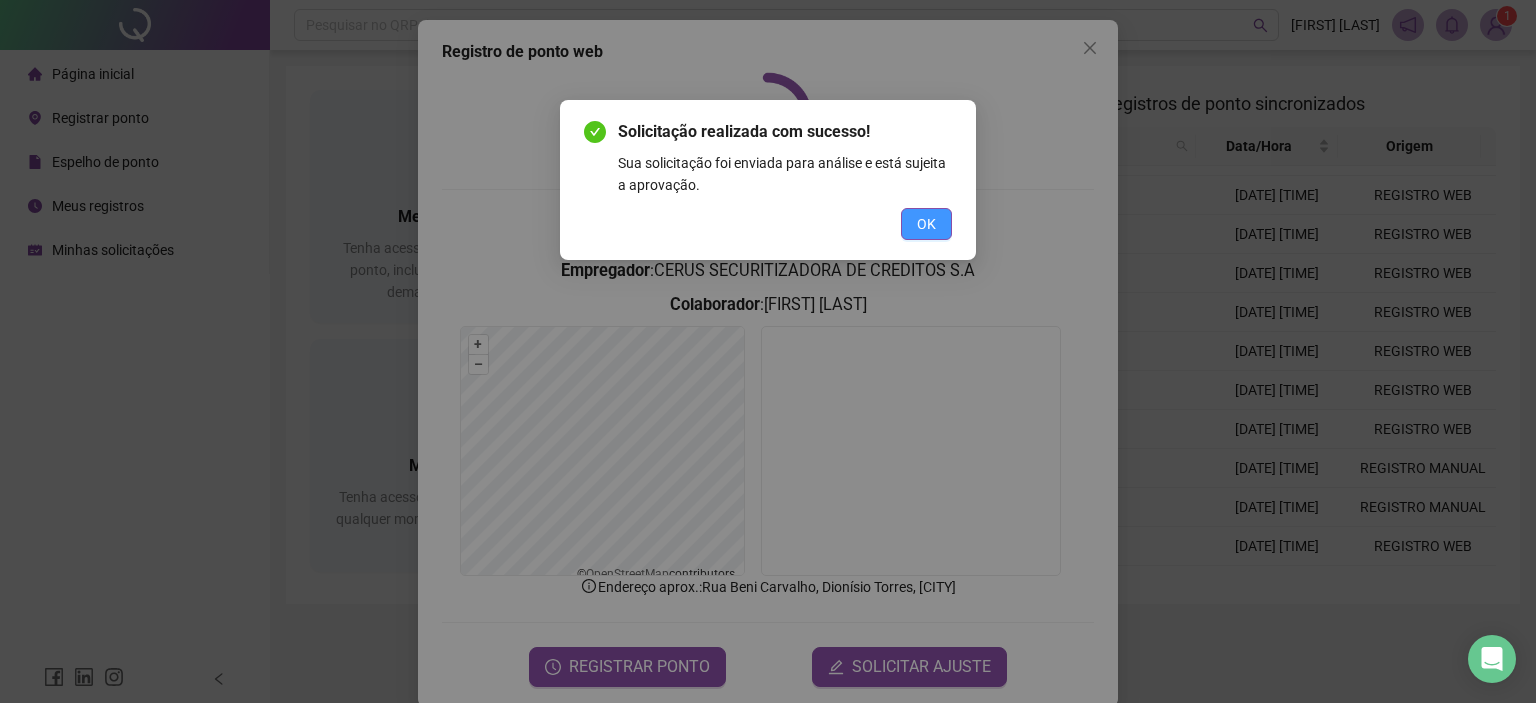 click on "OK" at bounding box center [926, 224] 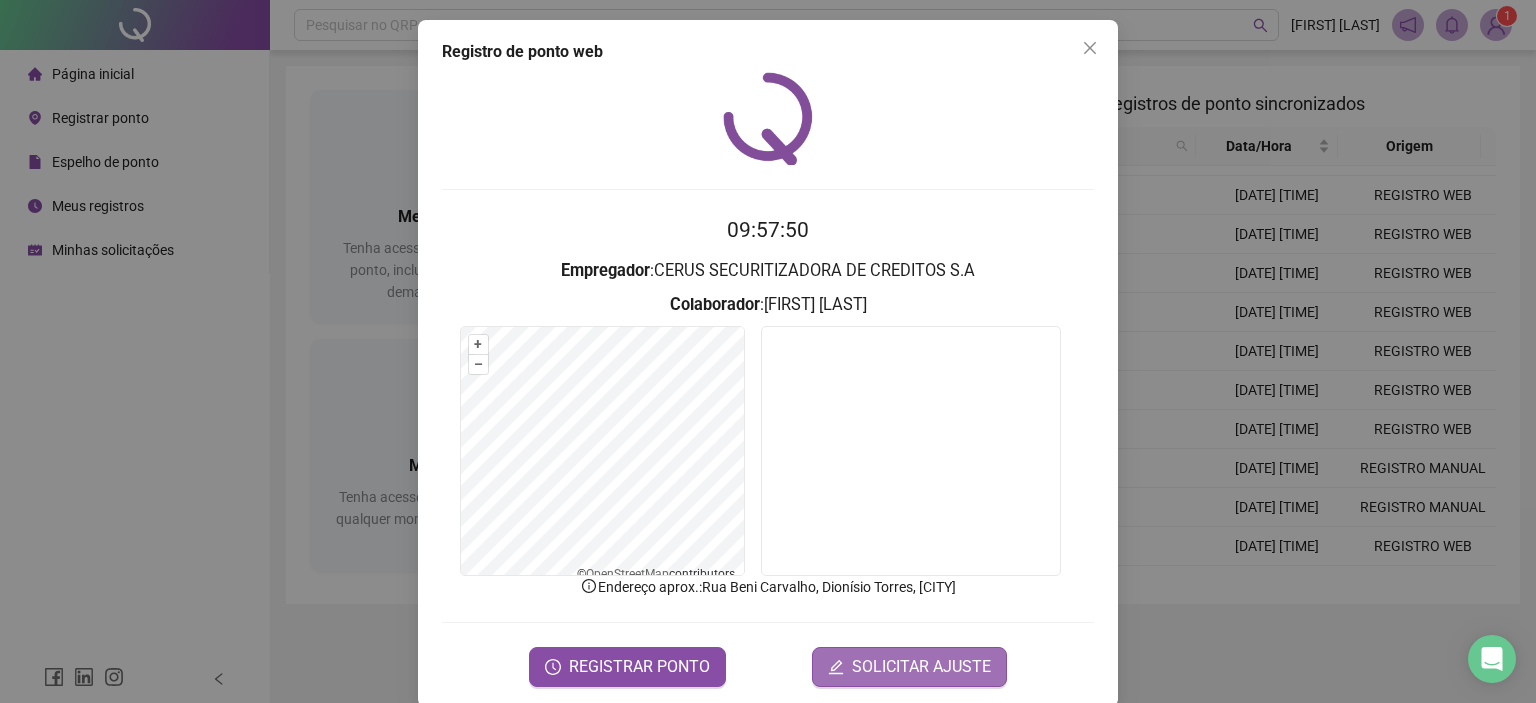 click on "SOLICITAR AJUSTE" at bounding box center (921, 667) 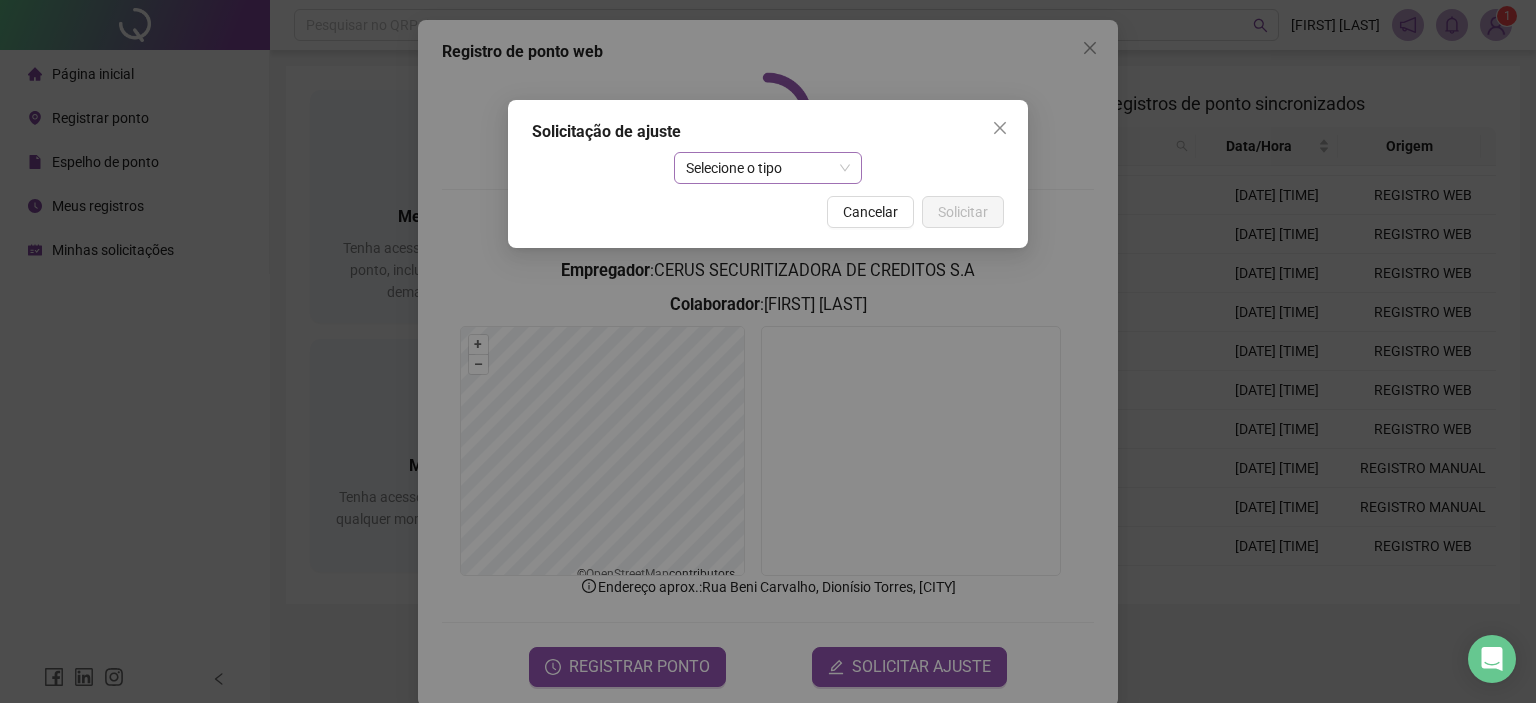click on "Selecione o tipo" at bounding box center [768, 168] 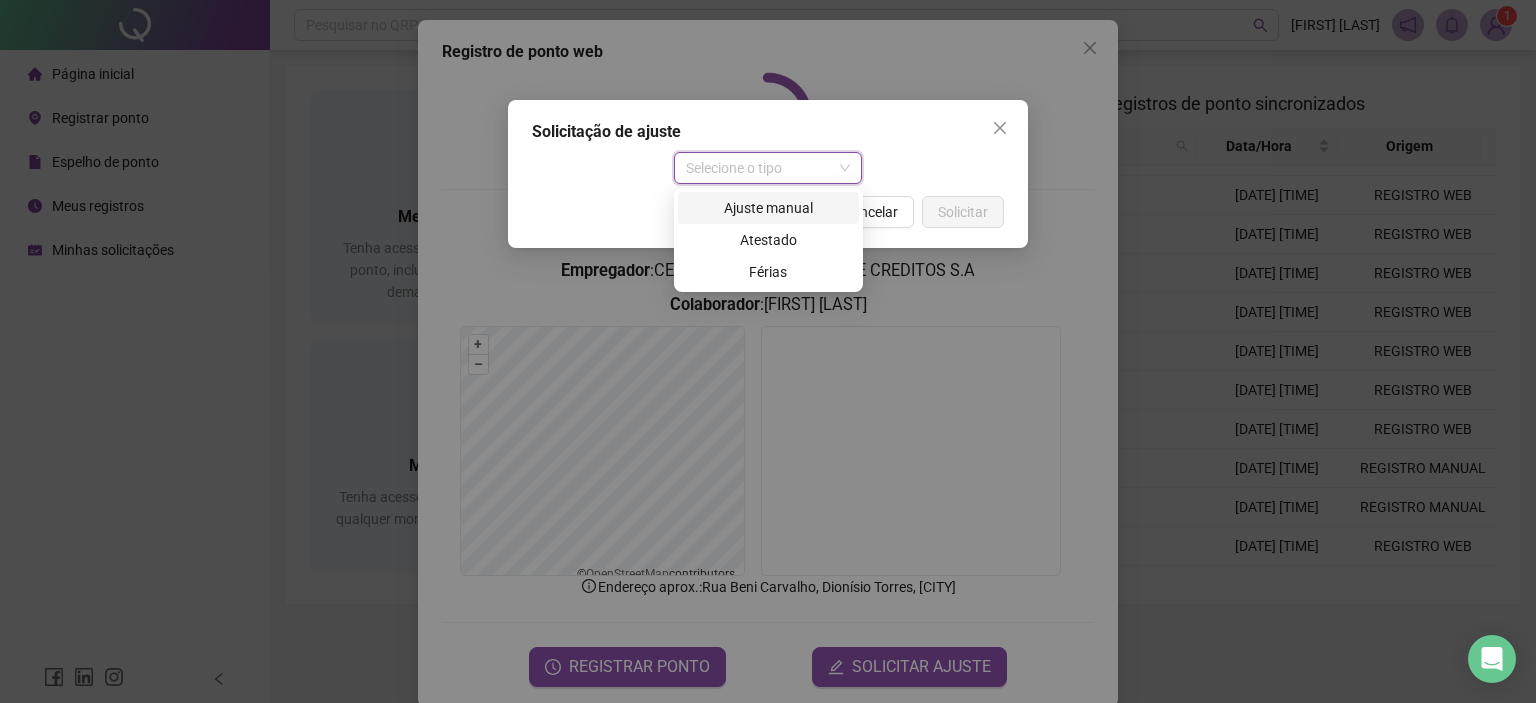 click on "Ajuste manual" at bounding box center (768, 208) 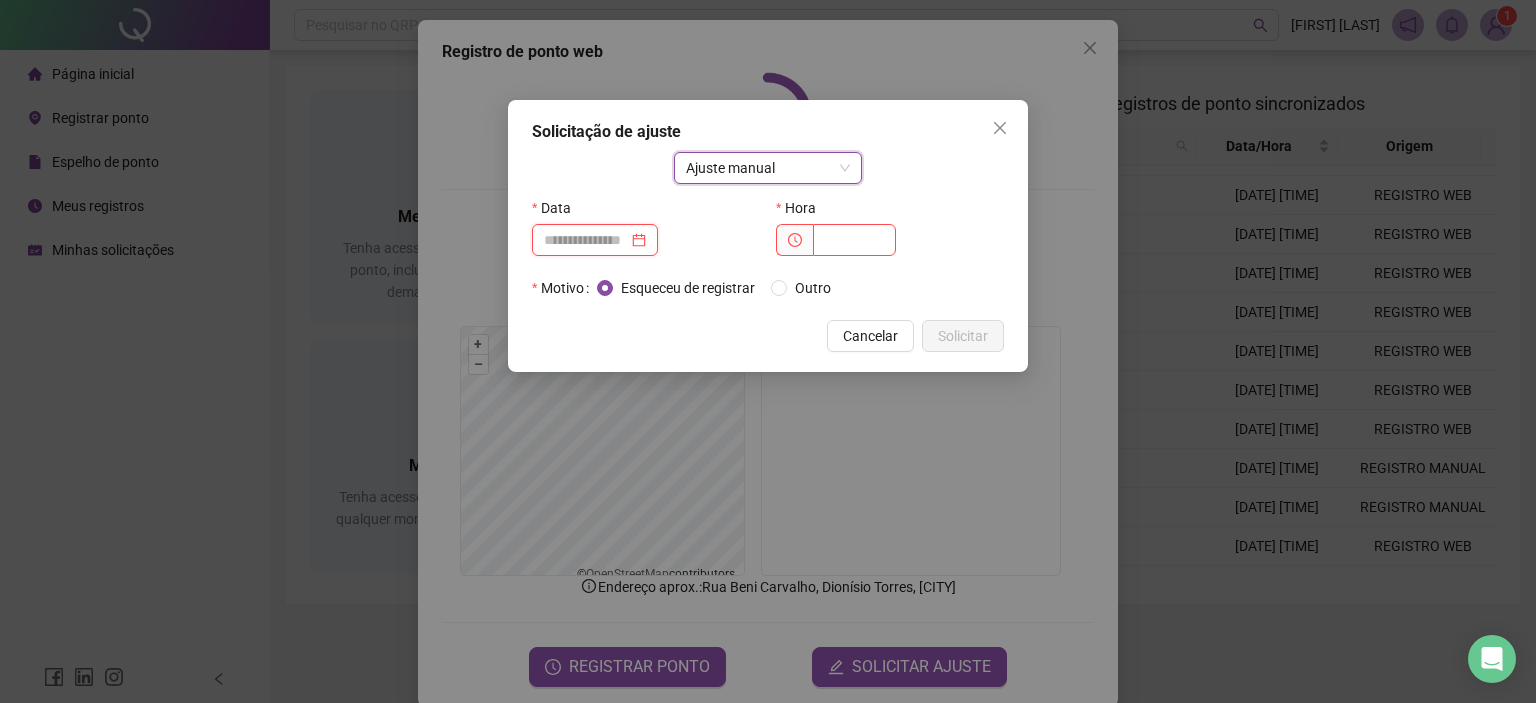 drag, startPoint x: 592, startPoint y: 231, endPoint x: 592, endPoint y: 253, distance: 22 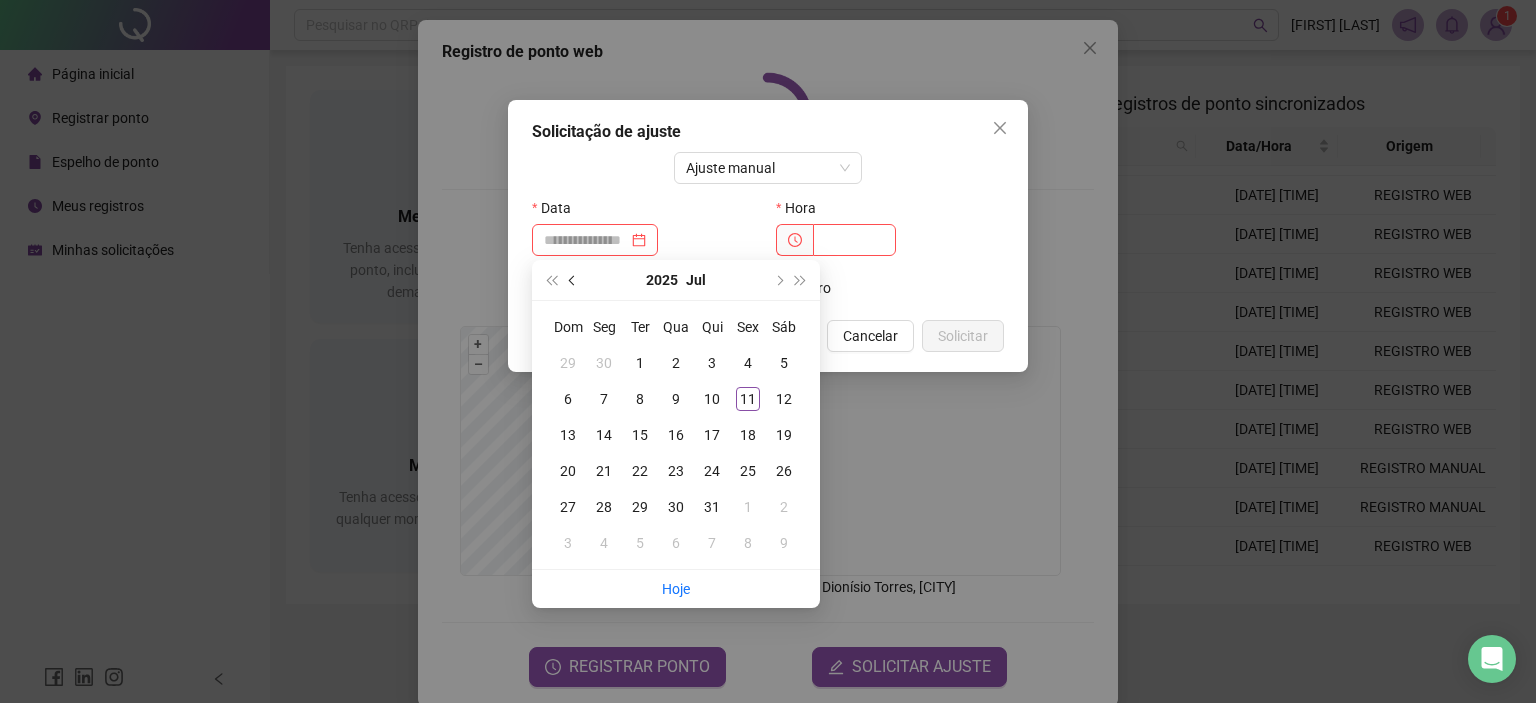 click at bounding box center [574, 280] 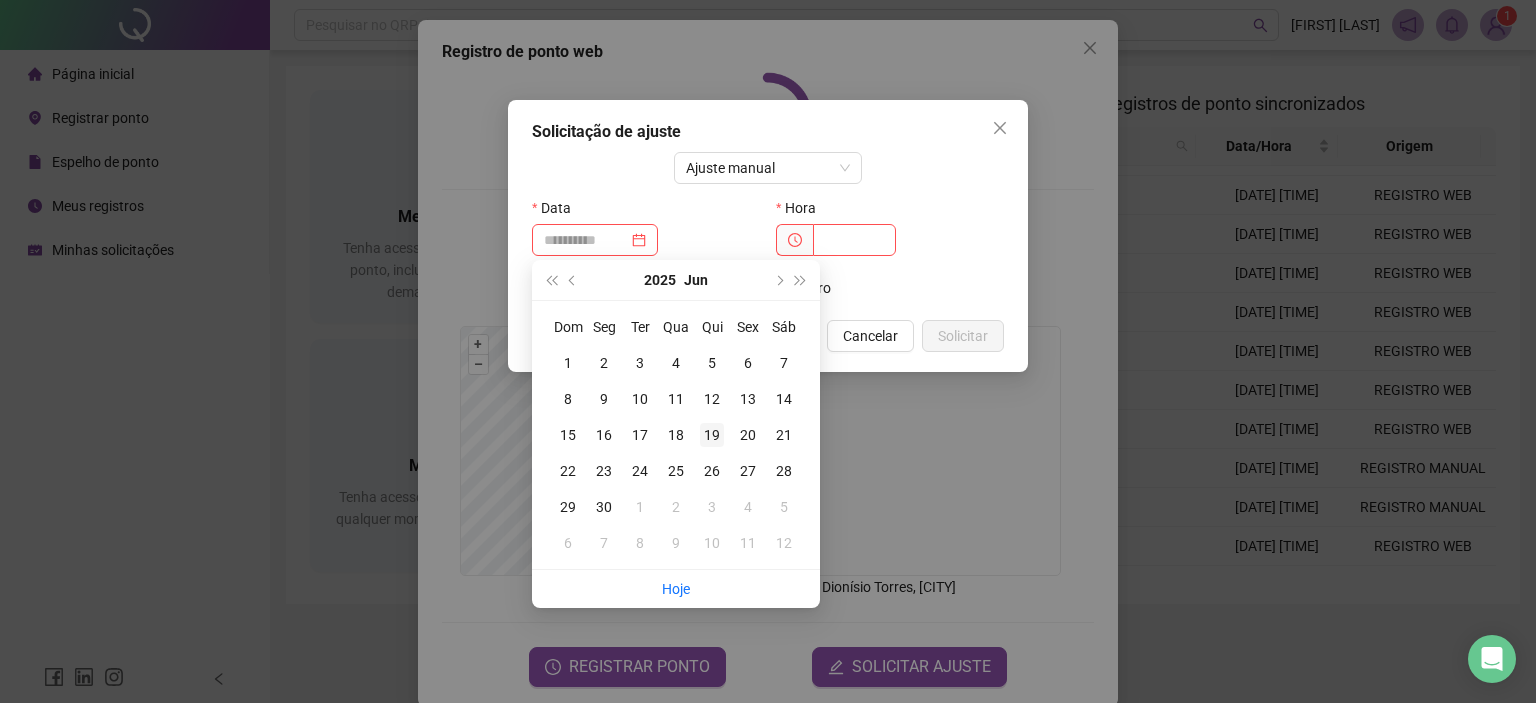 type on "**********" 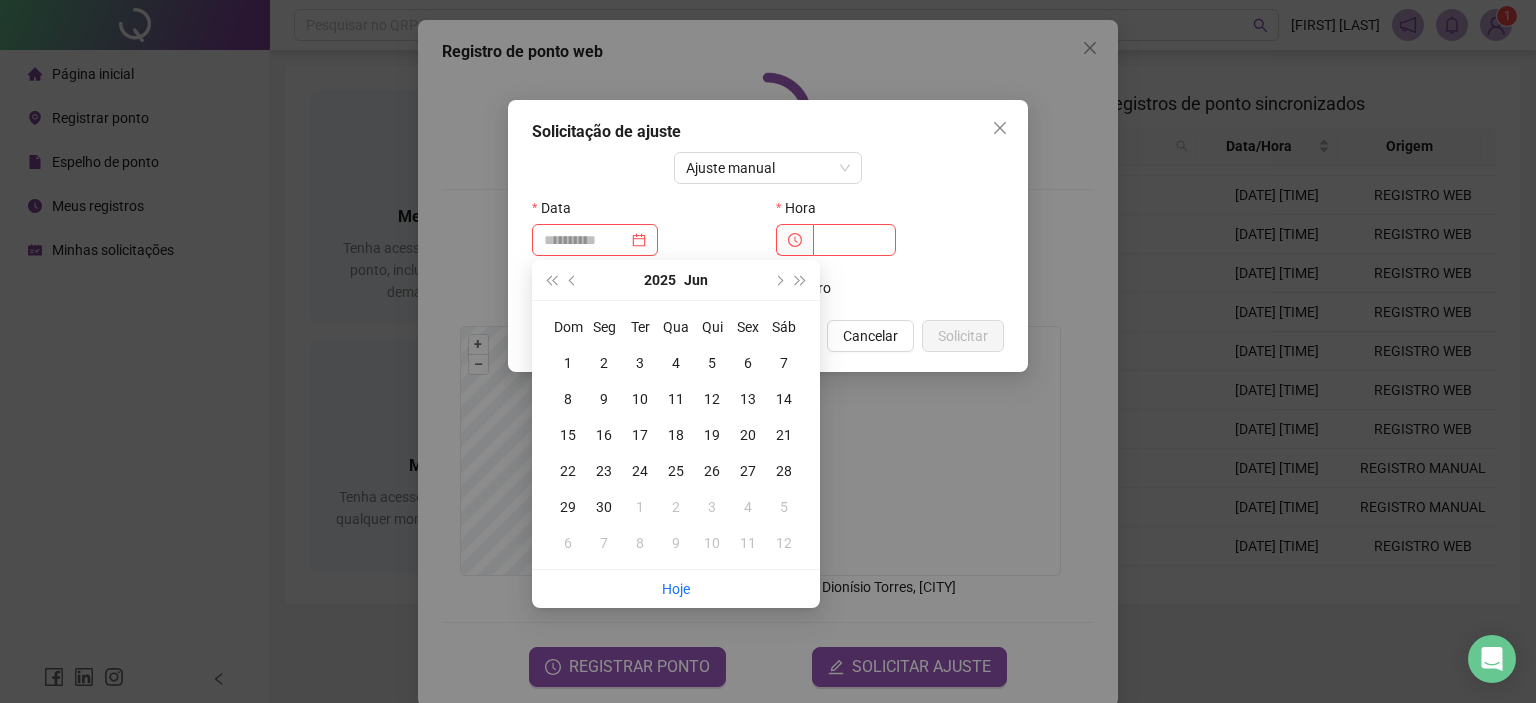 click on "19" at bounding box center [712, 435] 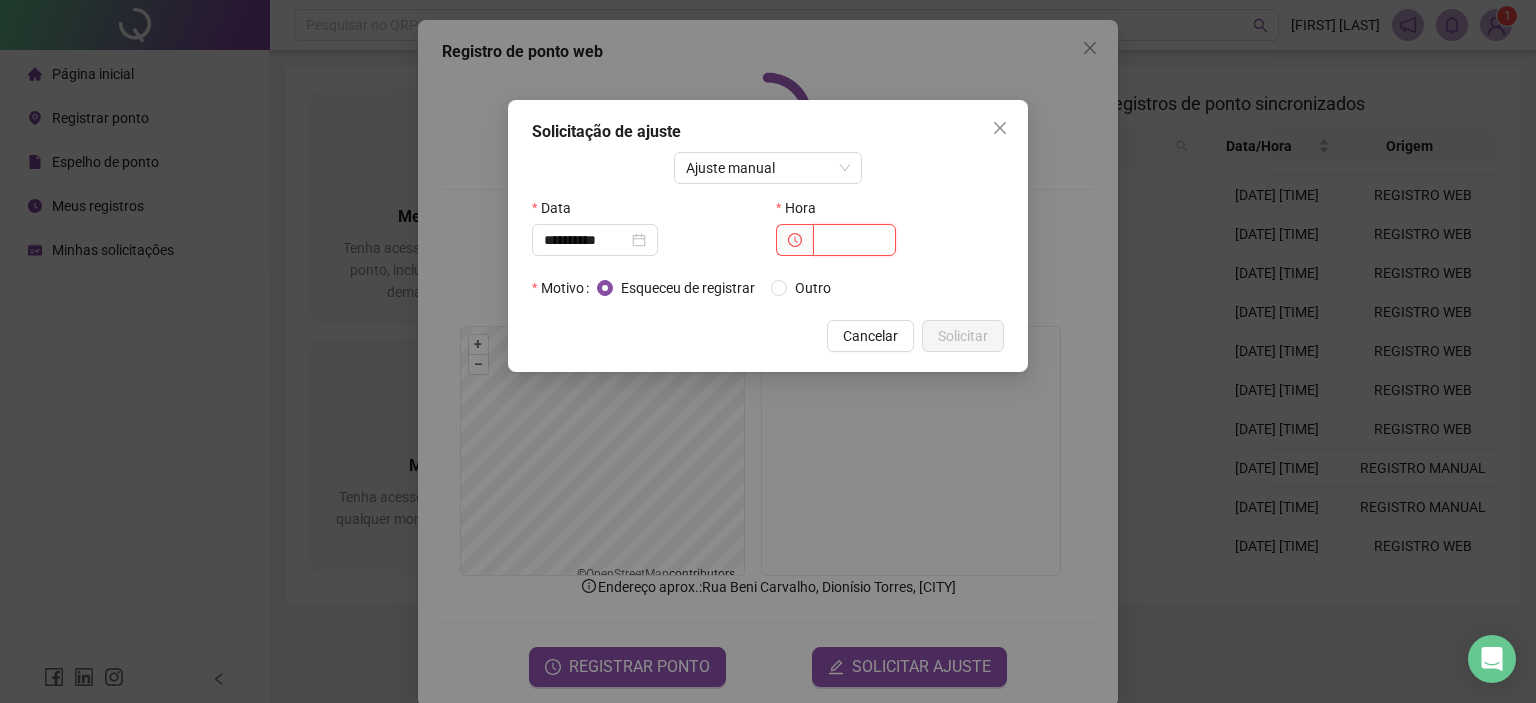 click at bounding box center (854, 240) 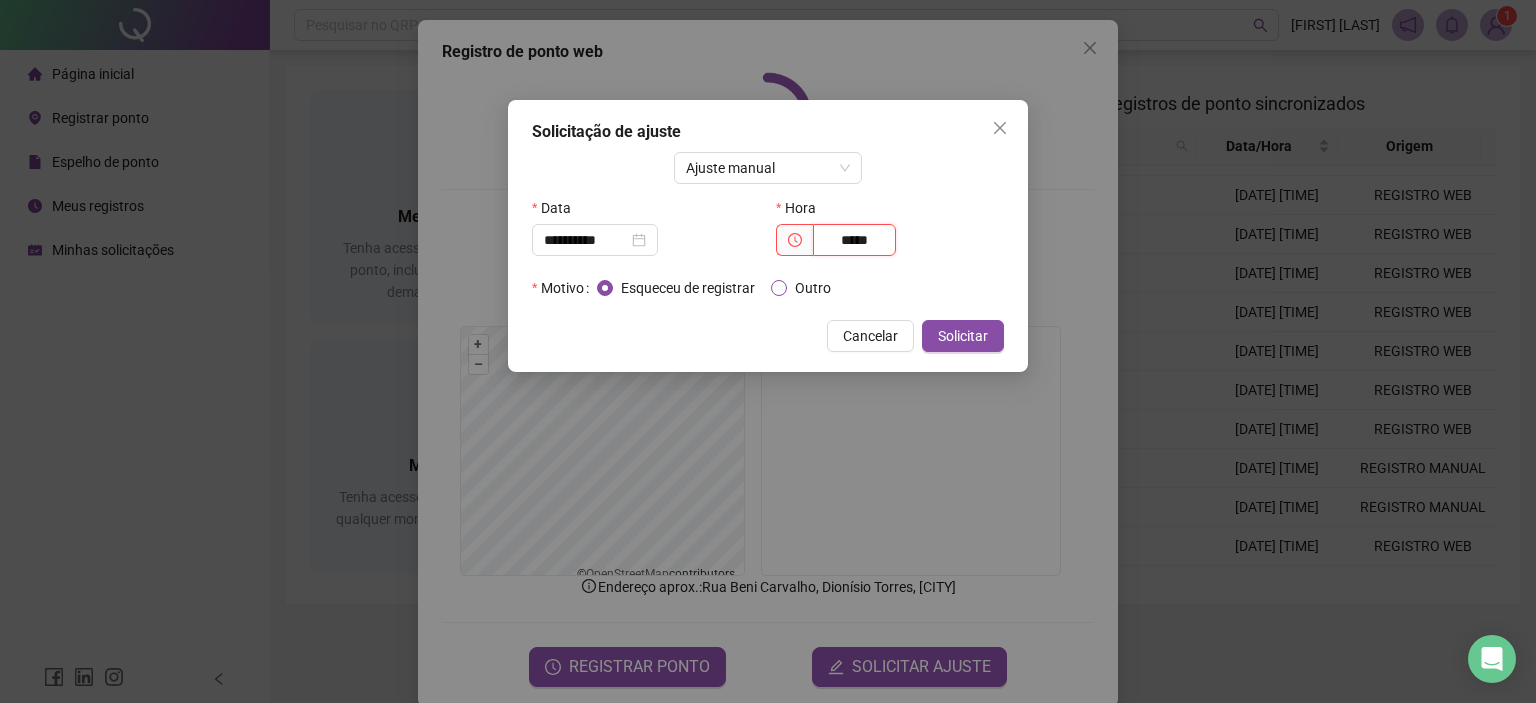 type on "*****" 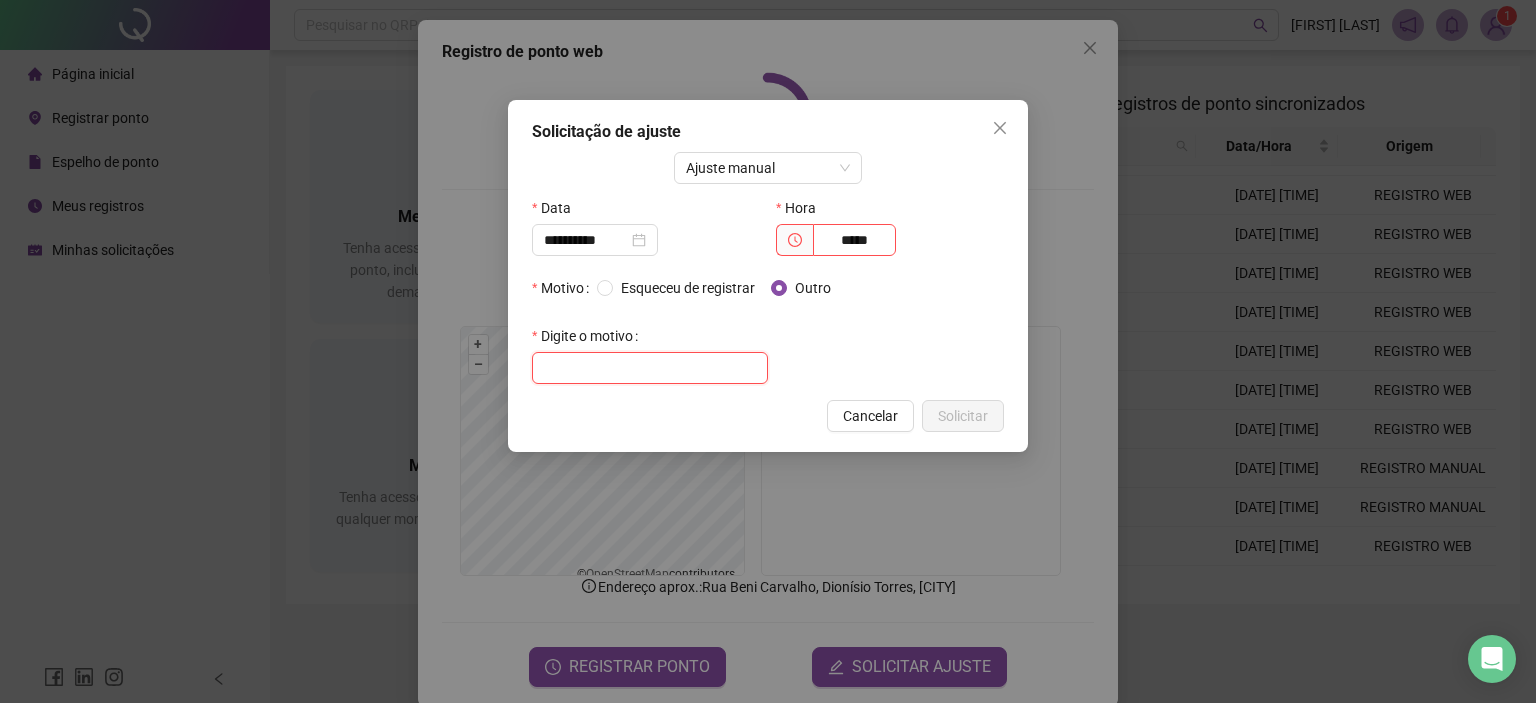 click at bounding box center [650, 368] 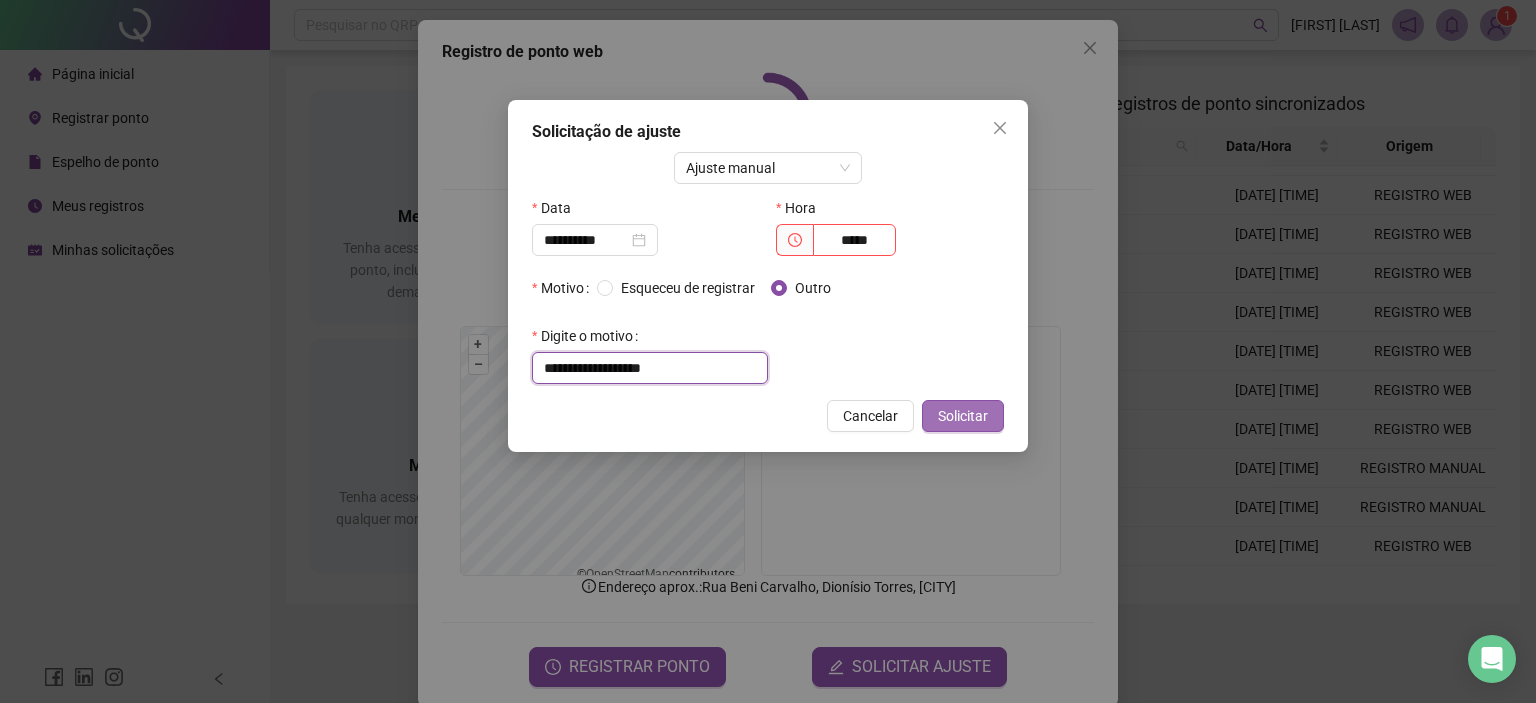 type on "**********" 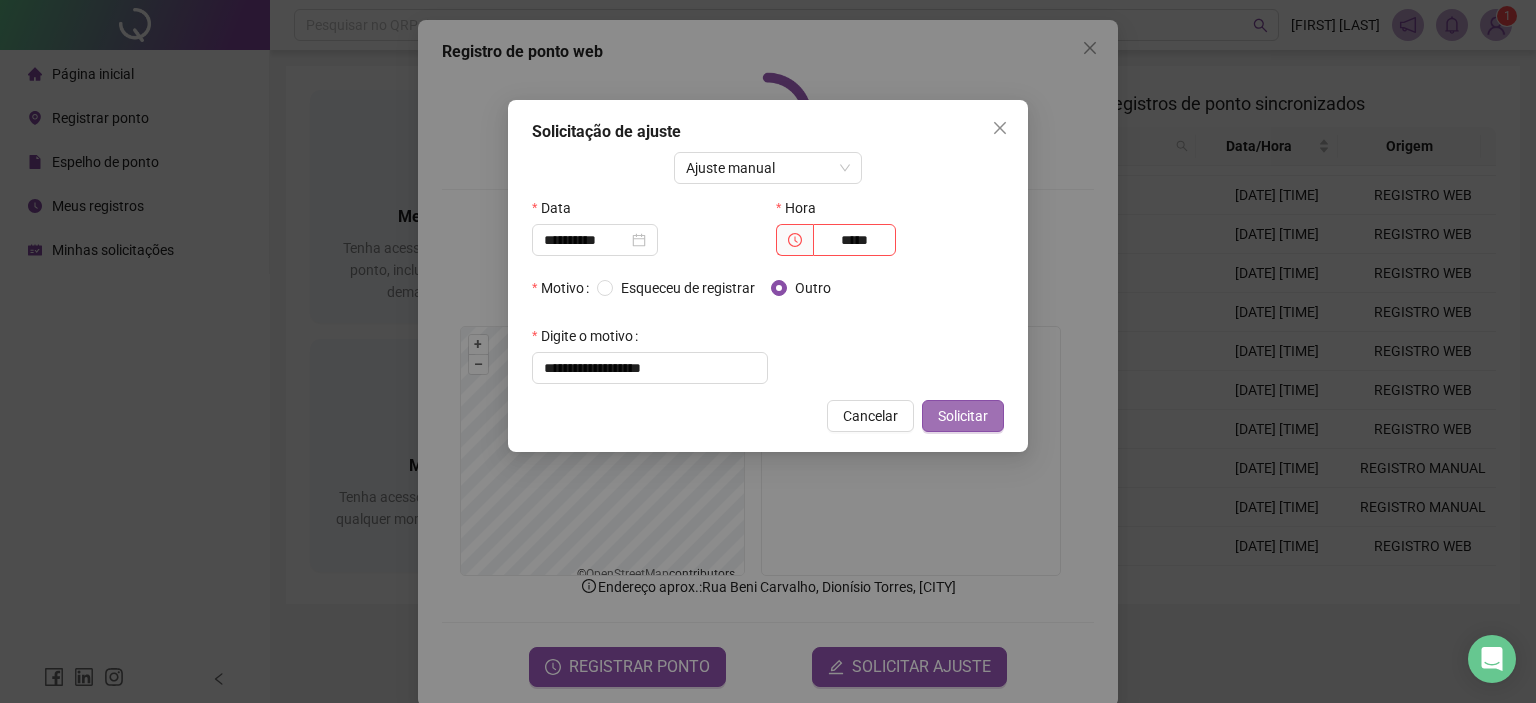 click on "Solicitar" at bounding box center [963, 416] 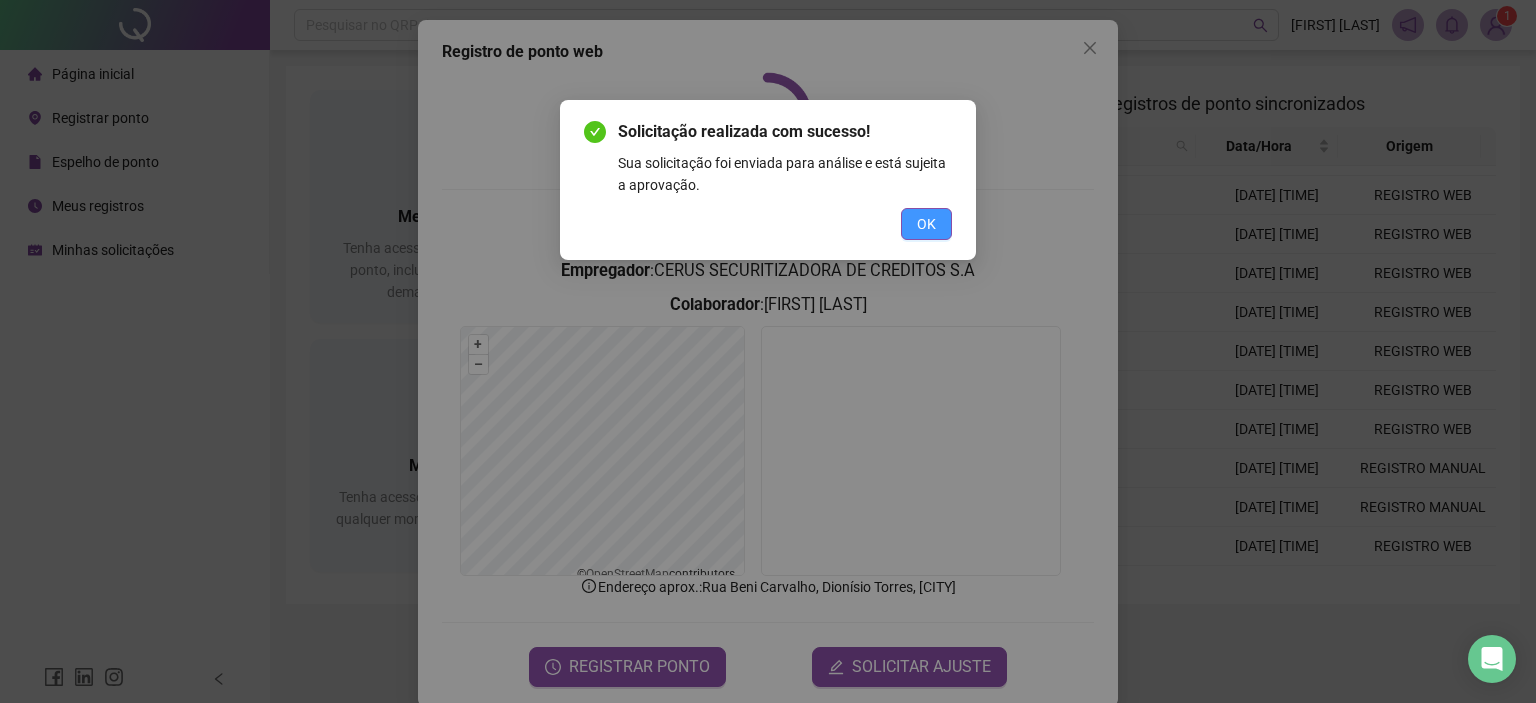click on "OK" at bounding box center (926, 224) 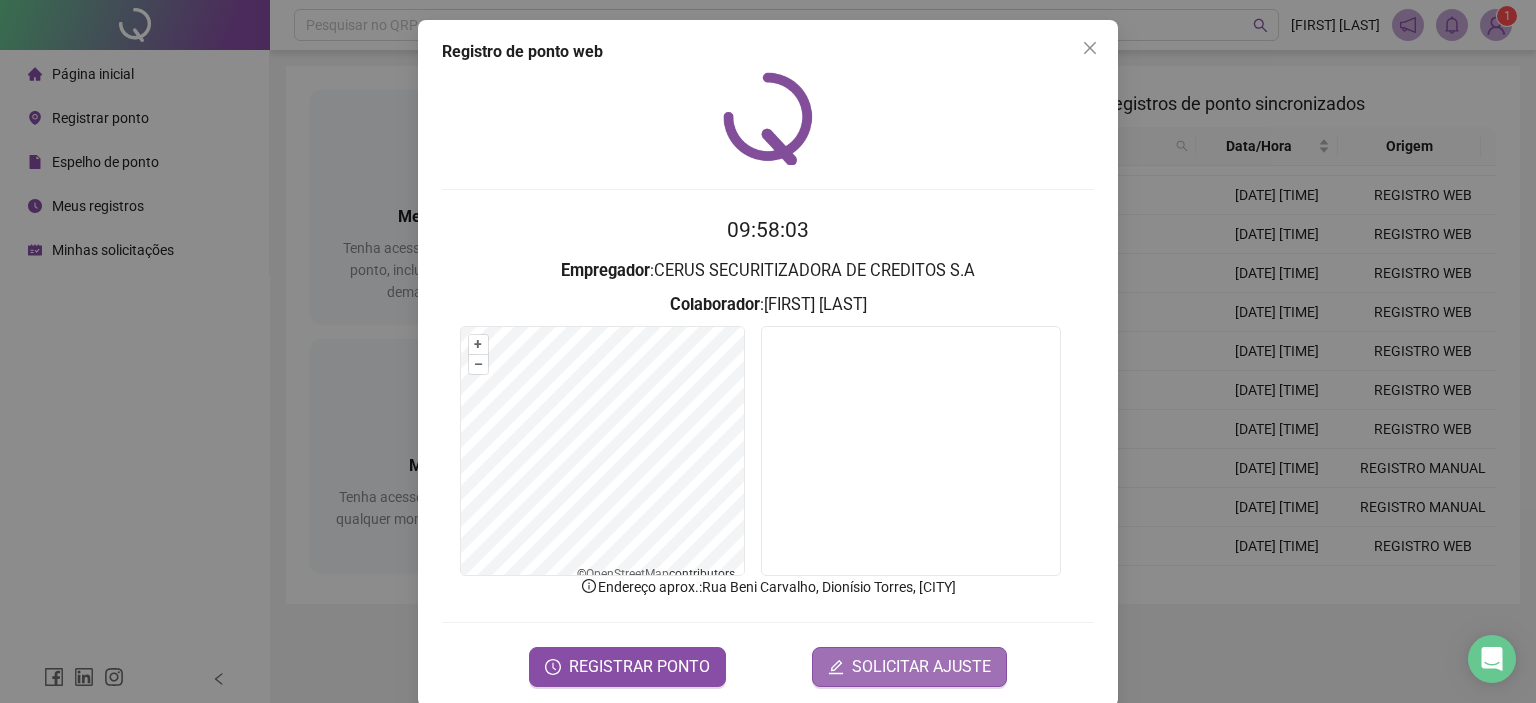 click on "SOLICITAR AJUSTE" at bounding box center (909, 667) 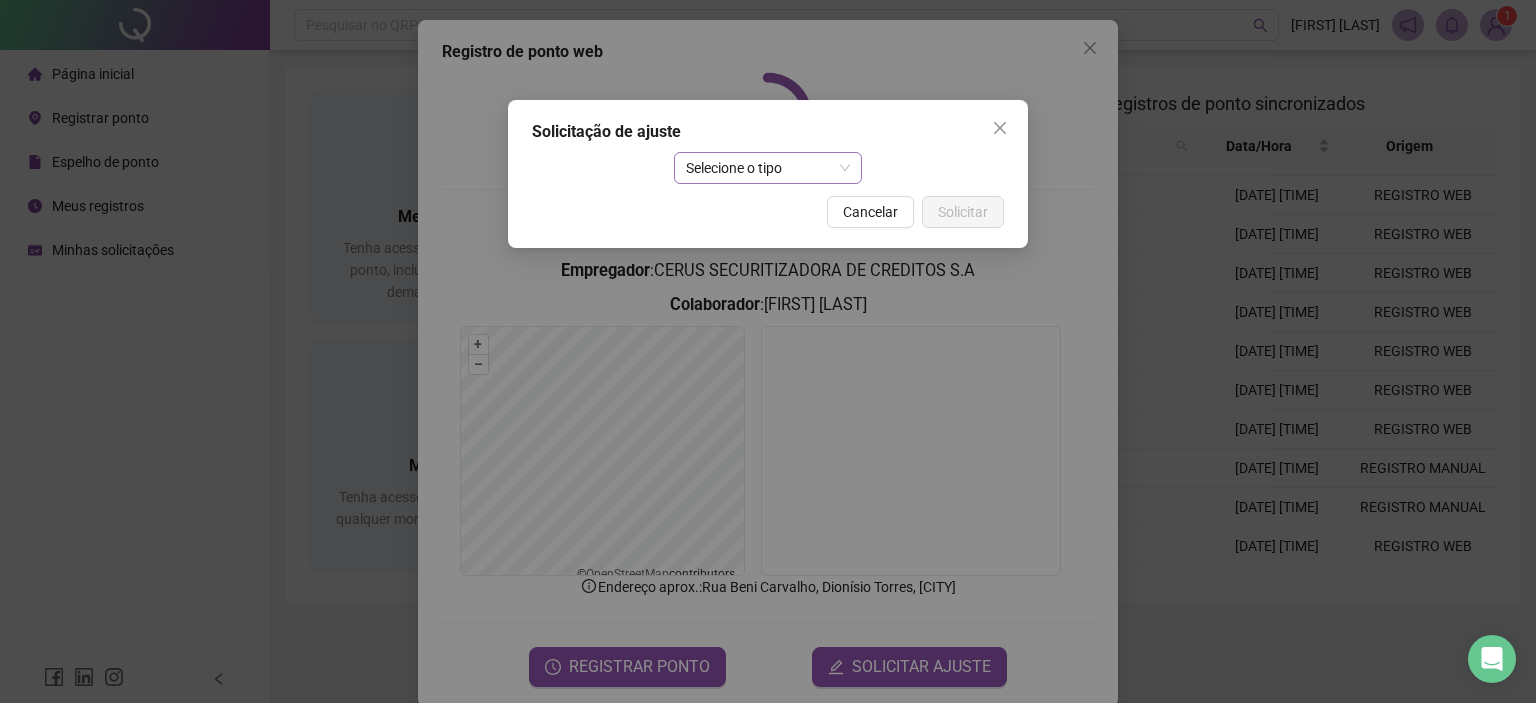 click on "Solicitação de ajuste Selecione o tipo Cancelar Solicitar" at bounding box center [768, 174] 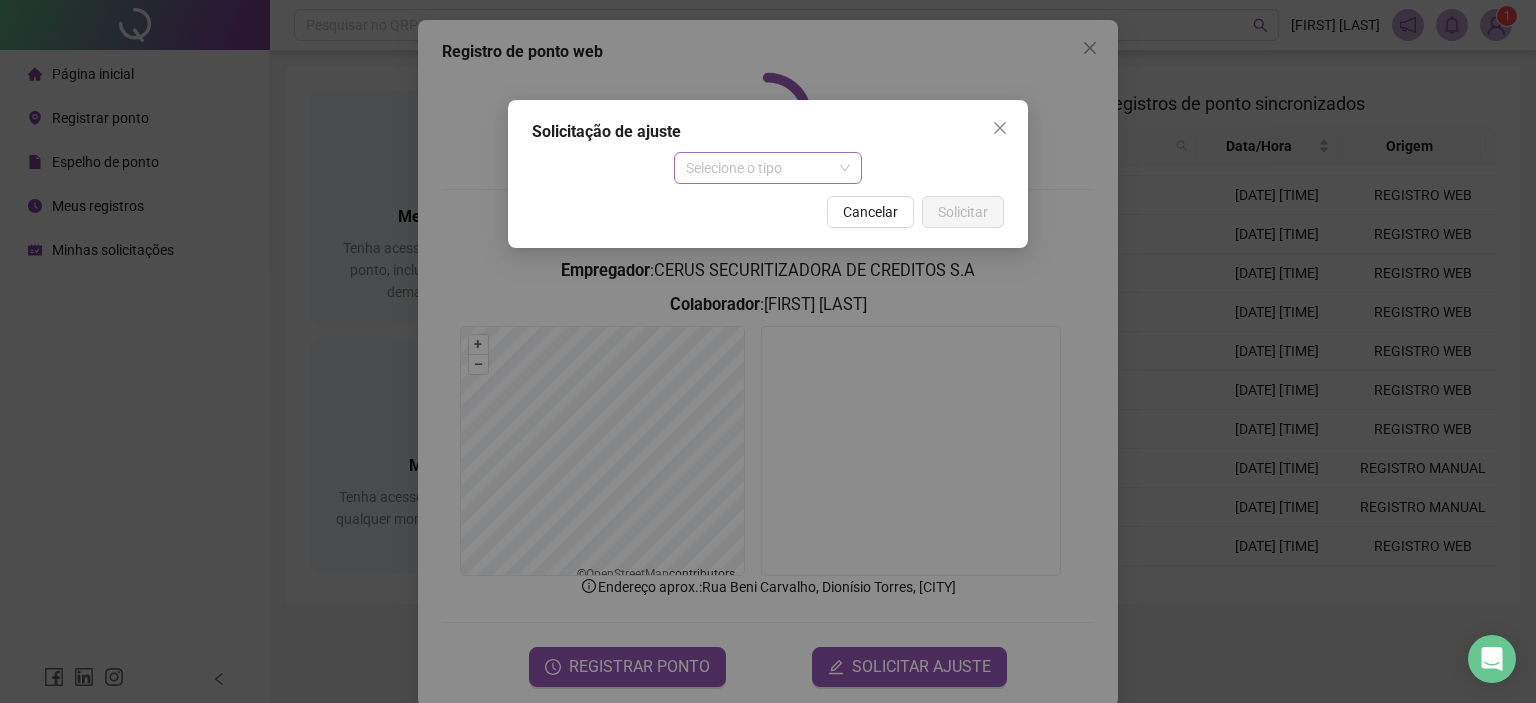 click on "Selecione o tipo" at bounding box center (768, 168) 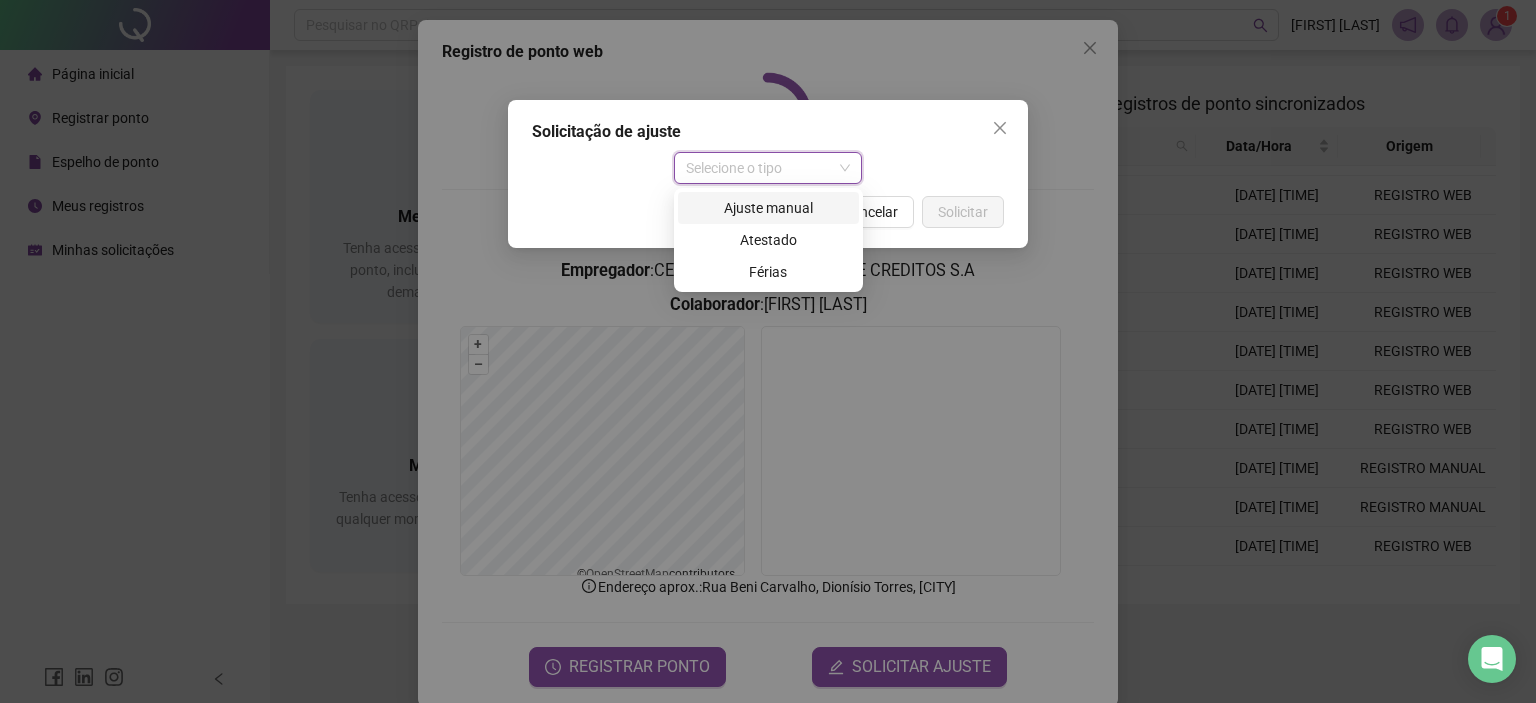 click on "Ajuste manual" at bounding box center (768, 208) 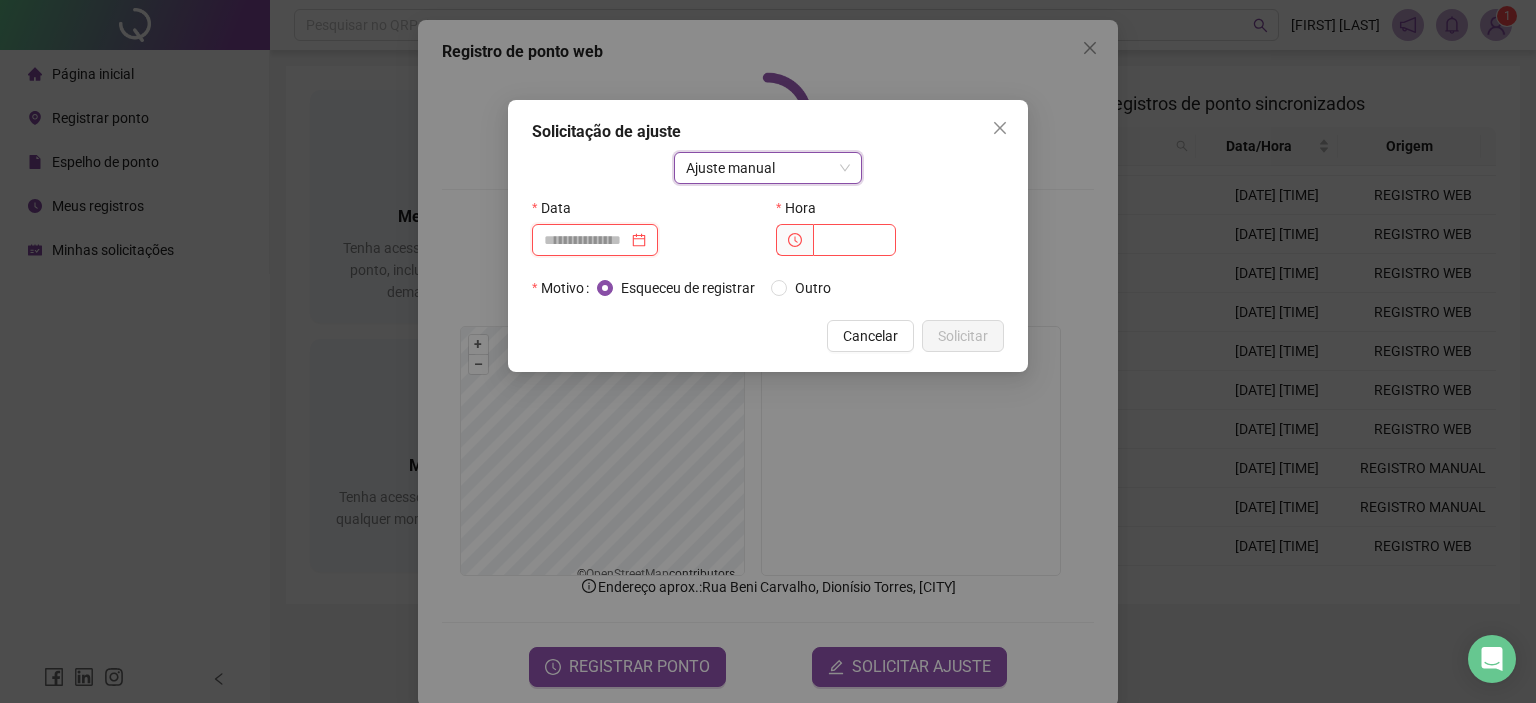 click at bounding box center (586, 240) 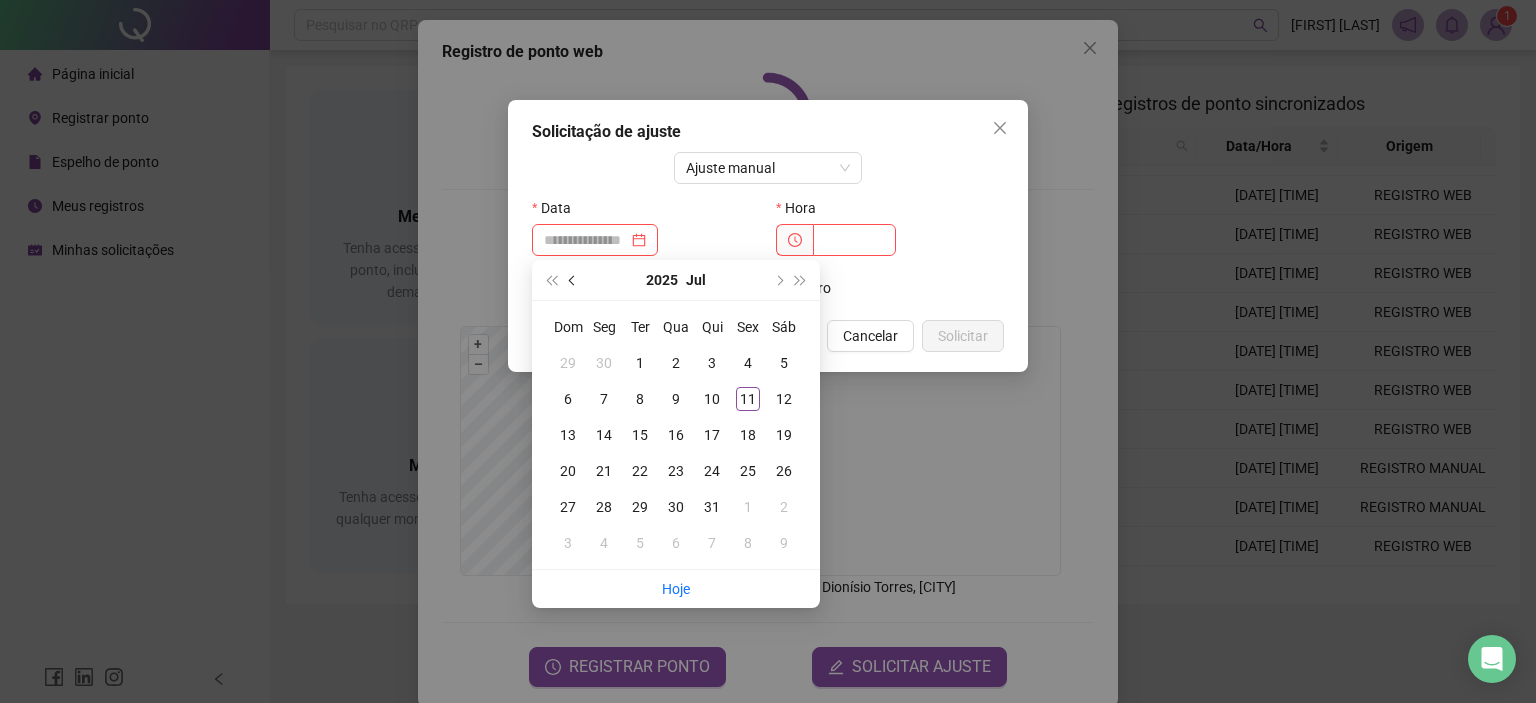 click at bounding box center [573, 280] 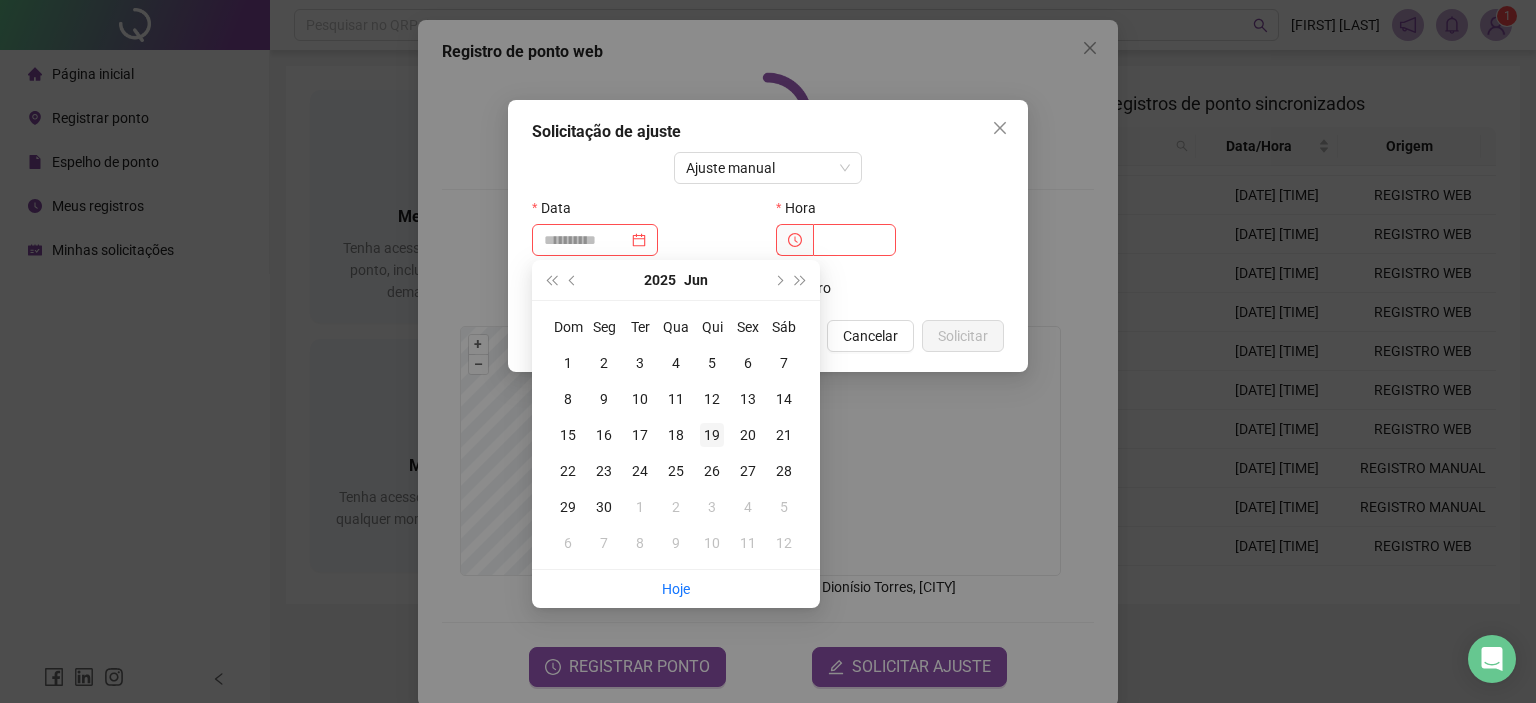 type on "**********" 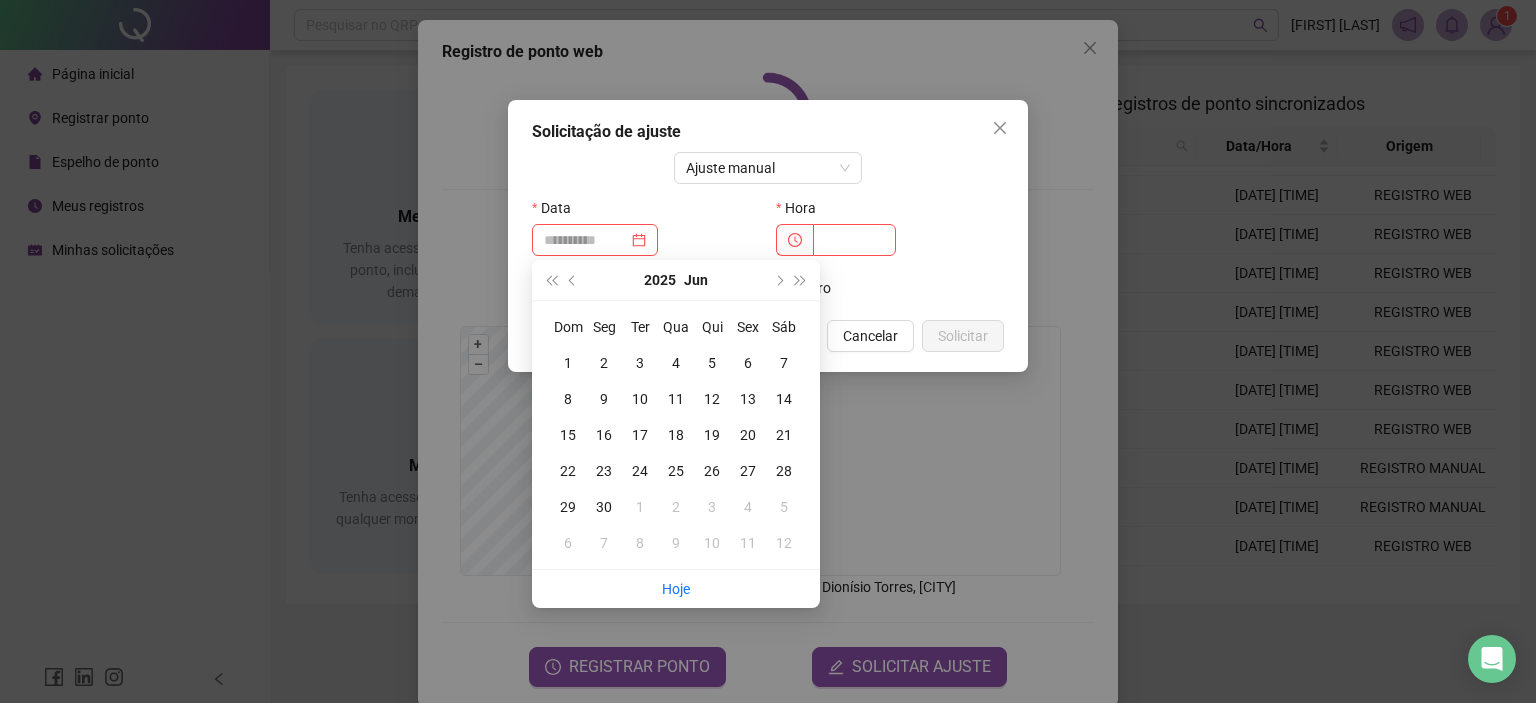 drag, startPoint x: 707, startPoint y: 431, endPoint x: 712, endPoint y: 399, distance: 32.38827 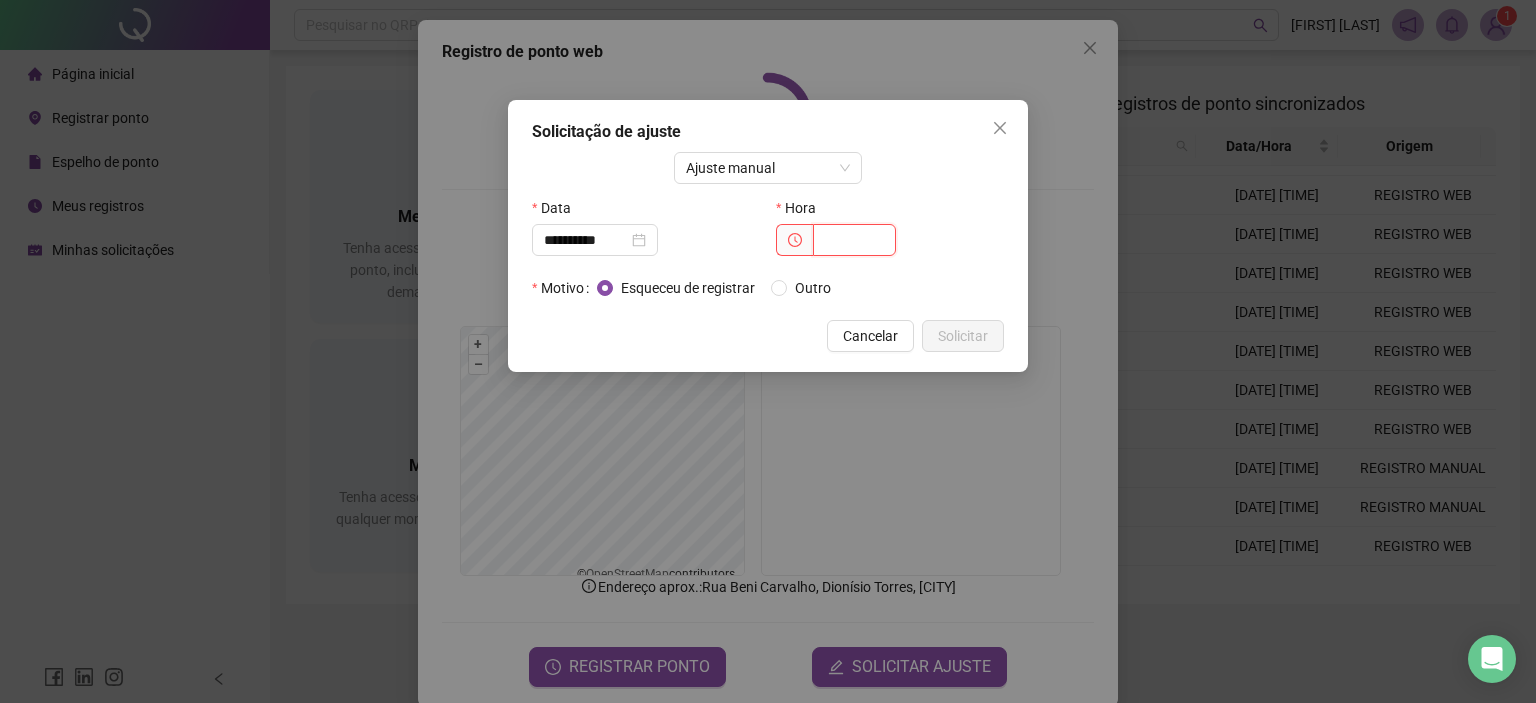 click at bounding box center [854, 240] 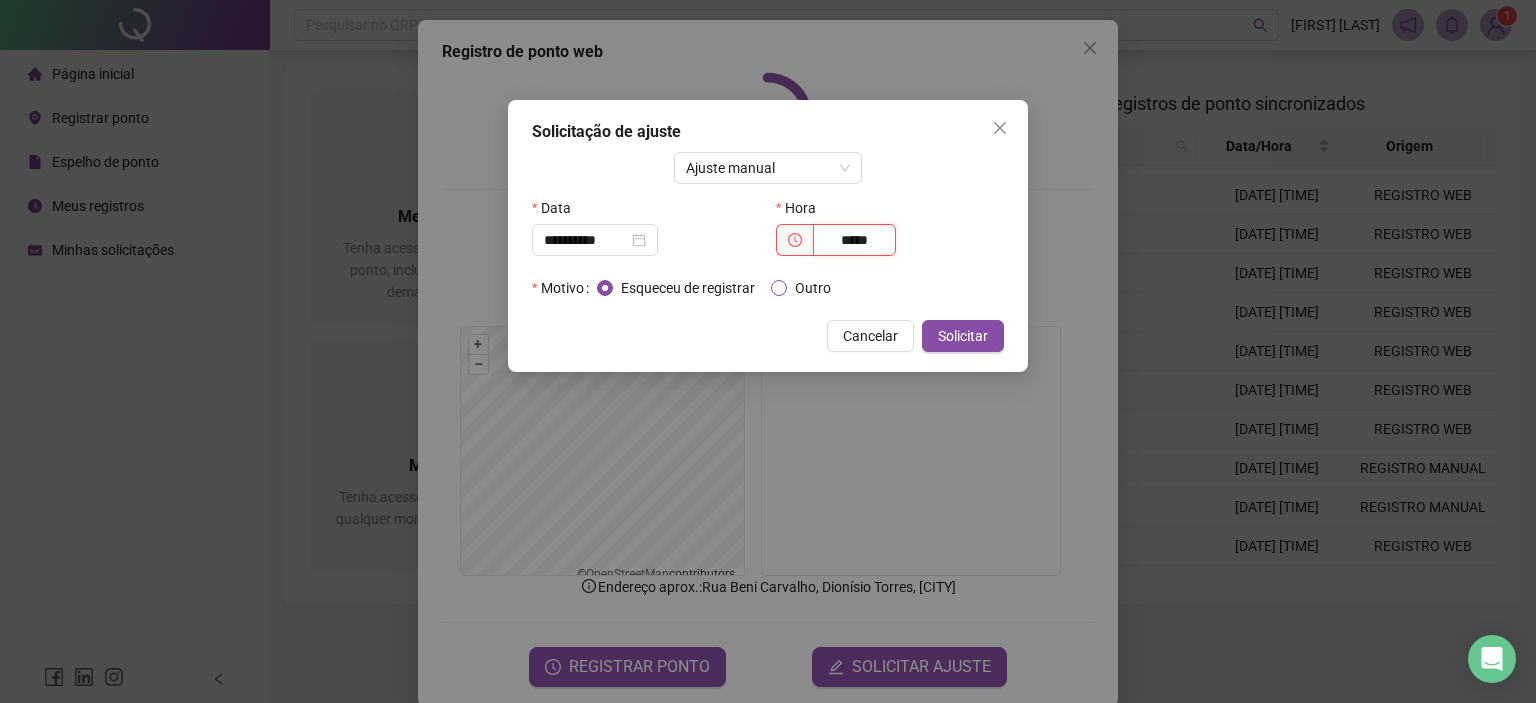 type on "*****" 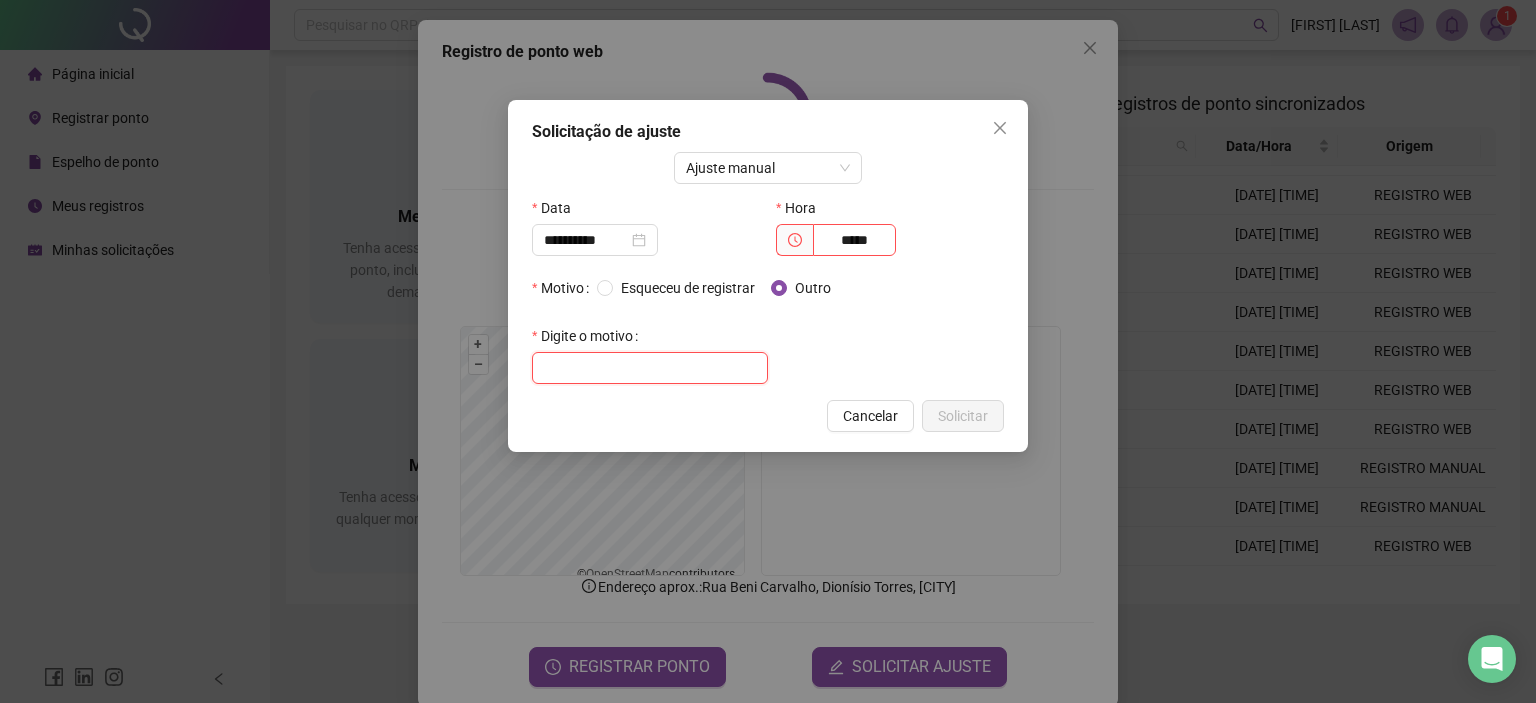 click at bounding box center [650, 368] 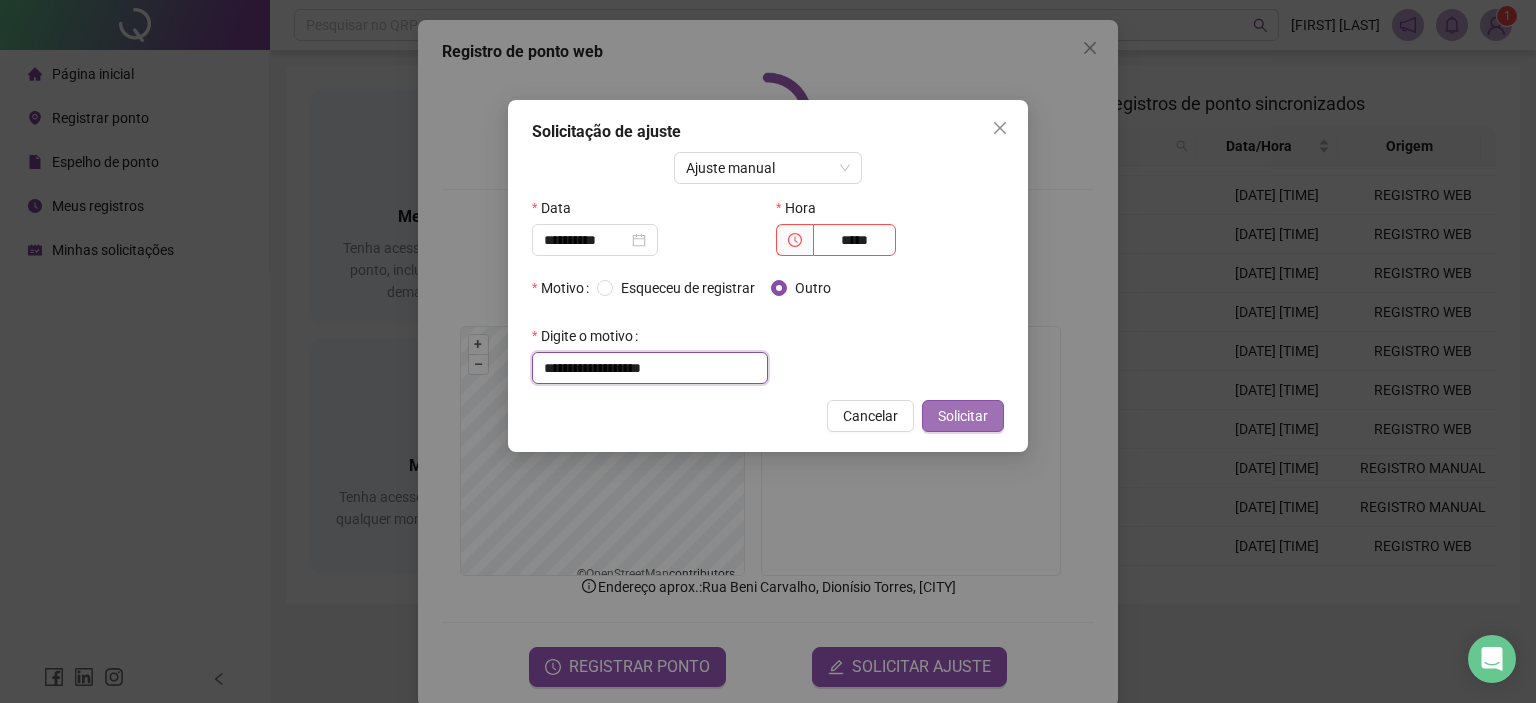 type on "**********" 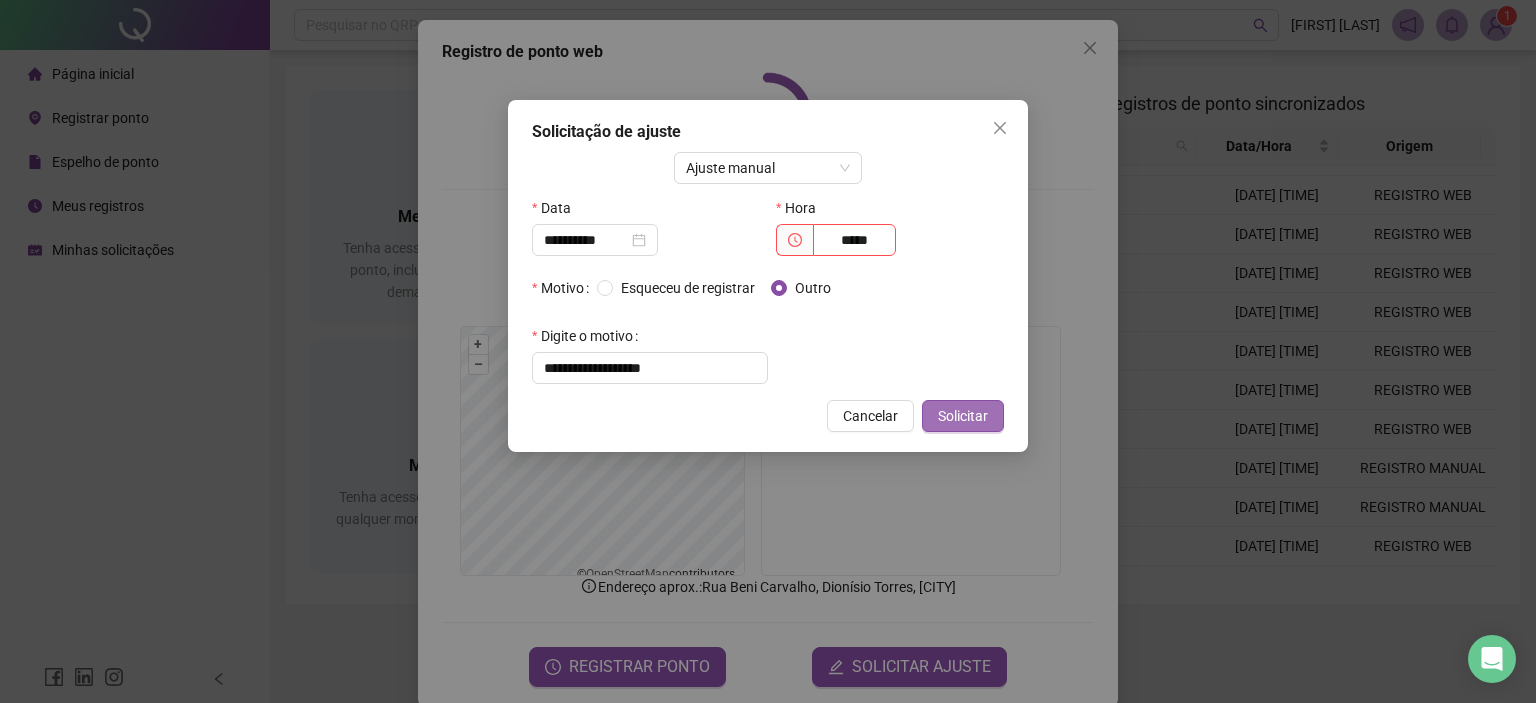 click on "Solicitar" at bounding box center [963, 416] 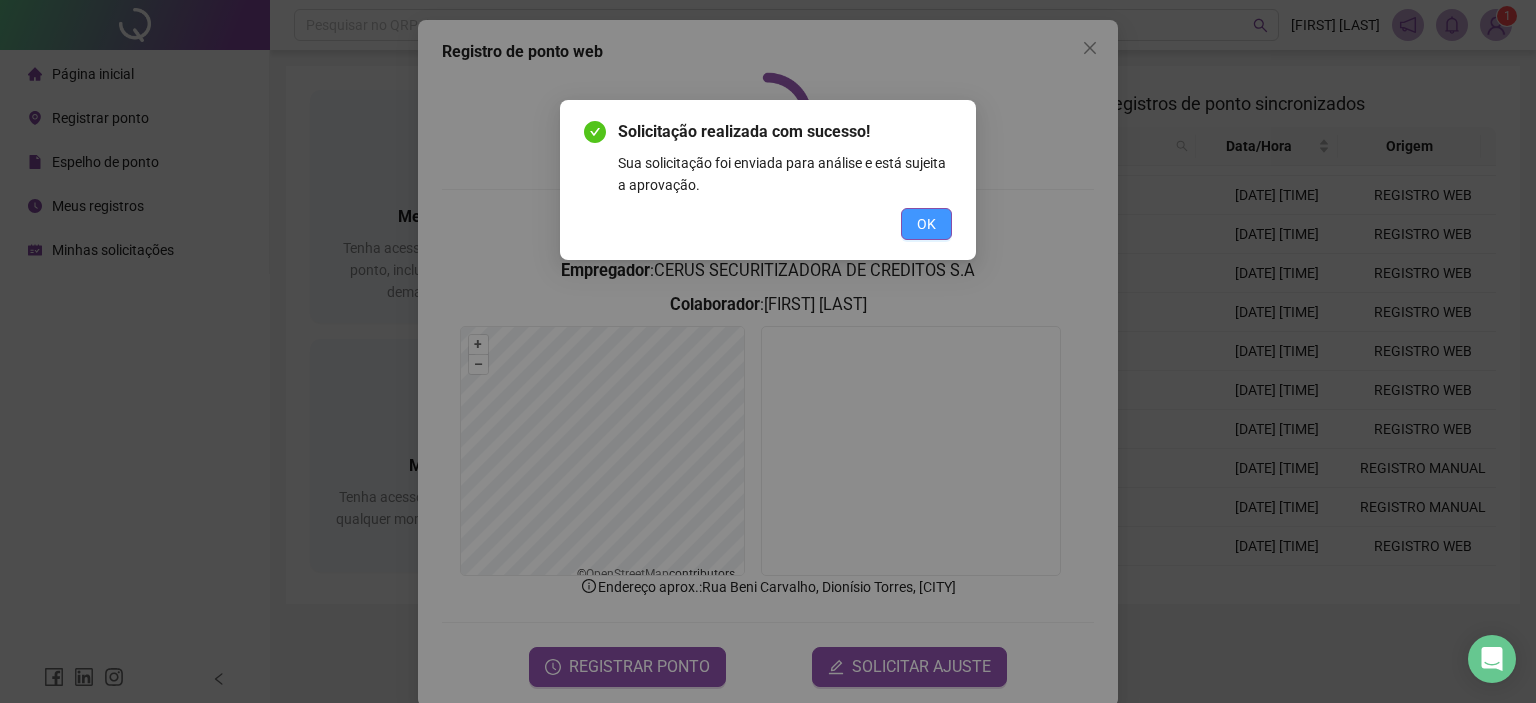 click on "OK" at bounding box center [926, 224] 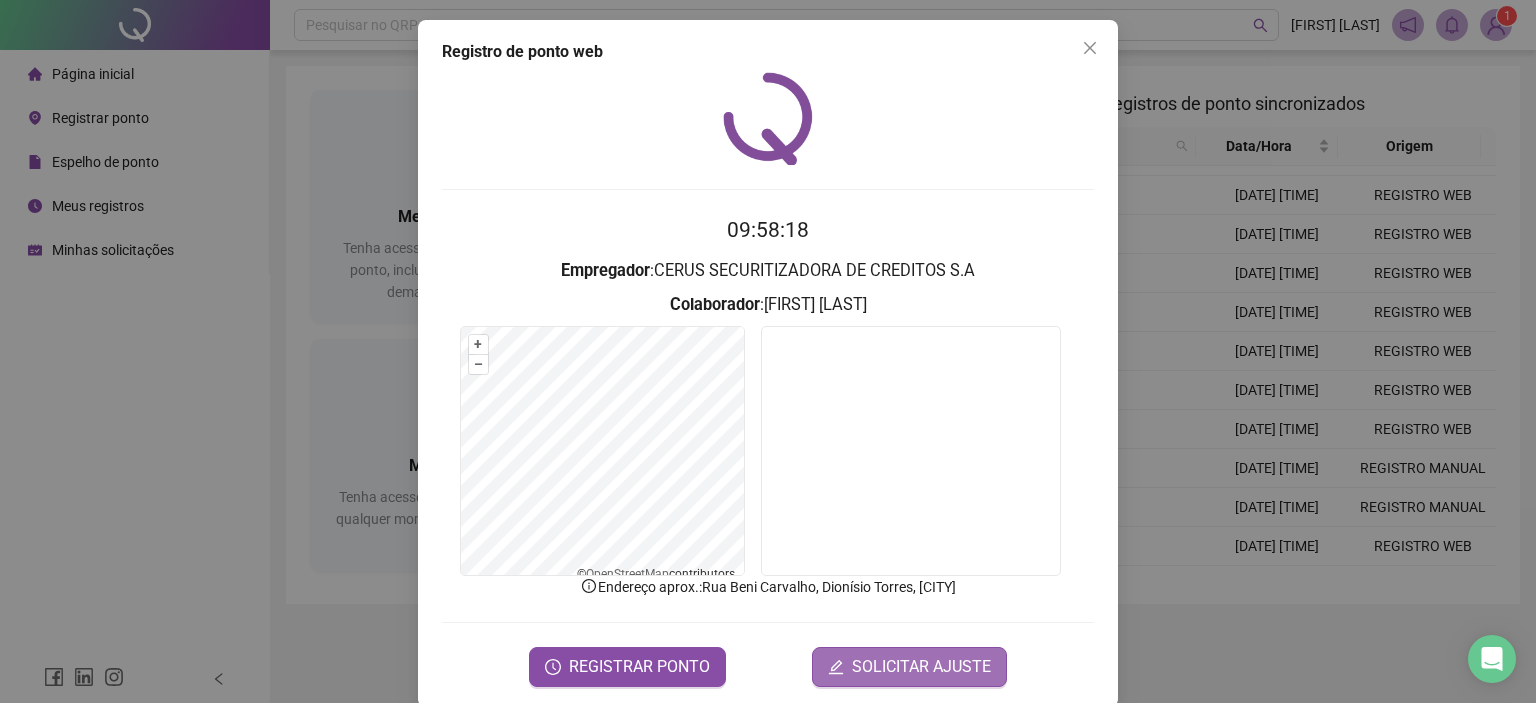 click on "SOLICITAR AJUSTE" at bounding box center (921, 667) 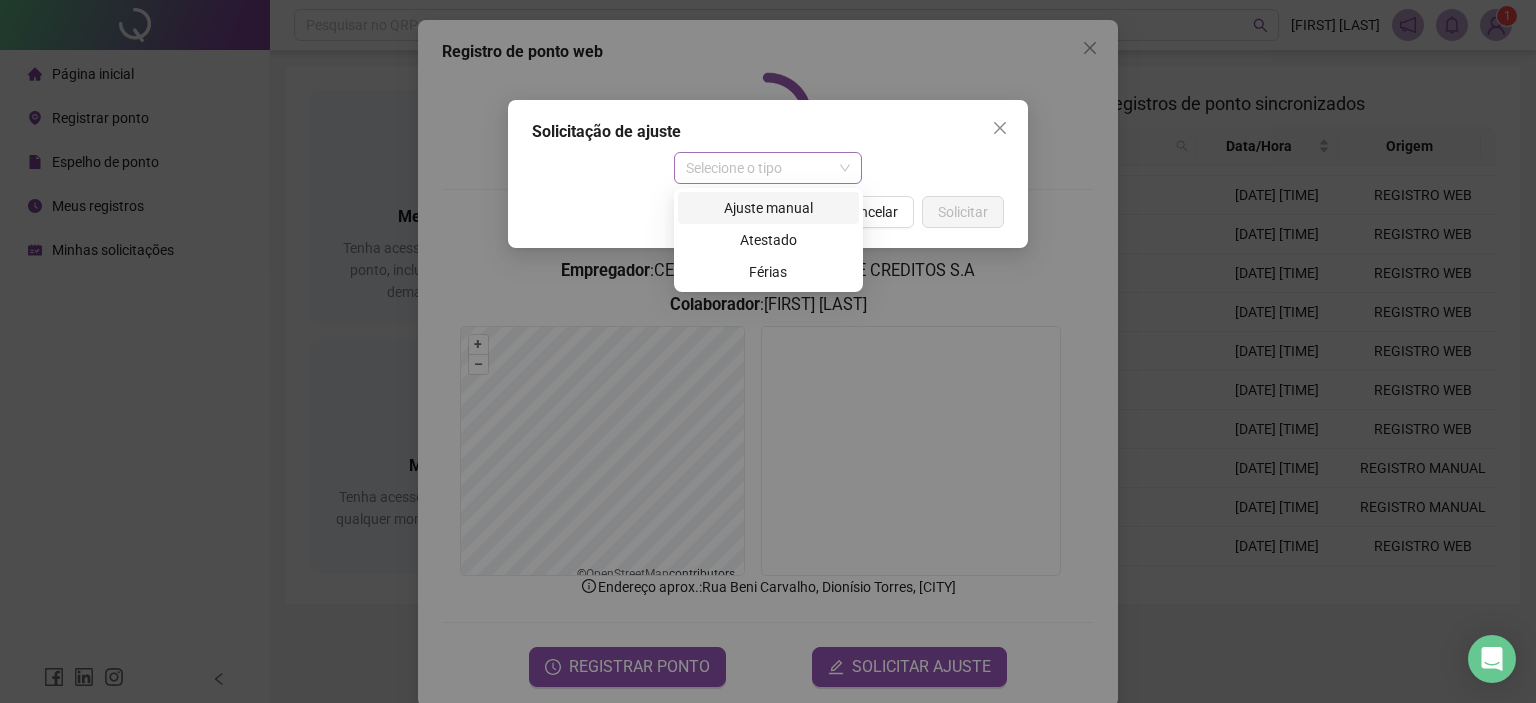 click on "Selecione o tipo" at bounding box center [768, 168] 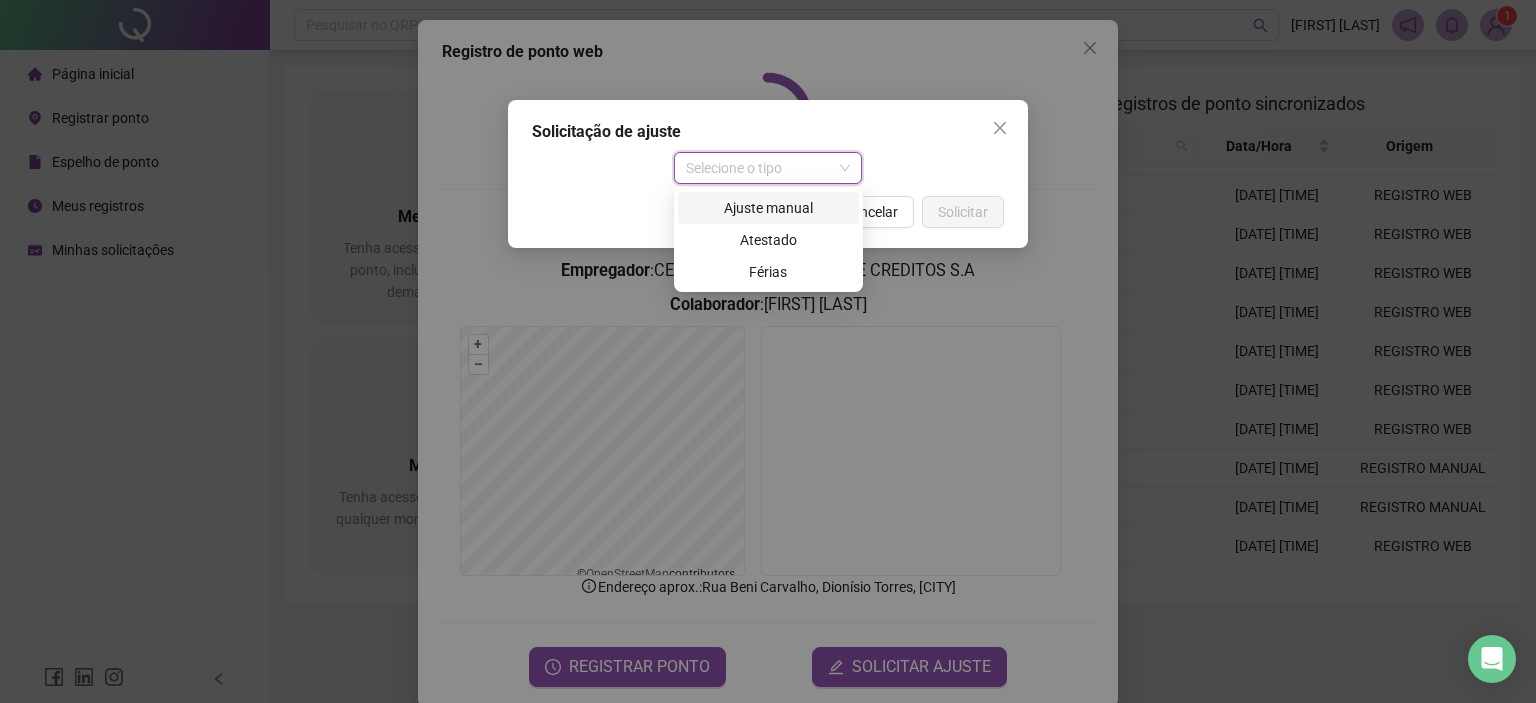 click on "Ajuste manual" at bounding box center (768, 208) 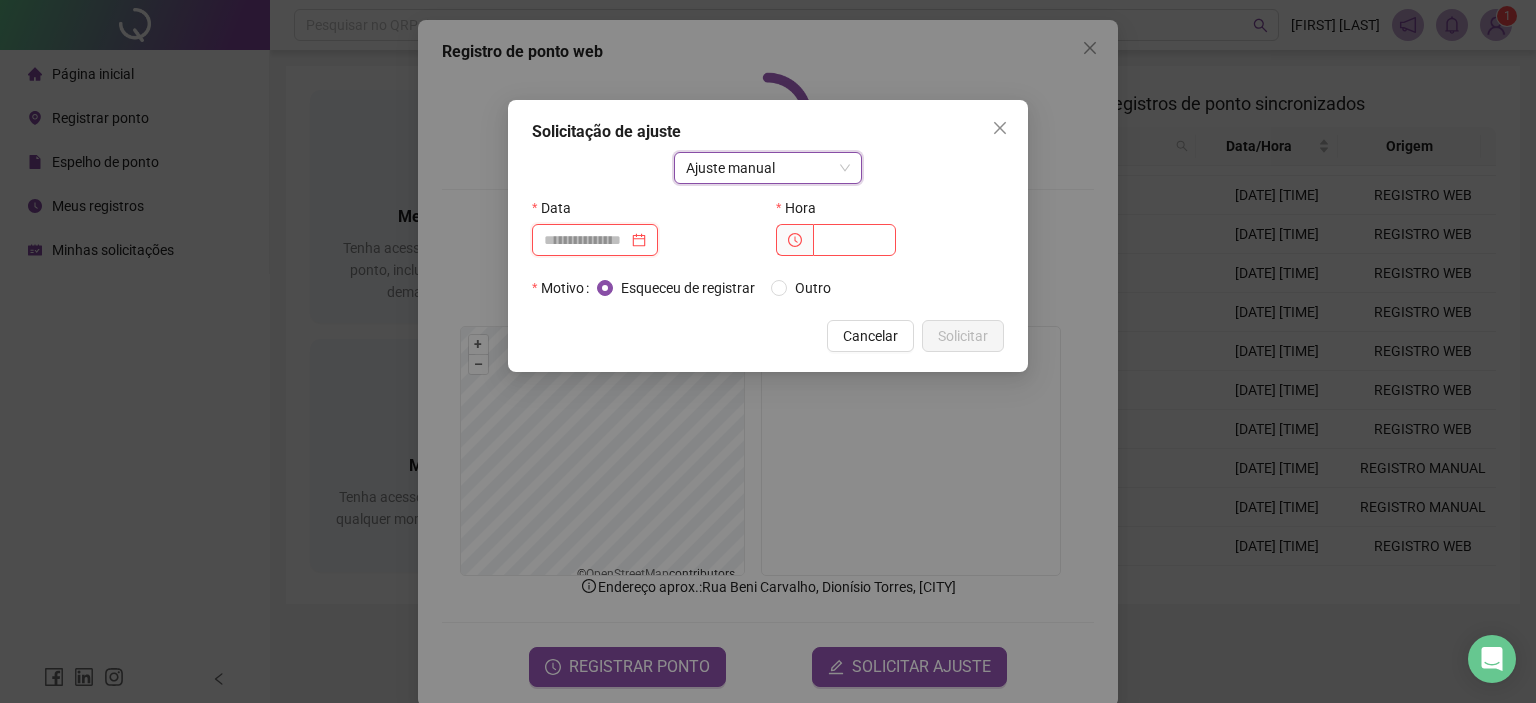 click at bounding box center [586, 240] 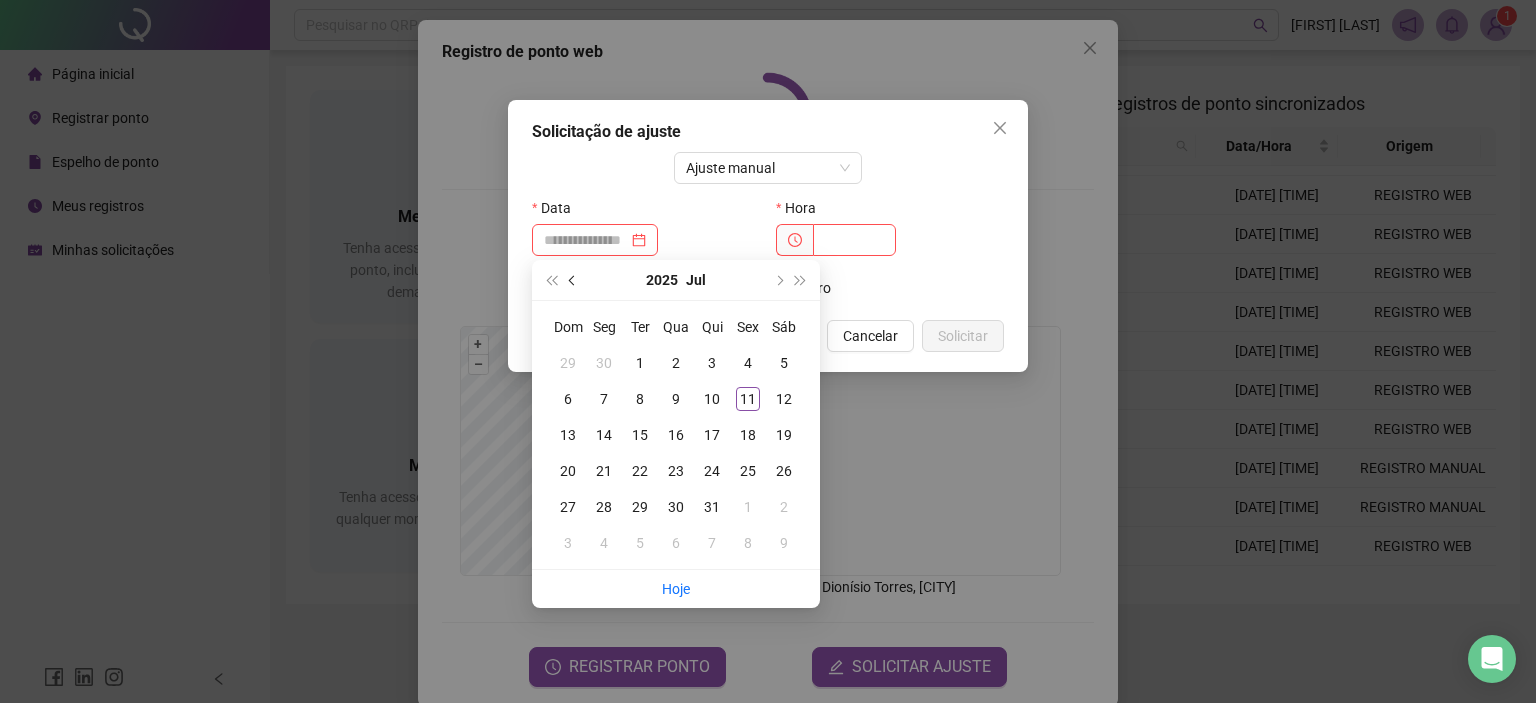 click at bounding box center [574, 280] 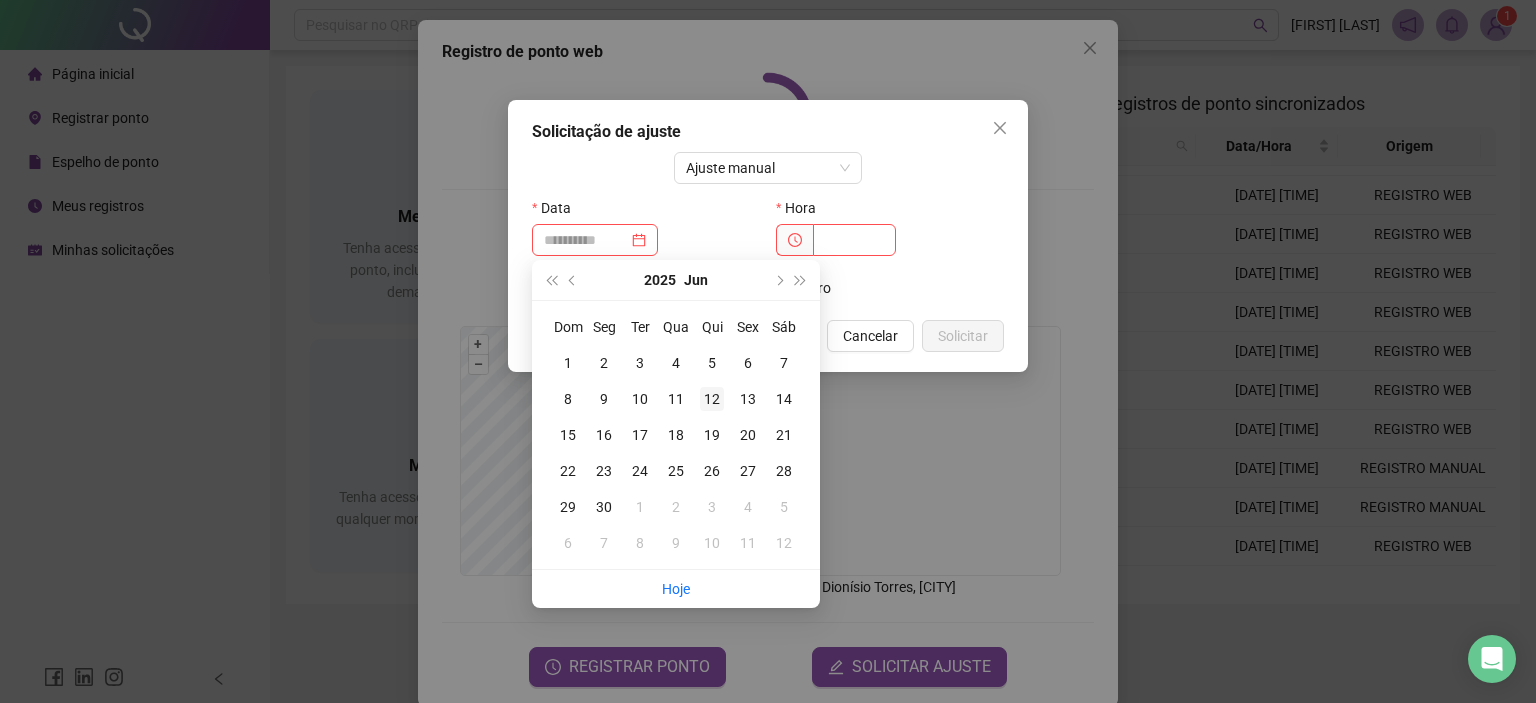 click on "12" at bounding box center (712, 399) 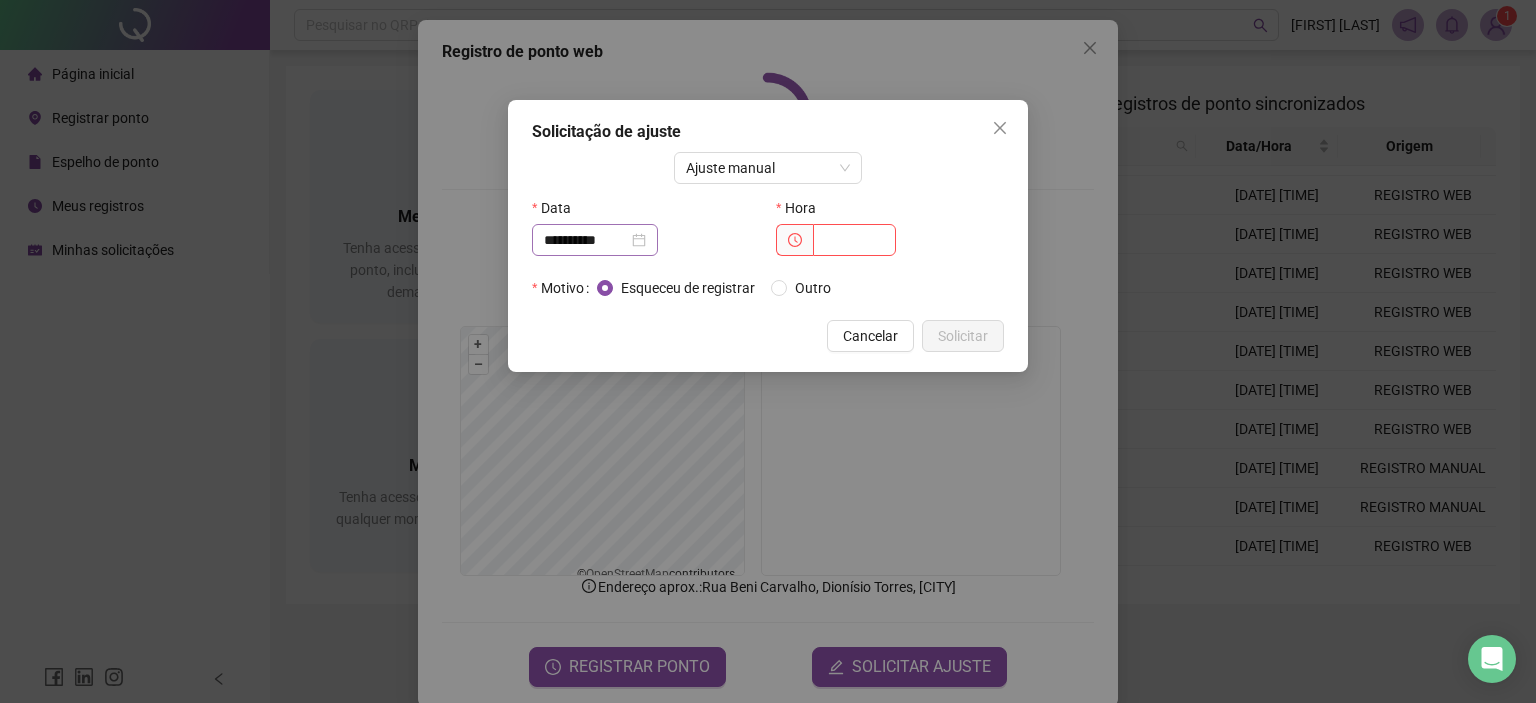 click on "**********" at bounding box center (595, 240) 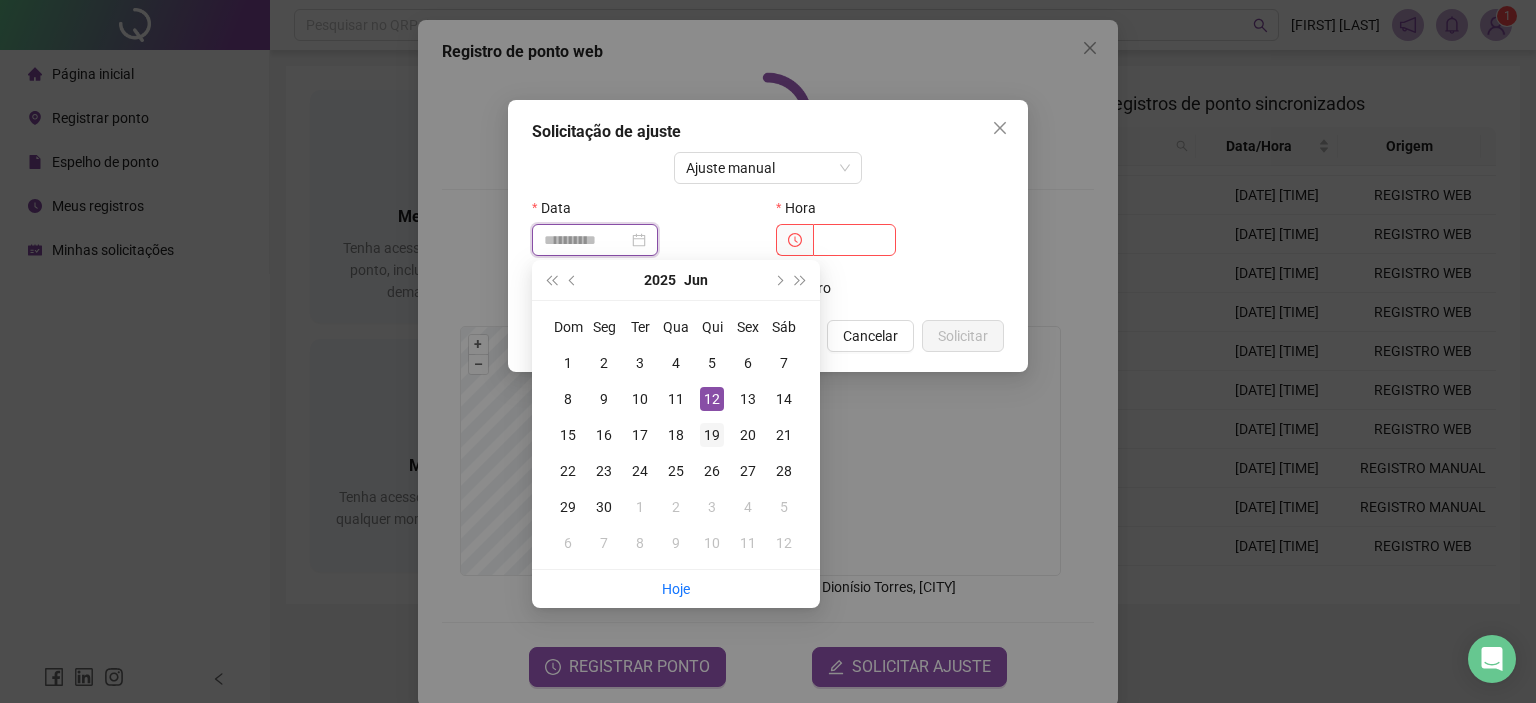 type on "**********" 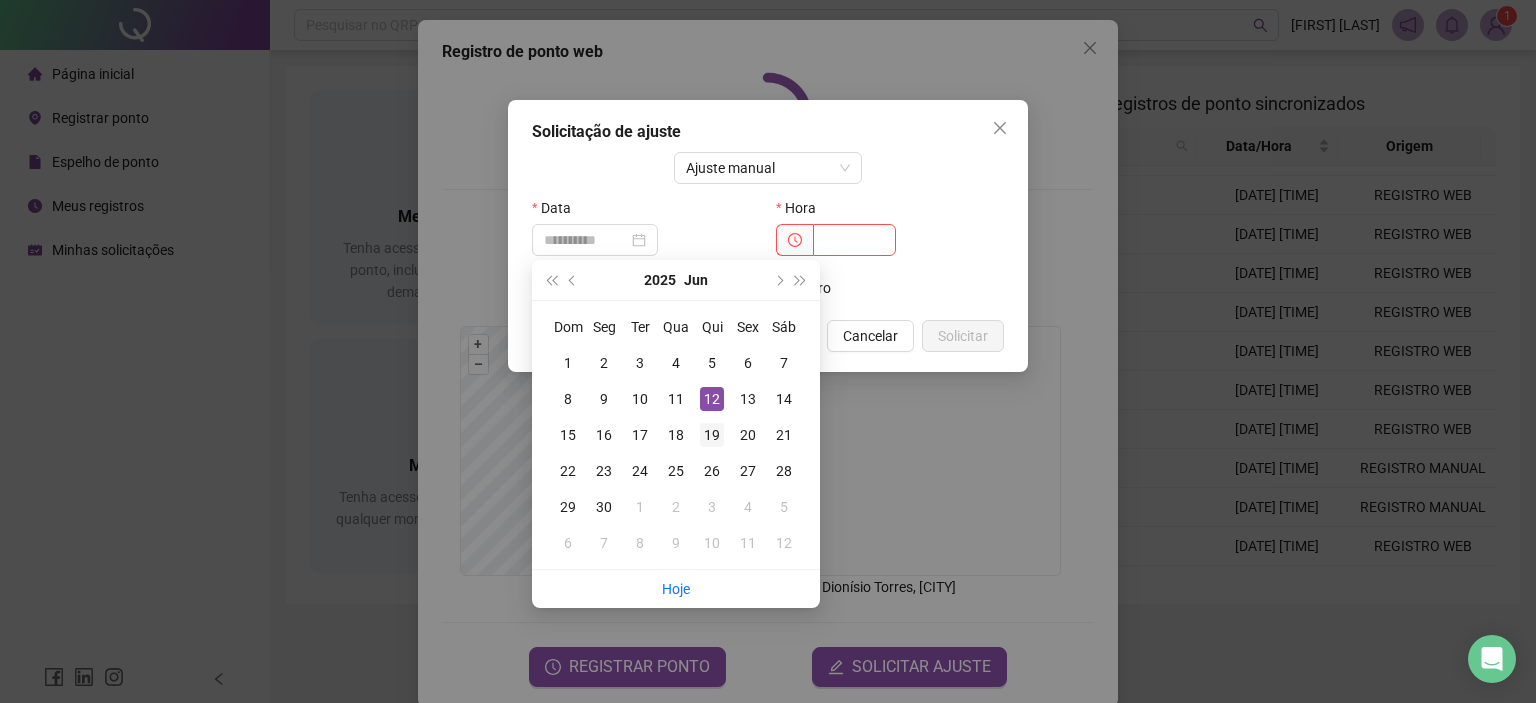 drag, startPoint x: 724, startPoint y: 431, endPoint x: 784, endPoint y: 305, distance: 139.55644 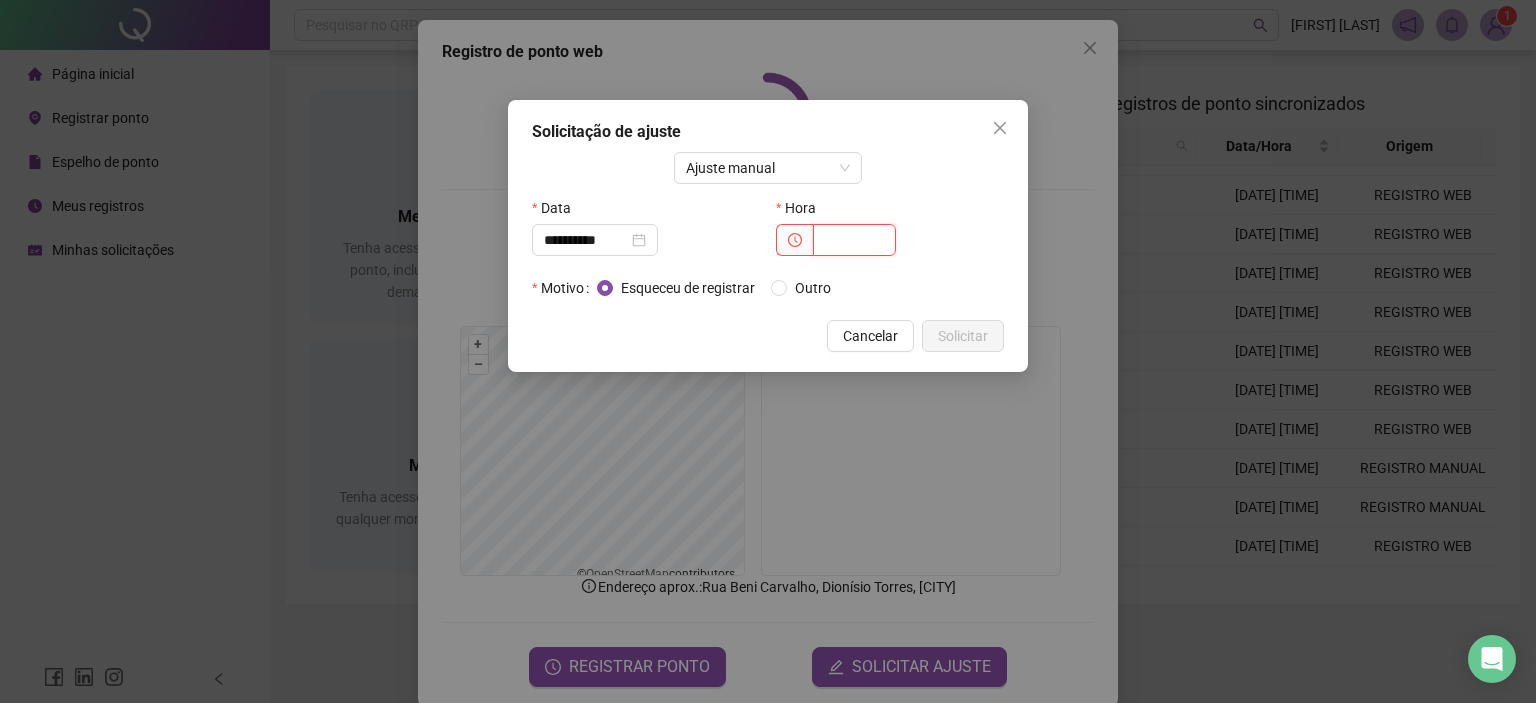 click at bounding box center (854, 240) 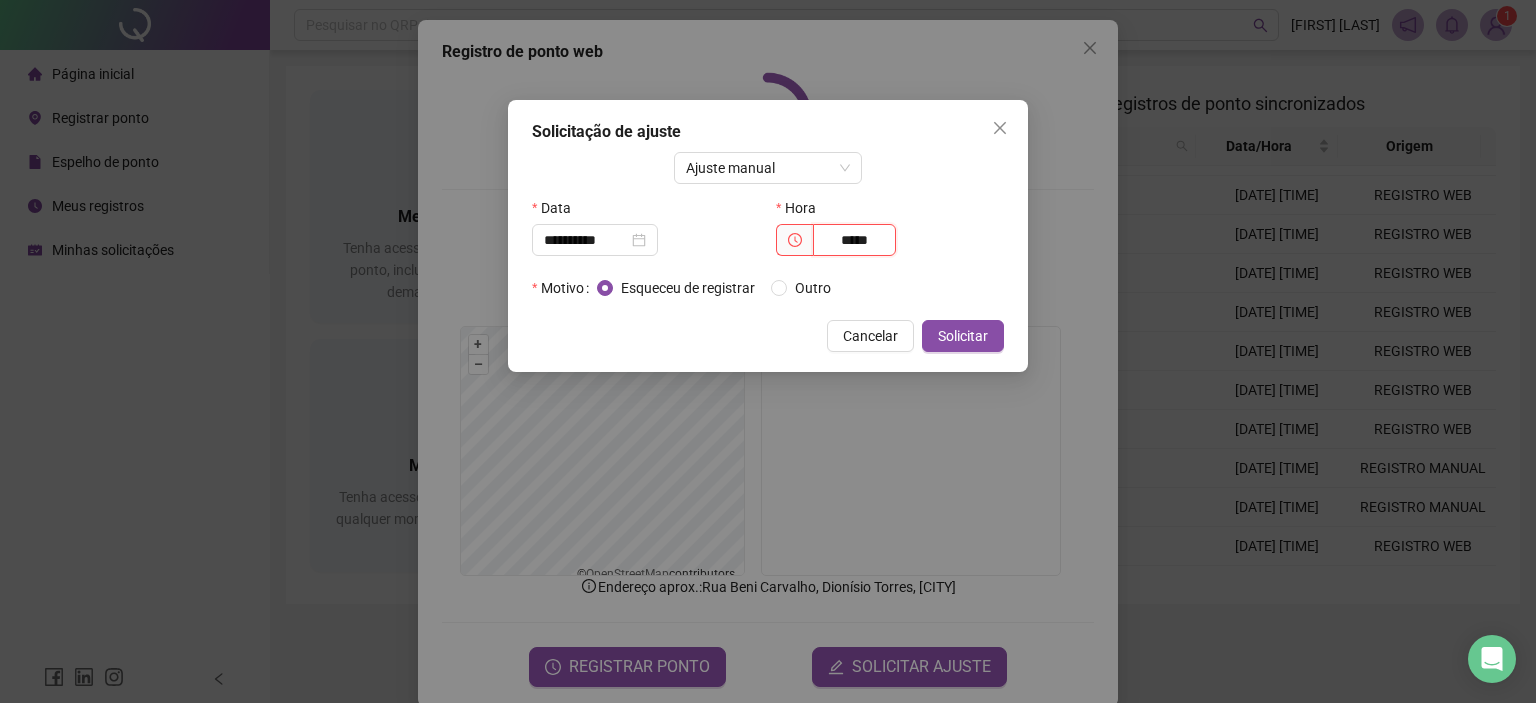 type on "*****" 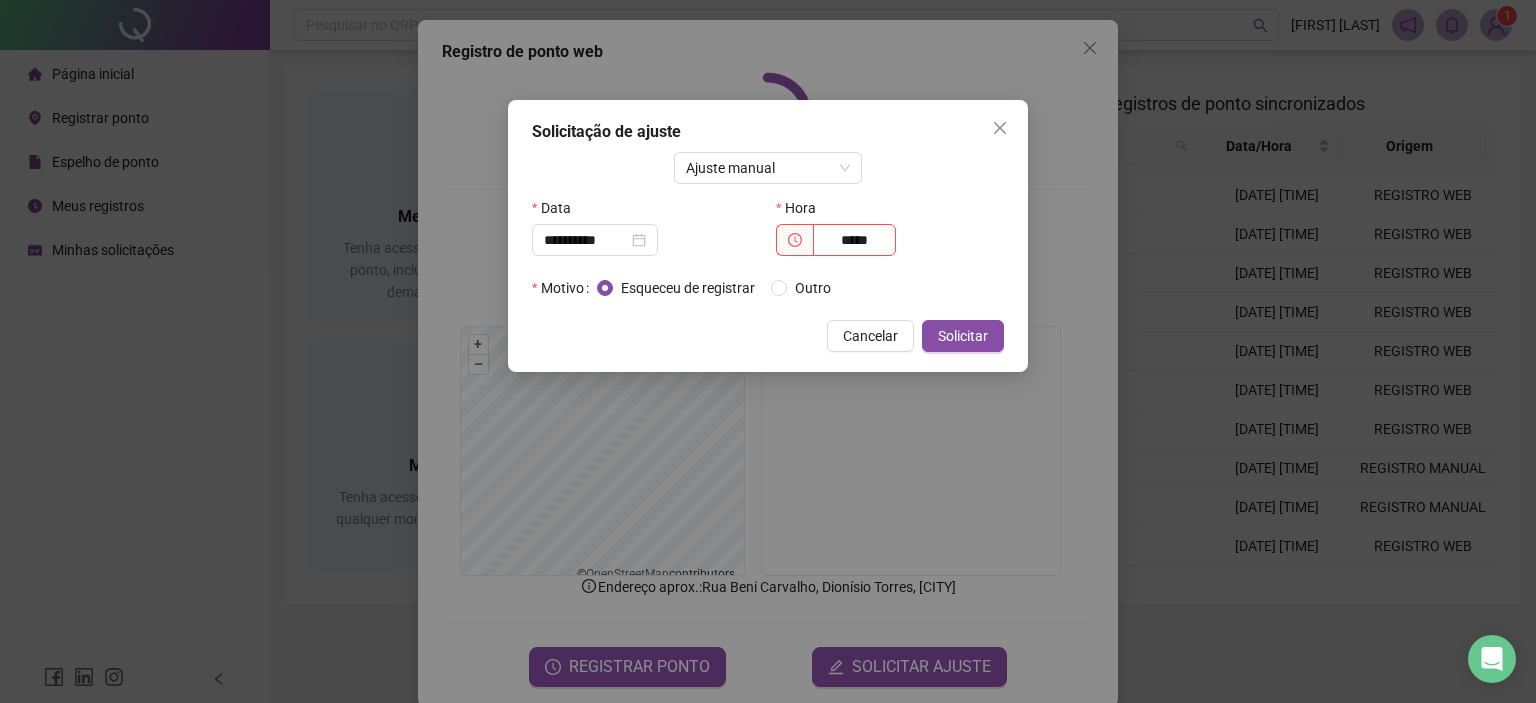 click on "Cancelar Solicitar" at bounding box center [768, 336] 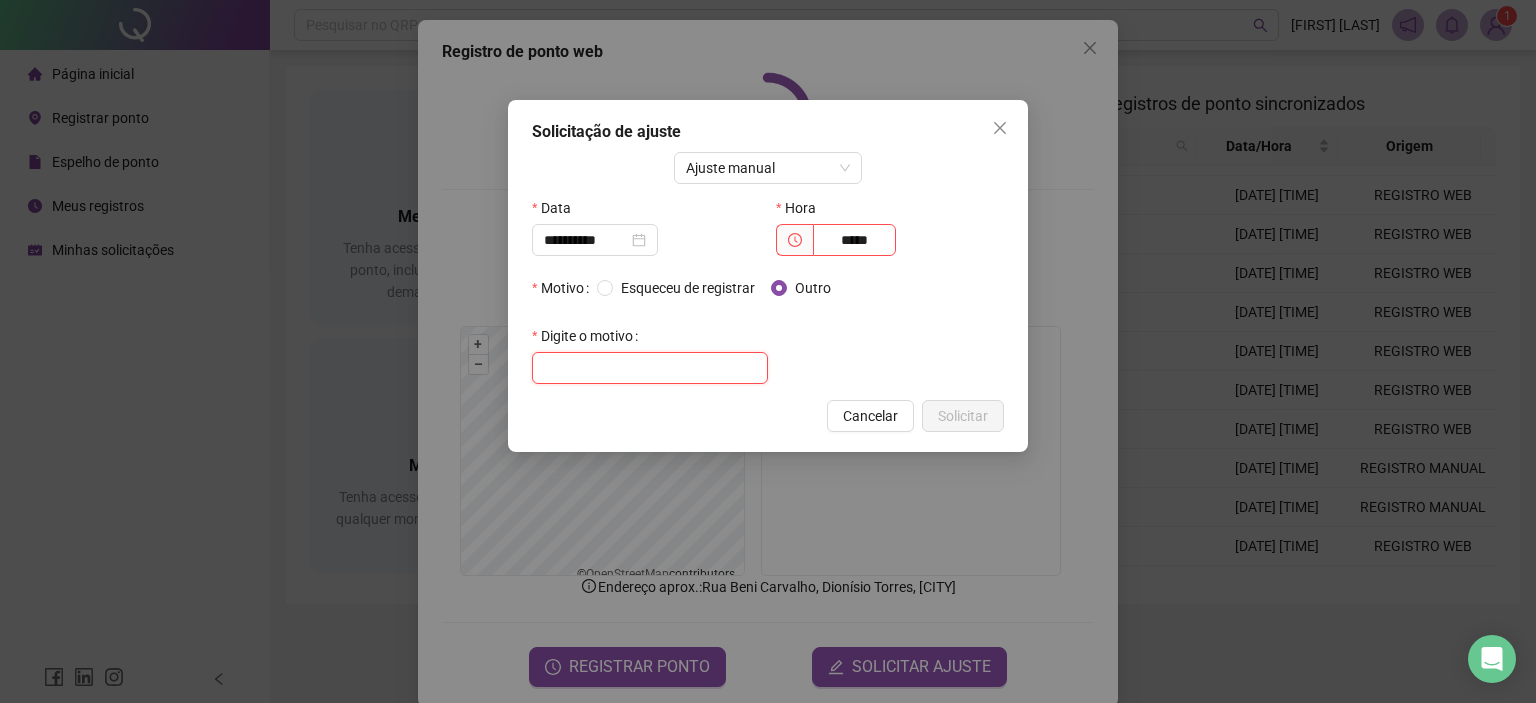 click at bounding box center (650, 368) 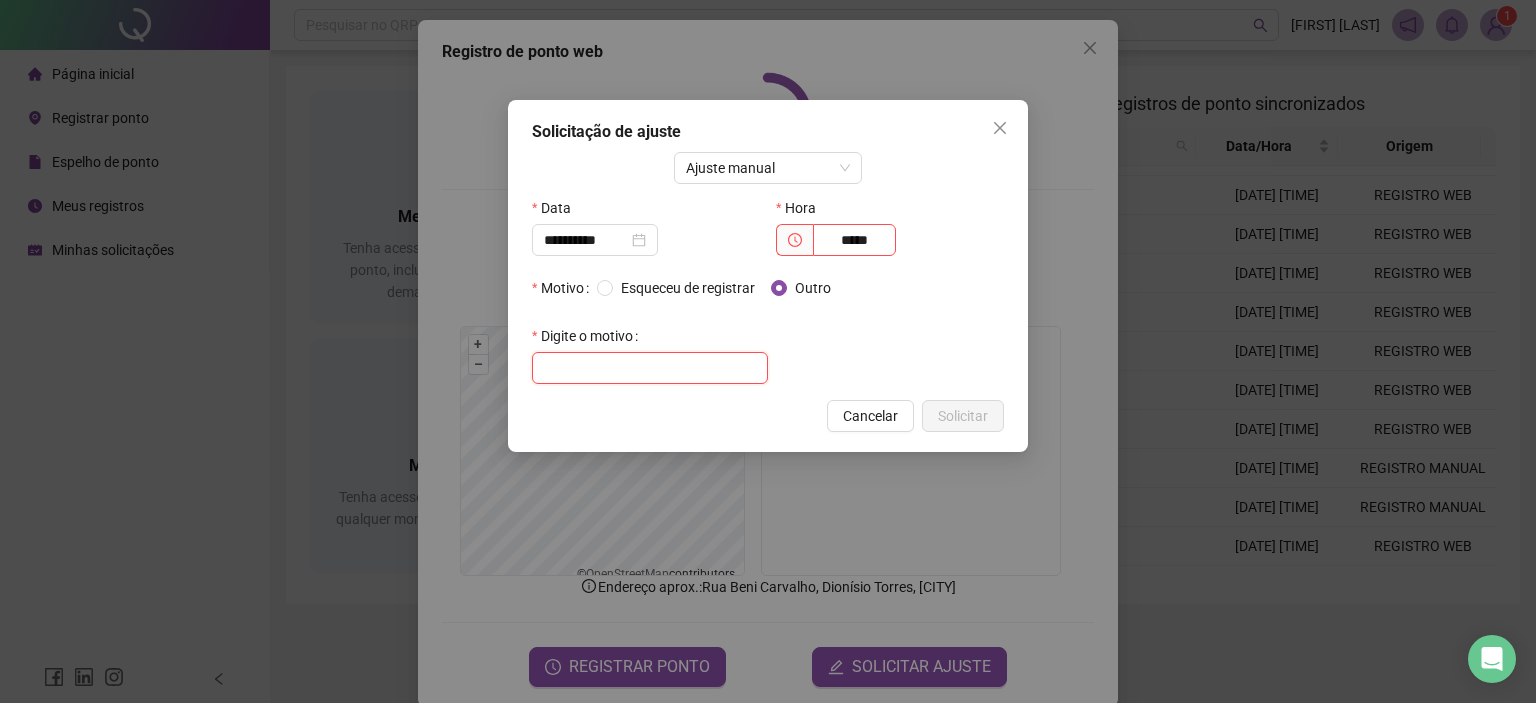 paste on "**********" 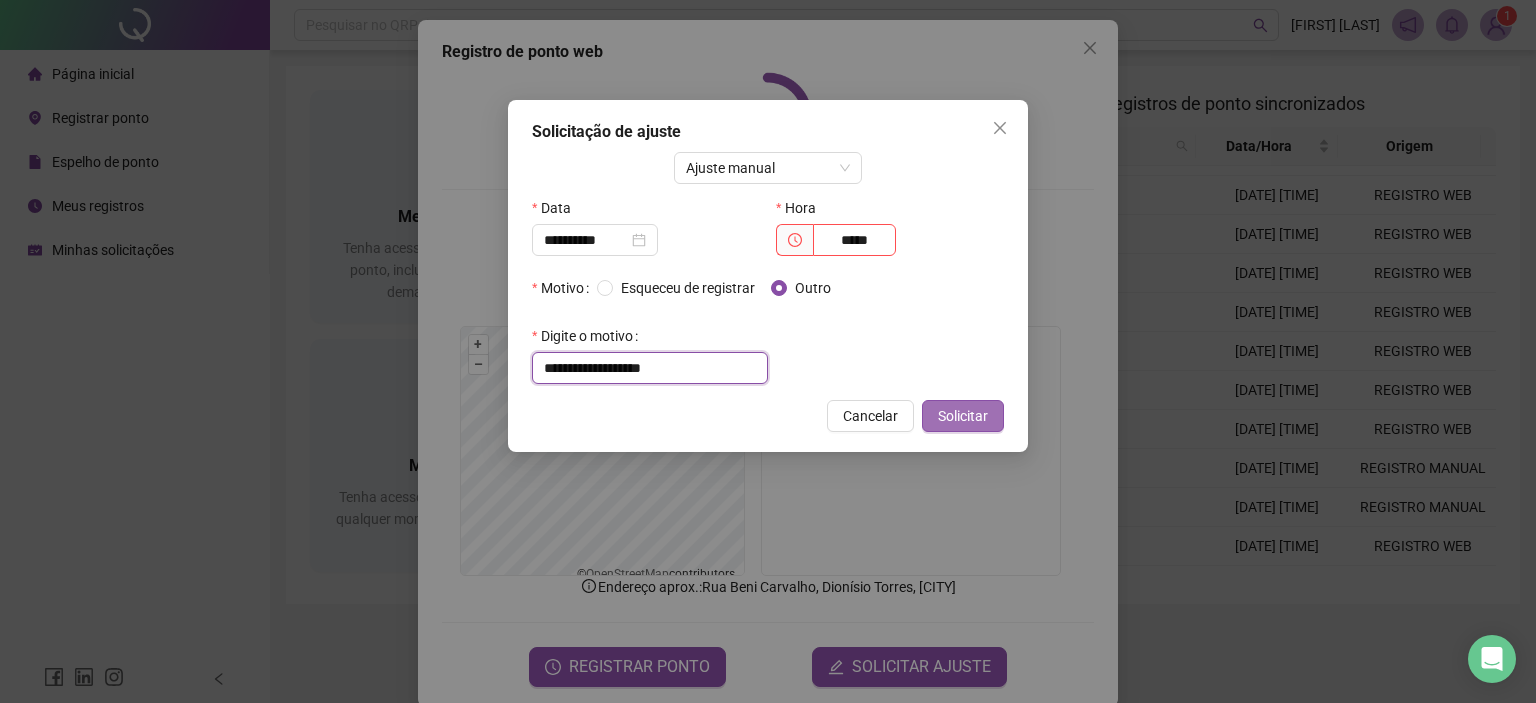 type on "**********" 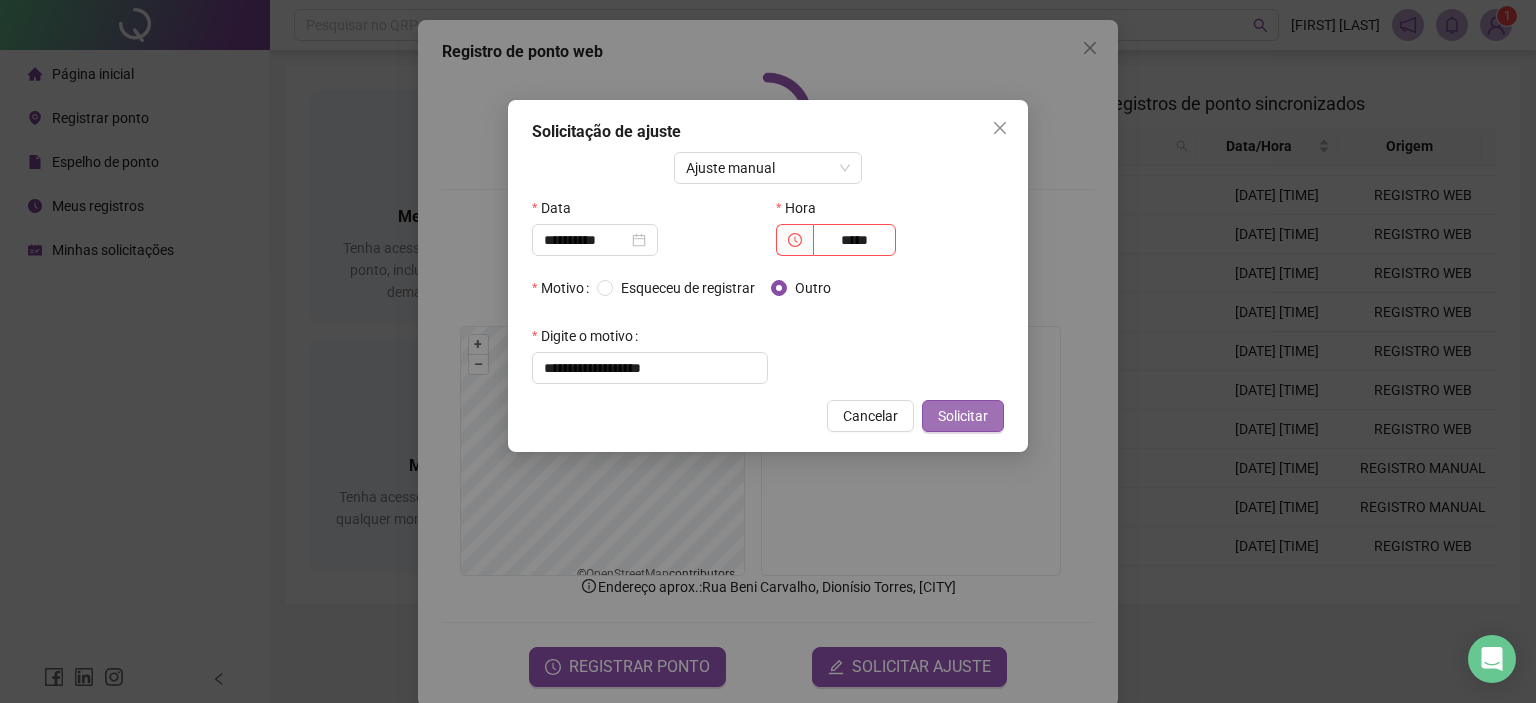 click on "Solicitar" at bounding box center [963, 416] 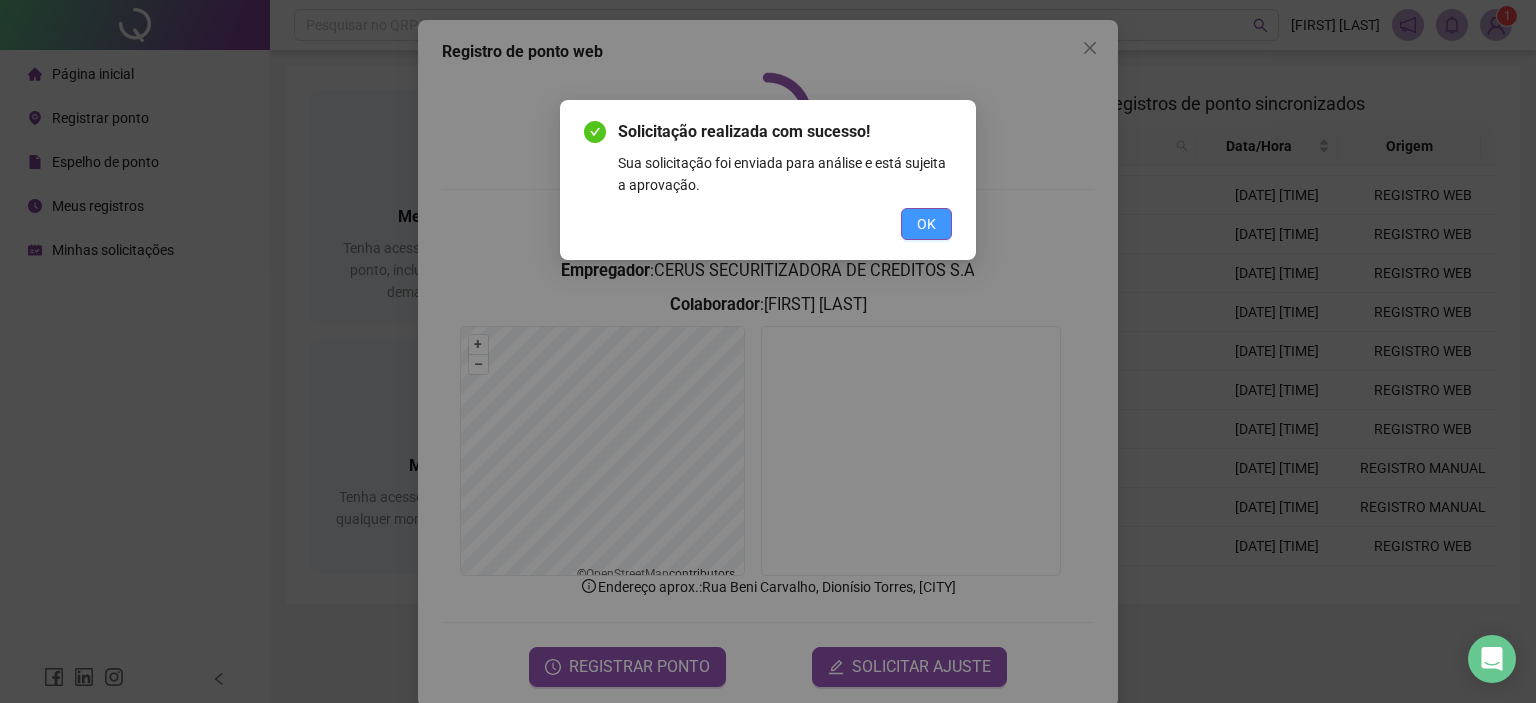 click on "OK" at bounding box center (926, 224) 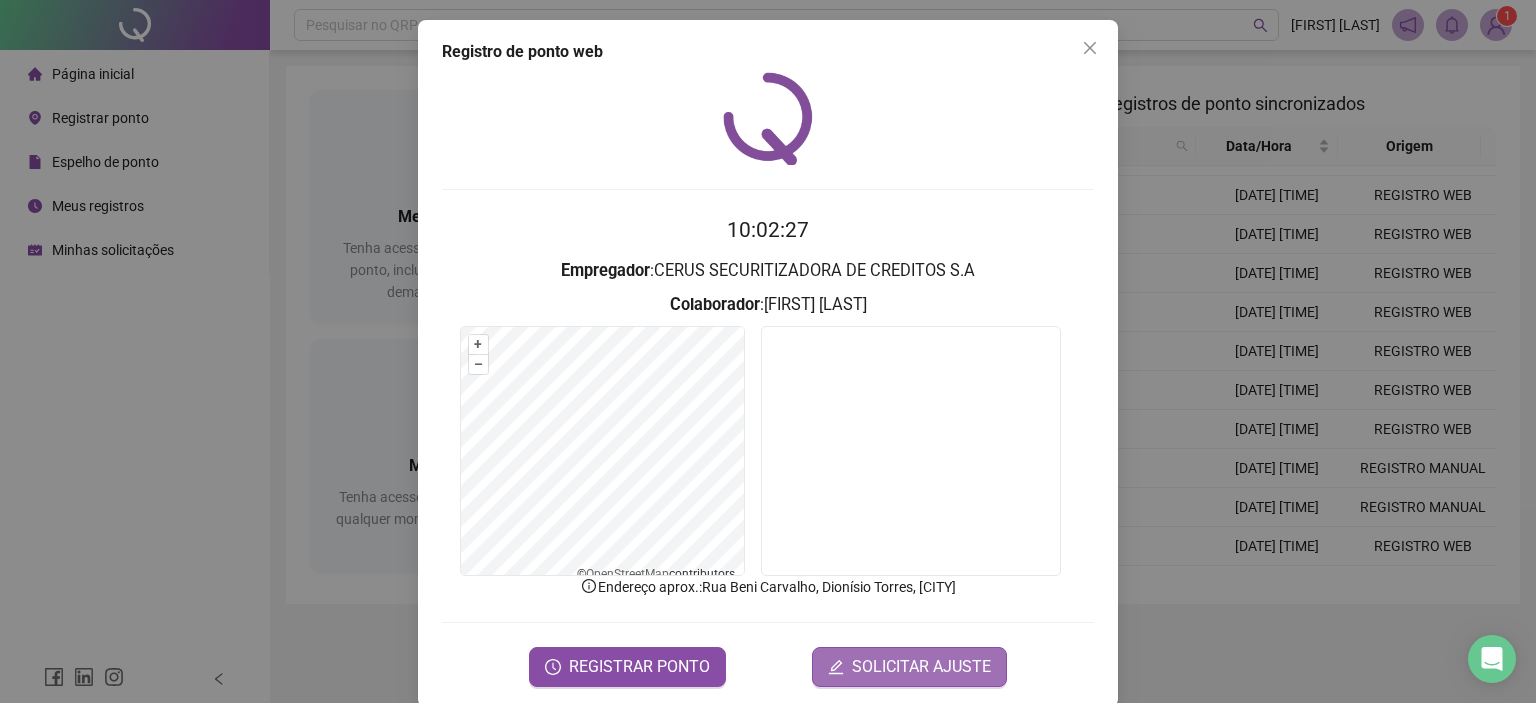 click on "SOLICITAR AJUSTE" at bounding box center [921, 667] 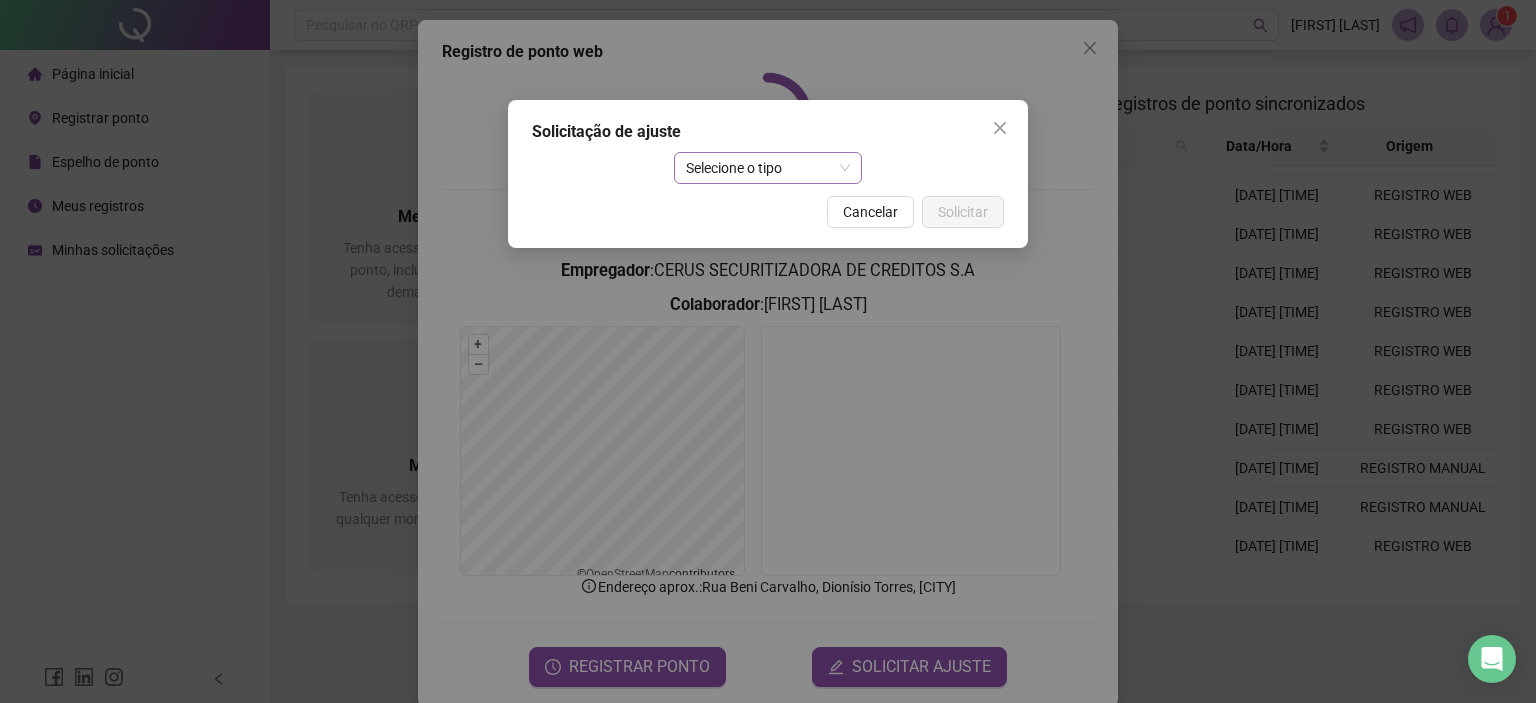 click on "Selecione o tipo" at bounding box center [768, 168] 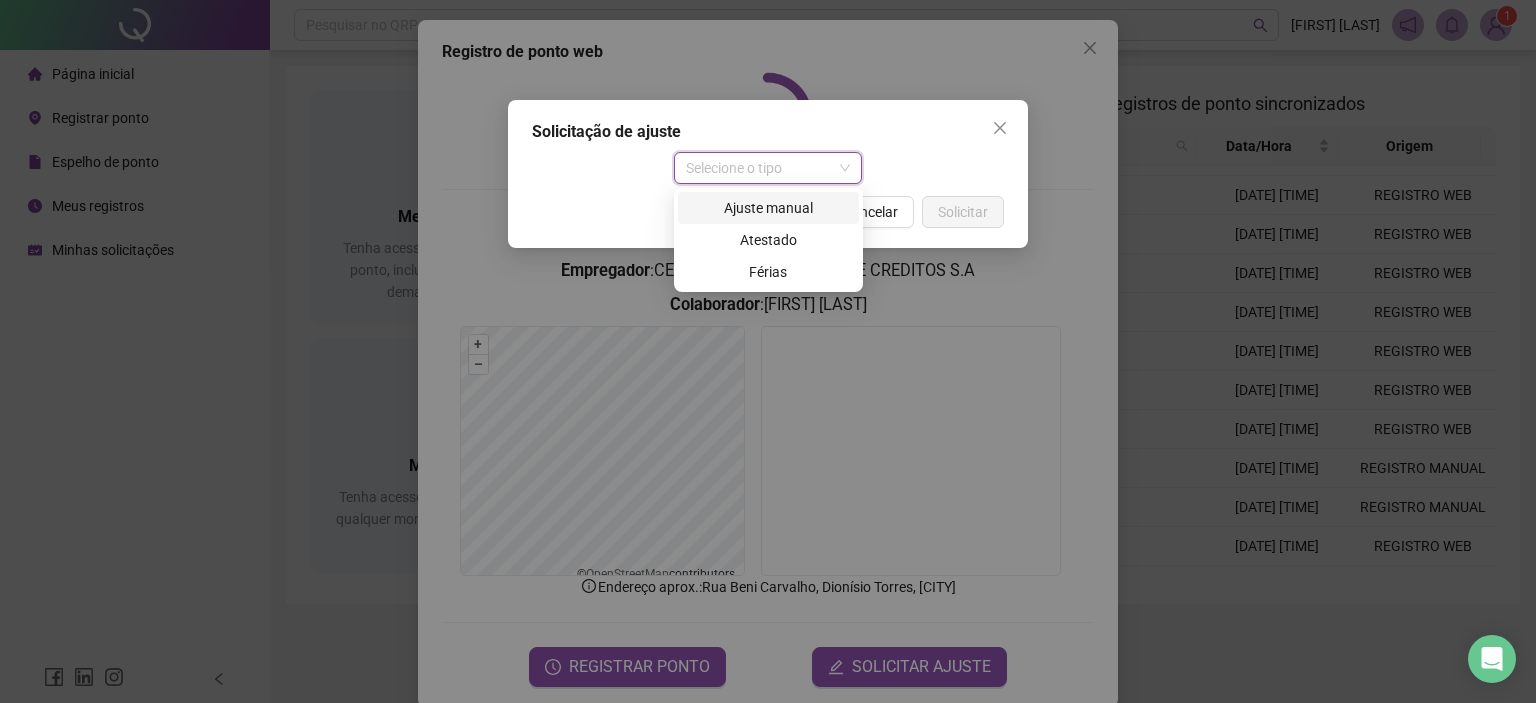 click on "Ajuste manual" at bounding box center (768, 208) 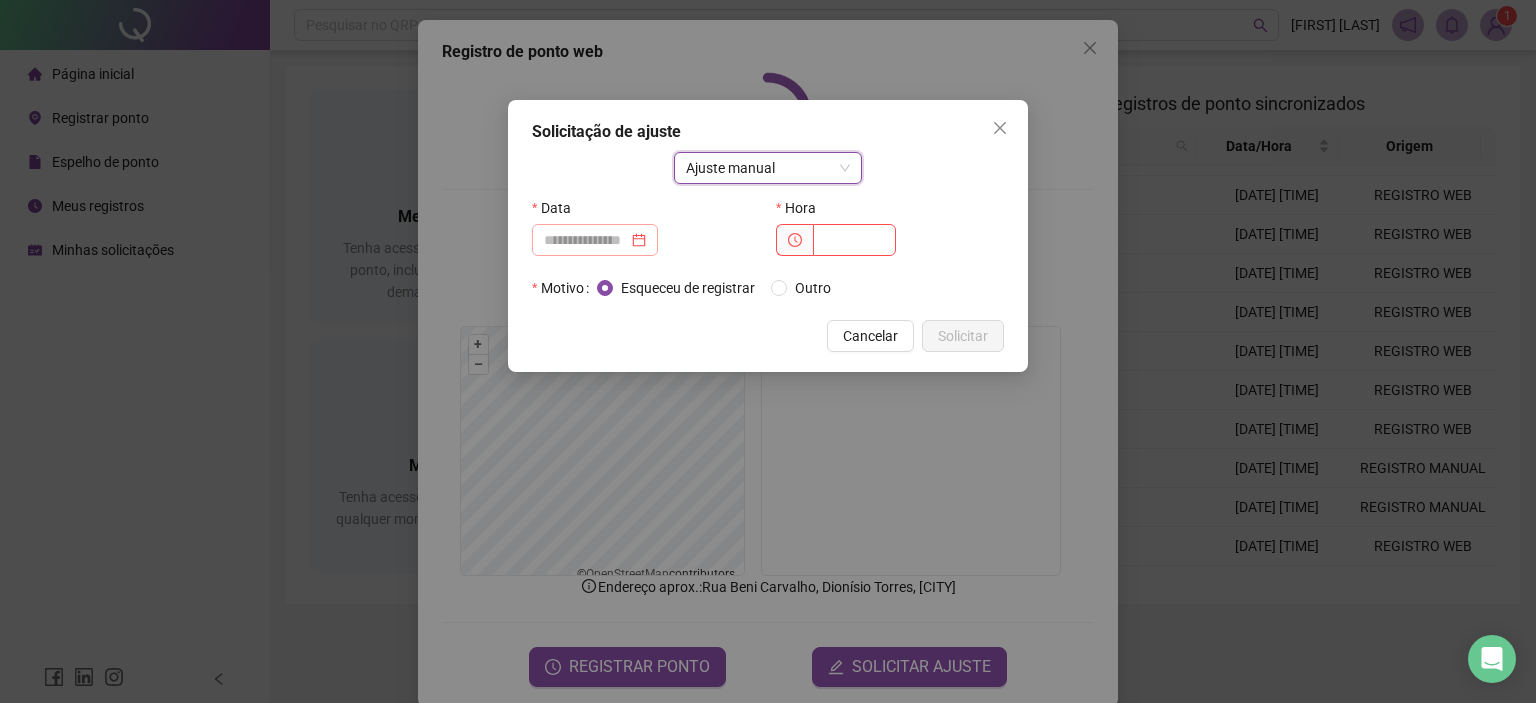 click at bounding box center [595, 240] 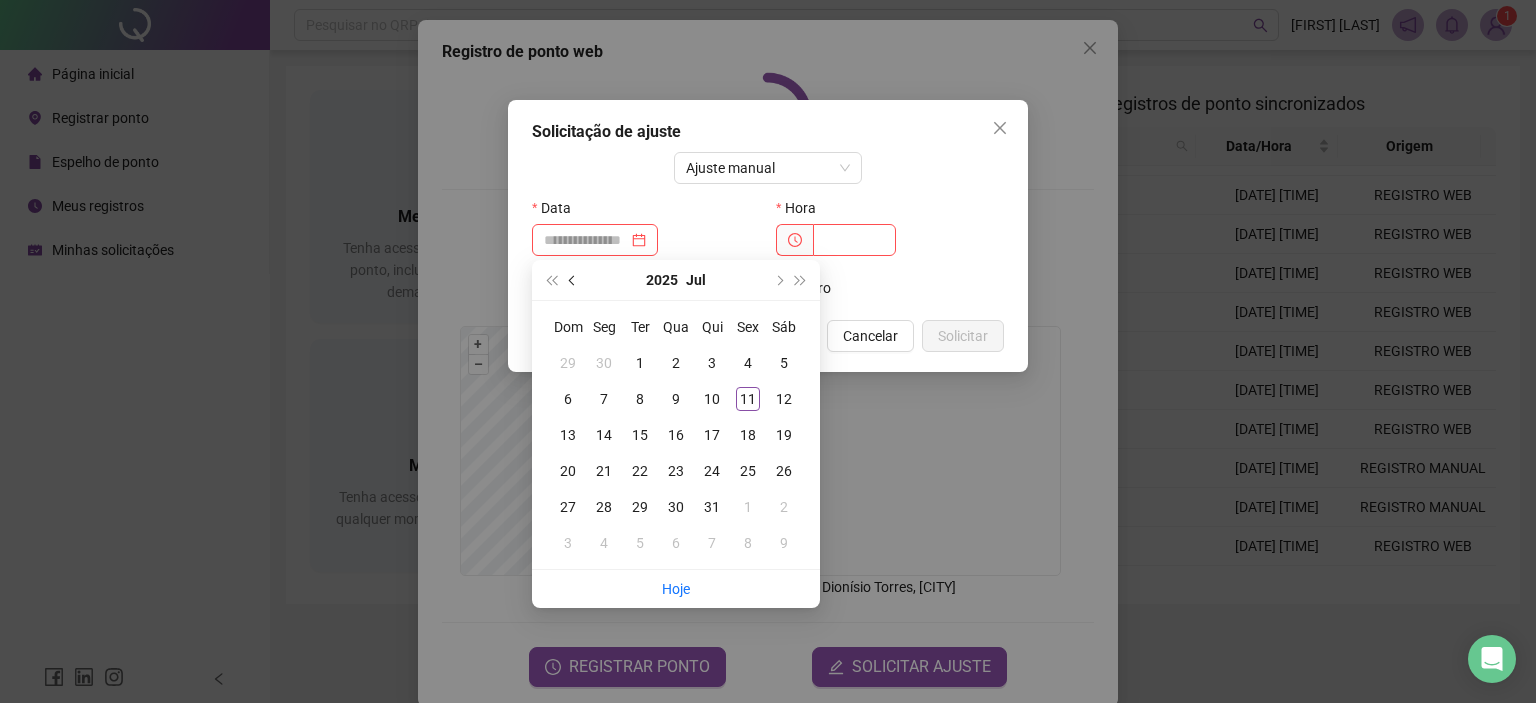 click at bounding box center [573, 280] 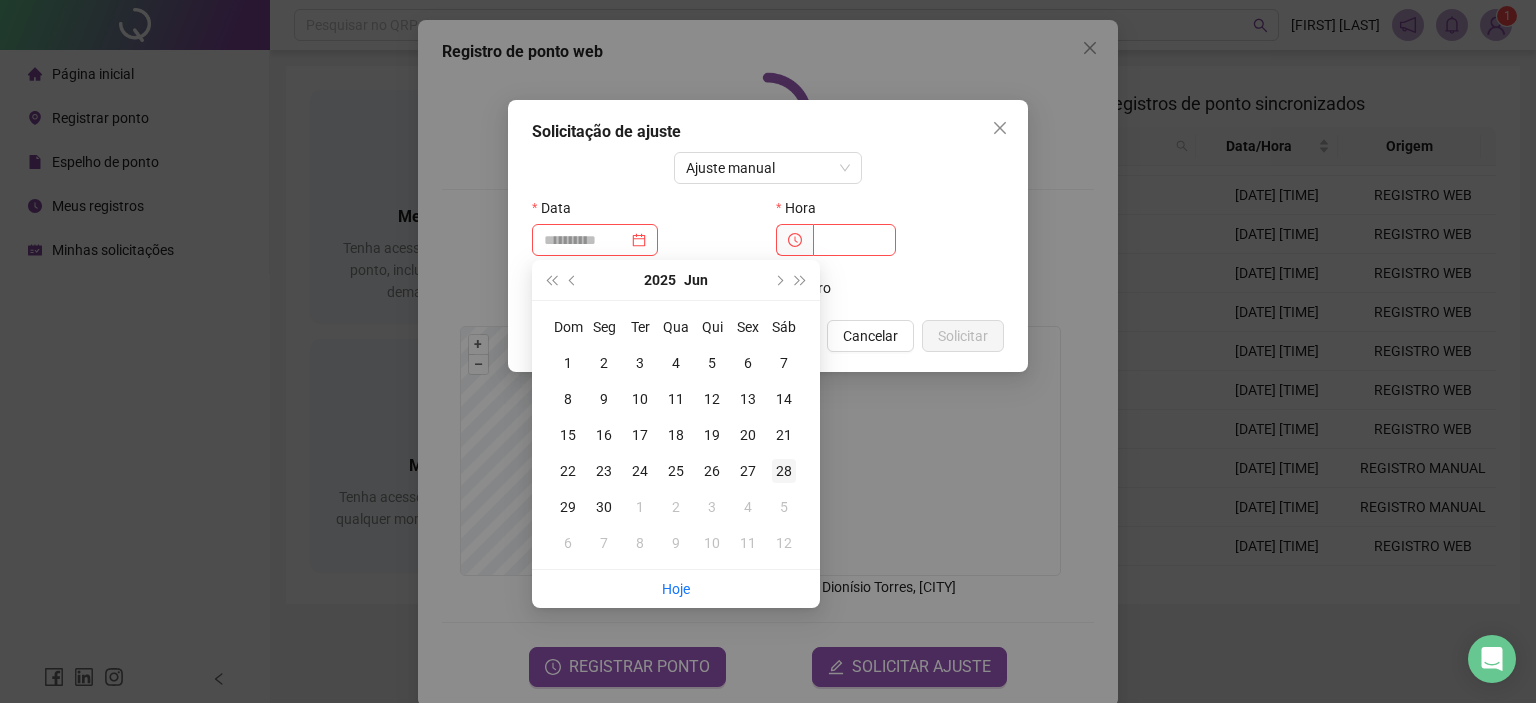 type on "**********" 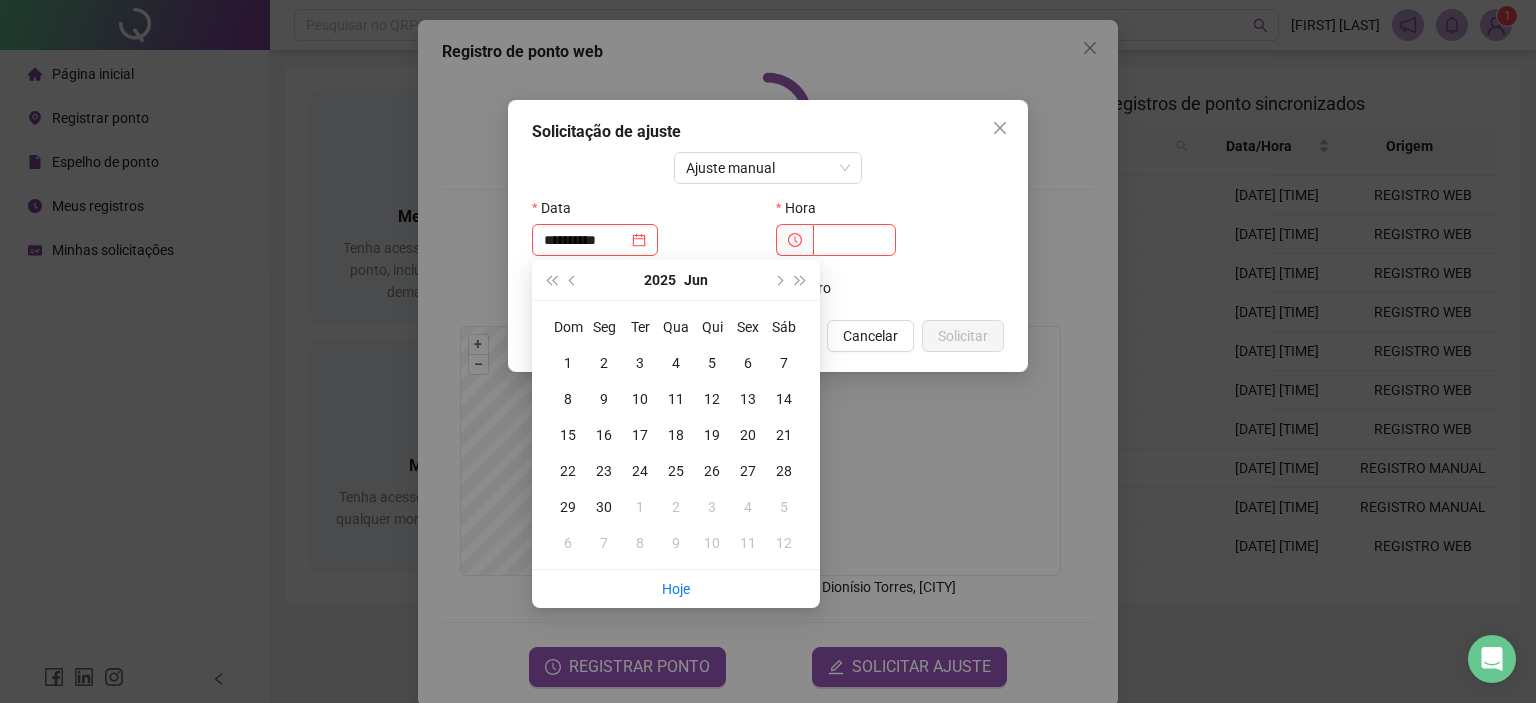 type on "**********" 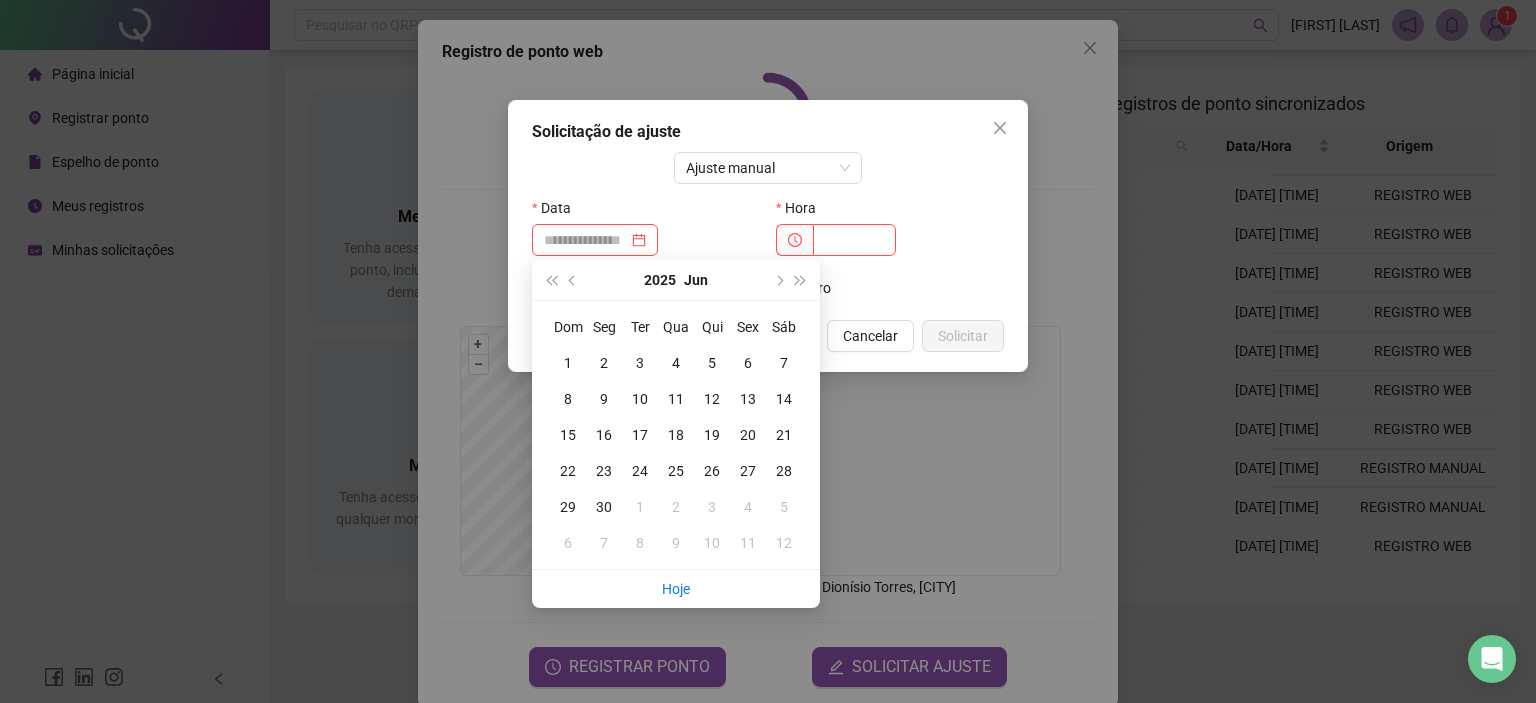 click at bounding box center (1000, 128) 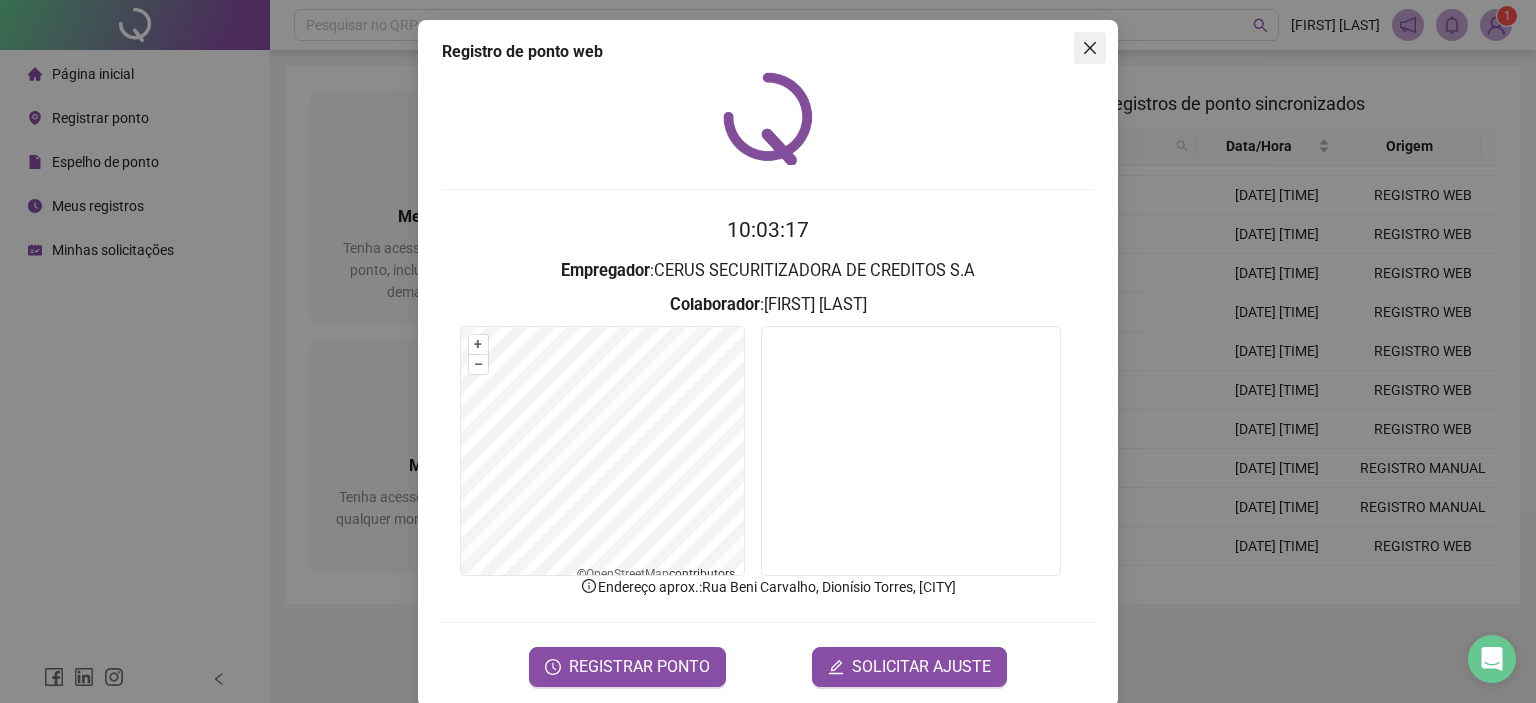 click 